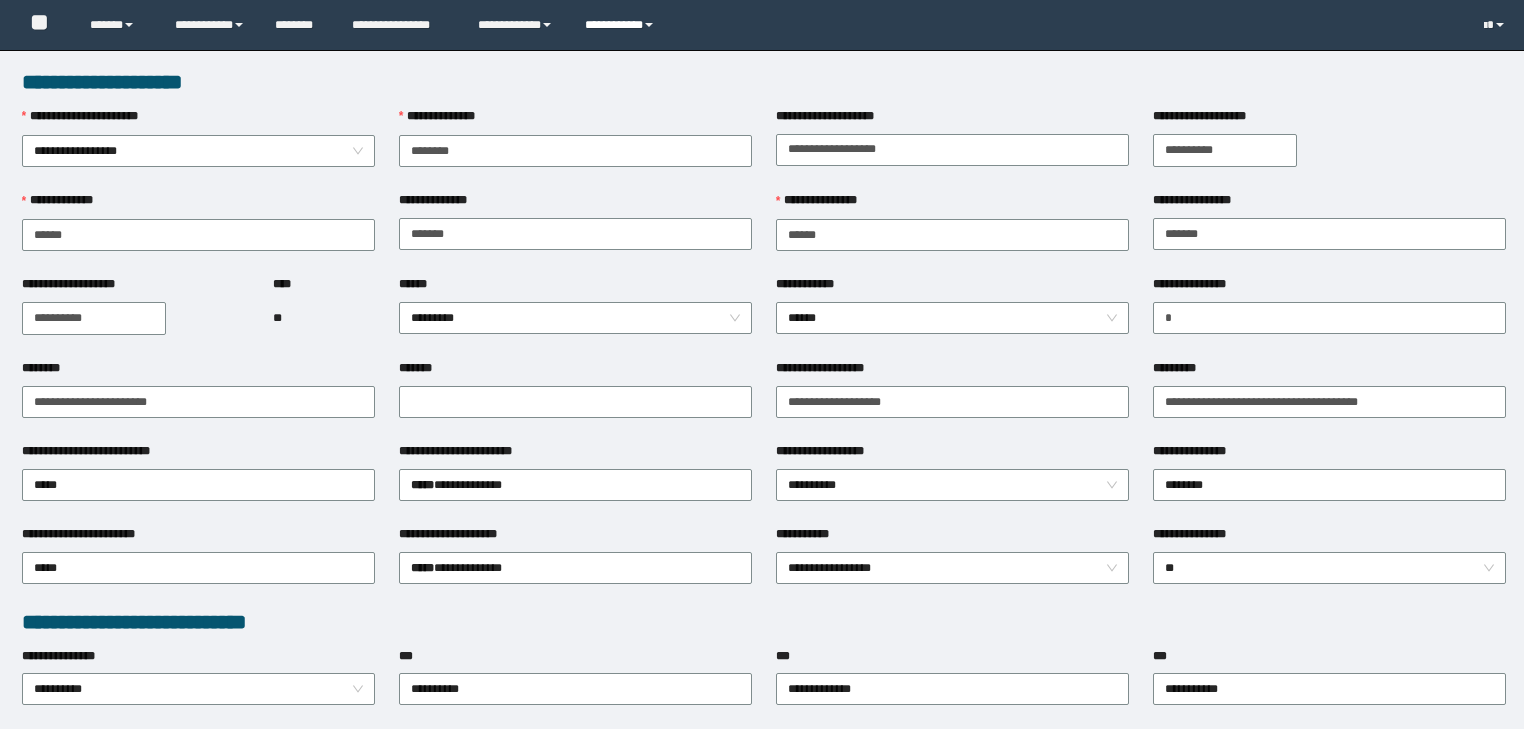 scroll, scrollTop: 0, scrollLeft: 0, axis: both 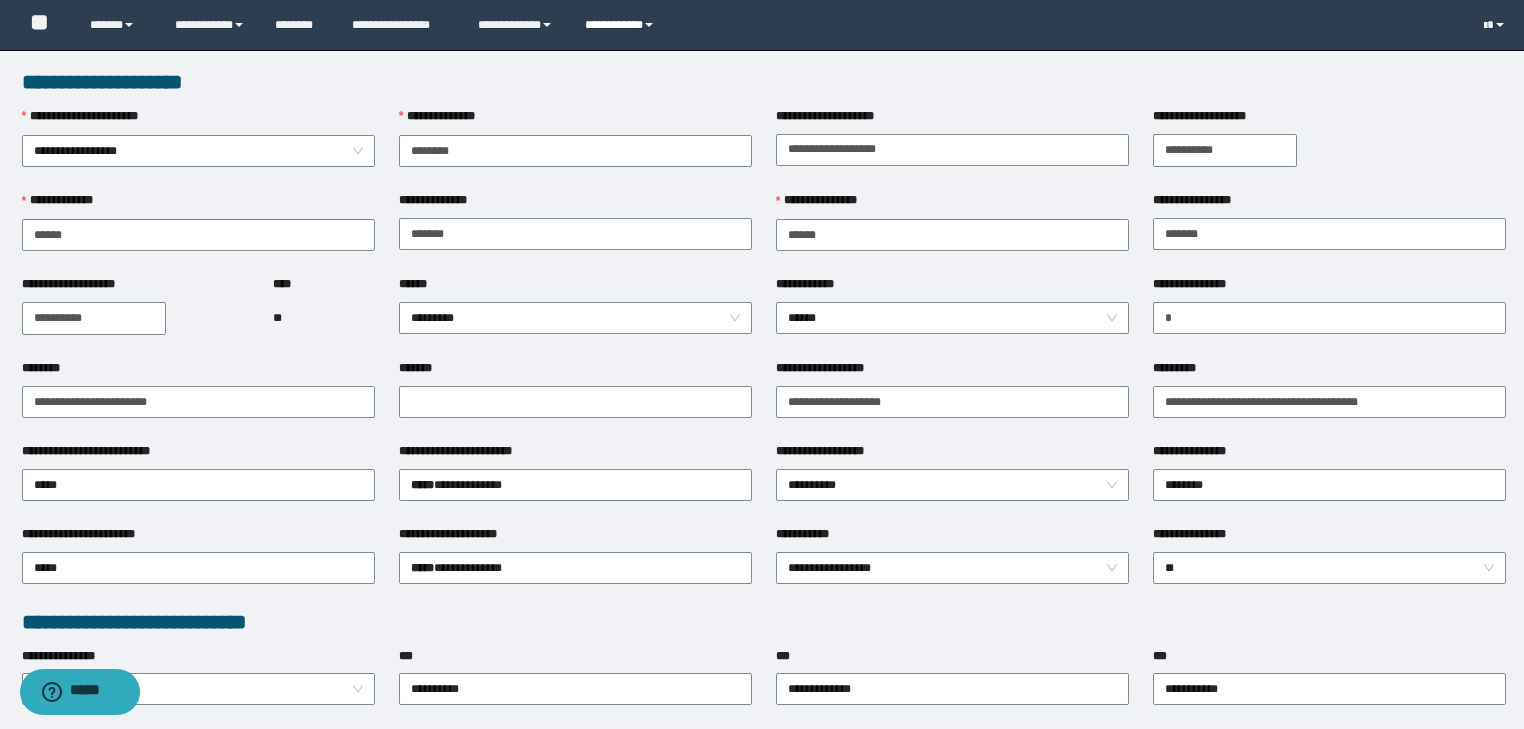 click on "**********" at bounding box center (622, 25) 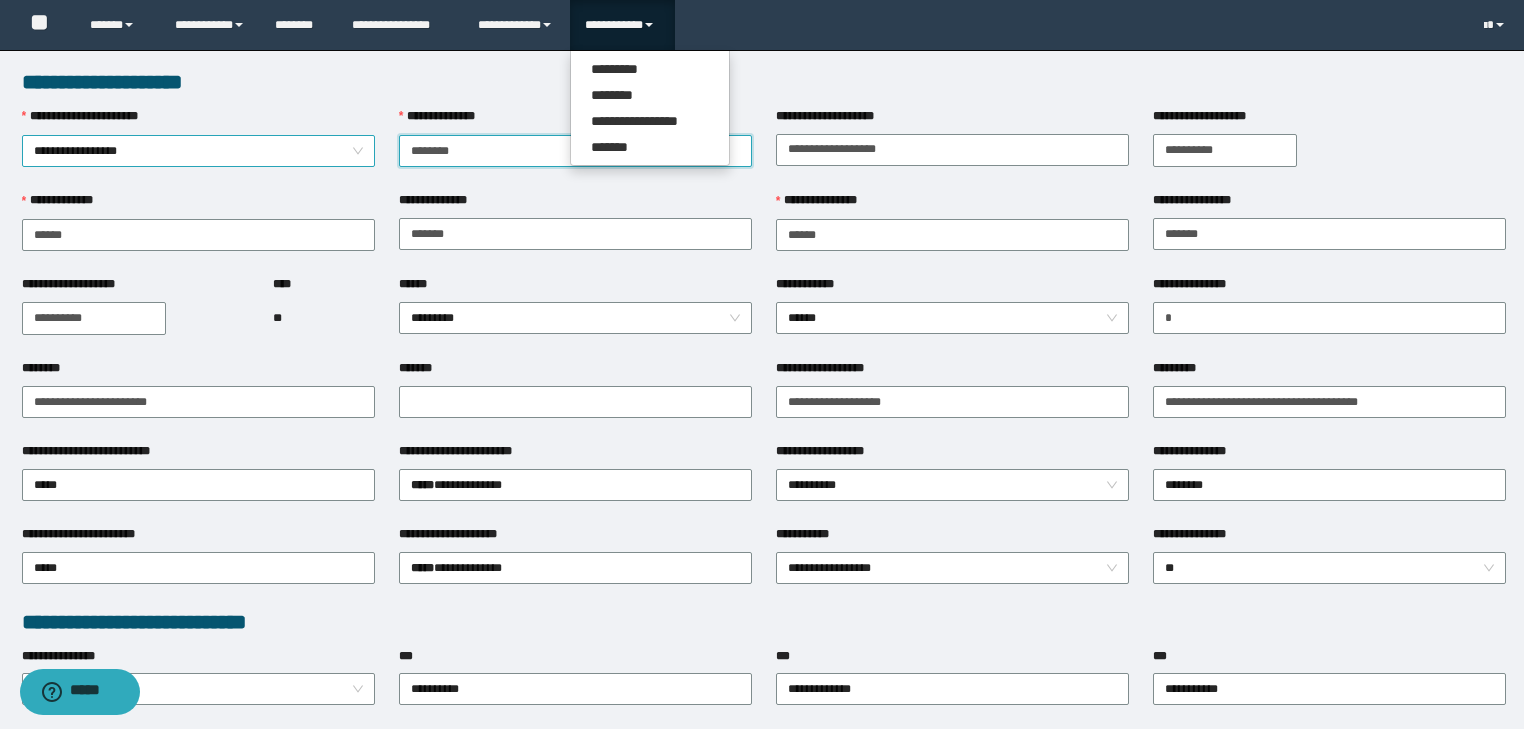 drag, startPoint x: 470, startPoint y: 150, endPoint x: 284, endPoint y: 148, distance: 186.01076 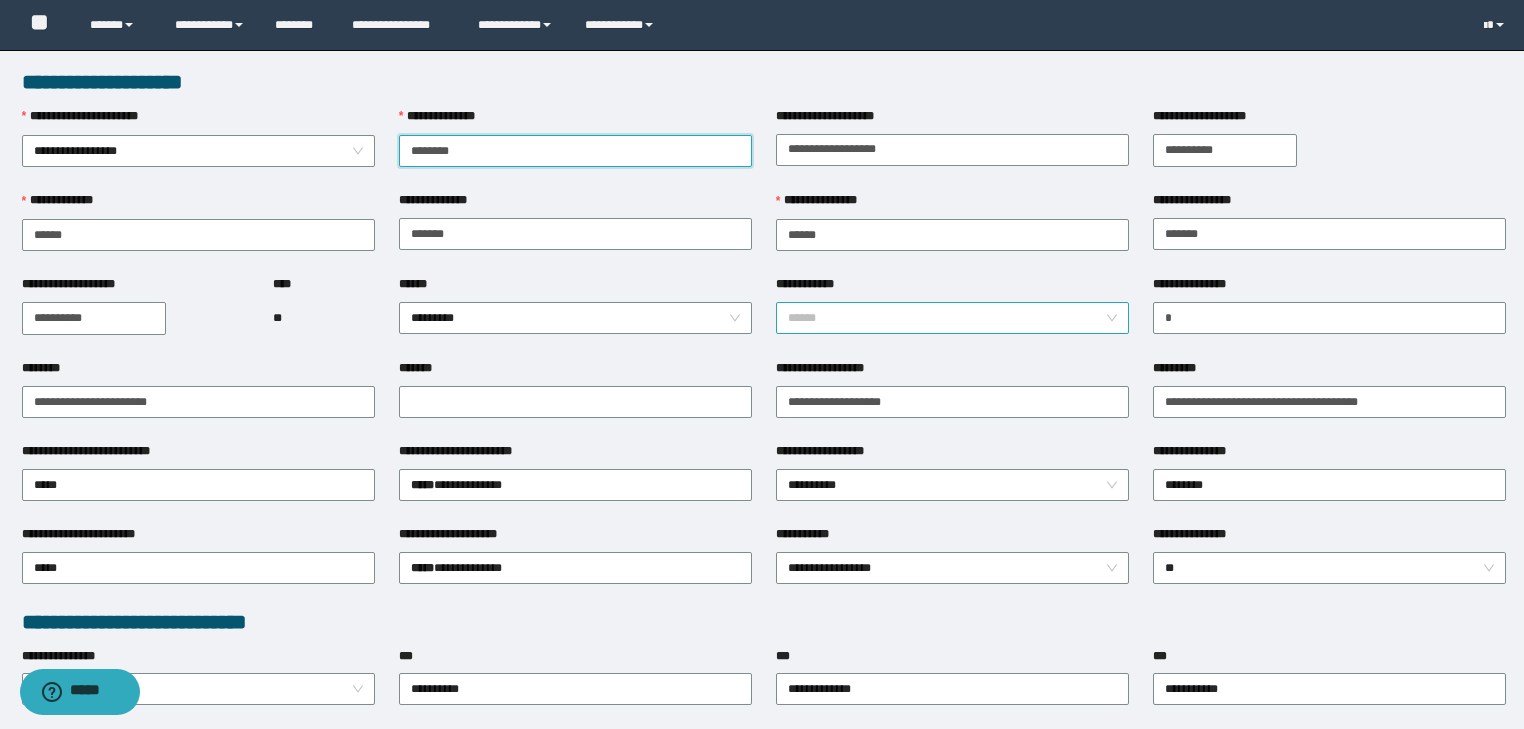 click on "******" at bounding box center [953, 318] 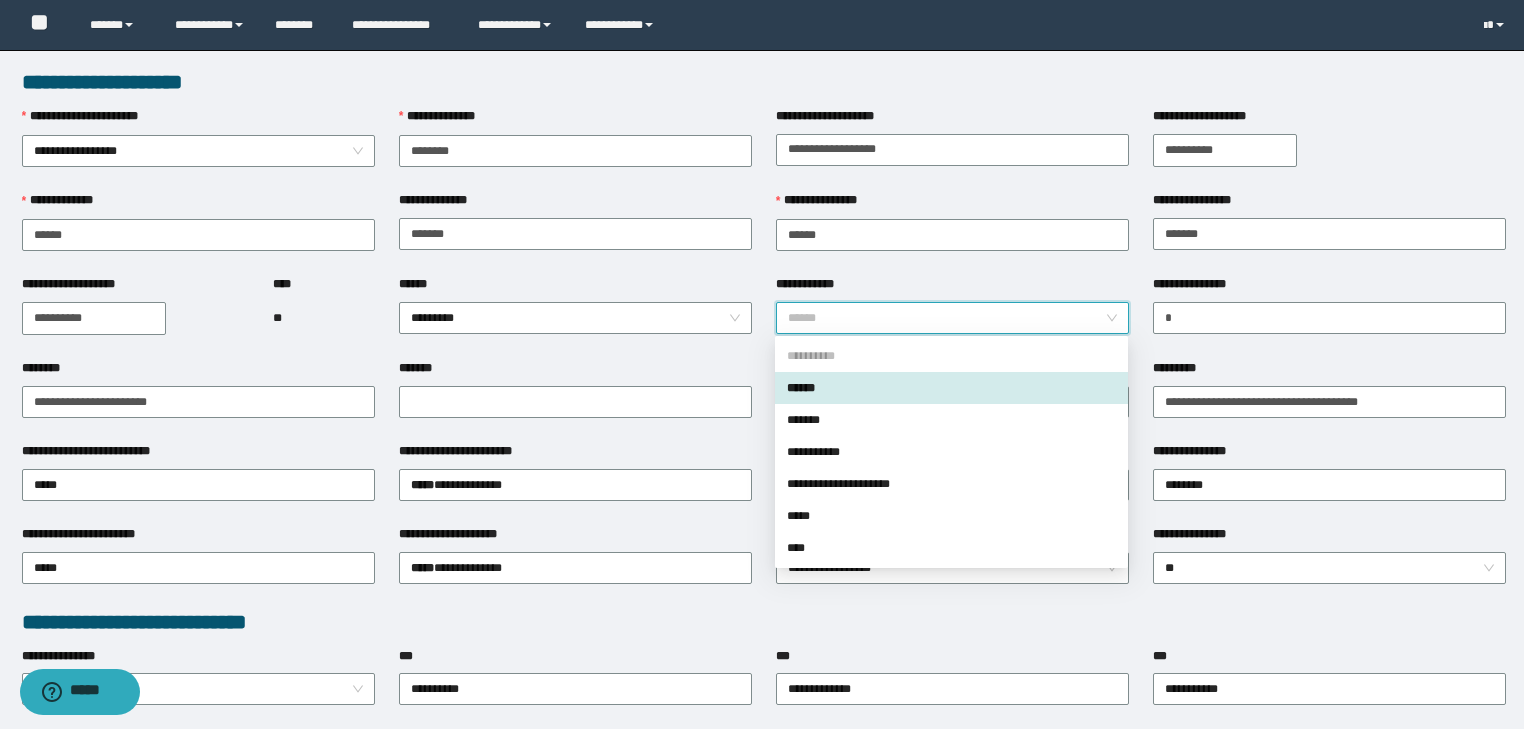 click on "******" at bounding box center [951, 388] 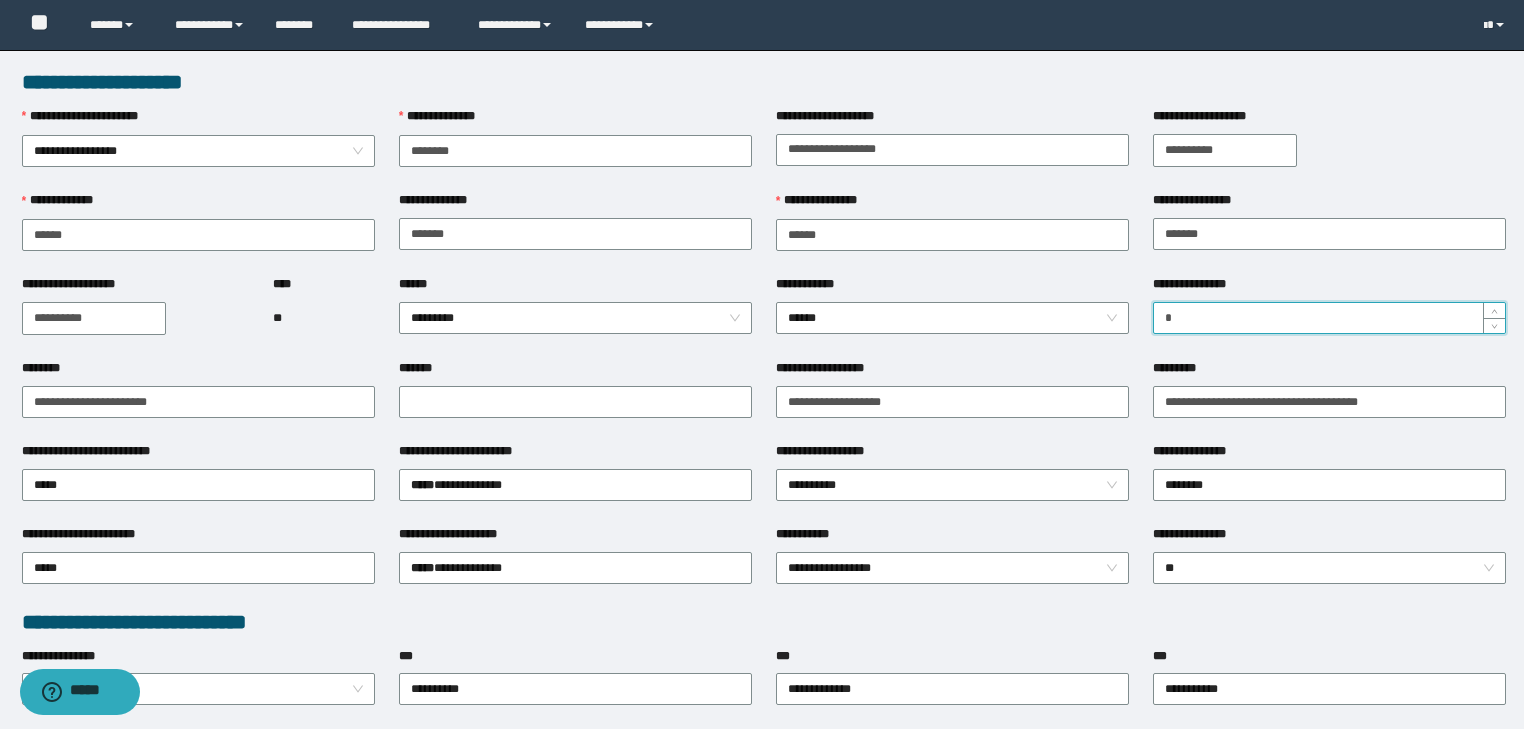 click on "*" at bounding box center [1329, 318] 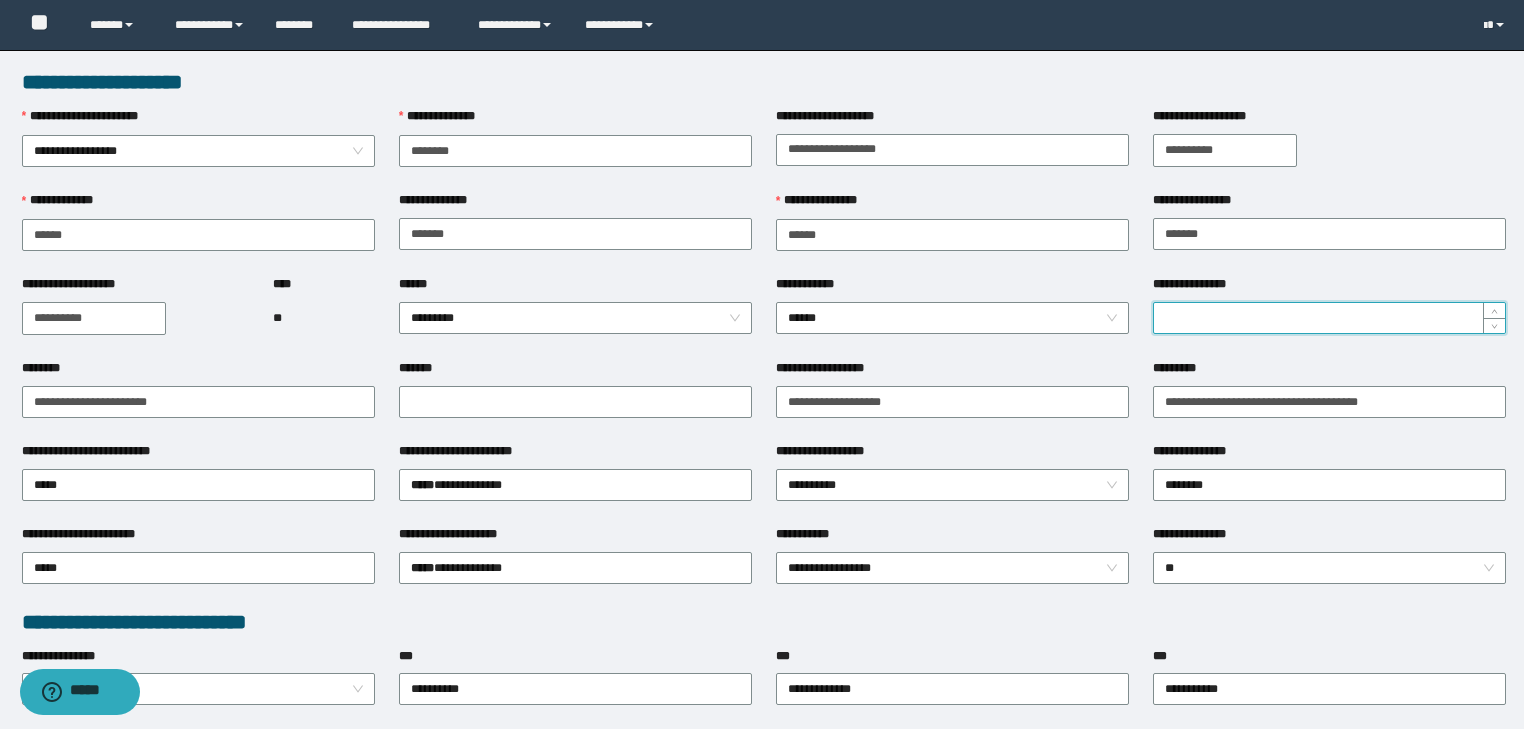 type on "*" 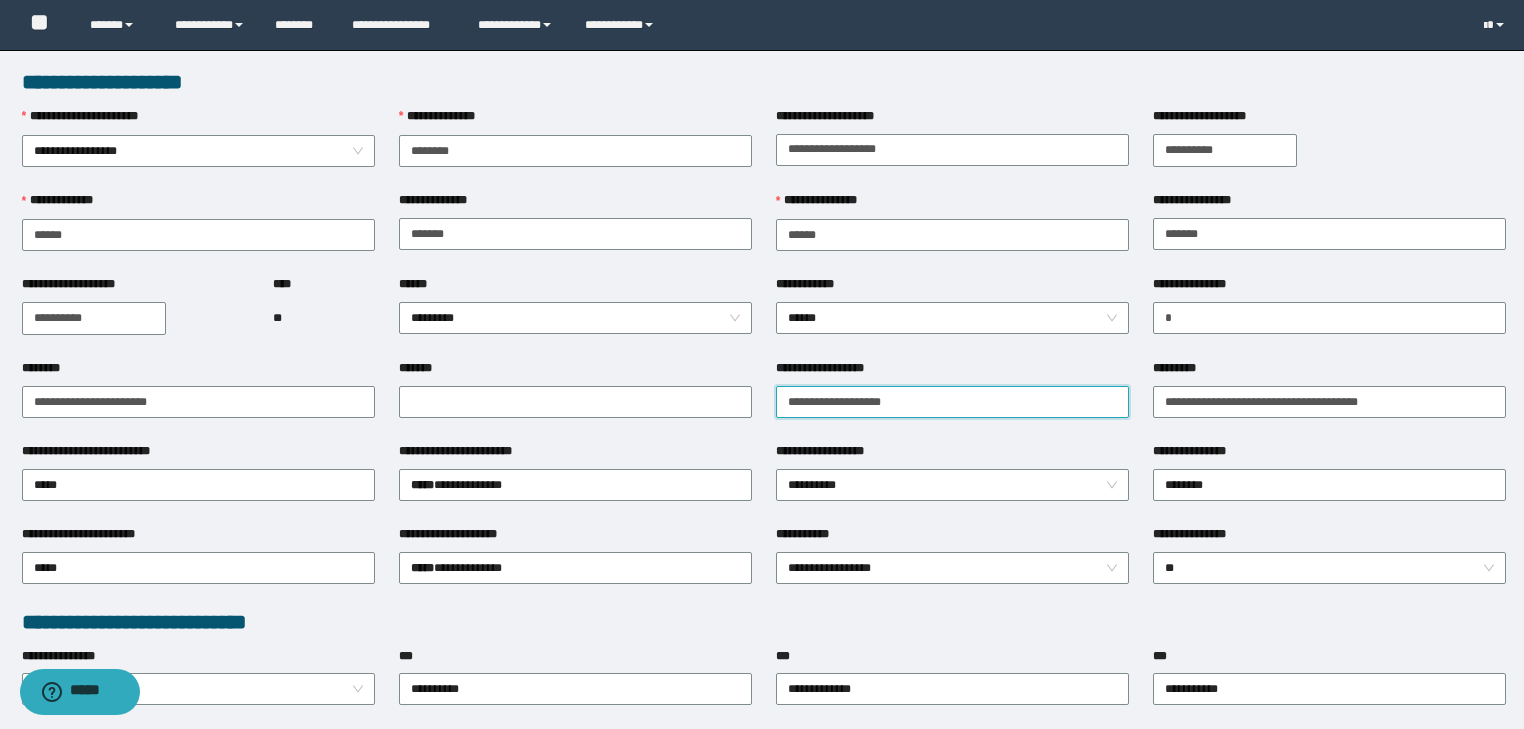drag, startPoint x: 901, startPoint y: 400, endPoint x: 763, endPoint y: 411, distance: 138.43771 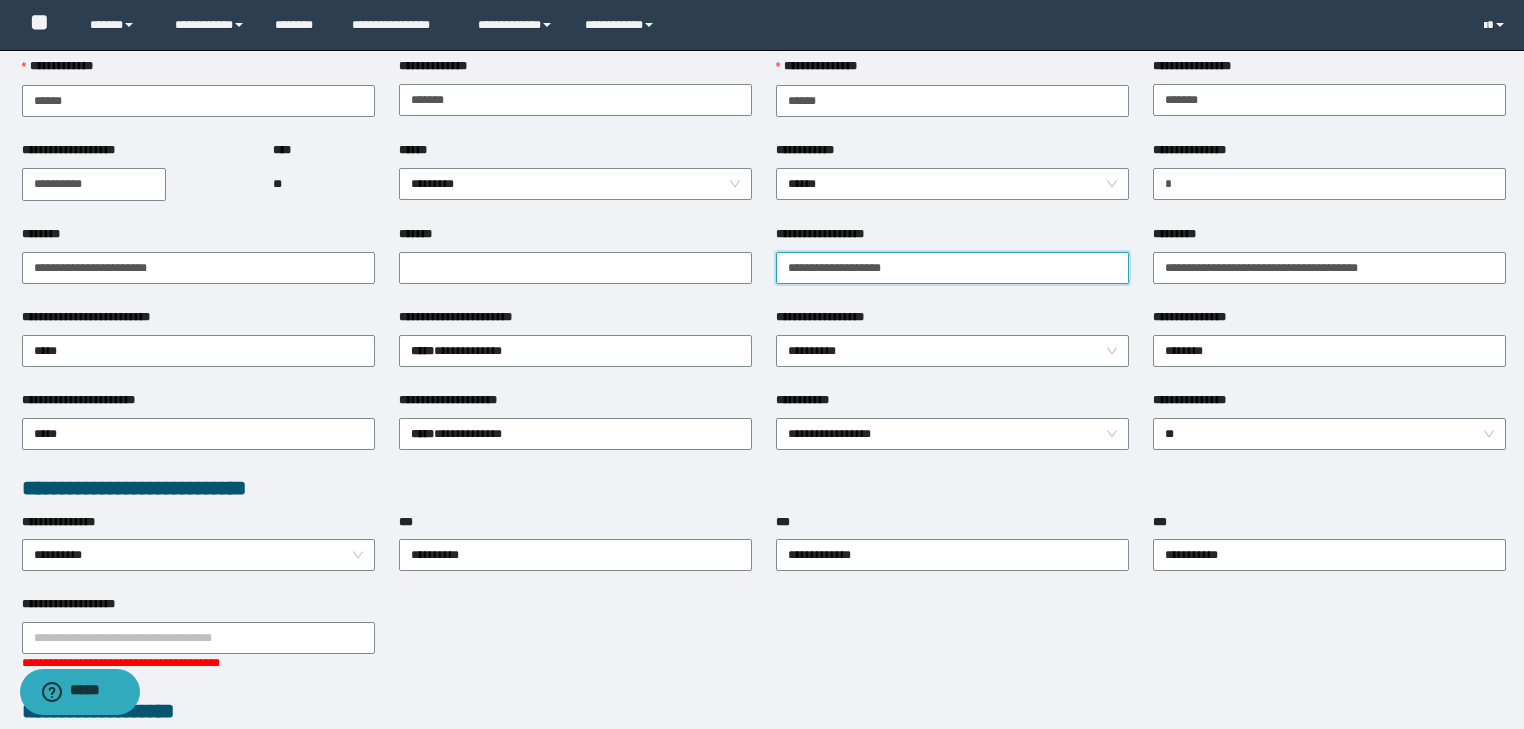 scroll, scrollTop: 160, scrollLeft: 0, axis: vertical 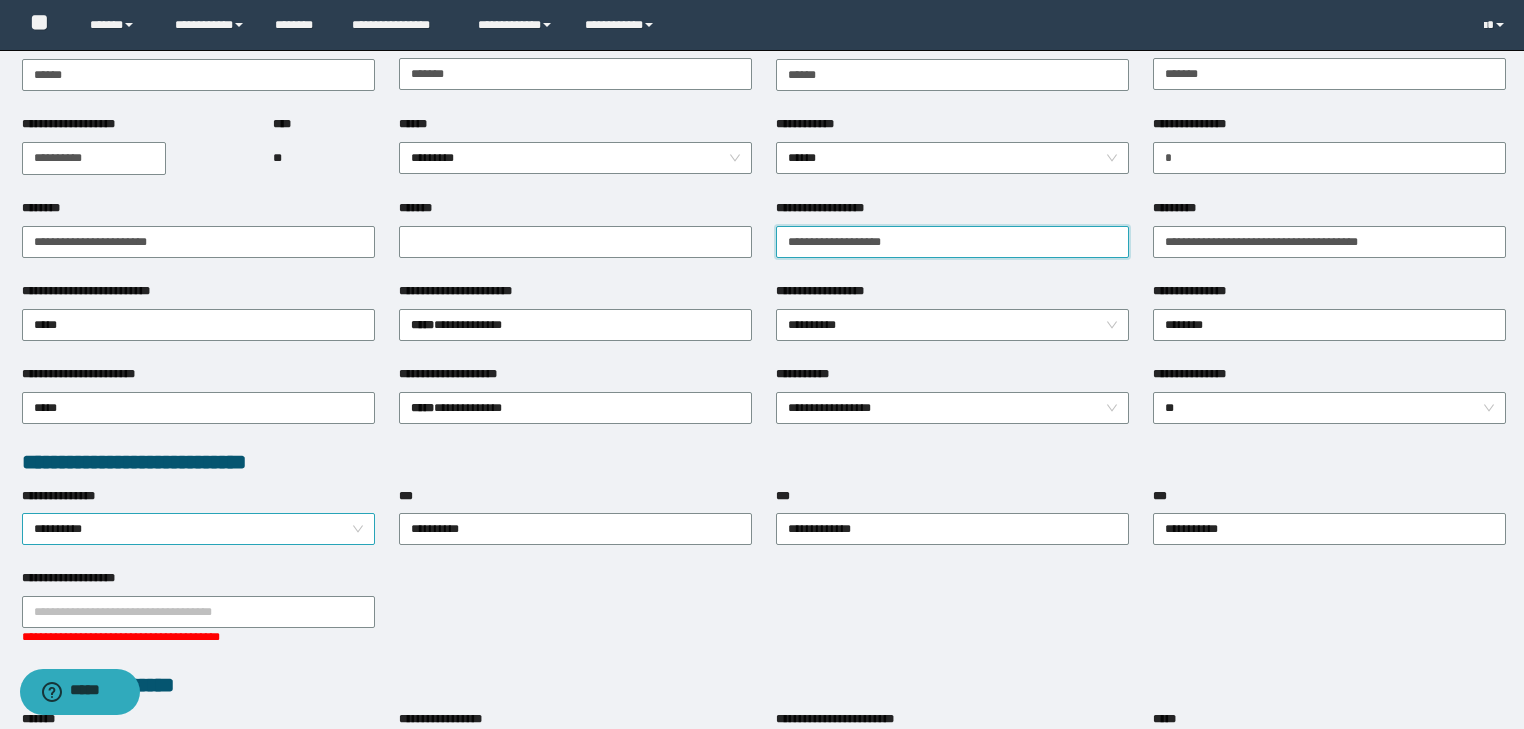click on "**********" at bounding box center [199, 529] 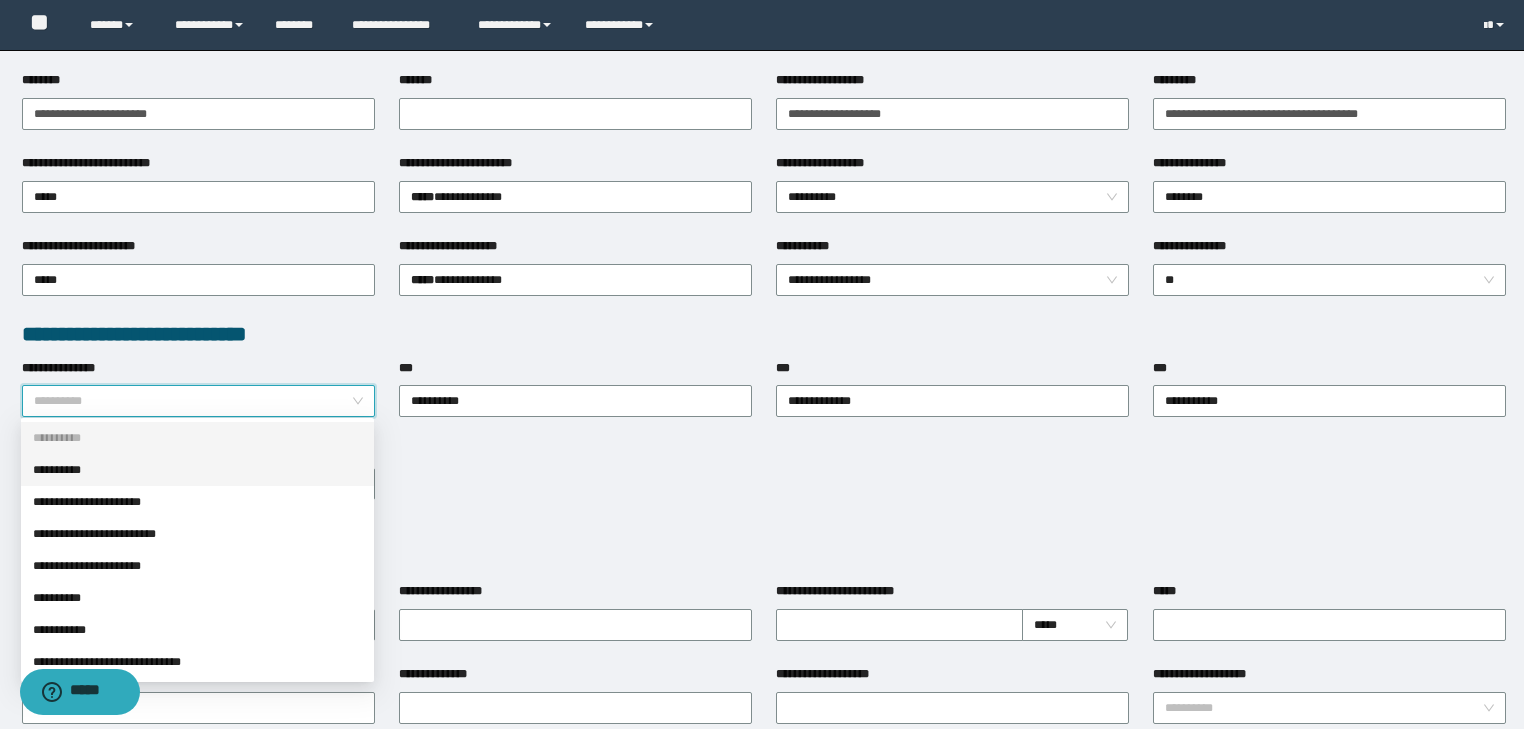 scroll, scrollTop: 400, scrollLeft: 0, axis: vertical 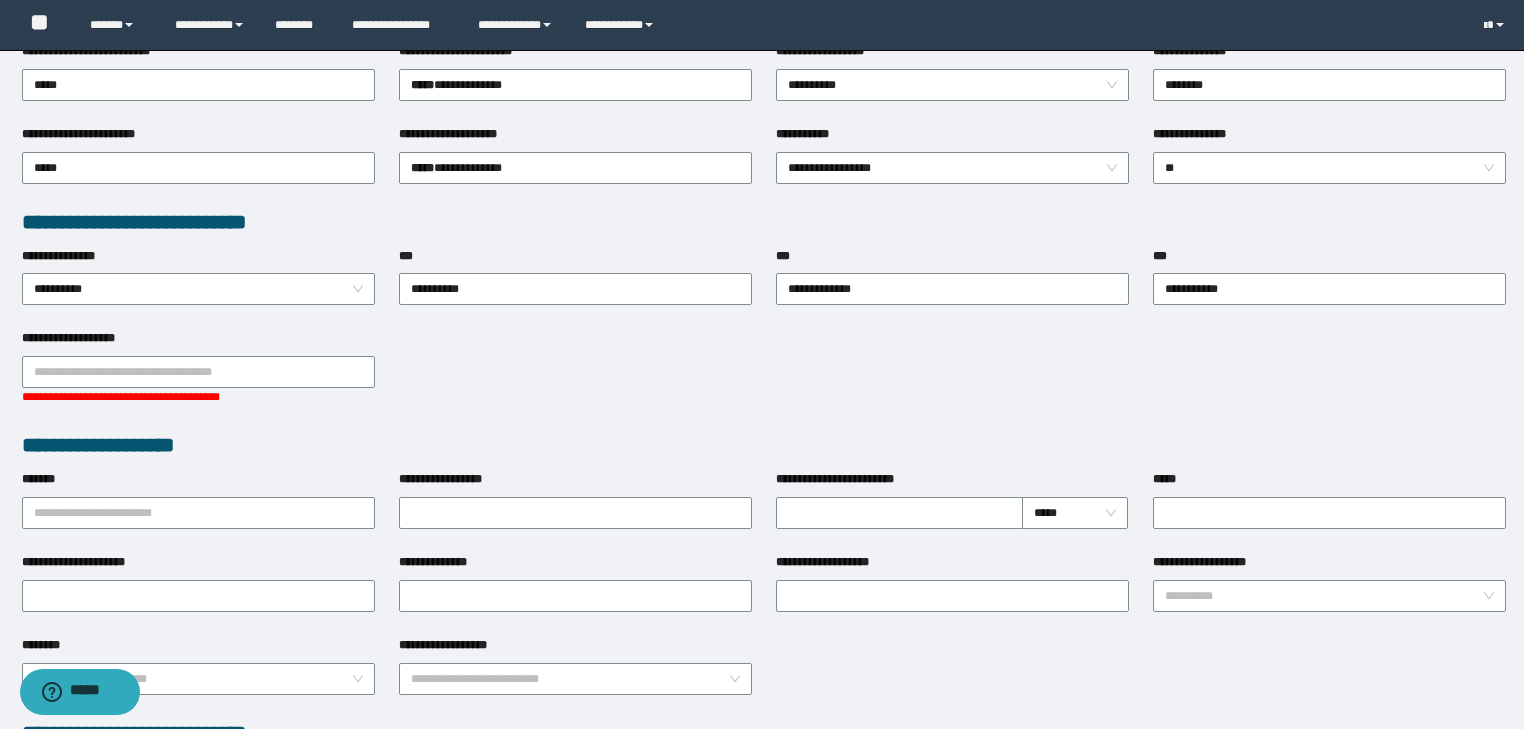 click on "**********" at bounding box center [764, 380] 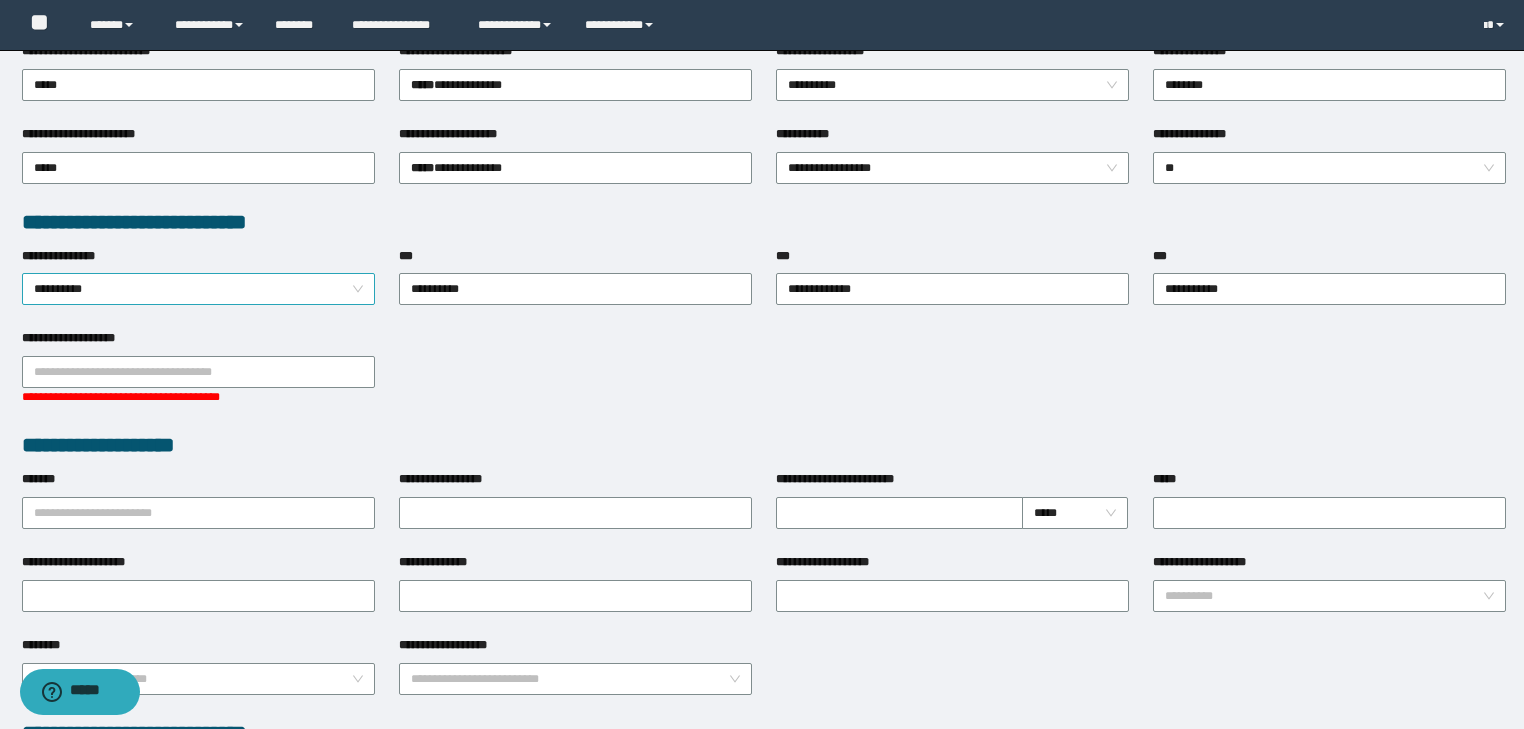 click on "**********" at bounding box center (199, 289) 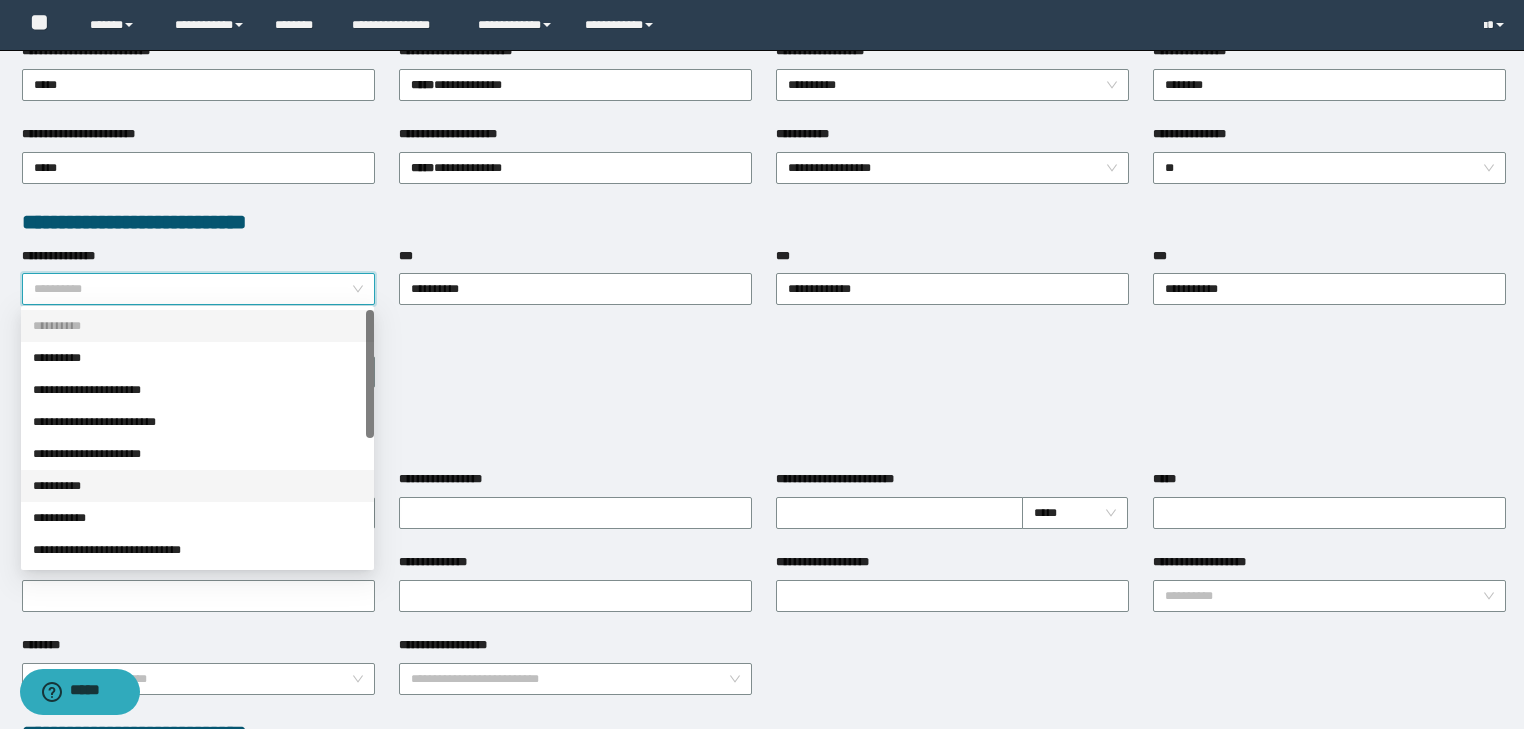 click on "**********" at bounding box center (197, 486) 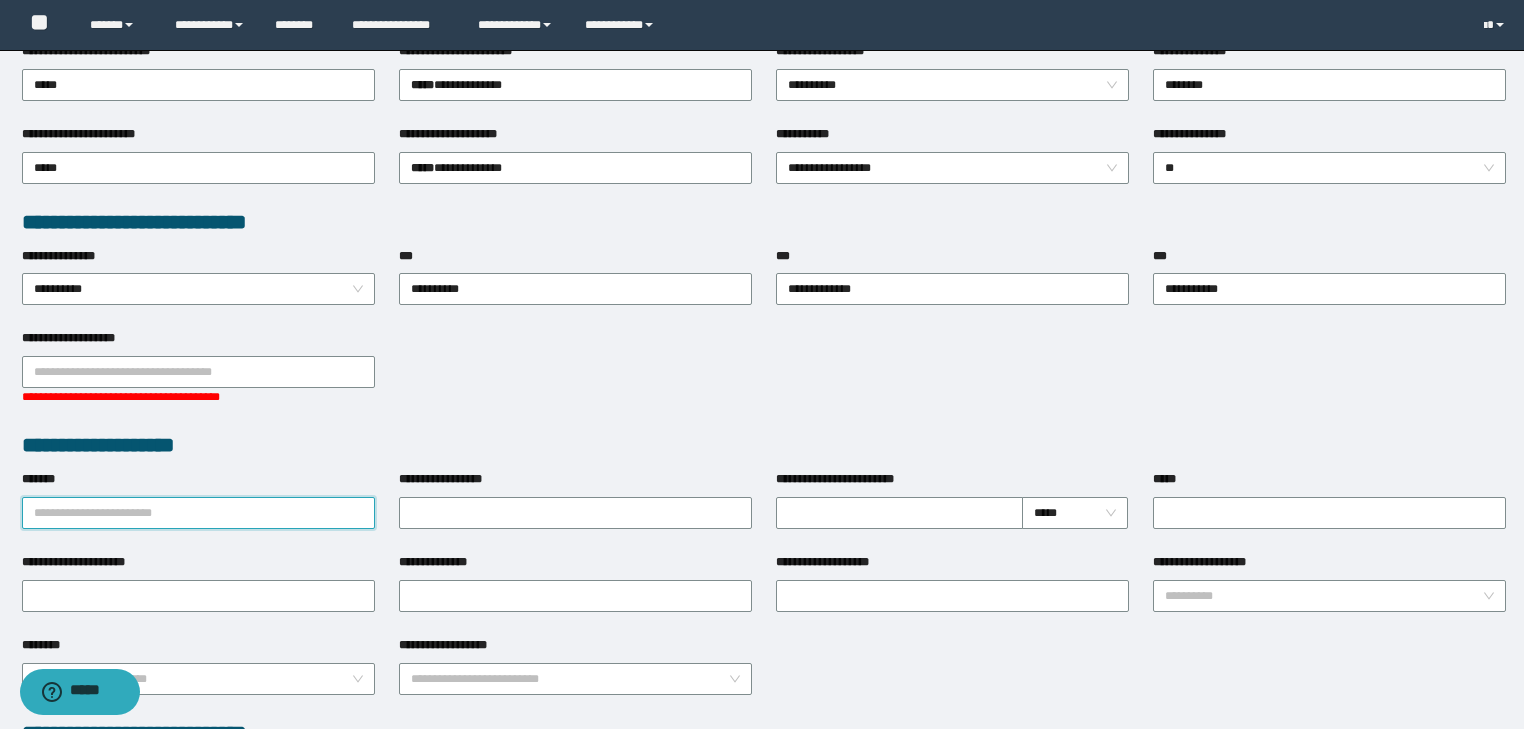 click on "*******" at bounding box center (198, 513) 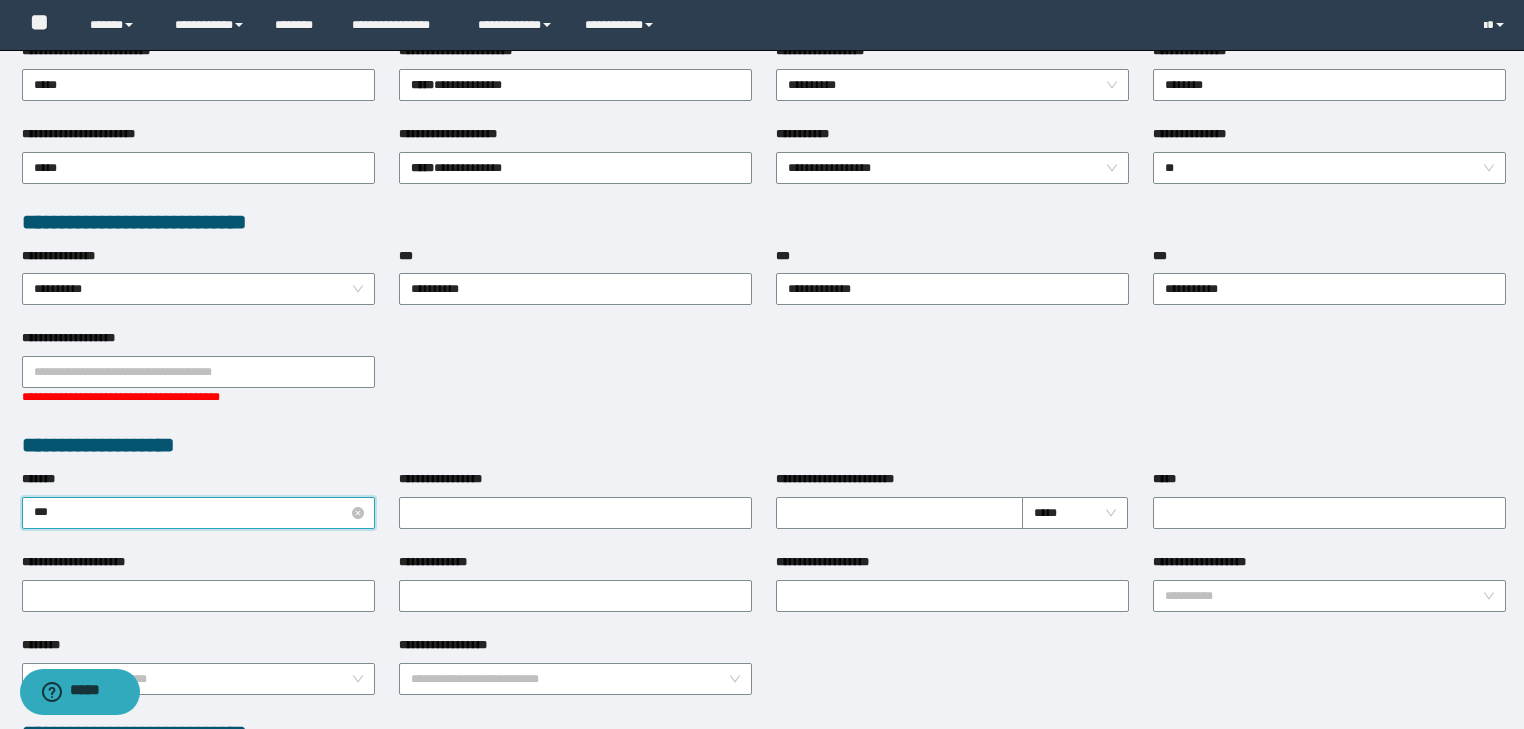 type on "****" 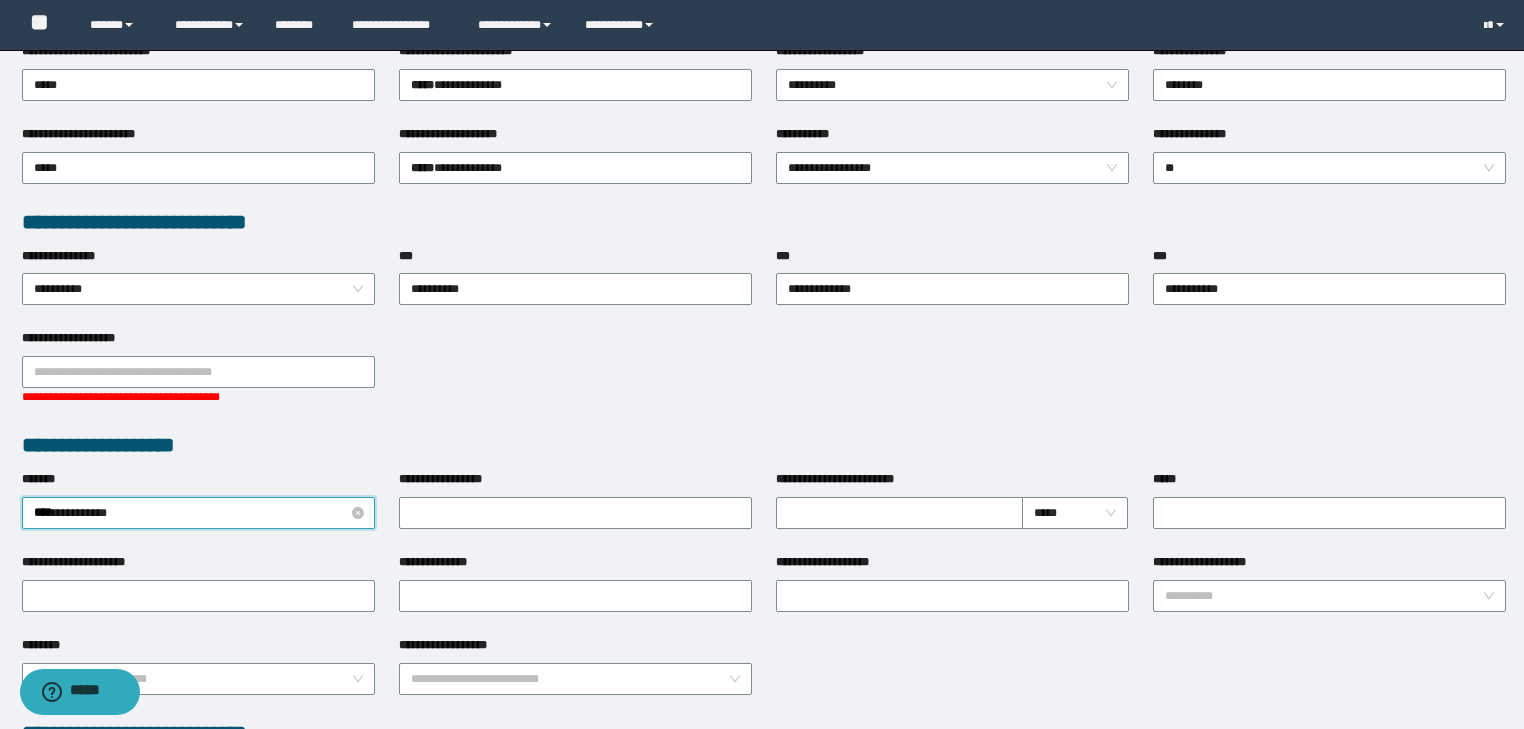 type 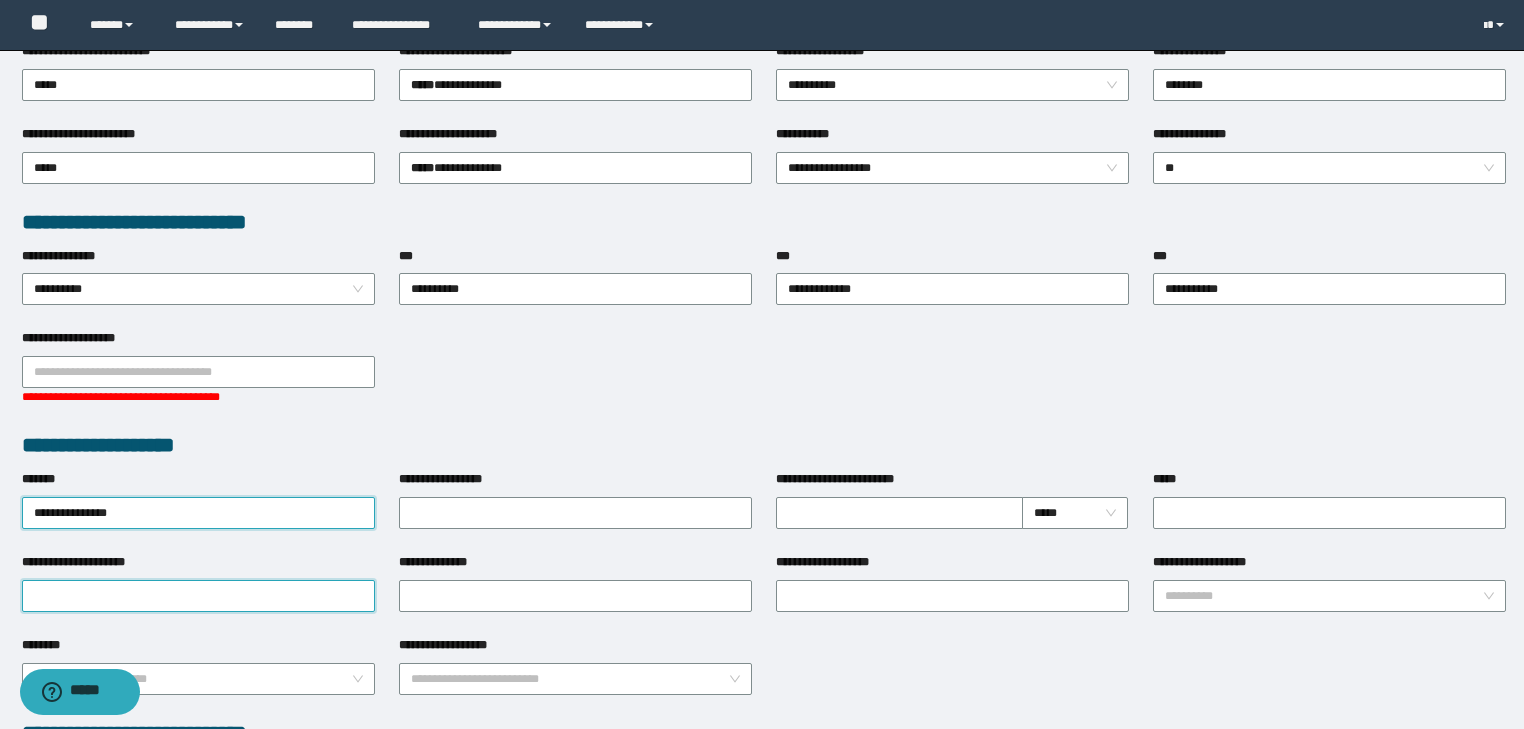 click on "**********" at bounding box center (198, 596) 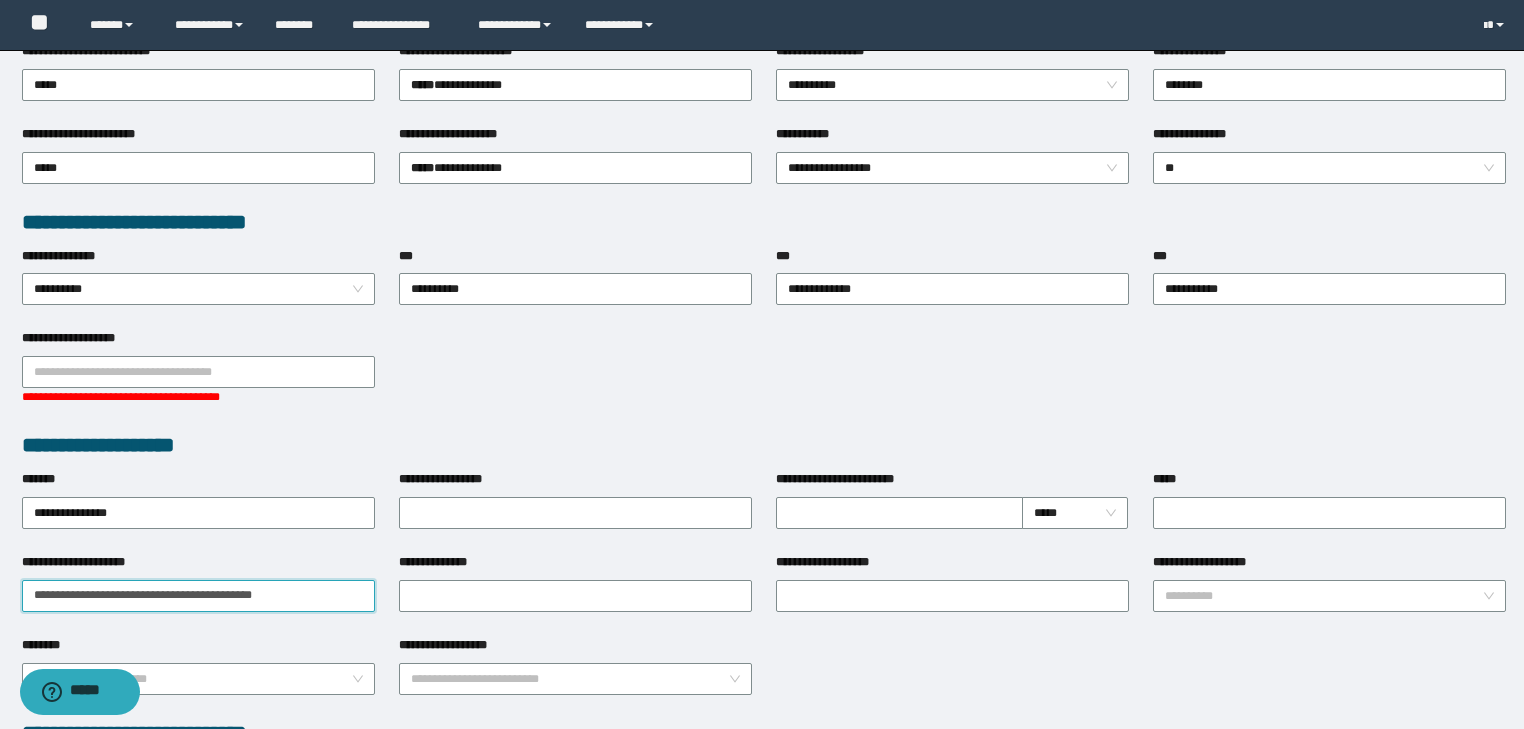 click on "**********" at bounding box center (198, 596) 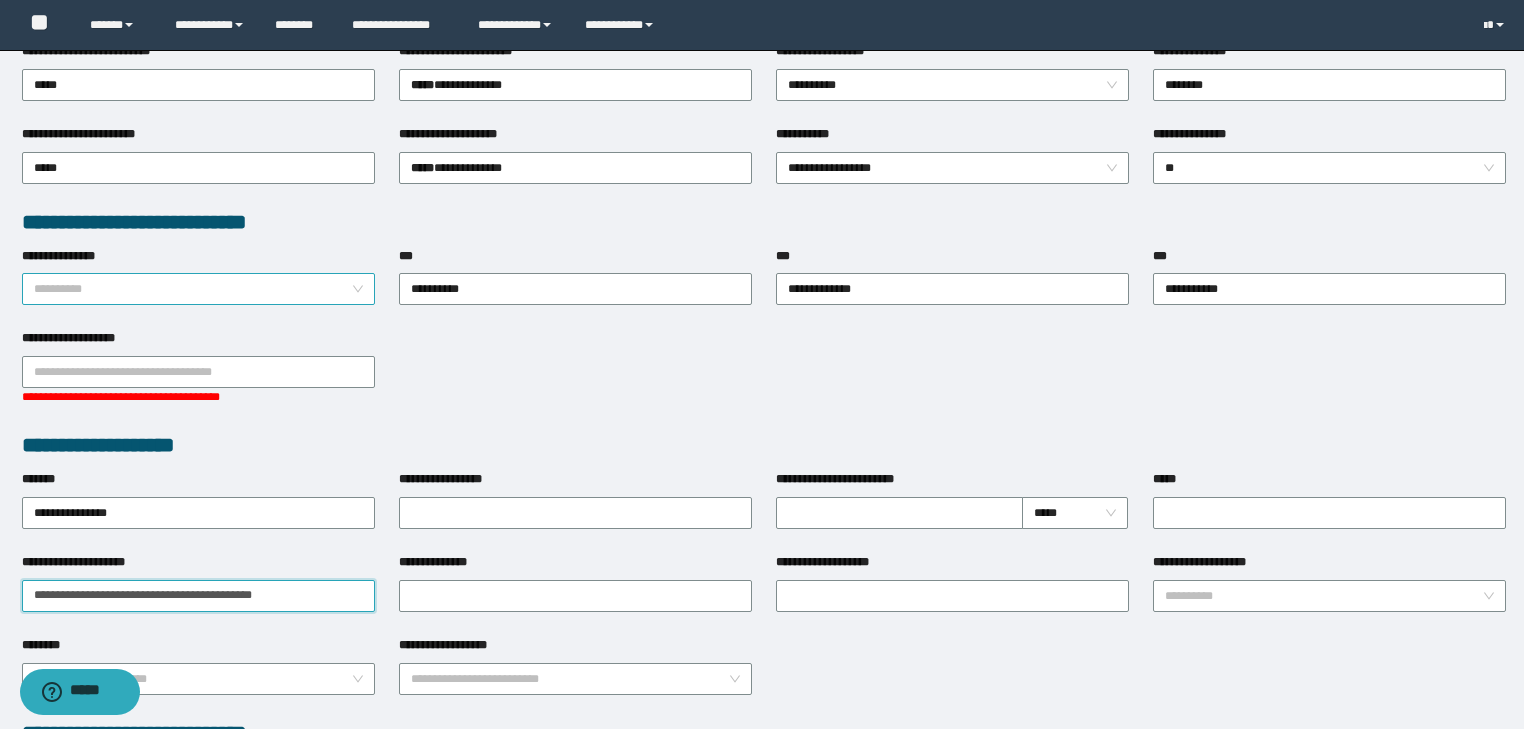 click on "**********" at bounding box center [199, 289] 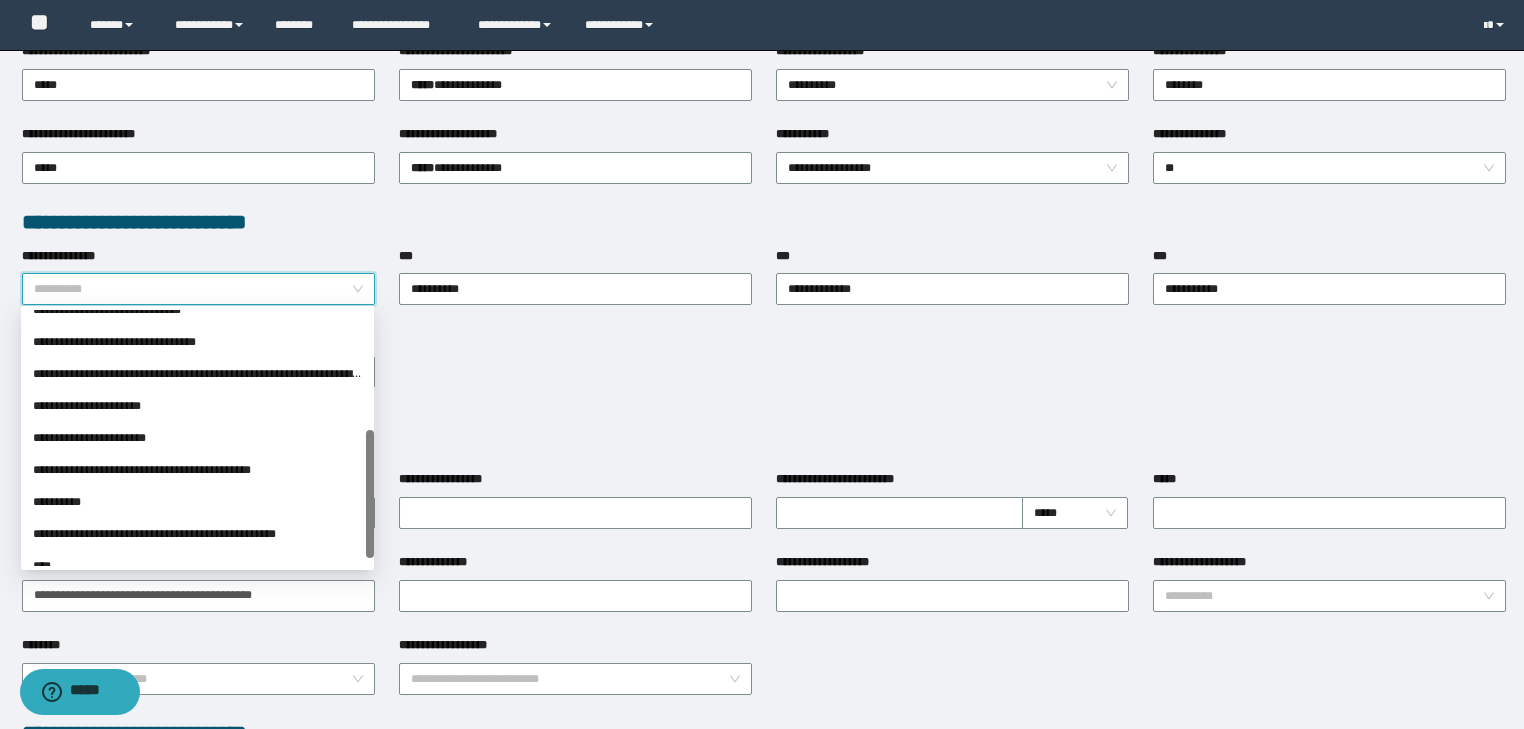 scroll, scrollTop: 80, scrollLeft: 0, axis: vertical 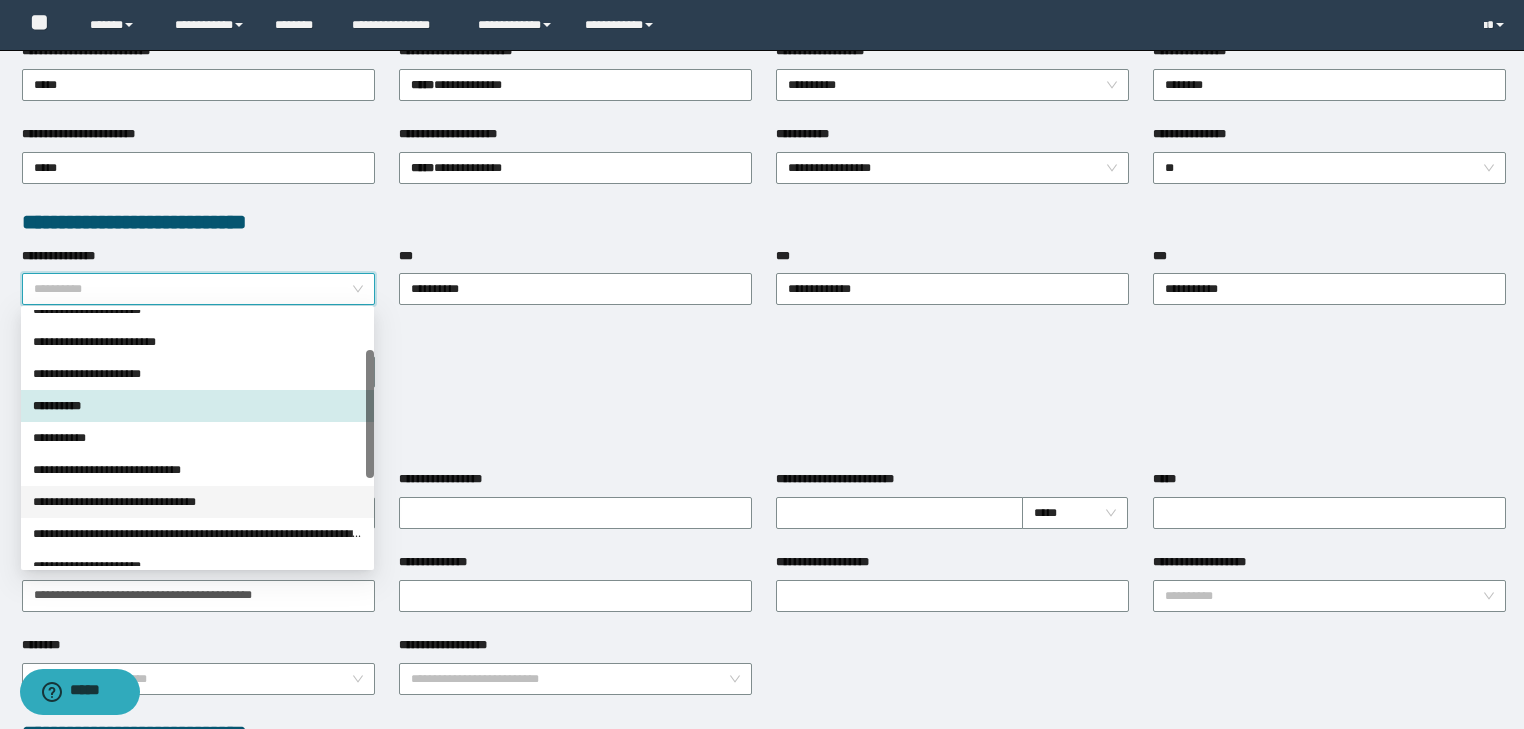 click on "**********" at bounding box center [197, 502] 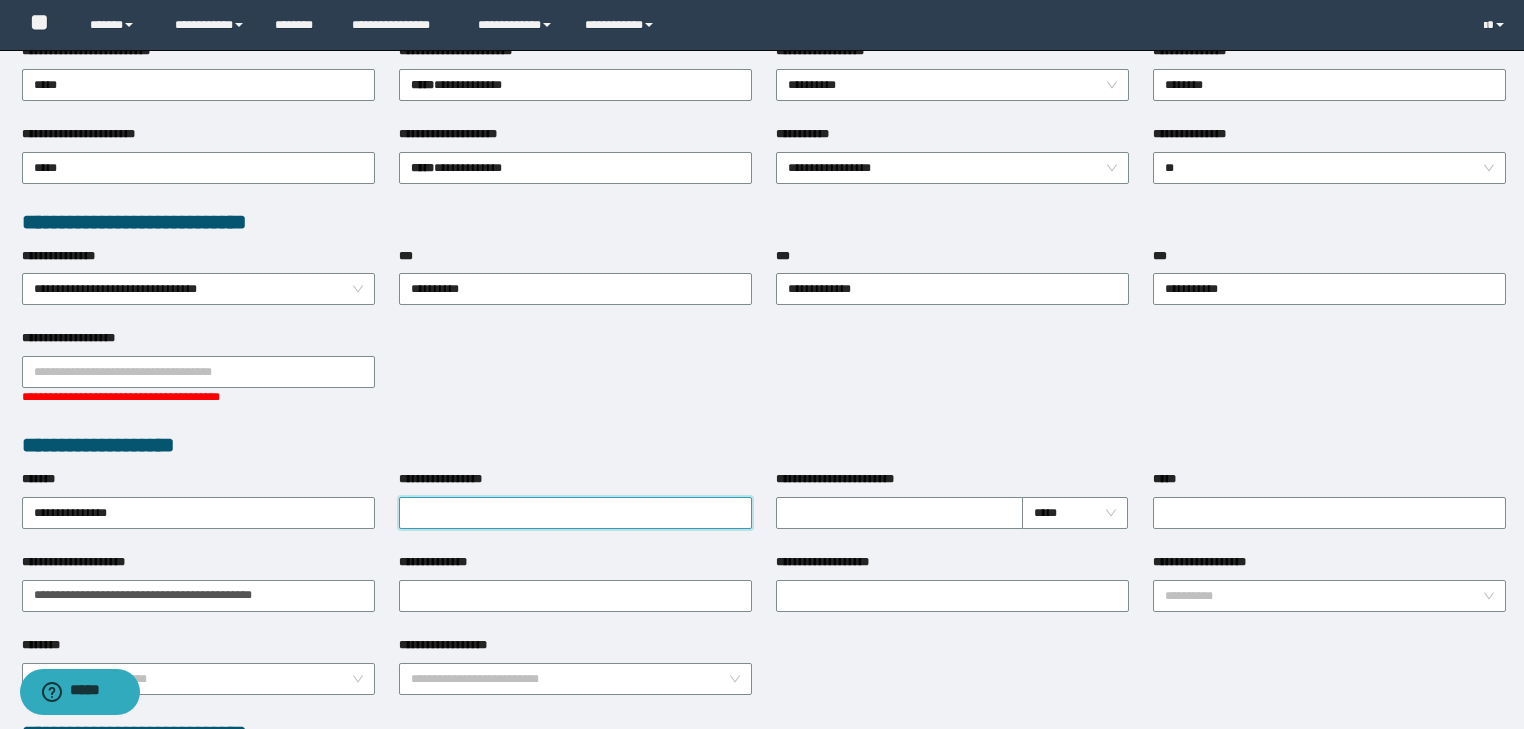 click on "**********" at bounding box center (575, 513) 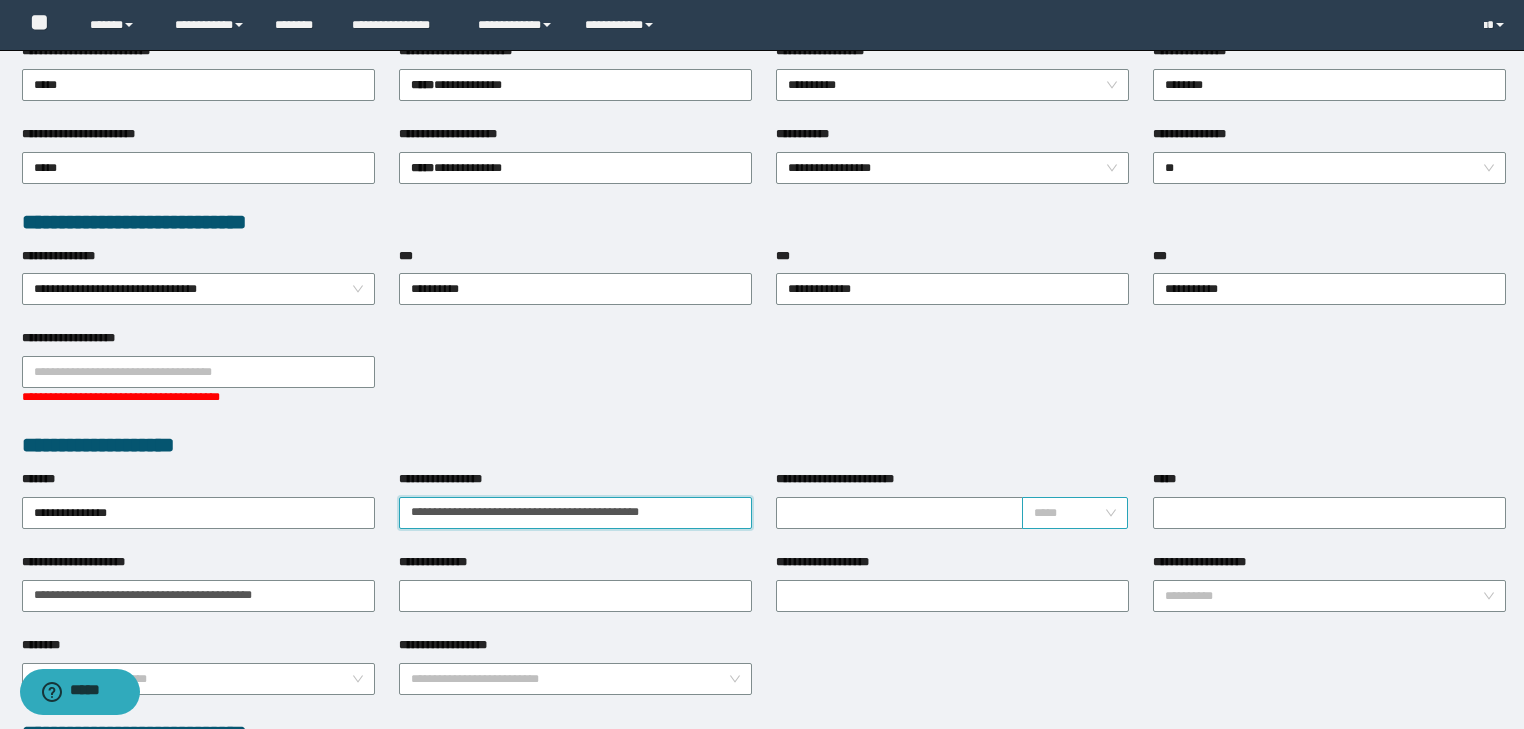 click on "*****" at bounding box center (1075, 513) 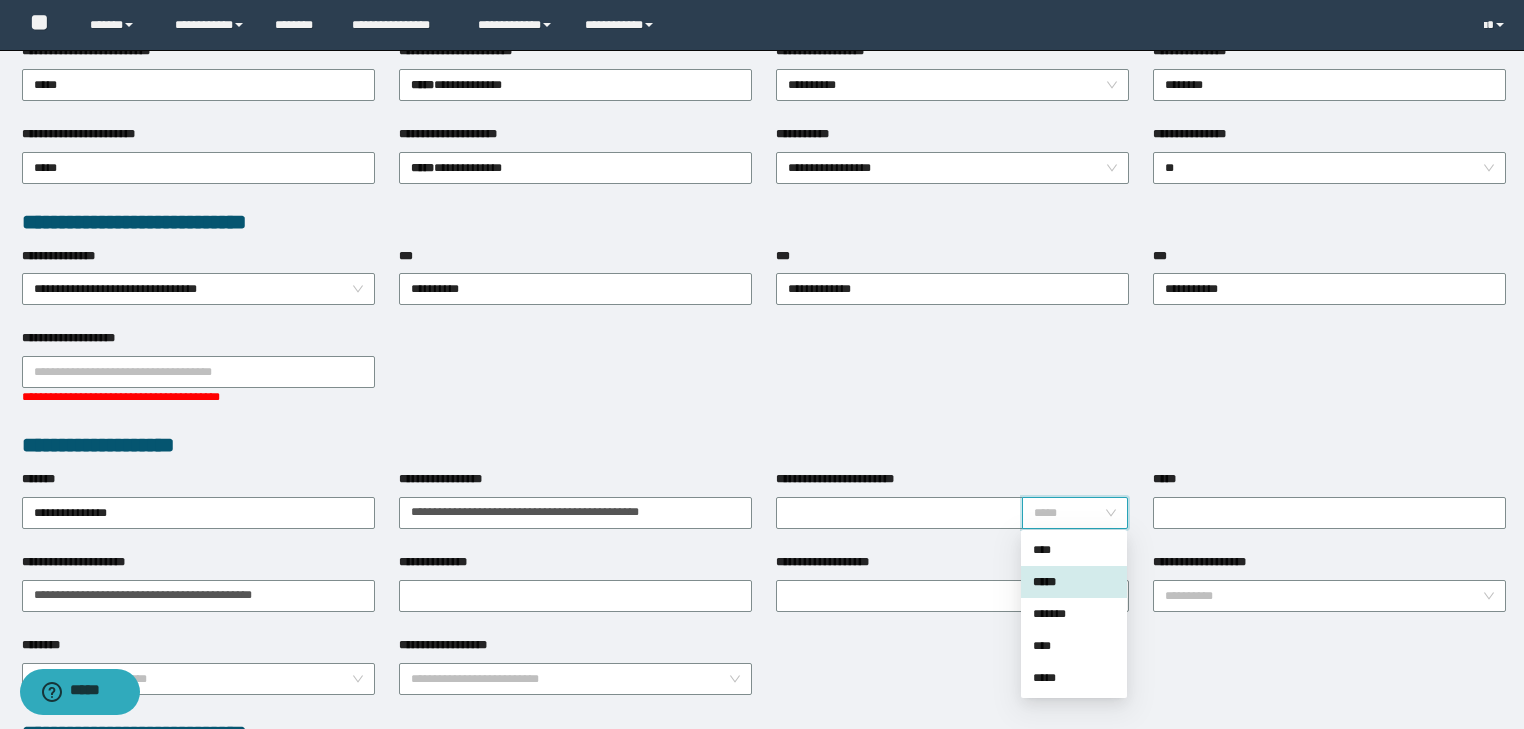 click on "*****" at bounding box center (1074, 582) 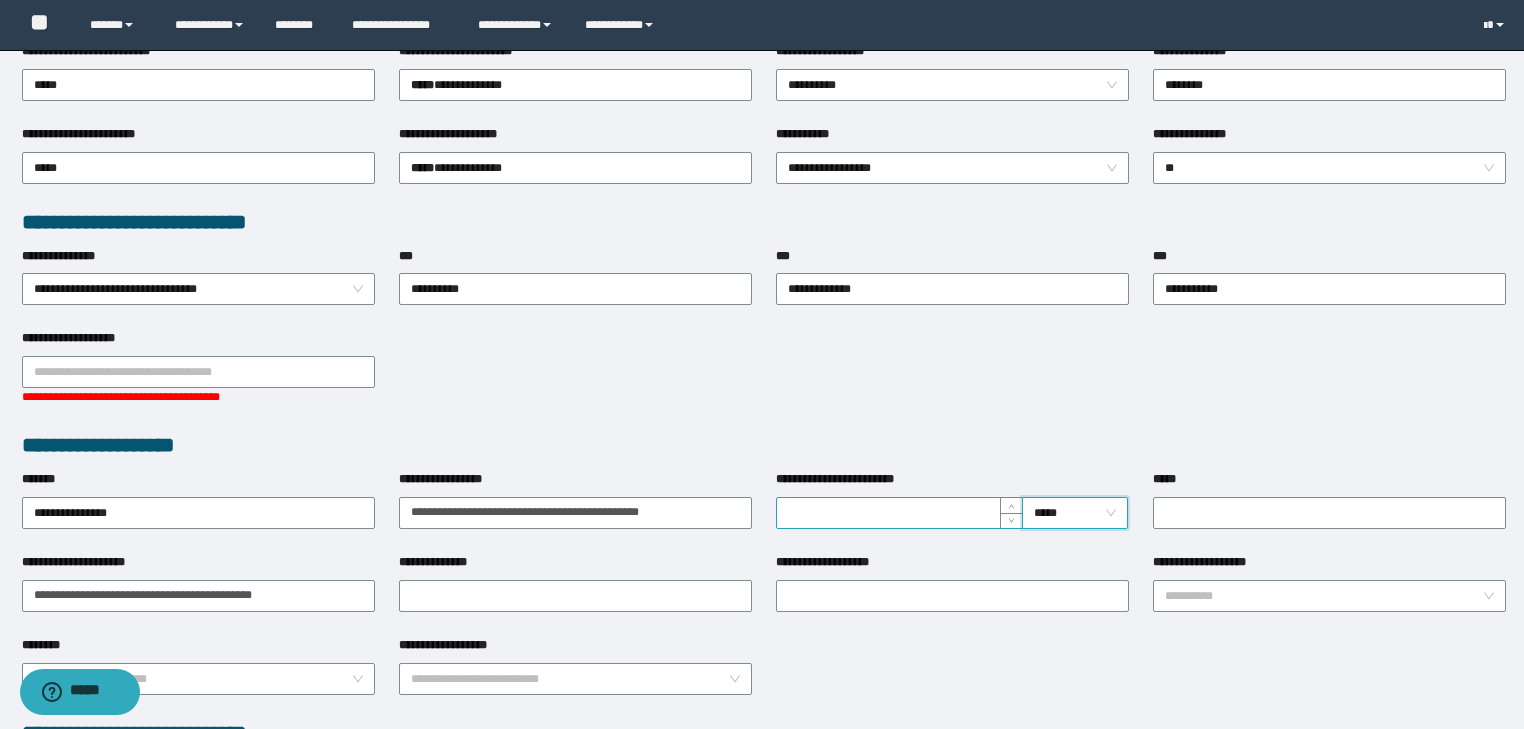 click on "**********" at bounding box center [899, 513] 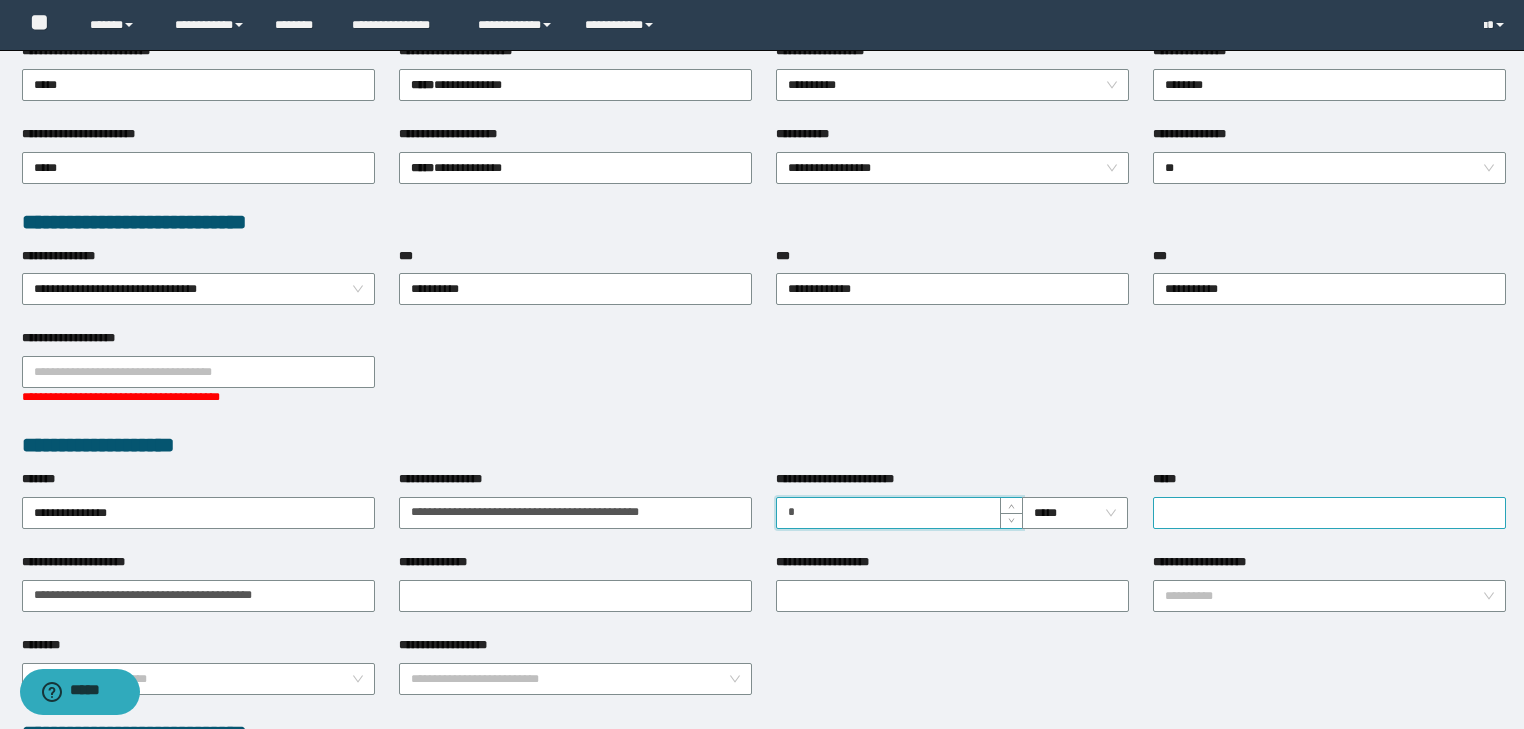type on "*" 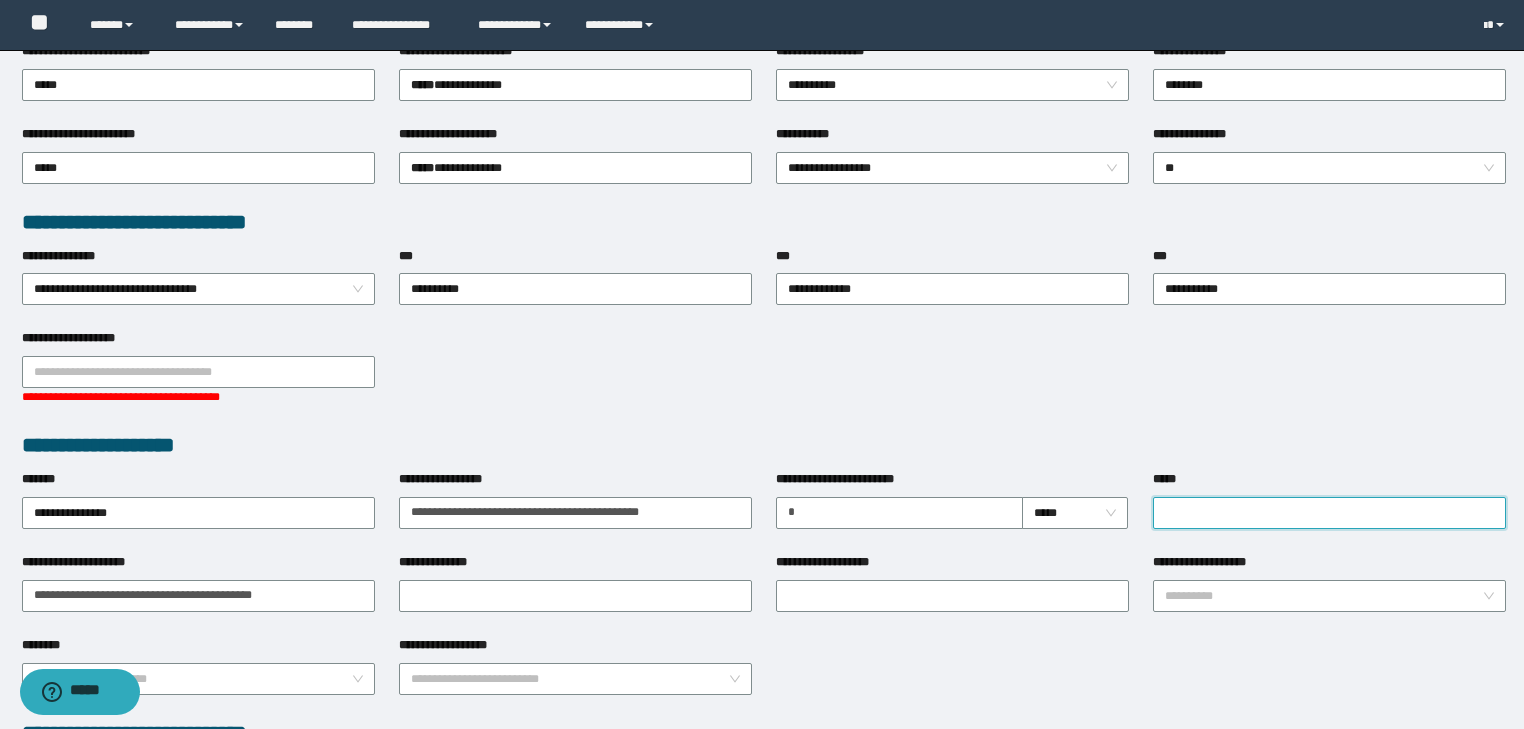 click on "*****" at bounding box center [1329, 513] 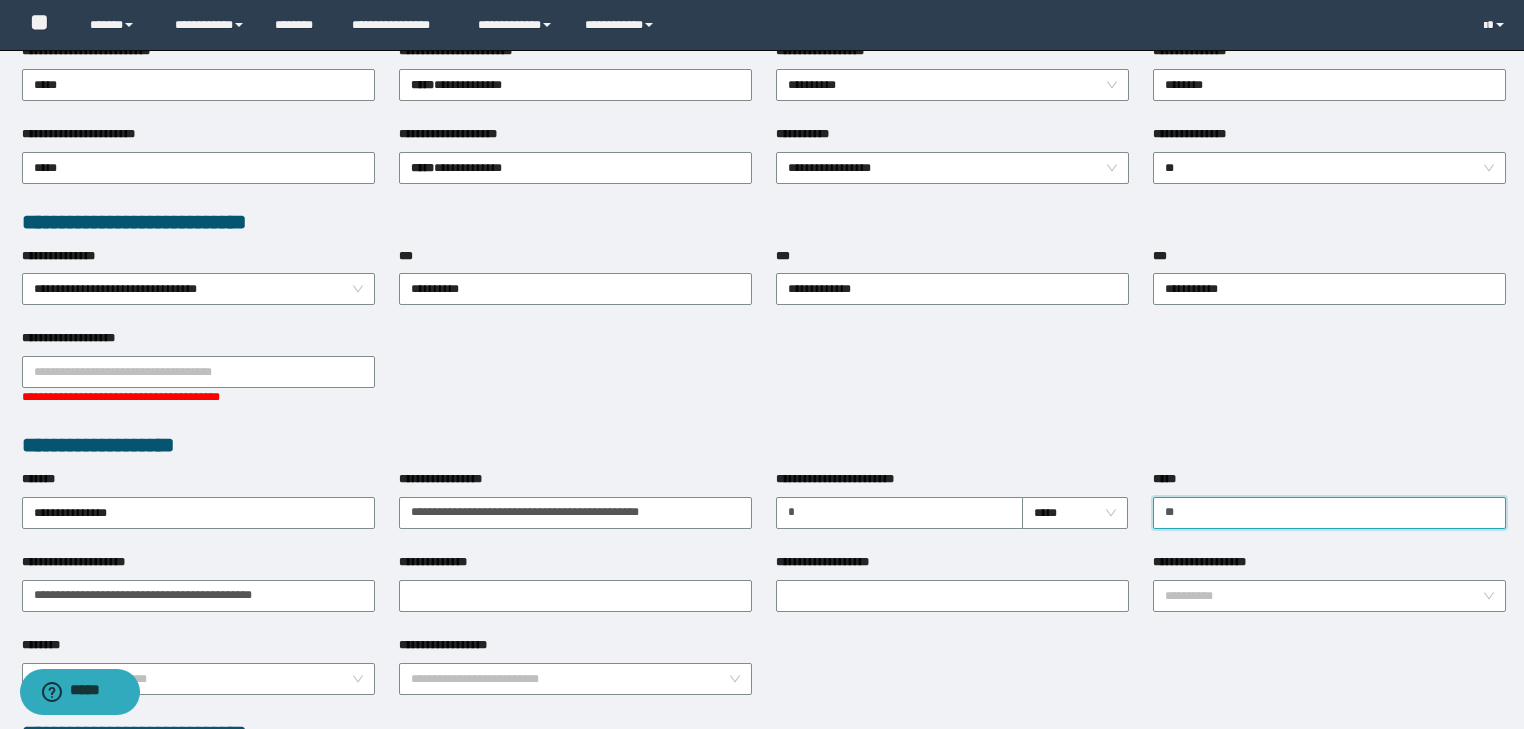 type on "*" 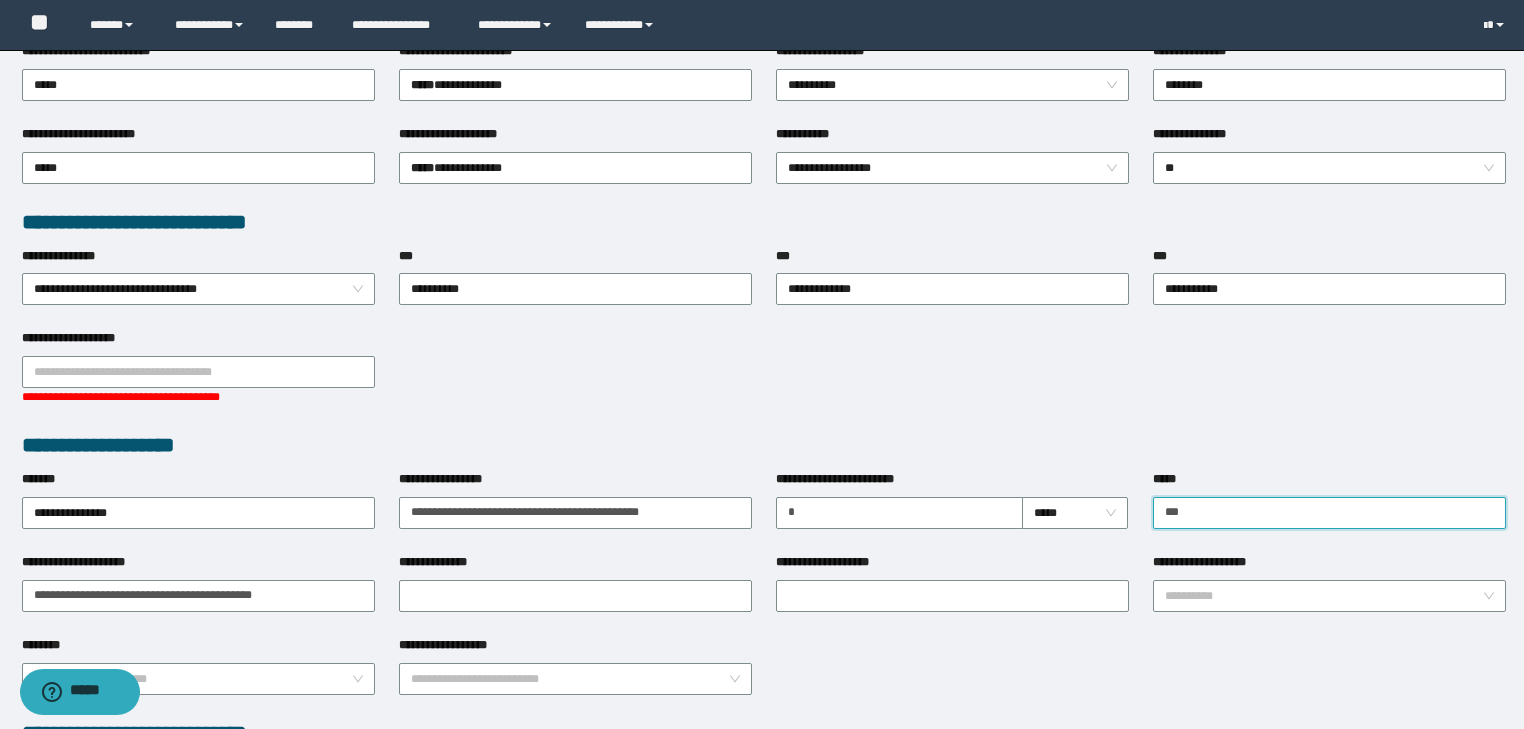type on "*********" 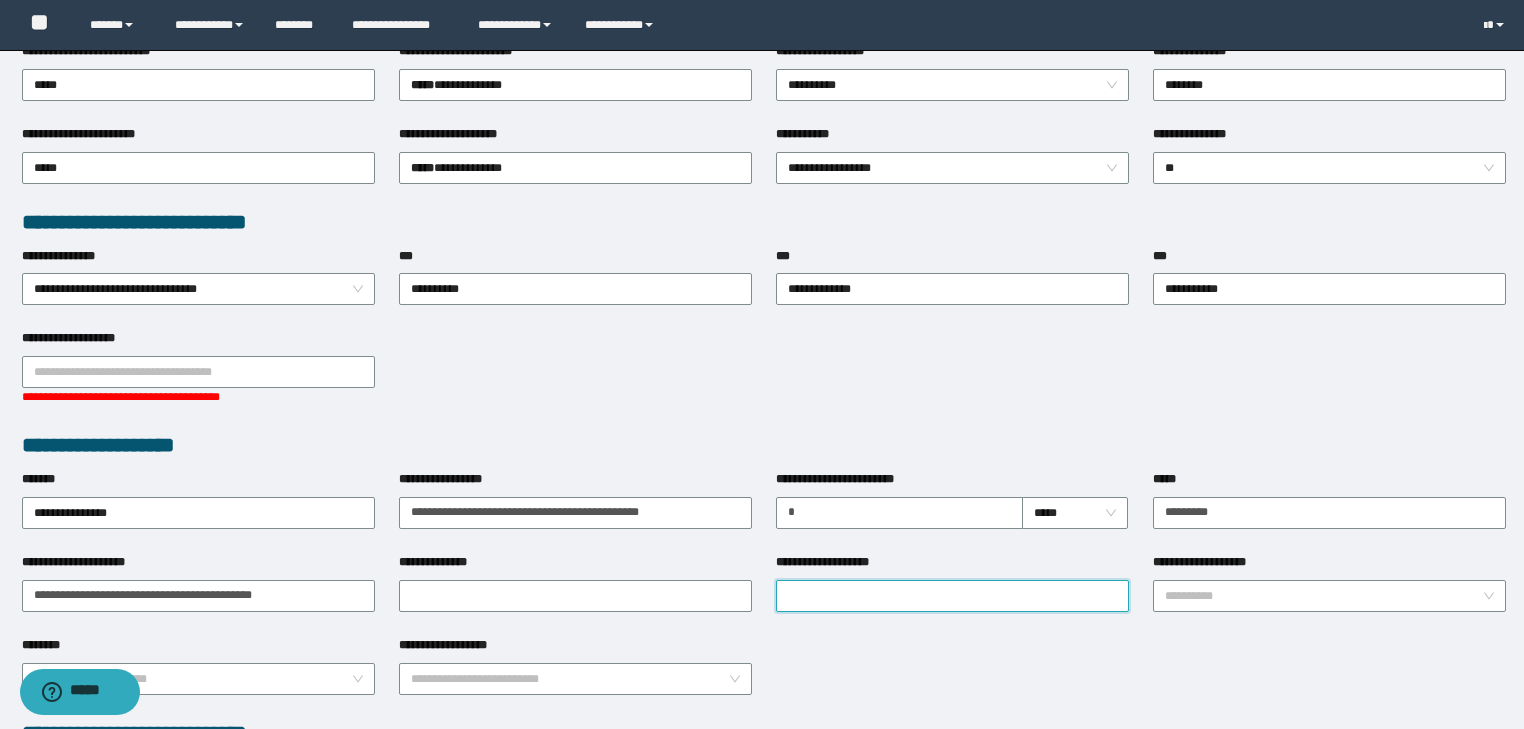 click on "**********" at bounding box center [952, 596] 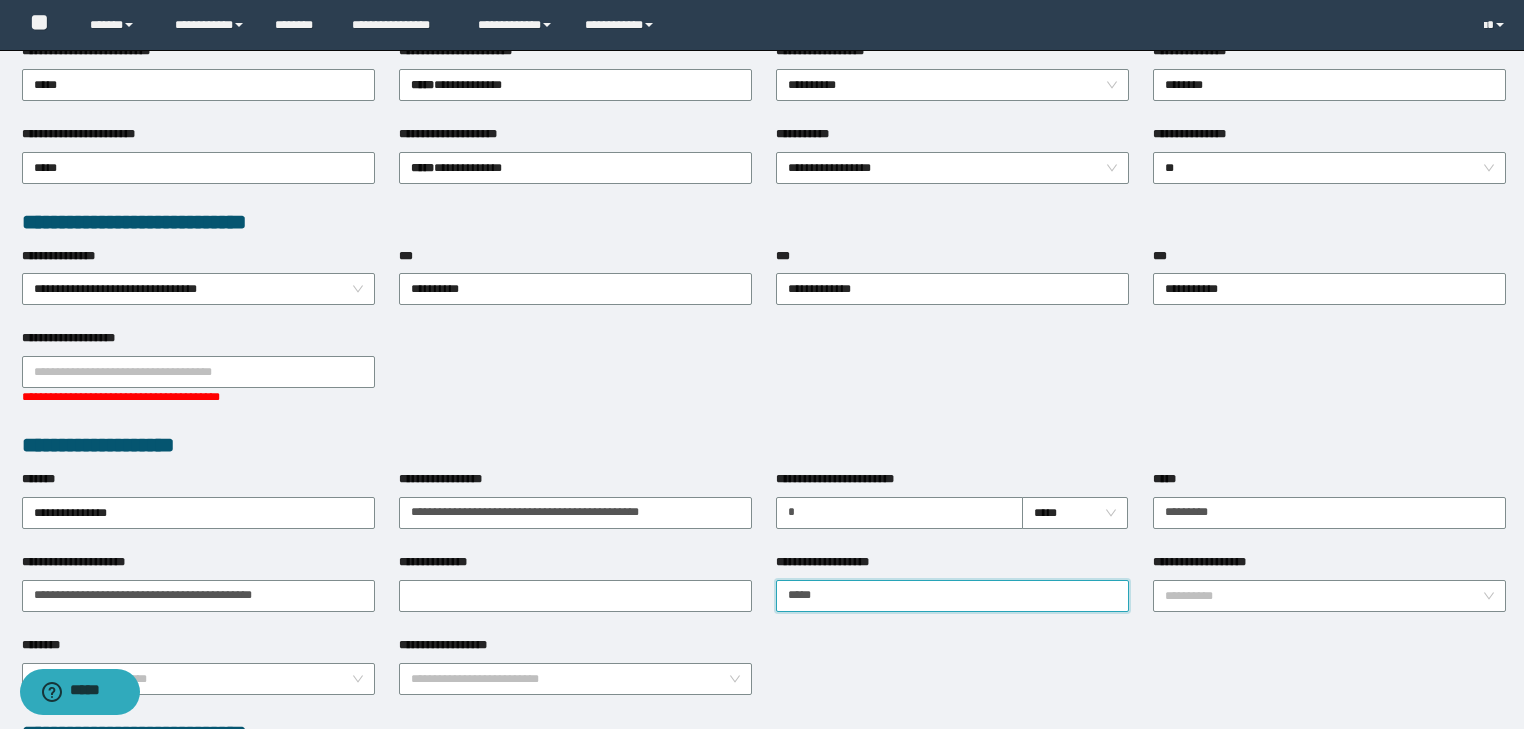 type on "*********" 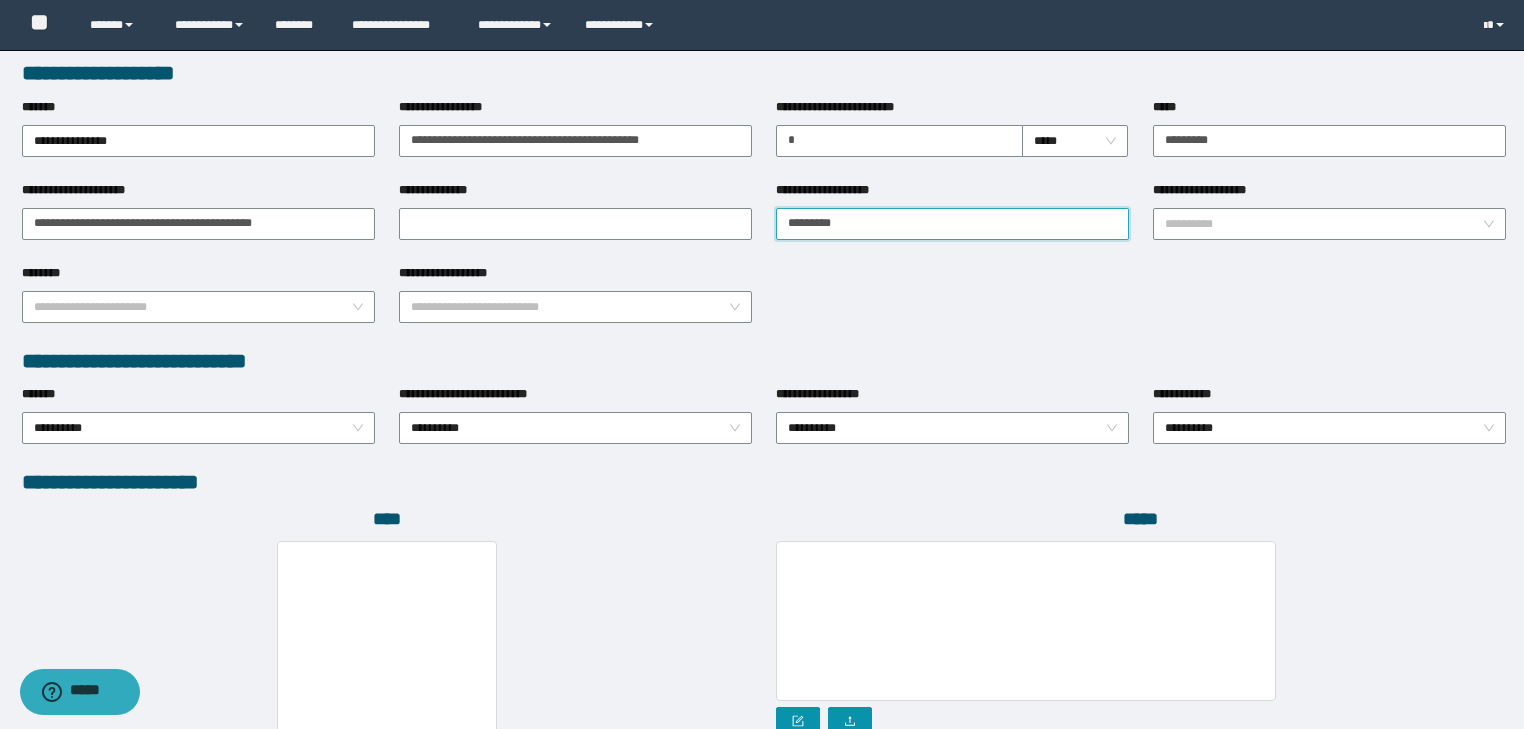 scroll, scrollTop: 992, scrollLeft: 0, axis: vertical 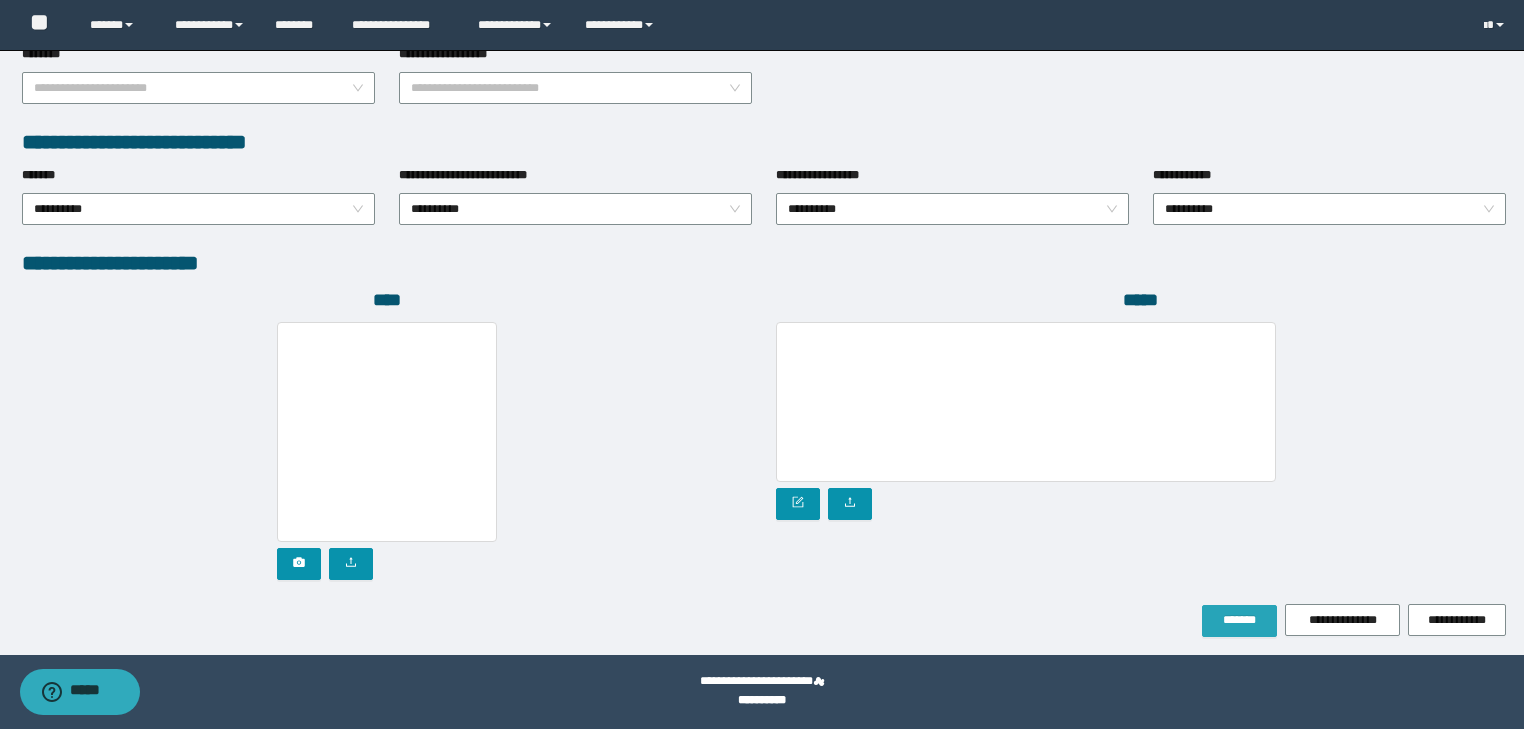 click on "*******" at bounding box center [1239, 620] 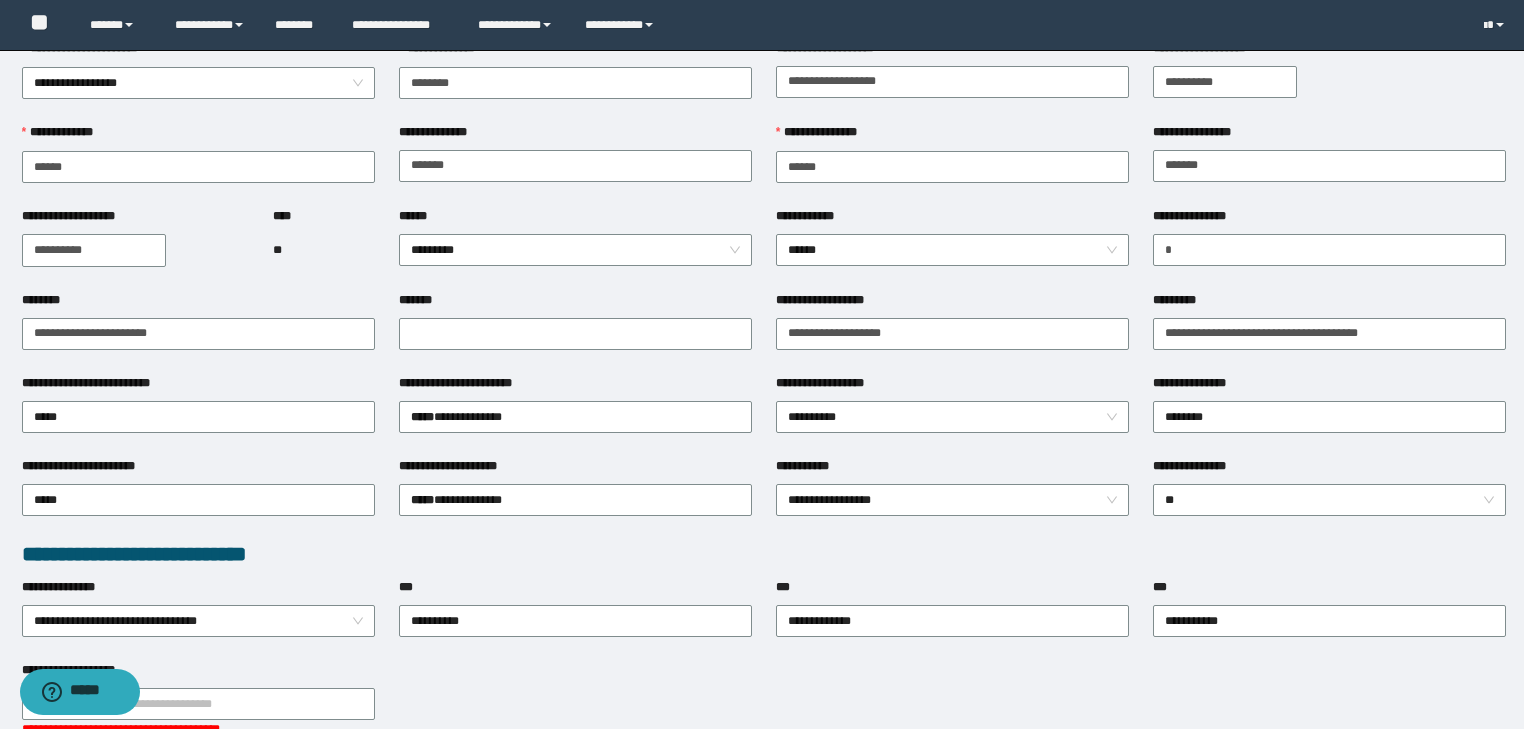 scroll, scrollTop: 0, scrollLeft: 0, axis: both 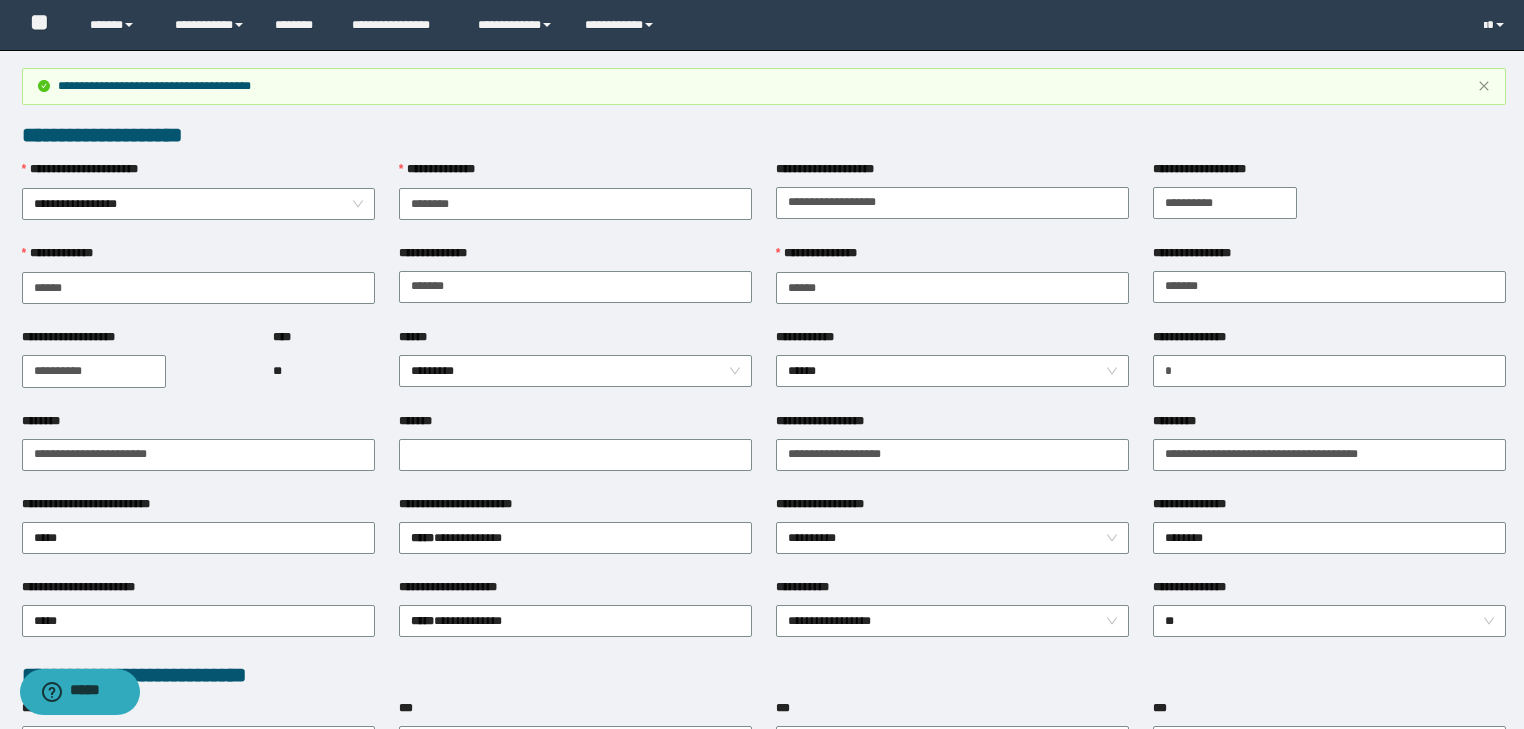 type 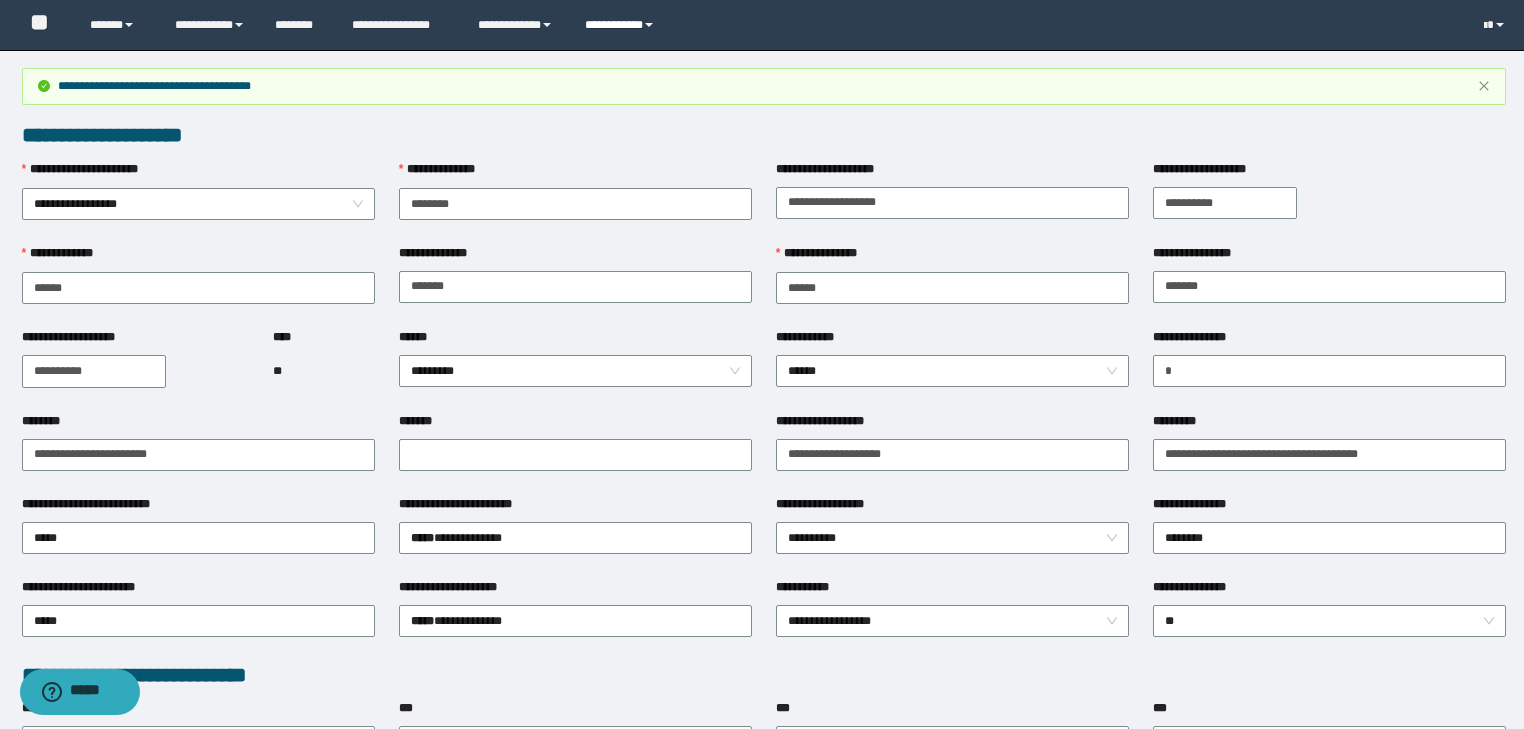 click on "**********" at bounding box center [622, 25] 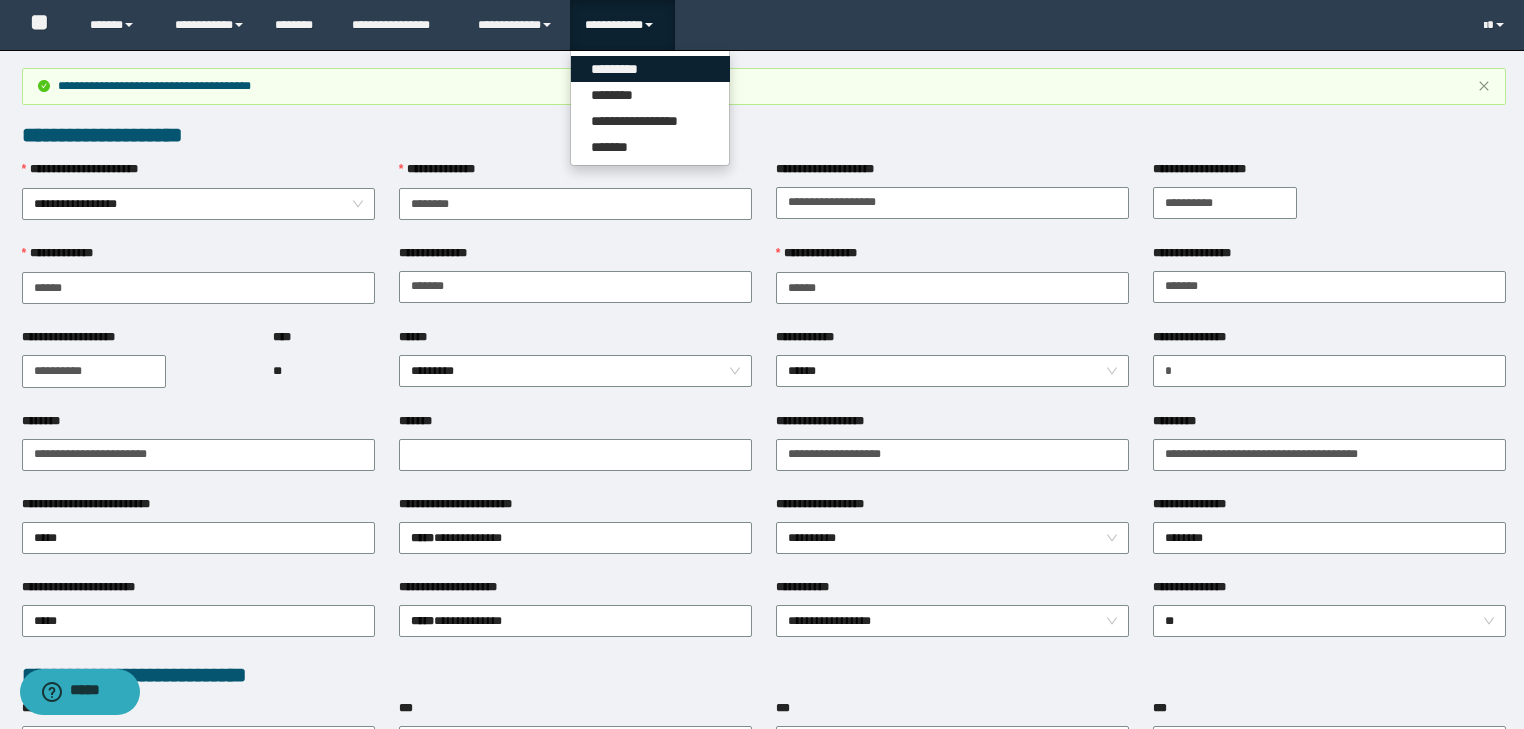 click on "*********" at bounding box center (650, 69) 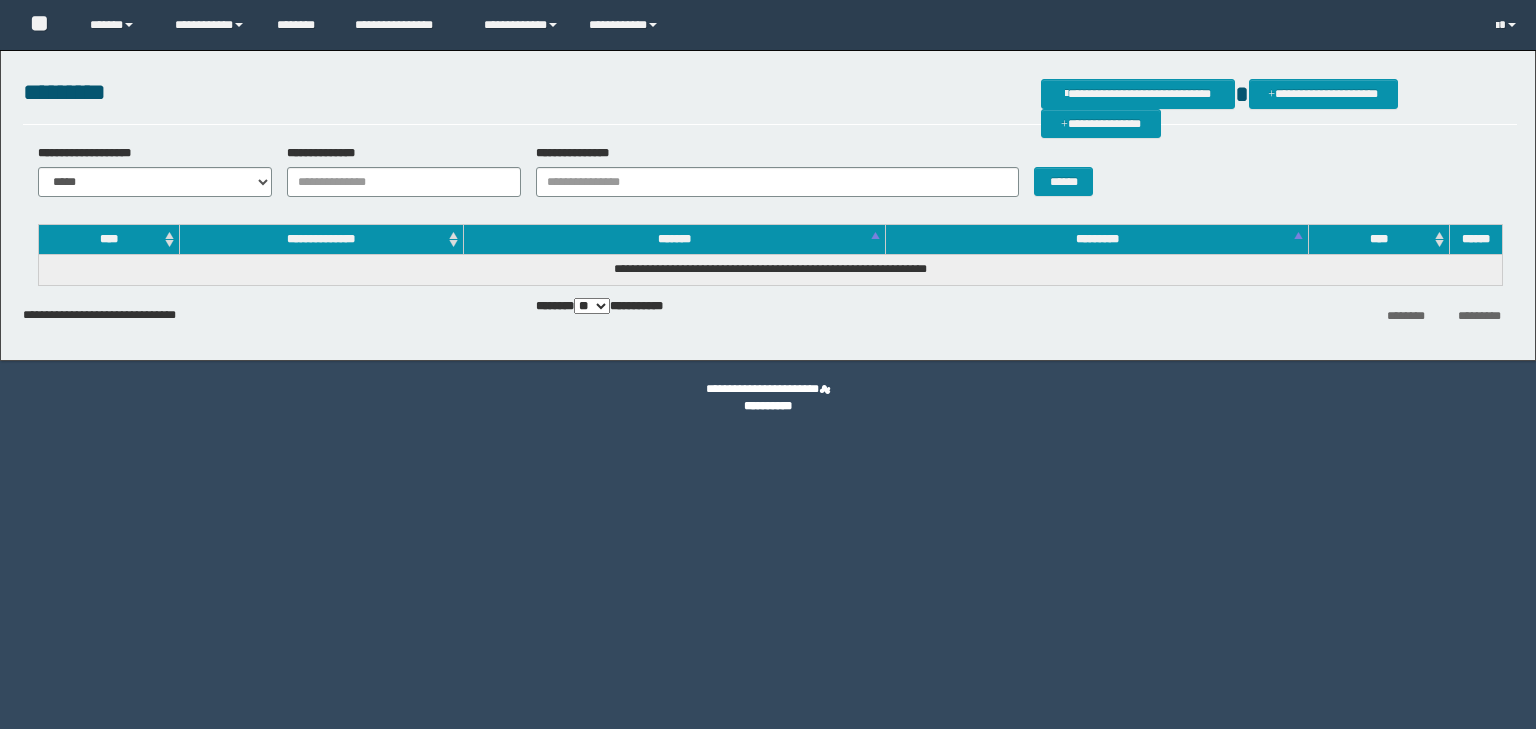 scroll, scrollTop: 0, scrollLeft: 0, axis: both 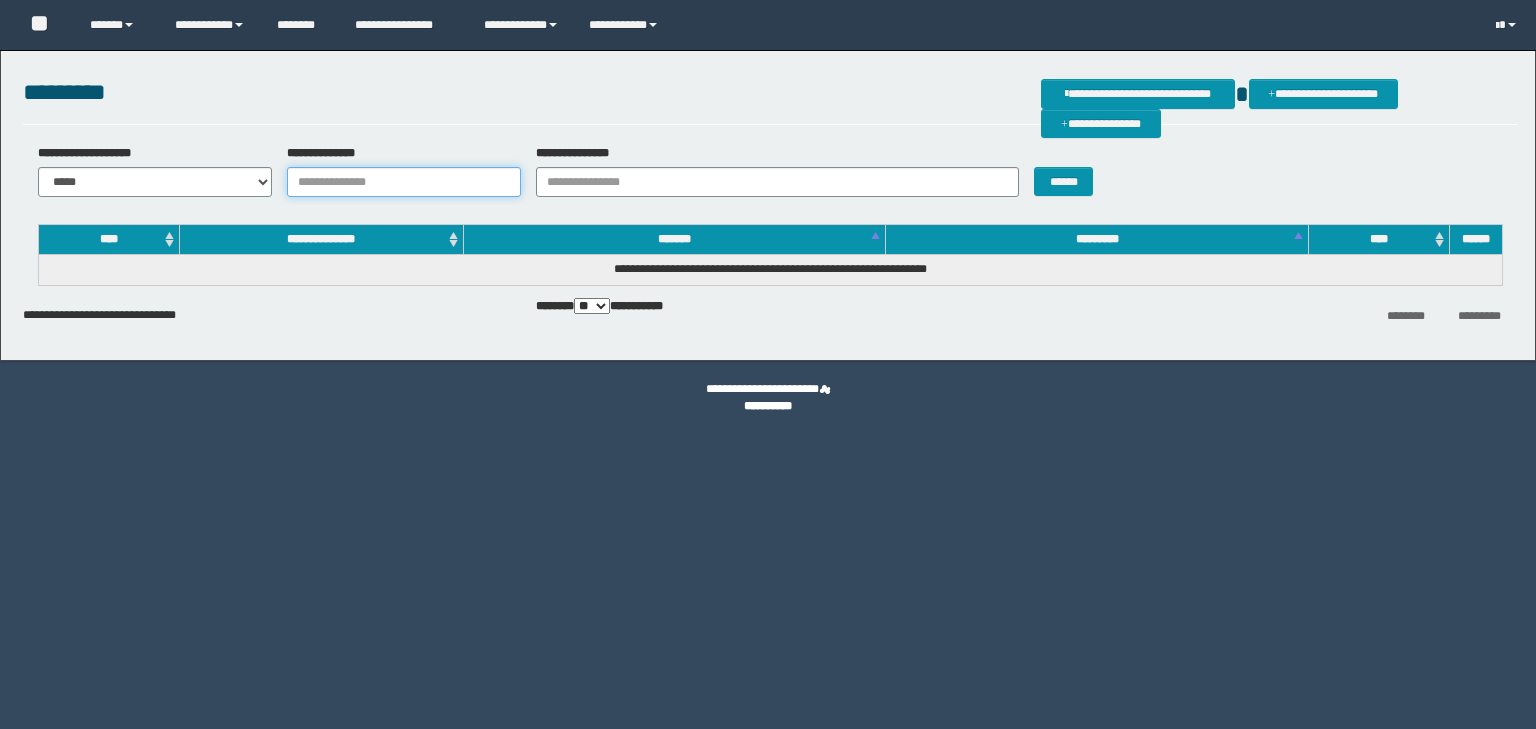 click on "**********" at bounding box center [404, 182] 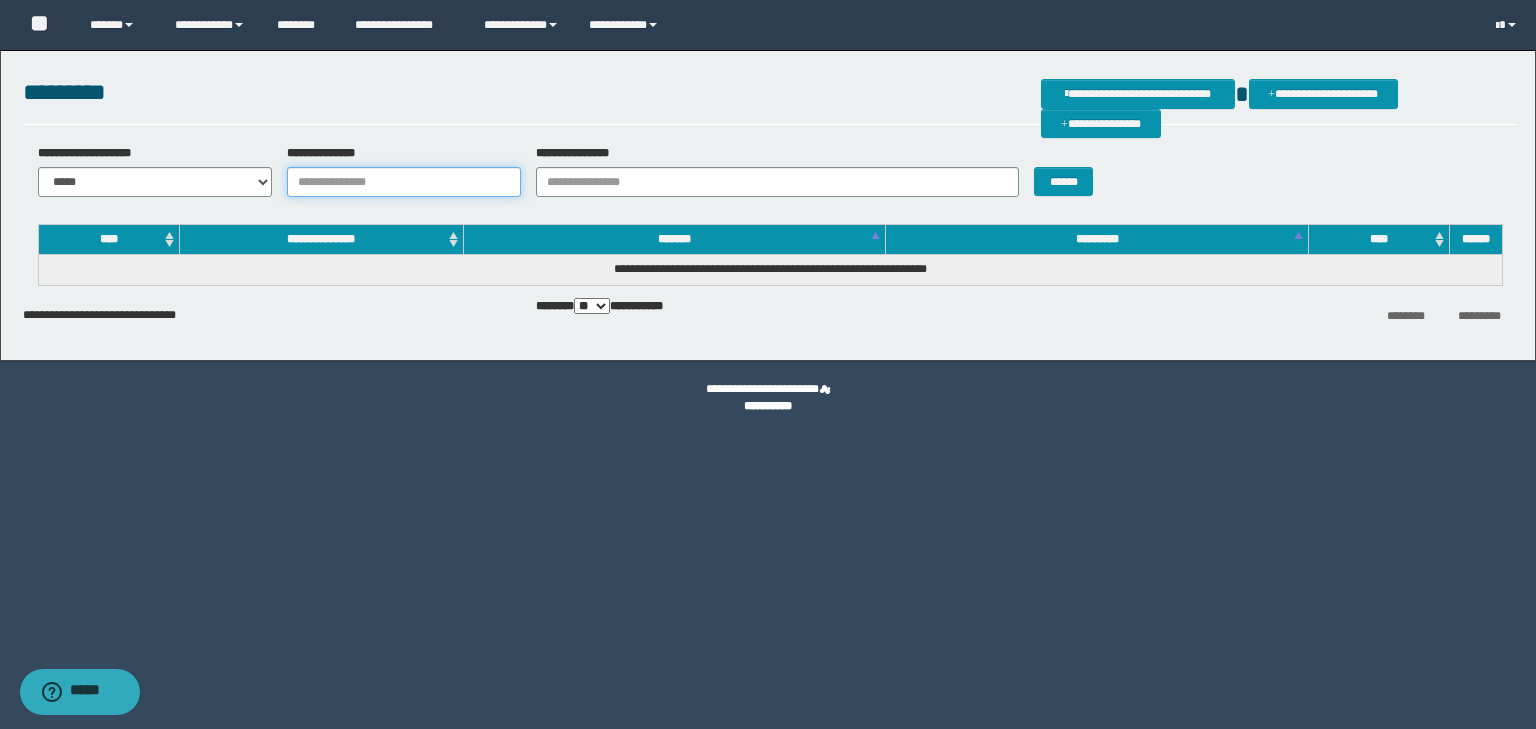 paste on "********" 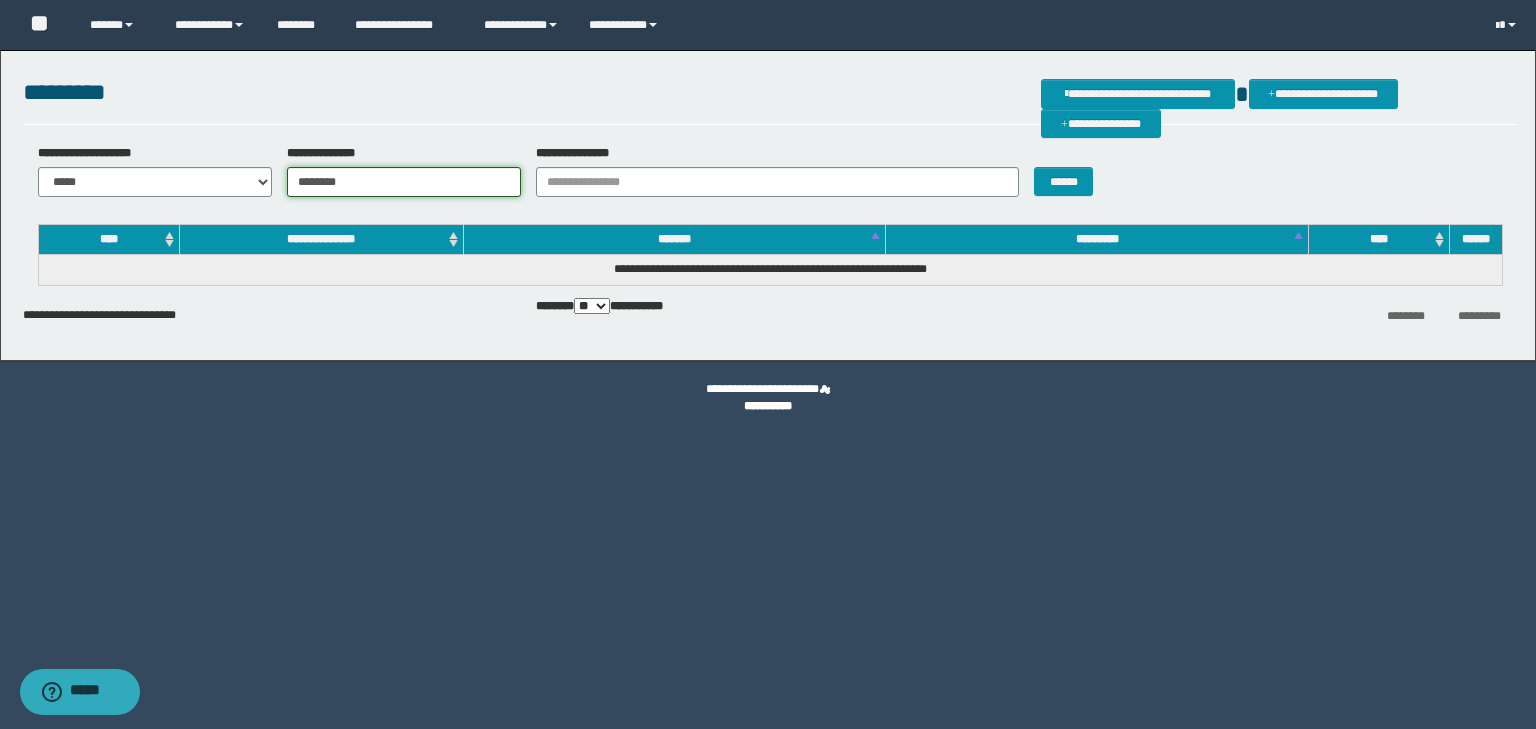 type on "********" 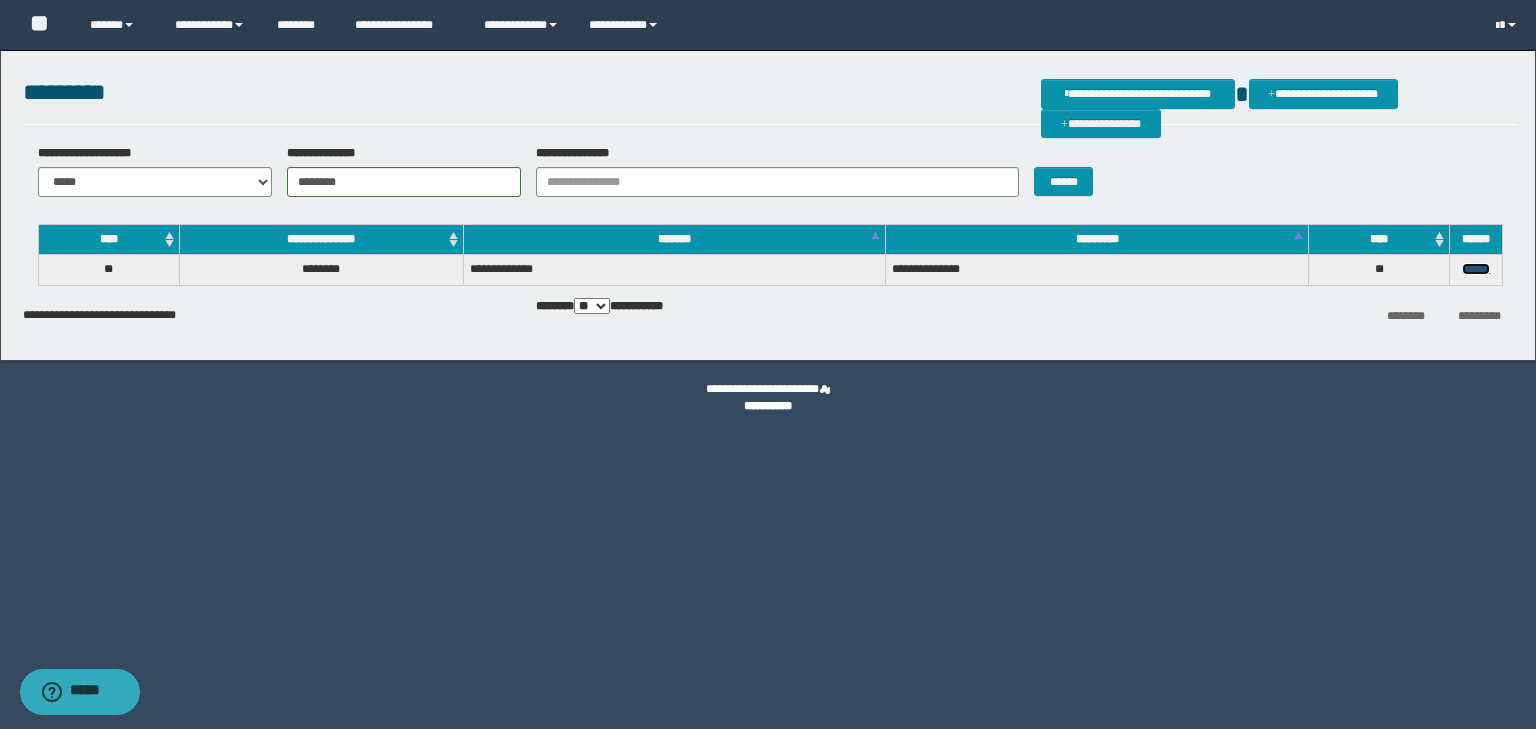 click on "******" at bounding box center (1476, 269) 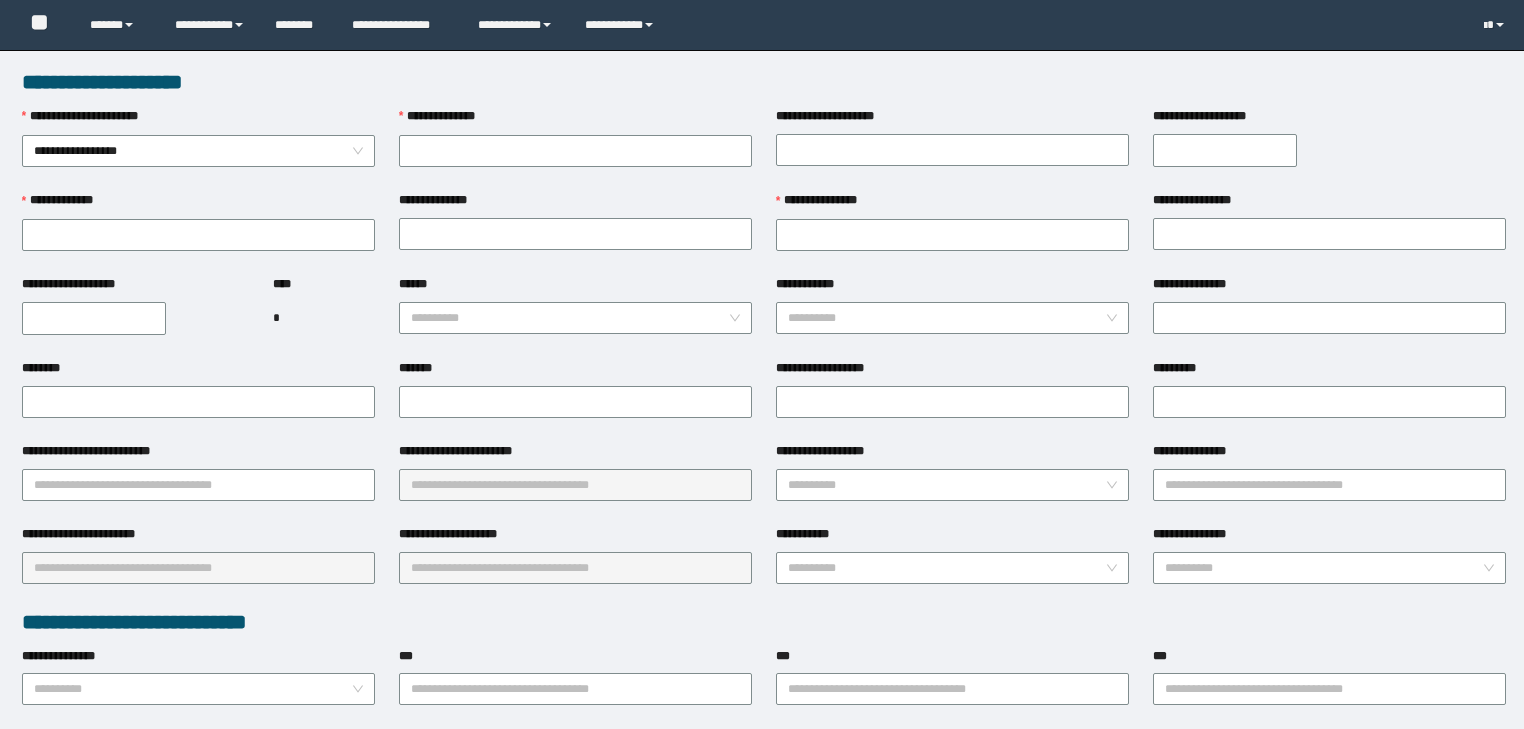 scroll, scrollTop: 0, scrollLeft: 0, axis: both 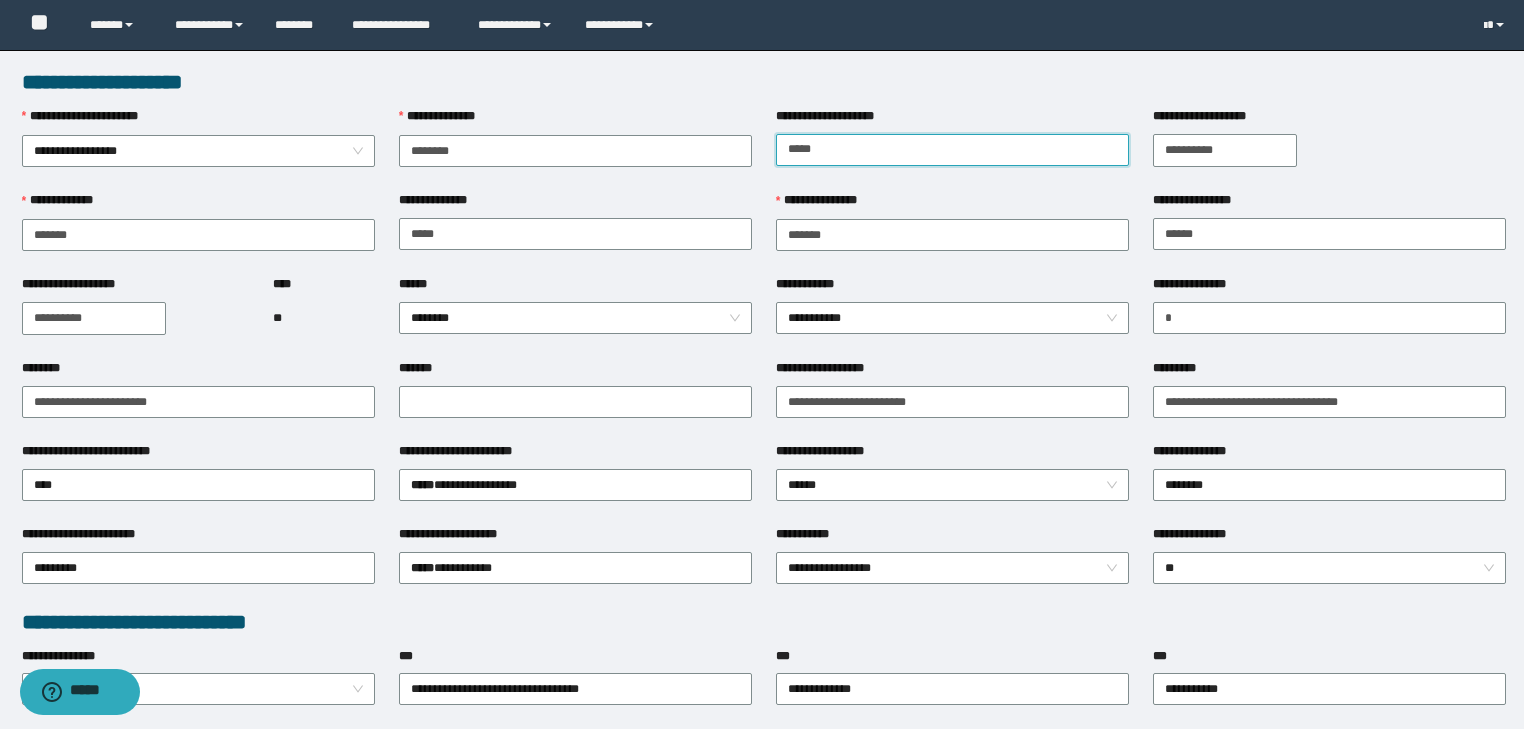 click on "**********" at bounding box center [952, 150] 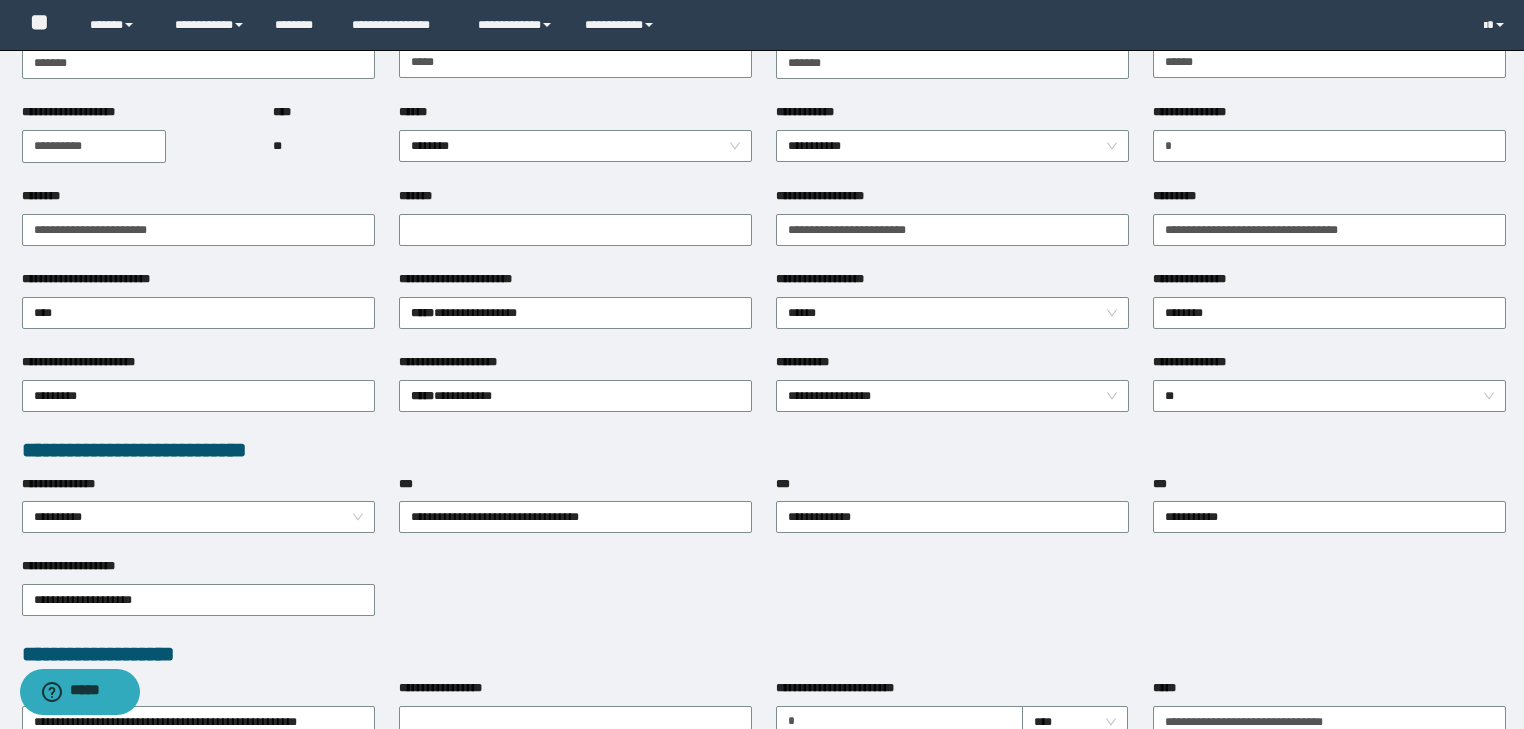 scroll, scrollTop: 400, scrollLeft: 0, axis: vertical 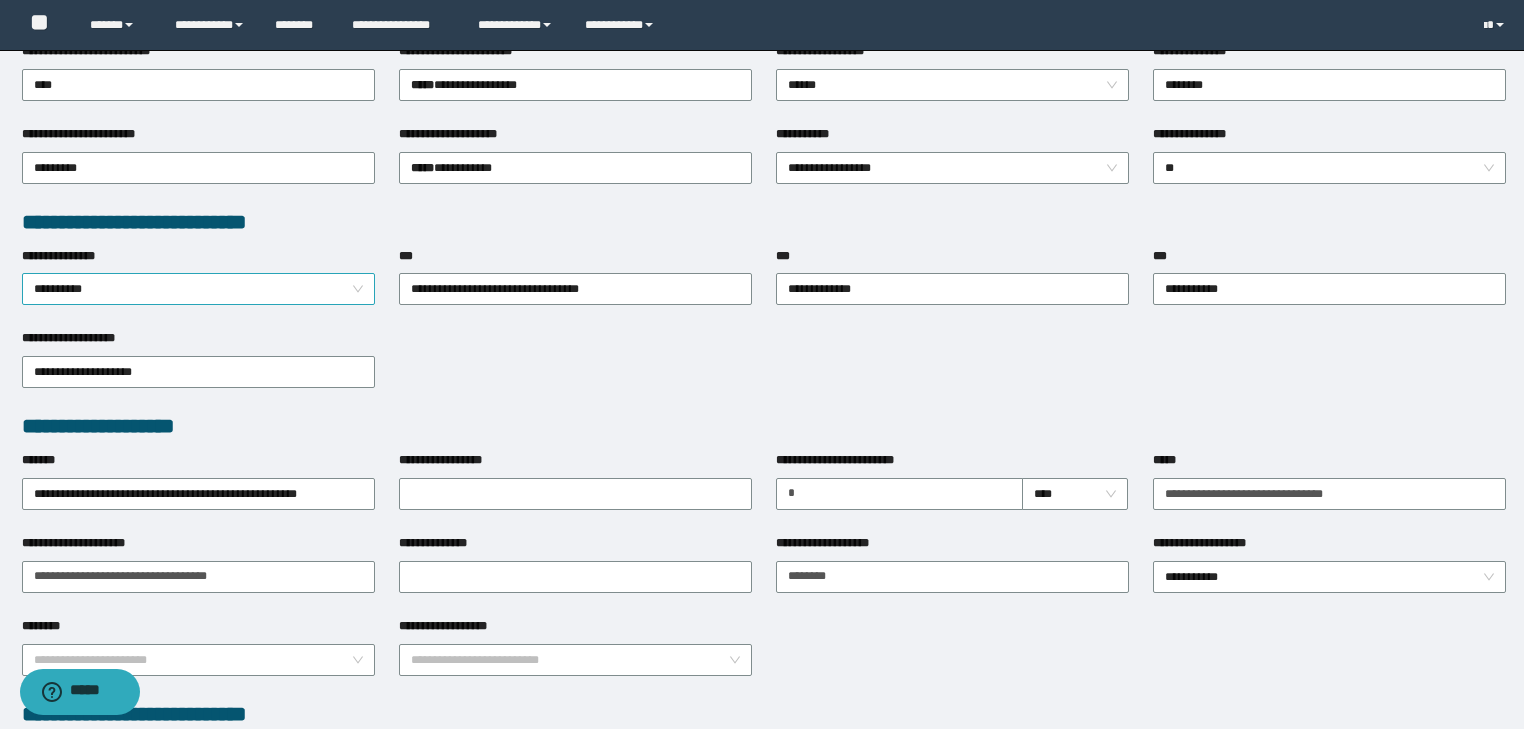 click on "**********" at bounding box center [199, 289] 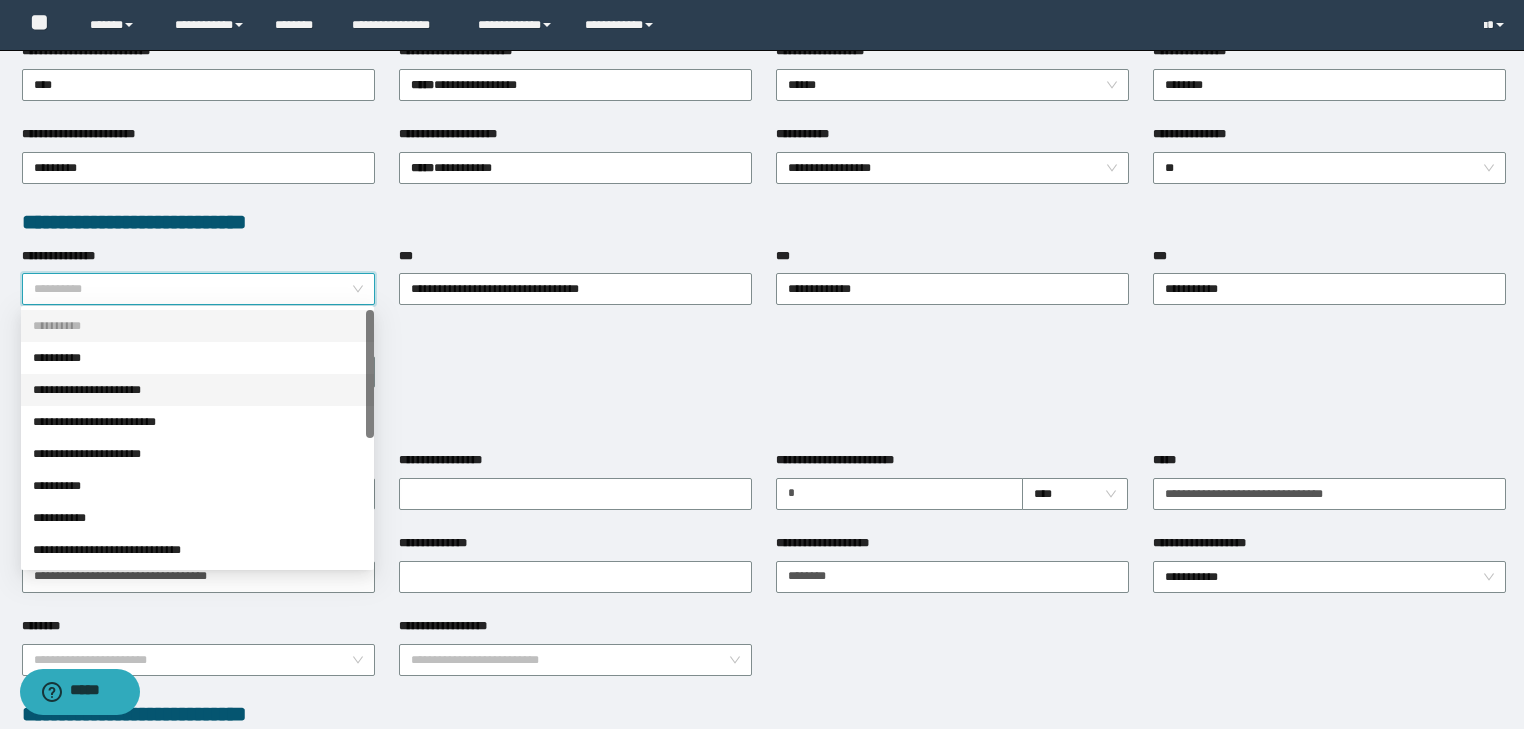 click on "**********" at bounding box center (197, 390) 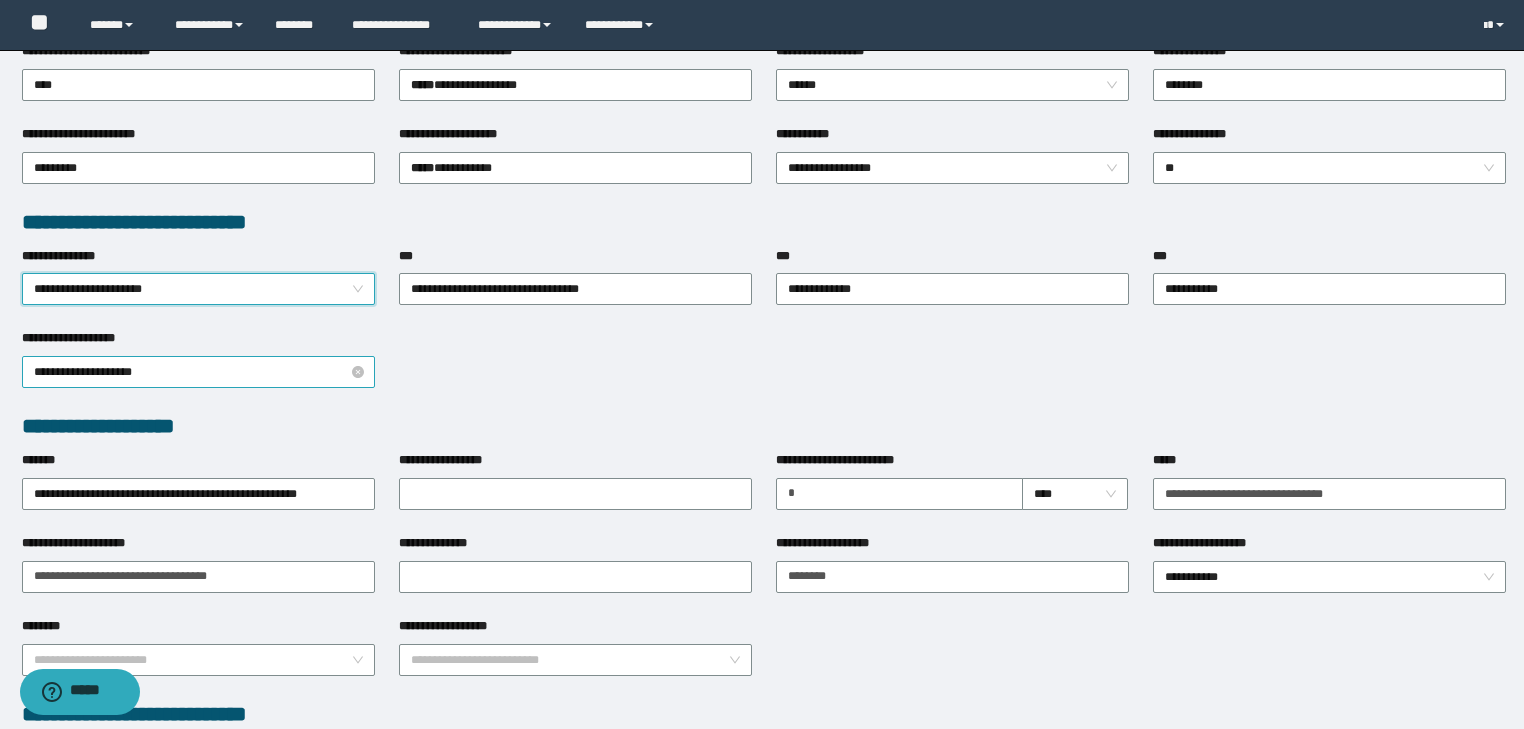 scroll, scrollTop: 0, scrollLeft: 0, axis: both 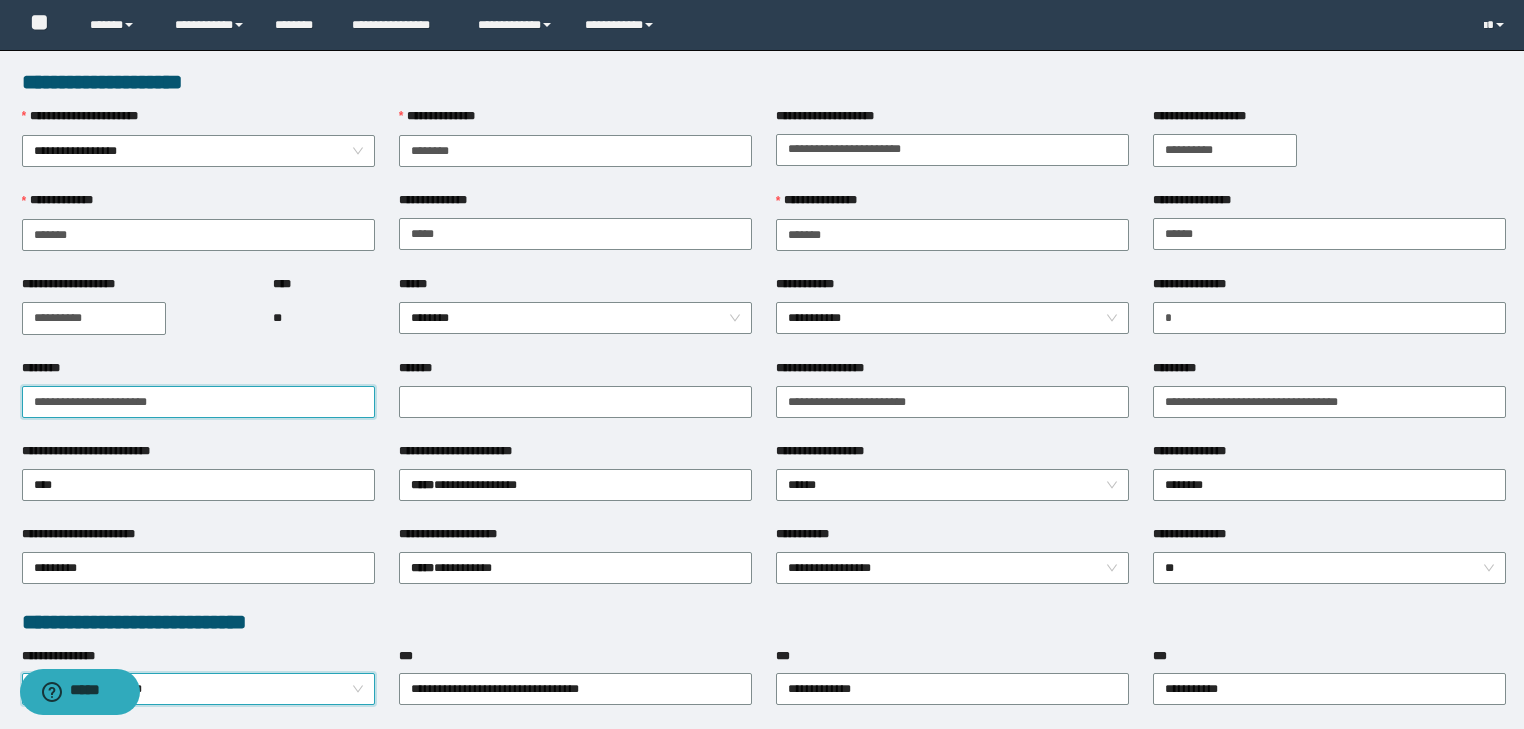 click on "********" at bounding box center [198, 402] 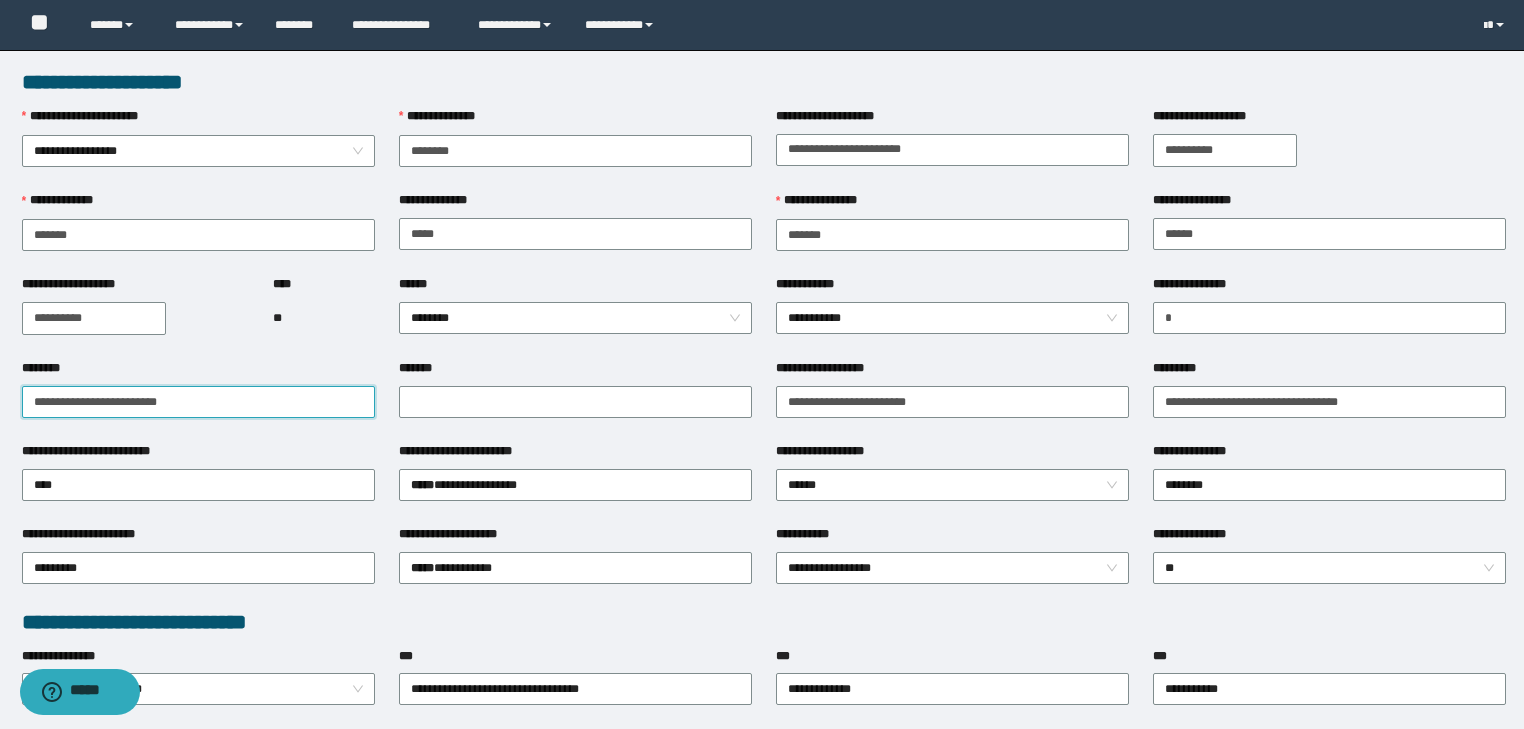 drag, startPoint x: 190, startPoint y: 384, endPoint x: 1, endPoint y: 397, distance: 189.44656 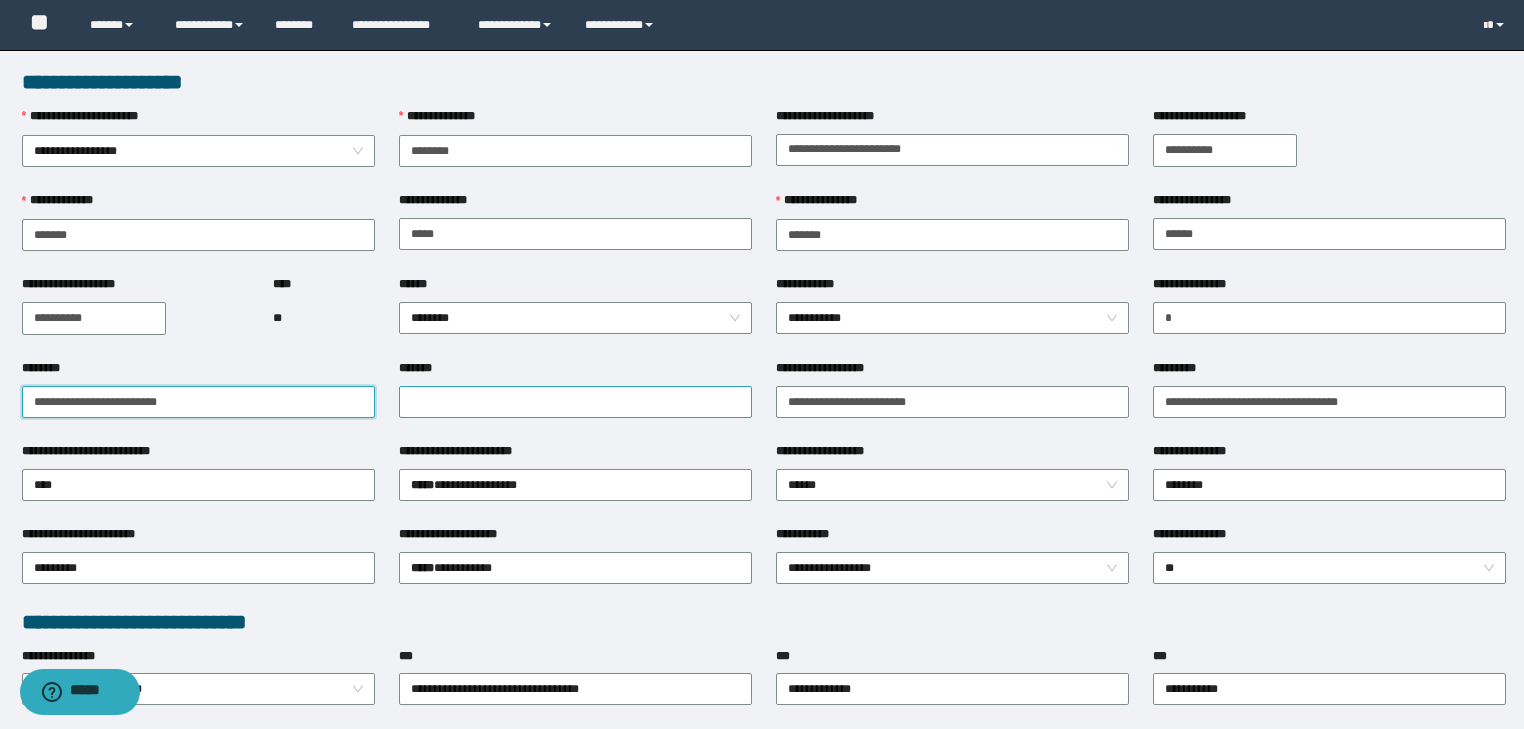 type on "**********" 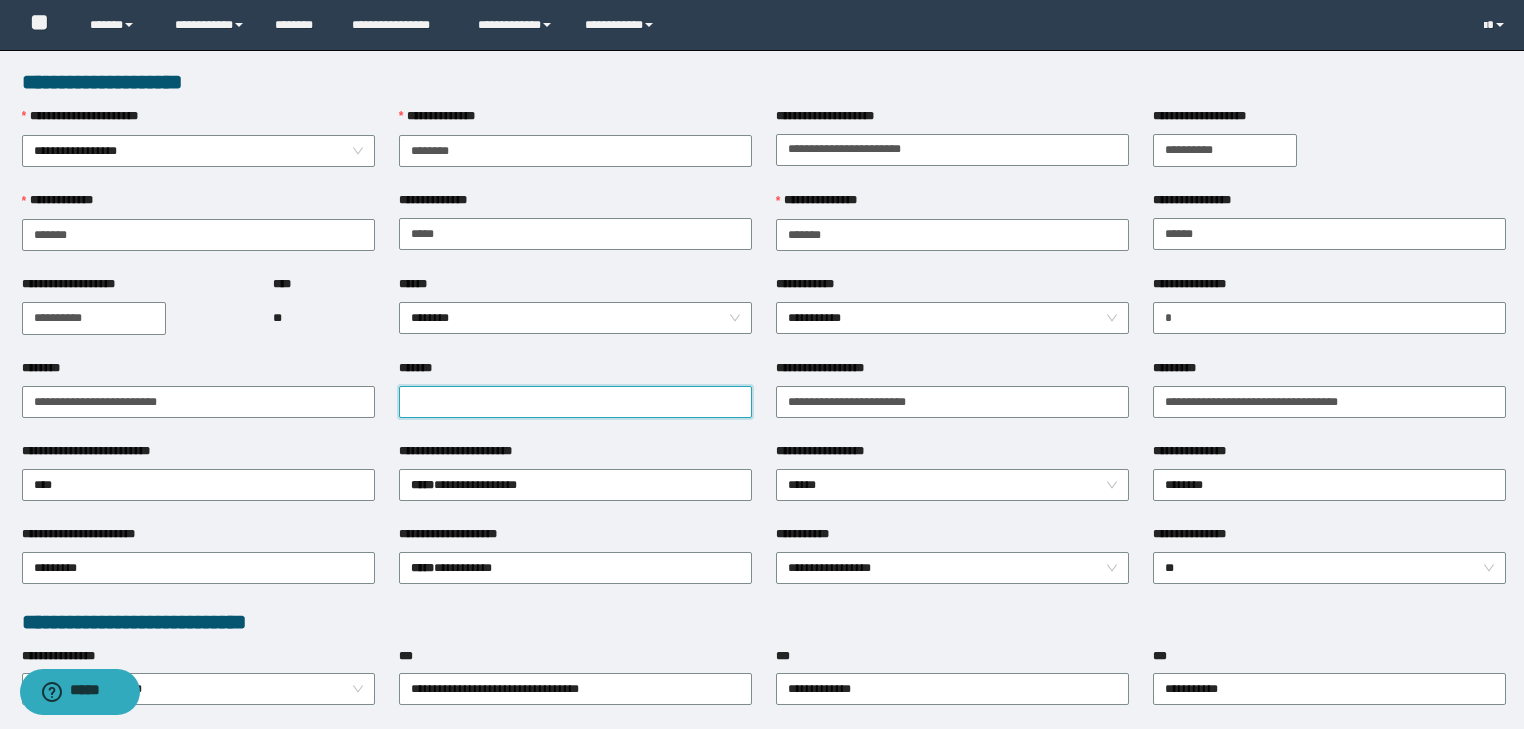 click on "*******" at bounding box center (575, 402) 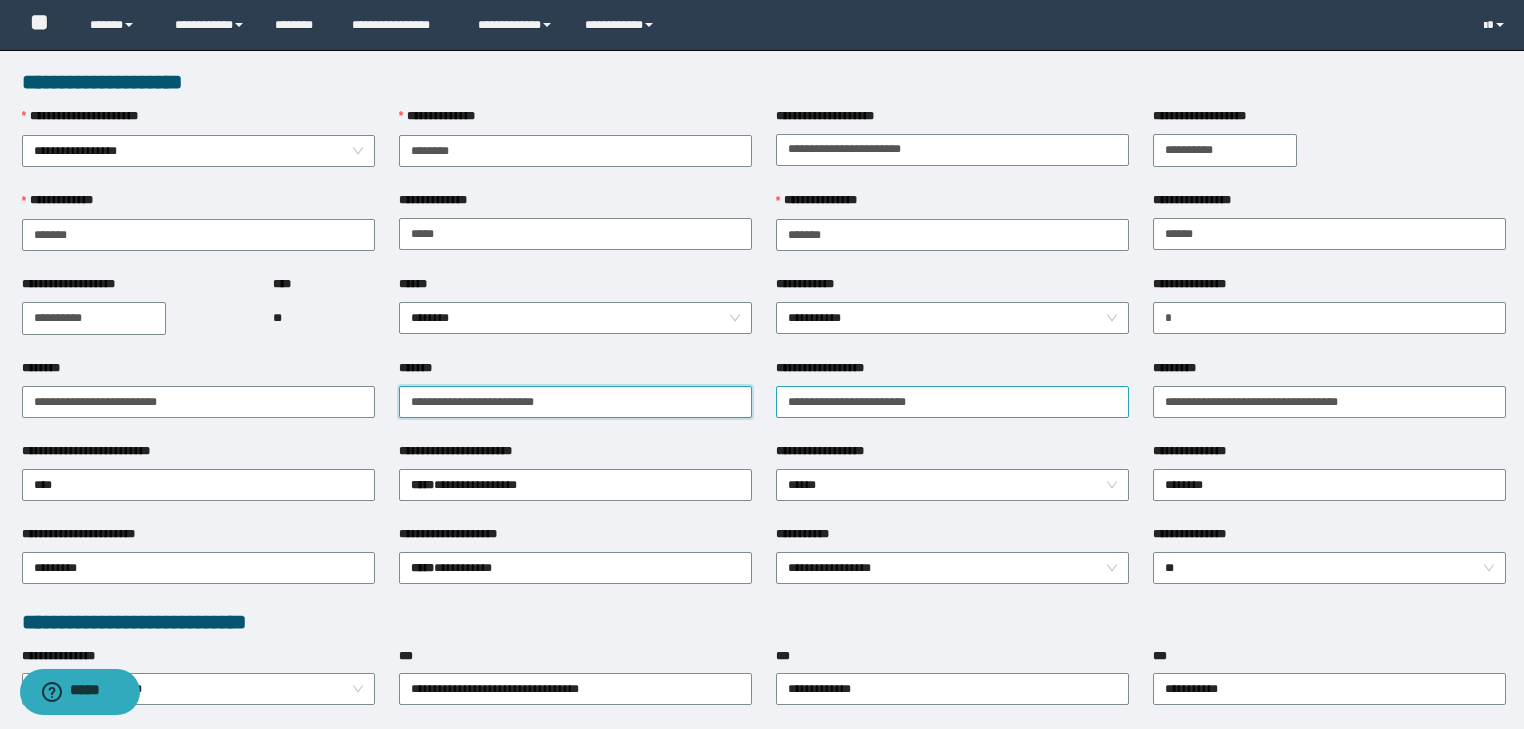 type on "**********" 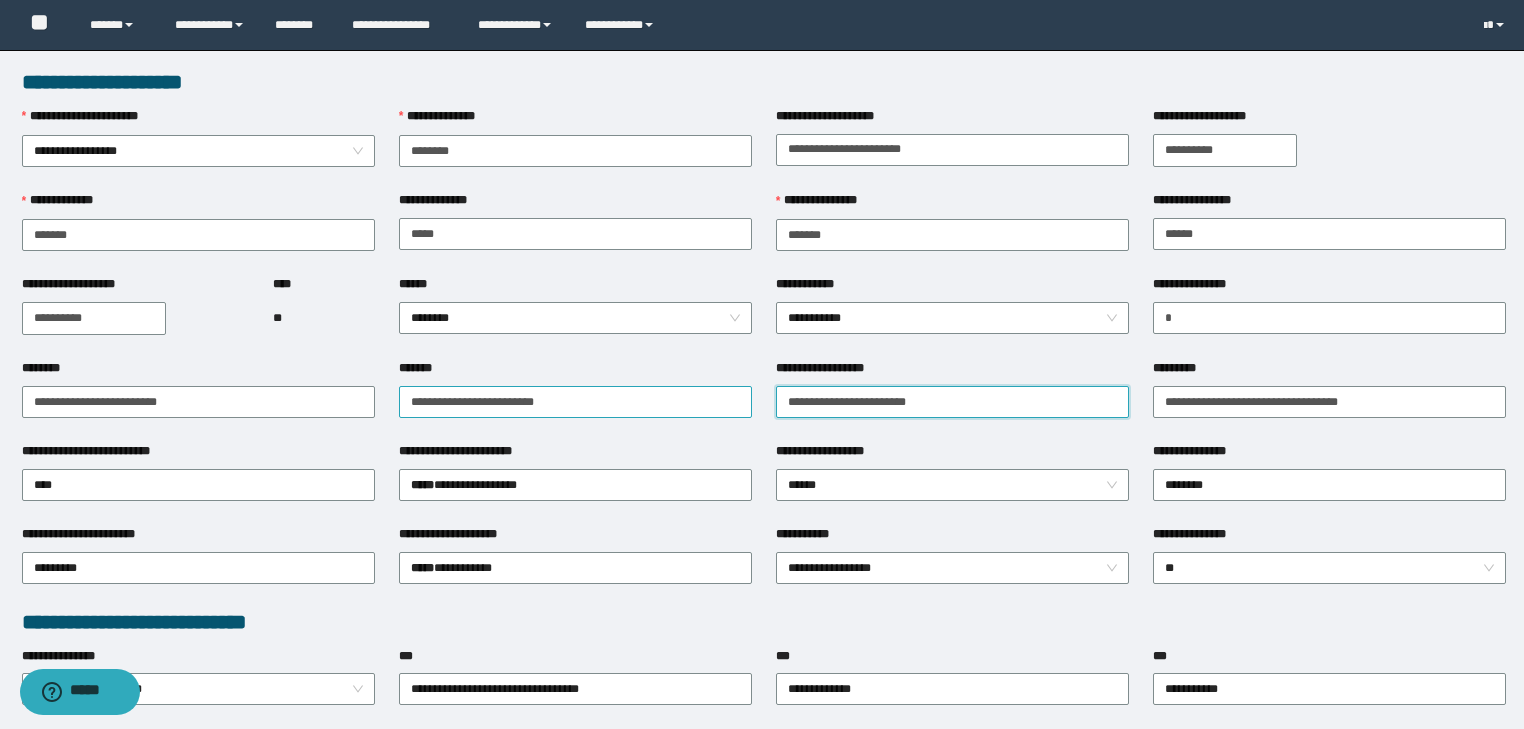 drag, startPoint x: 941, startPoint y: 404, endPoint x: 721, endPoint y: 405, distance: 220.00227 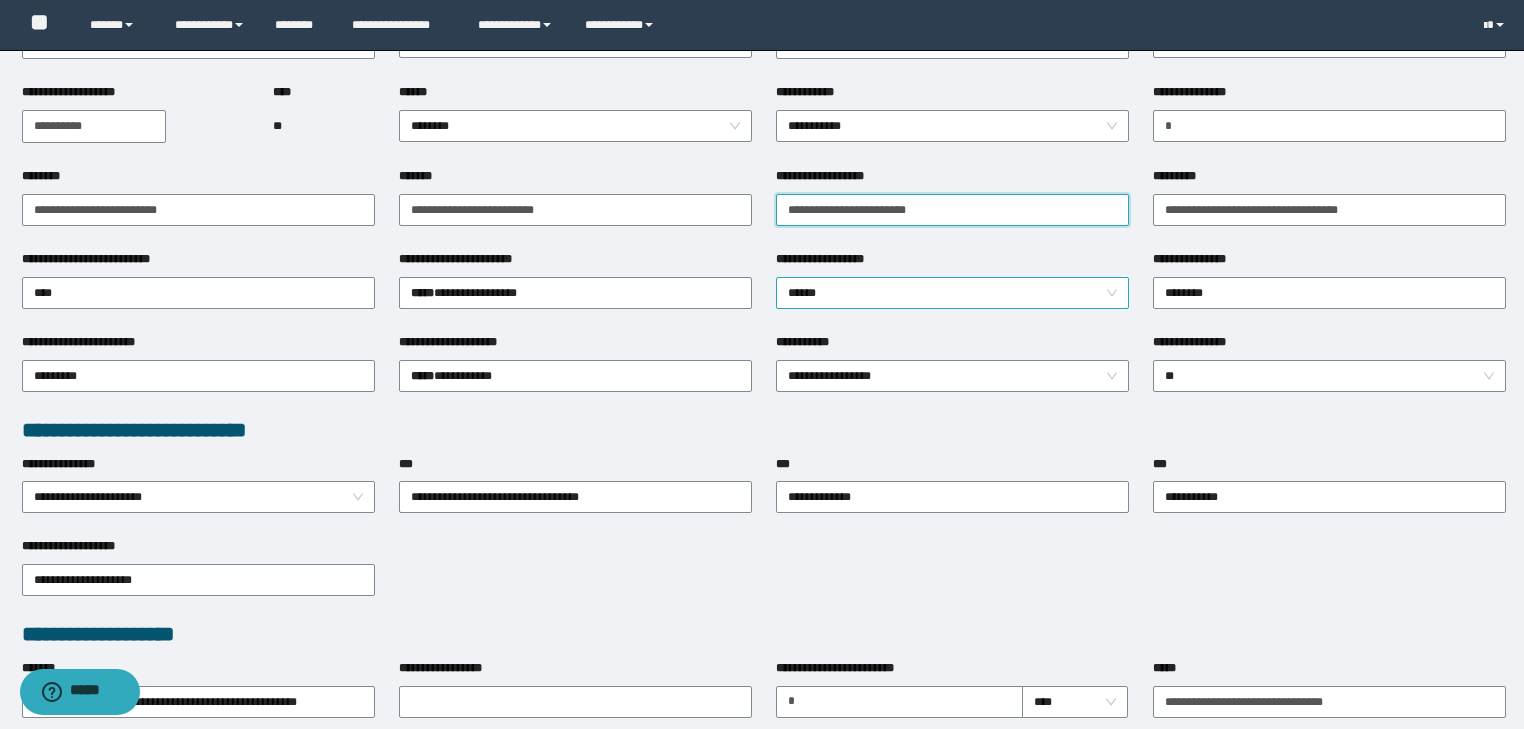 scroll, scrollTop: 240, scrollLeft: 0, axis: vertical 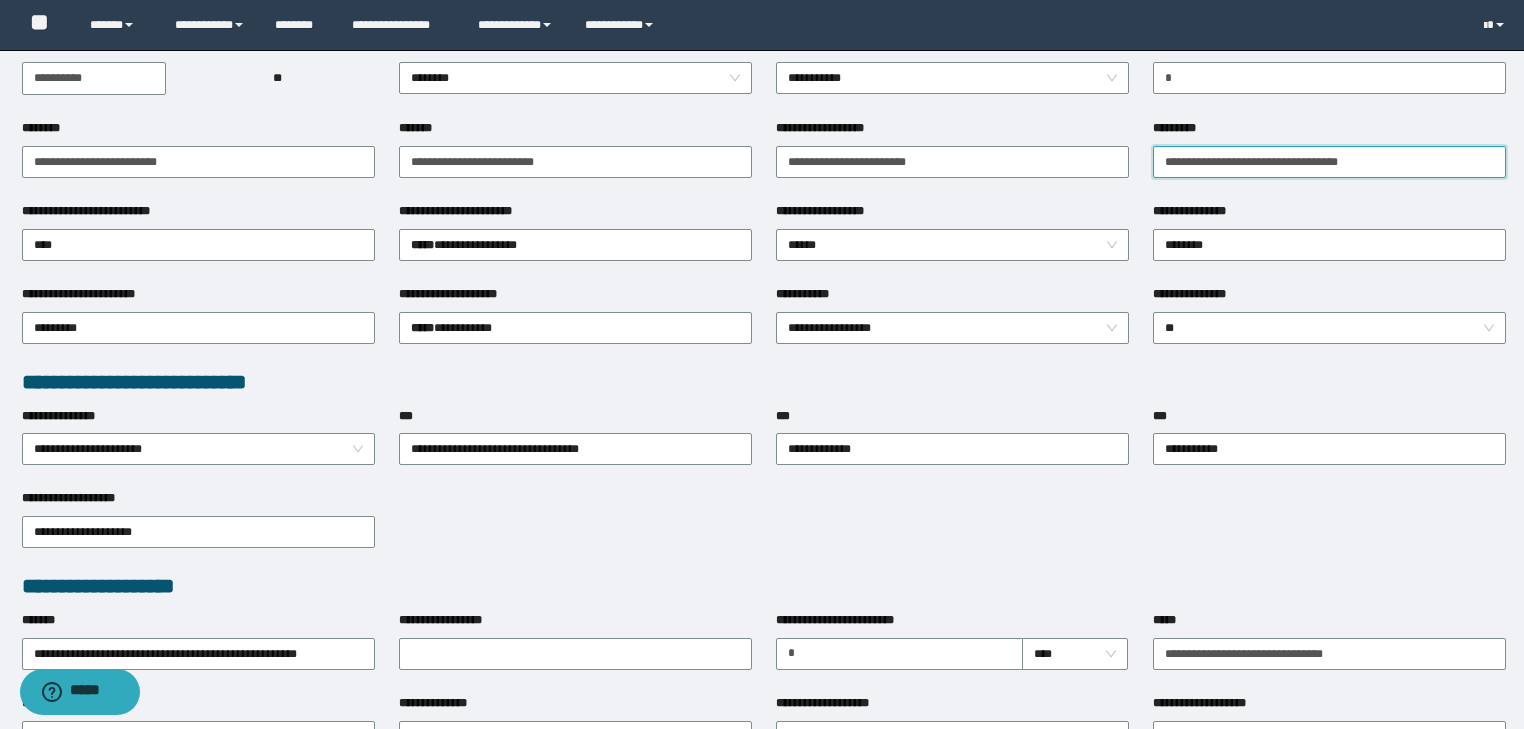 click on "*********" at bounding box center [1329, 162] 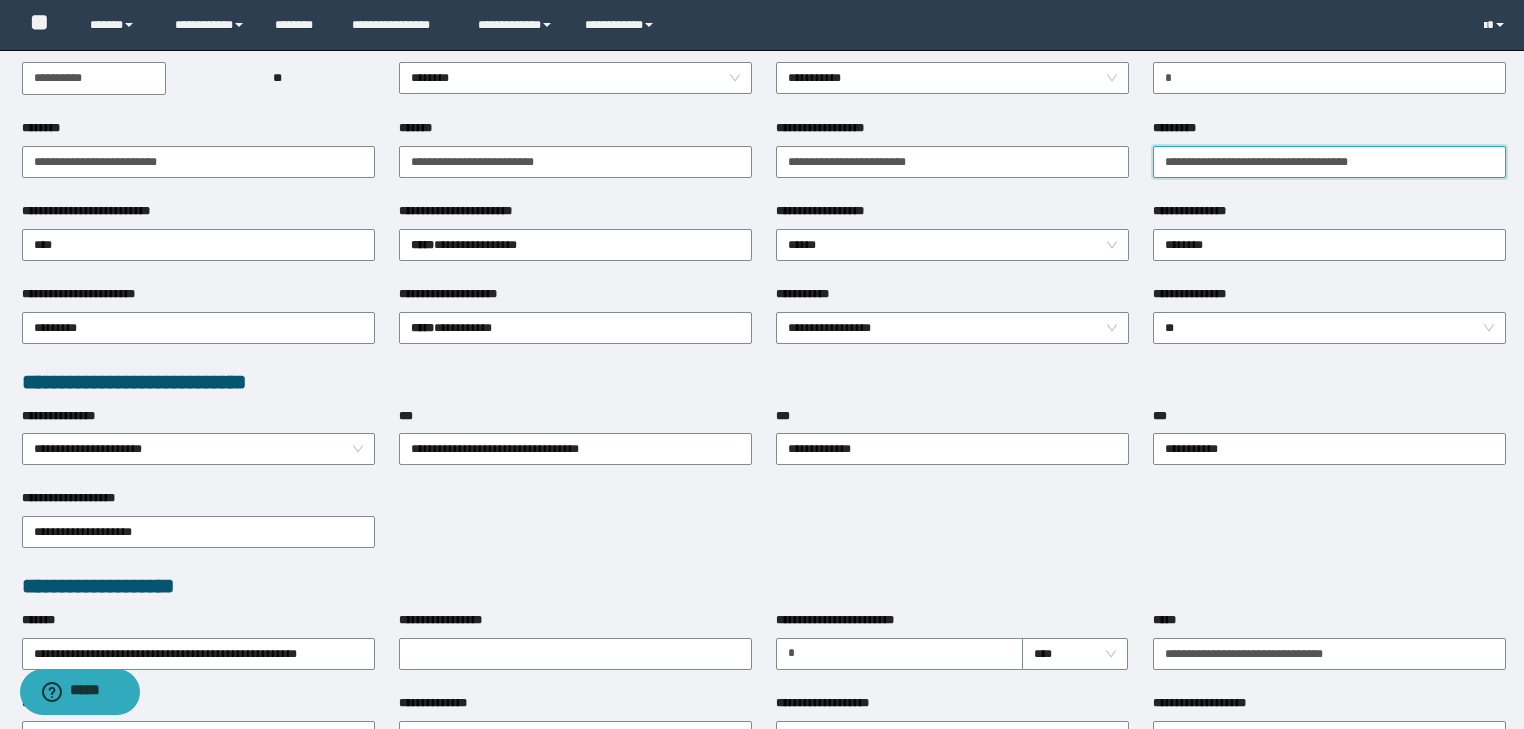 drag, startPoint x: 1389, startPoint y: 161, endPoint x: 1292, endPoint y: 176, distance: 98.15294 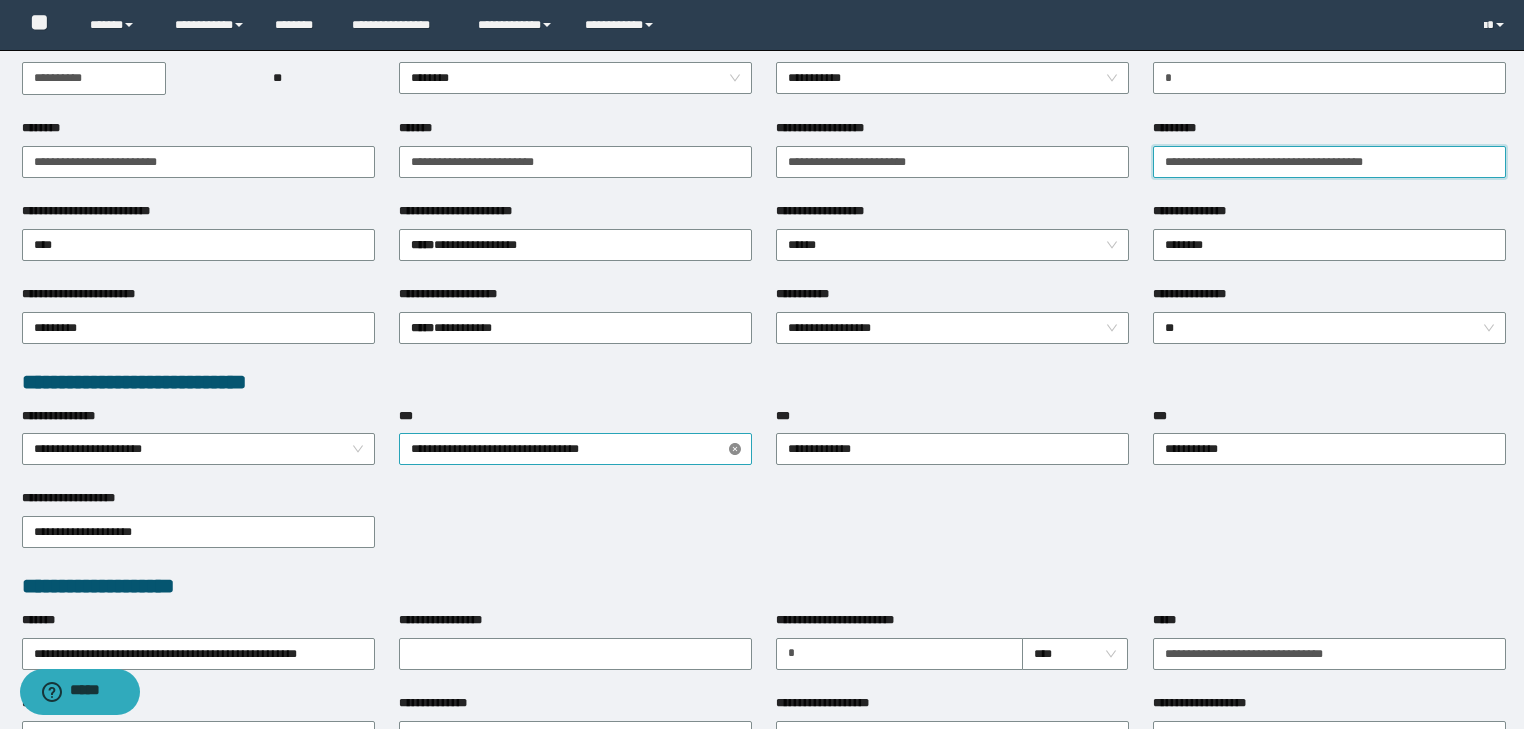 type on "**********" 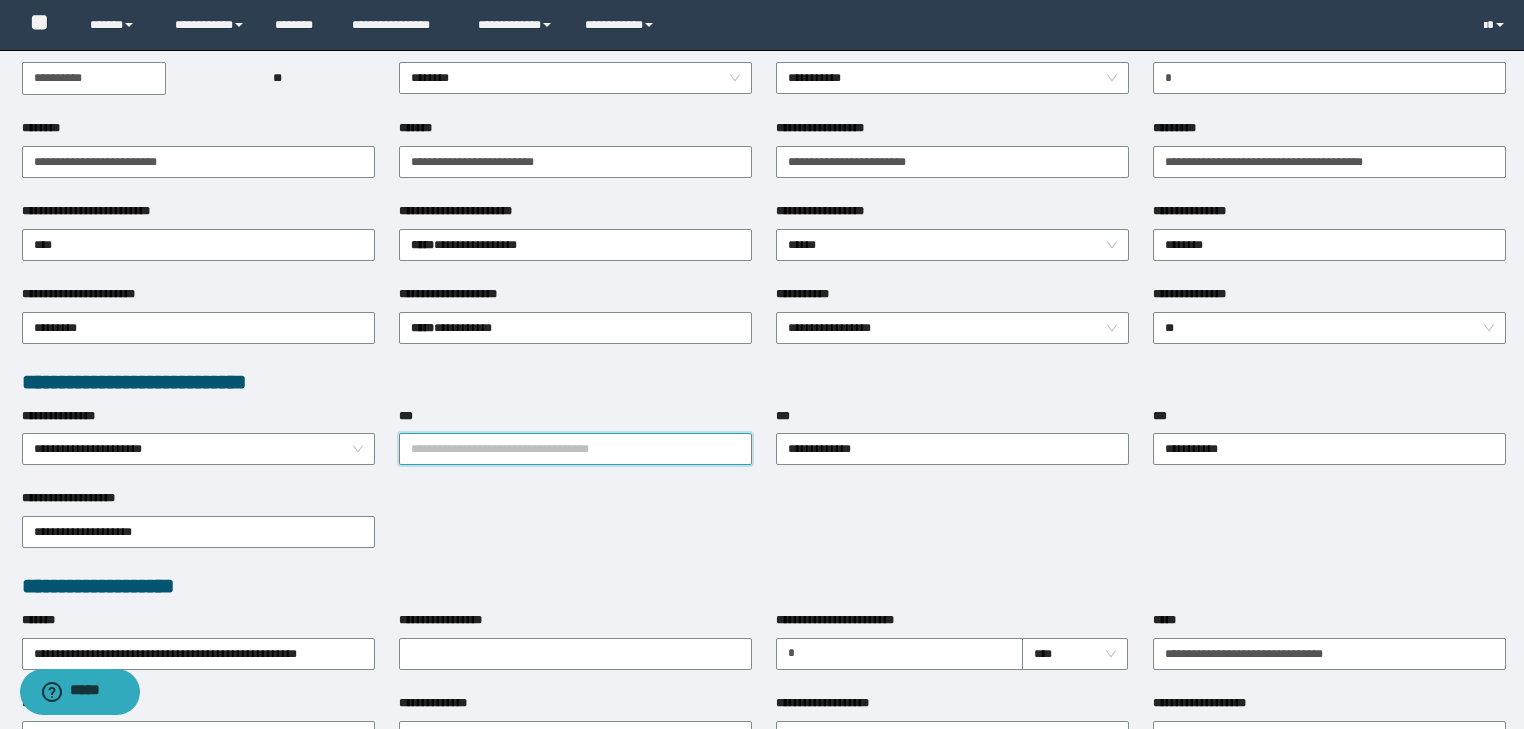 click on "***" at bounding box center (575, 449) 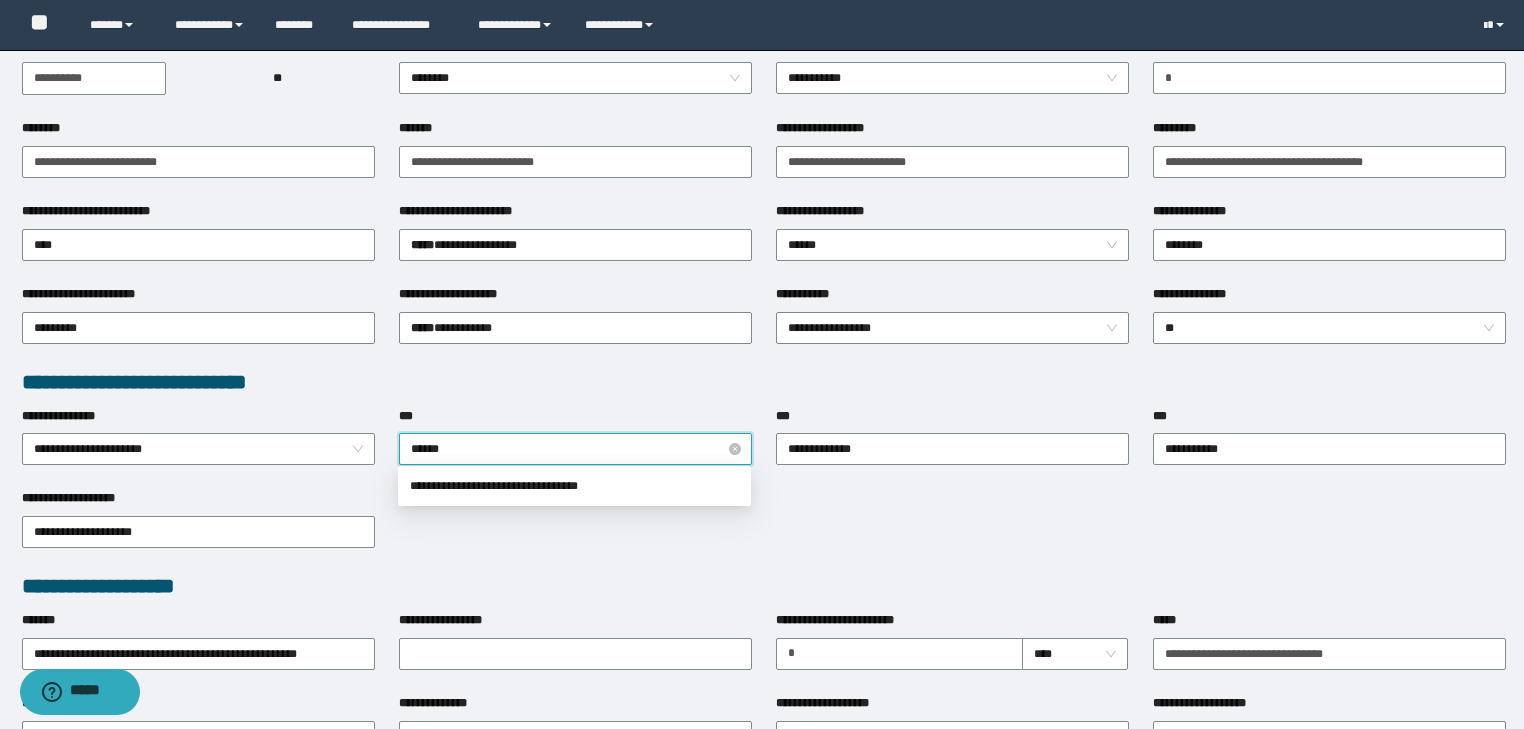type on "*******" 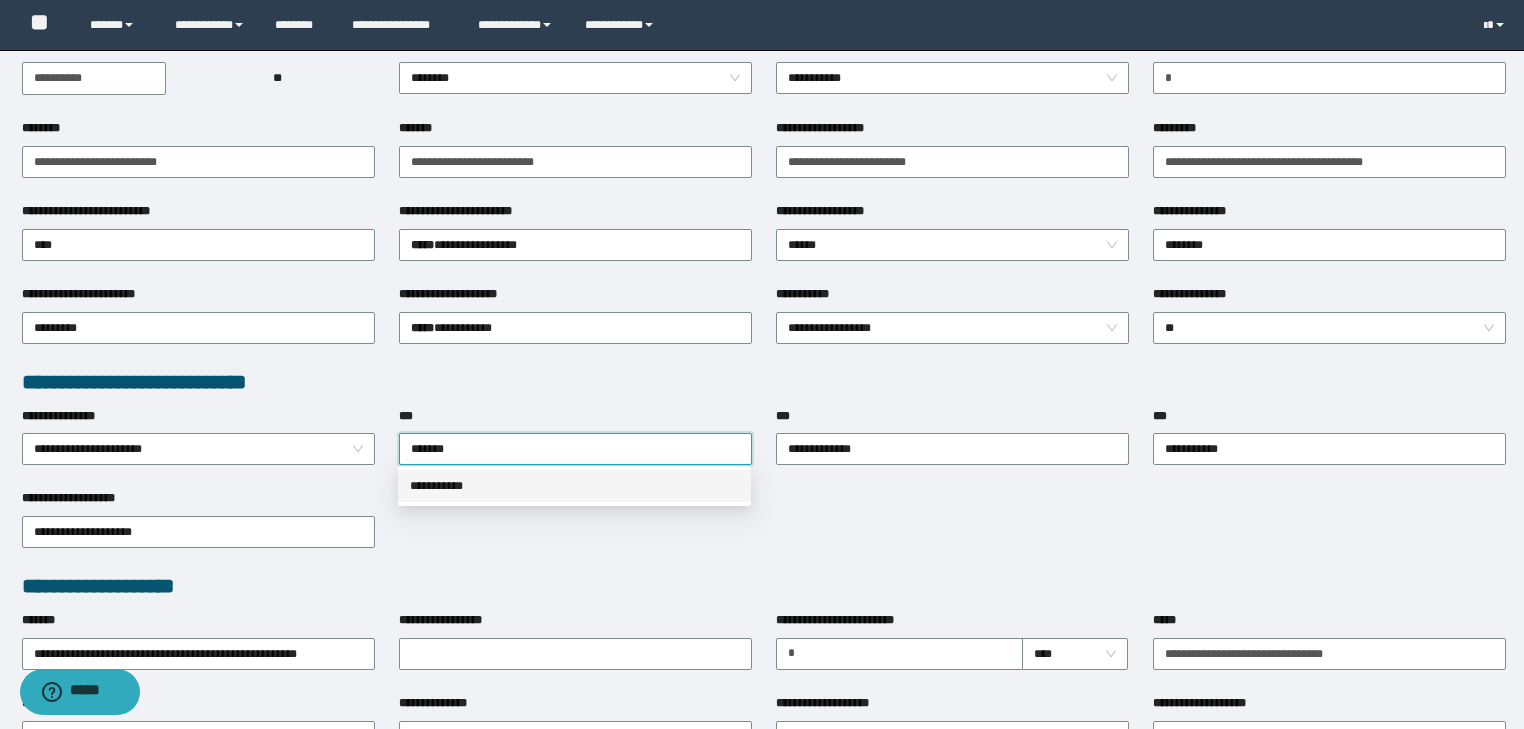 click on "**********" at bounding box center (574, 486) 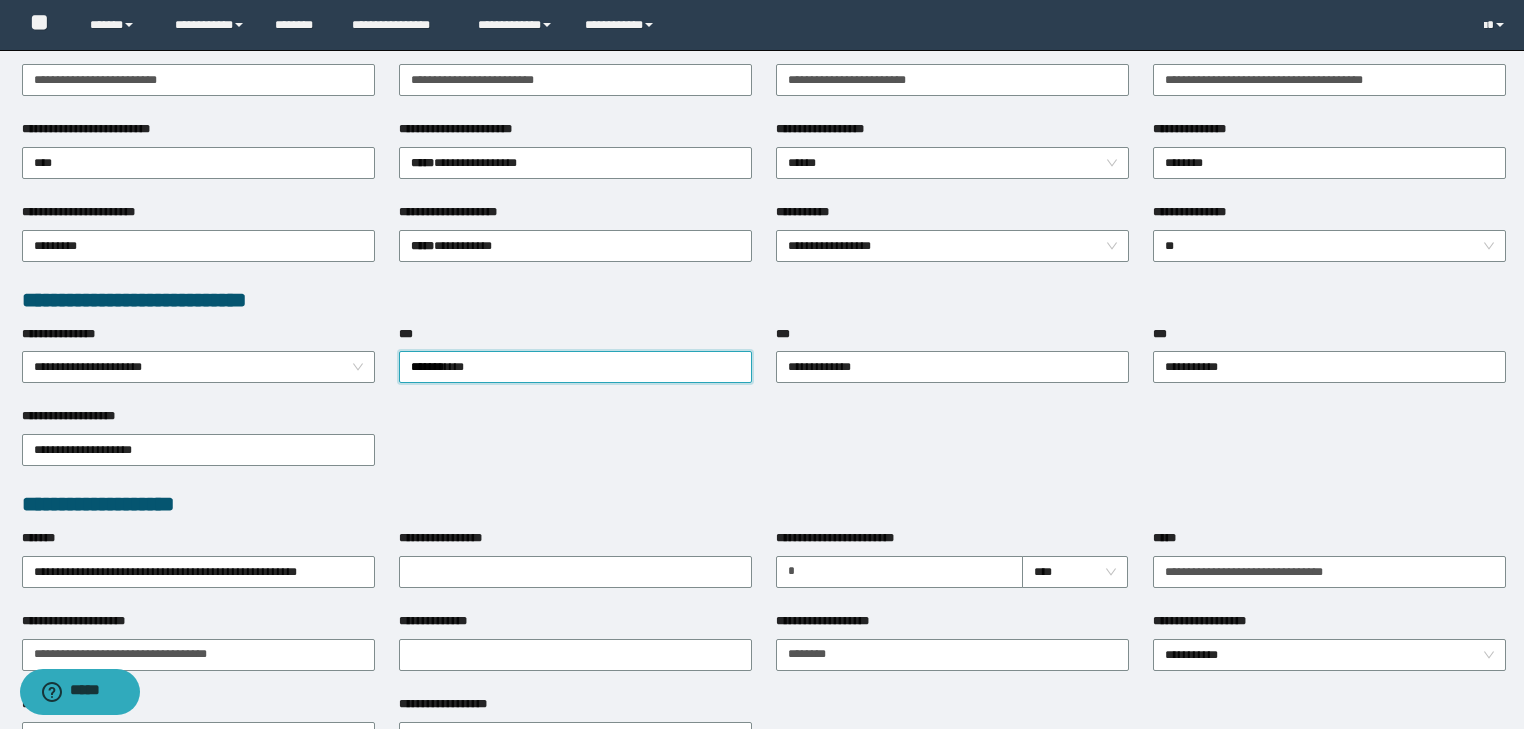 scroll, scrollTop: 400, scrollLeft: 0, axis: vertical 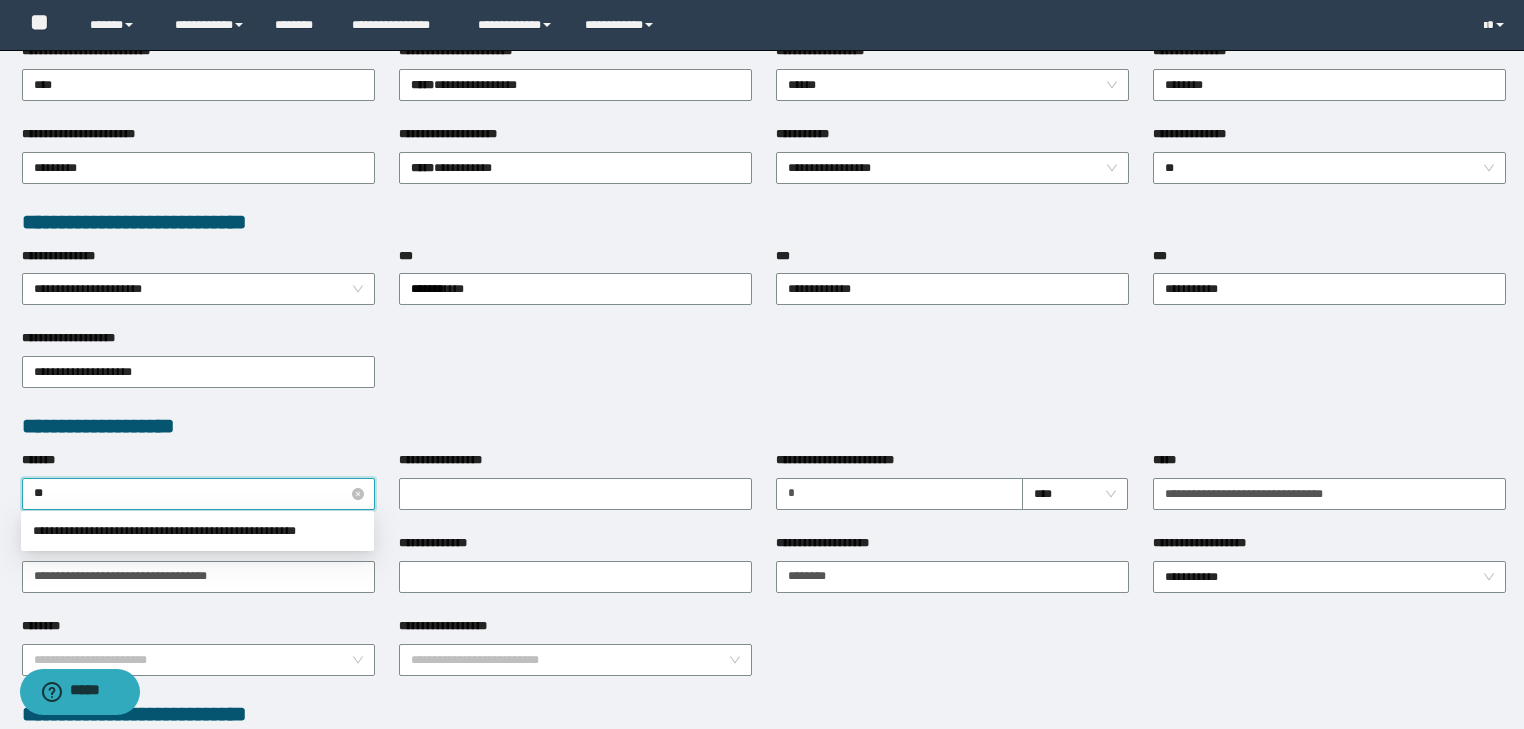 type on "***" 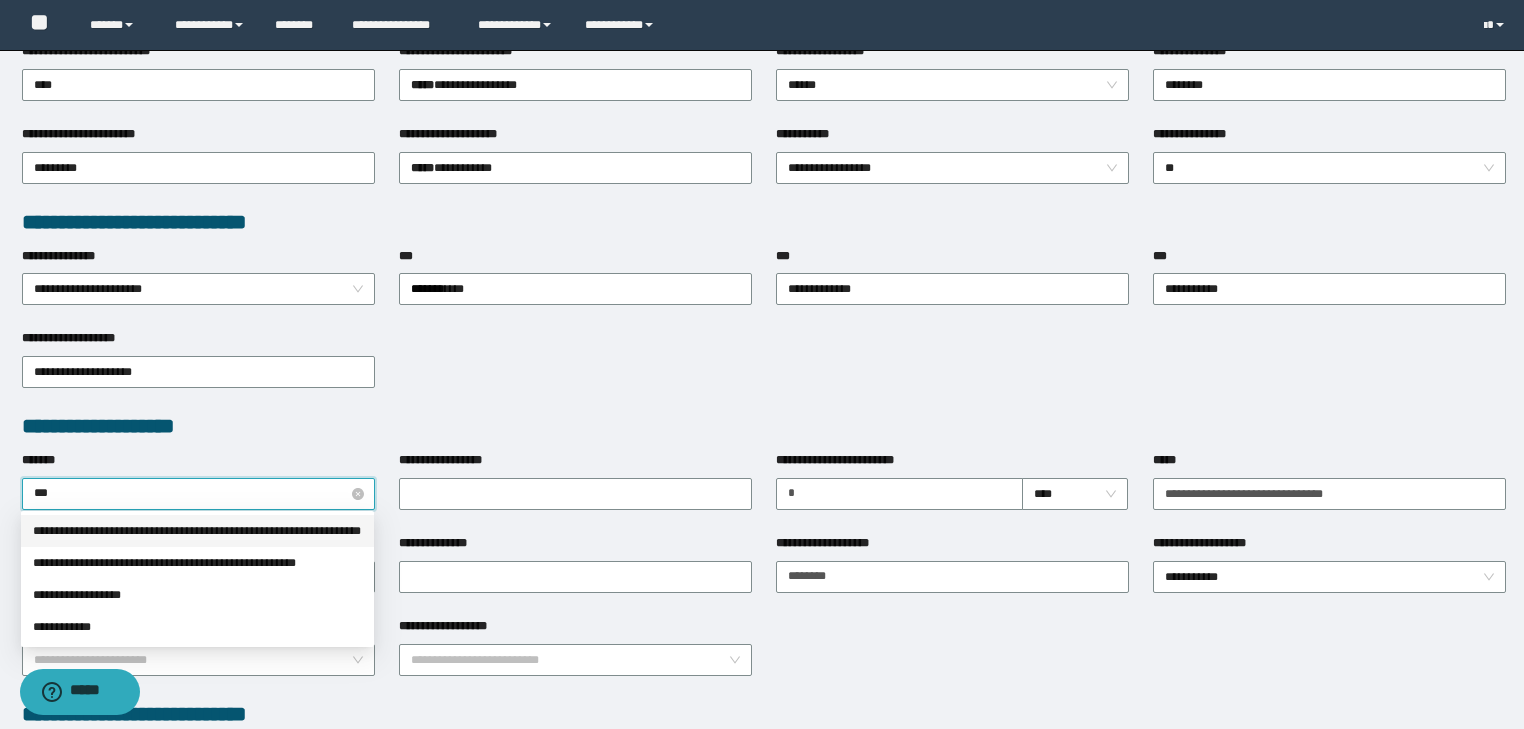 click on "**********" at bounding box center (197, 531) 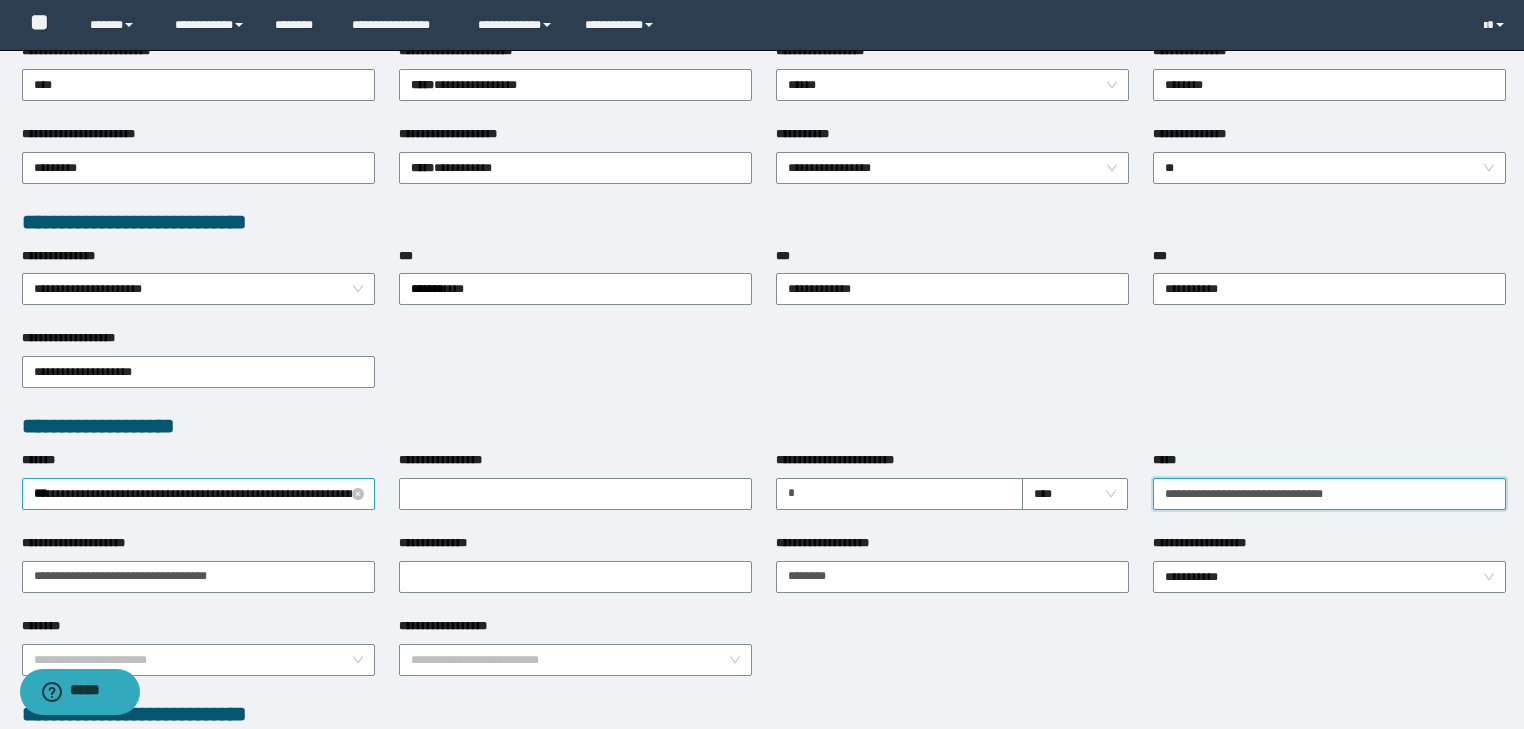 click on "*****" at bounding box center [1329, 494] 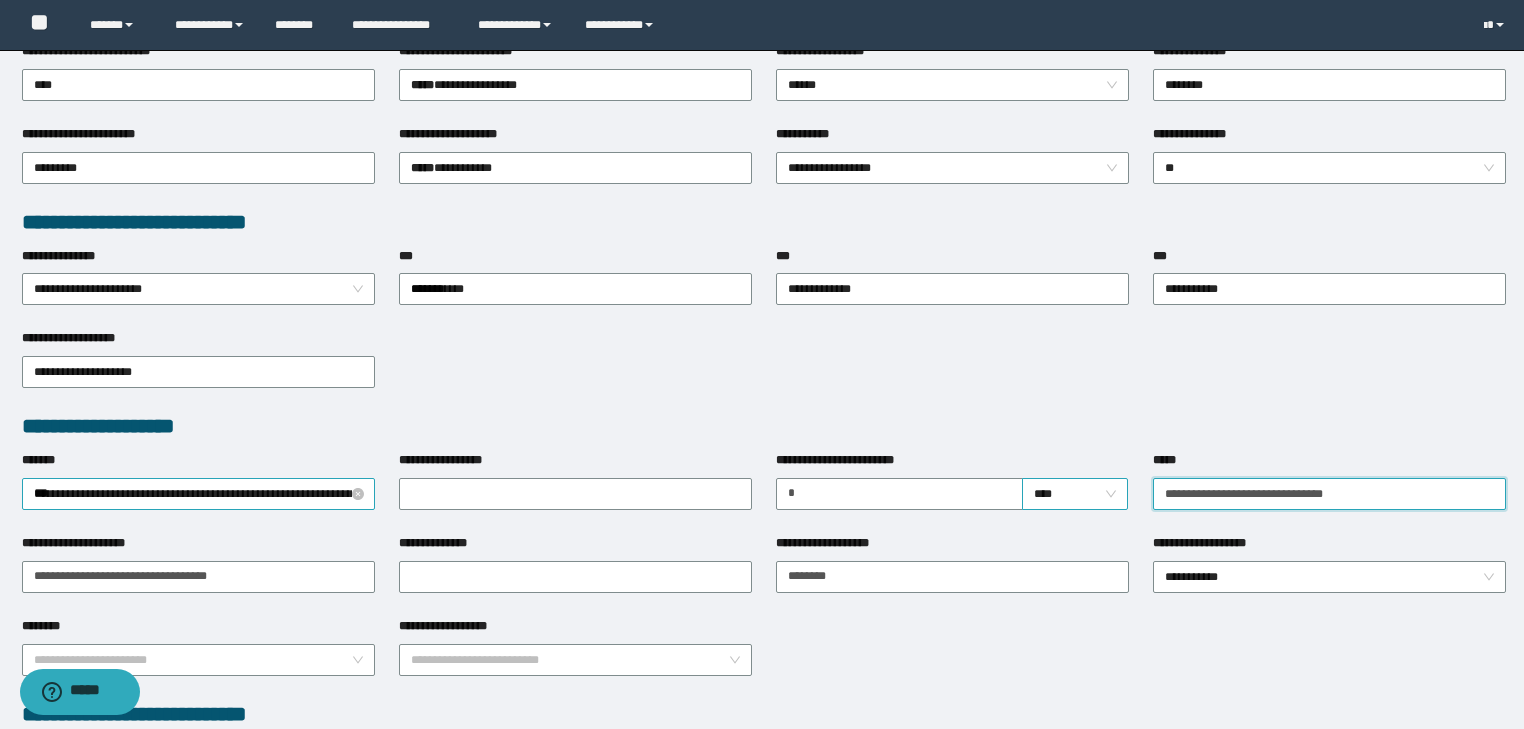drag, startPoint x: 1377, startPoint y: 491, endPoint x: 1111, endPoint y: 495, distance: 266.03006 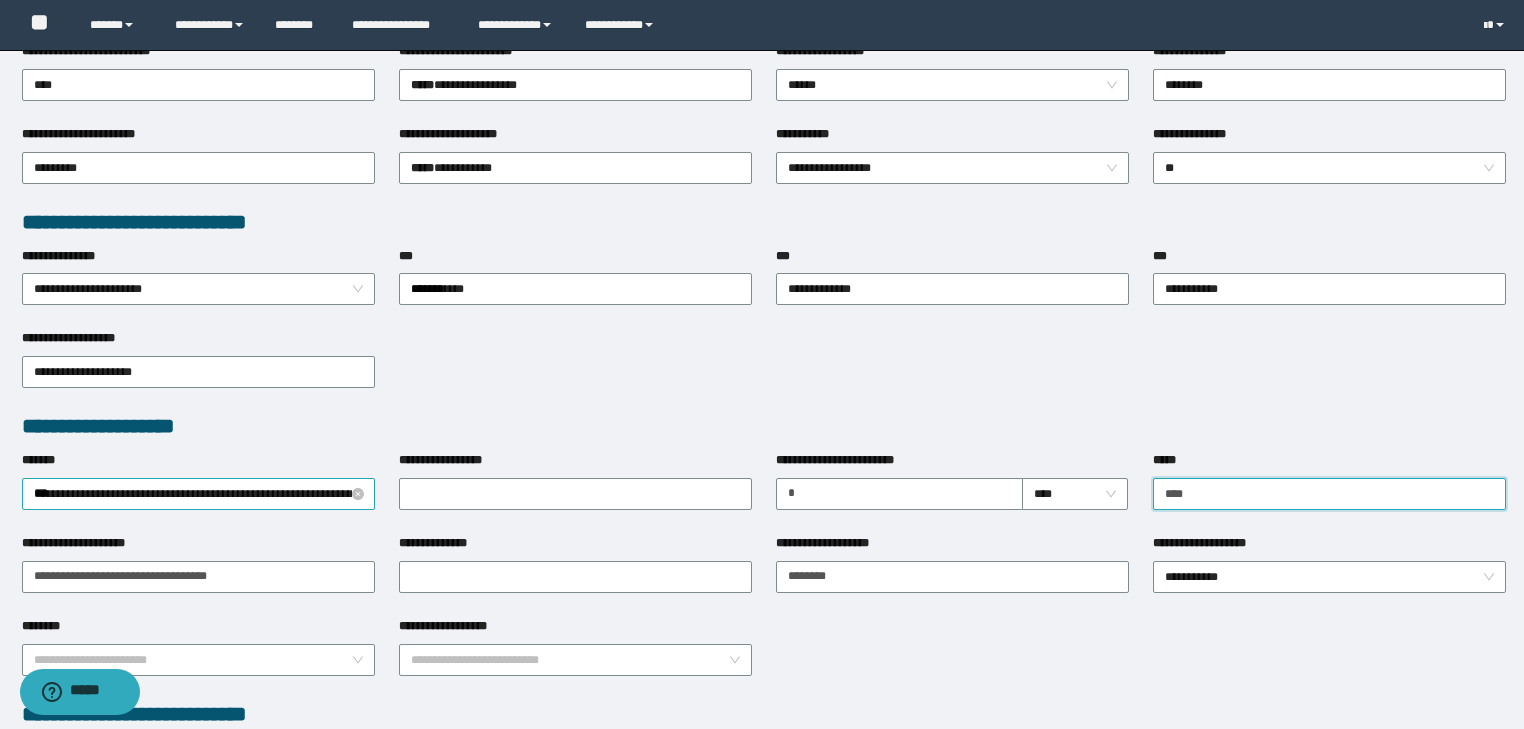 type on "**********" 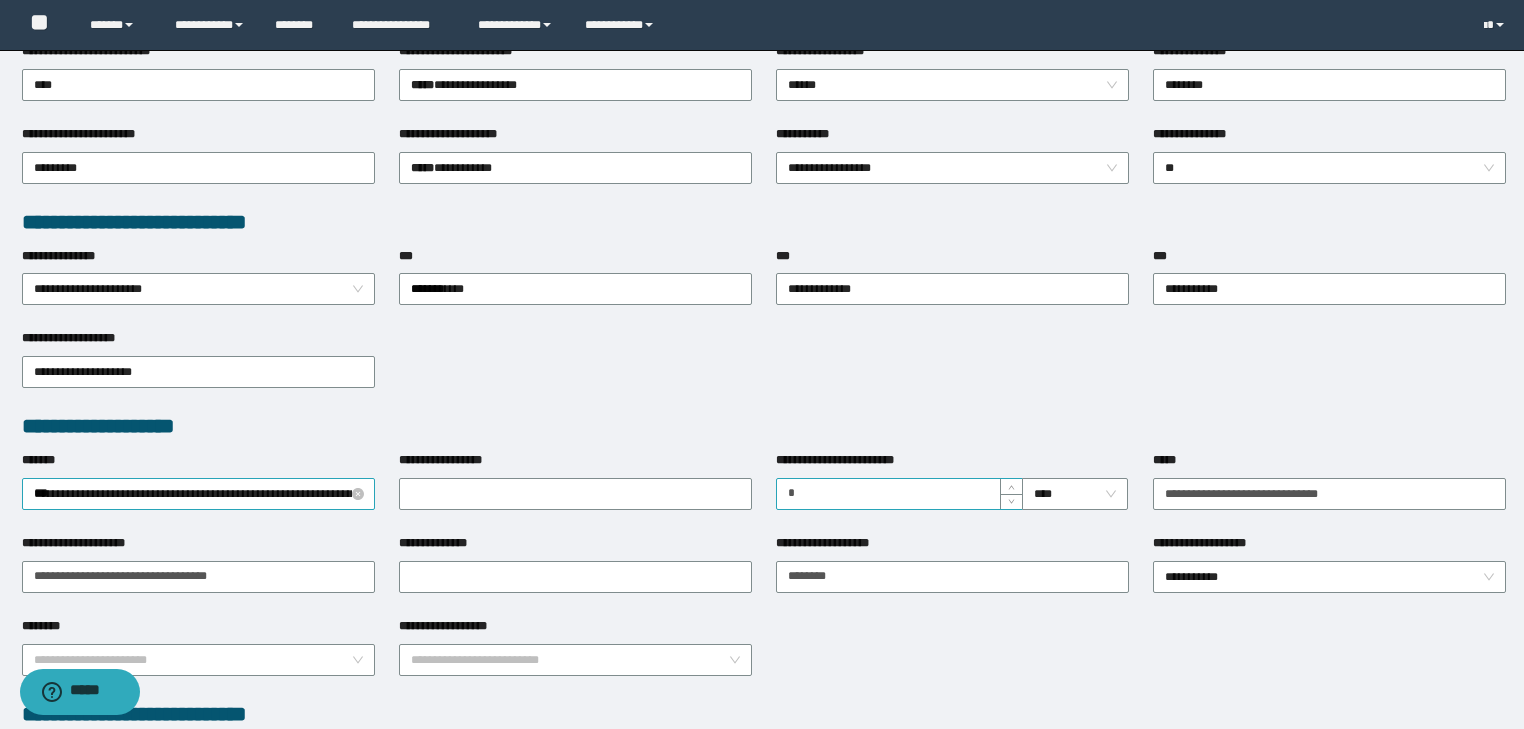 click on "**********" at bounding box center [899, 494] 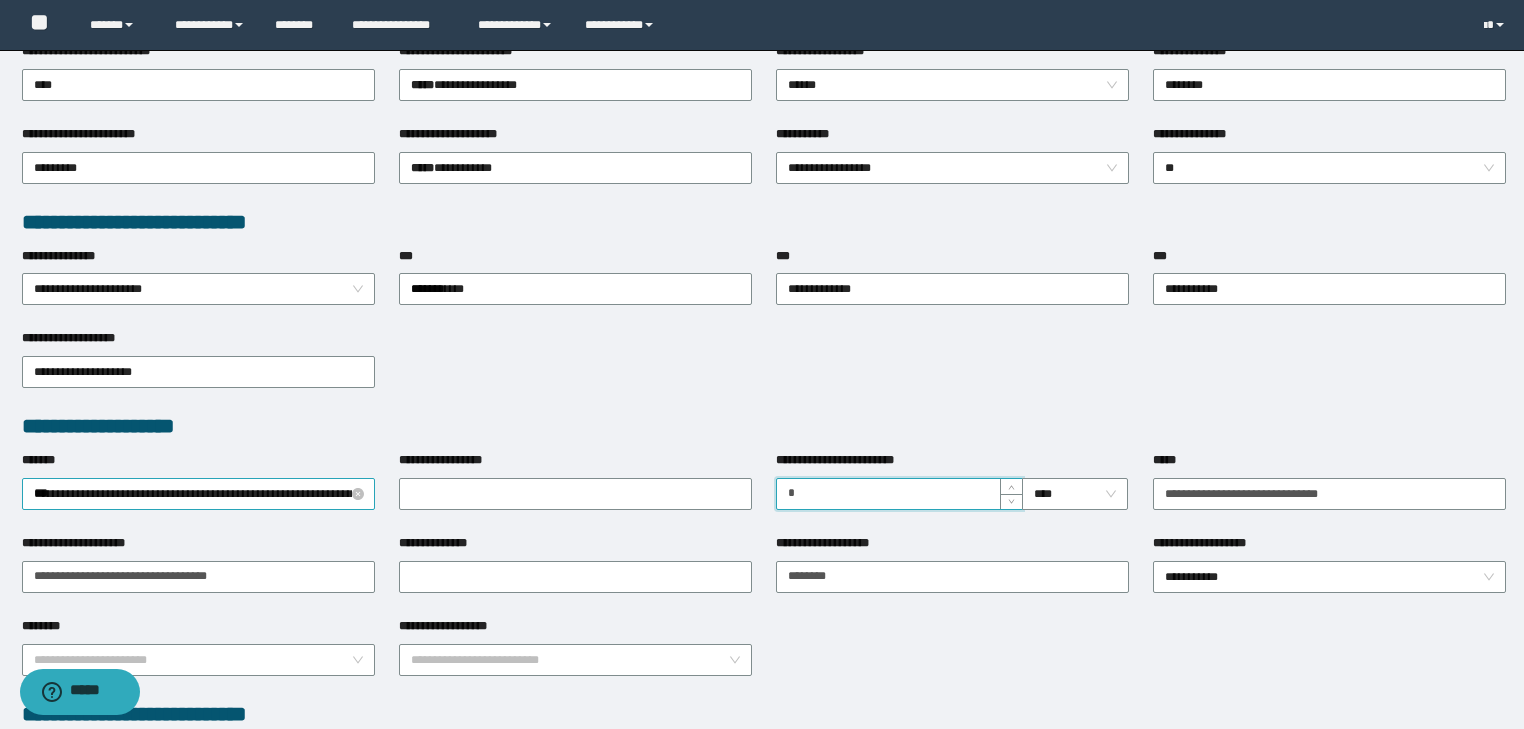 type on "*" 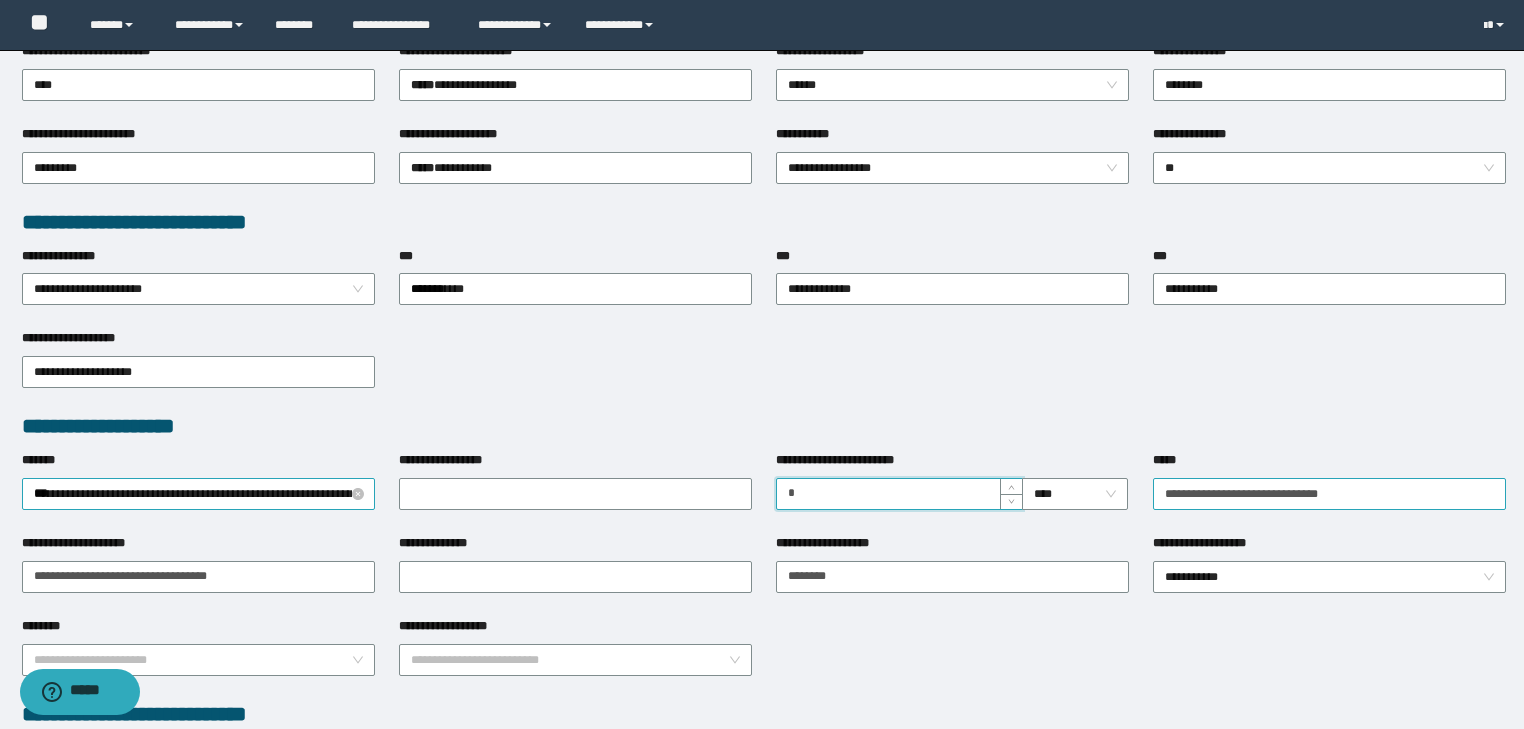 type on "*" 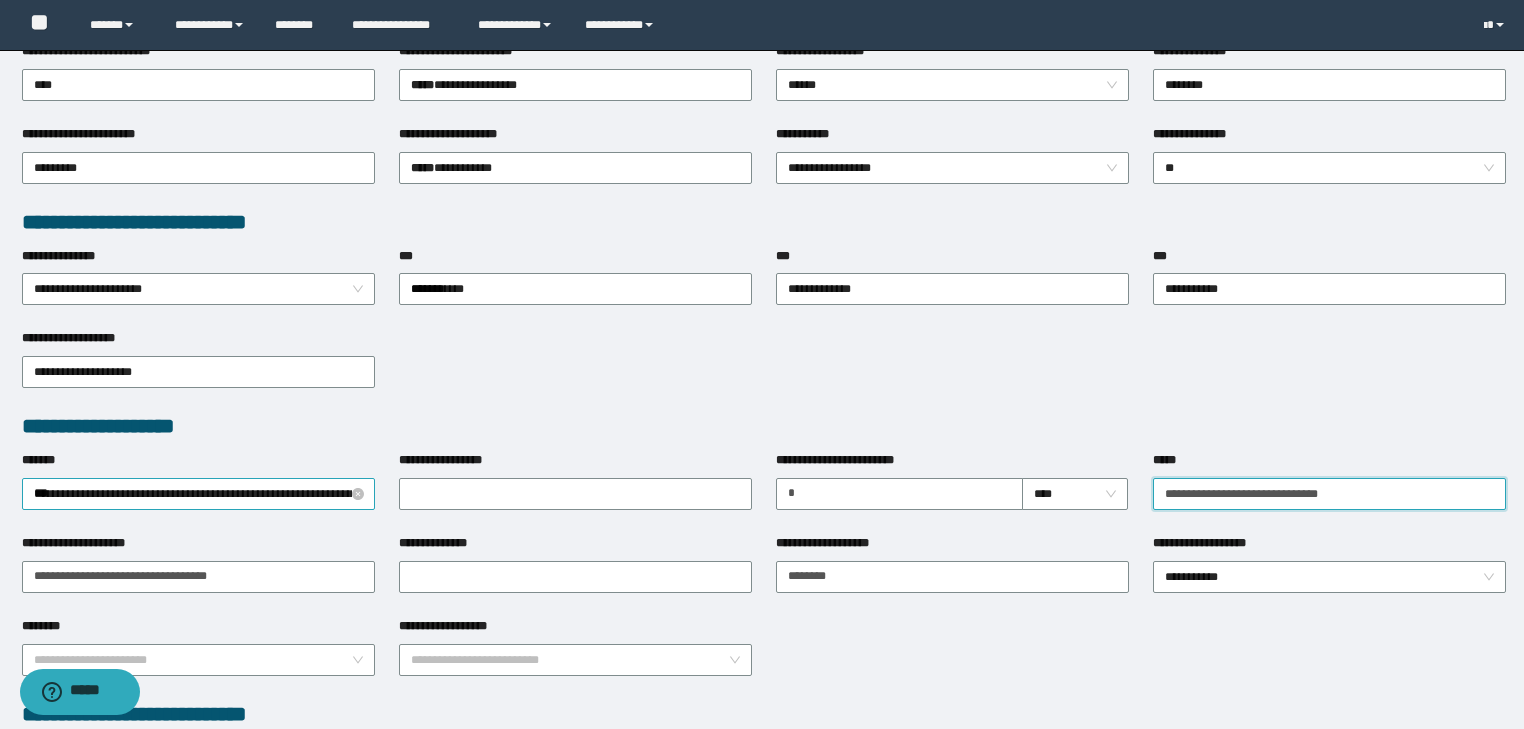 drag, startPoint x: 1332, startPoint y: 488, endPoint x: 1209, endPoint y: 490, distance: 123.01626 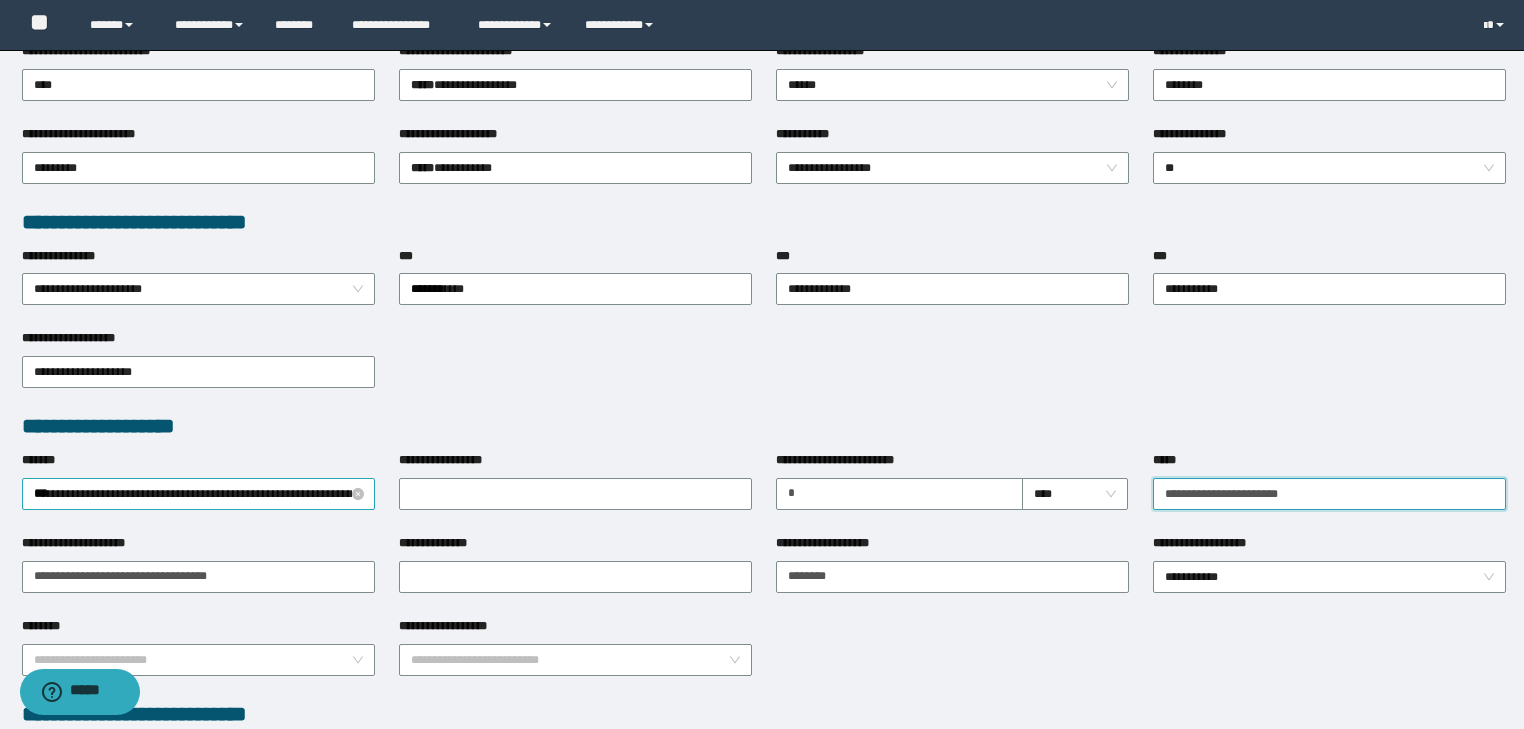 drag, startPoint x: 1287, startPoint y: 488, endPoint x: 910, endPoint y: 520, distance: 378.35565 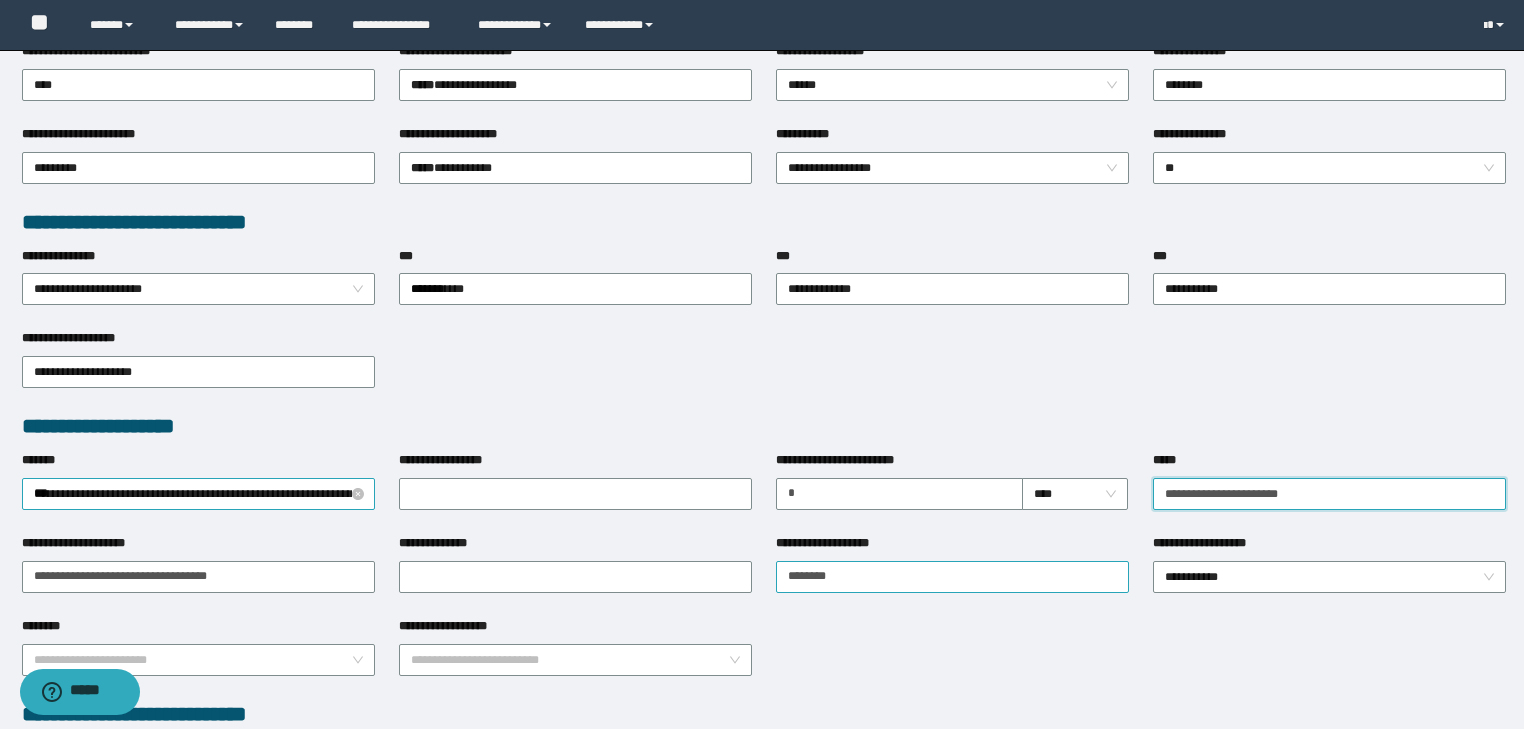 type on "**********" 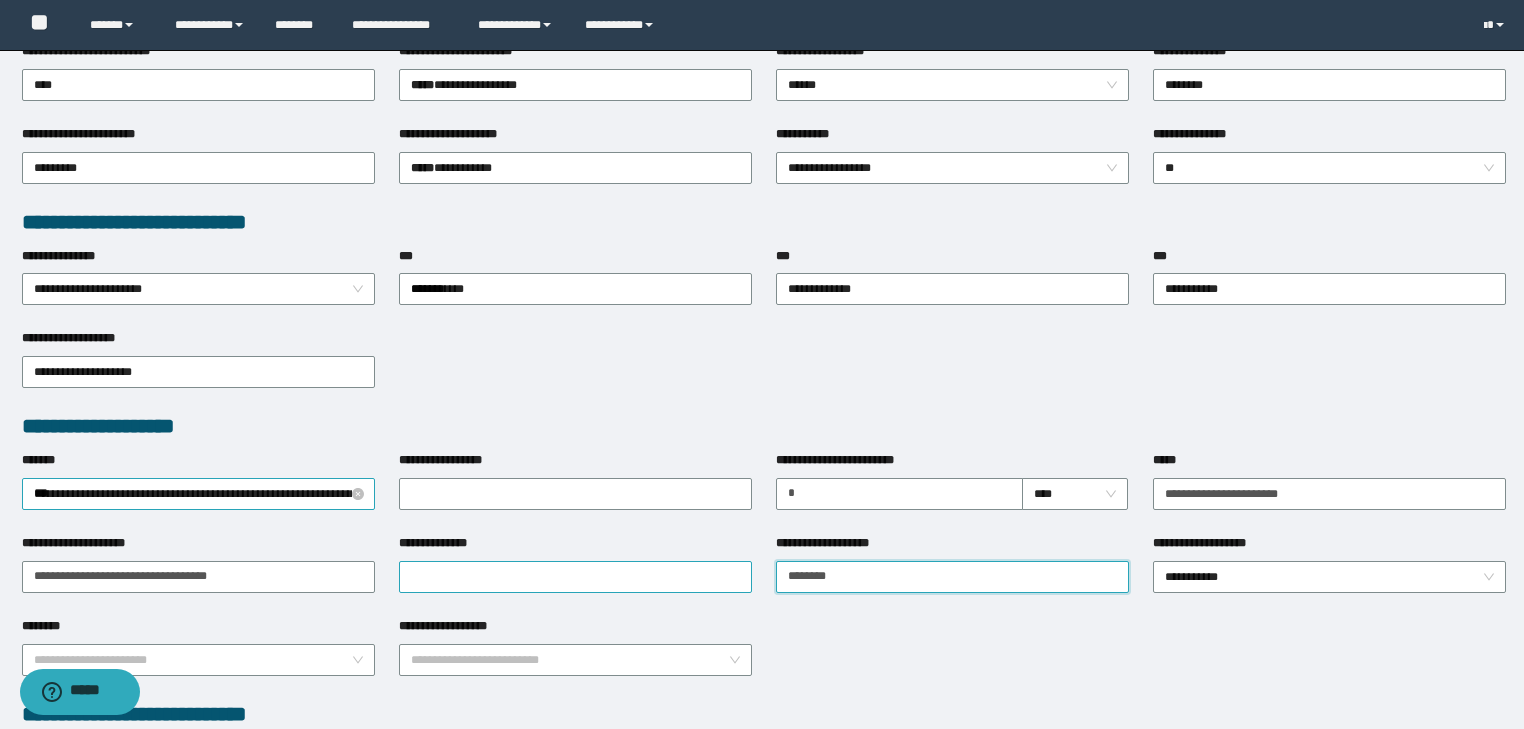 drag, startPoint x: 868, startPoint y: 578, endPoint x: 497, endPoint y: 560, distance: 371.4364 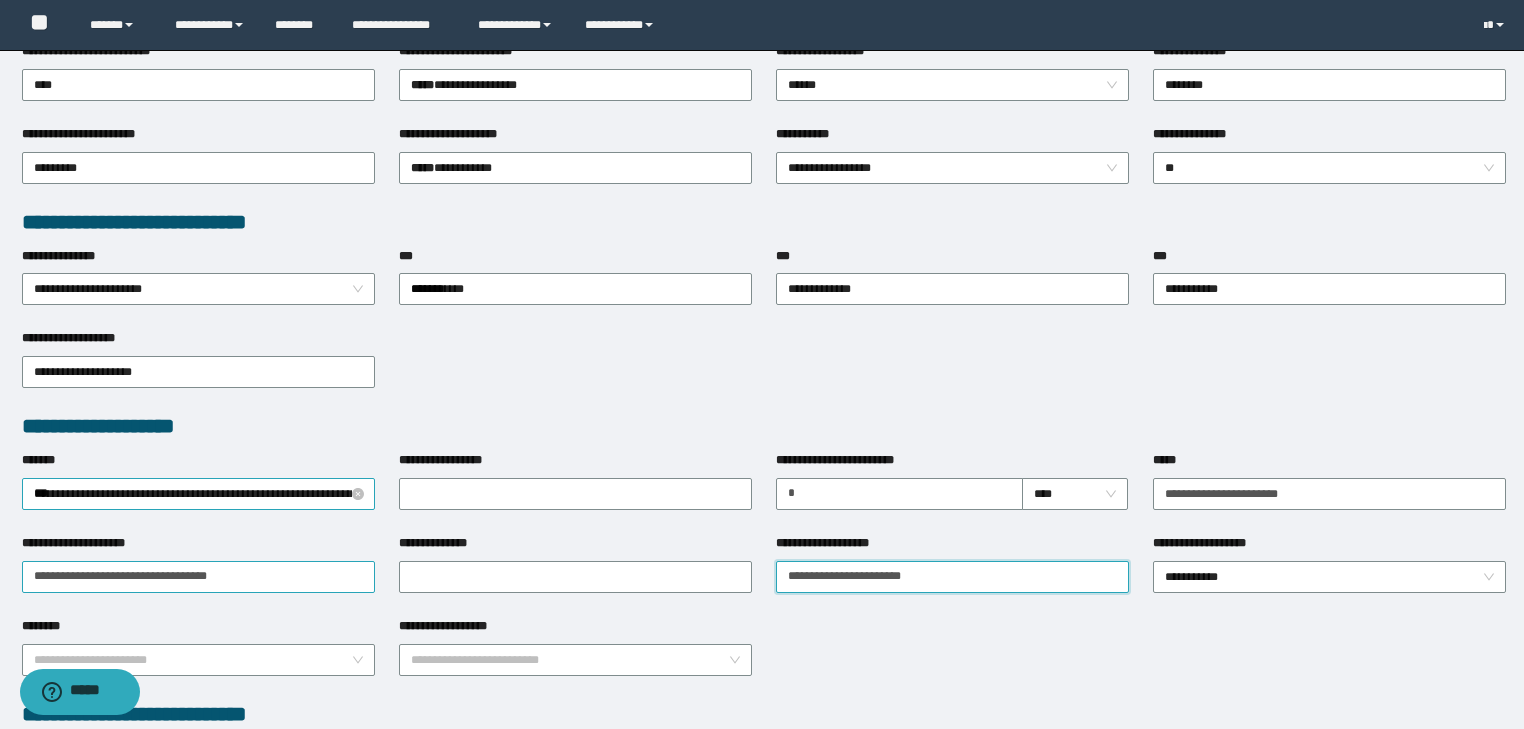 type on "**********" 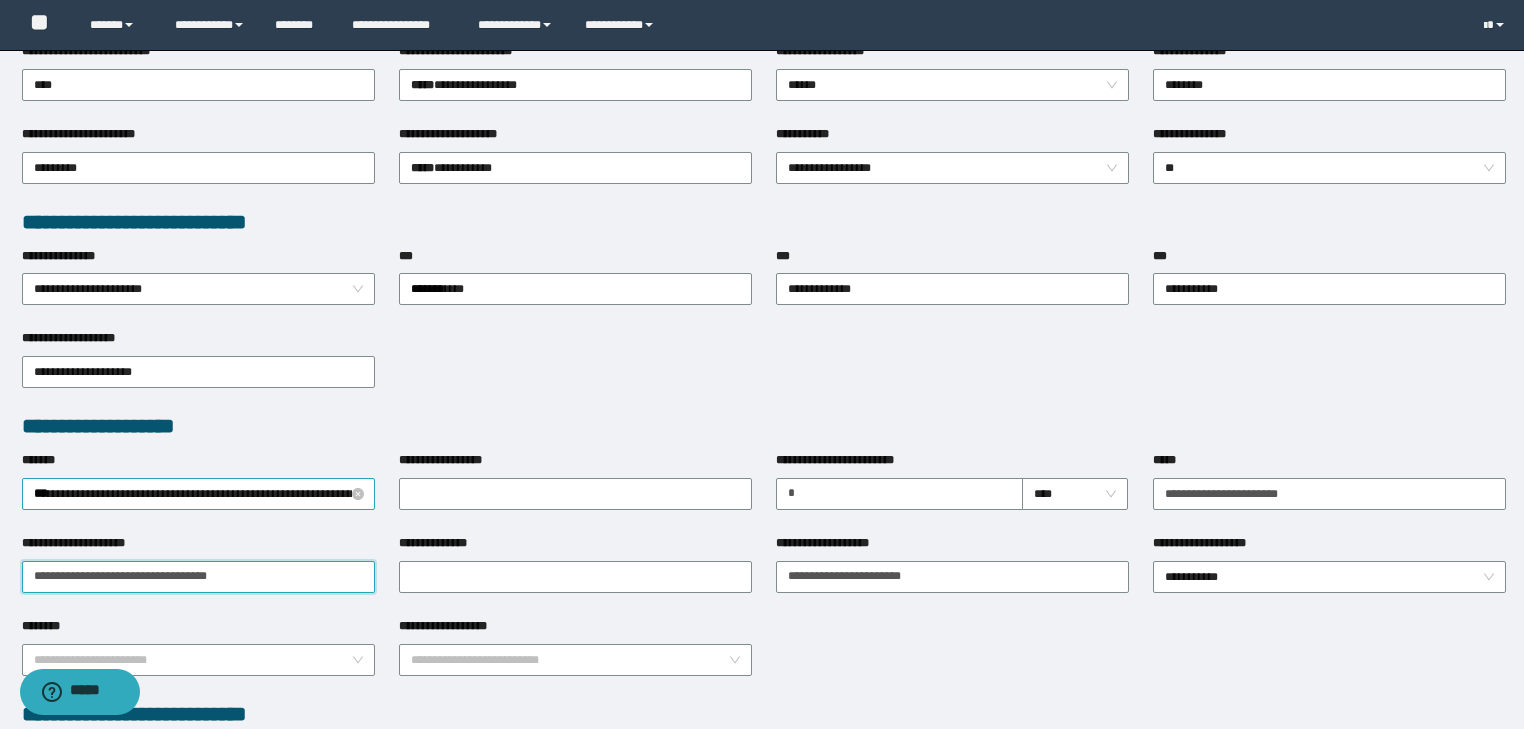 drag, startPoint x: 192, startPoint y: 584, endPoint x: 0, endPoint y: 579, distance: 192.0651 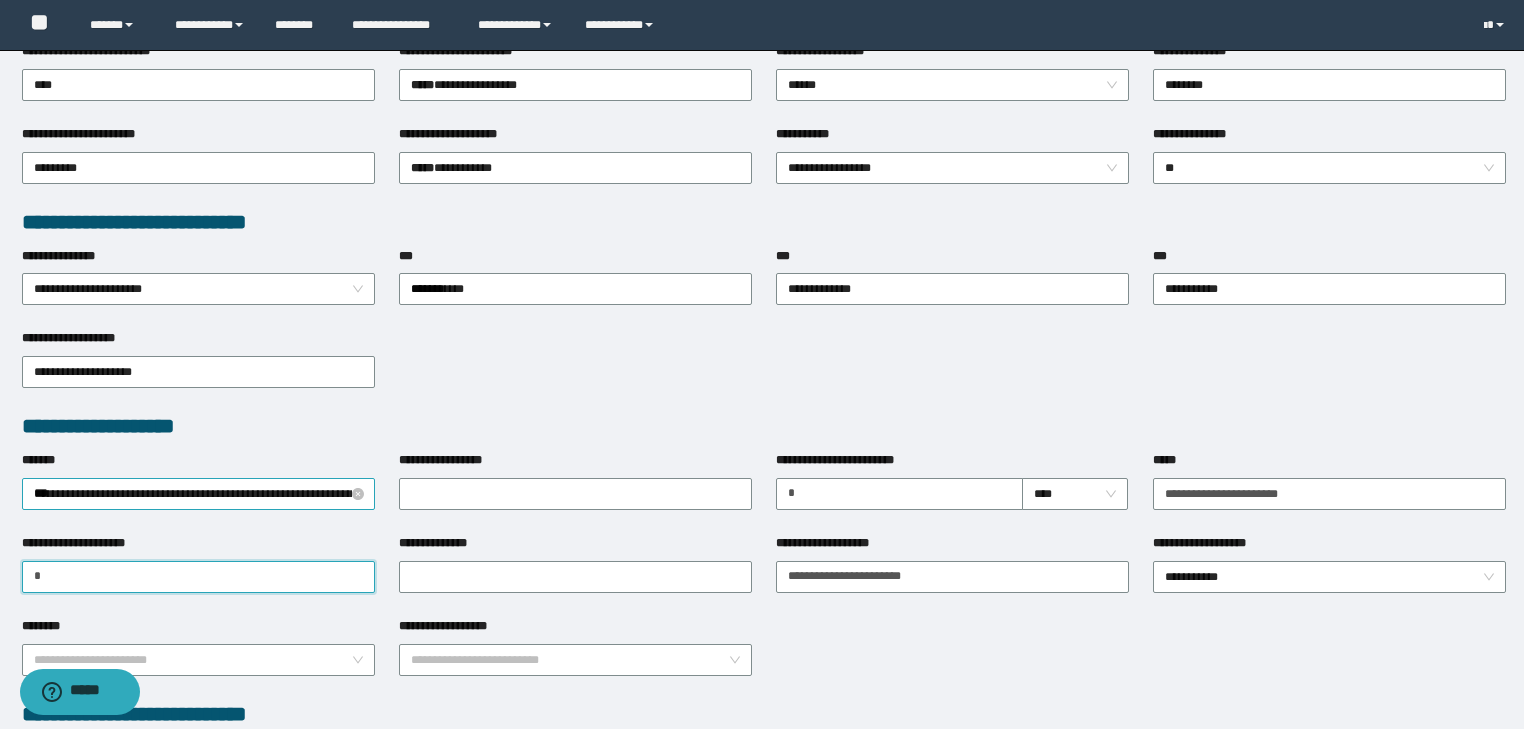 type on "*" 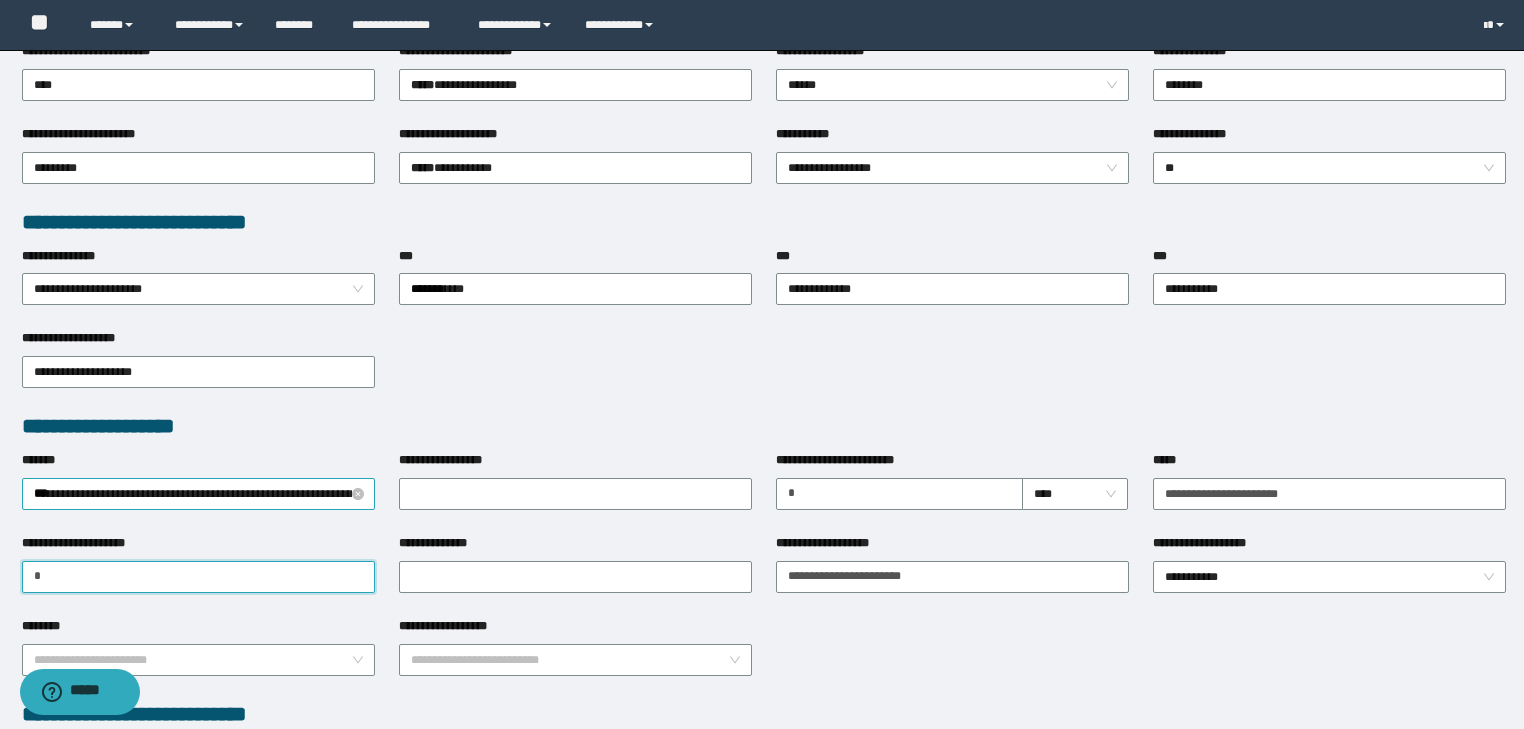 click on "*" at bounding box center (198, 577) 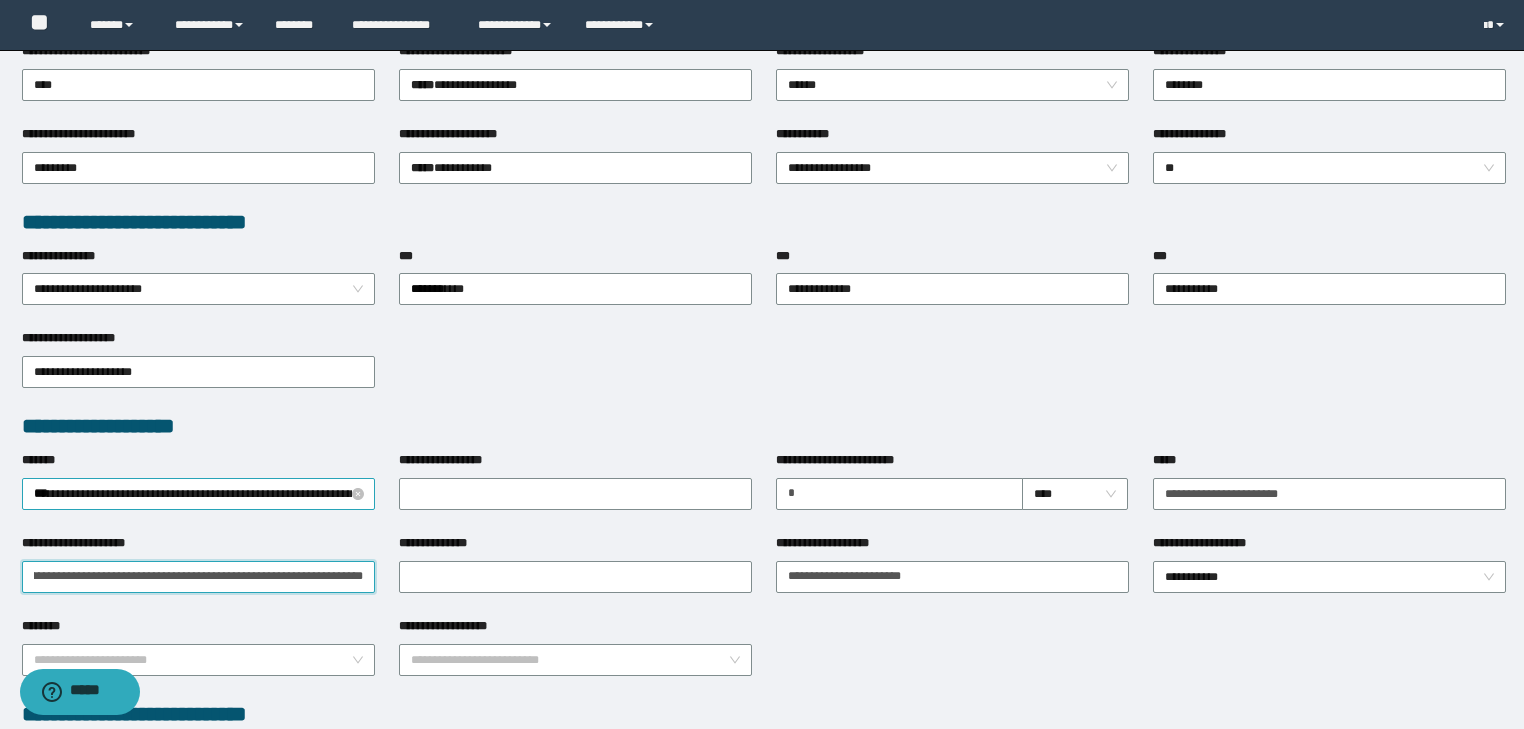 scroll, scrollTop: 0, scrollLeft: 234, axis: horizontal 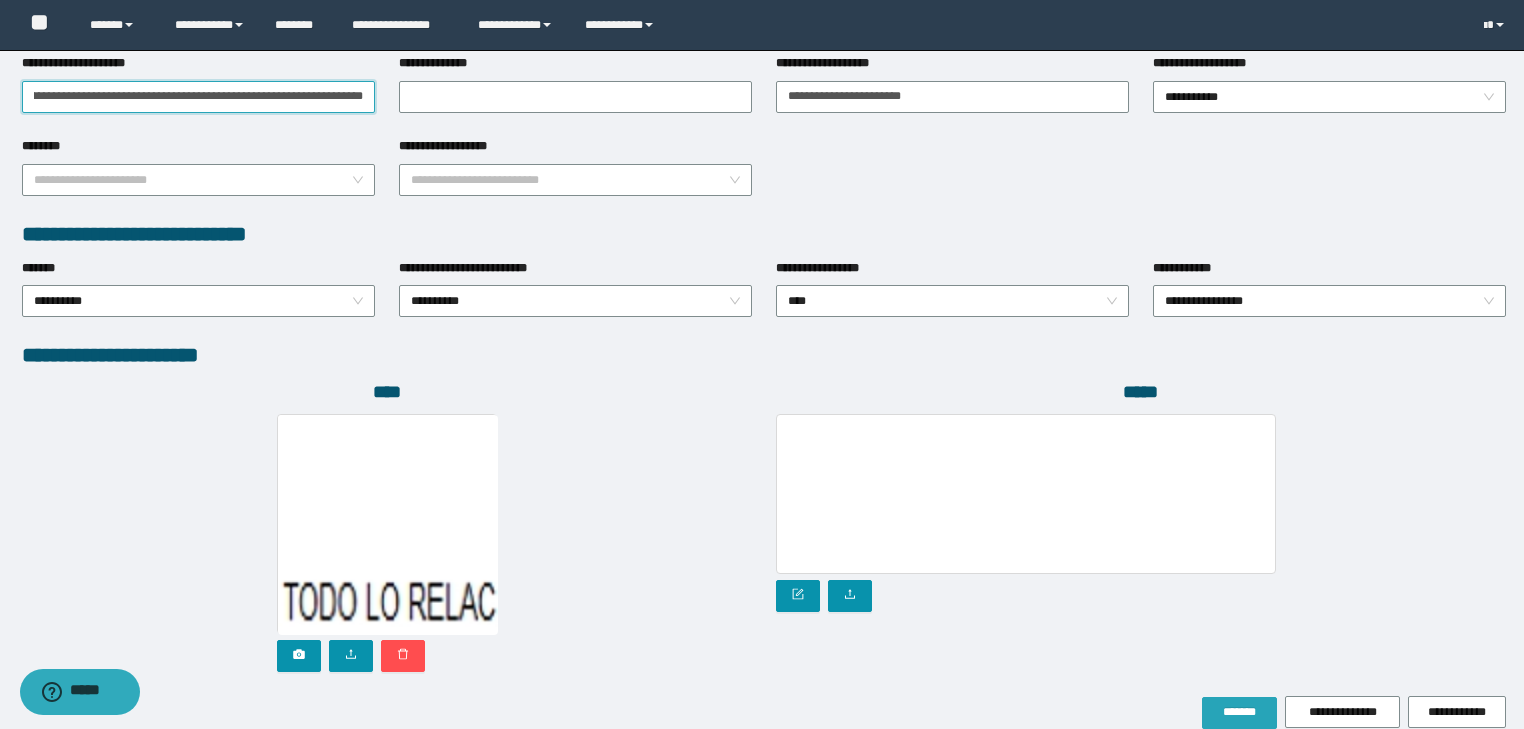 type on "**********" 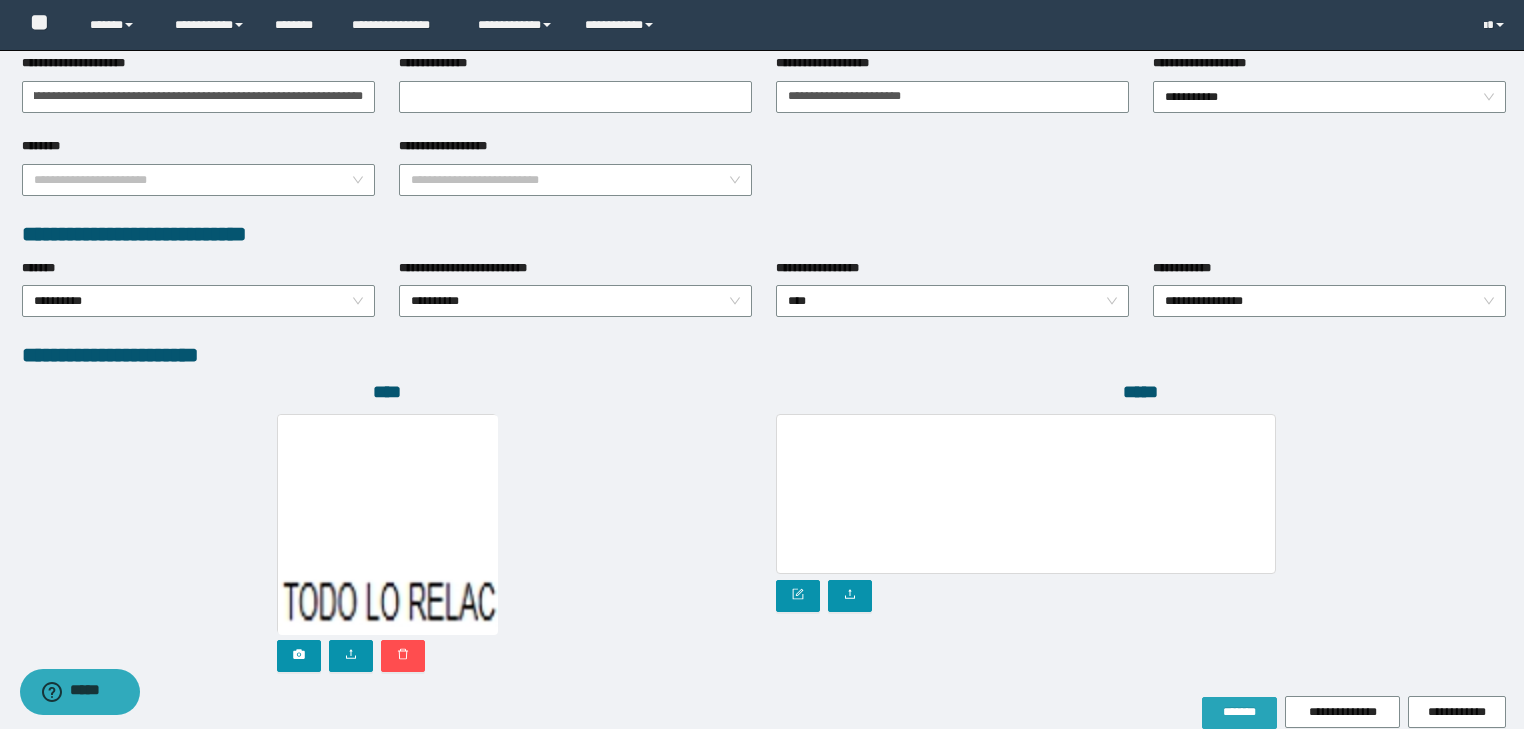 scroll, scrollTop: 0, scrollLeft: 0, axis: both 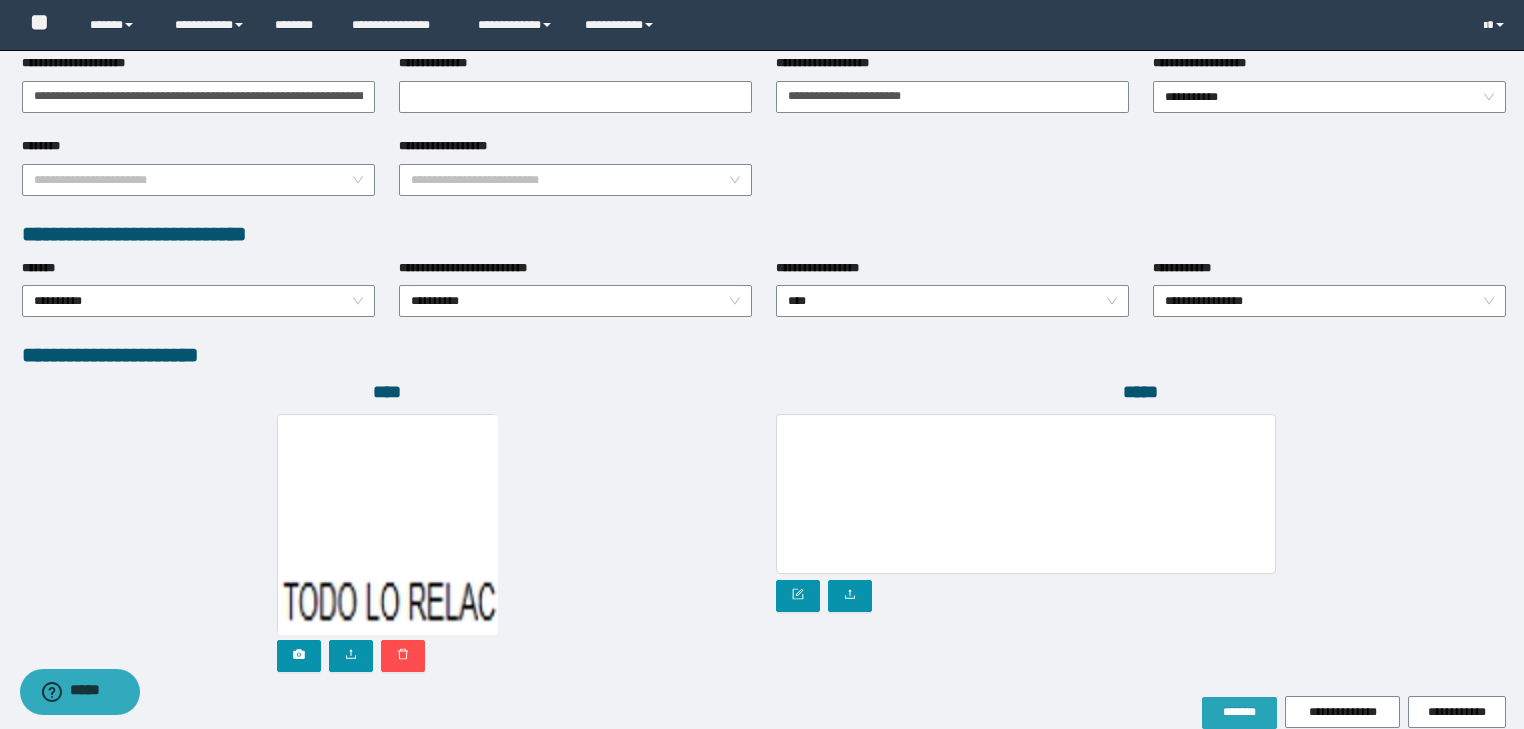 click on "*******" at bounding box center [1239, 712] 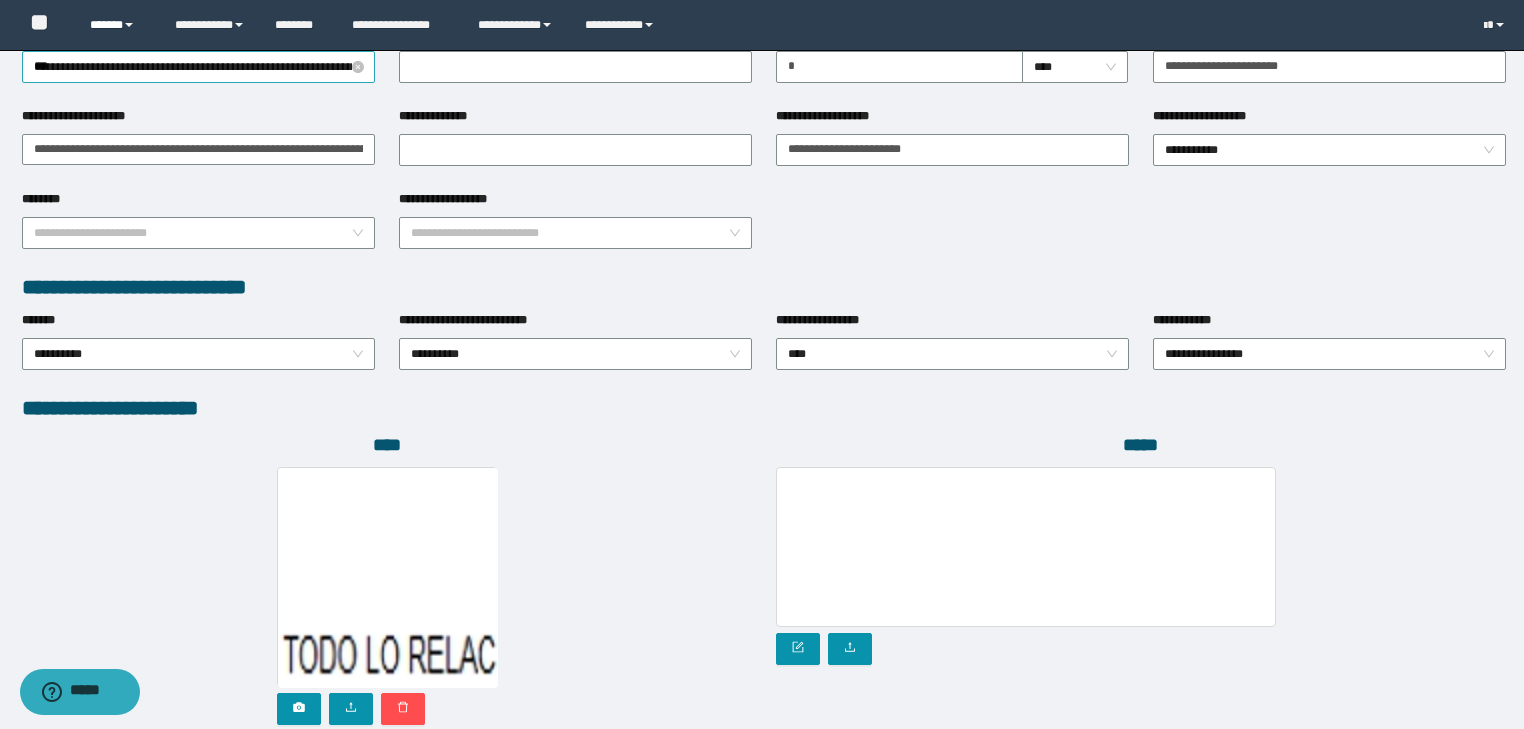 scroll, scrollTop: 932, scrollLeft: 0, axis: vertical 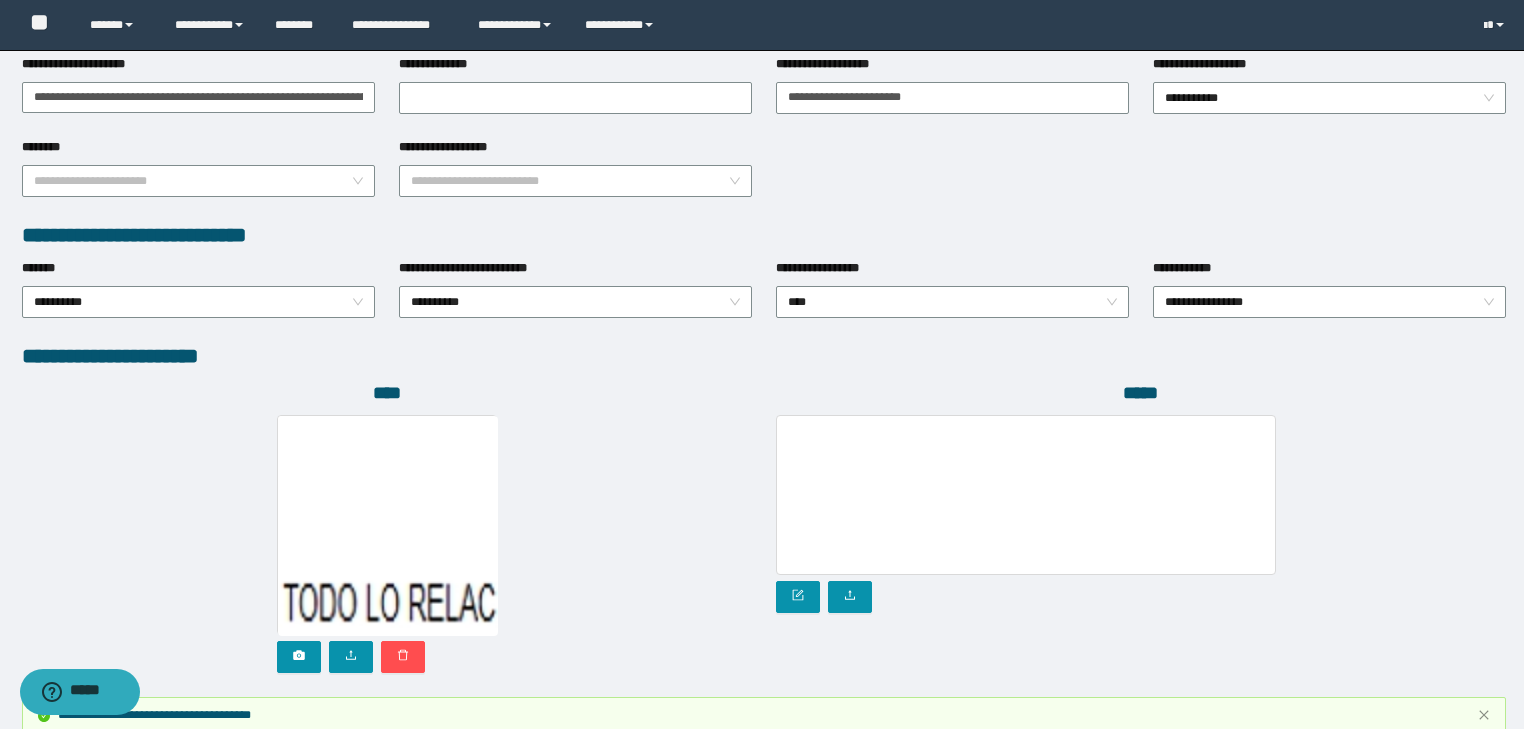 type 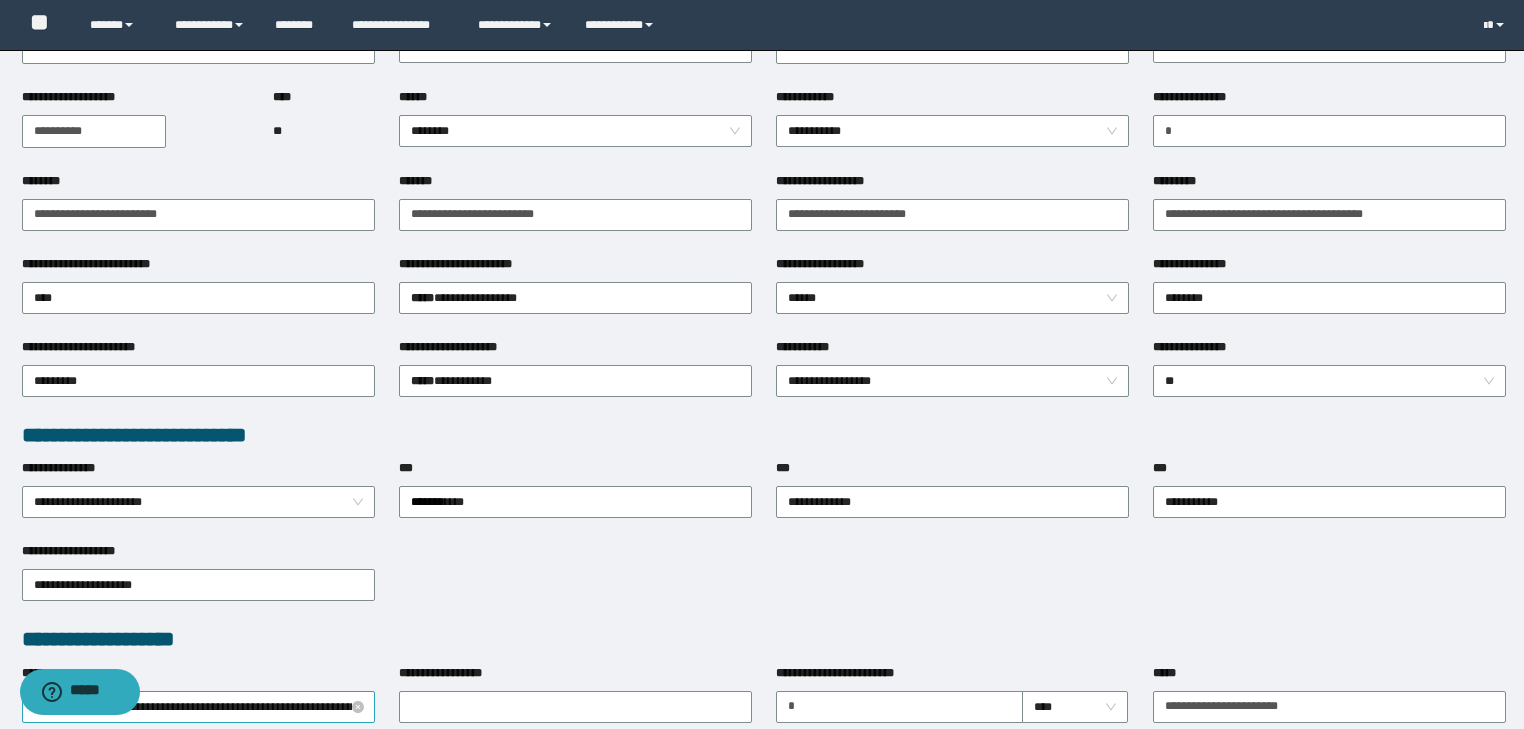 scroll, scrollTop: 0, scrollLeft: 0, axis: both 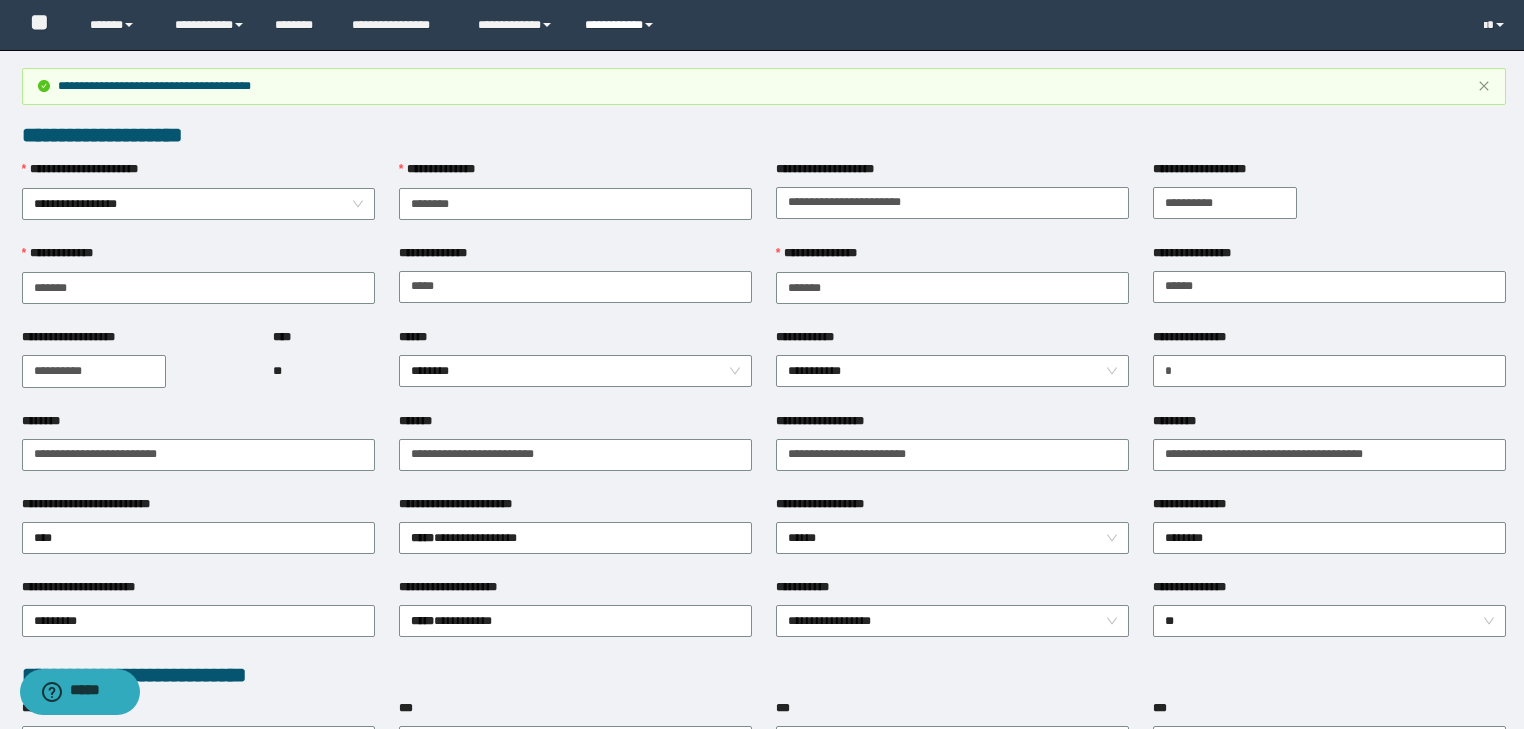 click on "**********" at bounding box center (622, 25) 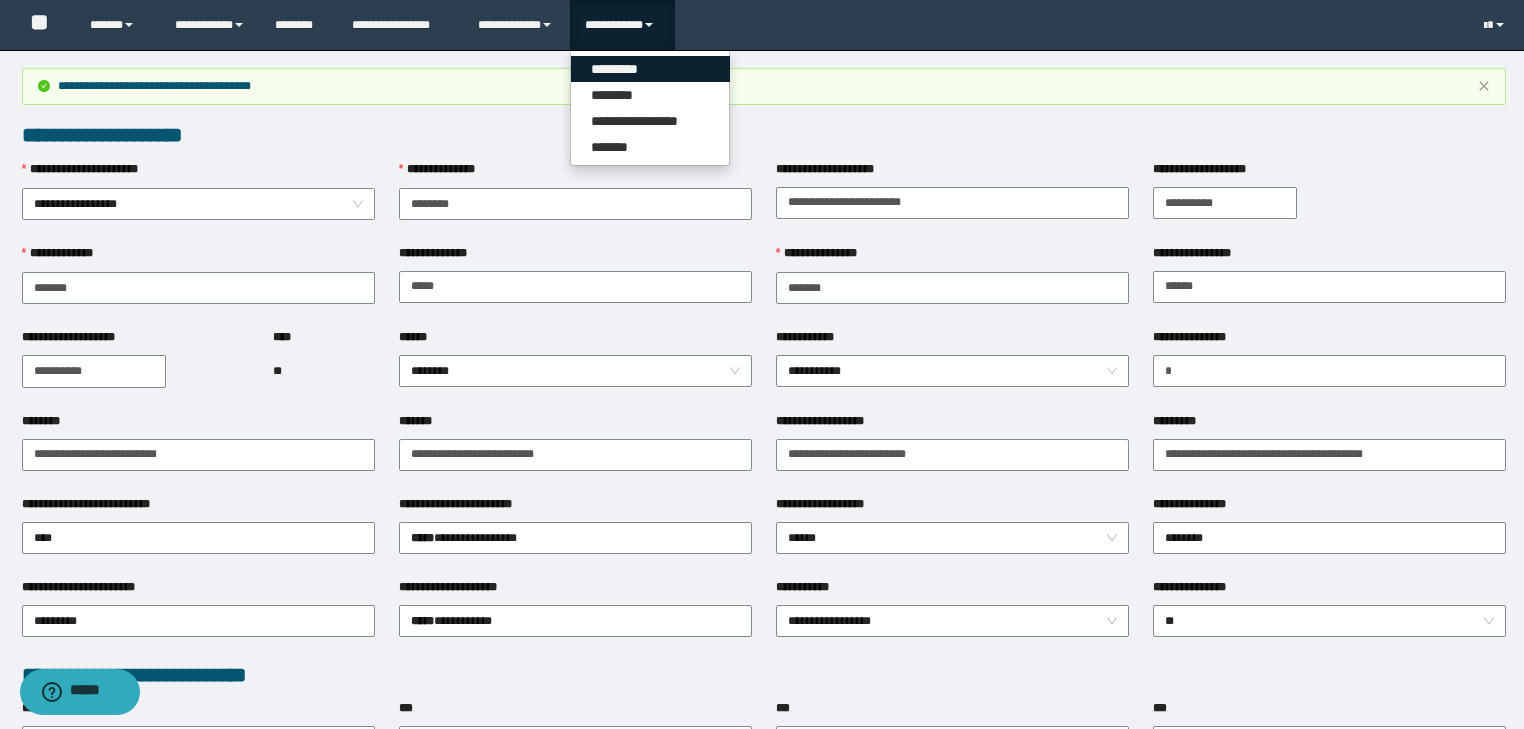 click on "*********" at bounding box center [650, 69] 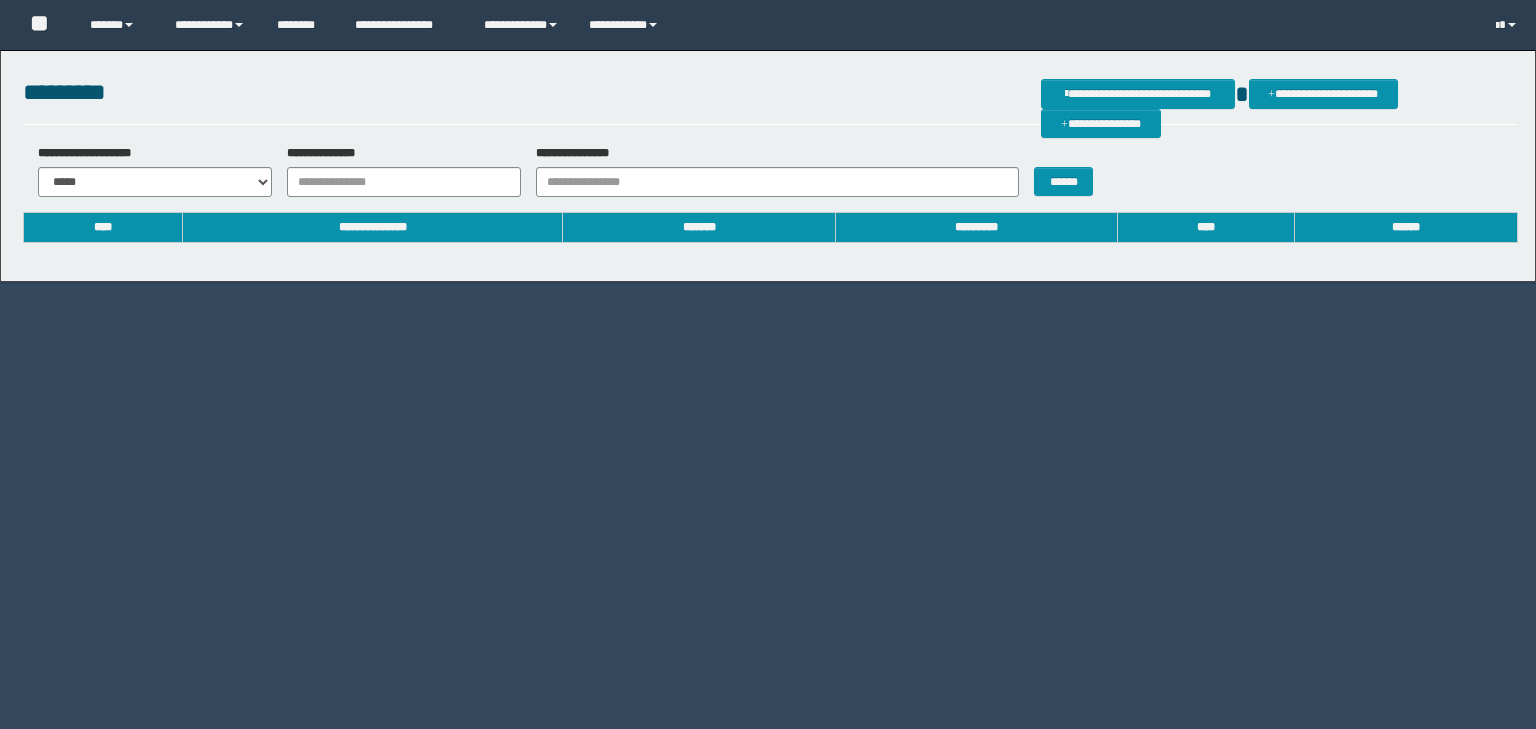 scroll, scrollTop: 0, scrollLeft: 0, axis: both 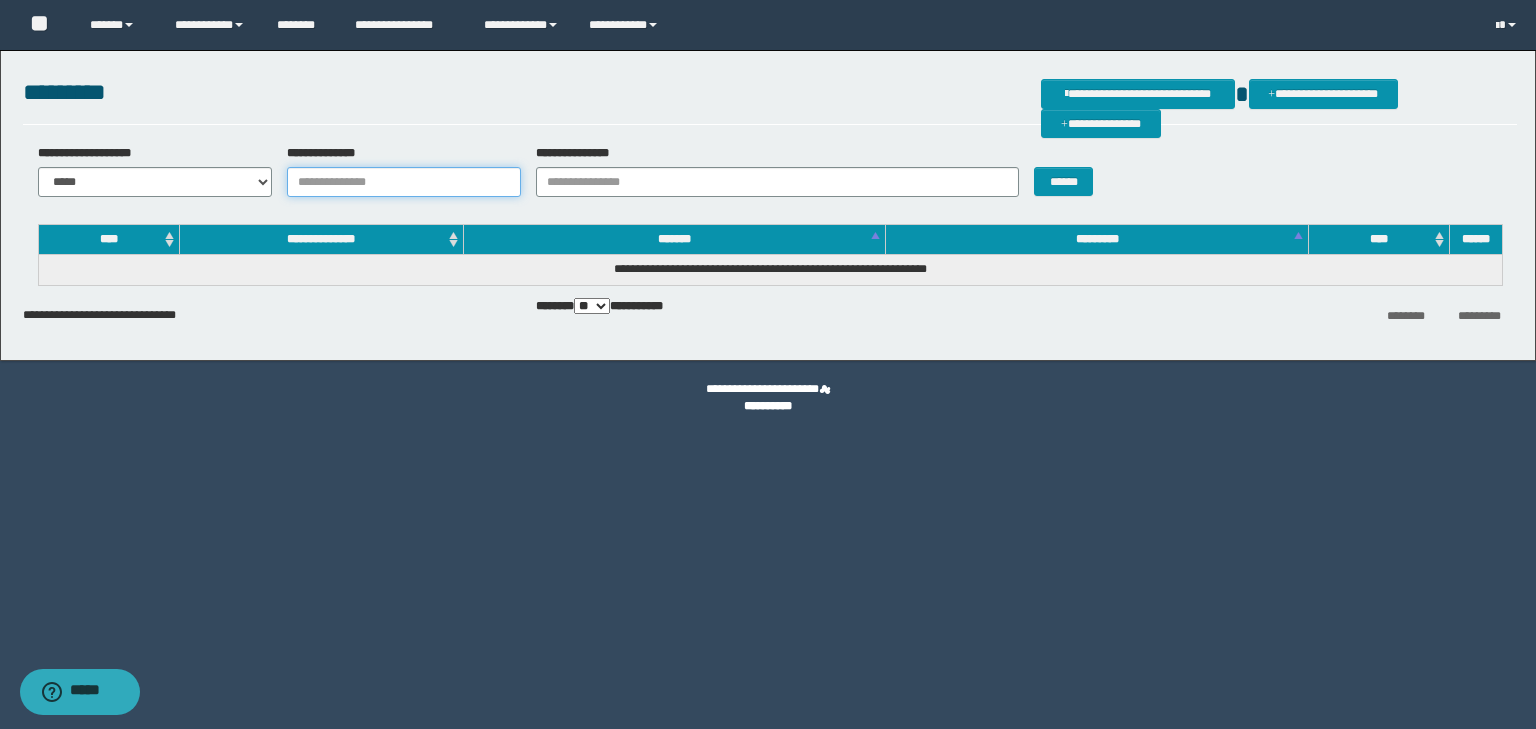 click on "**********" at bounding box center [404, 182] 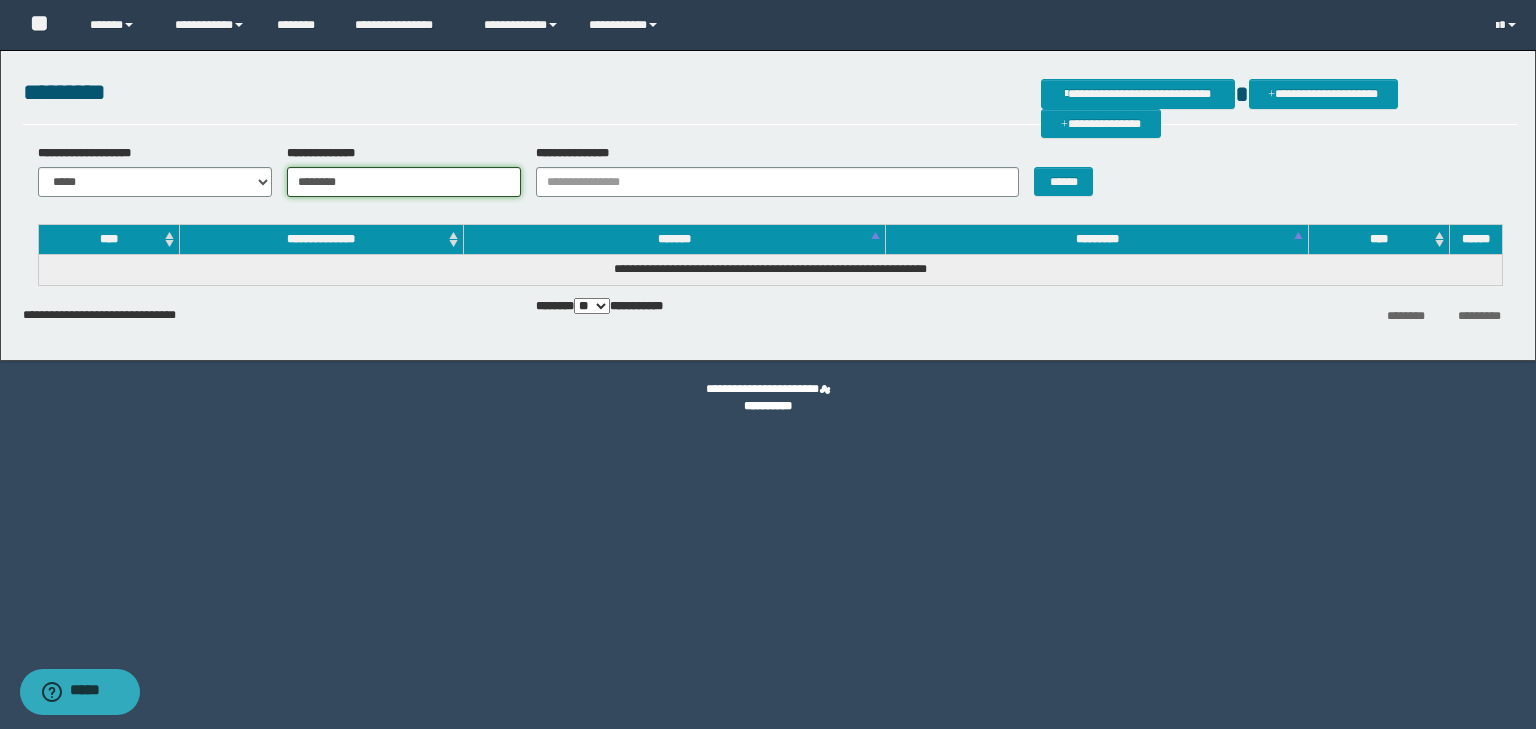 type on "********" 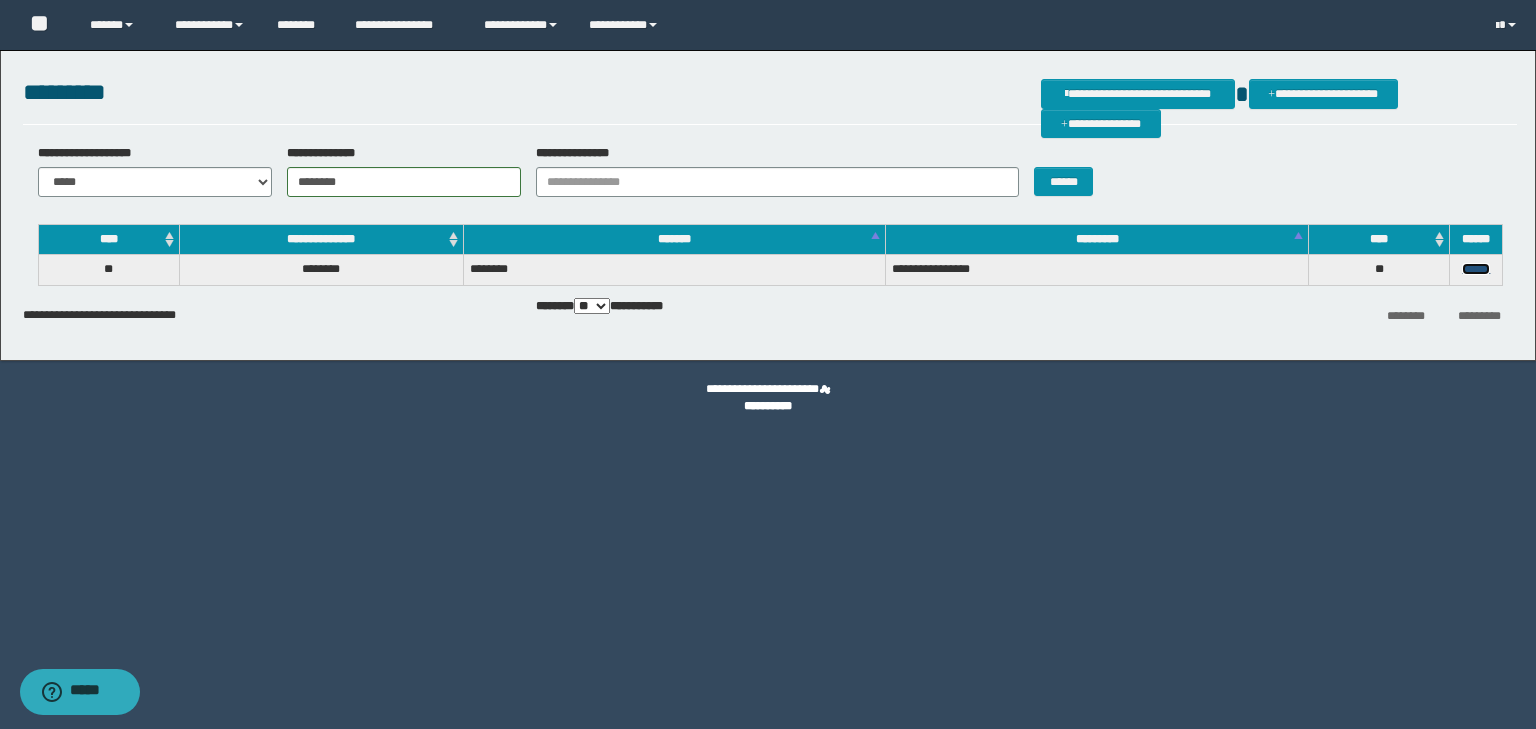 click on "******" at bounding box center [1476, 269] 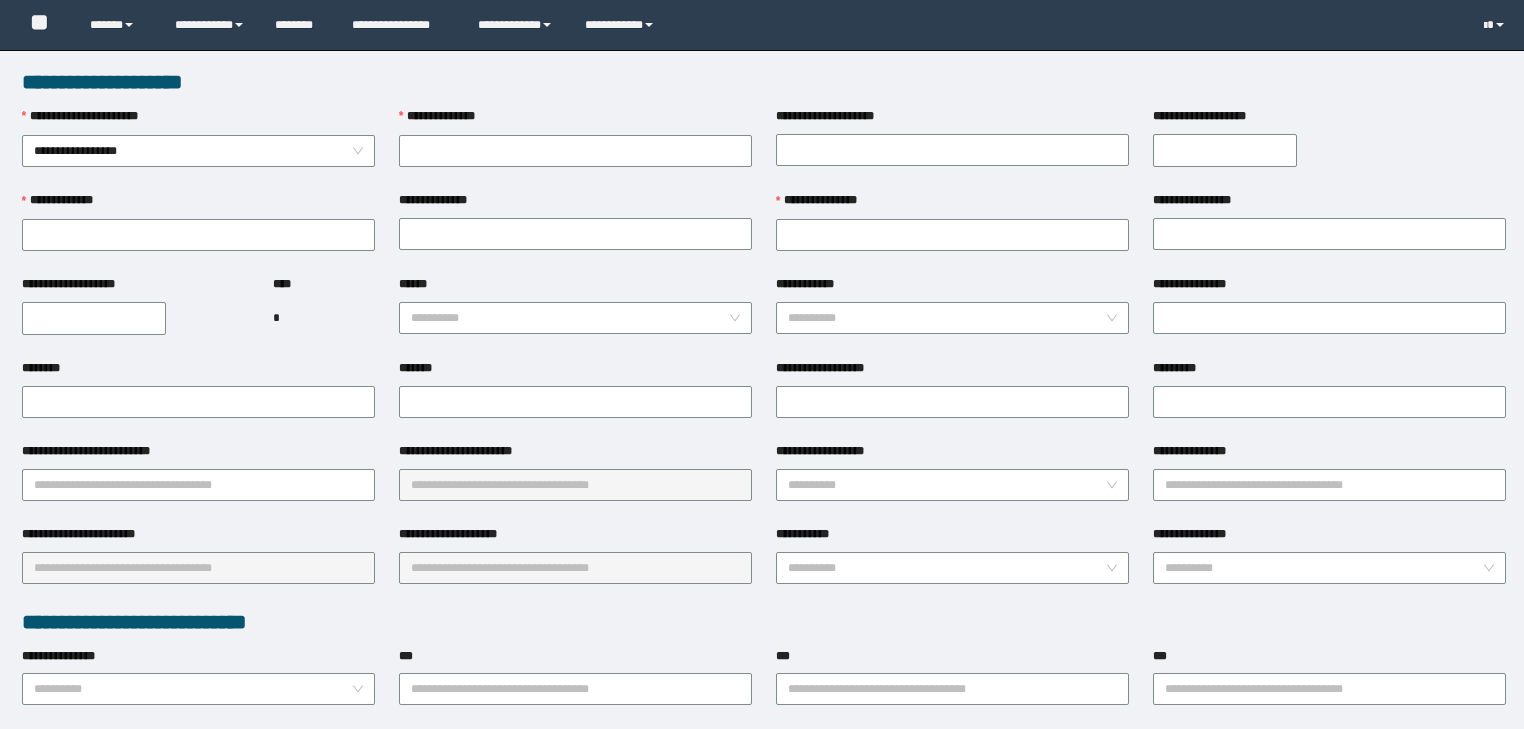 scroll, scrollTop: 0, scrollLeft: 0, axis: both 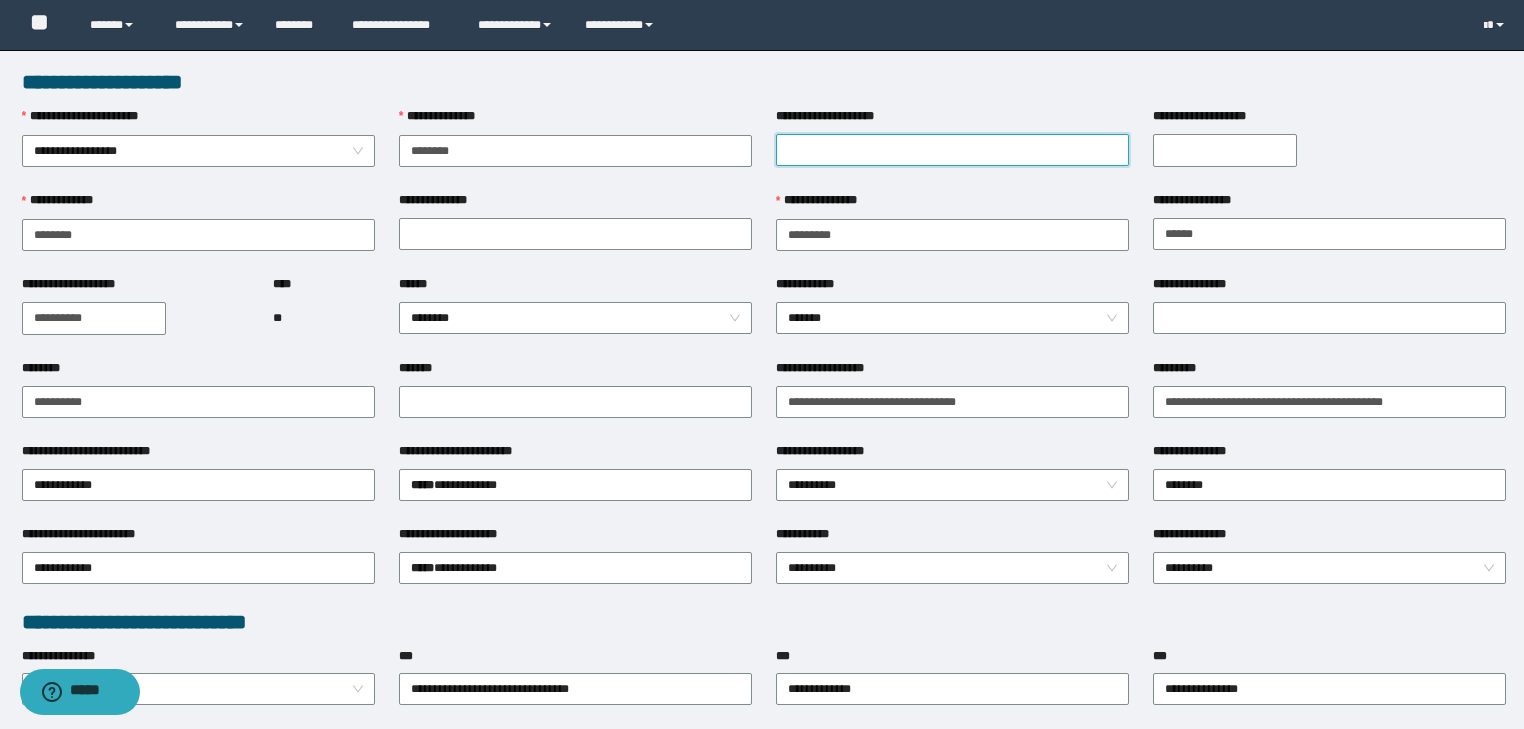 click on "**********" at bounding box center (952, 150) 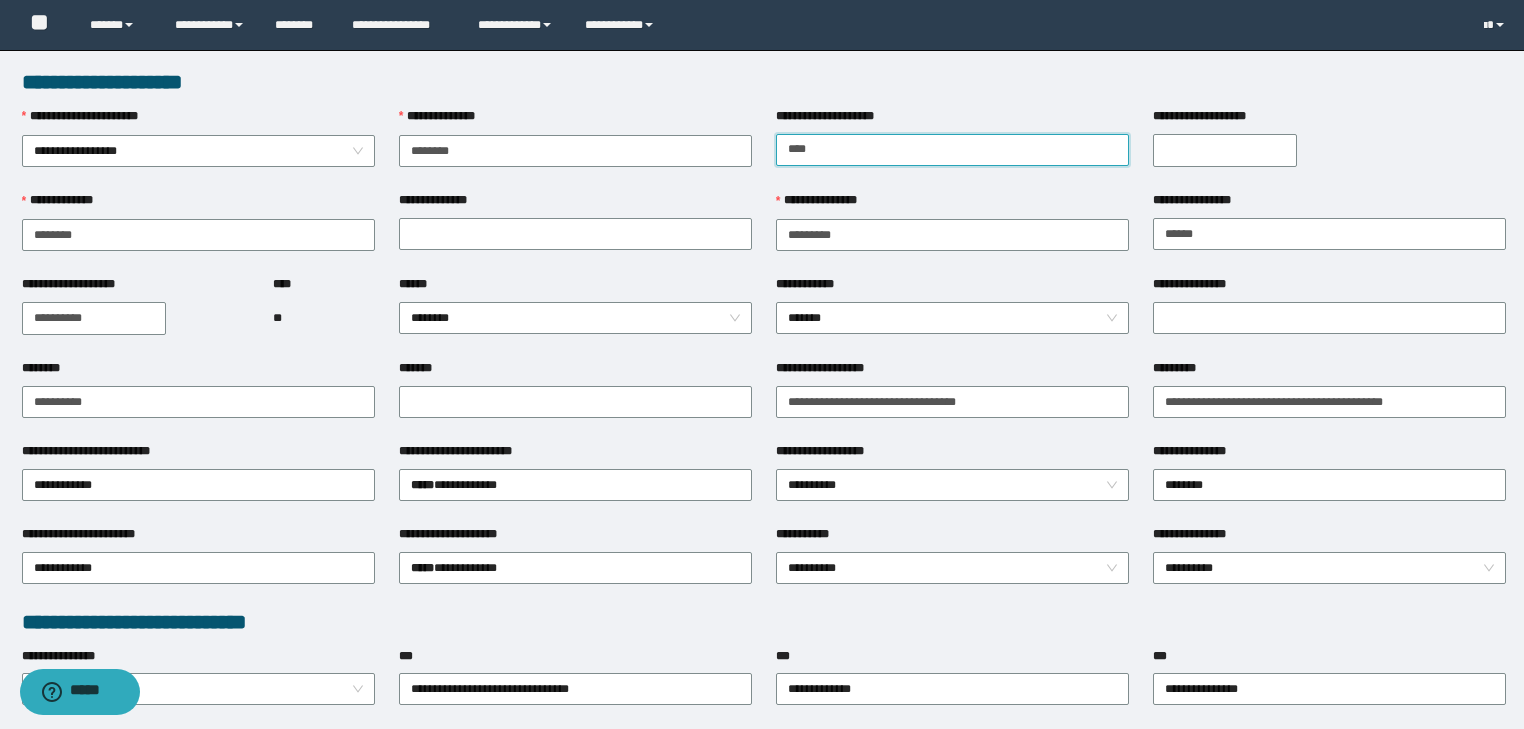 type on "**********" 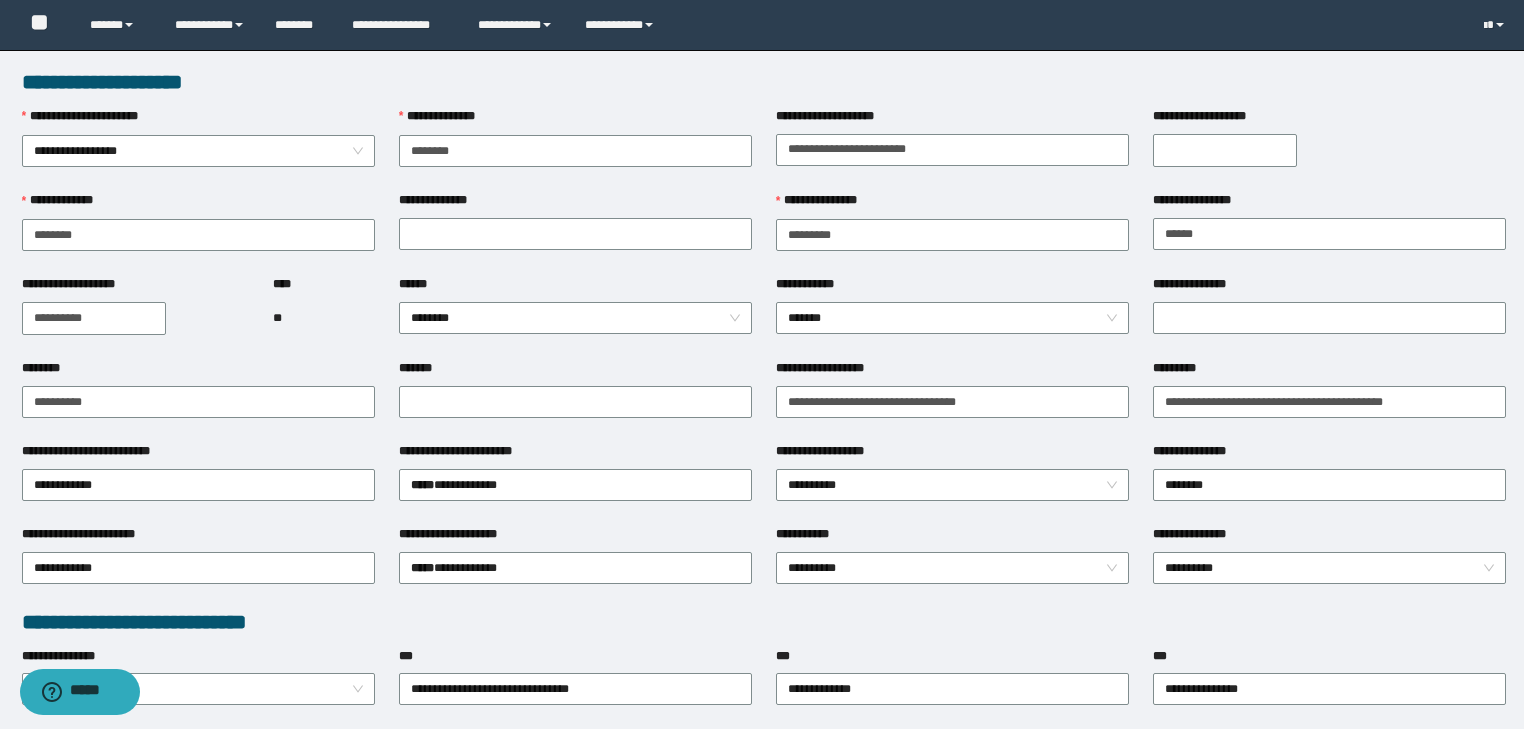 click on "**********" at bounding box center (1225, 150) 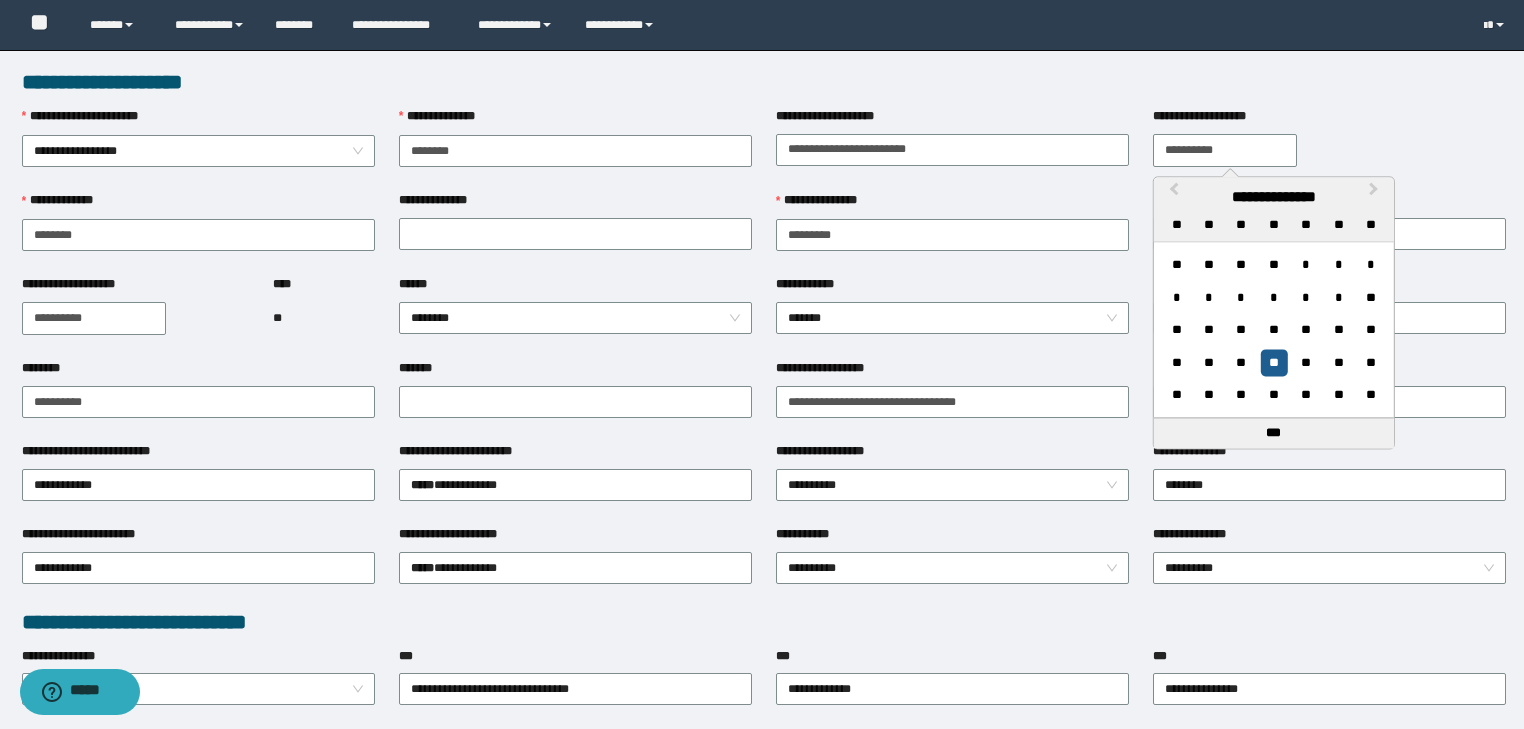 type on "**********" 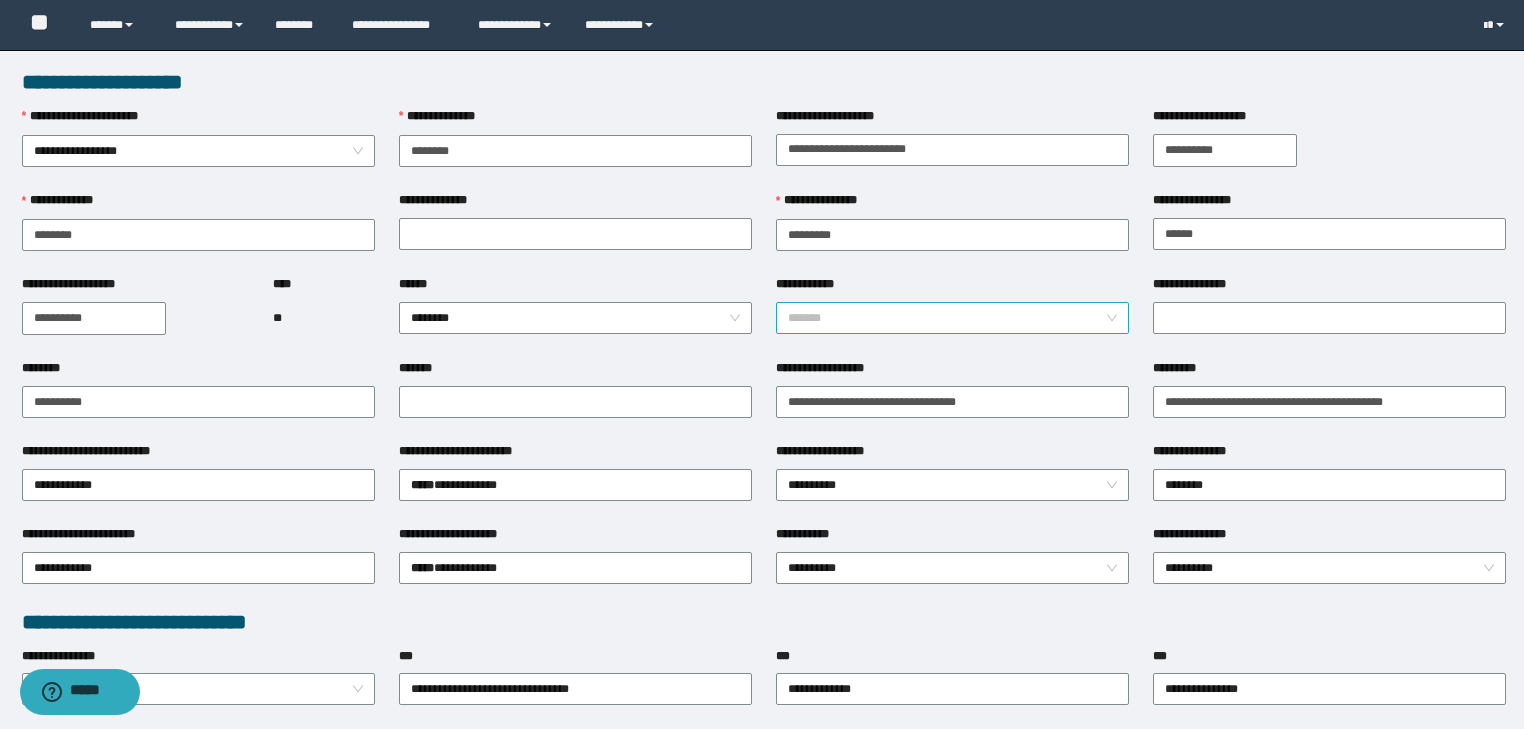 click on "*******" at bounding box center (953, 318) 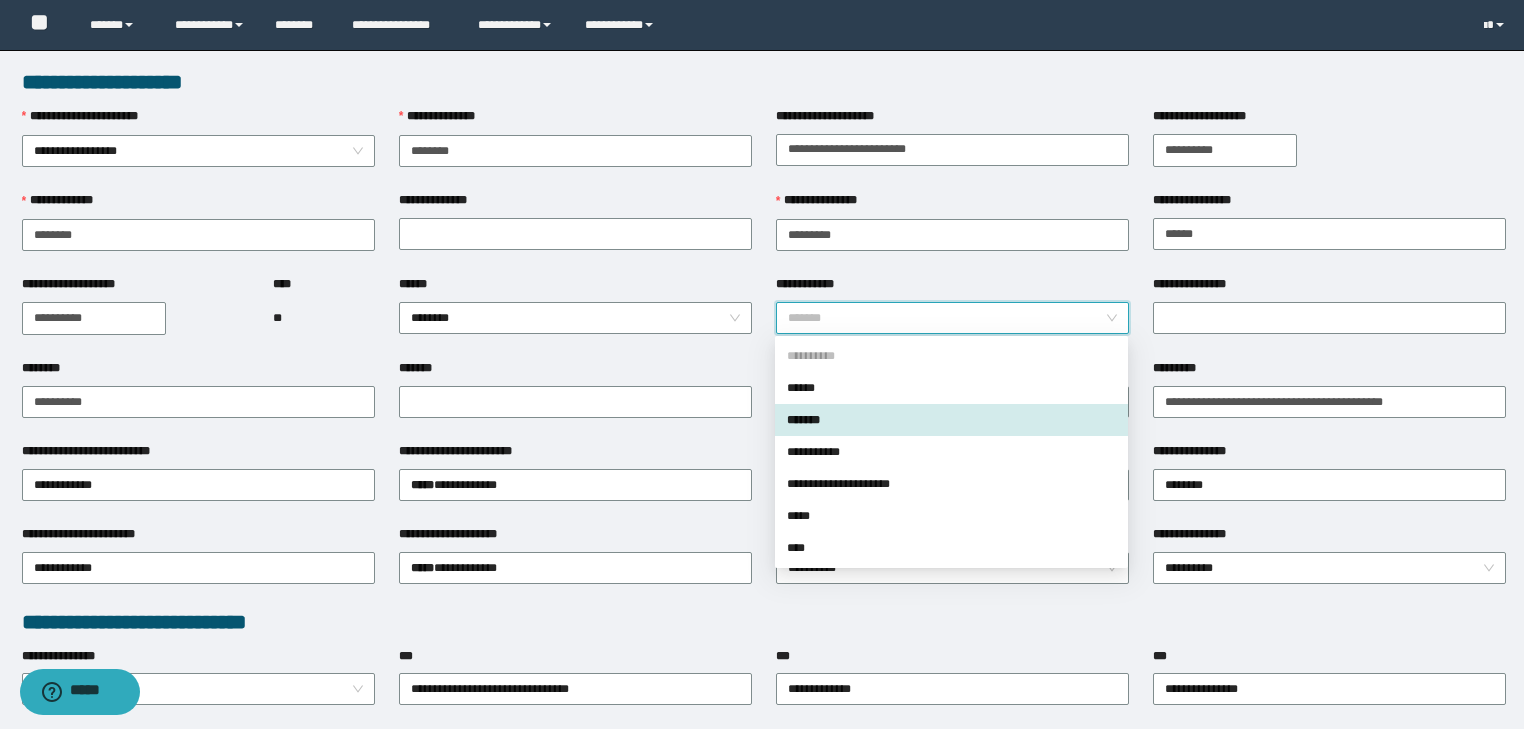 click on "*******" at bounding box center (951, 420) 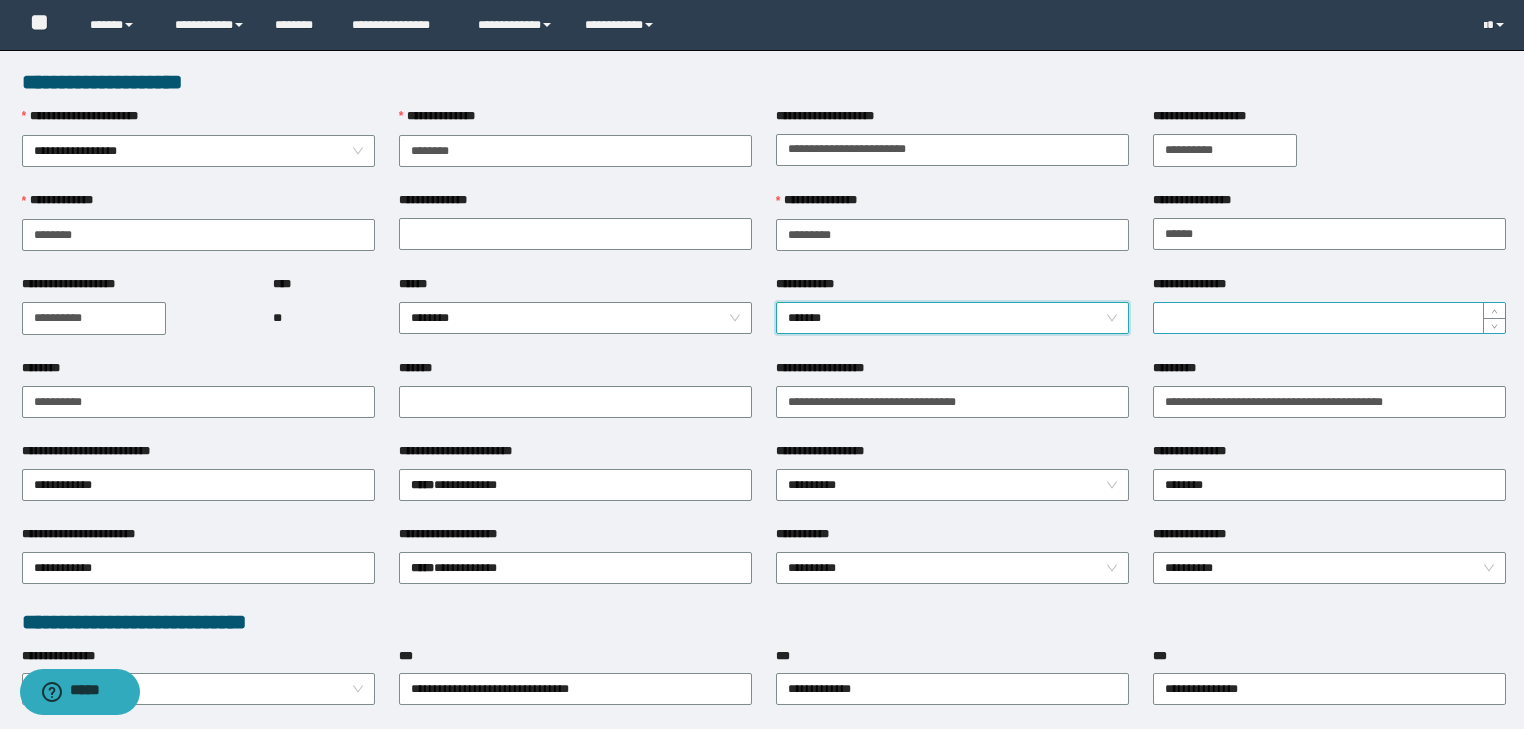 click on "**********" at bounding box center [1329, 318] 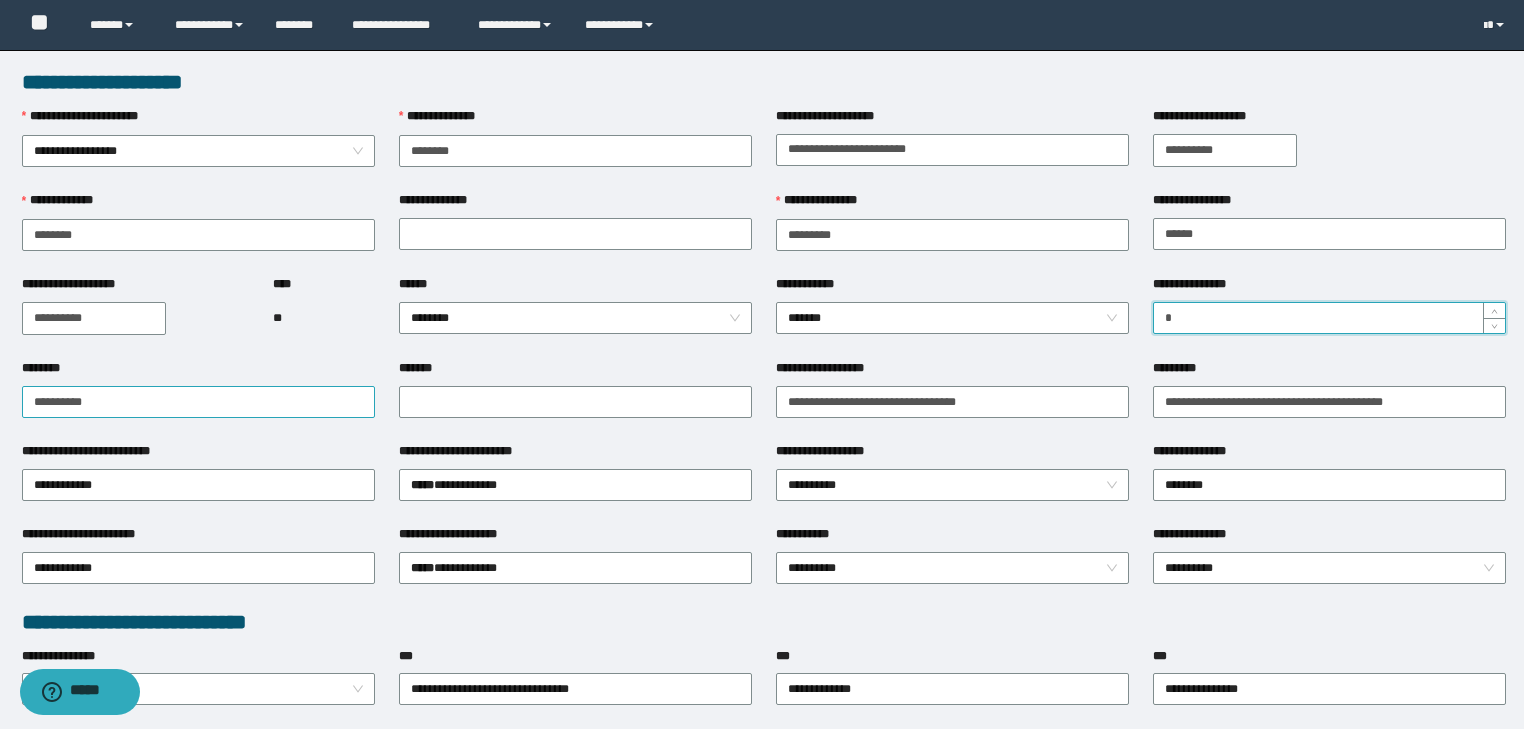 type on "*" 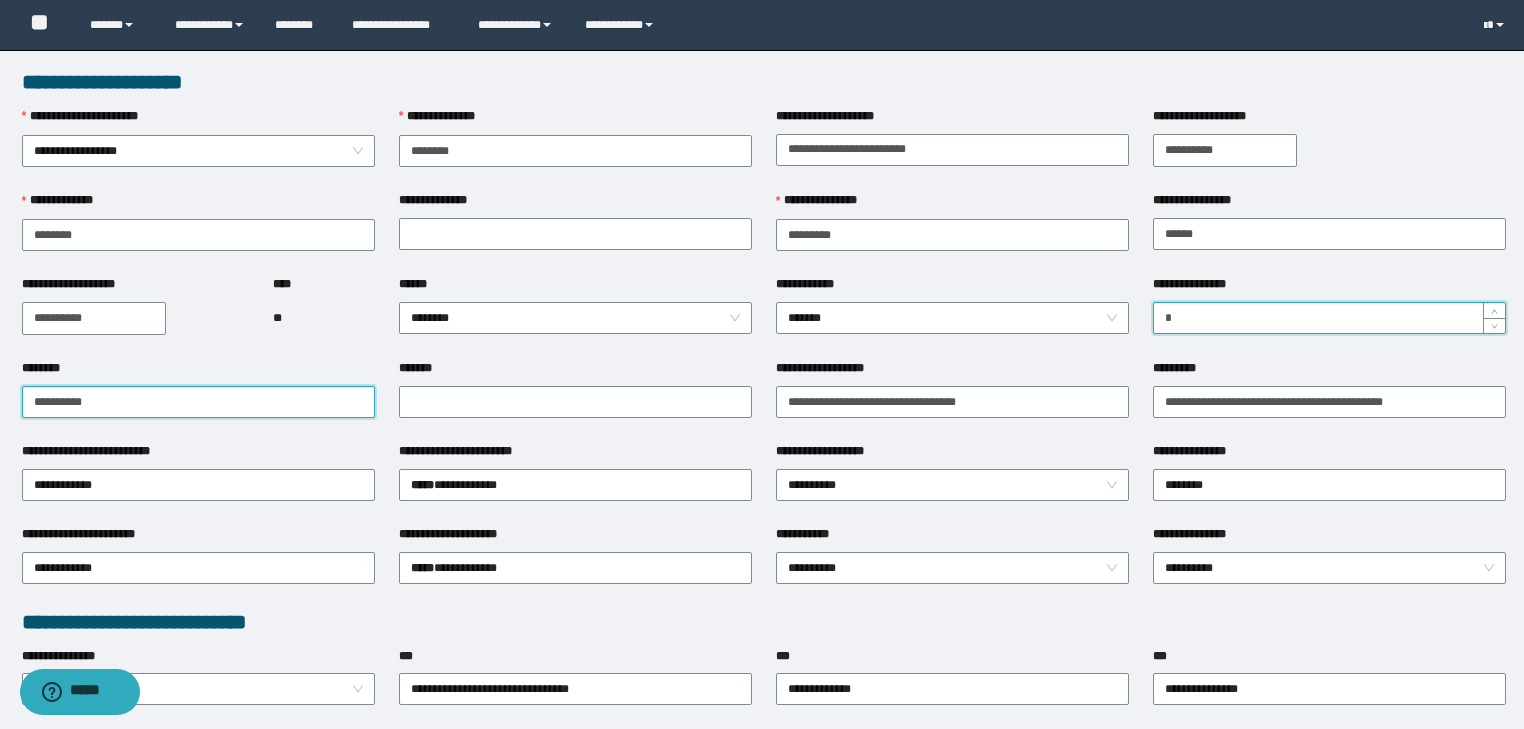 click on "********" at bounding box center (198, 402) 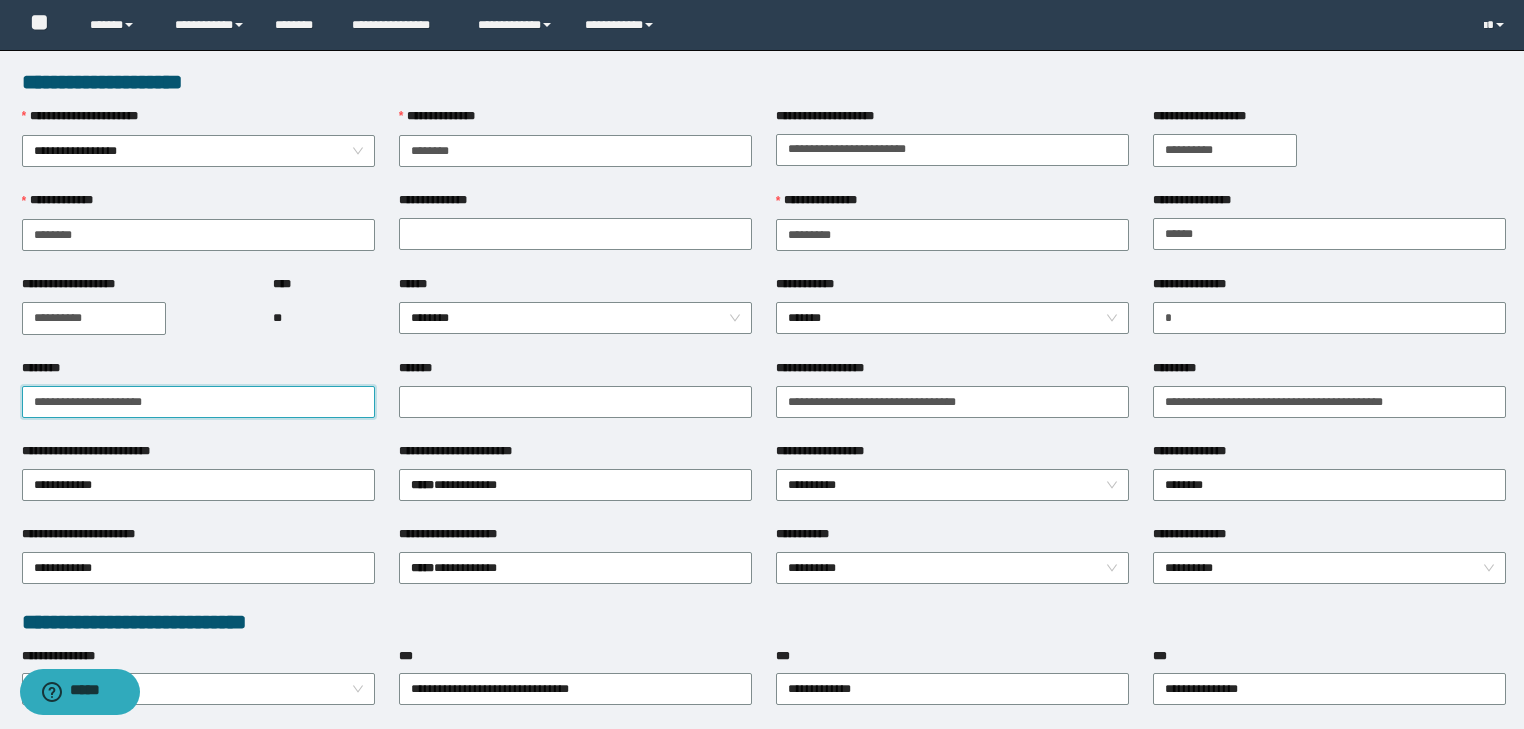 drag, startPoint x: 197, startPoint y: 399, endPoint x: 0, endPoint y: 386, distance: 197.42847 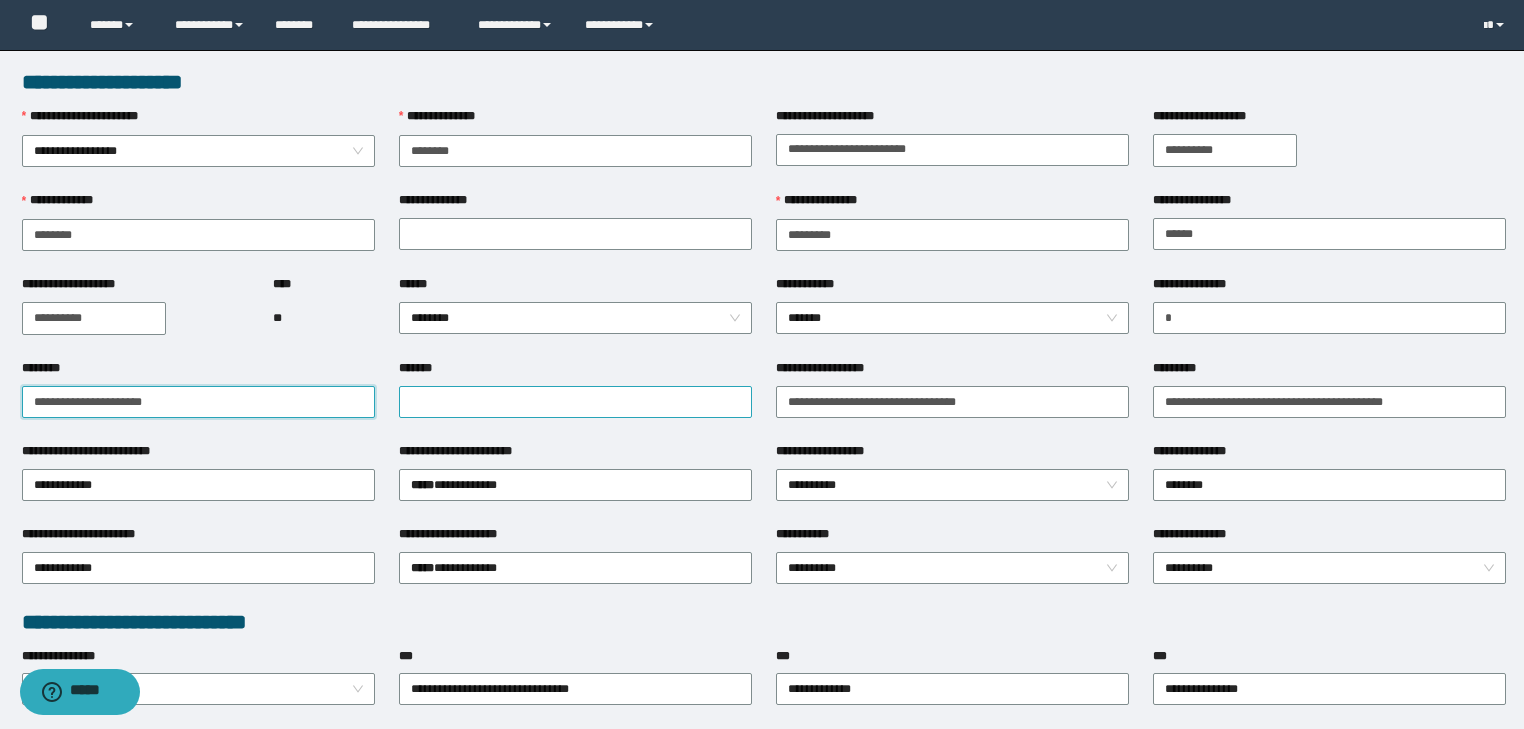 type on "**********" 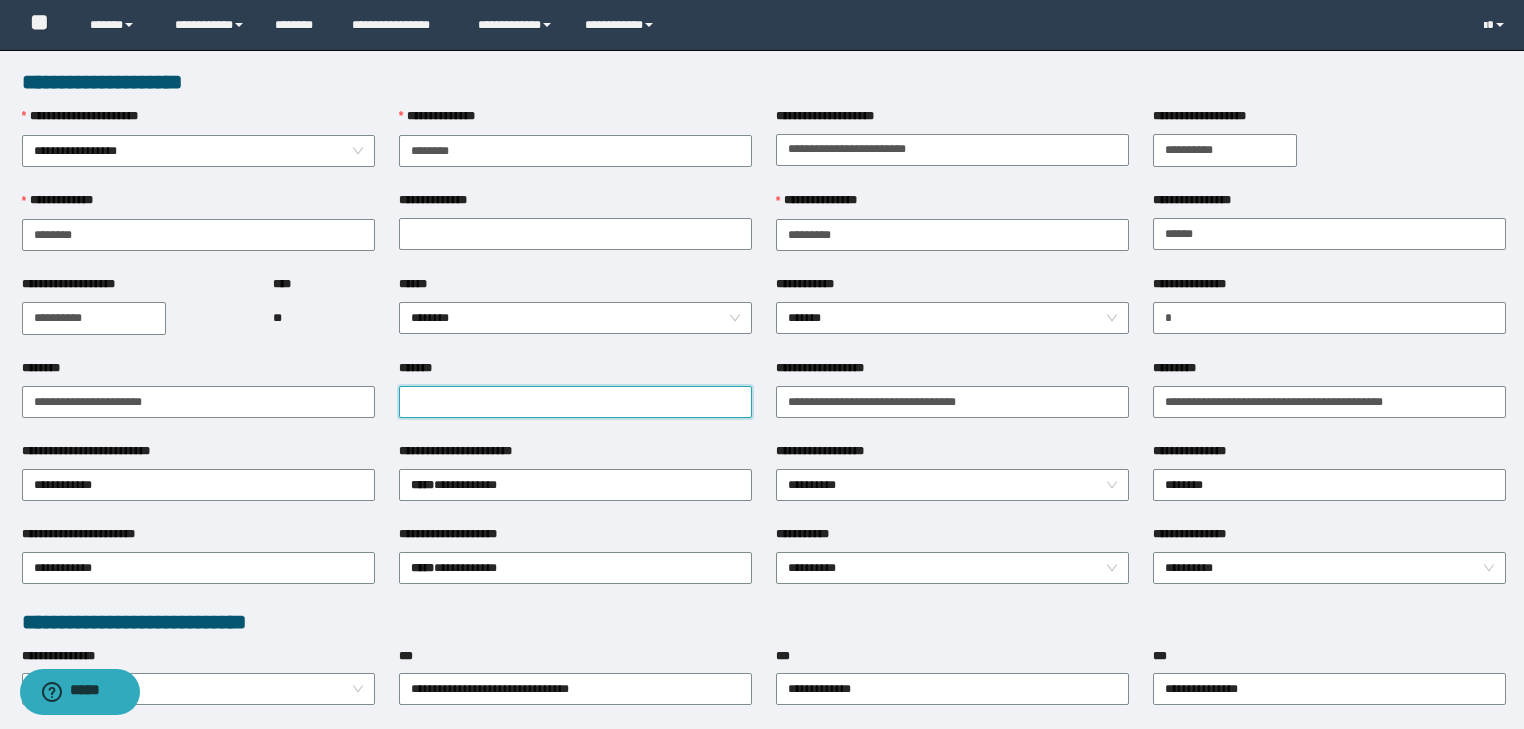 click on "*******" at bounding box center (575, 402) 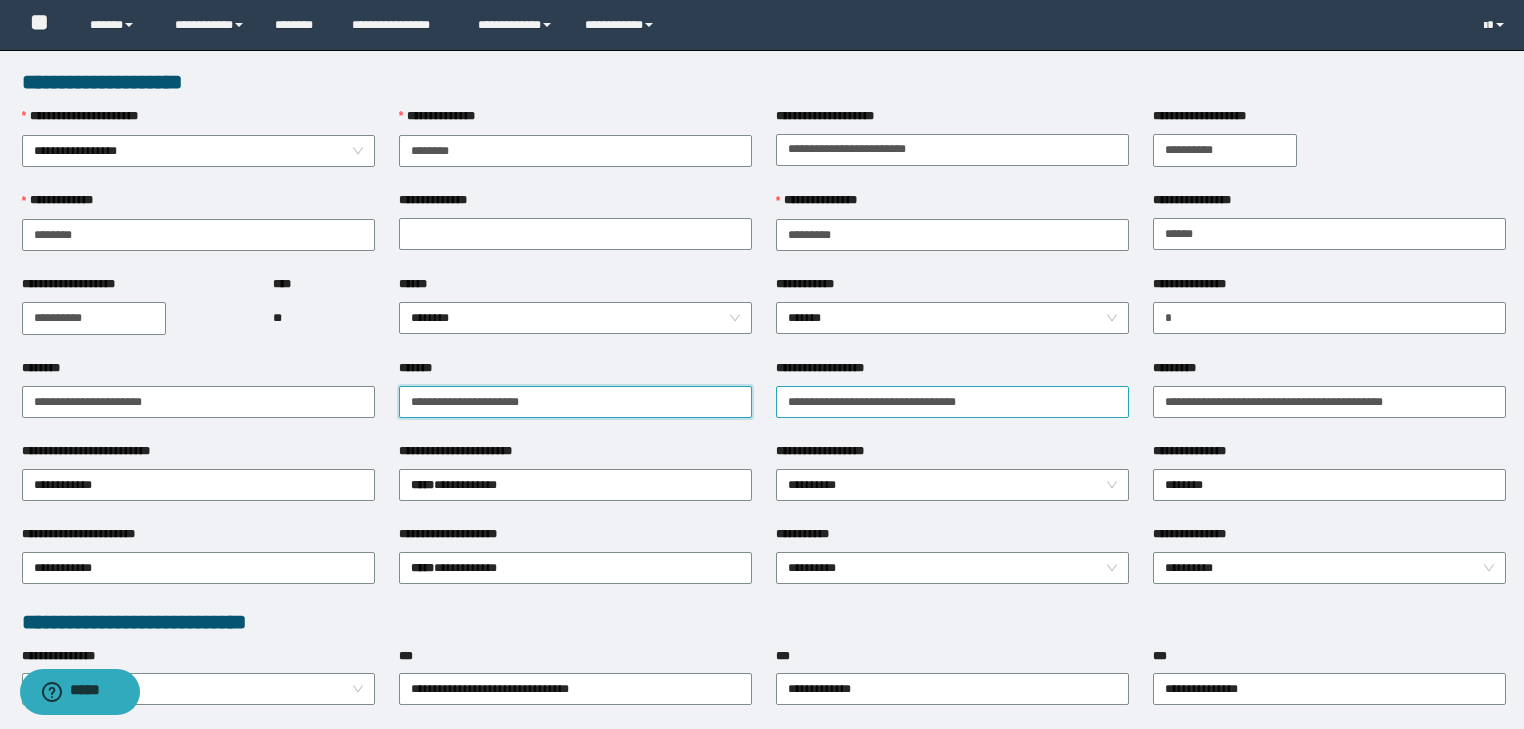 type on "**********" 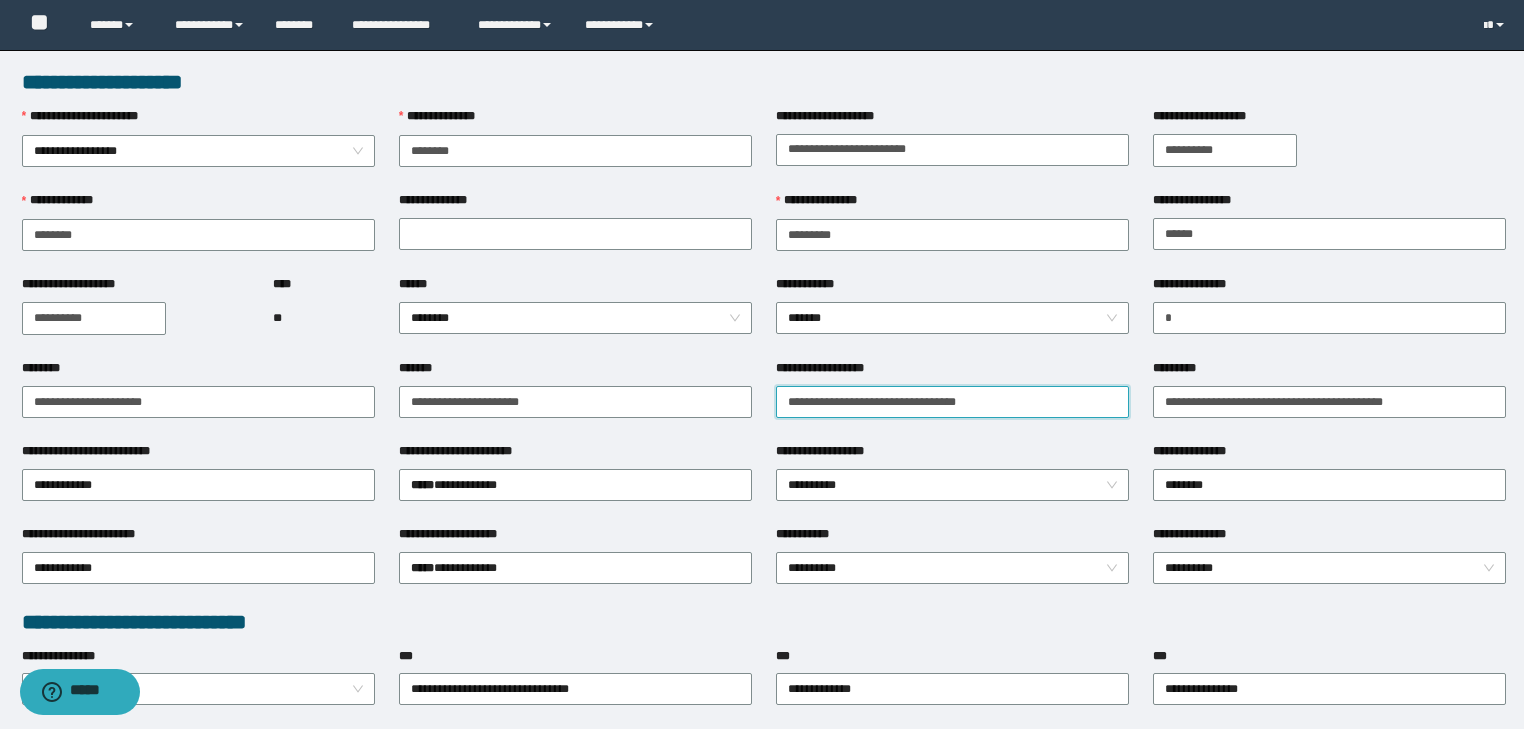 drag, startPoint x: 996, startPoint y: 408, endPoint x: 647, endPoint y: 424, distance: 349.36658 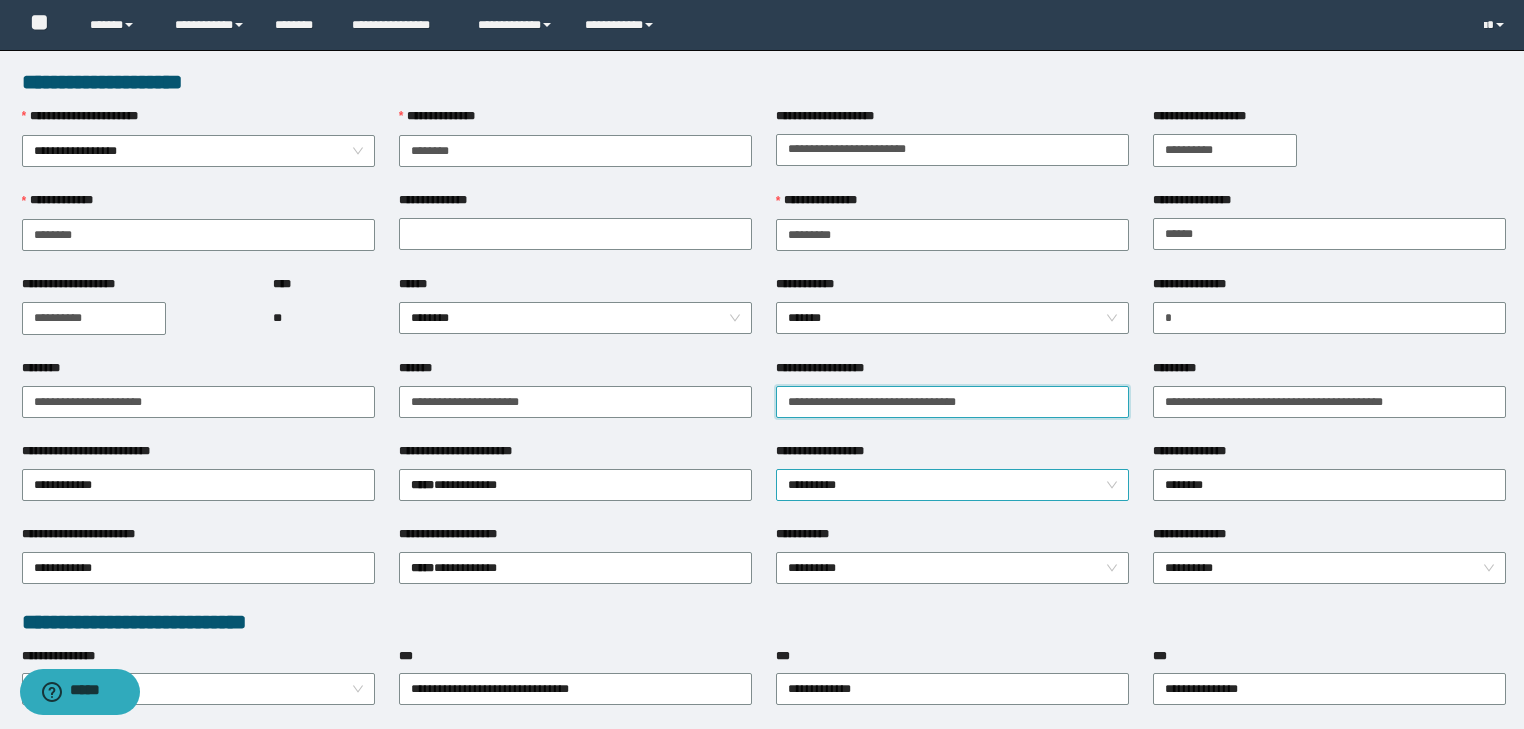 click on "**********" at bounding box center (953, 485) 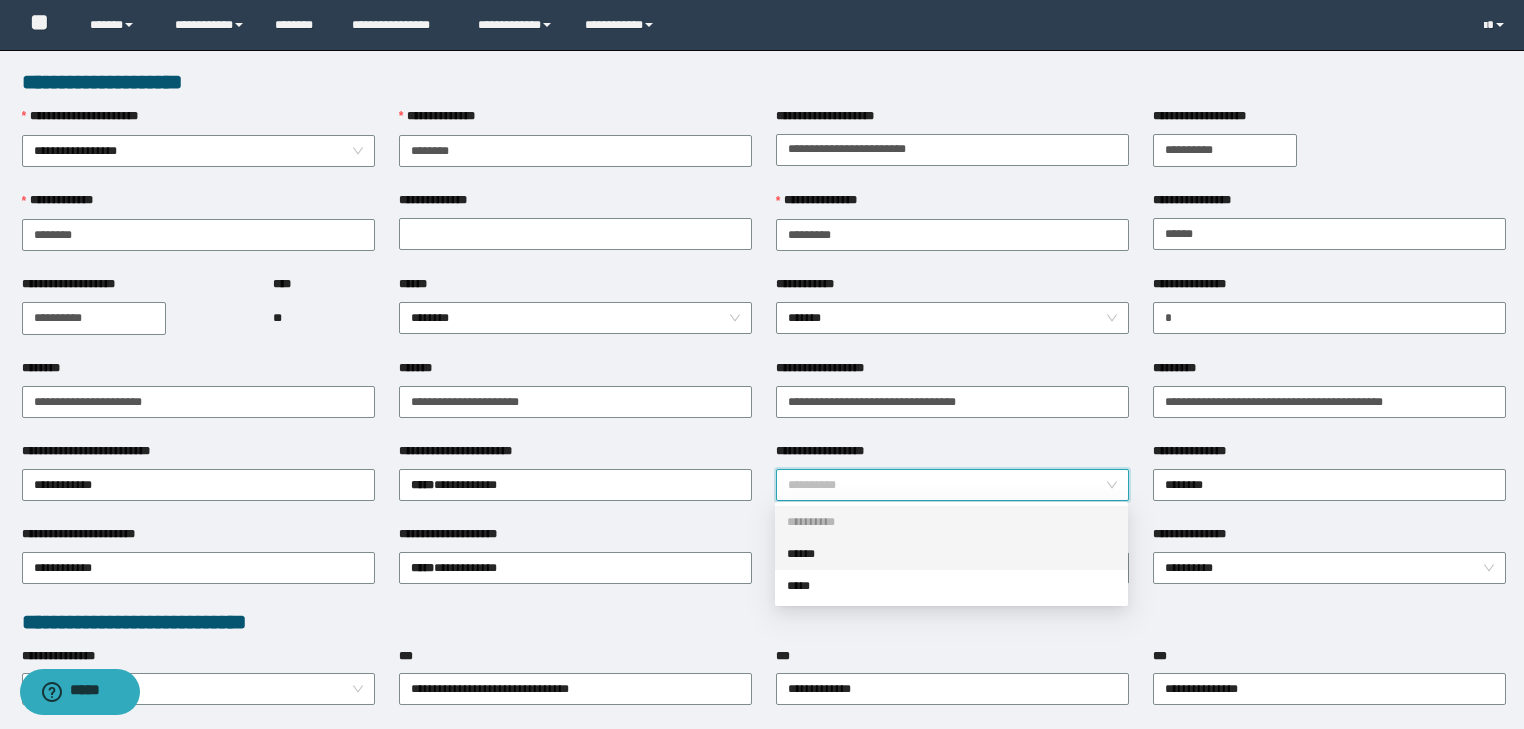 click on "******" at bounding box center (951, 554) 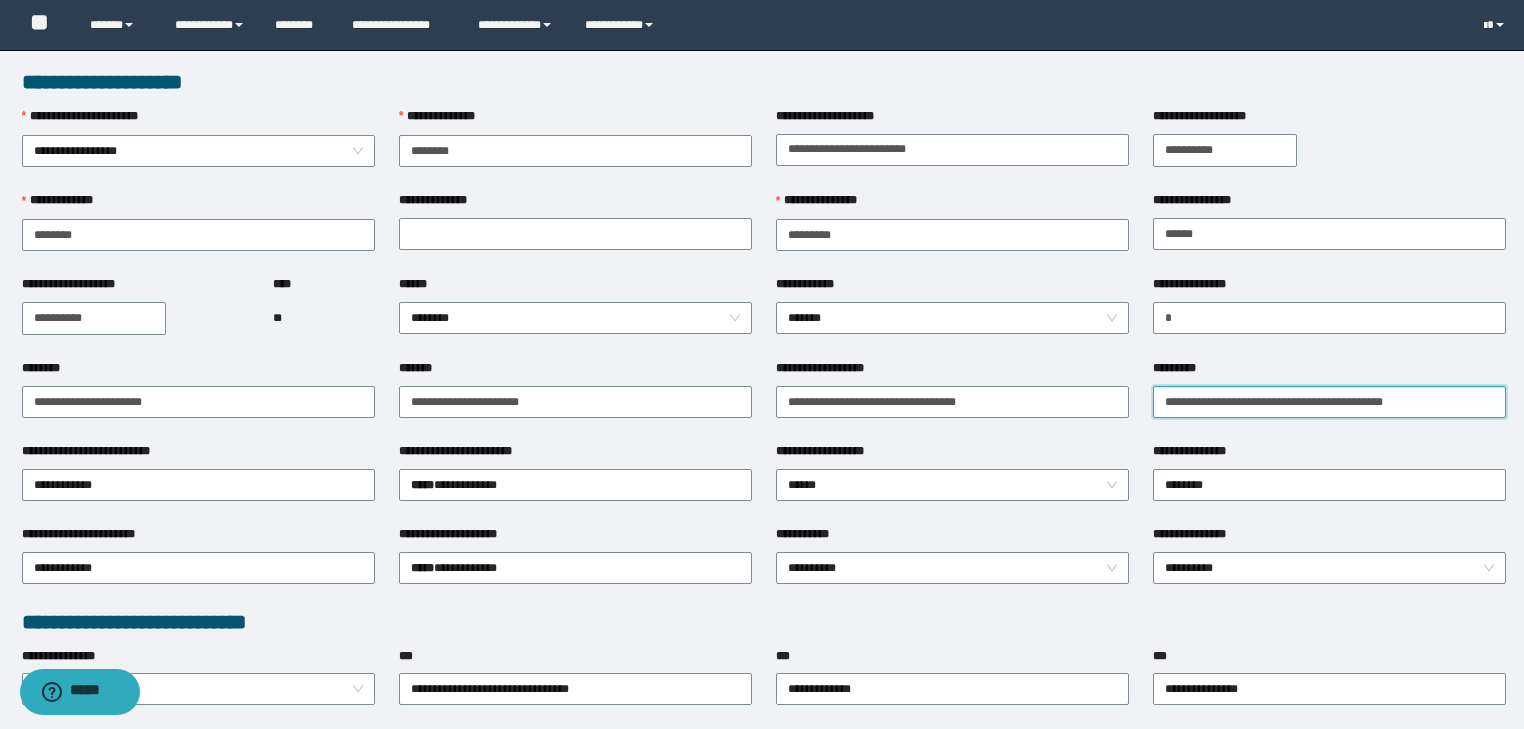 drag, startPoint x: 1453, startPoint y: 398, endPoint x: 840, endPoint y: 425, distance: 613.5943 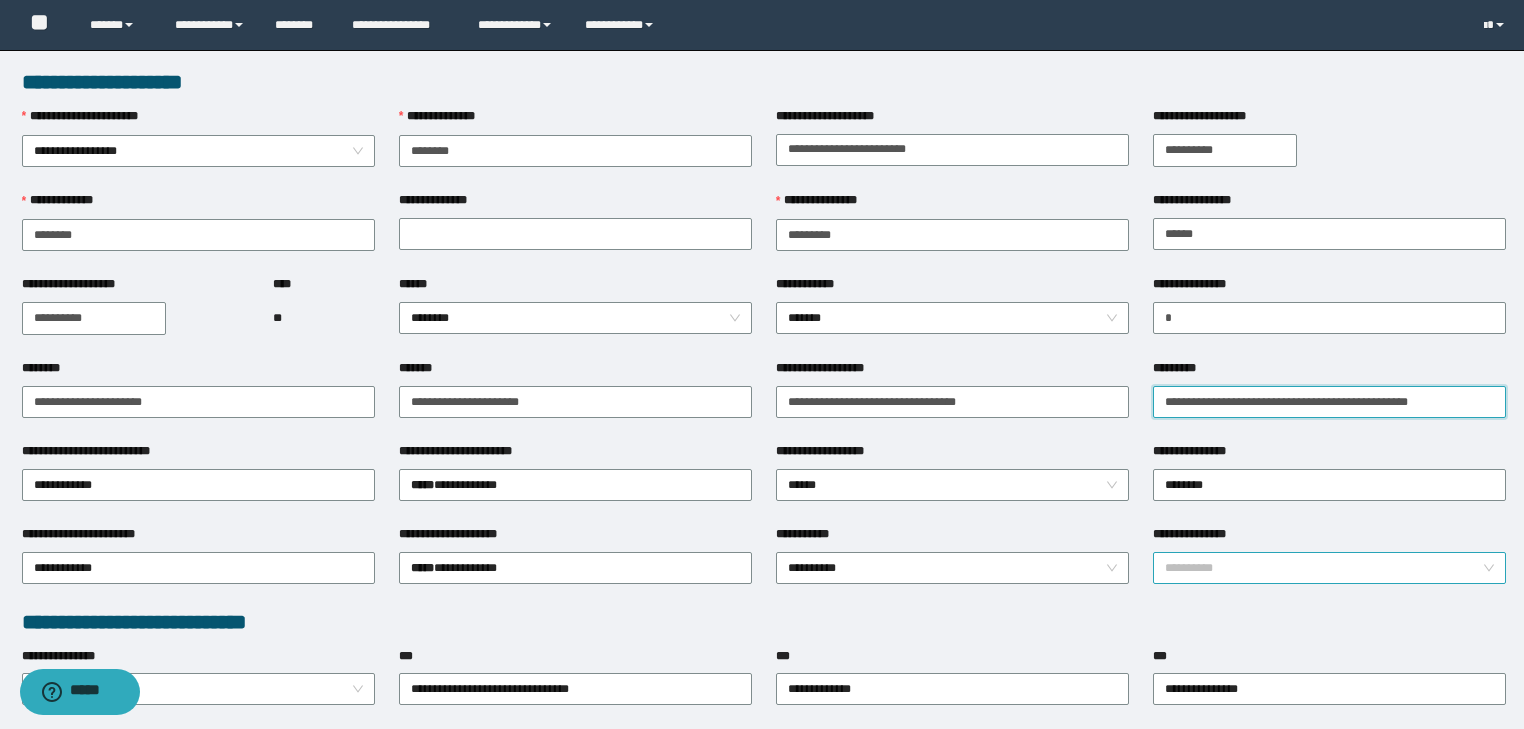click on "**********" at bounding box center [1330, 568] 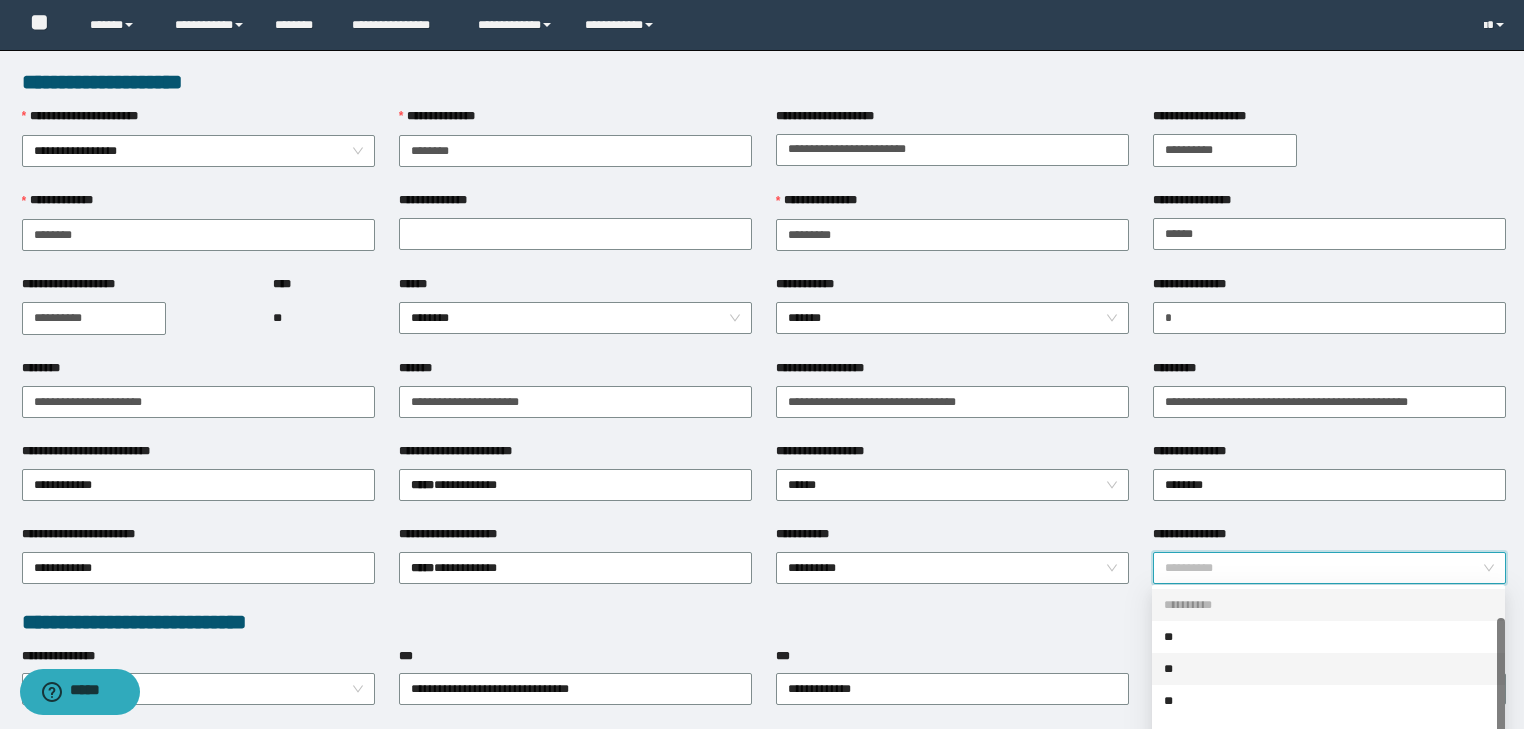 scroll, scrollTop: 32, scrollLeft: 0, axis: vertical 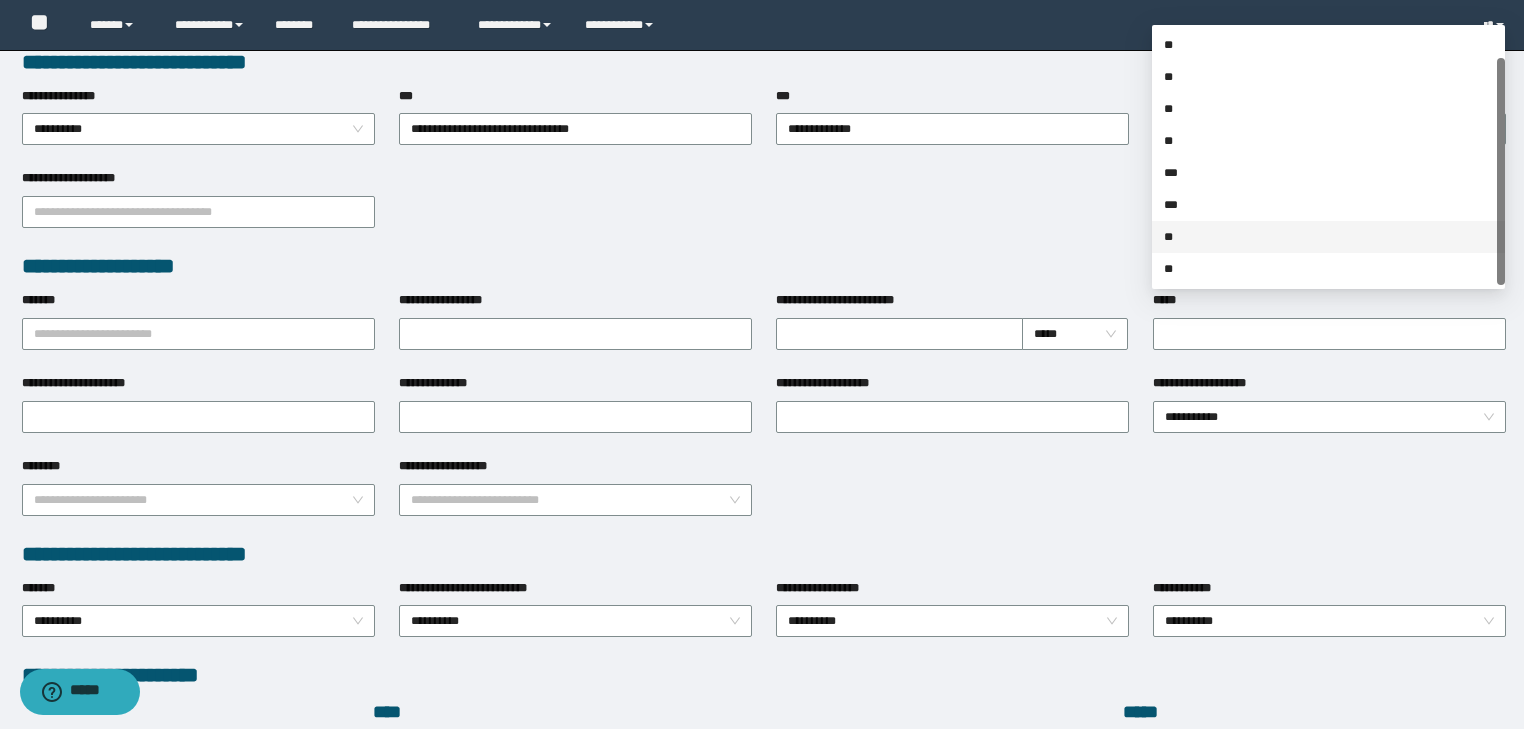 click on "**" at bounding box center [1328, 237] 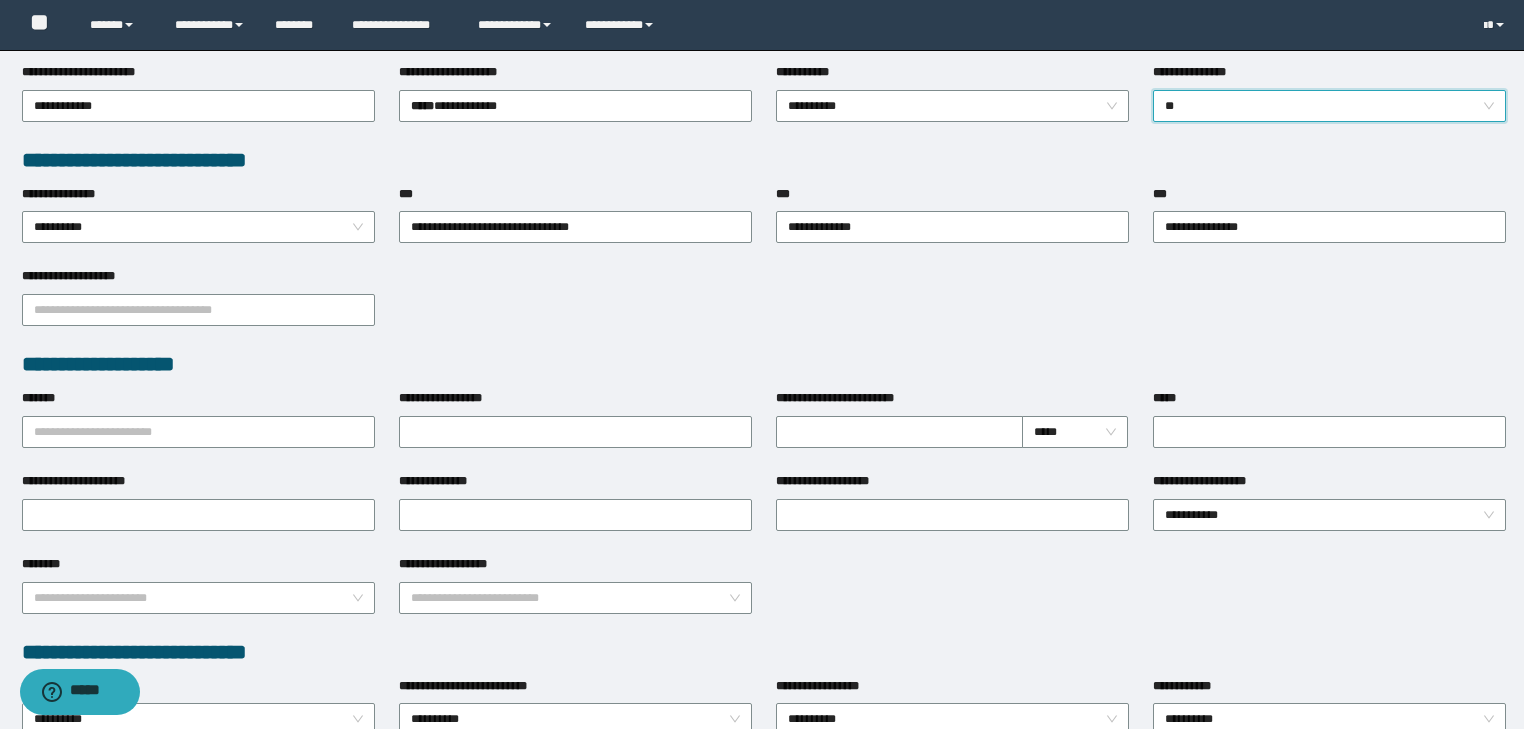 scroll, scrollTop: 320, scrollLeft: 0, axis: vertical 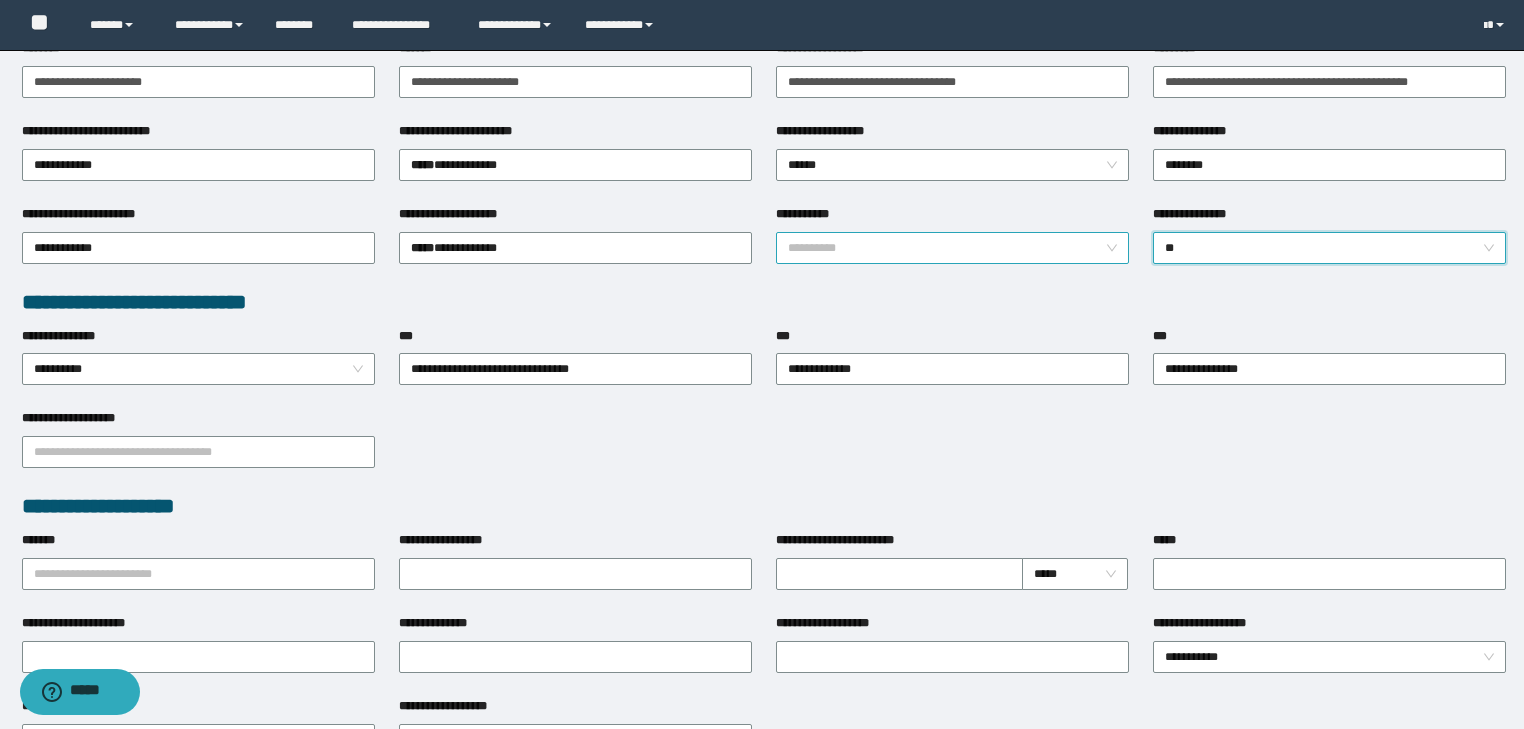 click on "**********" at bounding box center [953, 248] 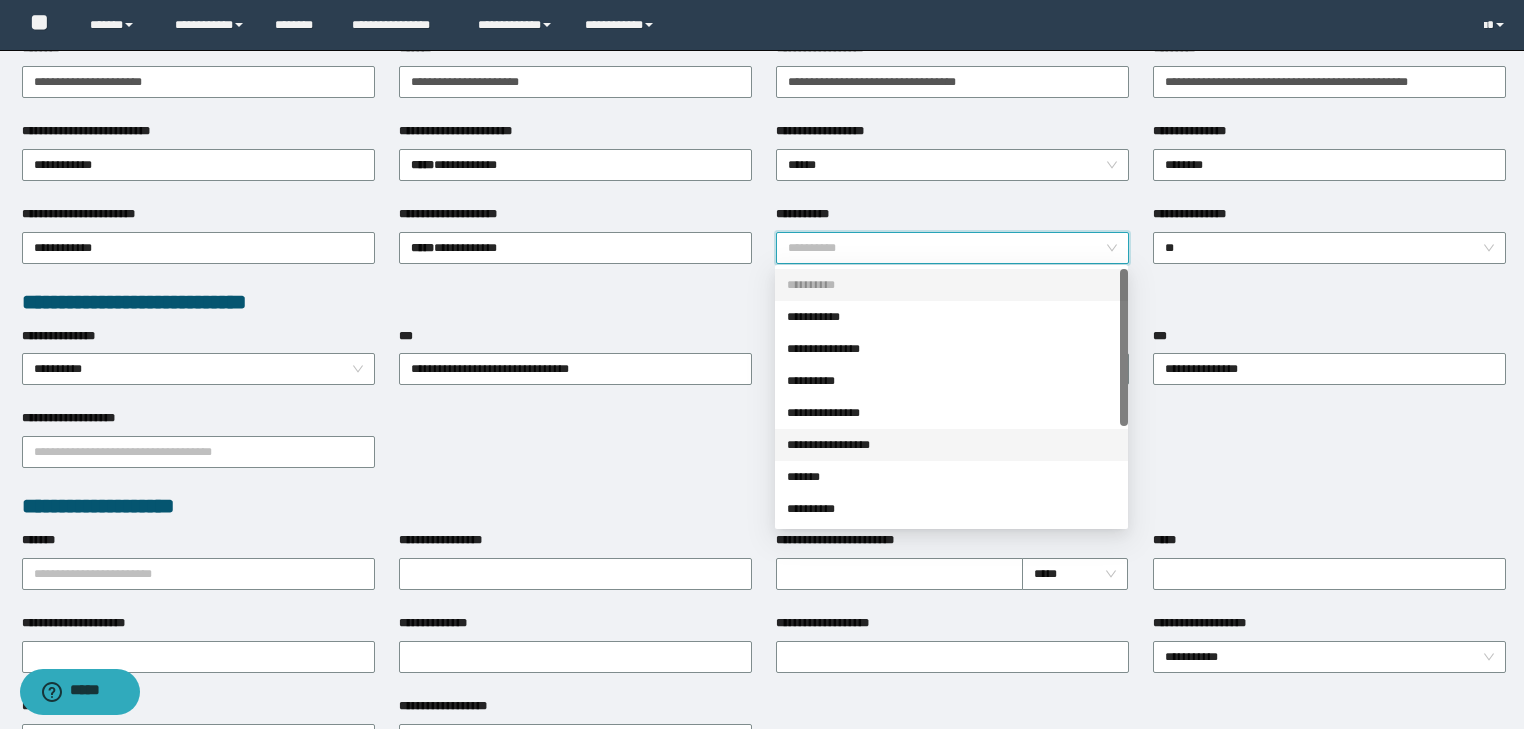 click on "**********" at bounding box center [951, 445] 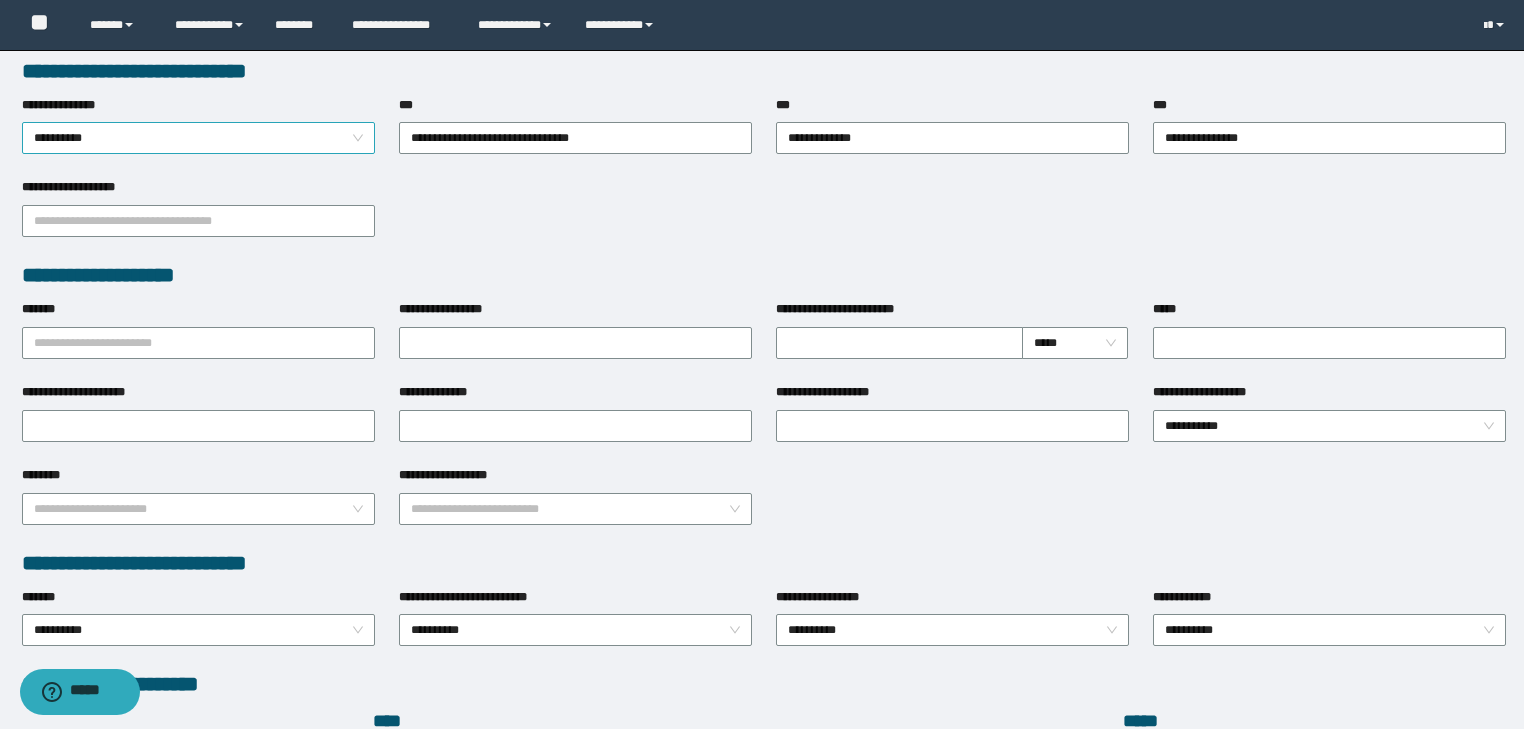 scroll, scrollTop: 560, scrollLeft: 0, axis: vertical 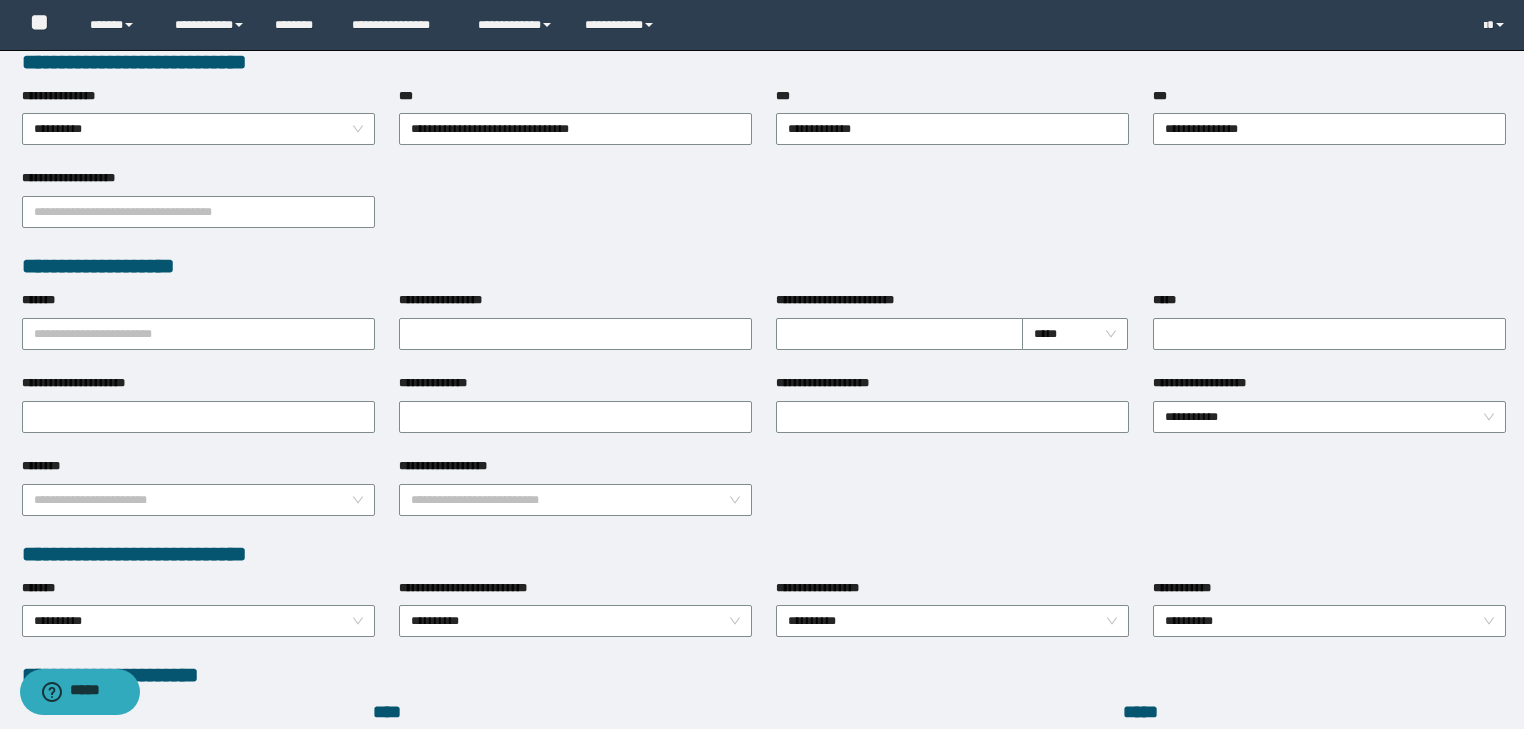 click on "**********" at bounding box center [198, 128] 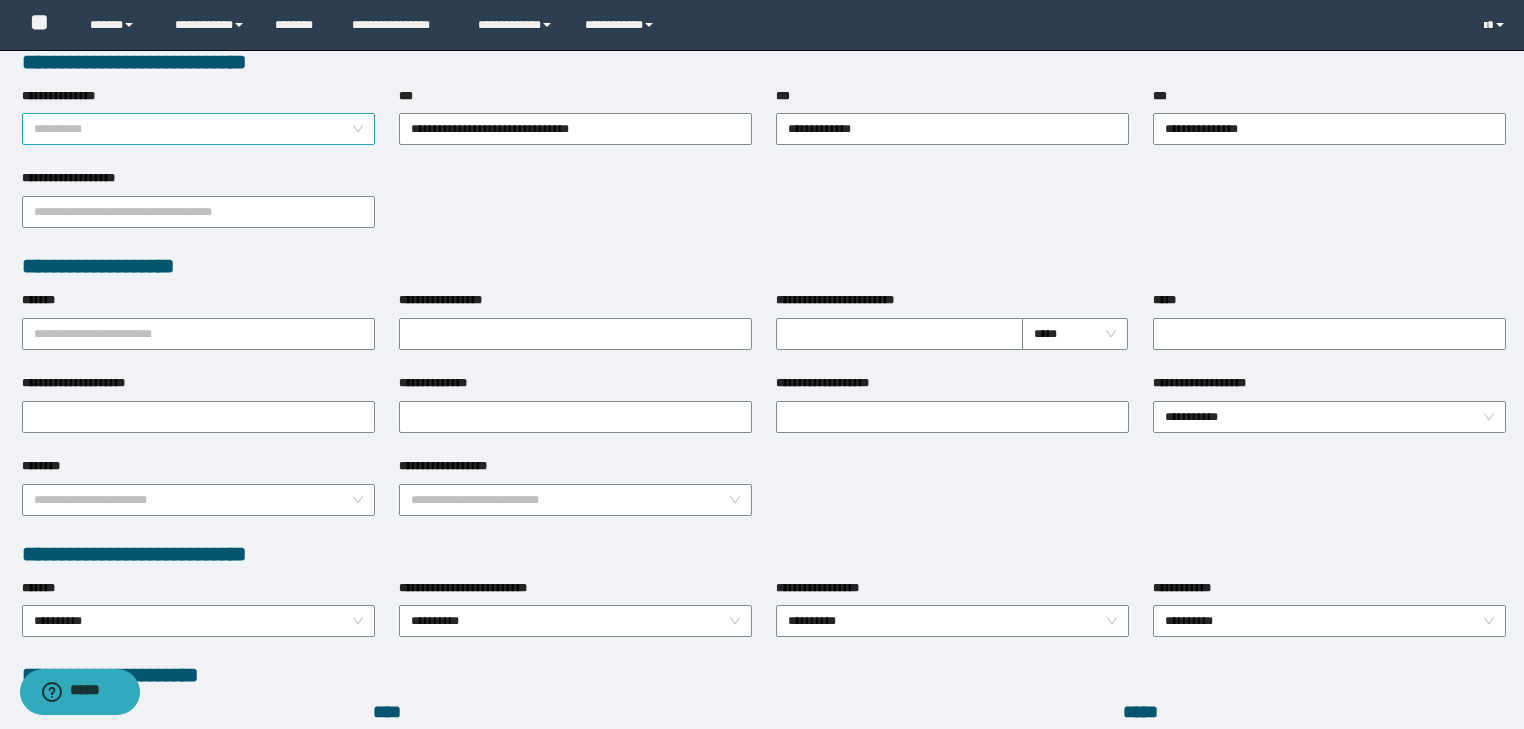 click on "**********" at bounding box center (199, 129) 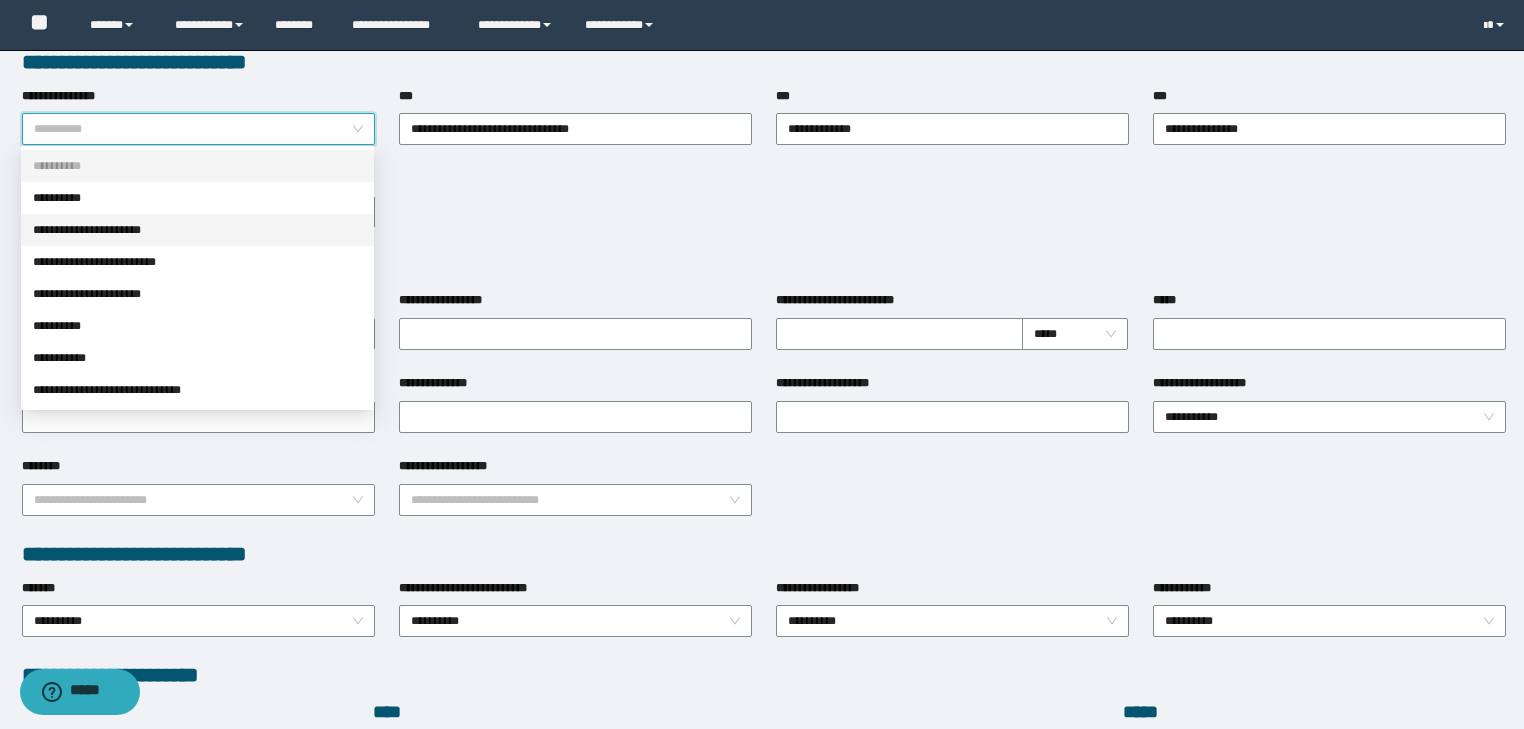 drag, startPoint x: 224, startPoint y: 232, endPoint x: 157, endPoint y: 229, distance: 67.06713 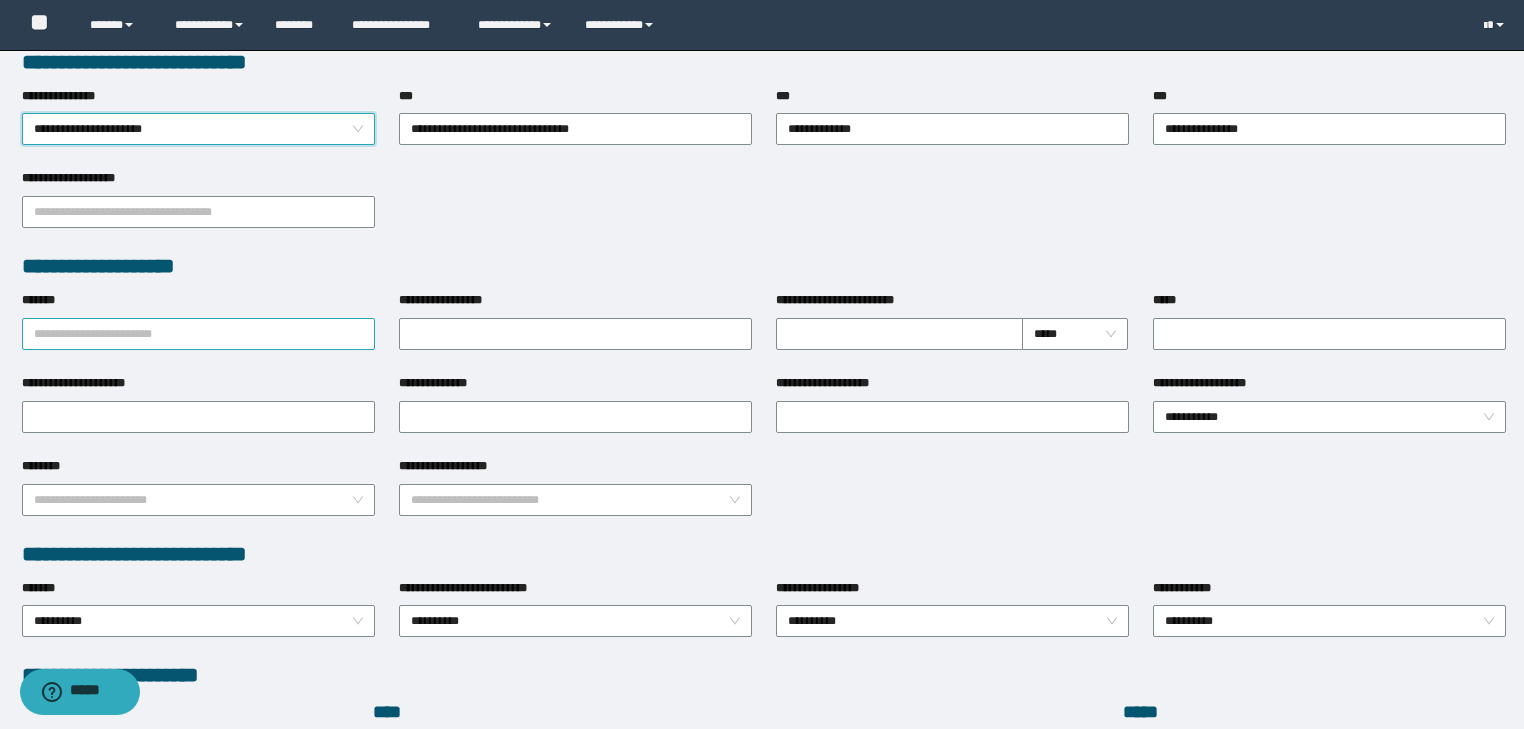 click on "*******" at bounding box center [198, 334] 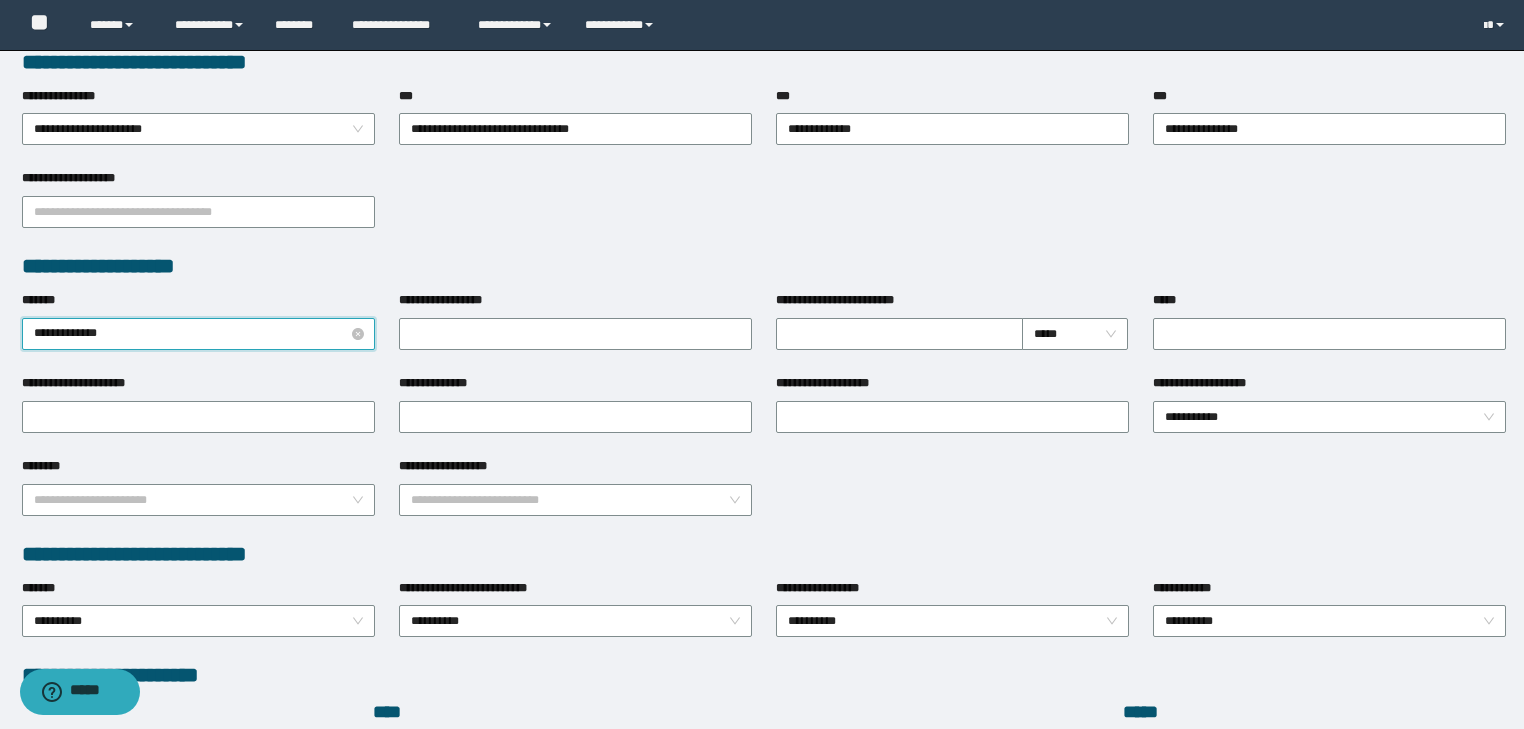 type on "**********" 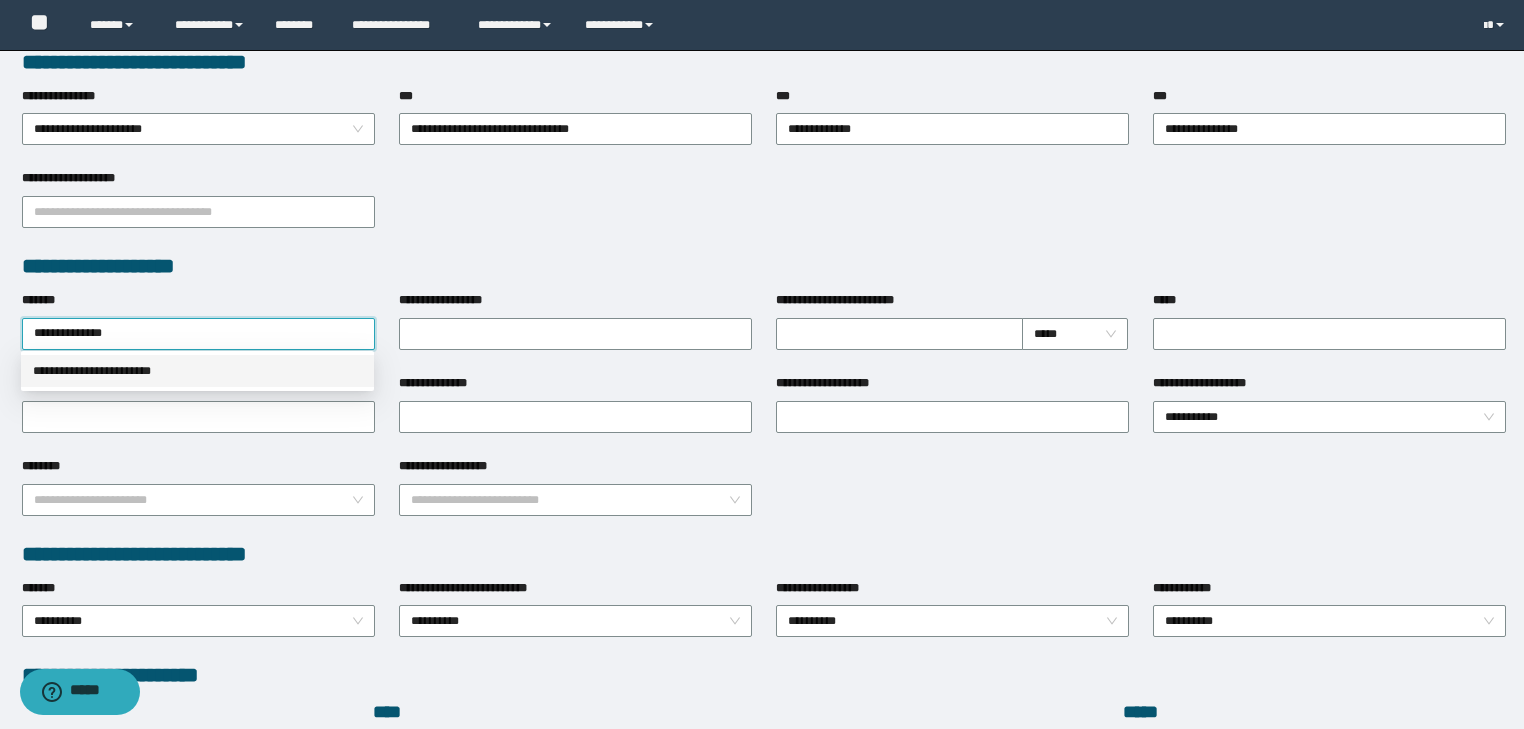 click on "**********" at bounding box center [197, 371] 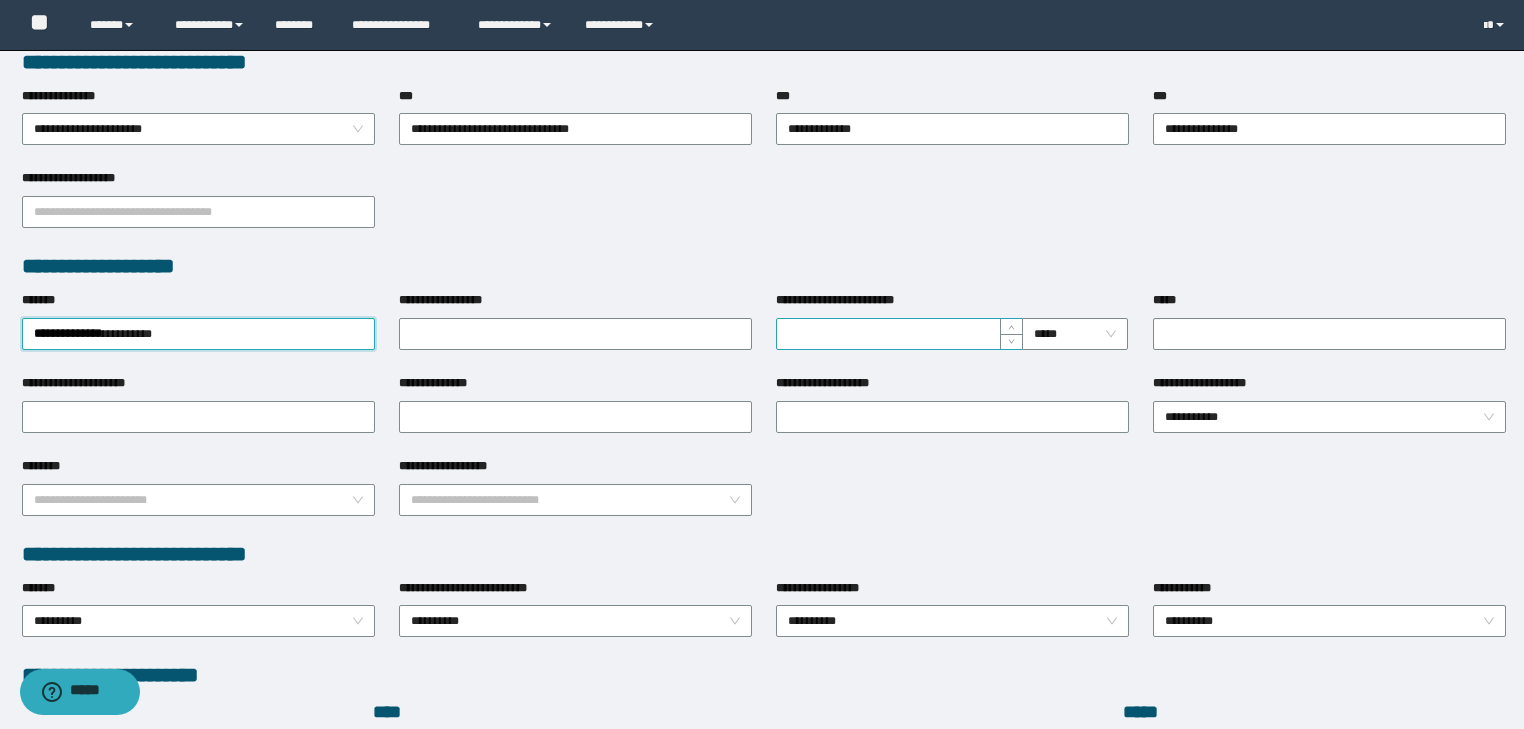 click on "**********" at bounding box center (899, 334) 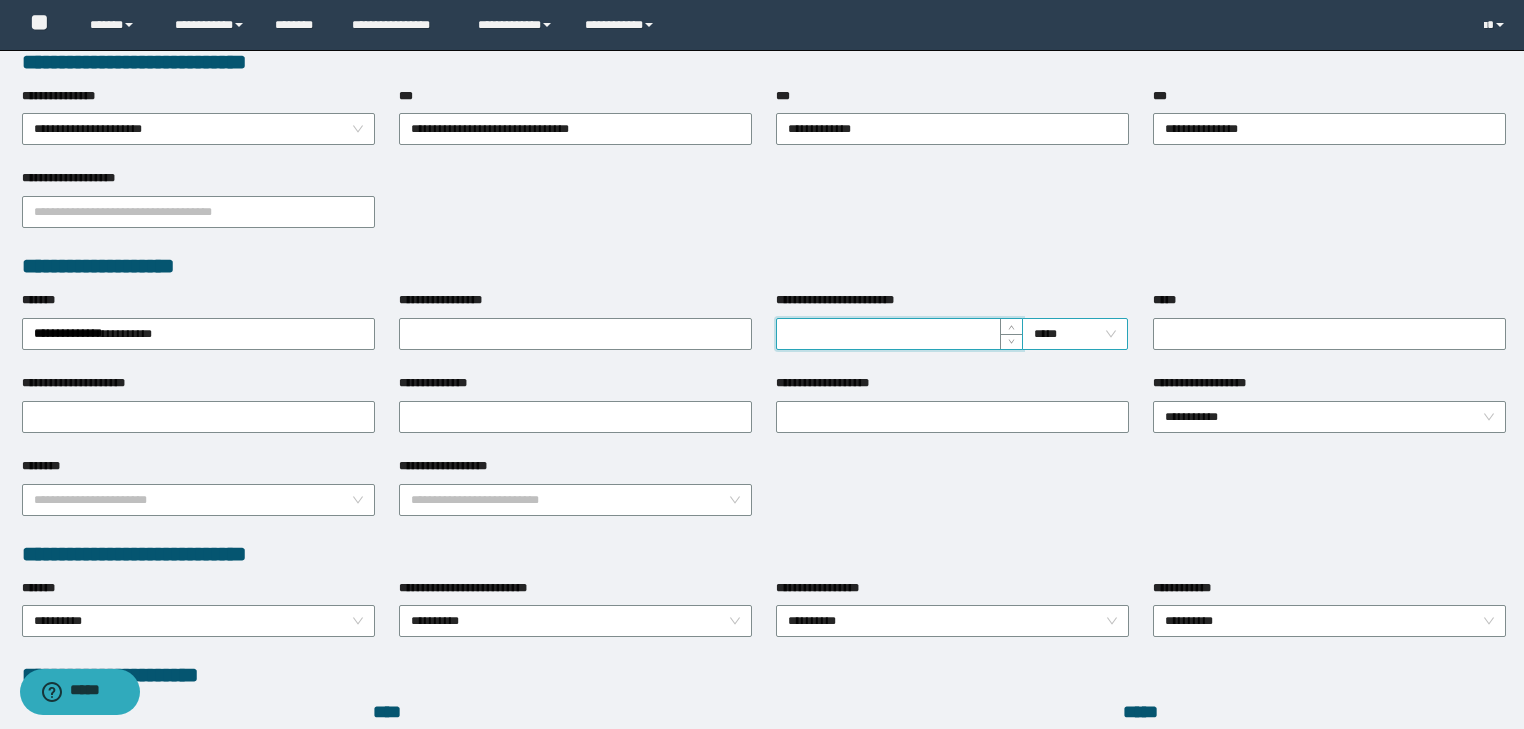 click on "*****" at bounding box center (1075, 334) 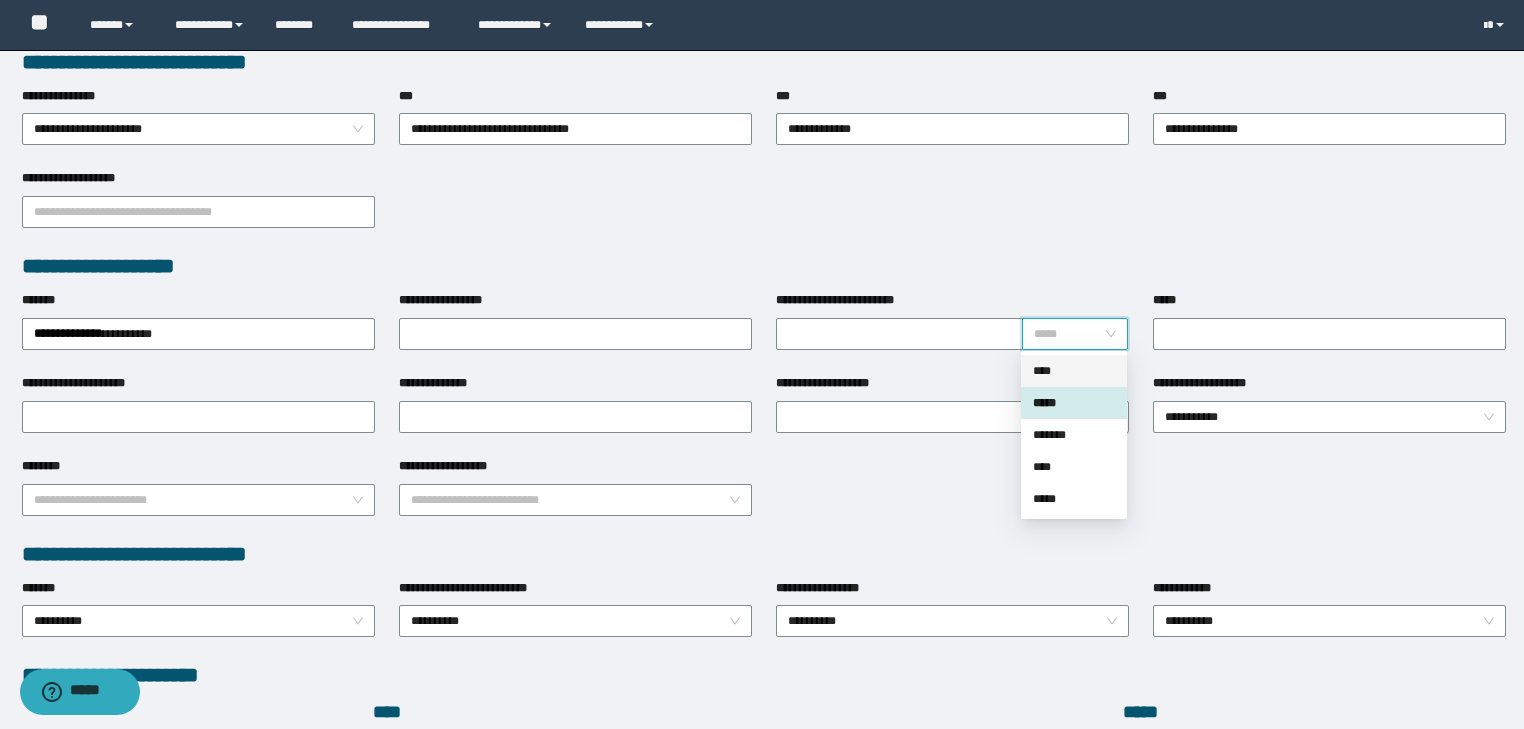 click on "****" at bounding box center [1074, 371] 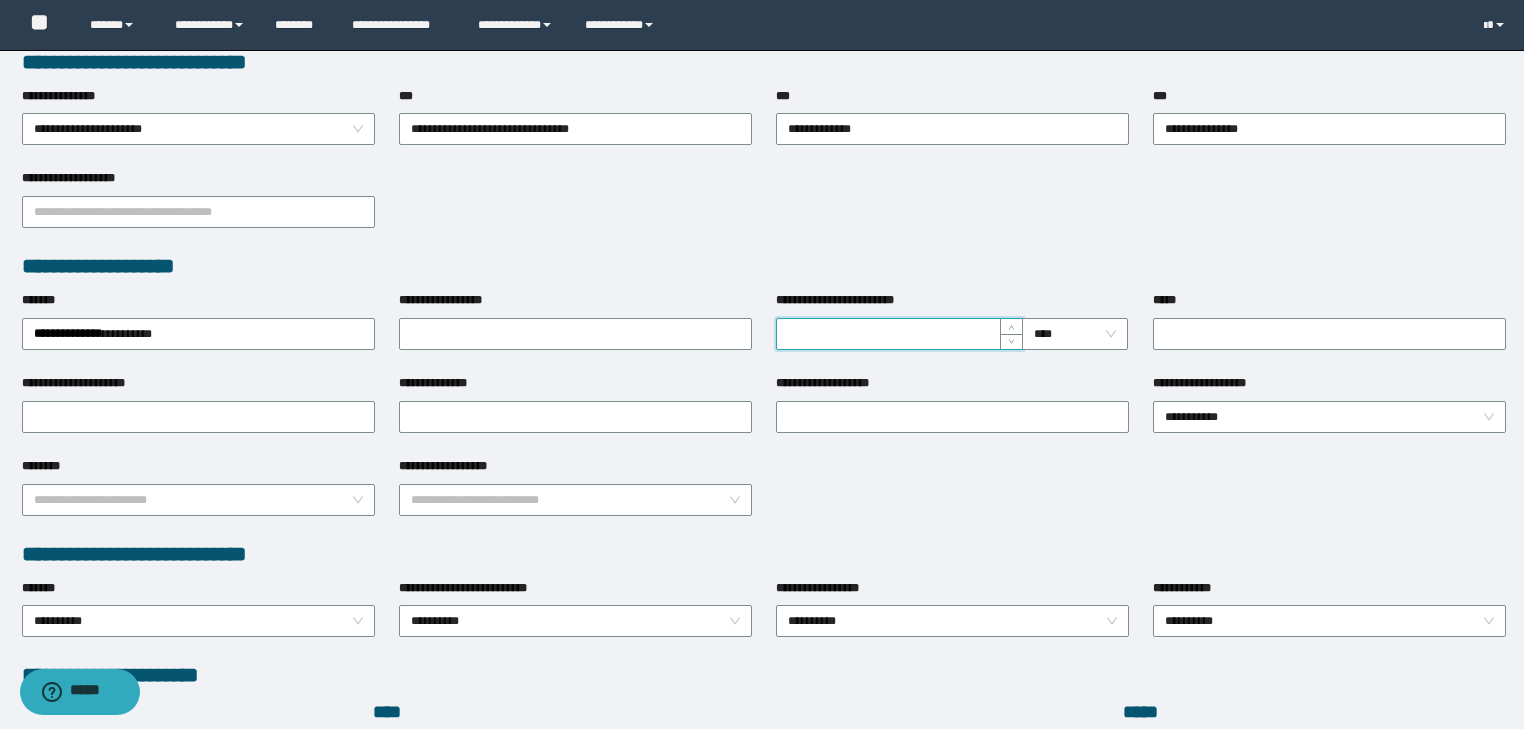 click on "**********" at bounding box center (899, 334) 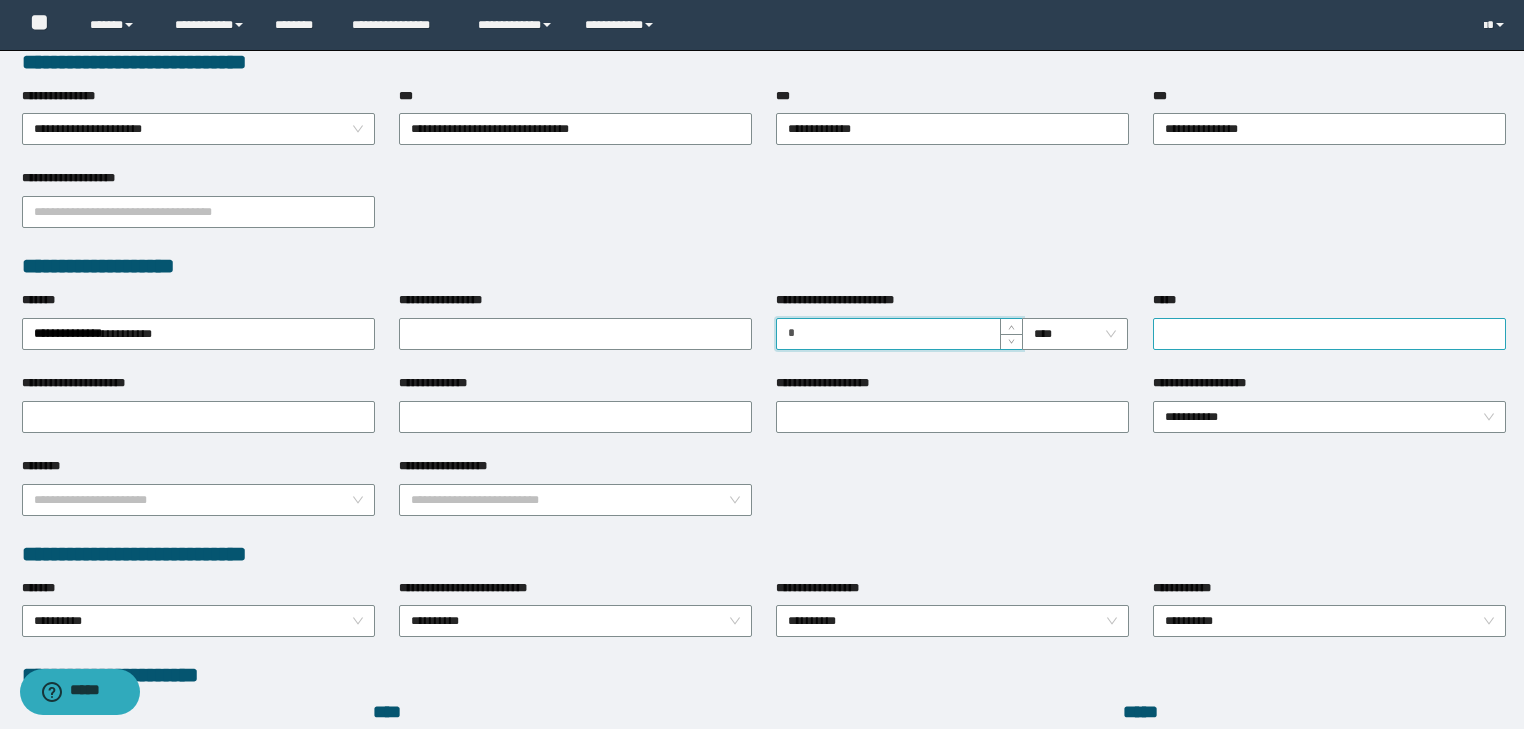 type on "*" 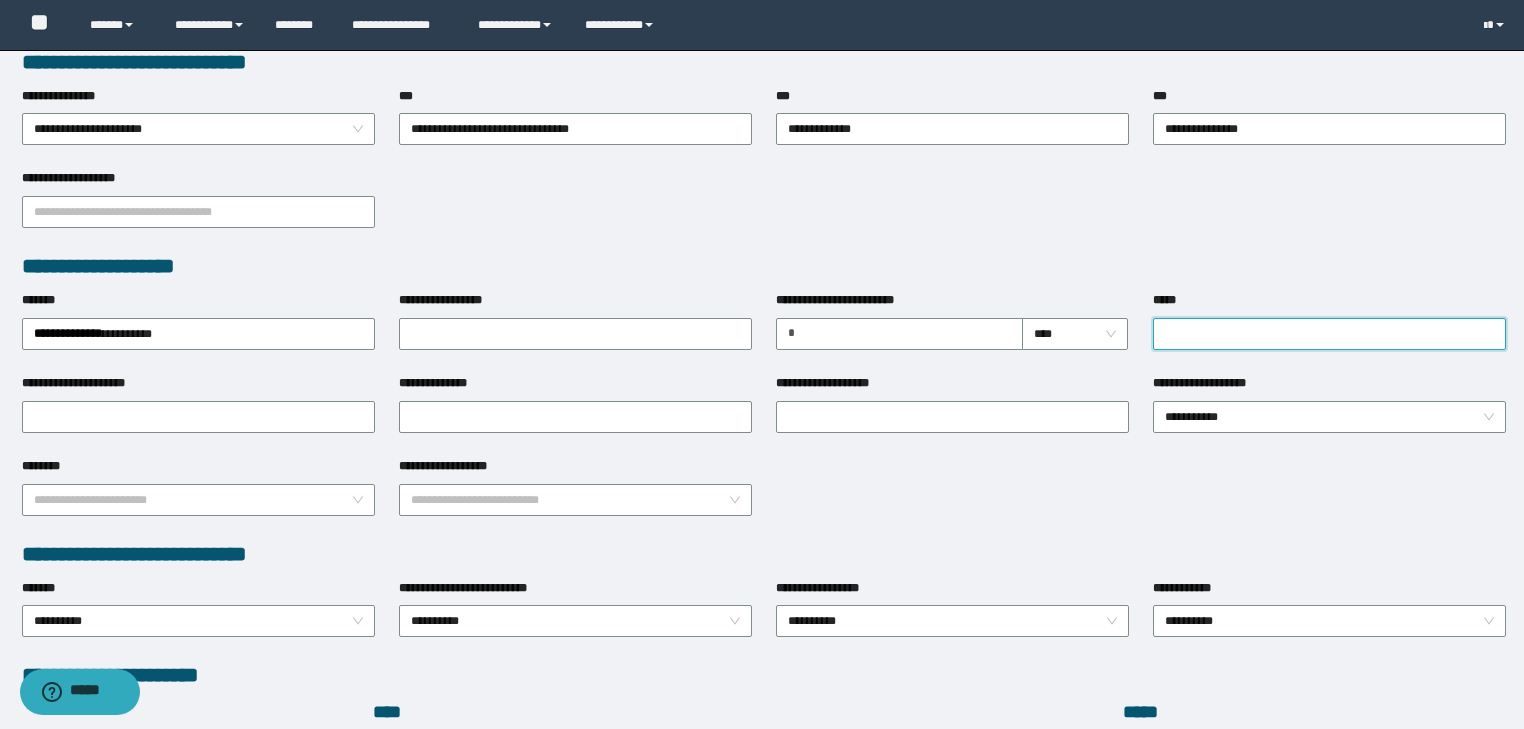 click on "*****" at bounding box center (1329, 334) 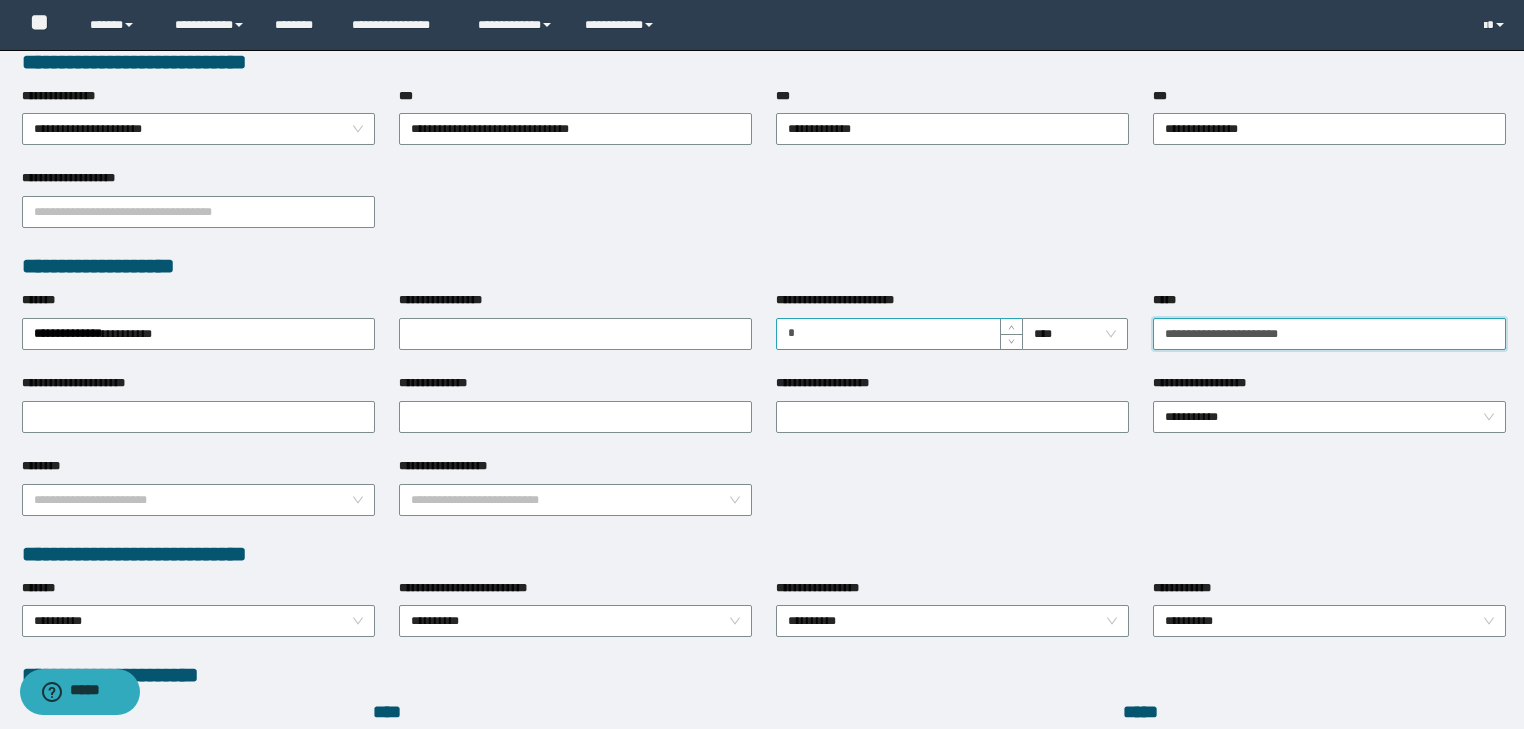 drag, startPoint x: 1291, startPoint y: 336, endPoint x: 985, endPoint y: 335, distance: 306.00165 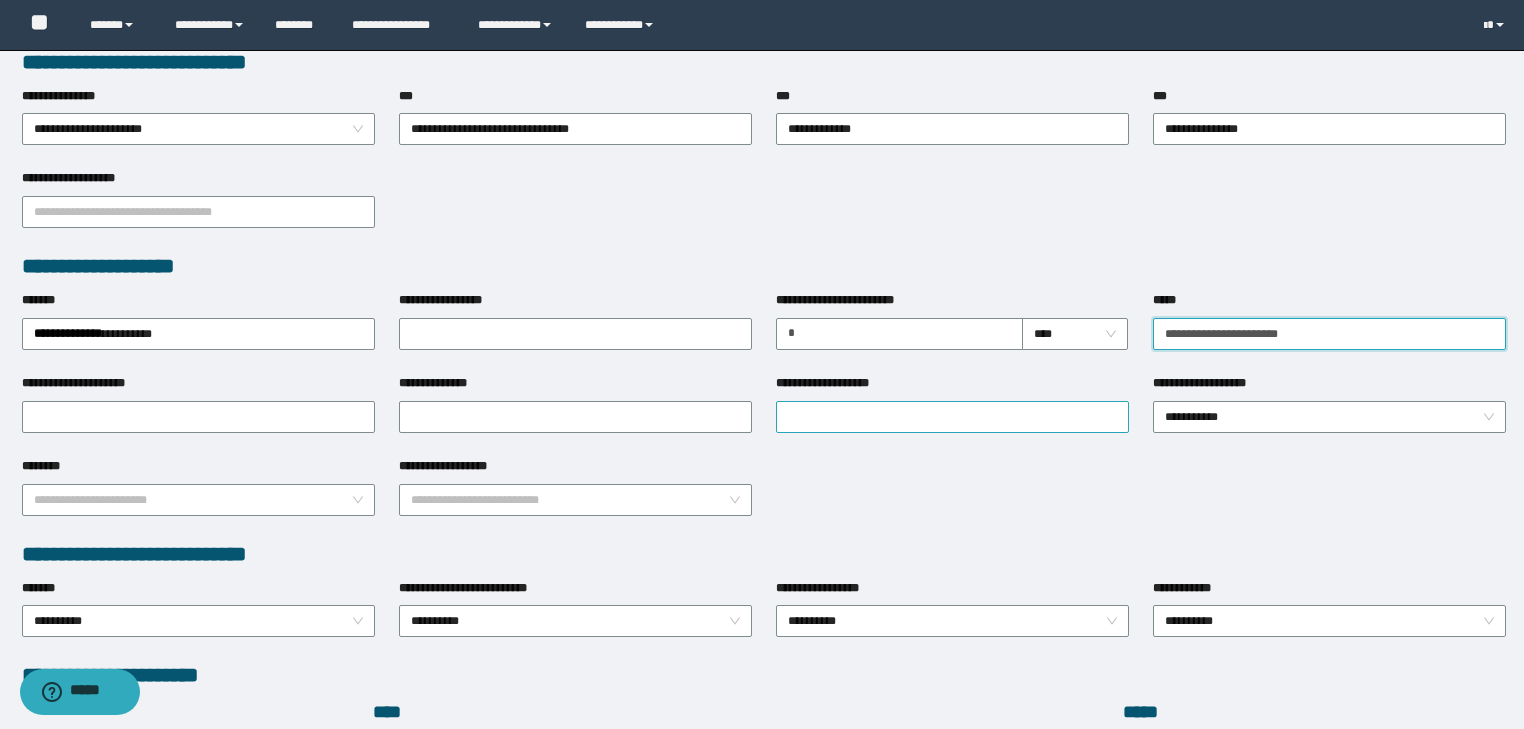 type on "**********" 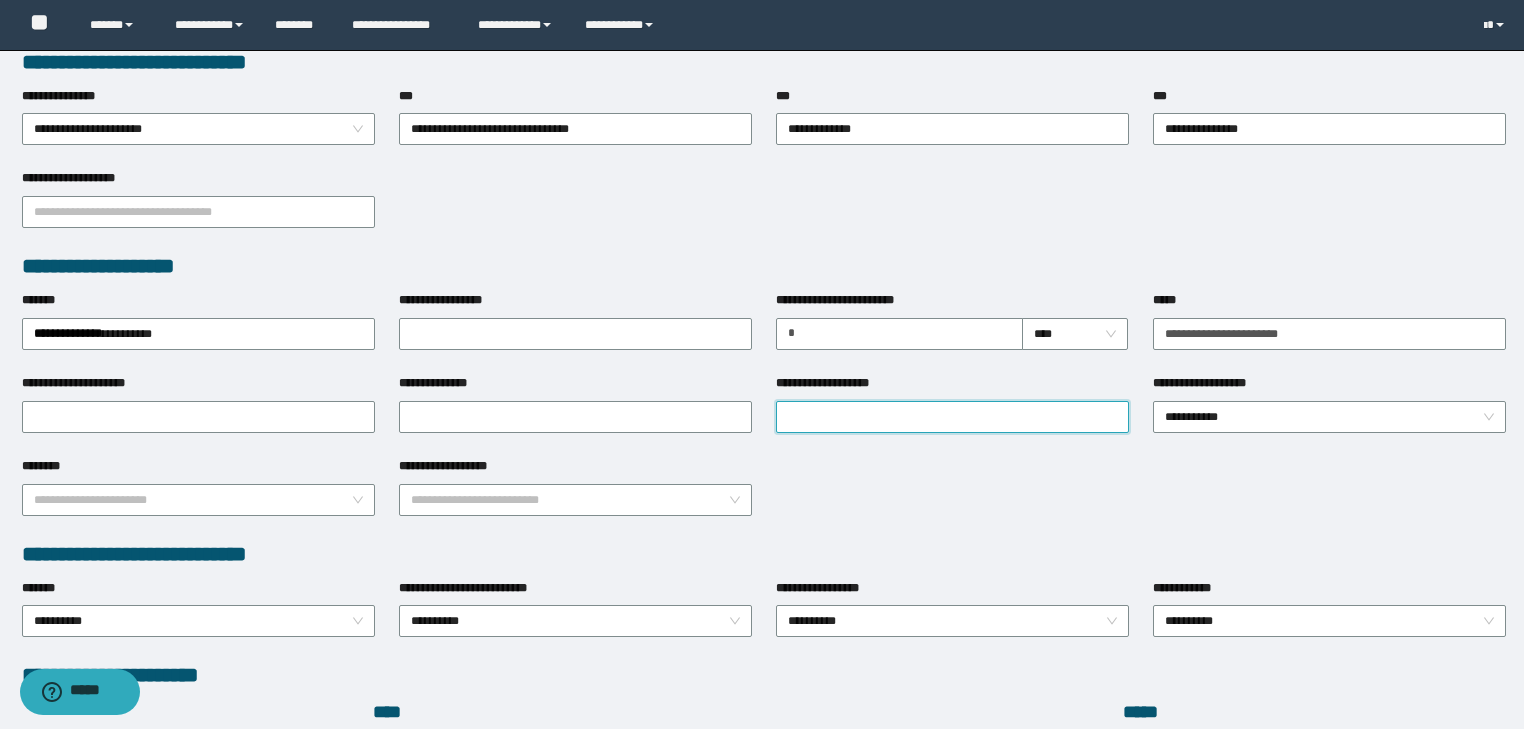 click on "**********" at bounding box center (952, 417) 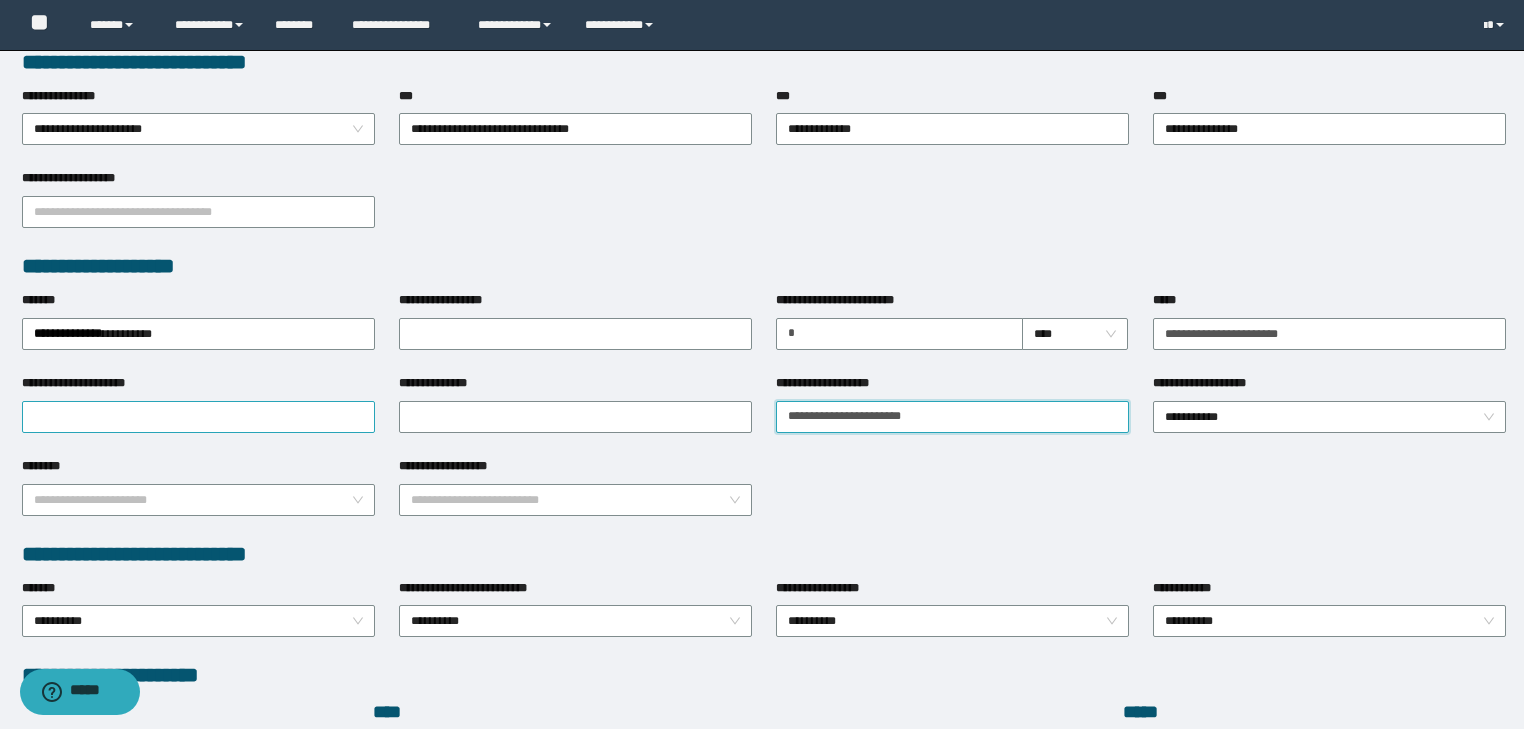 type on "**********" 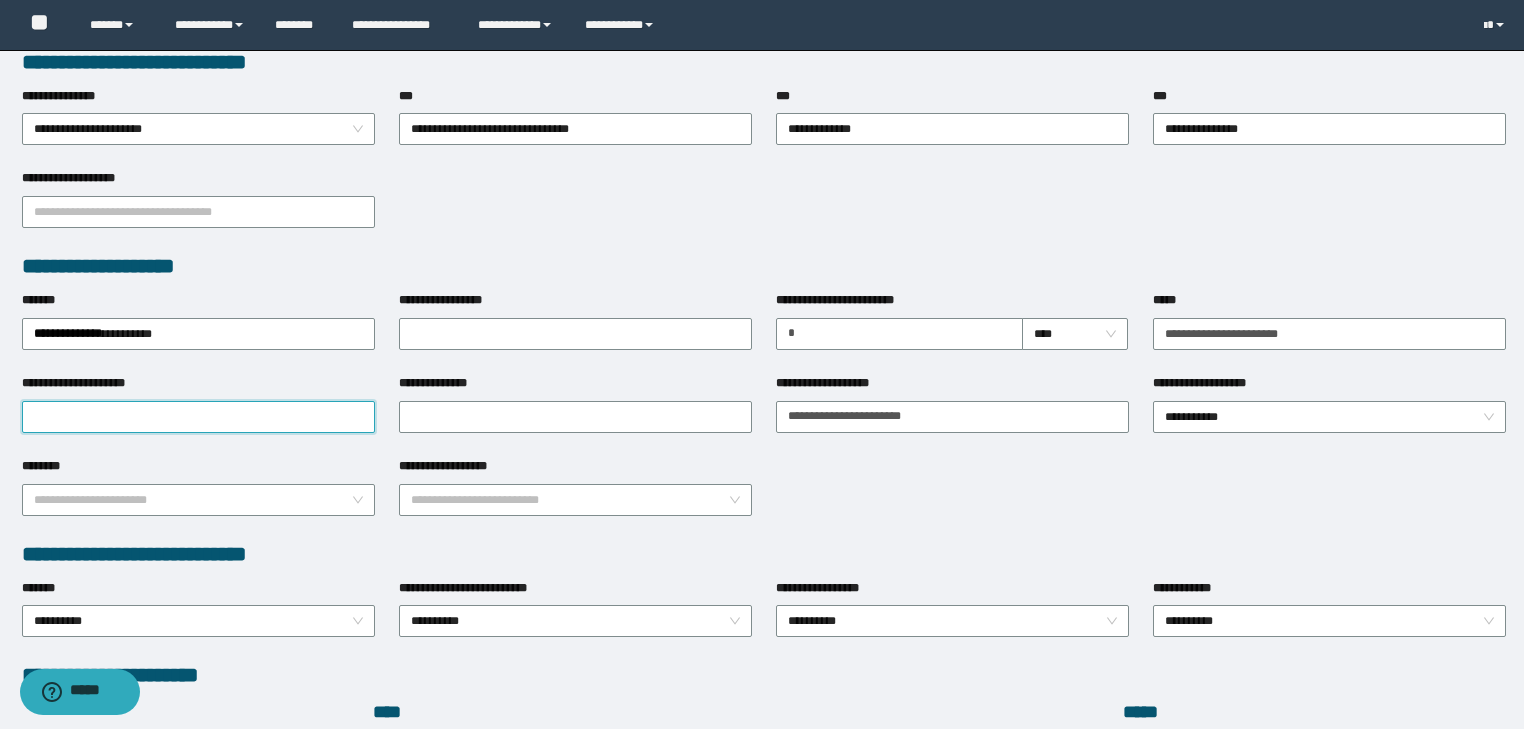 click on "**********" at bounding box center (198, 417) 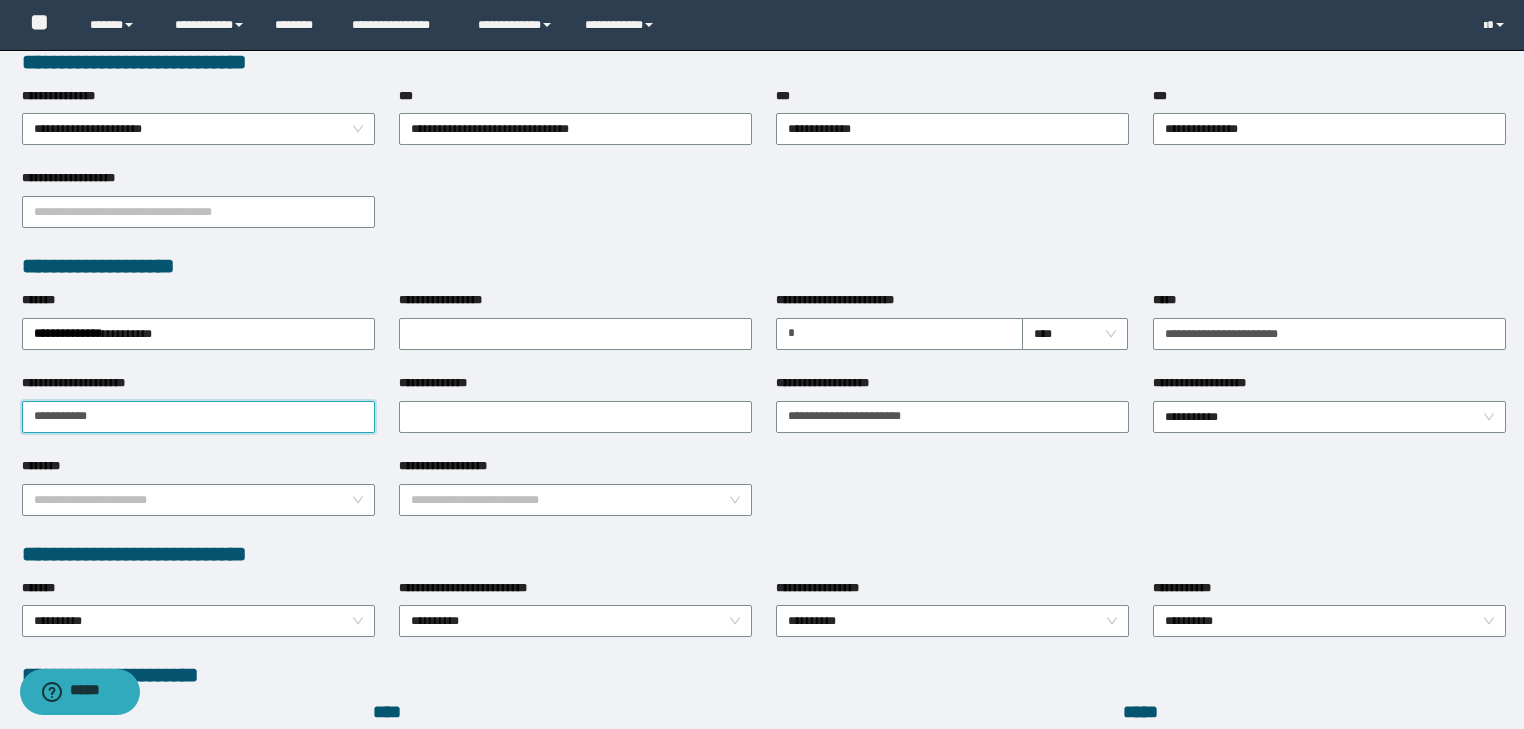 click on "**********" at bounding box center [198, 417] 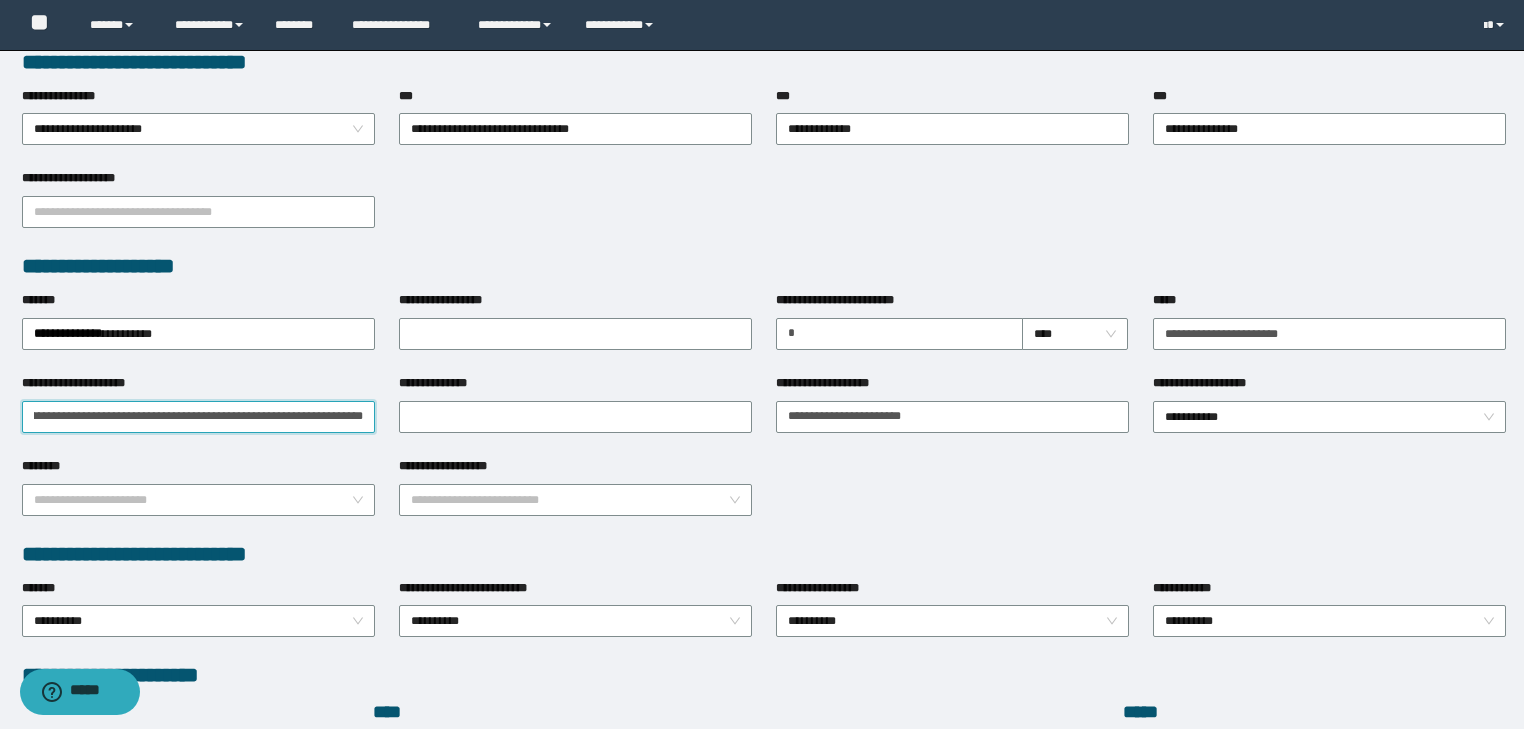 scroll, scrollTop: 0, scrollLeft: 526, axis: horizontal 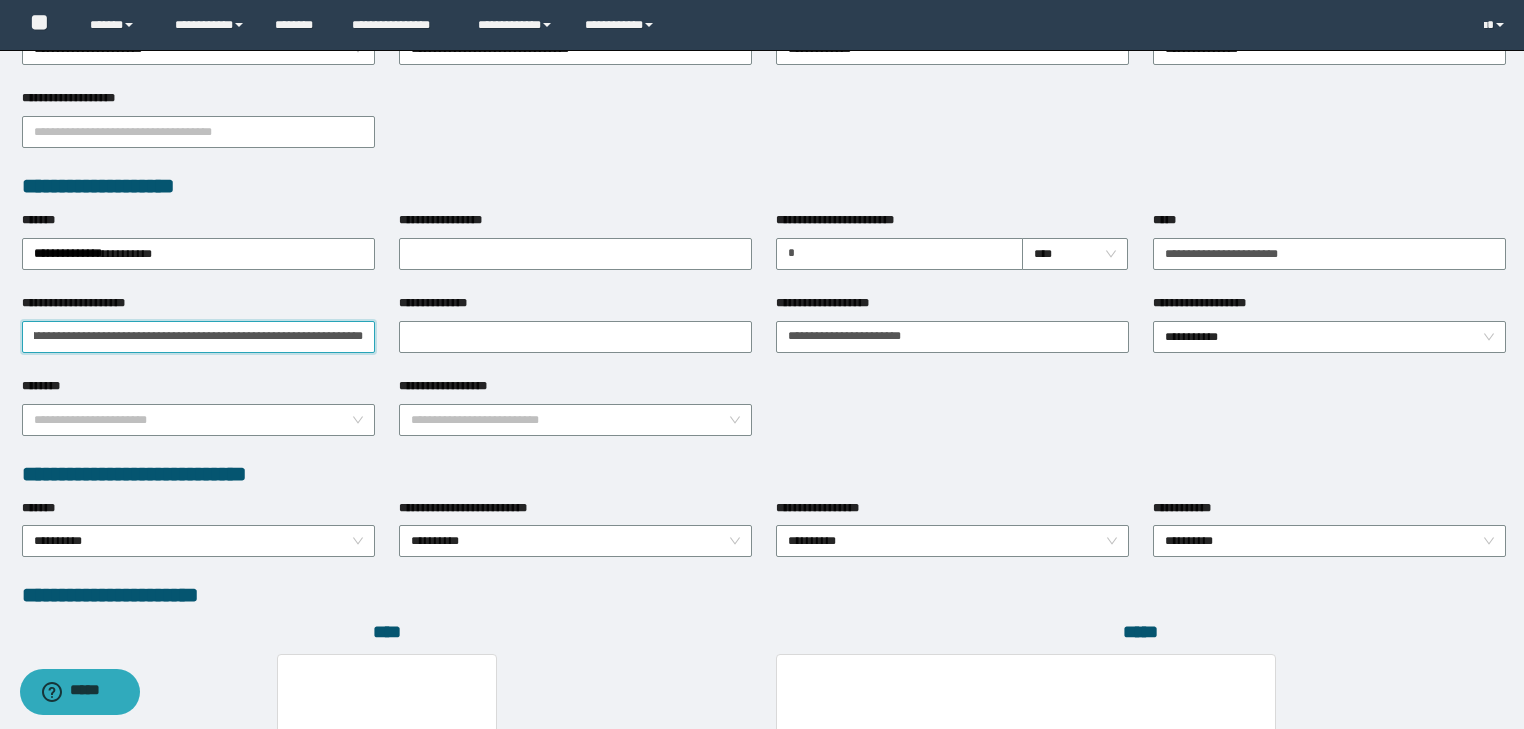 click on "**********" at bounding box center [198, 337] 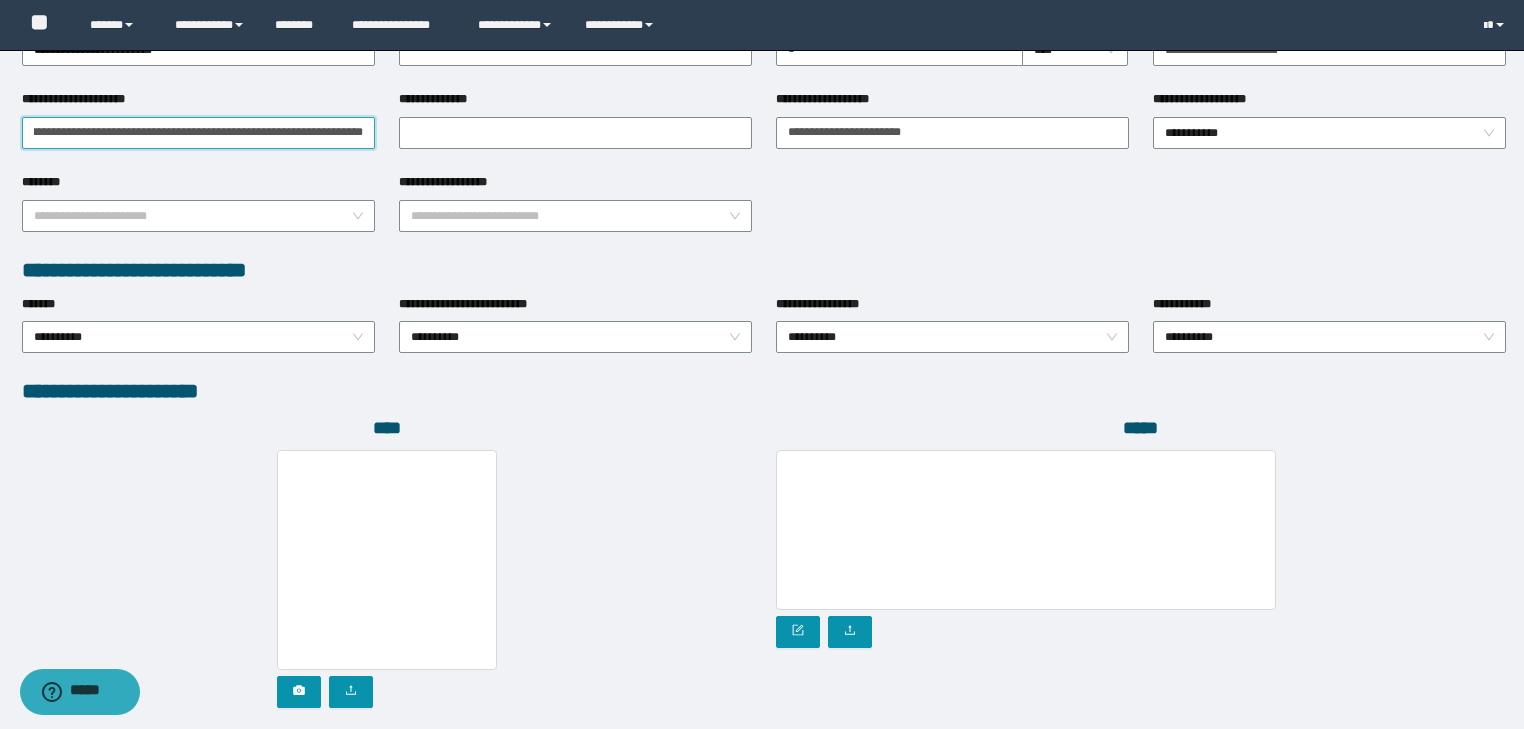 scroll, scrollTop: 972, scrollLeft: 0, axis: vertical 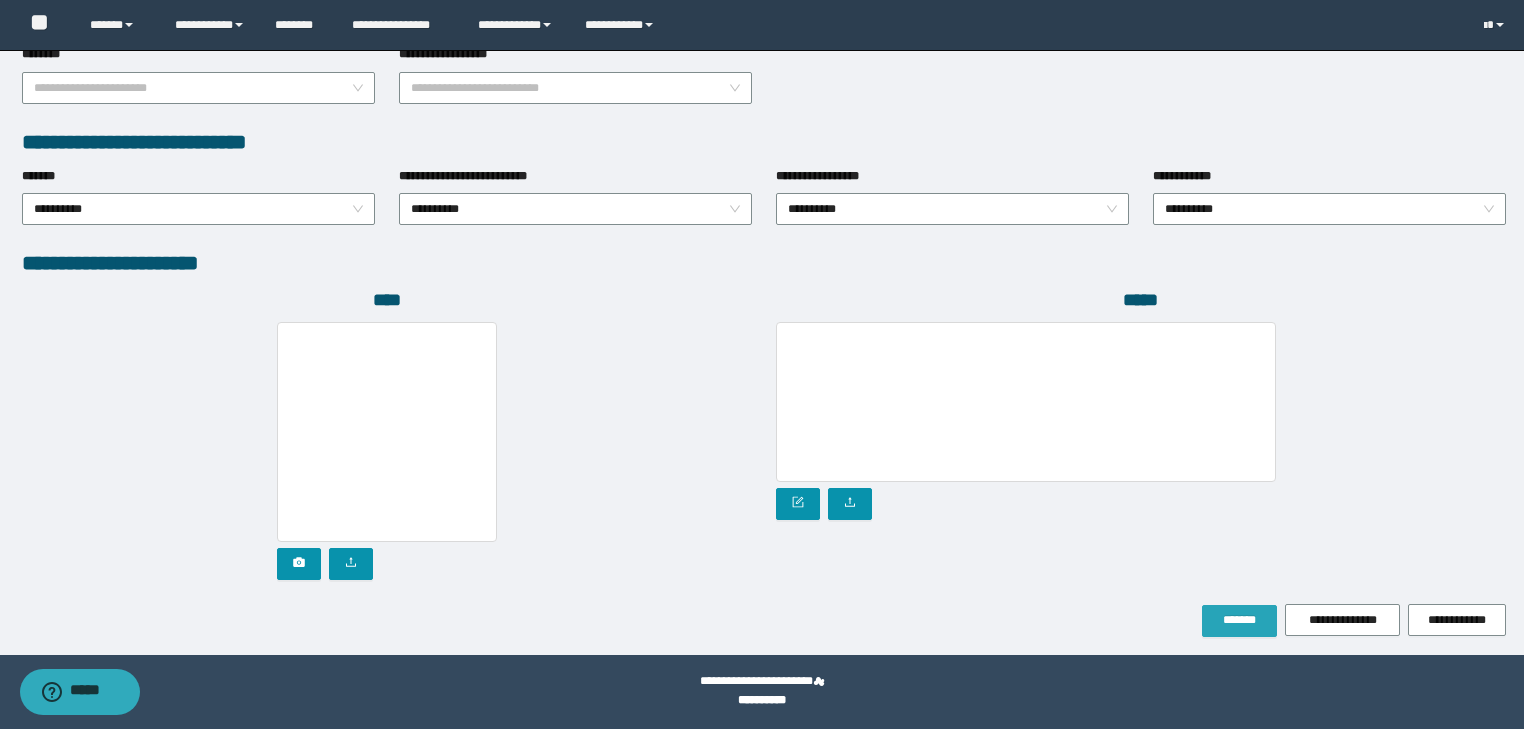 type on "**********" 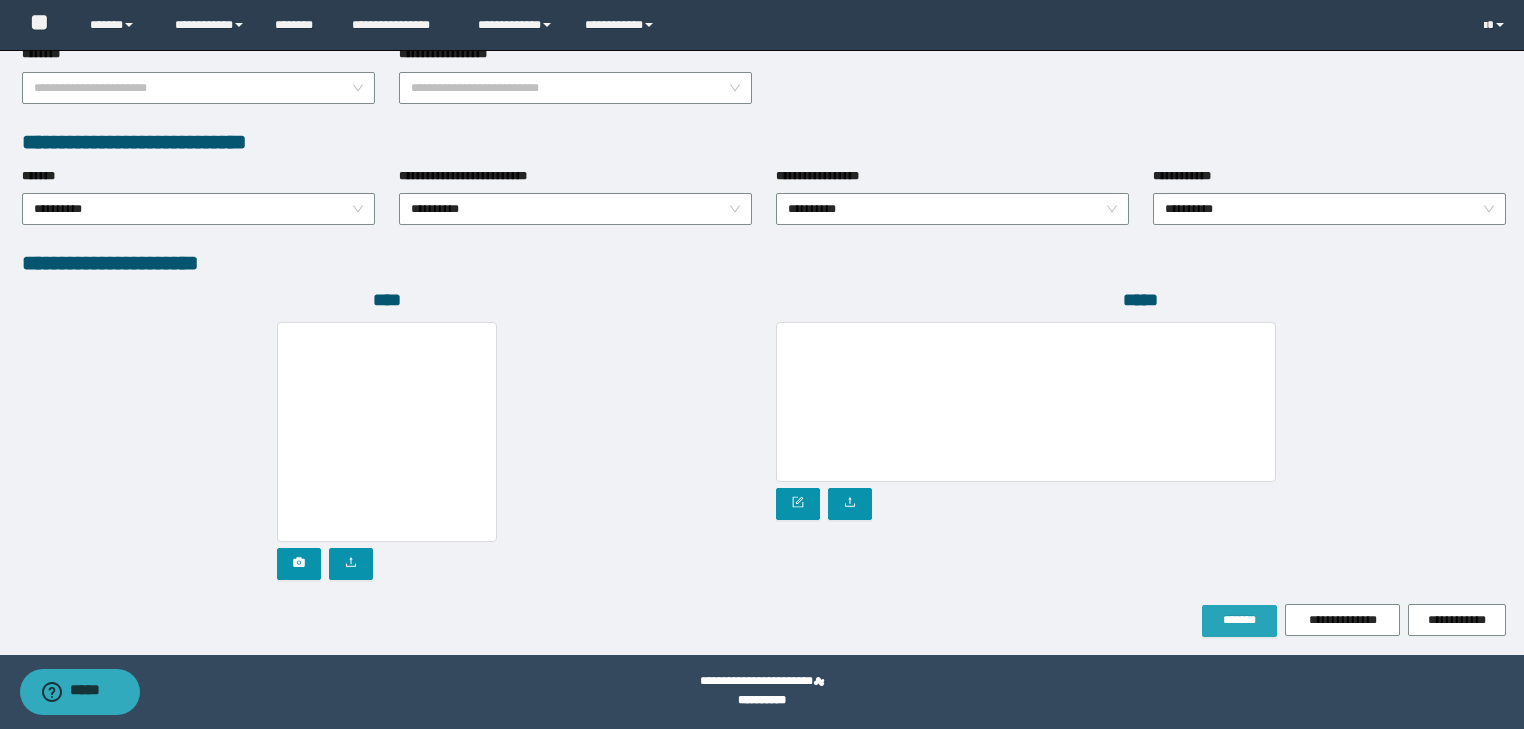 scroll, scrollTop: 0, scrollLeft: 0, axis: both 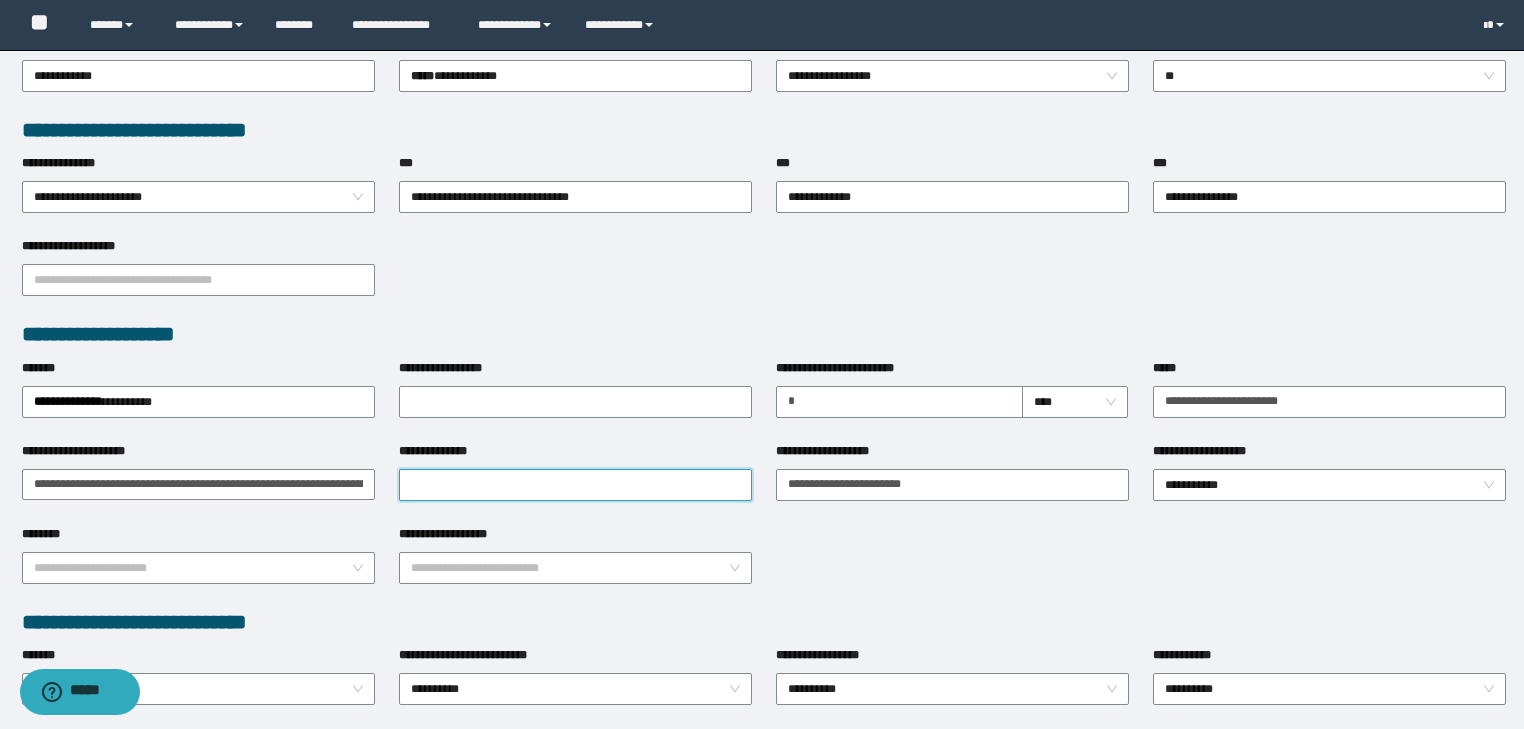 click on "**********" at bounding box center (575, 485) 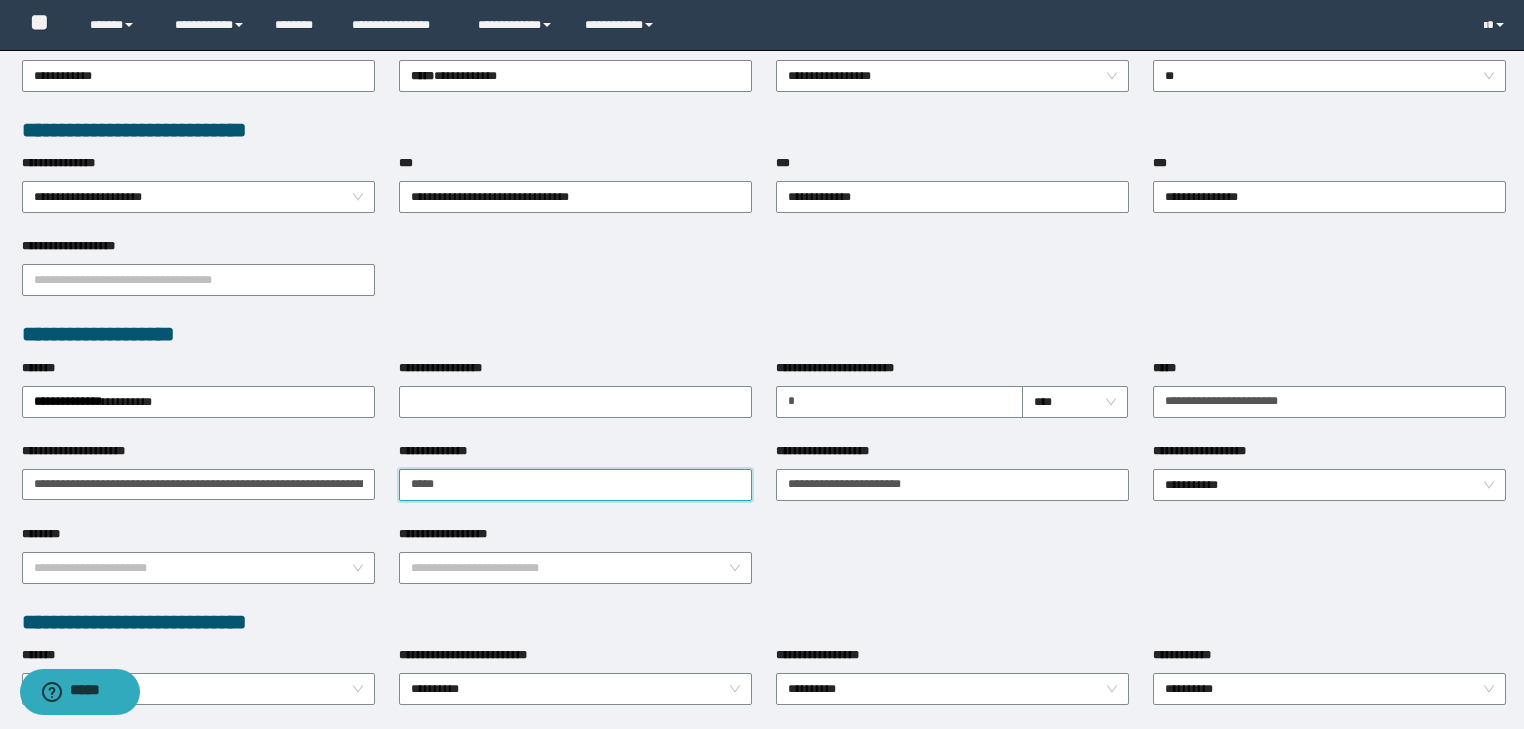 type on "**********" 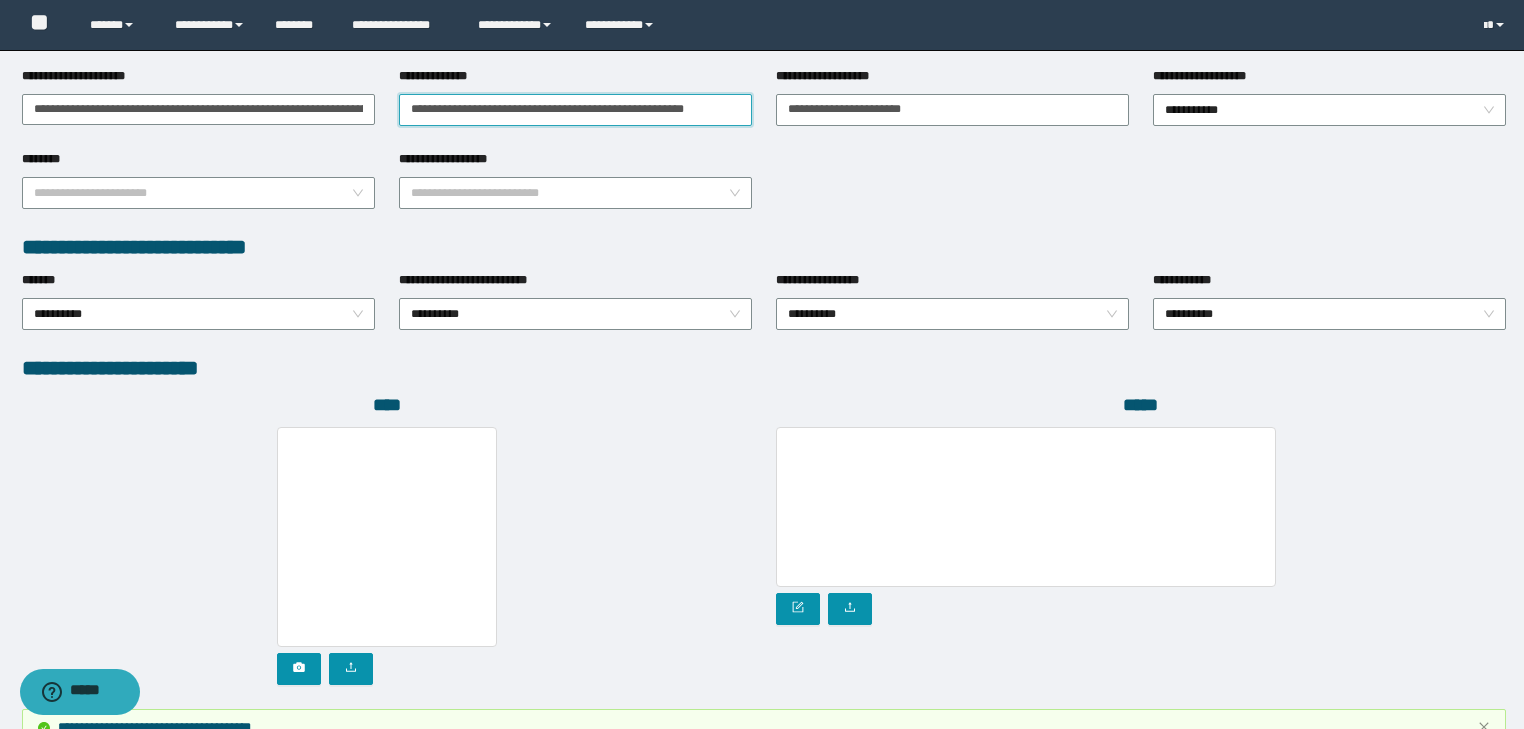 scroll, scrollTop: 1077, scrollLeft: 0, axis: vertical 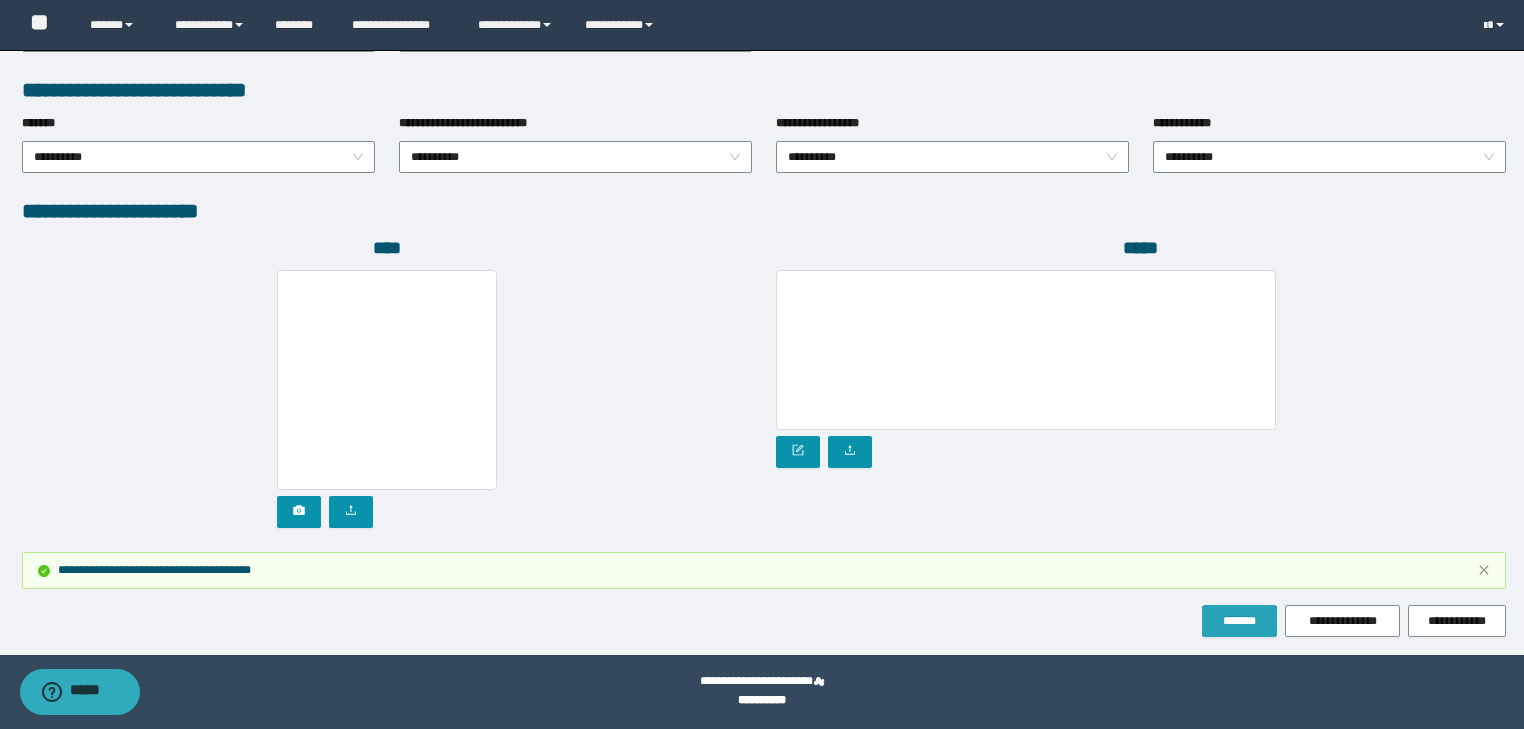 click on "*******" at bounding box center (1239, 621) 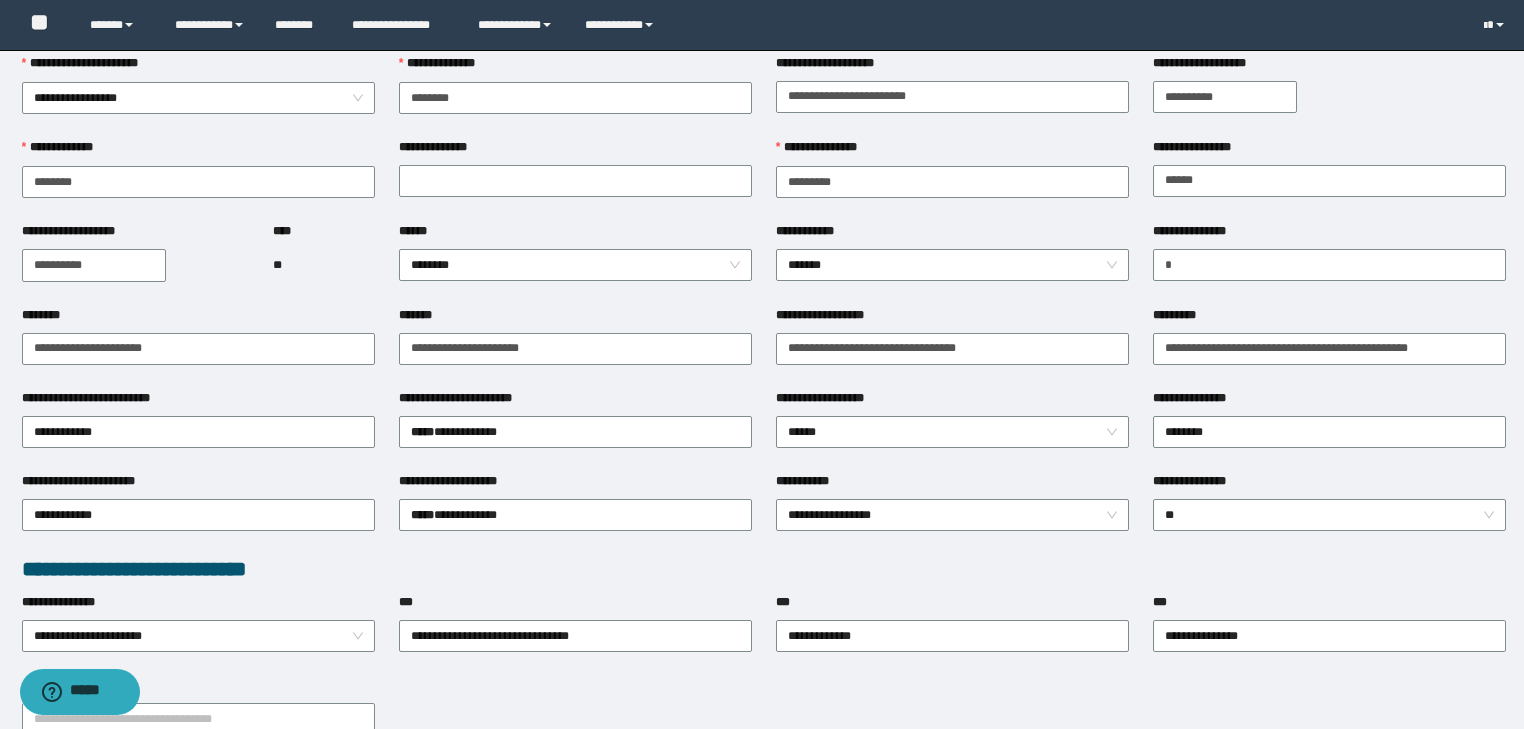 scroll, scrollTop: 0, scrollLeft: 0, axis: both 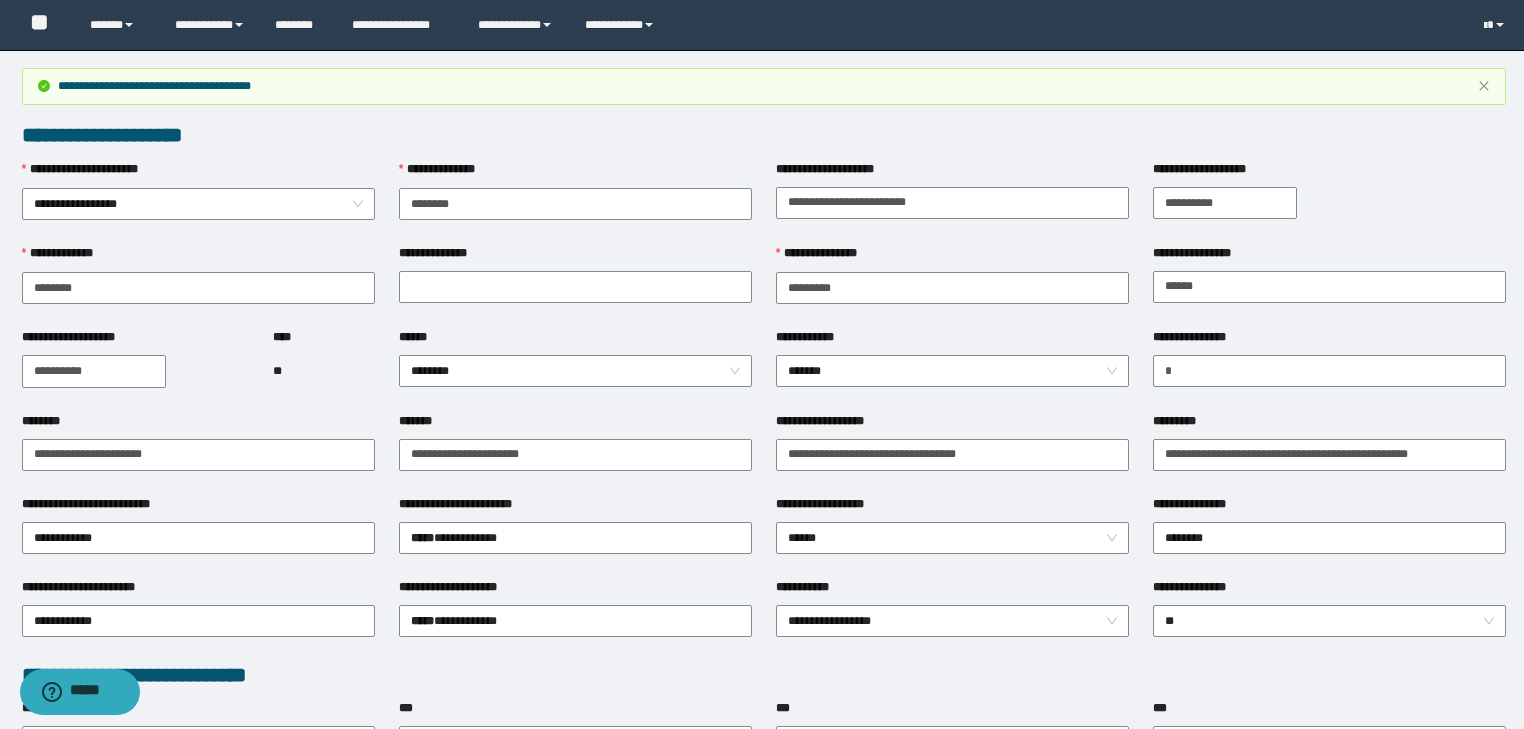 type 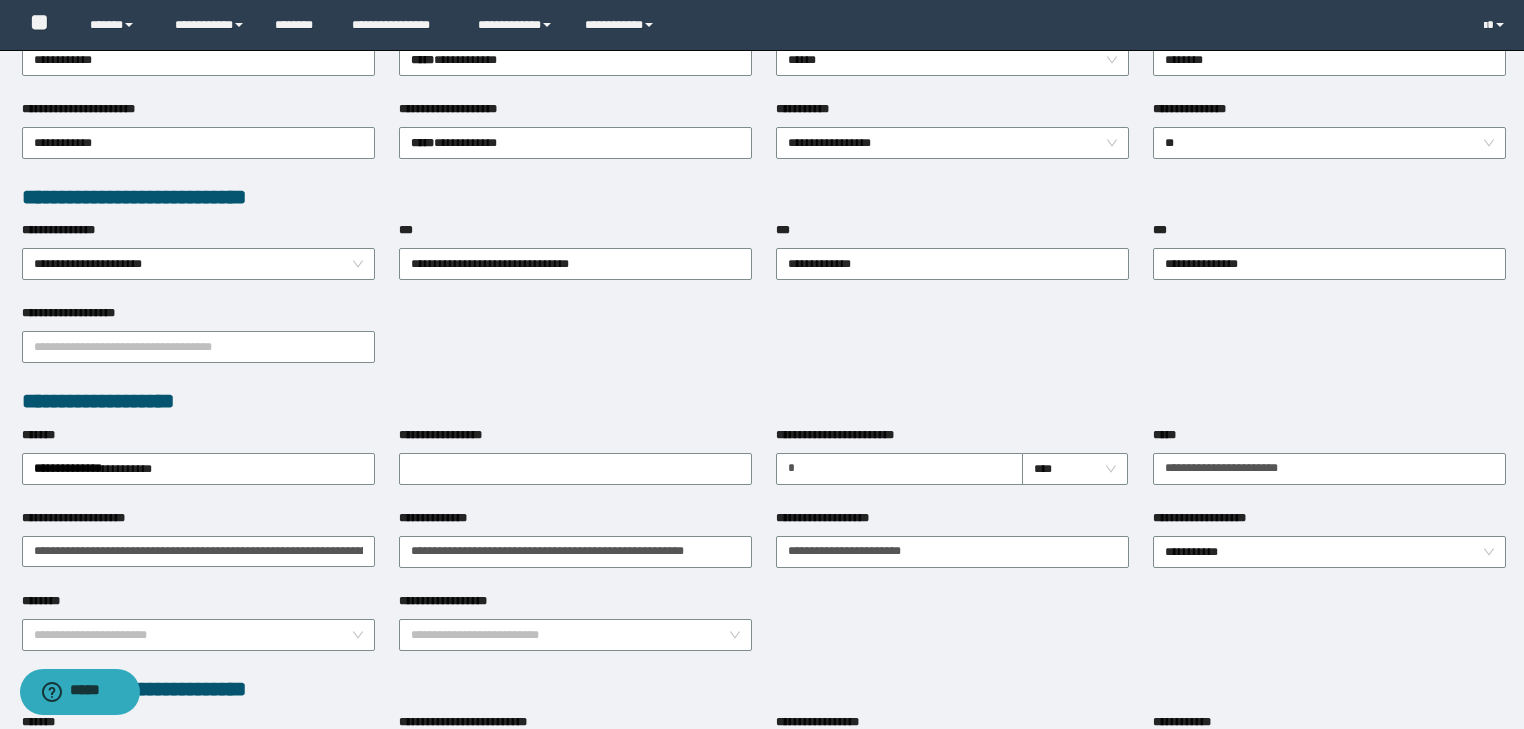 scroll, scrollTop: 480, scrollLeft: 0, axis: vertical 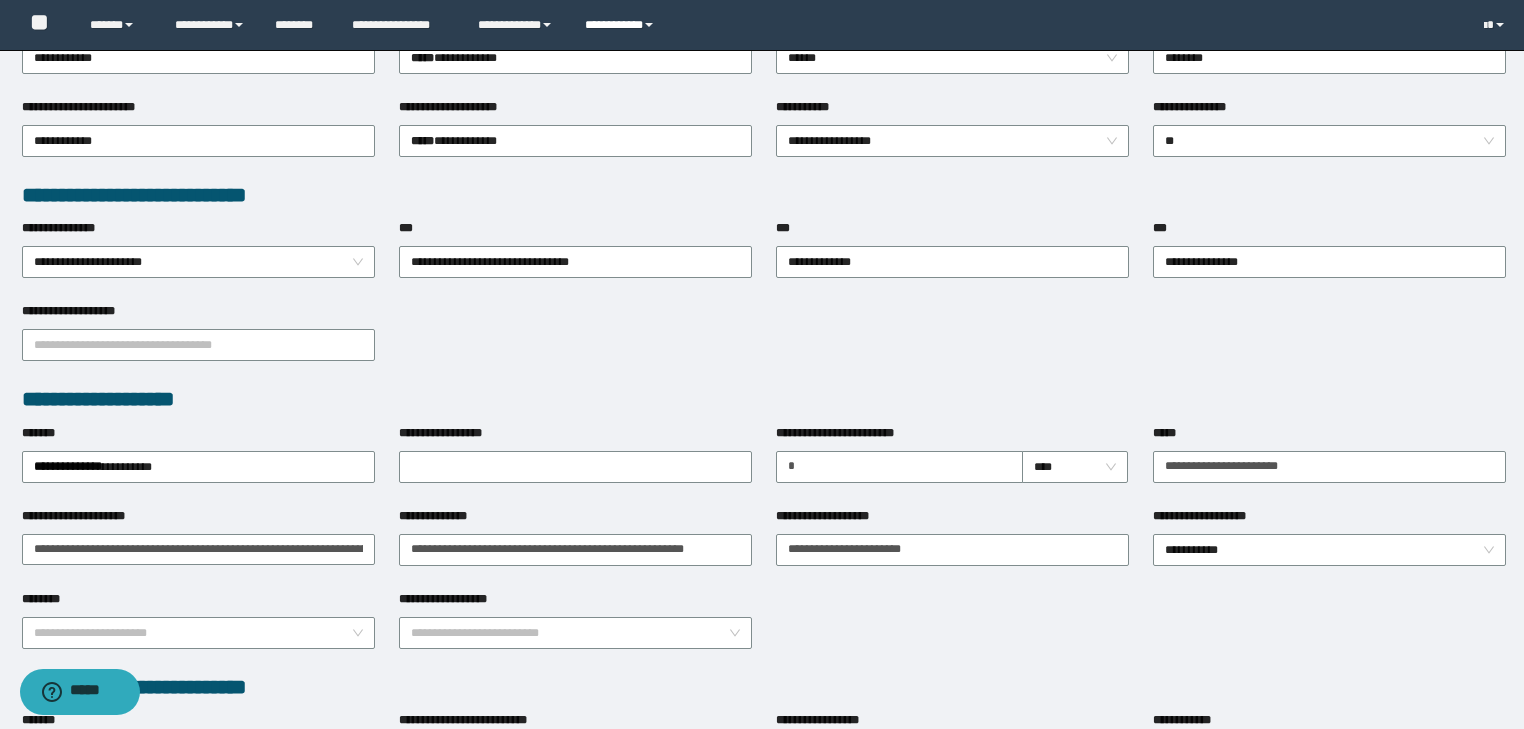 click on "**********" at bounding box center [622, 25] 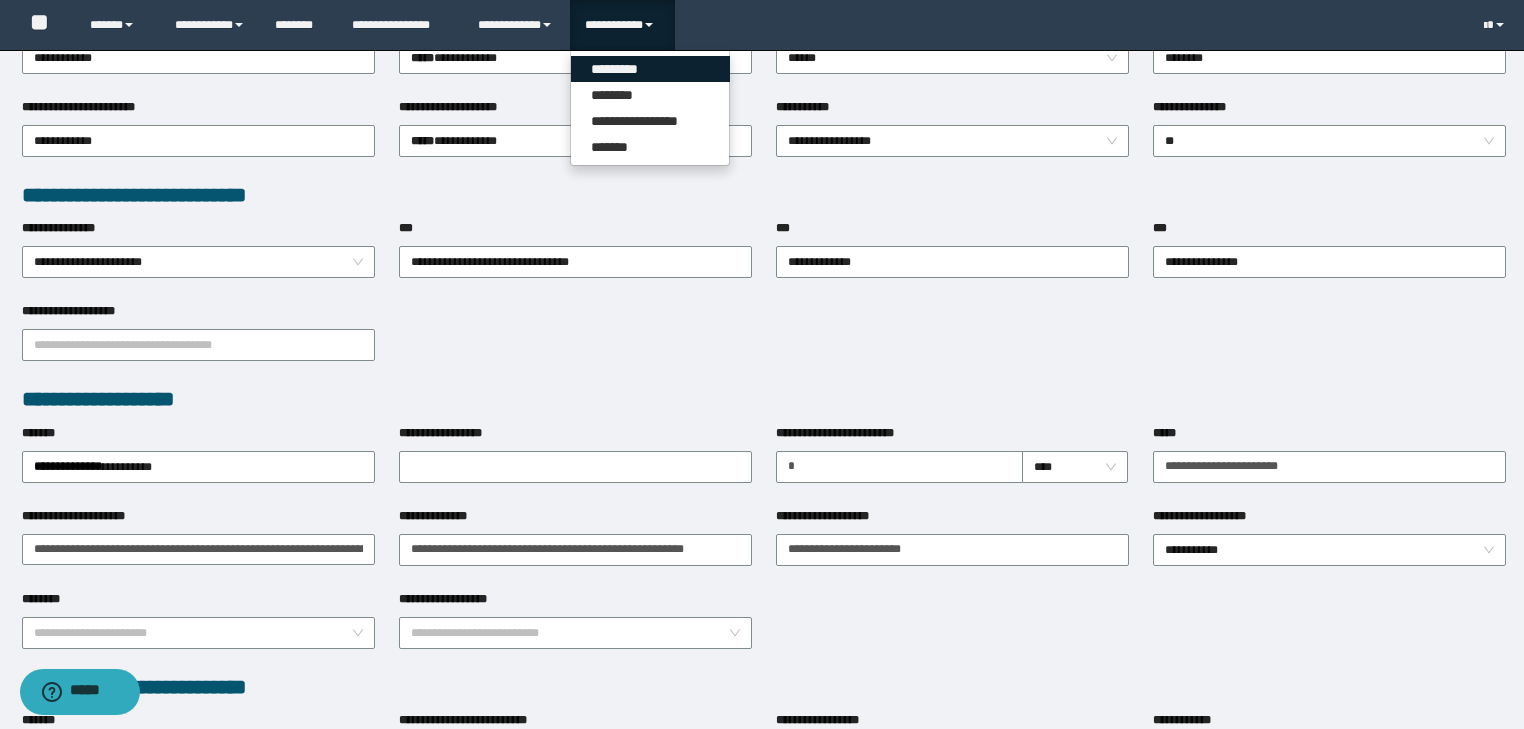 click on "*********" at bounding box center (650, 69) 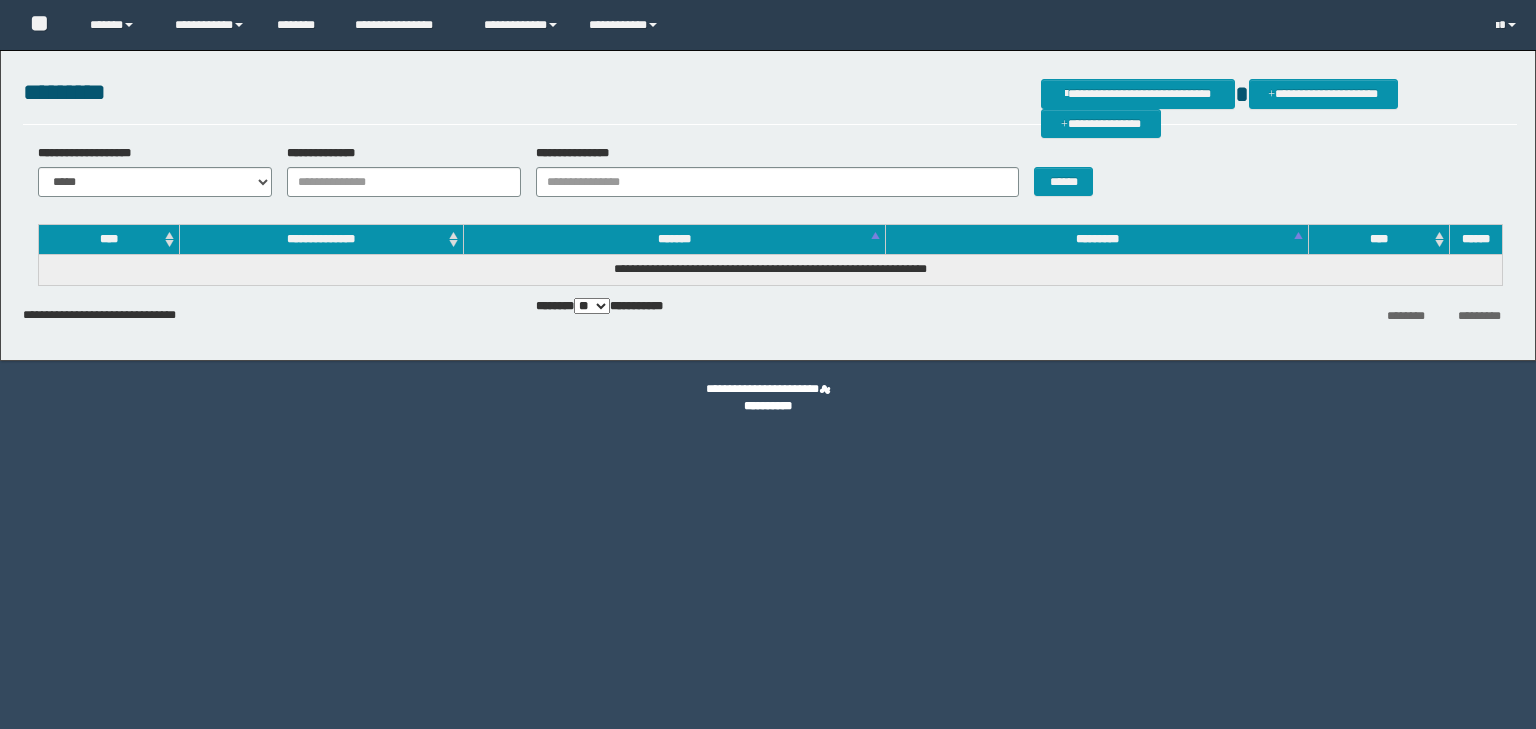 scroll, scrollTop: 0, scrollLeft: 0, axis: both 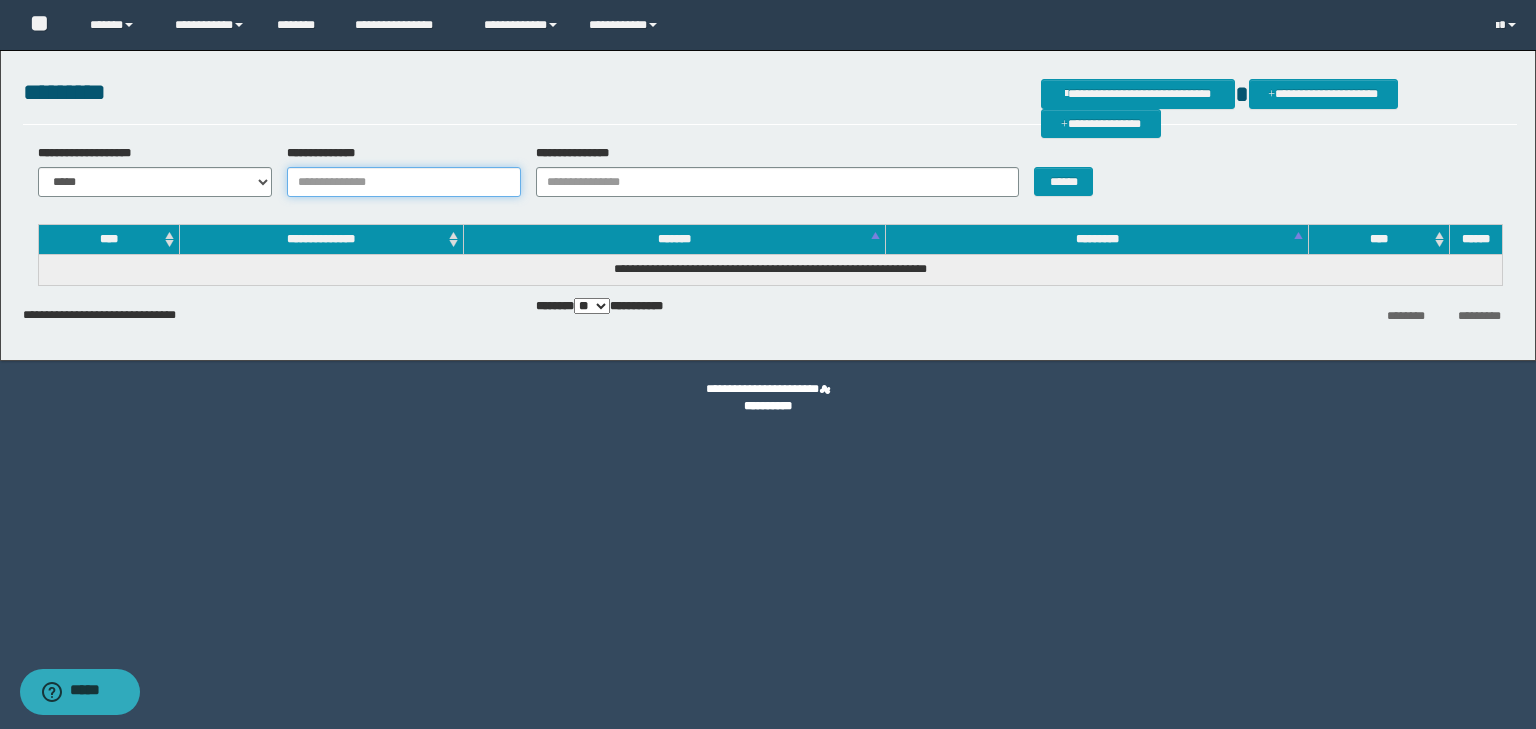 click on "**********" at bounding box center (404, 182) 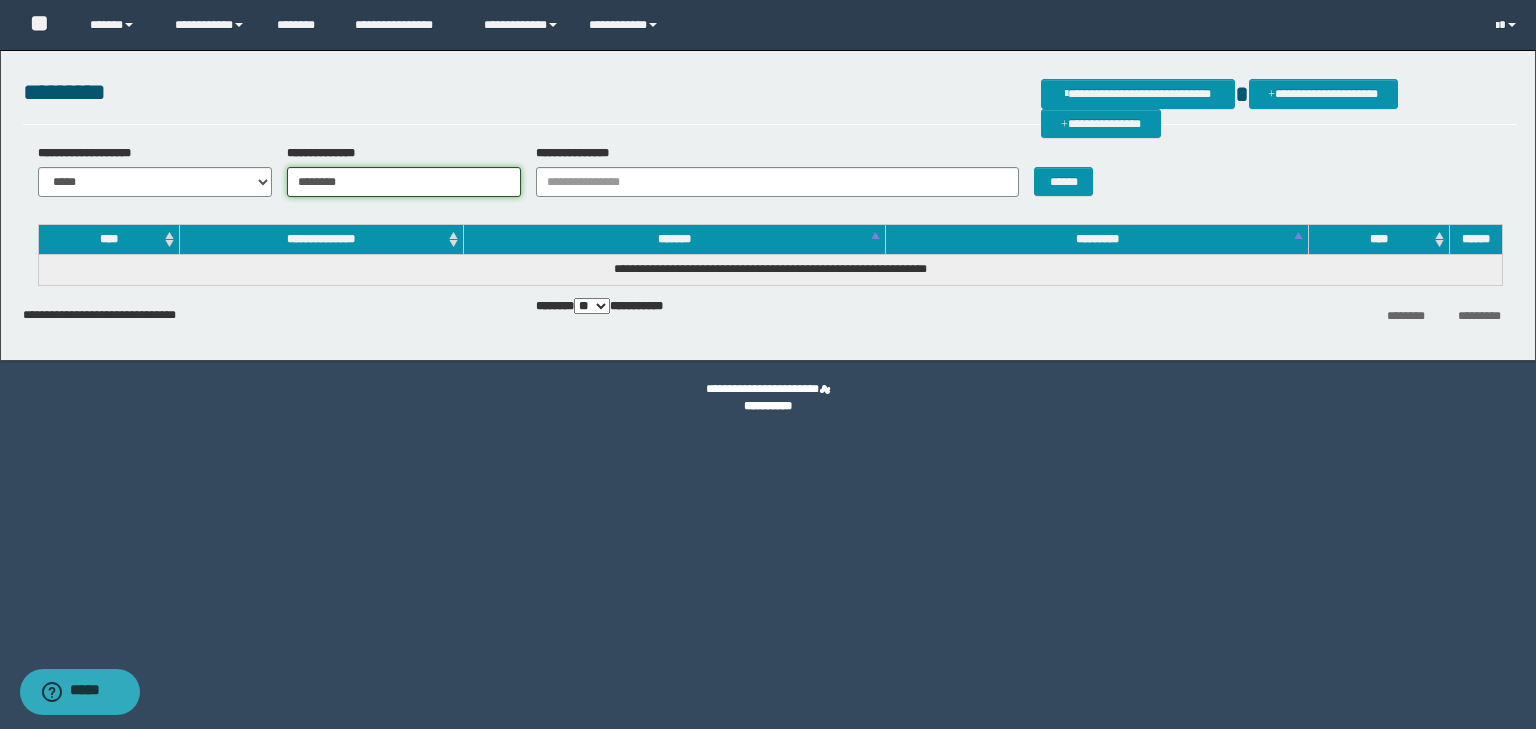 type on "********" 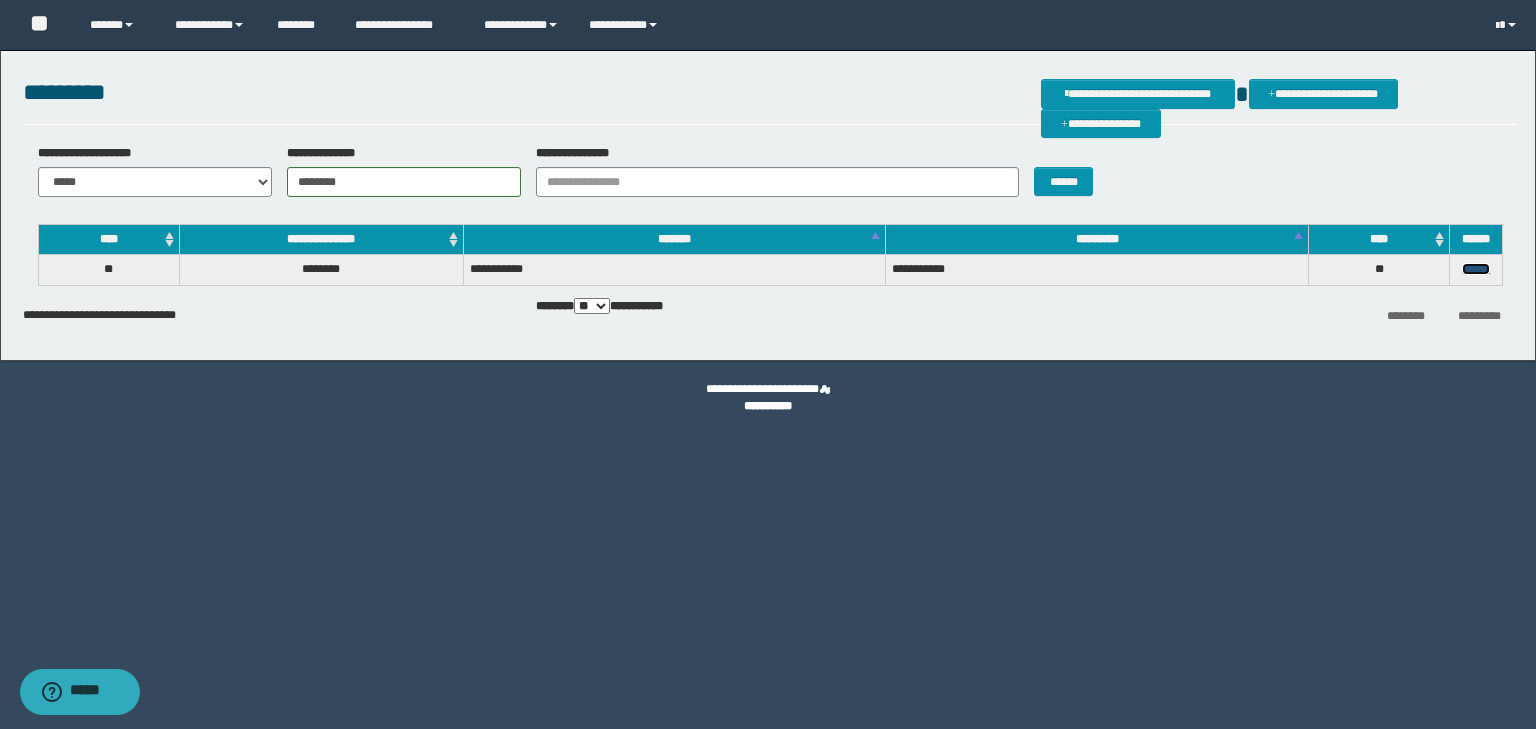 click on "******" at bounding box center [1476, 269] 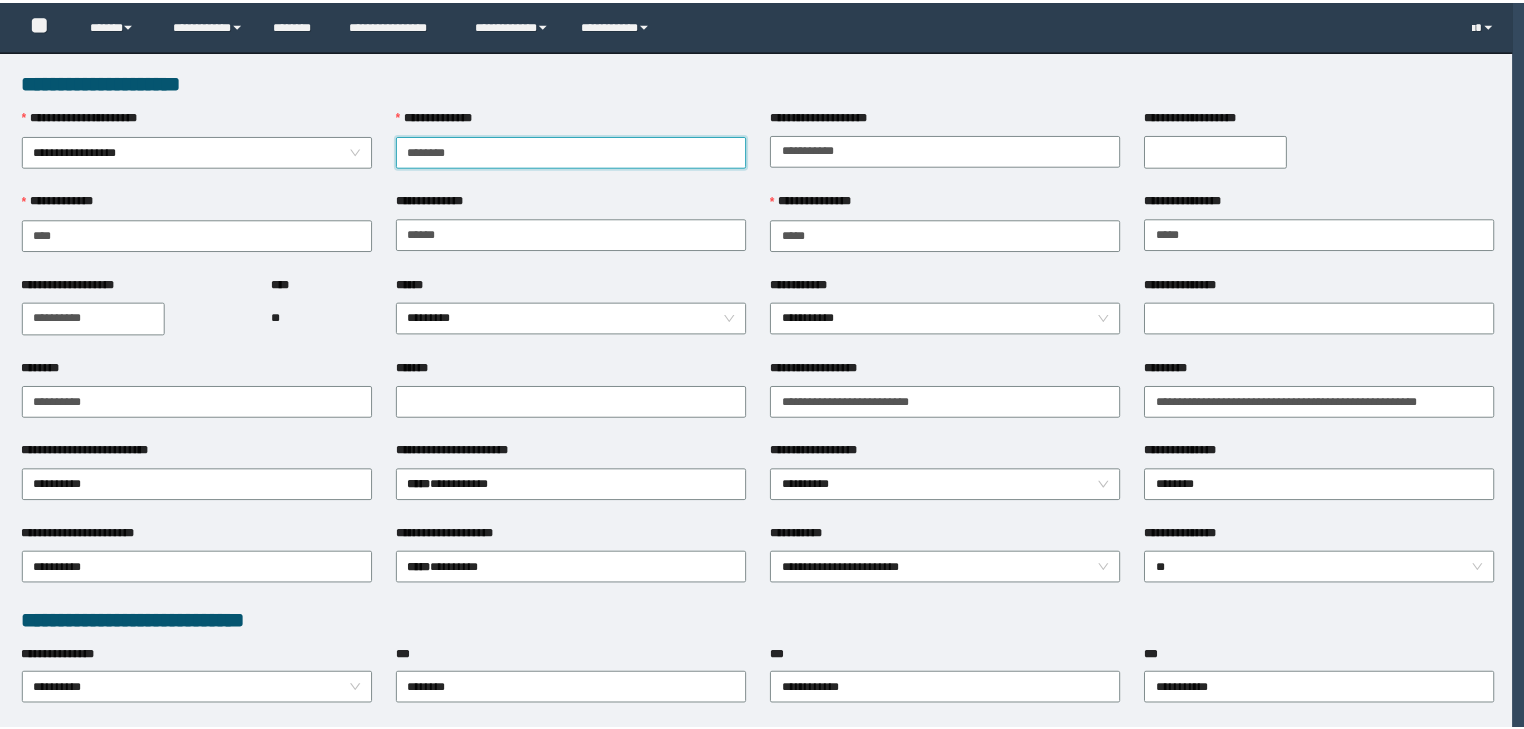 scroll, scrollTop: 0, scrollLeft: 0, axis: both 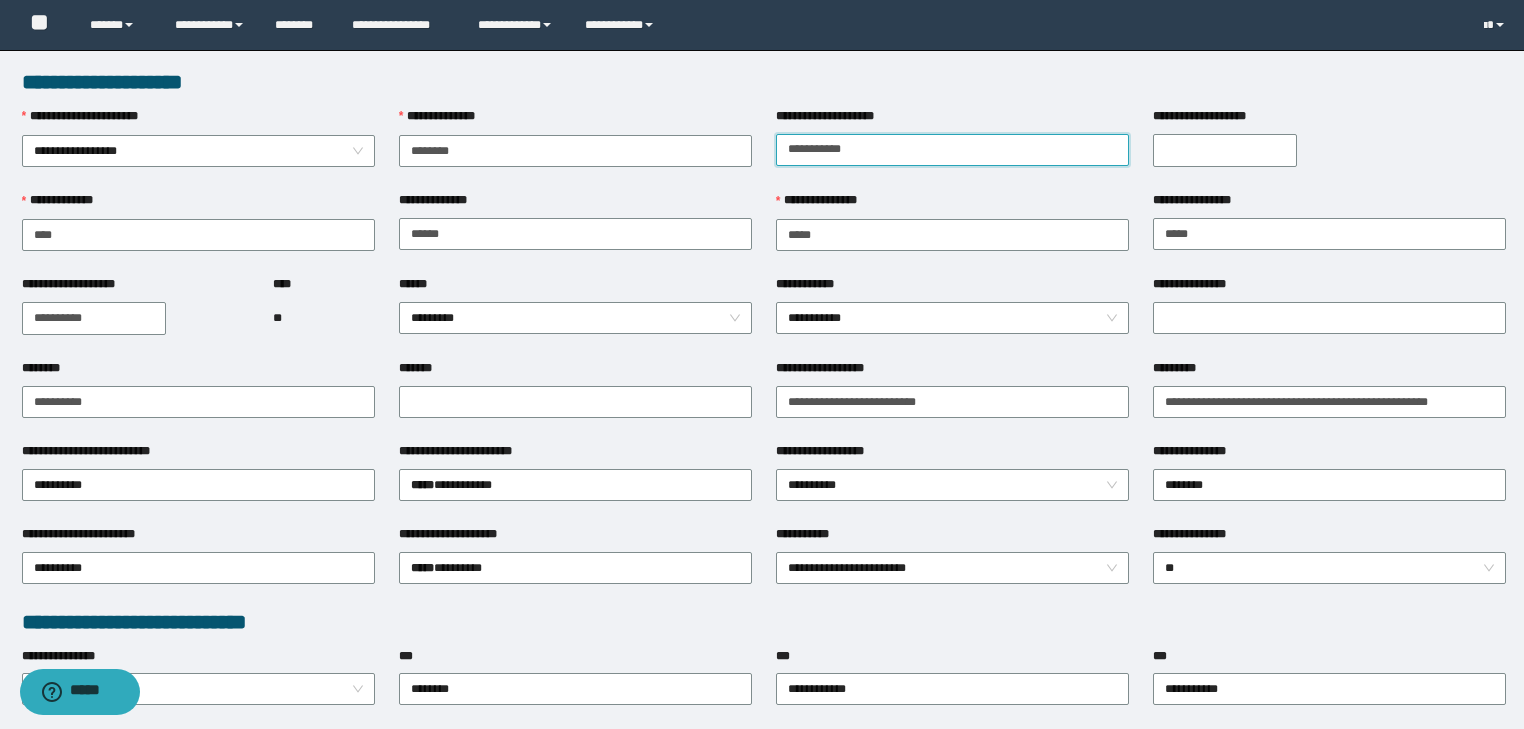 click on "**********" at bounding box center (952, 150) 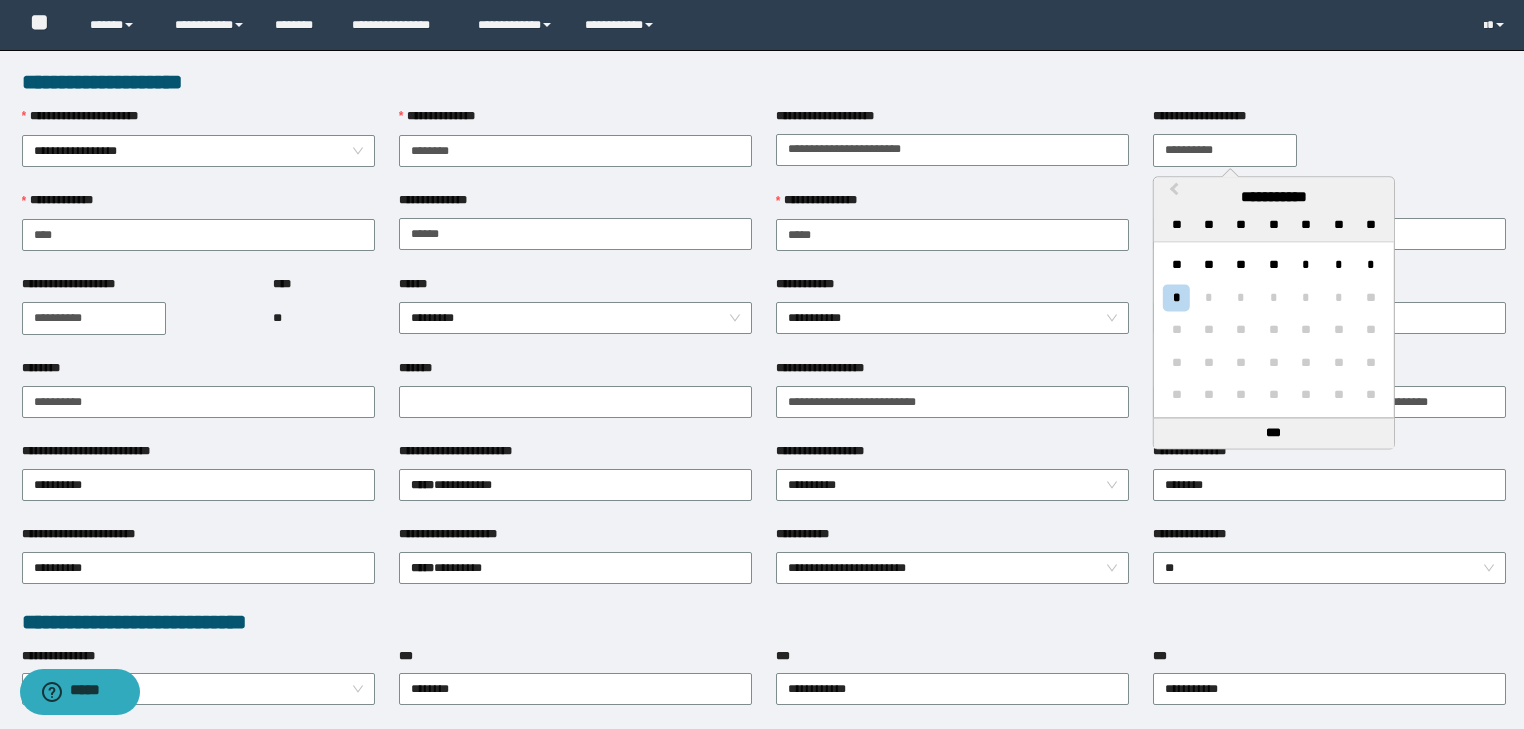 click on "**********" at bounding box center (1225, 150) 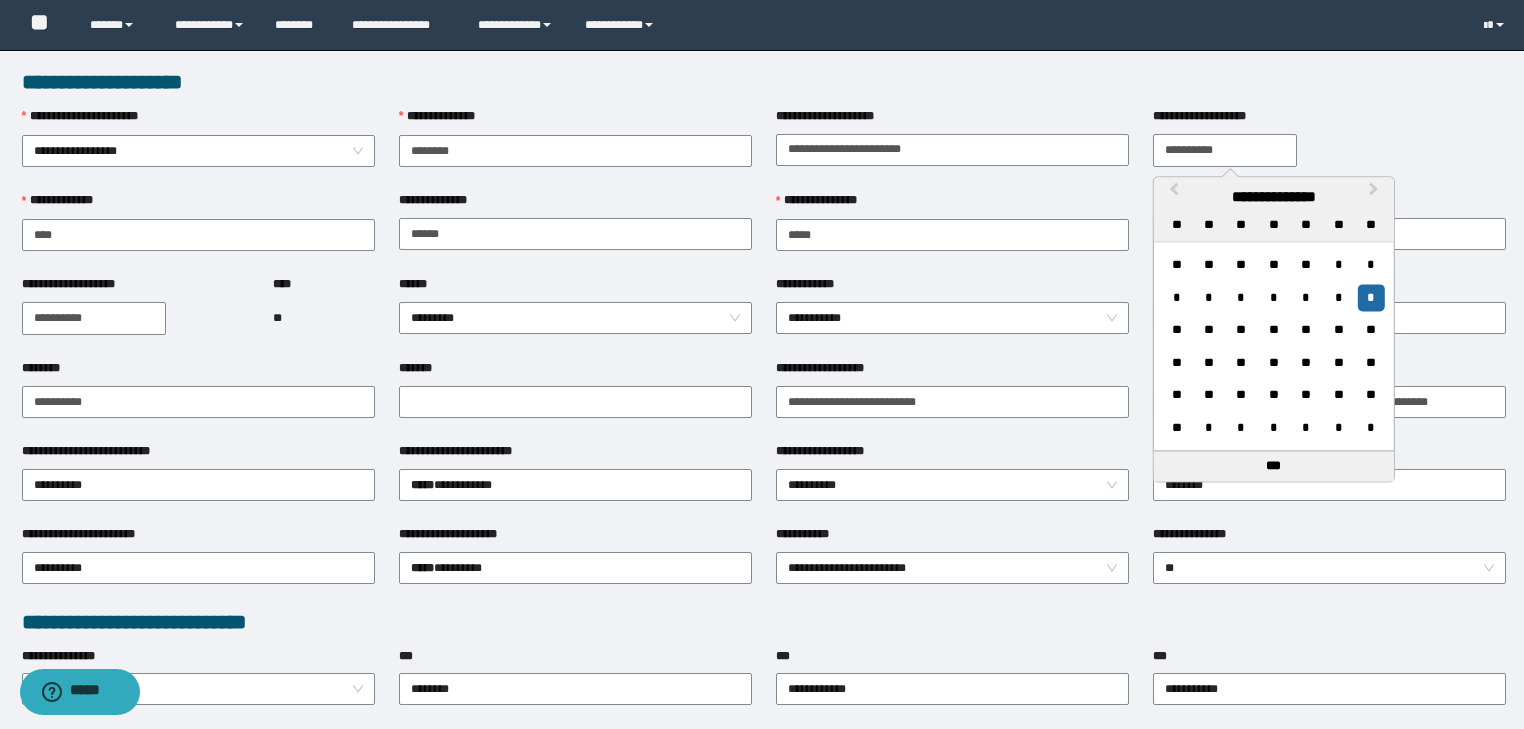 type on "**********" 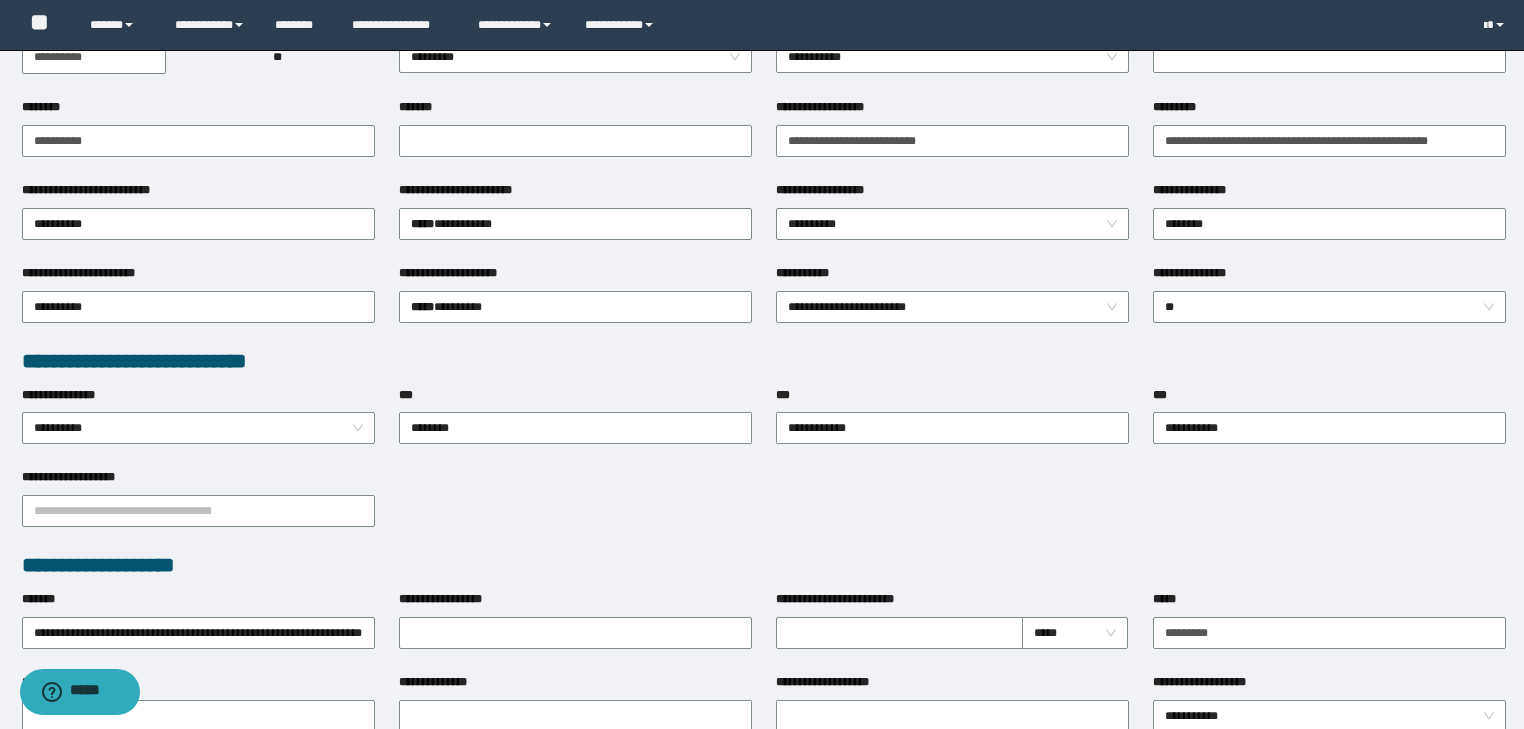 scroll, scrollTop: 400, scrollLeft: 0, axis: vertical 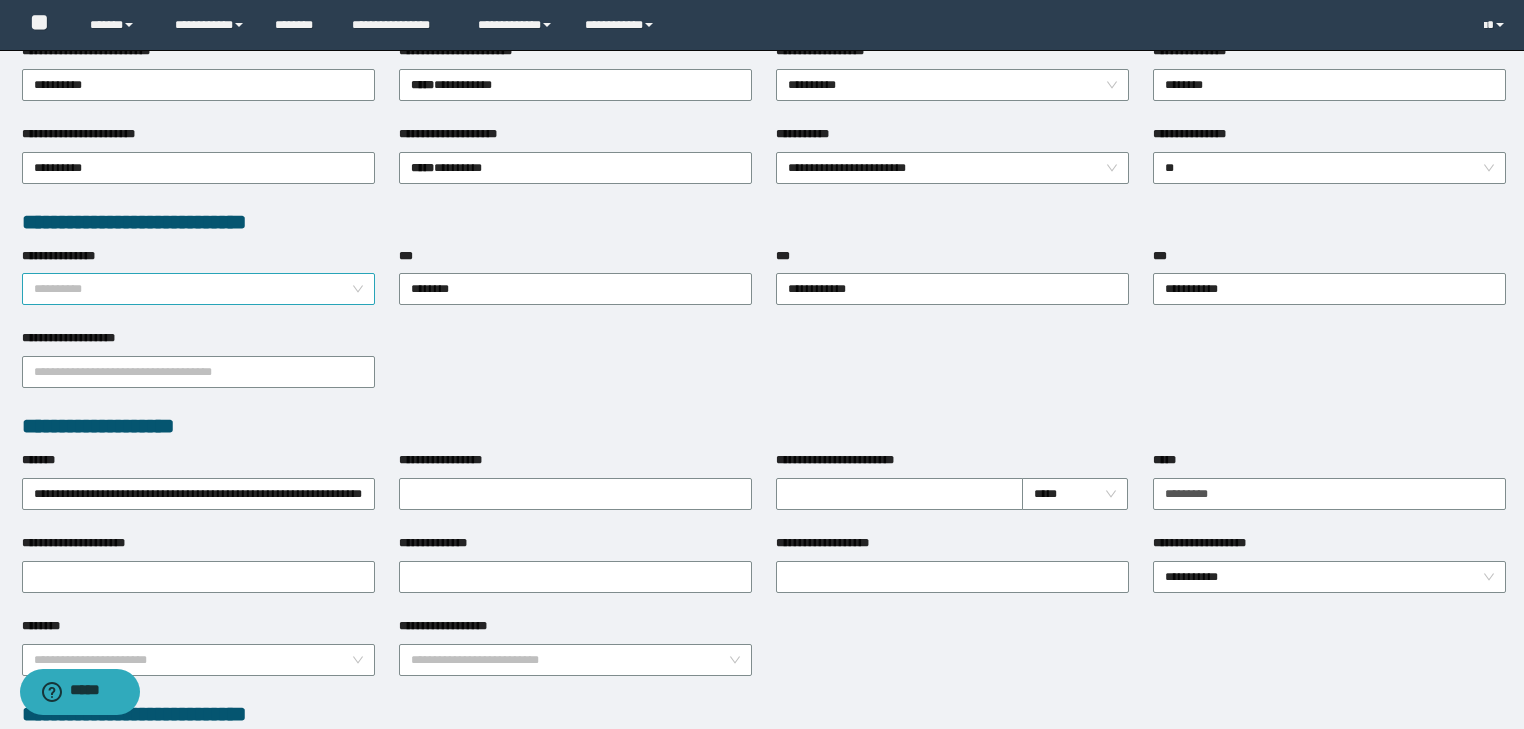 click on "**********" at bounding box center (199, 289) 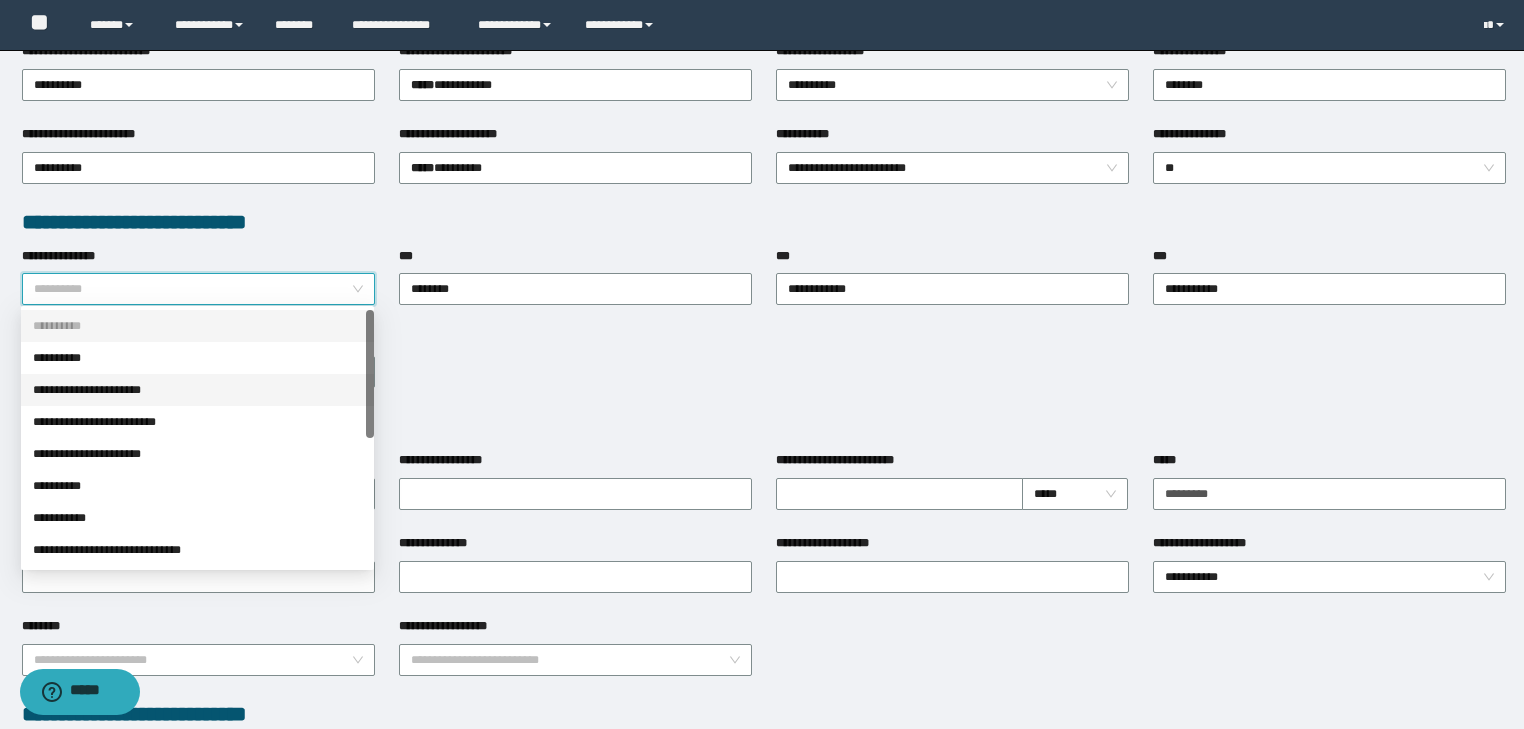 click on "**********" at bounding box center (197, 390) 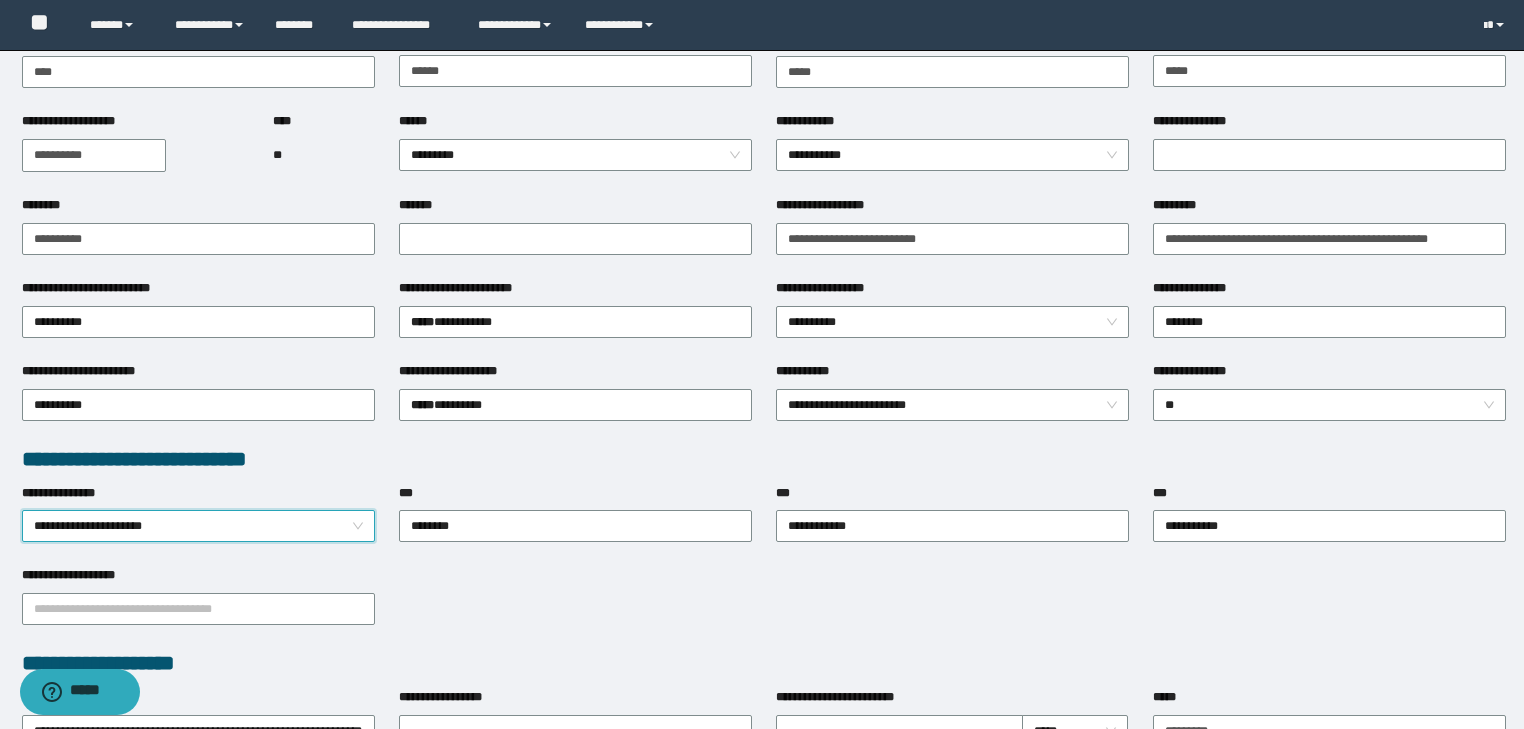scroll, scrollTop: 0, scrollLeft: 0, axis: both 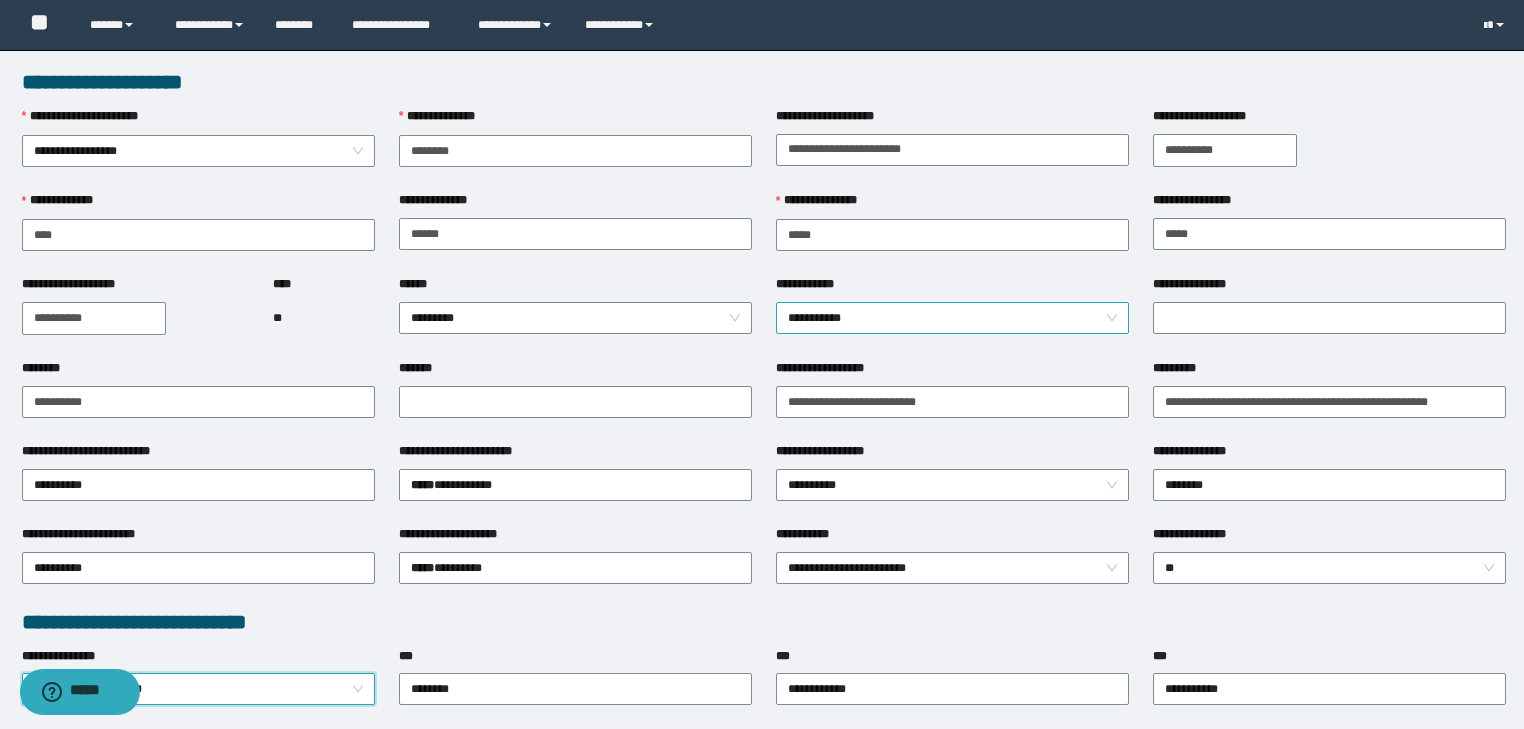 click on "**********" at bounding box center (953, 318) 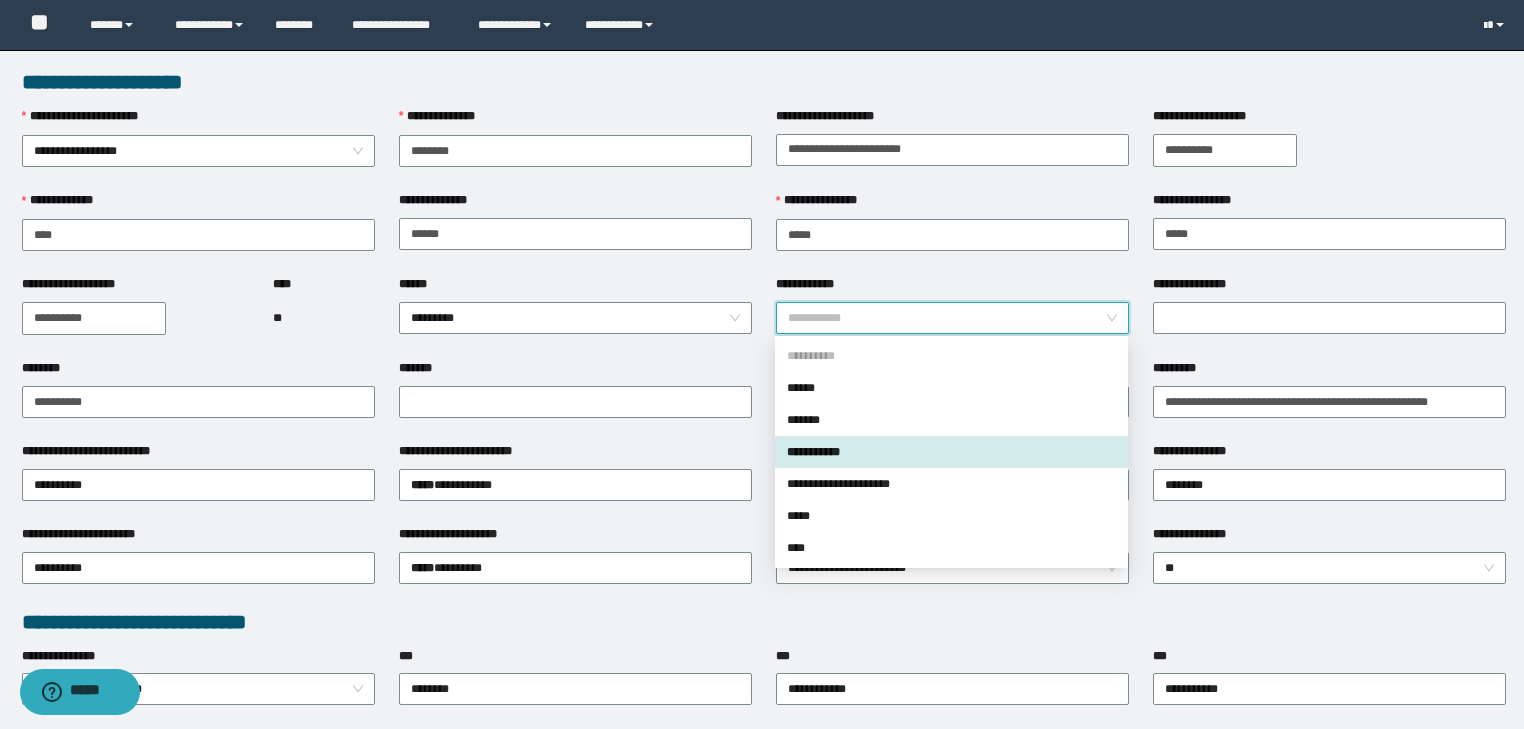click on "**********" at bounding box center [951, 452] 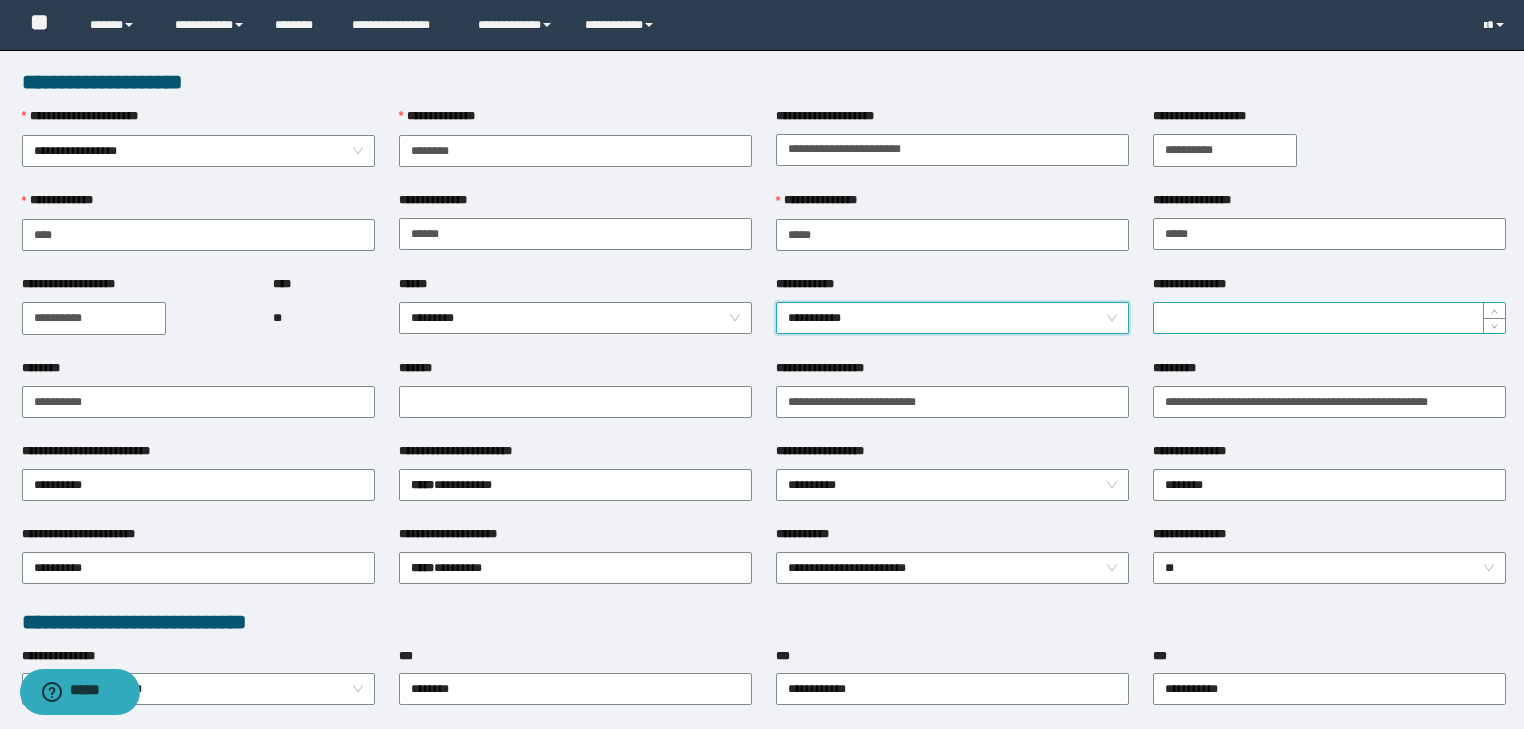 click on "**********" at bounding box center (1329, 318) 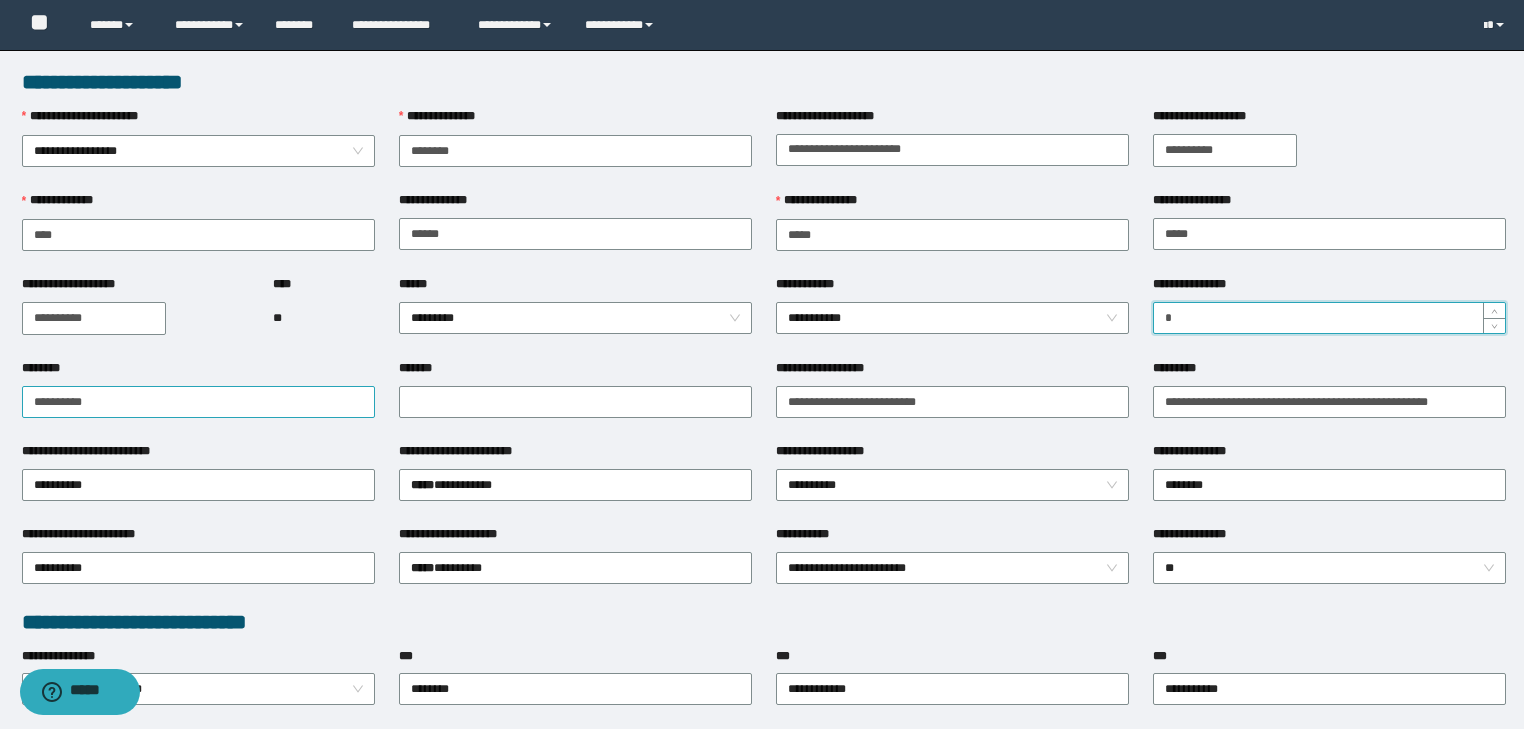 type on "*" 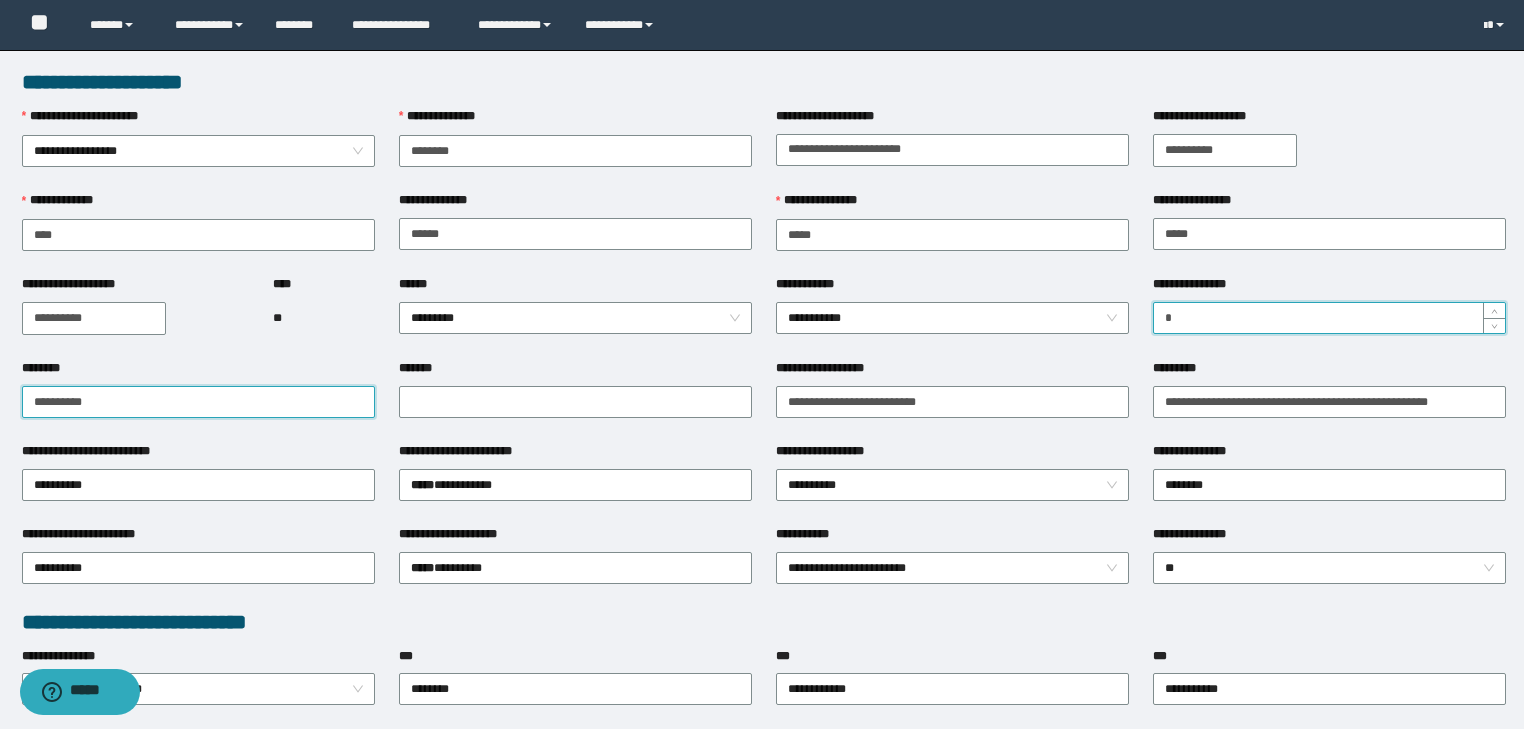 click on "********" at bounding box center (198, 402) 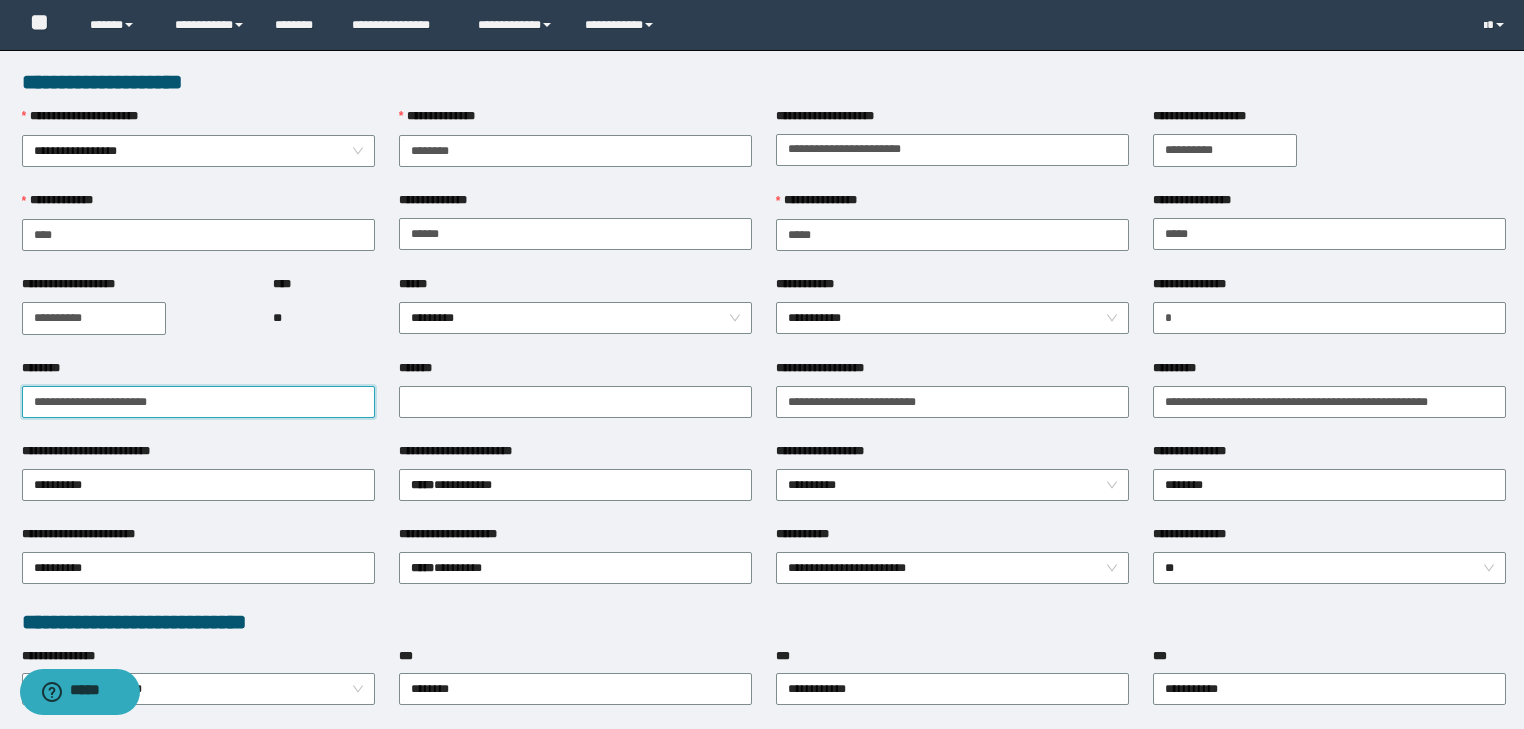 drag, startPoint x: 224, startPoint y: 401, endPoint x: 0, endPoint y: 405, distance: 224.0357 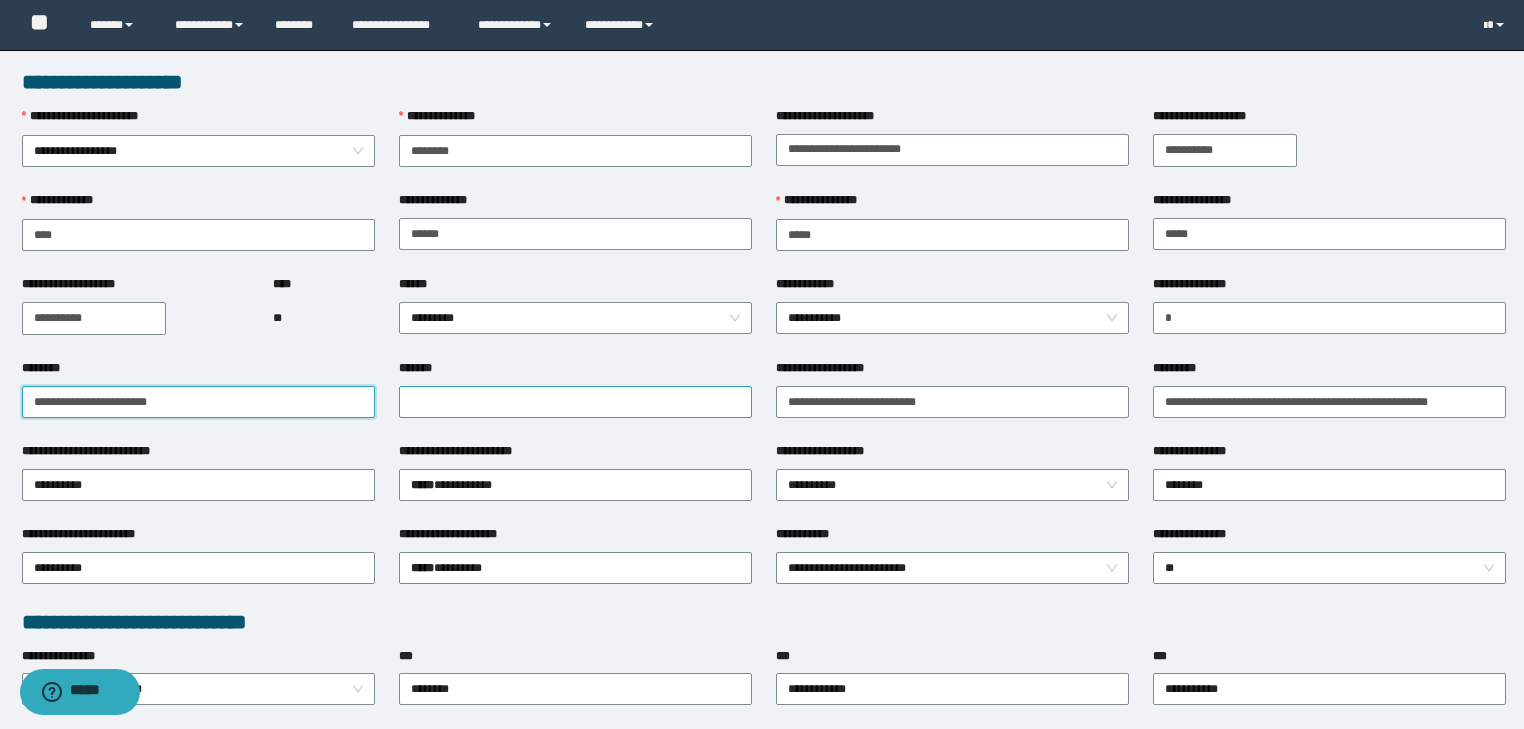 type on "**********" 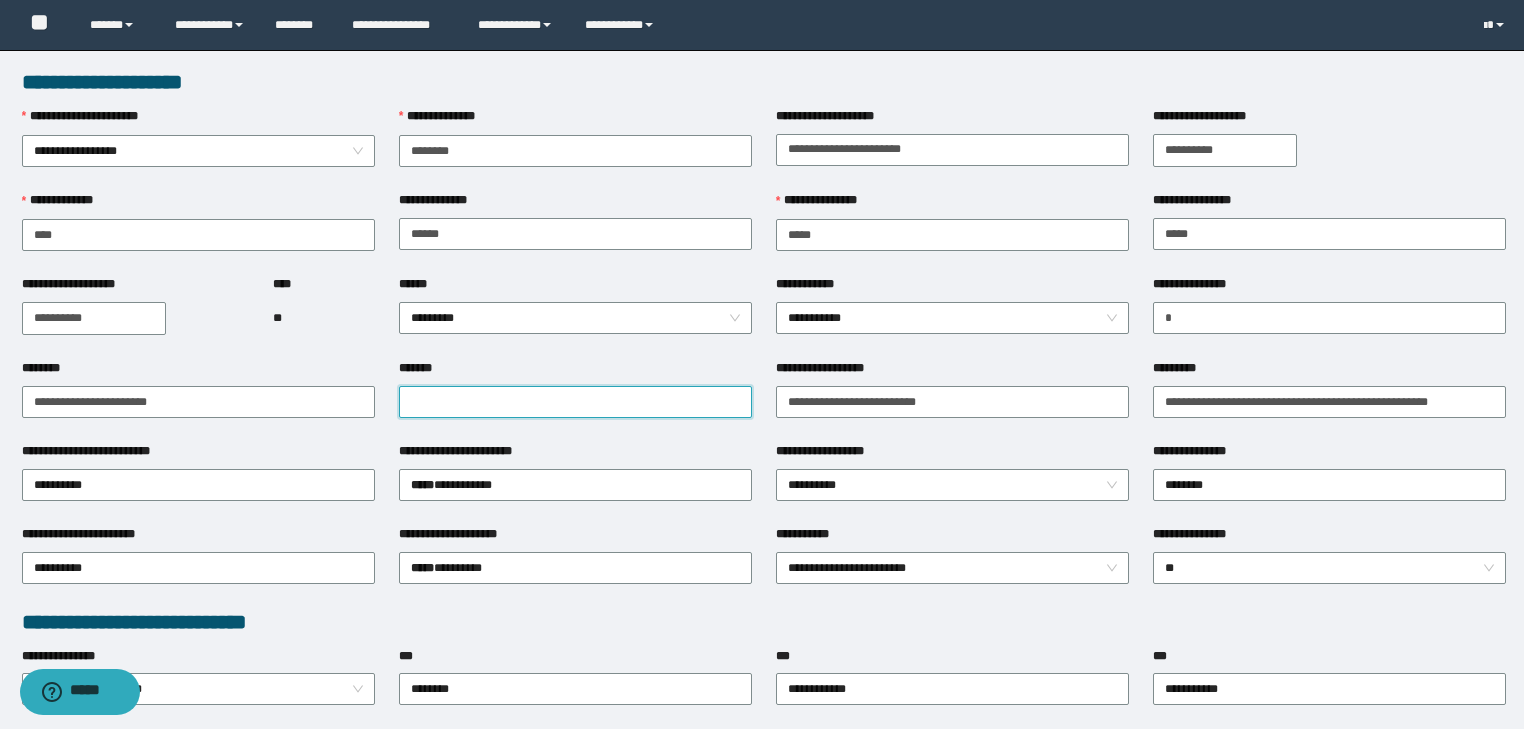 click on "*******" at bounding box center (575, 402) 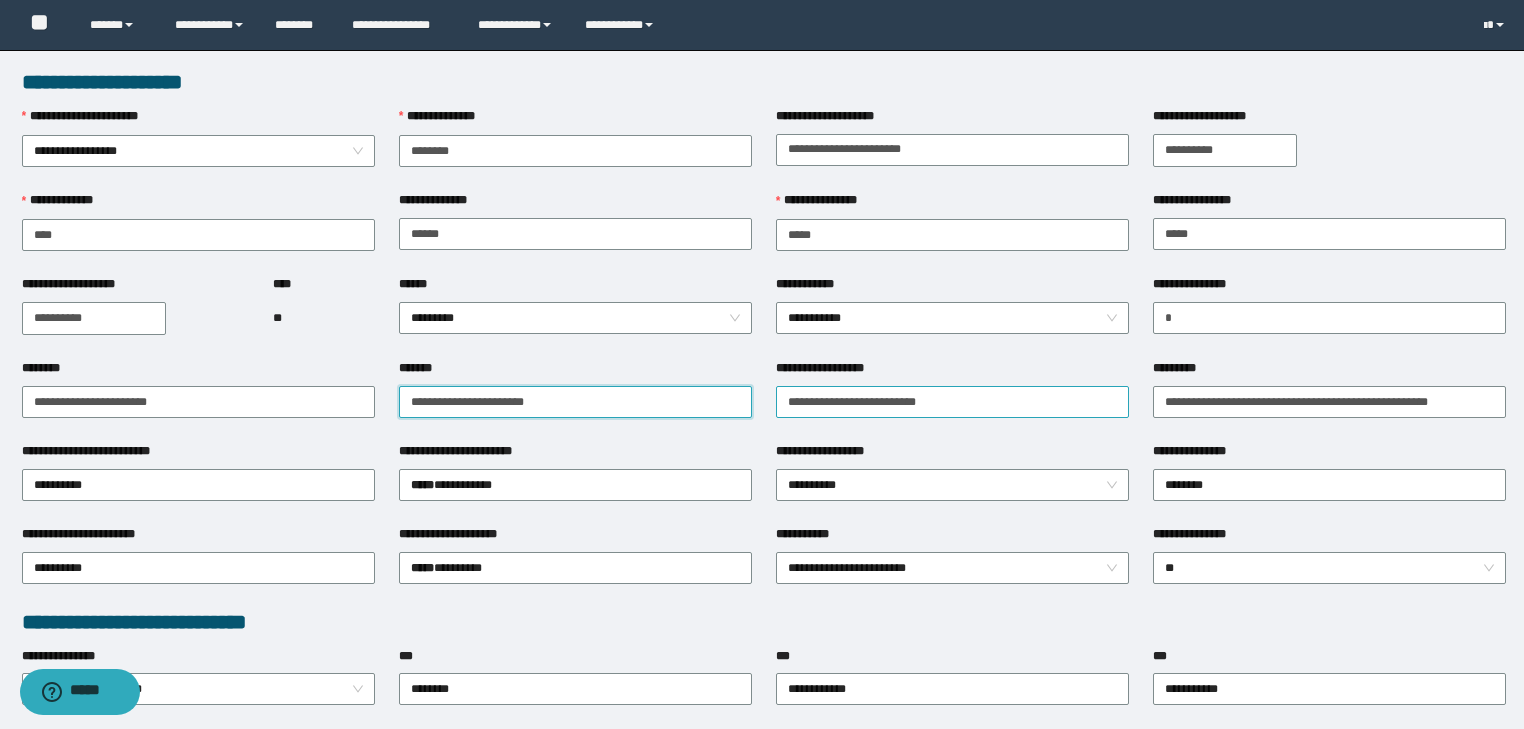 type on "**********" 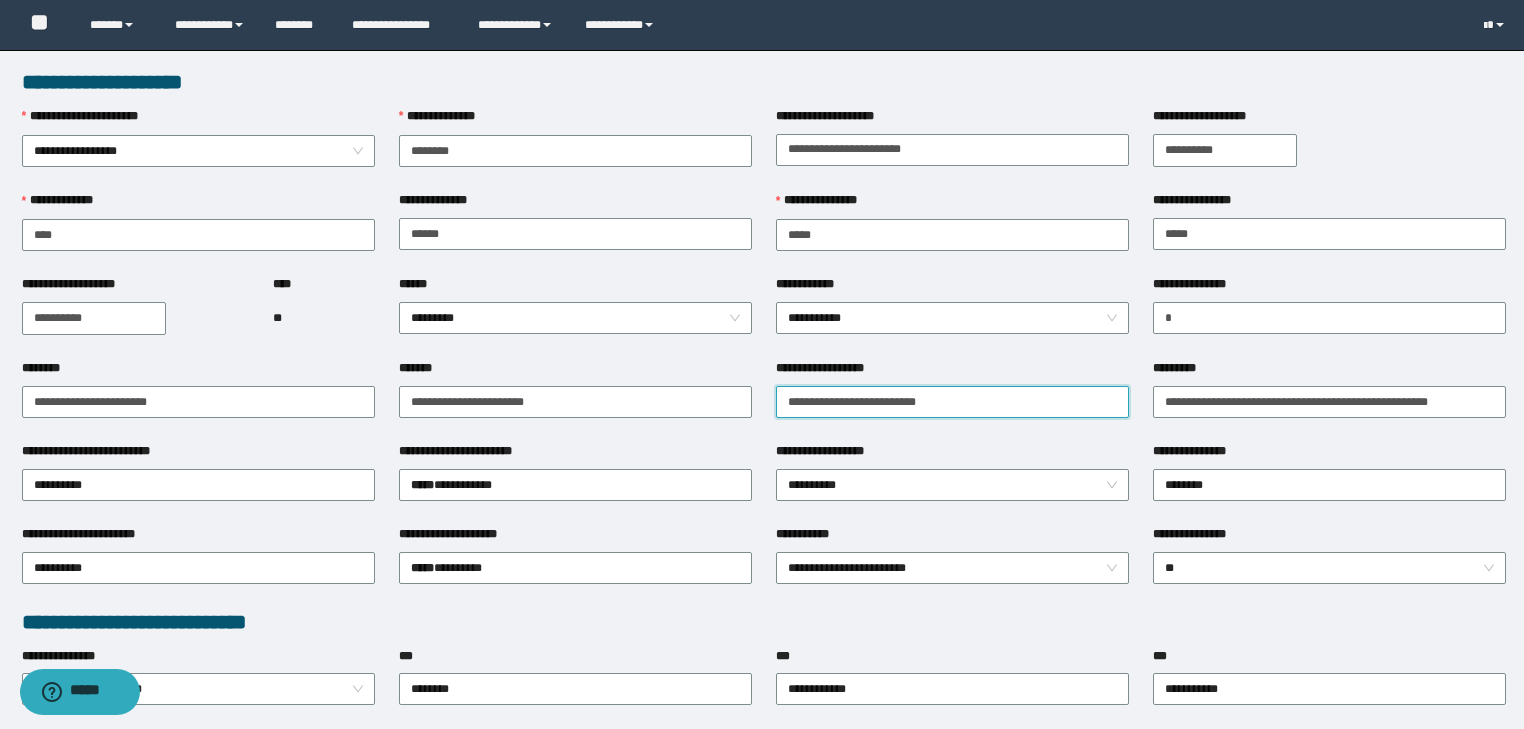 drag, startPoint x: 979, startPoint y: 398, endPoint x: 652, endPoint y: 420, distance: 327.73923 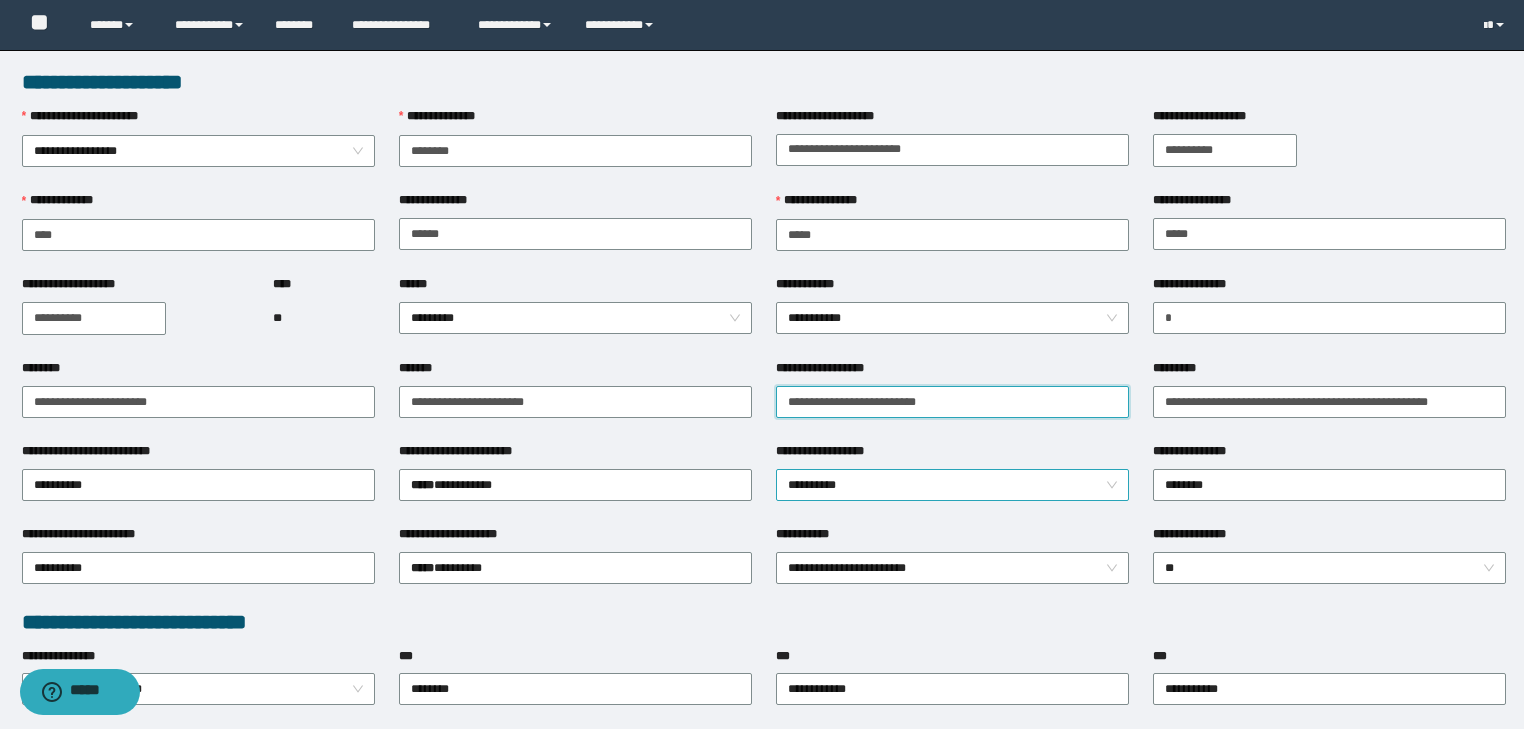 click on "**********" at bounding box center (953, 485) 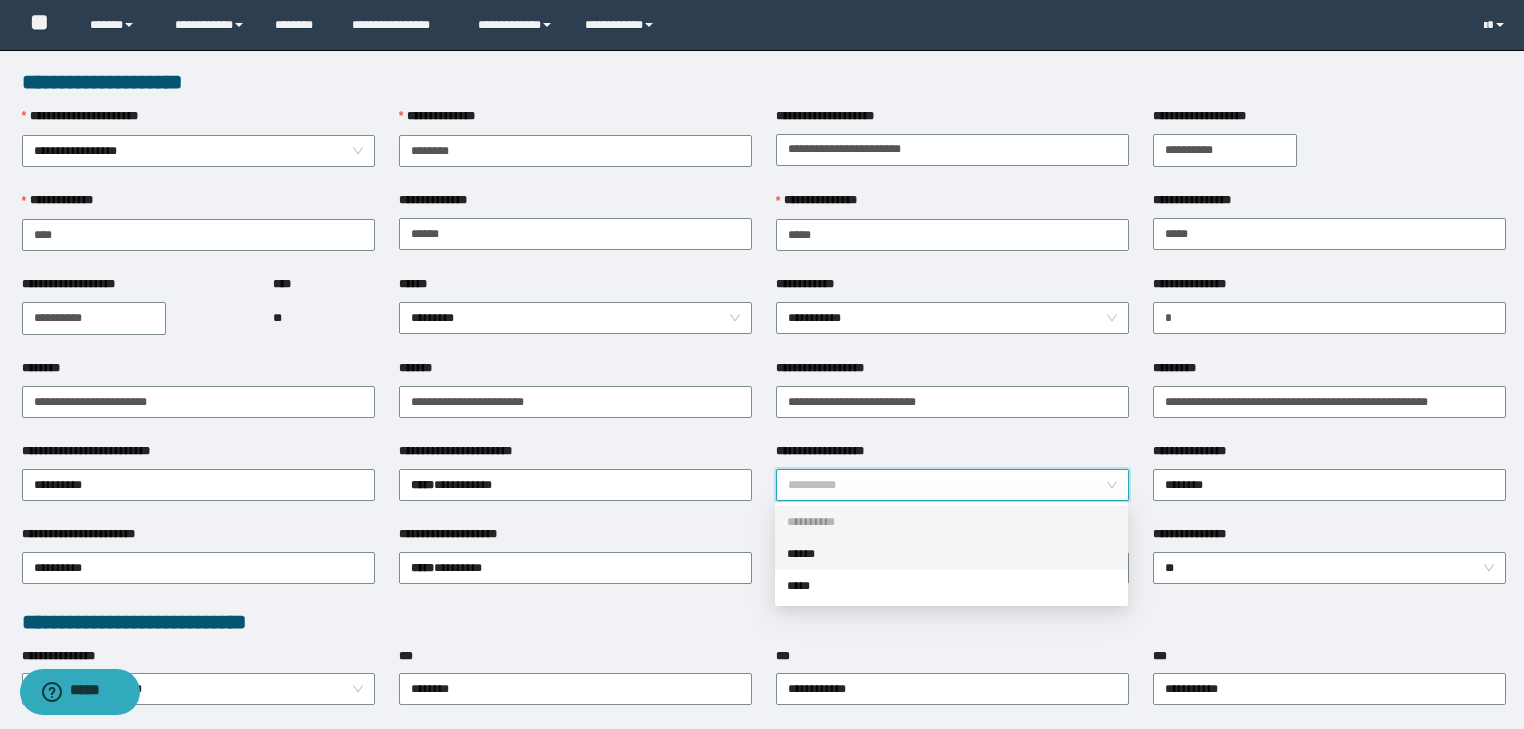 click on "******" at bounding box center (951, 554) 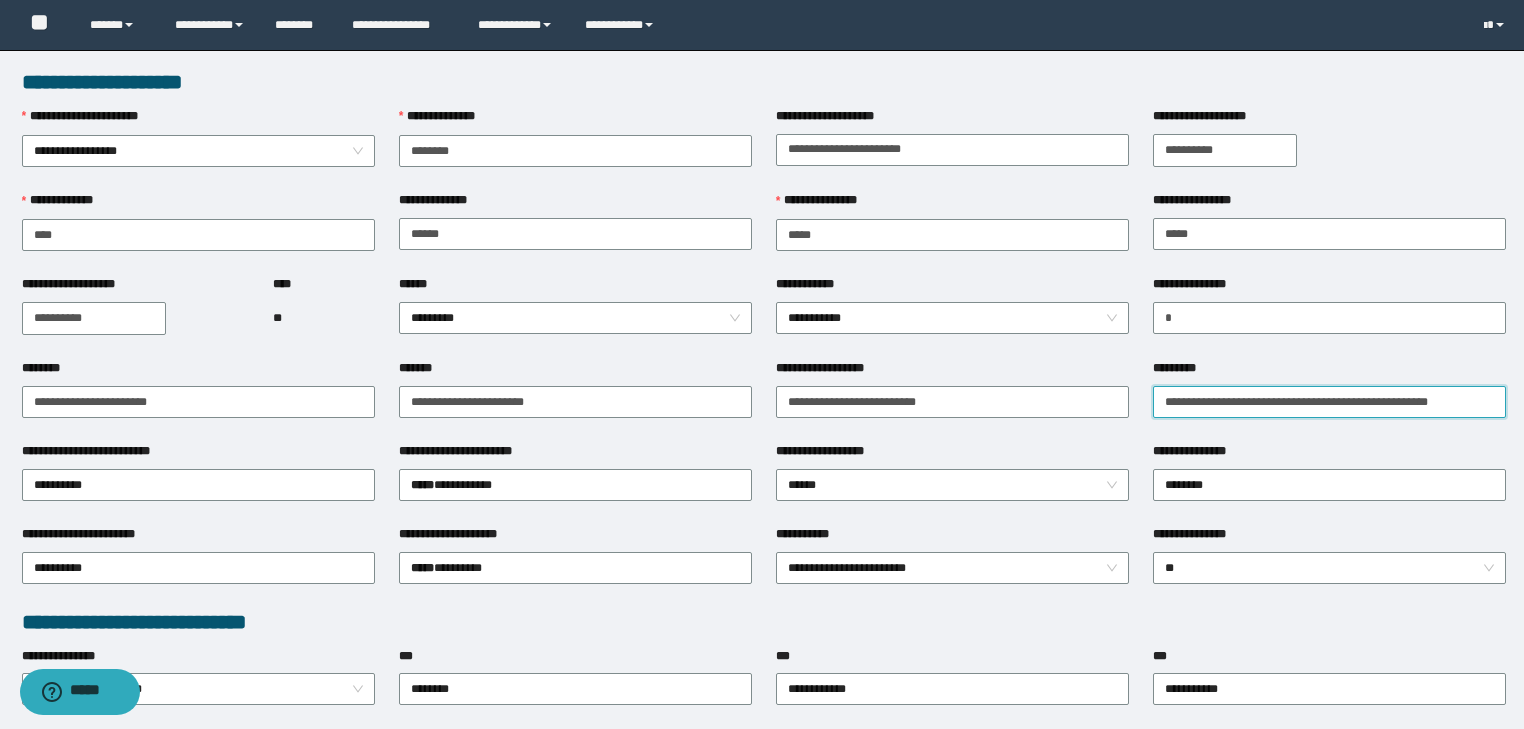 click on "*********" at bounding box center (1329, 402) 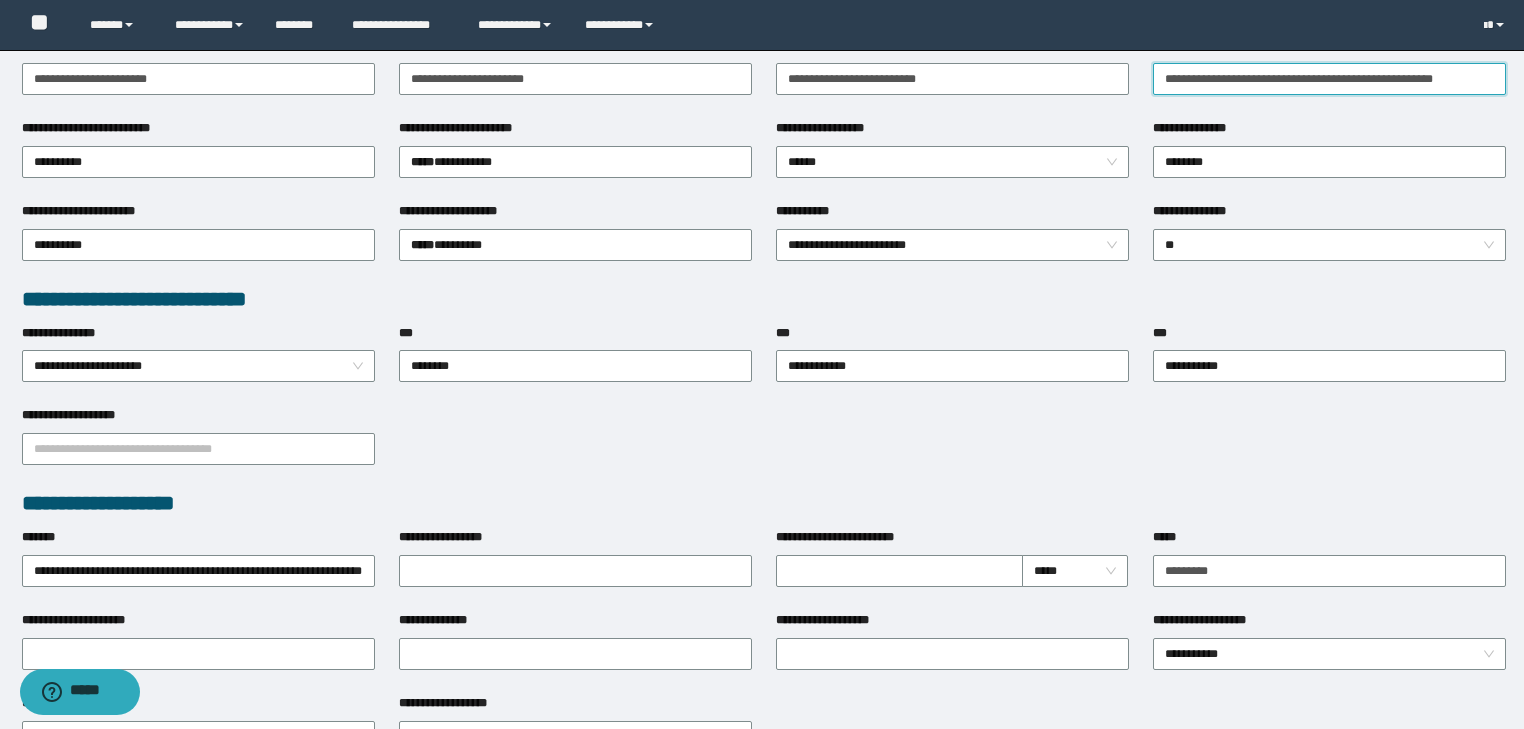 scroll, scrollTop: 400, scrollLeft: 0, axis: vertical 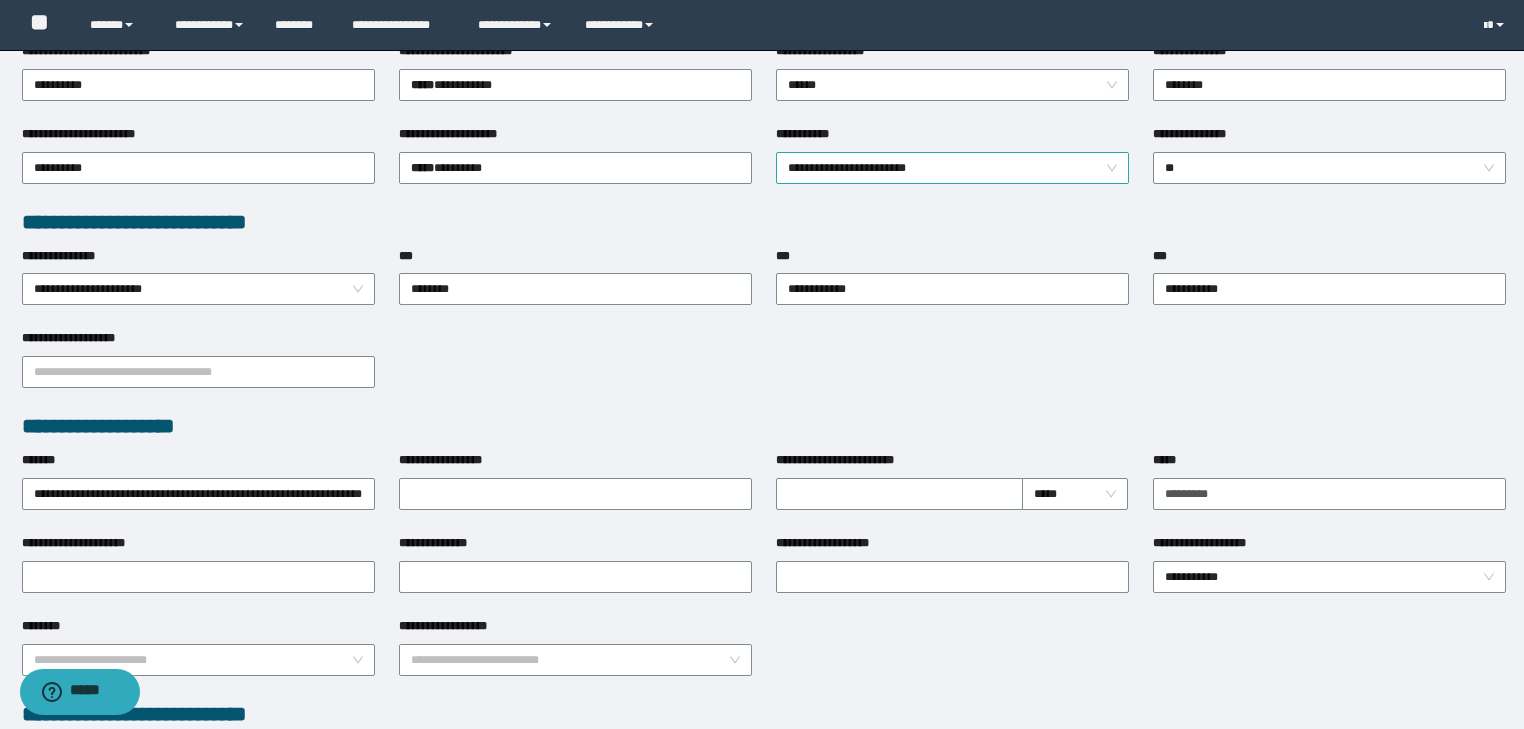 click on "**********" at bounding box center (953, 168) 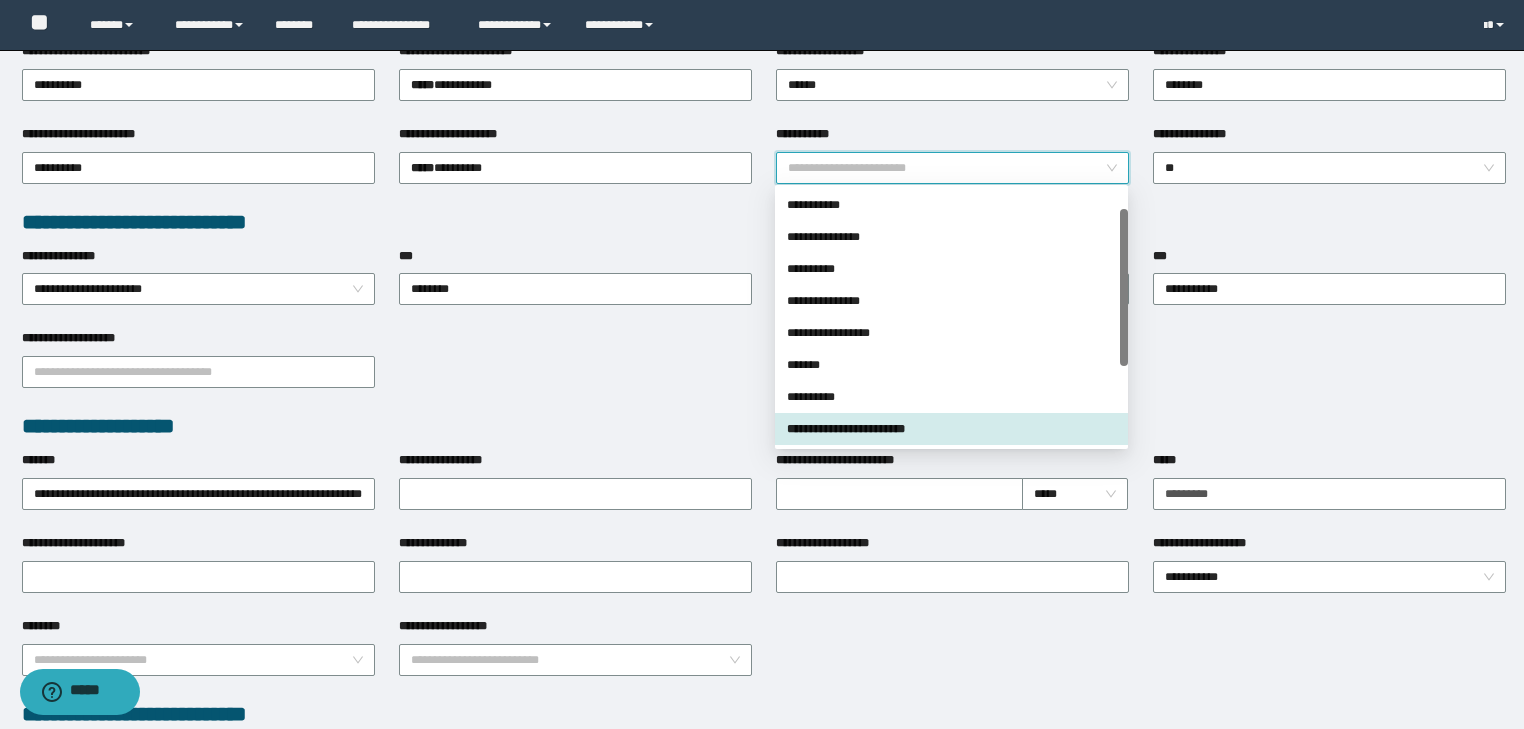 scroll, scrollTop: 160, scrollLeft: 0, axis: vertical 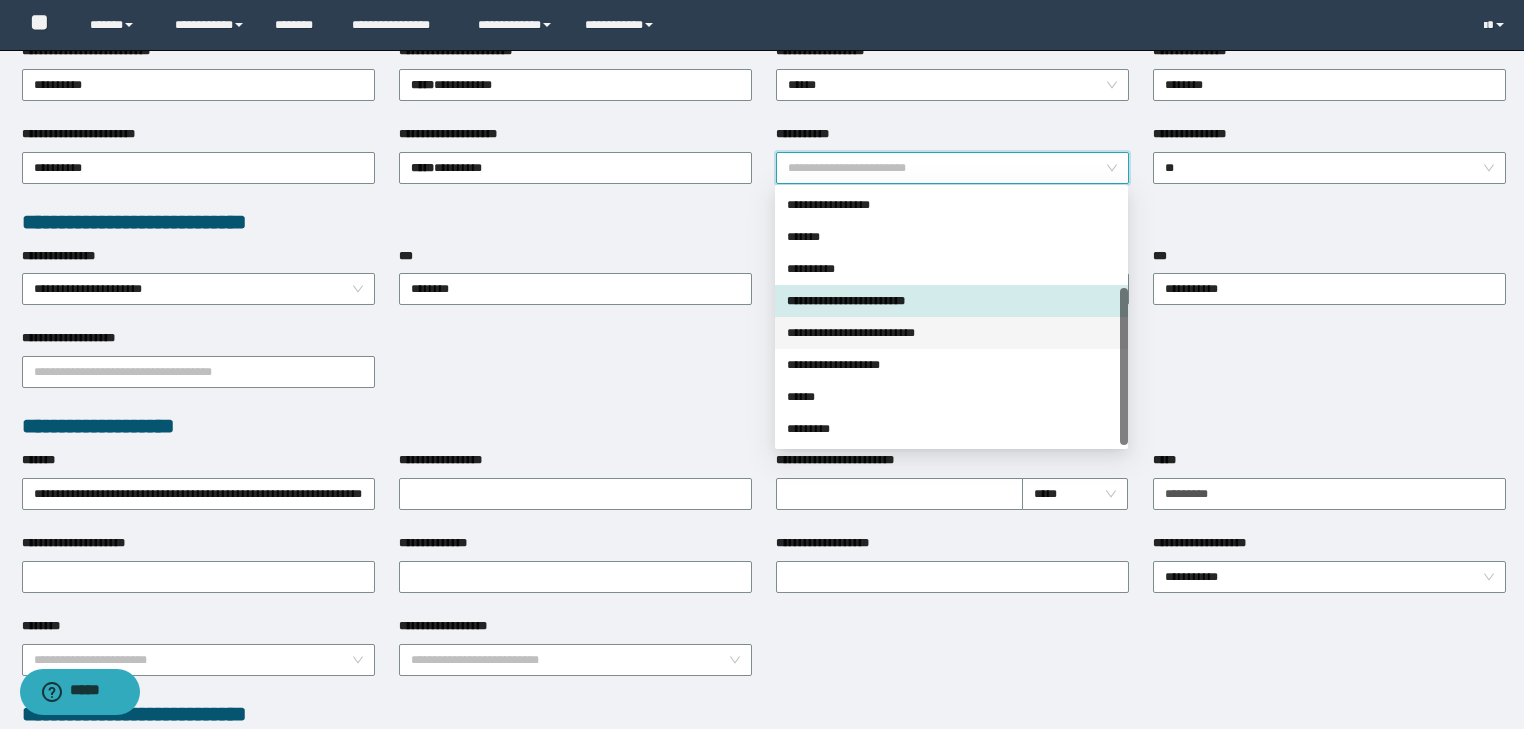 click on "**********" at bounding box center (951, 333) 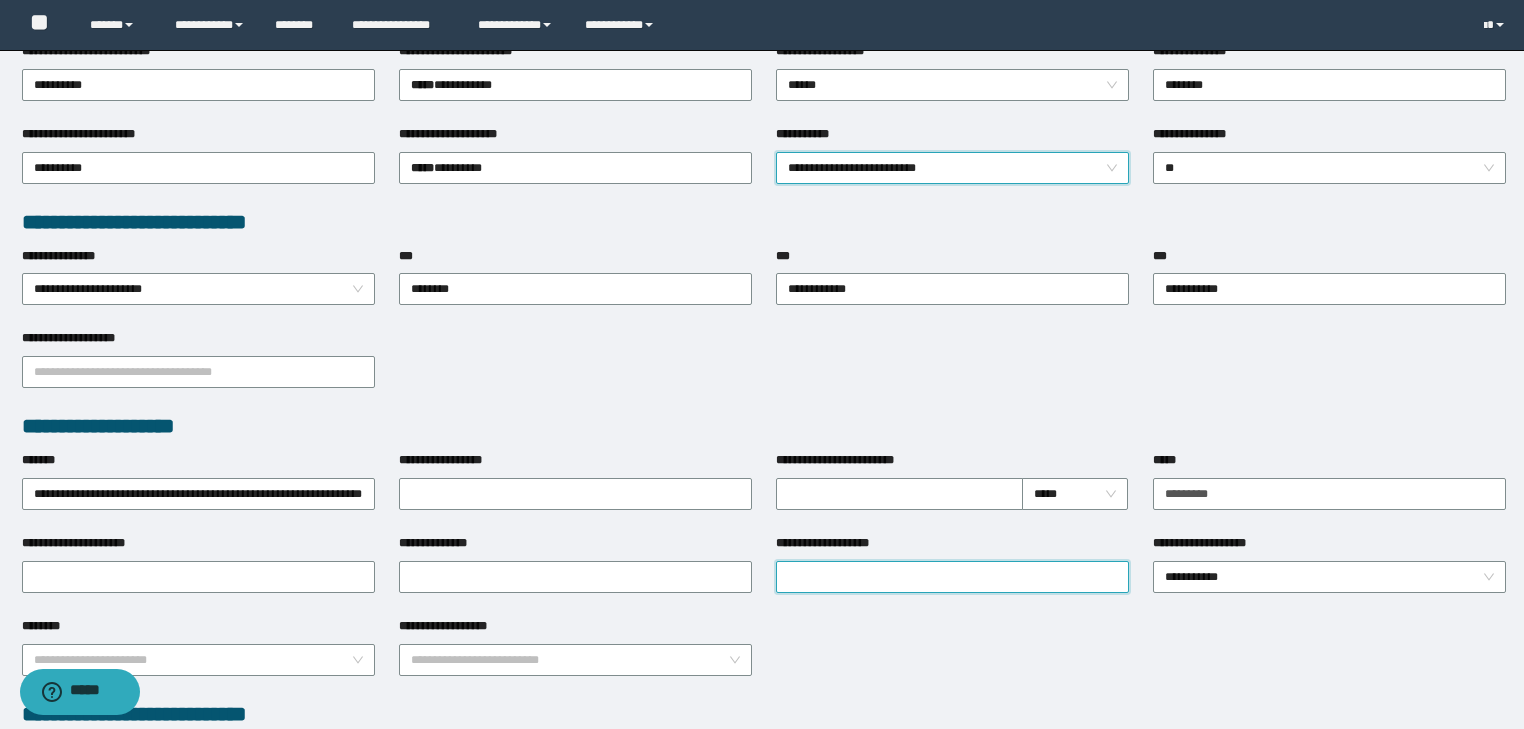 click on "**********" at bounding box center [952, 577] 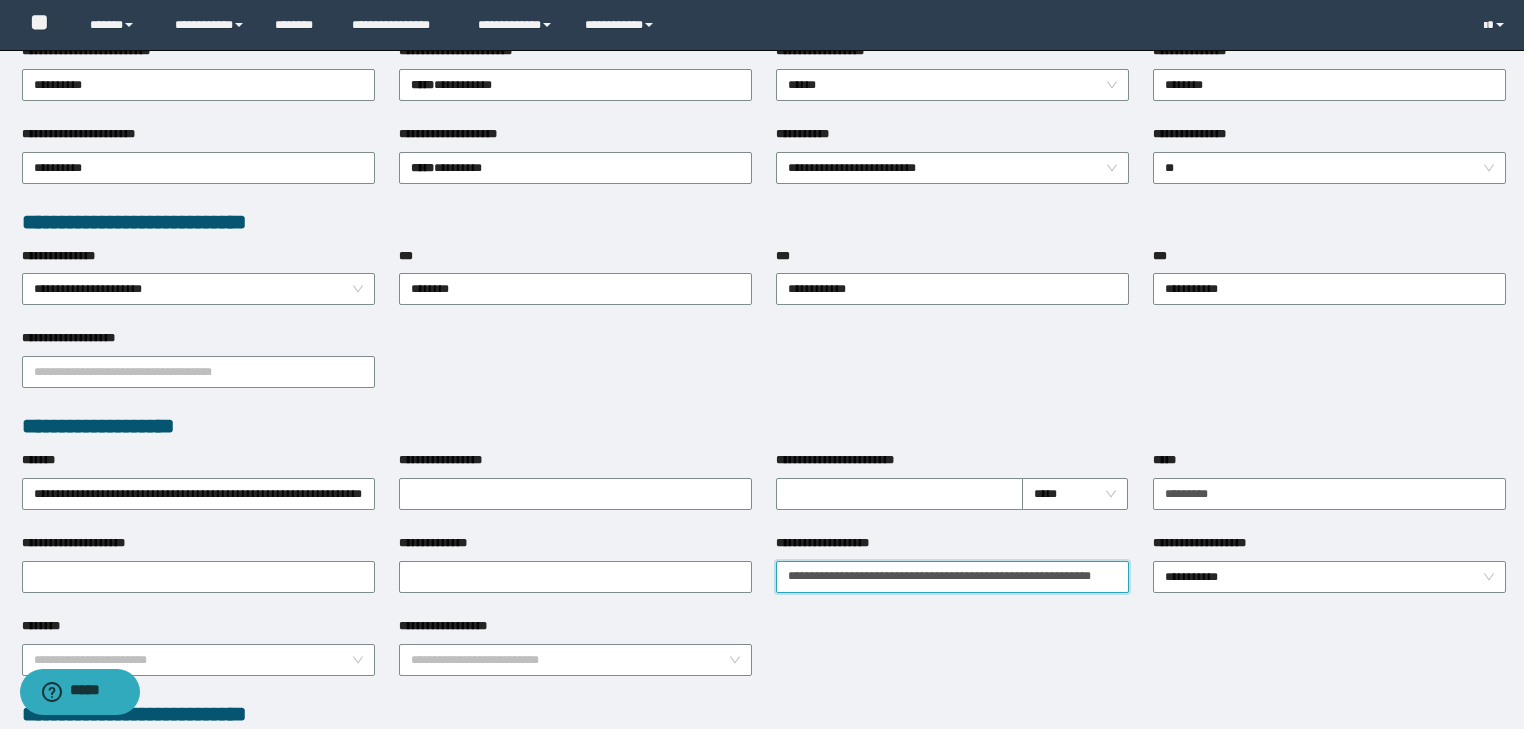 click on "**********" at bounding box center (952, 577) 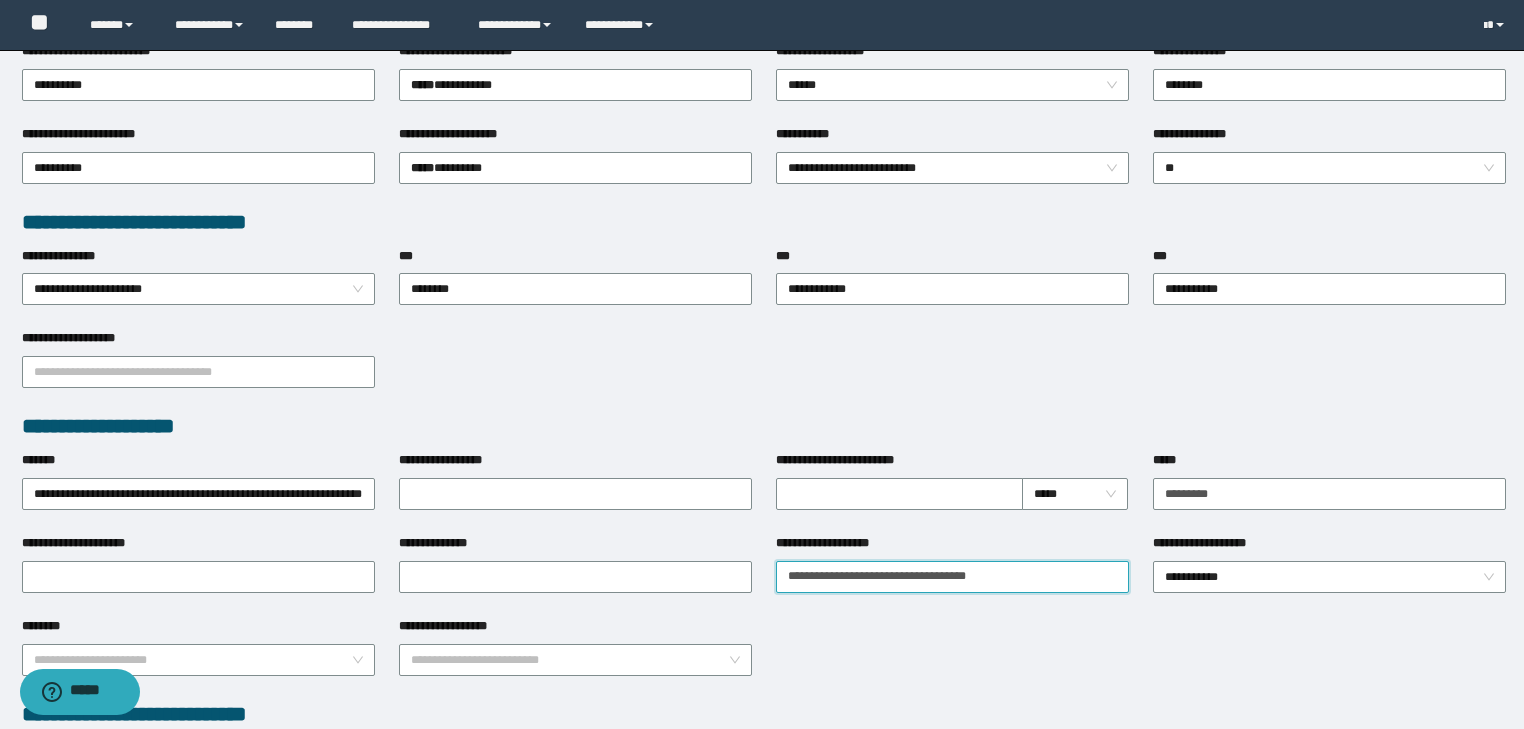scroll, scrollTop: 0, scrollLeft: 0, axis: both 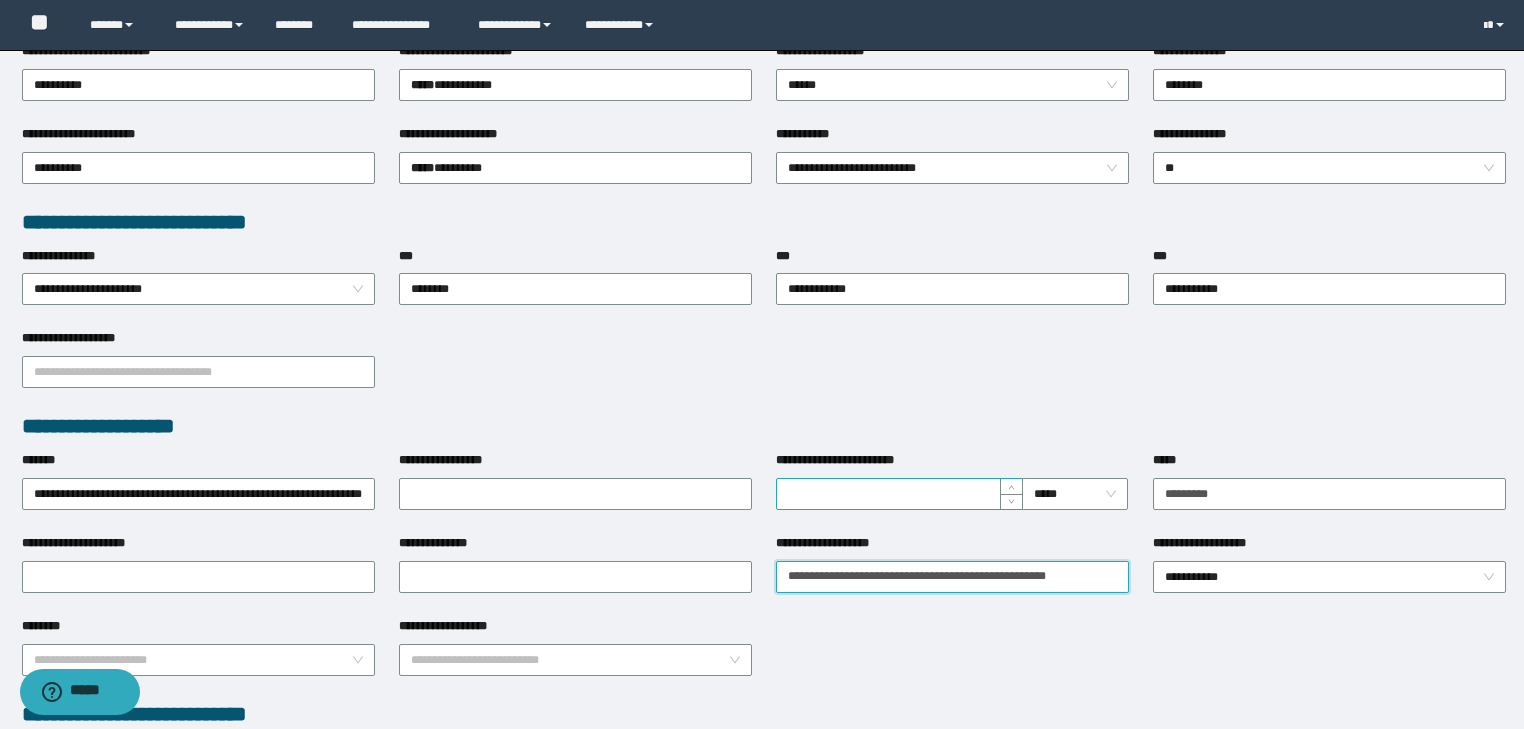 type on "**********" 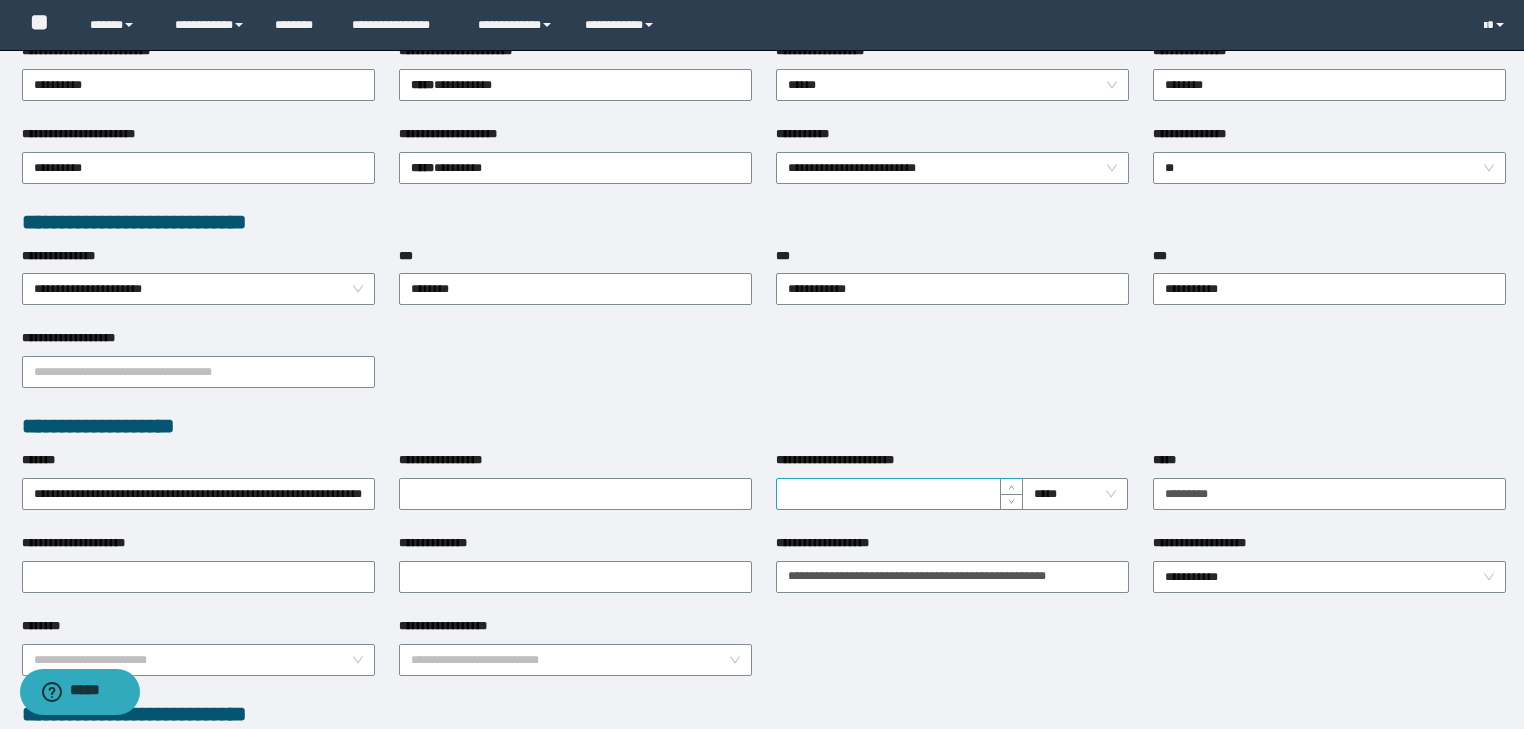 click on "**********" at bounding box center (899, 494) 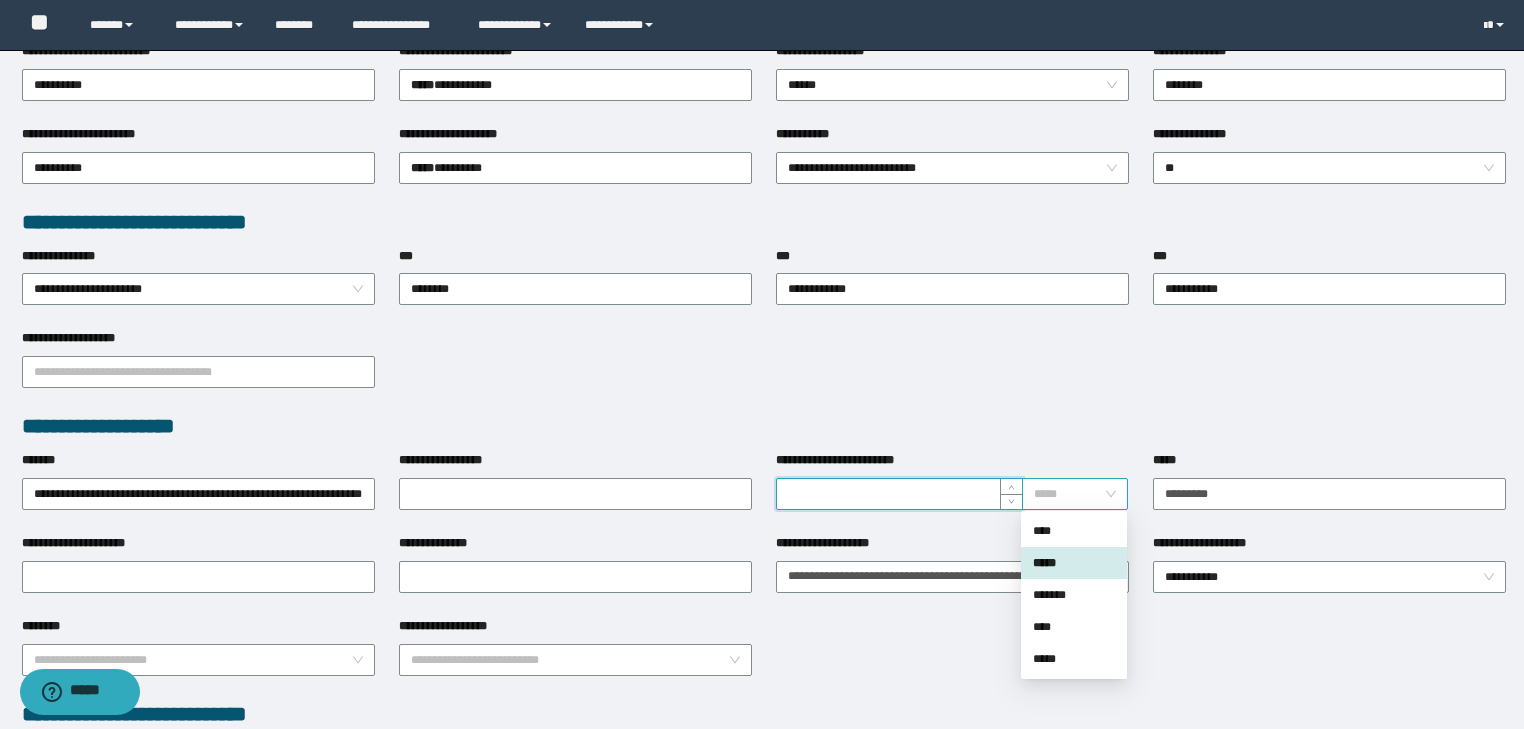 click on "*****" at bounding box center [1075, 494] 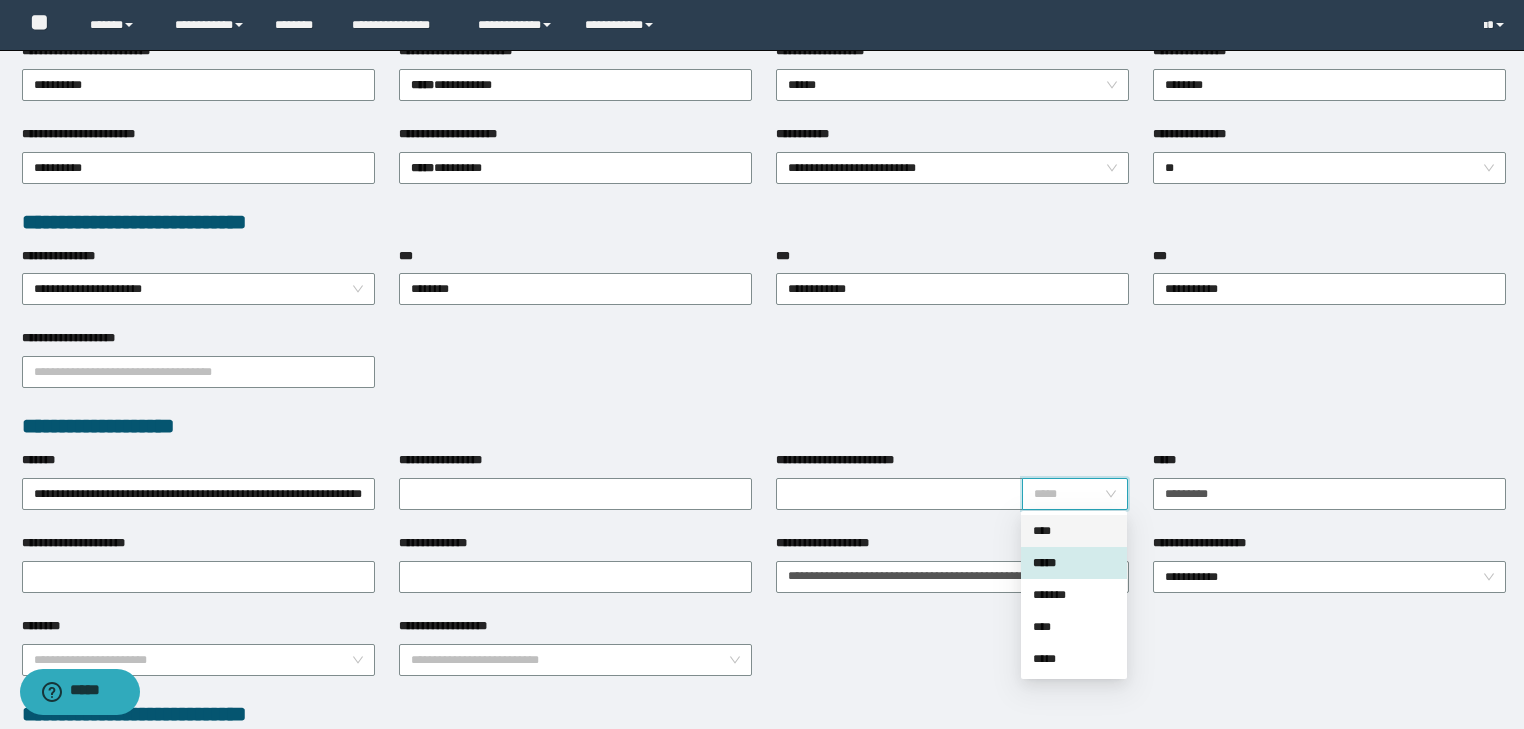 click on "****" at bounding box center [1074, 531] 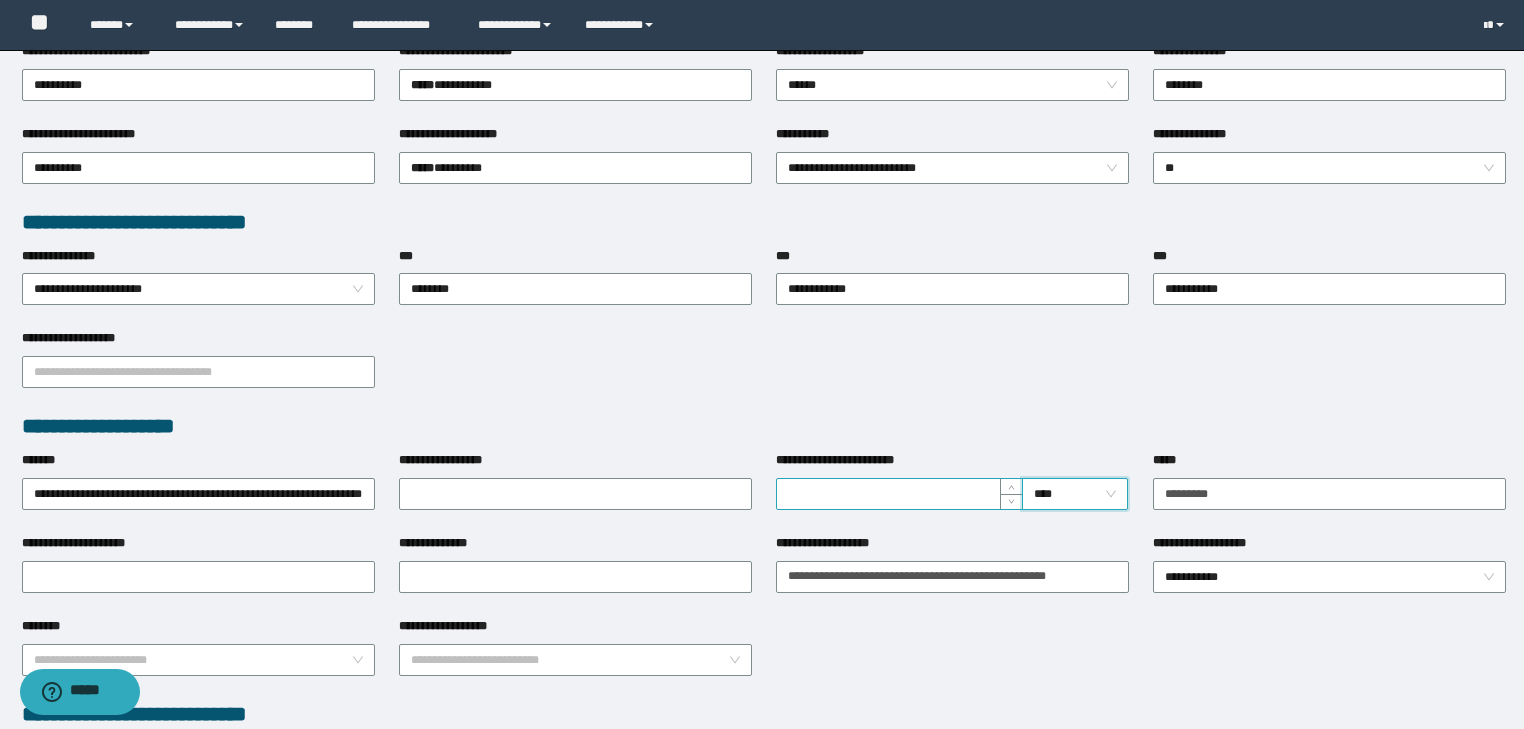 click on "**********" at bounding box center [899, 494] 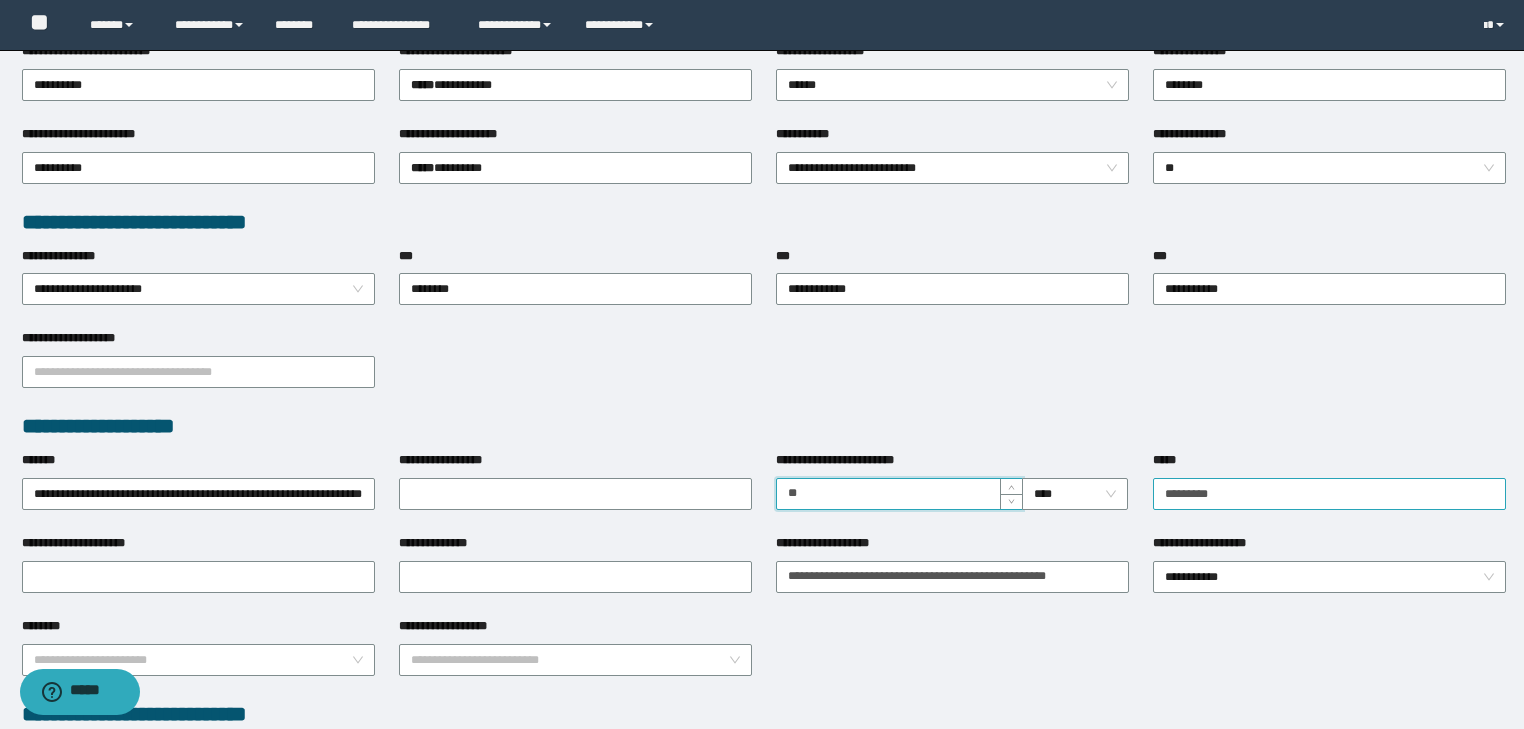 type on "**" 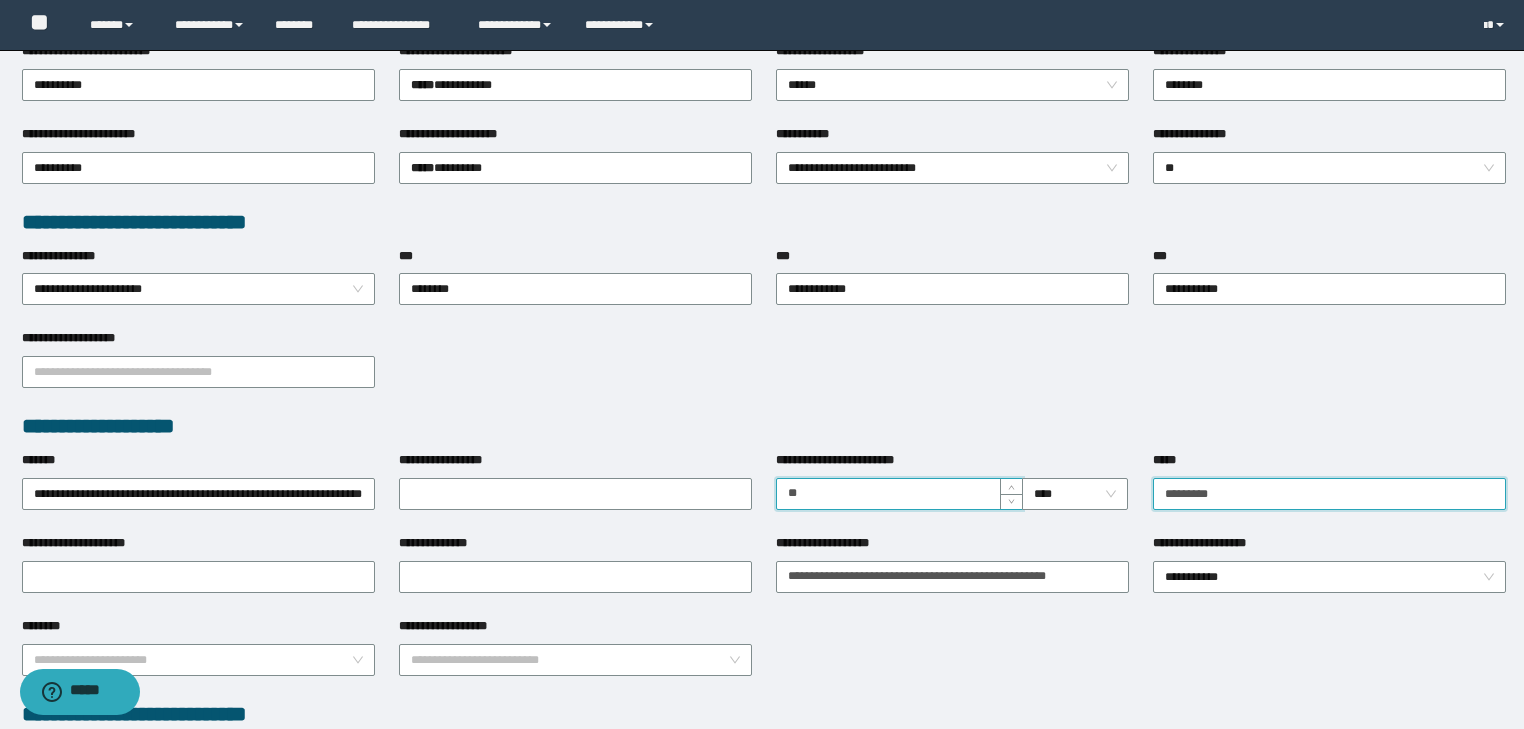 click on "*****" at bounding box center [1329, 494] 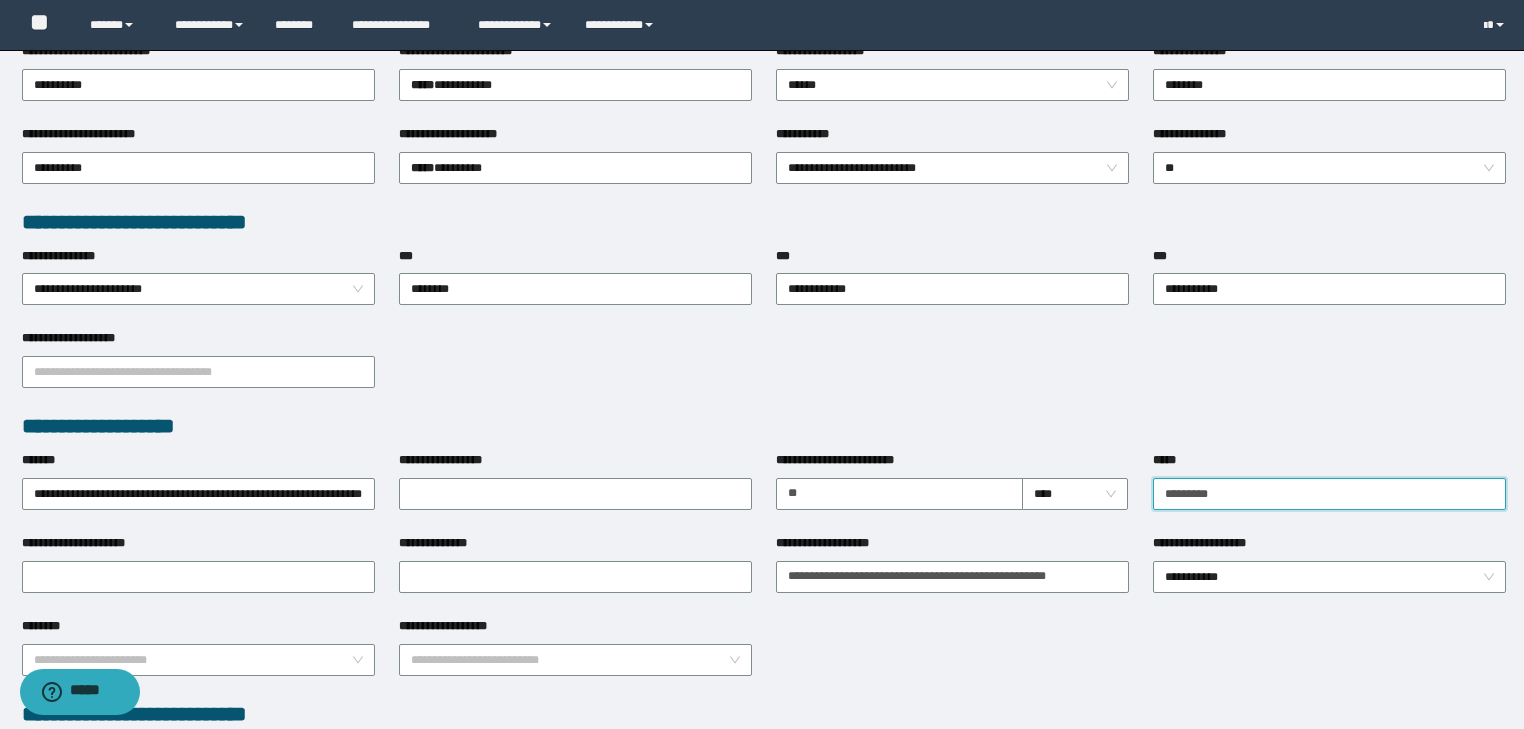 drag, startPoint x: 1232, startPoint y: 492, endPoint x: 1012, endPoint y: 530, distance: 223.2577 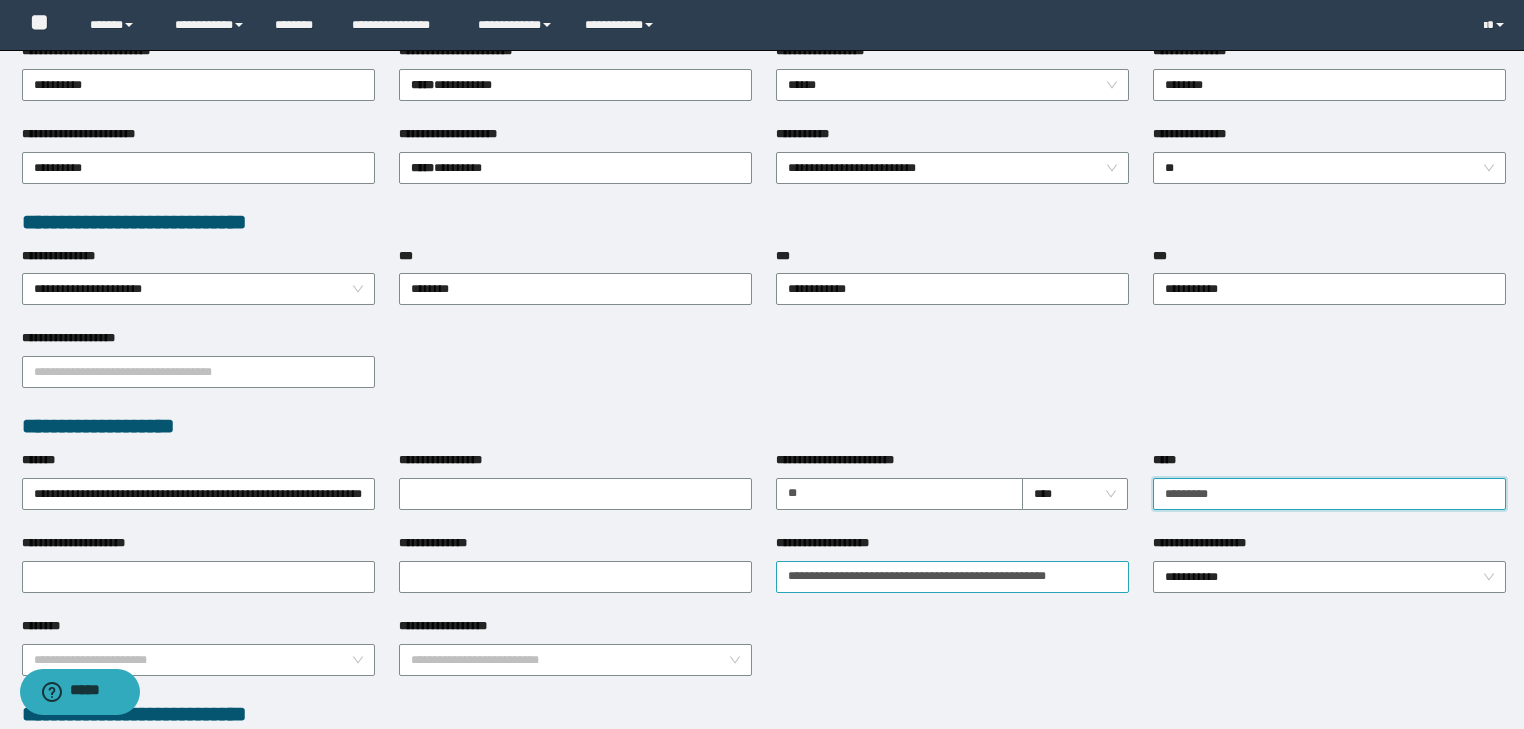 type on "*********" 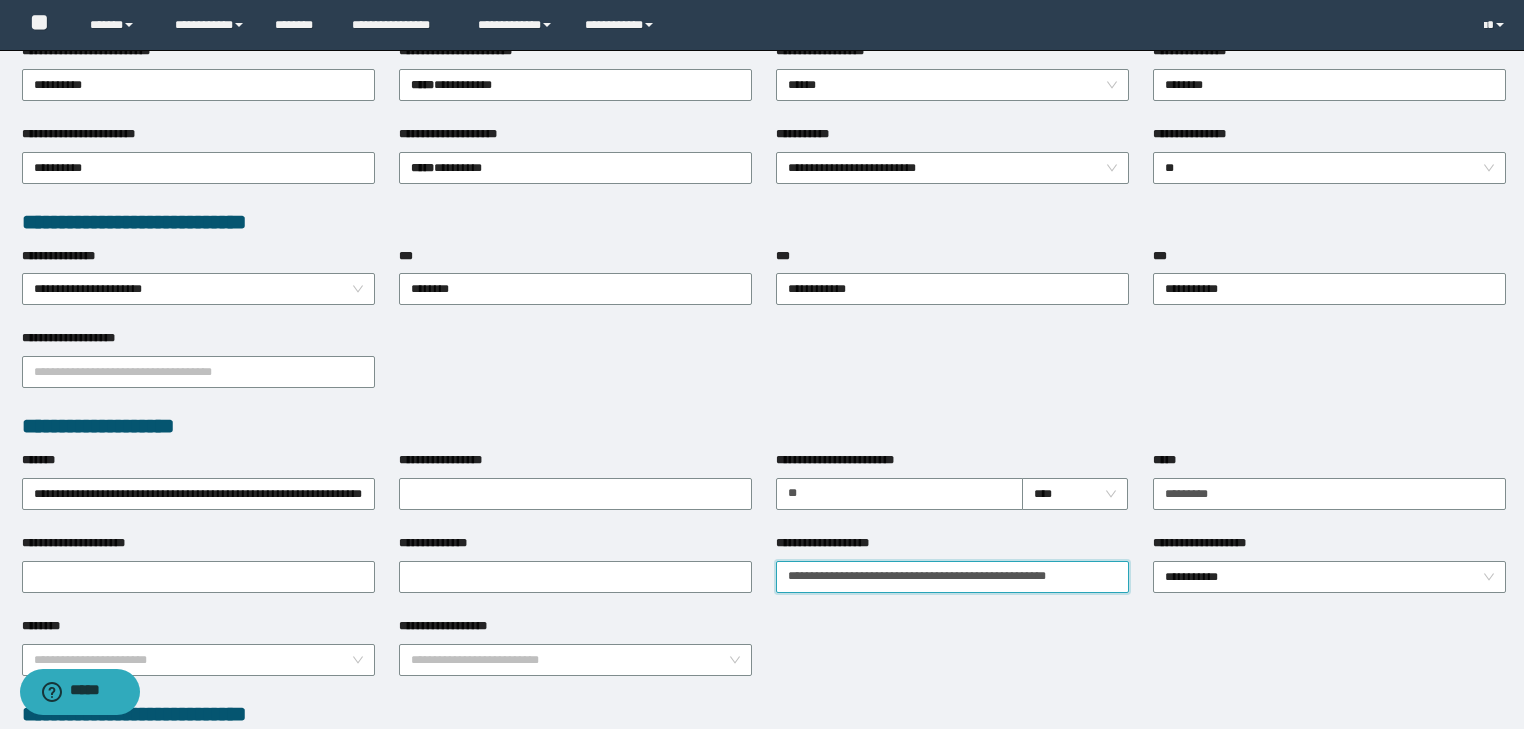 click on "**********" at bounding box center (952, 577) 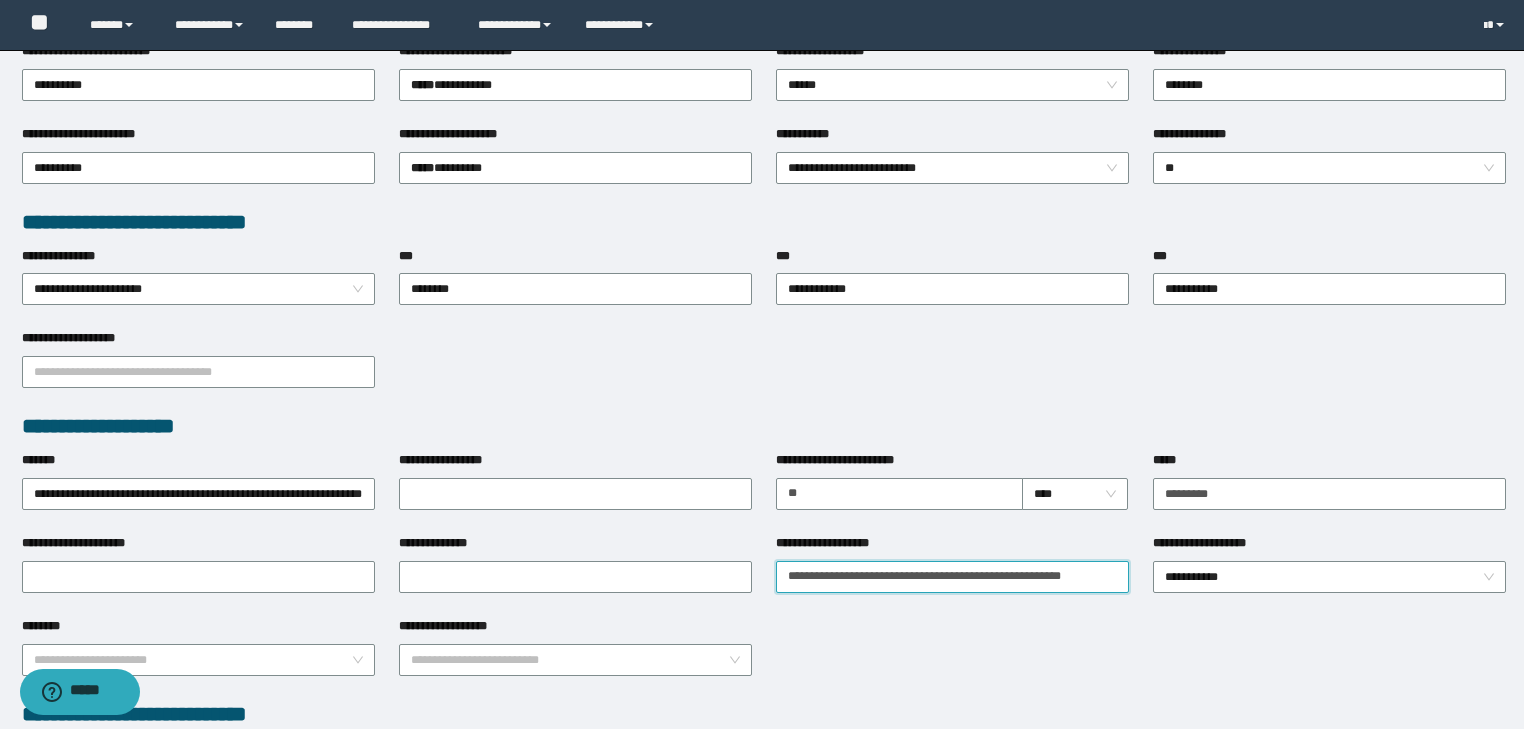 paste on "**********" 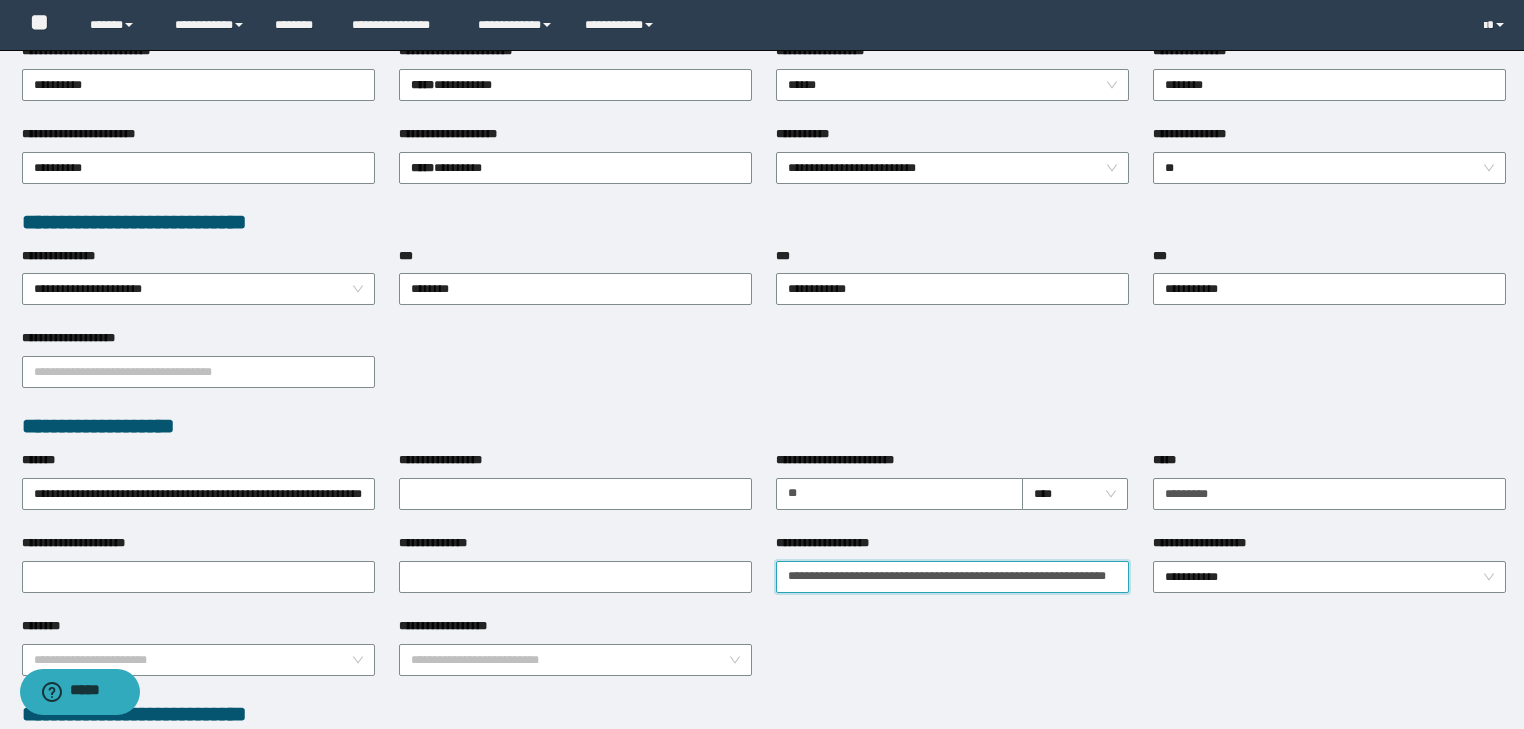 scroll, scrollTop: 0, scrollLeft: 8, axis: horizontal 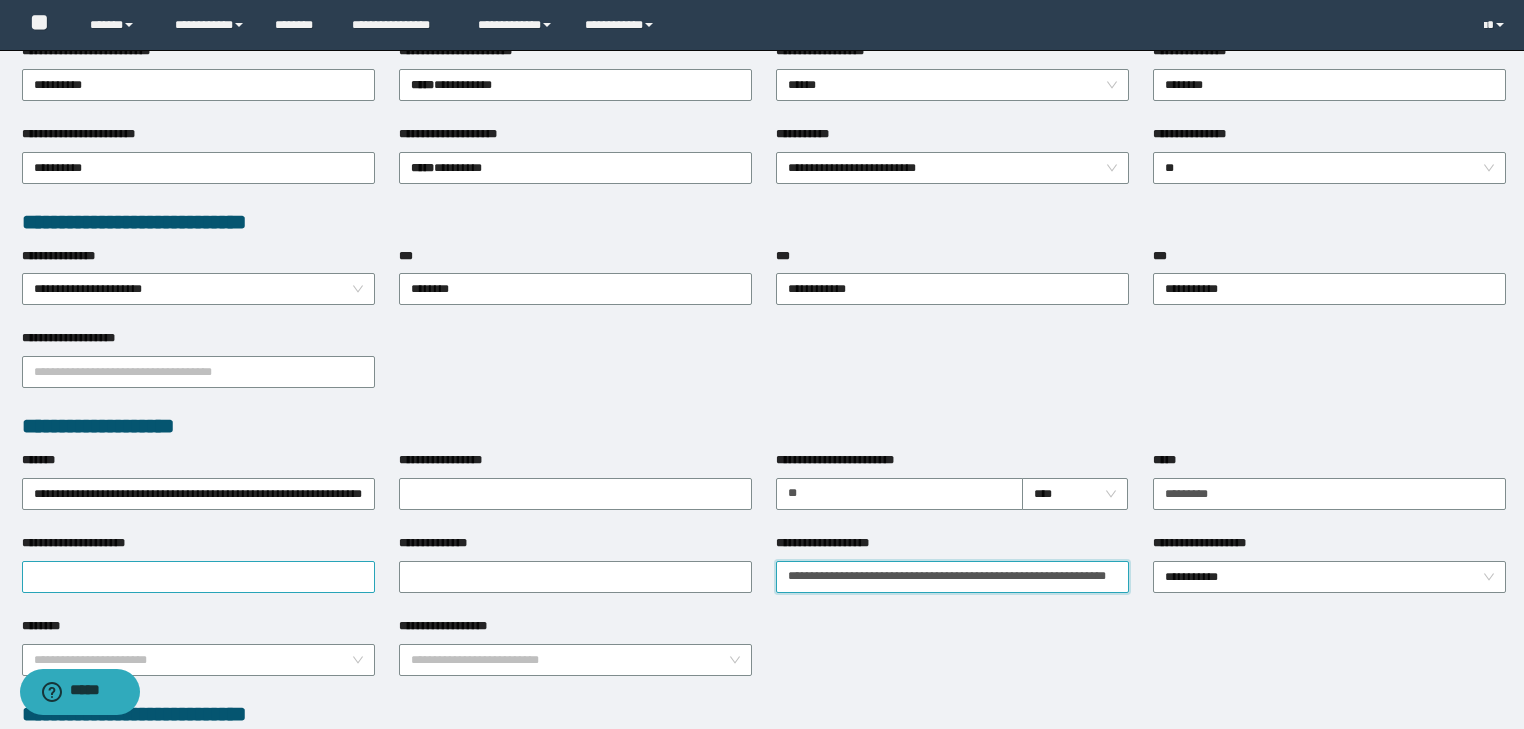 type on "**********" 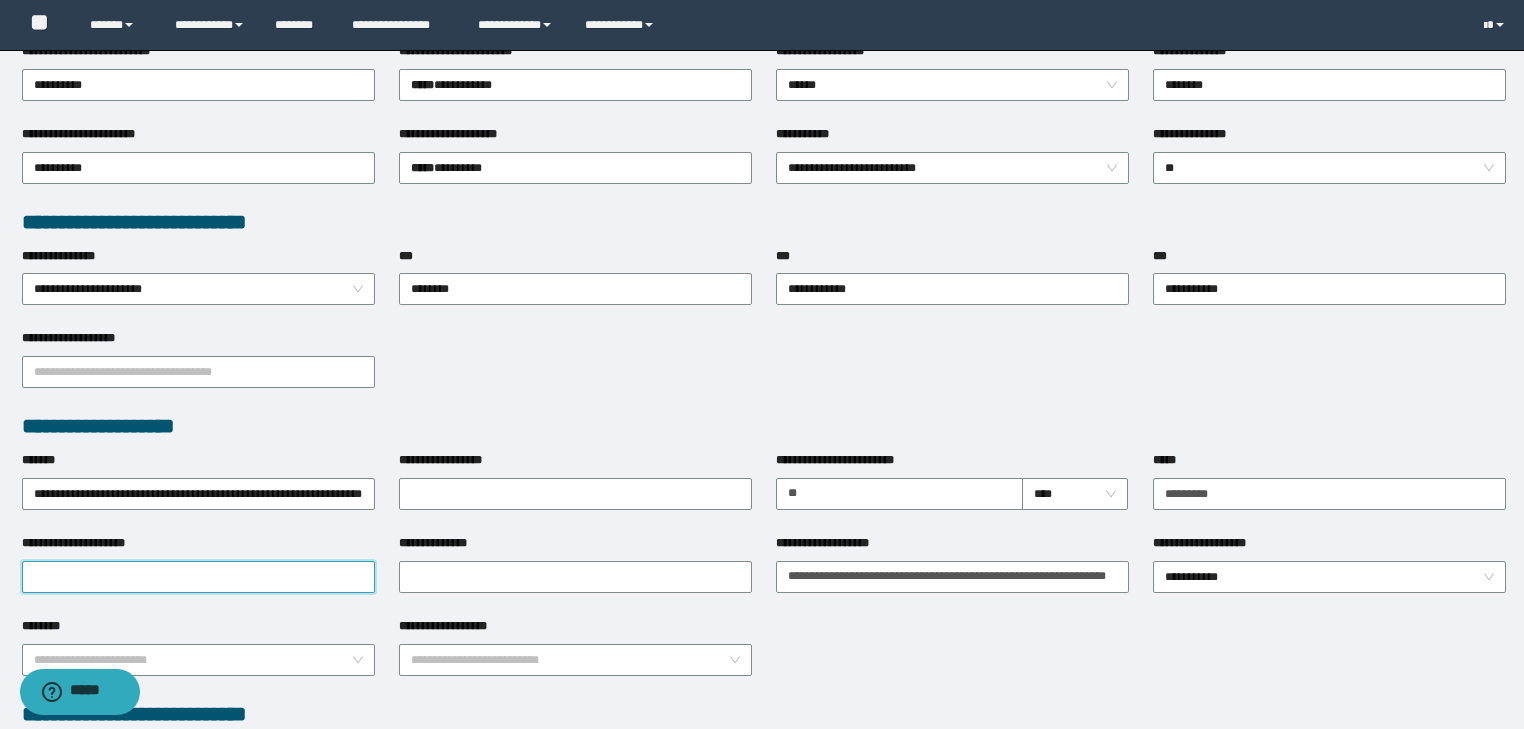 drag, startPoint x: 212, startPoint y: 579, endPoint x: 172, endPoint y: 574, distance: 40.311287 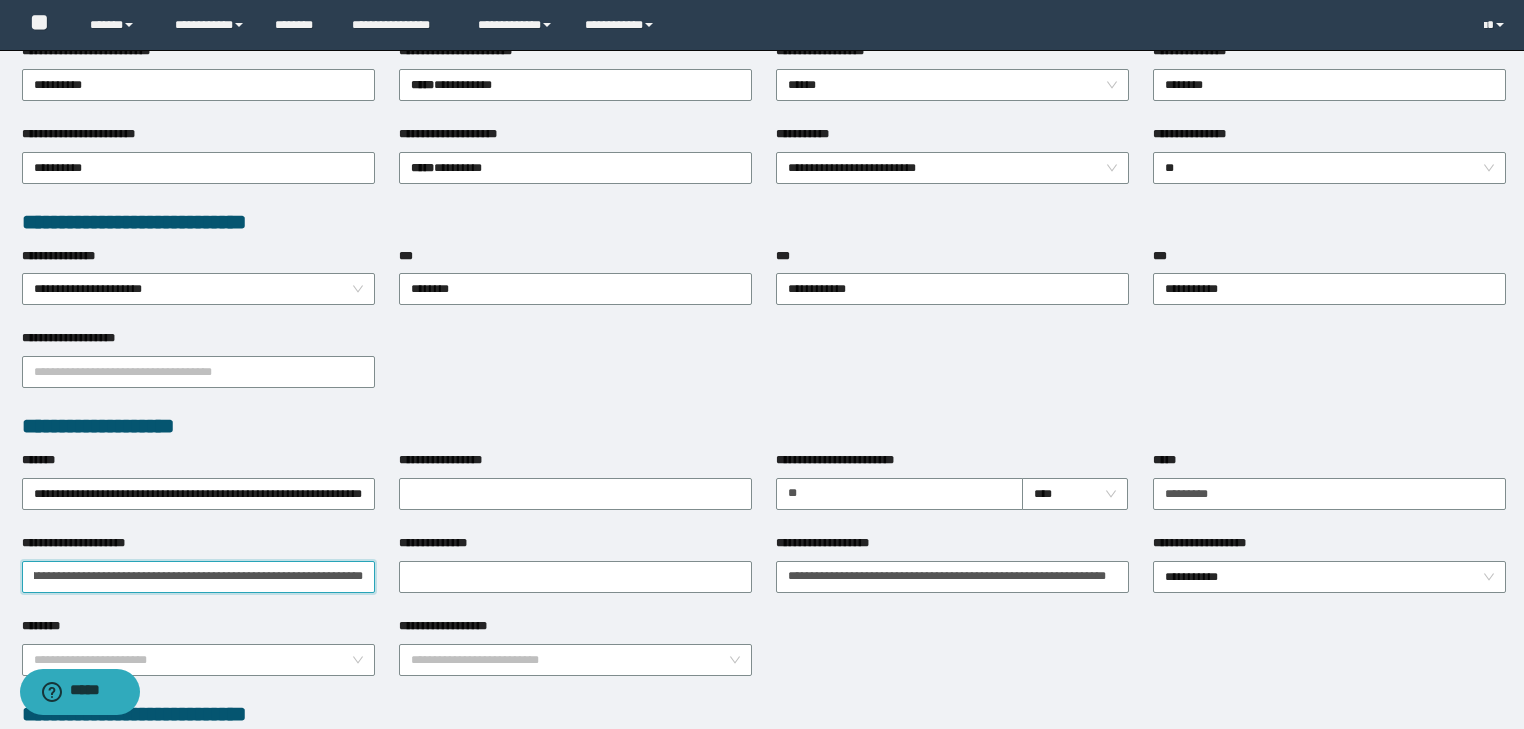 scroll, scrollTop: 0, scrollLeft: 226, axis: horizontal 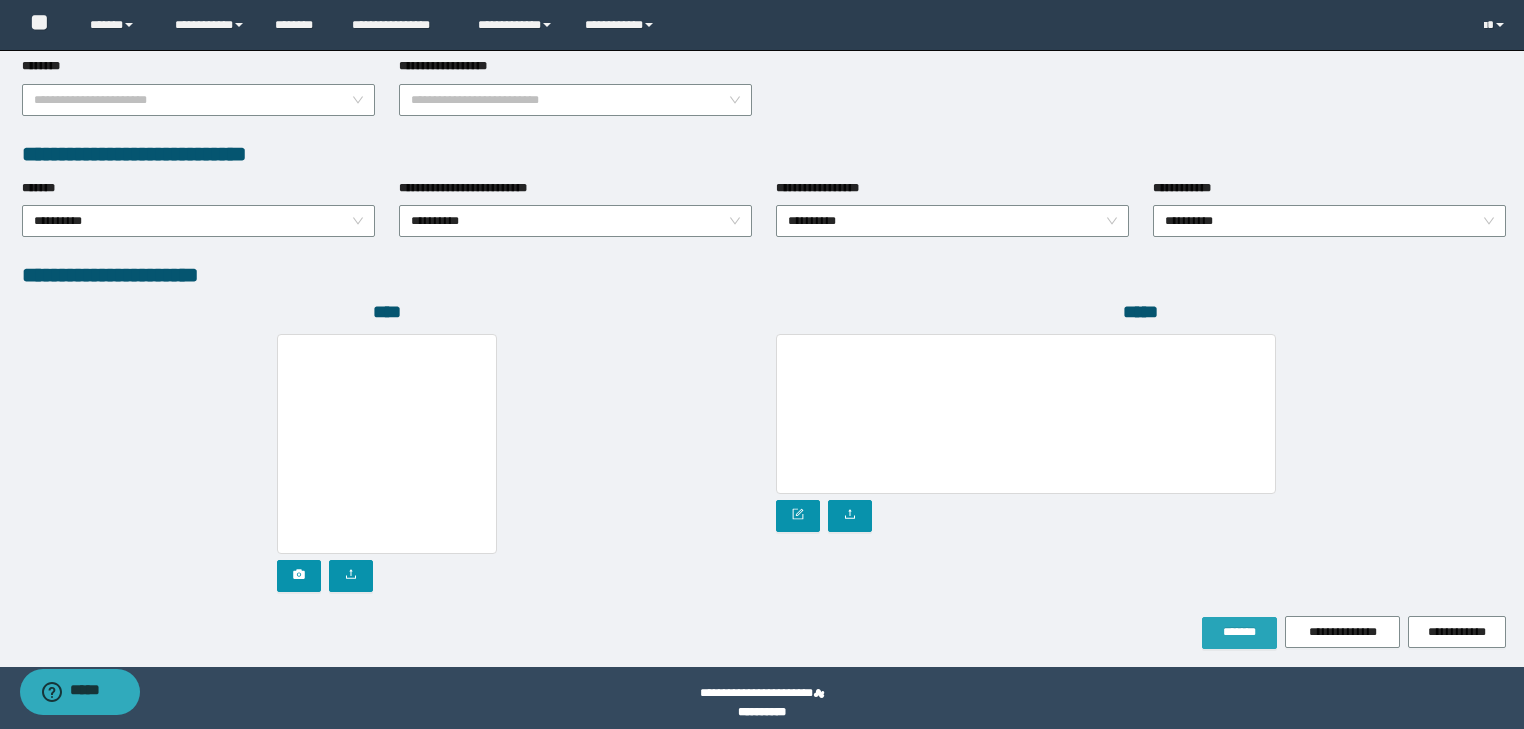 type on "**********" 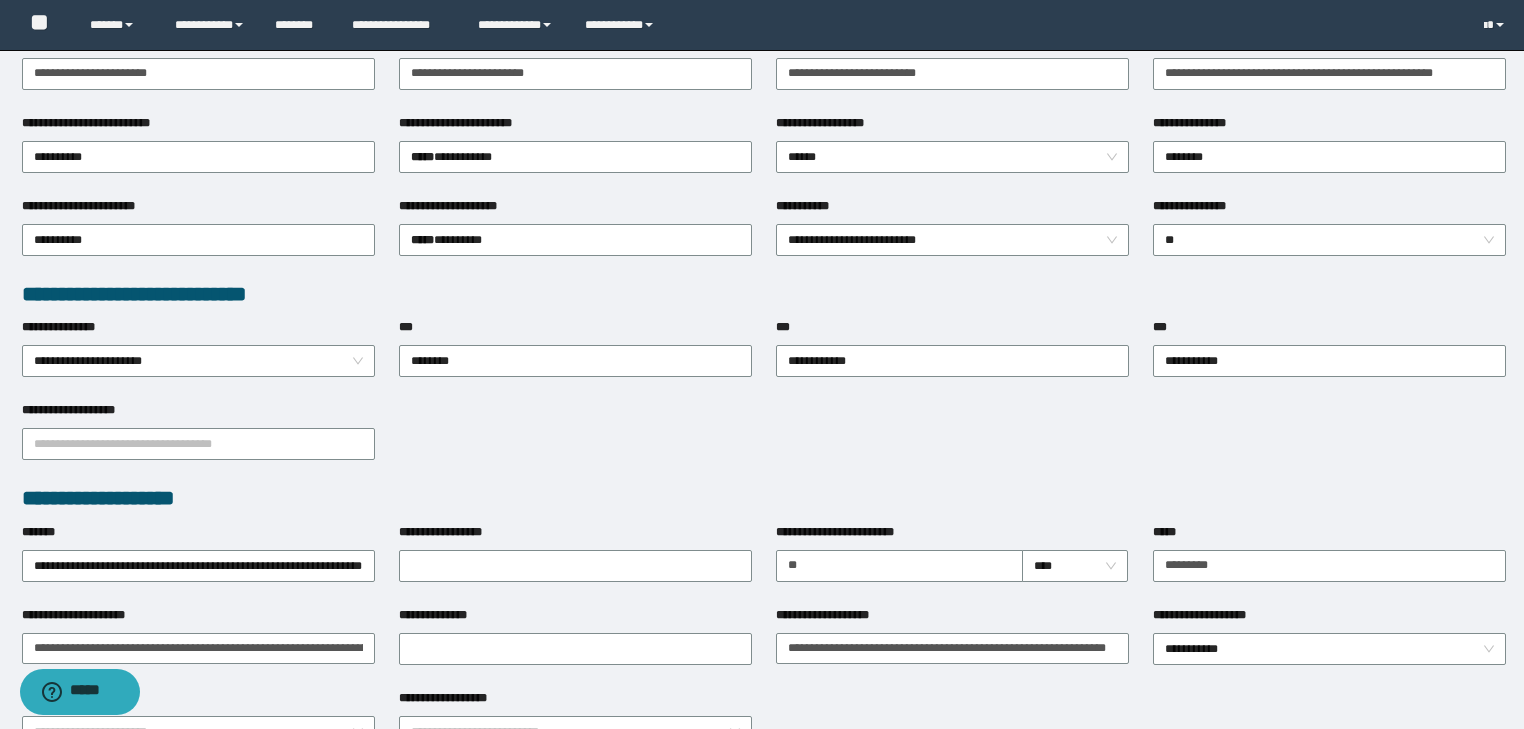 scroll, scrollTop: 132, scrollLeft: 0, axis: vertical 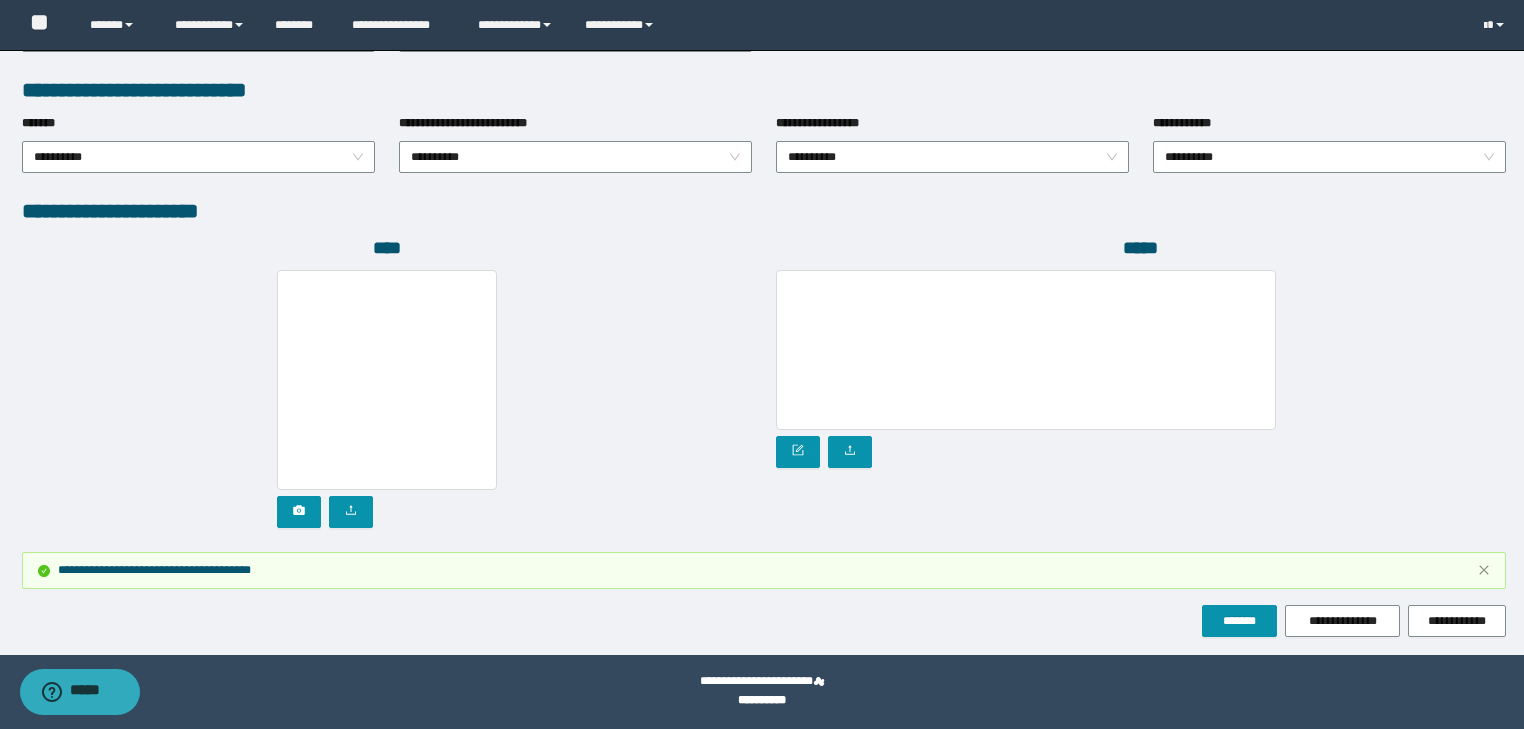 click on "**********" at bounding box center [762, -186] 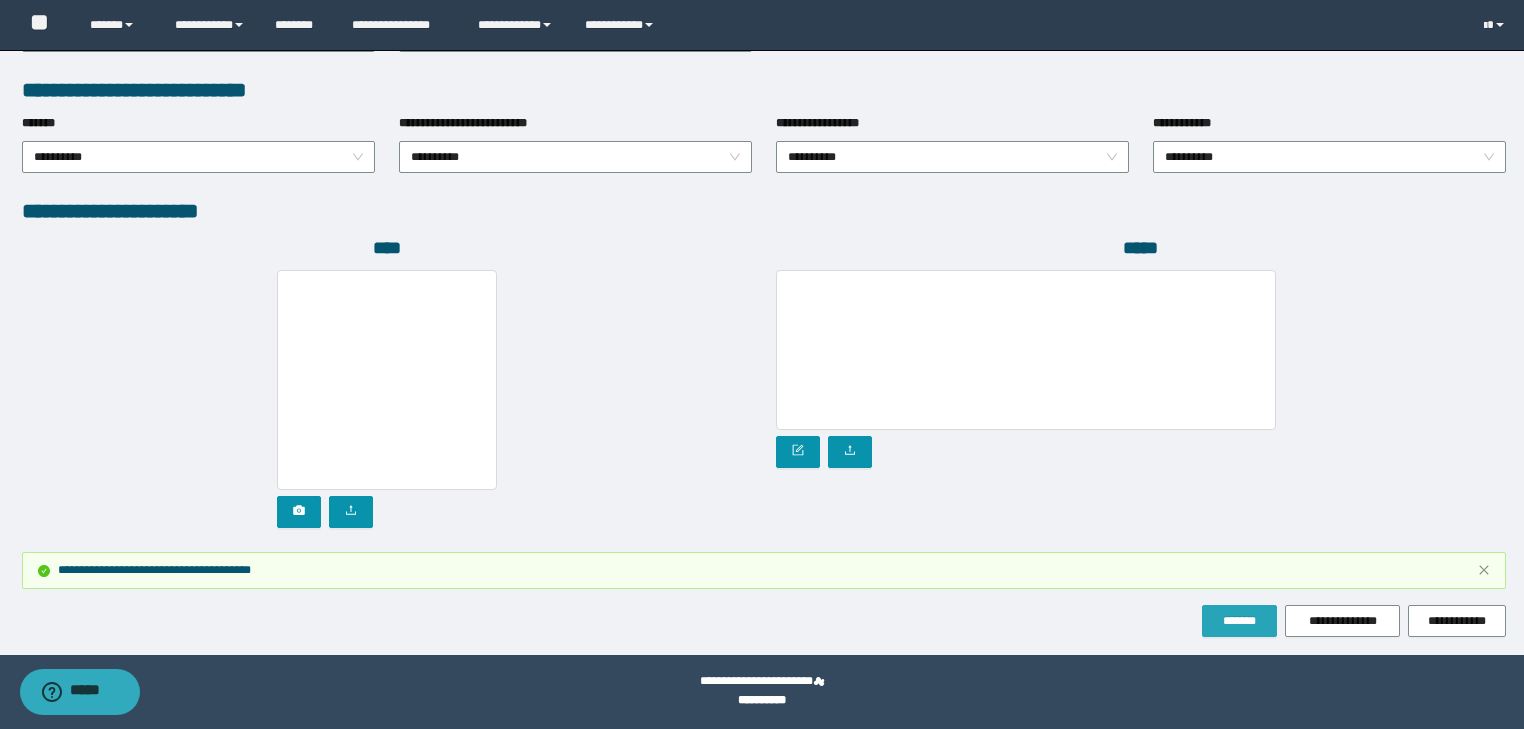 click on "*******" at bounding box center (1239, 621) 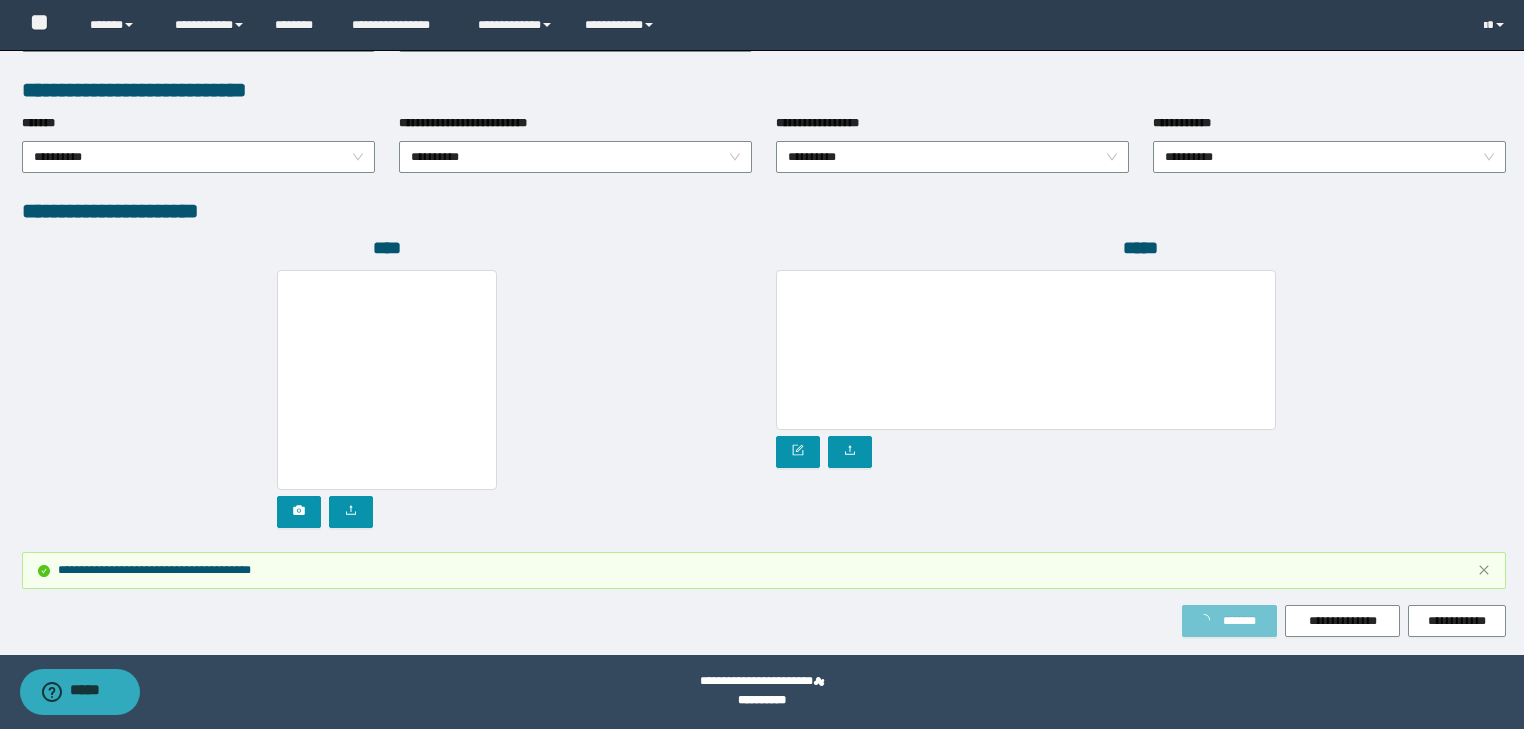 type 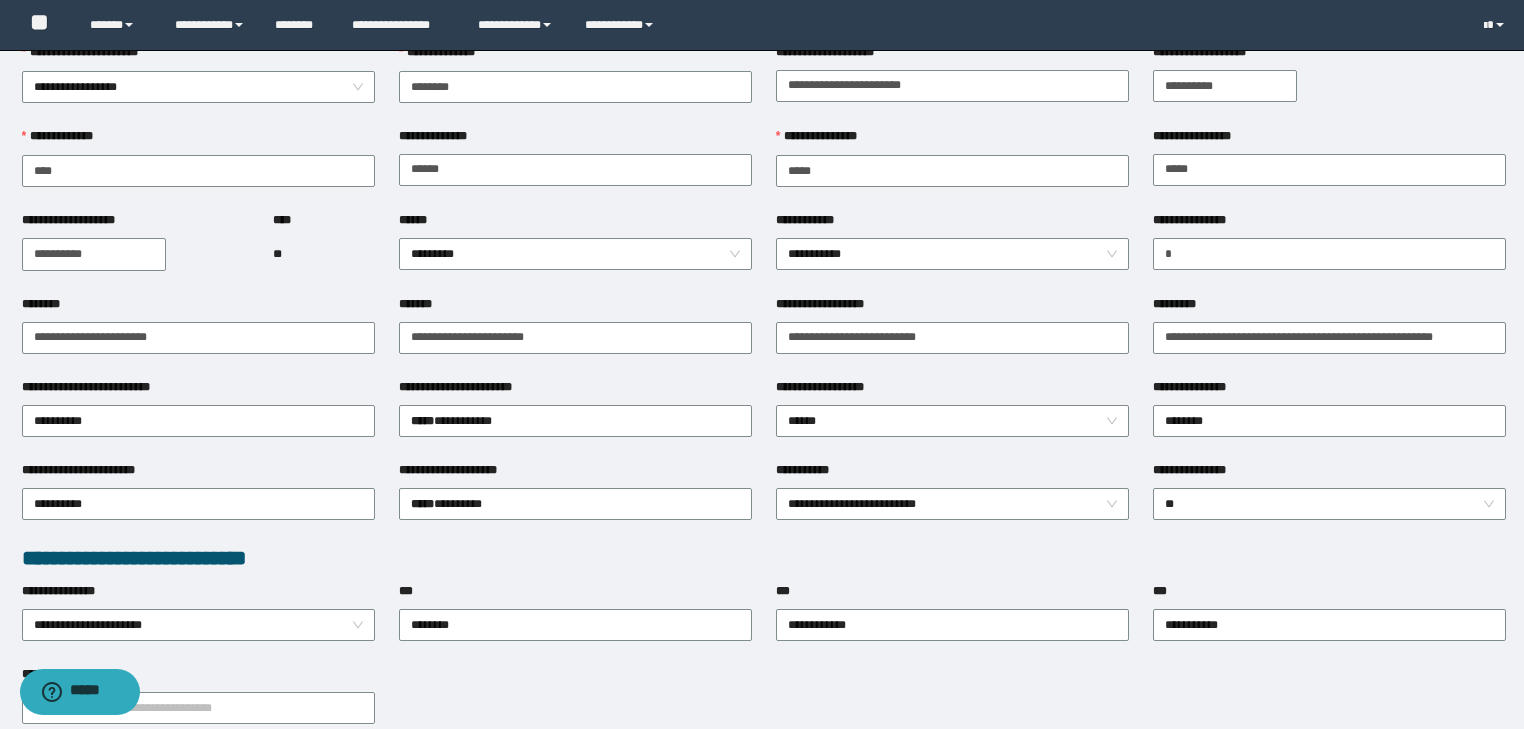 scroll, scrollTop: 0, scrollLeft: 0, axis: both 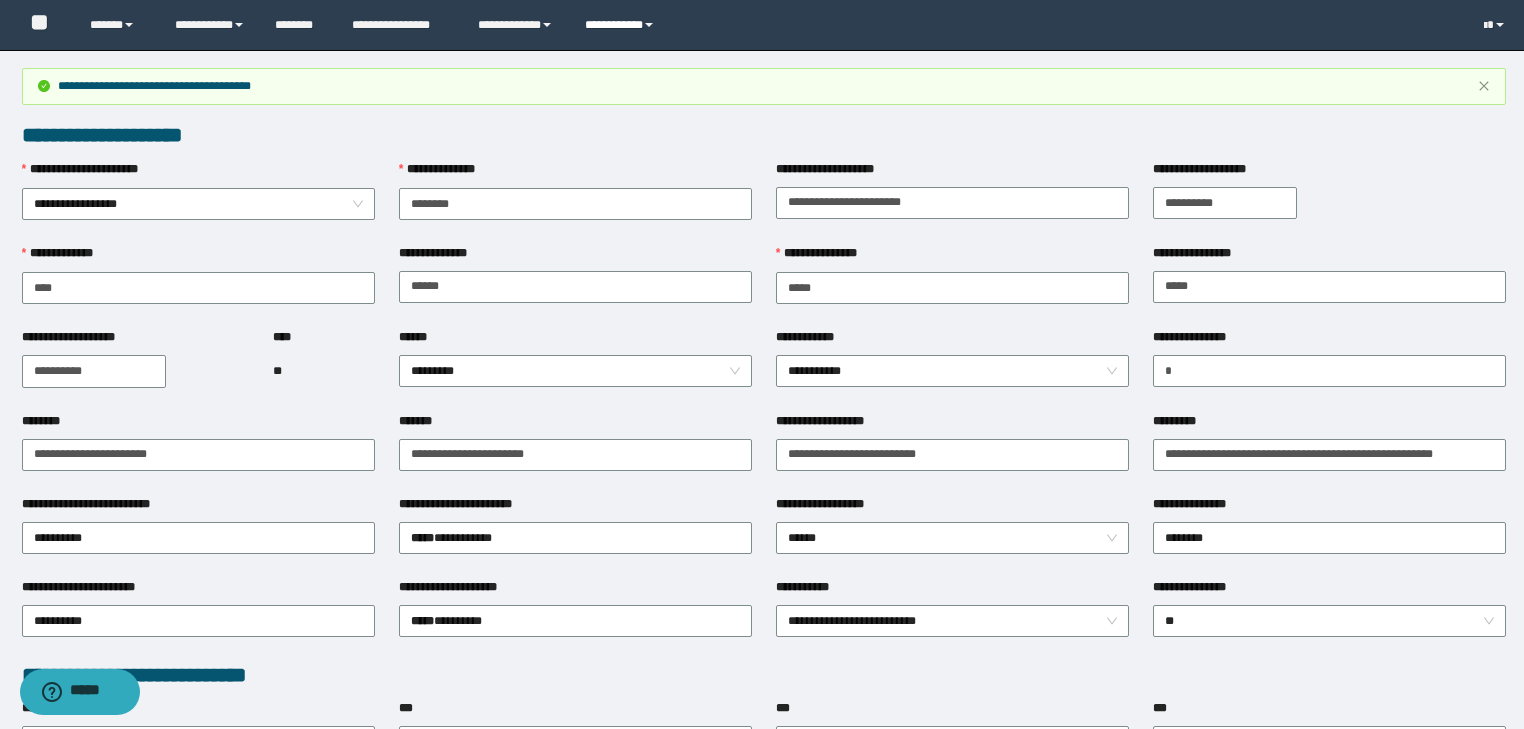 click on "**********" at bounding box center (622, 25) 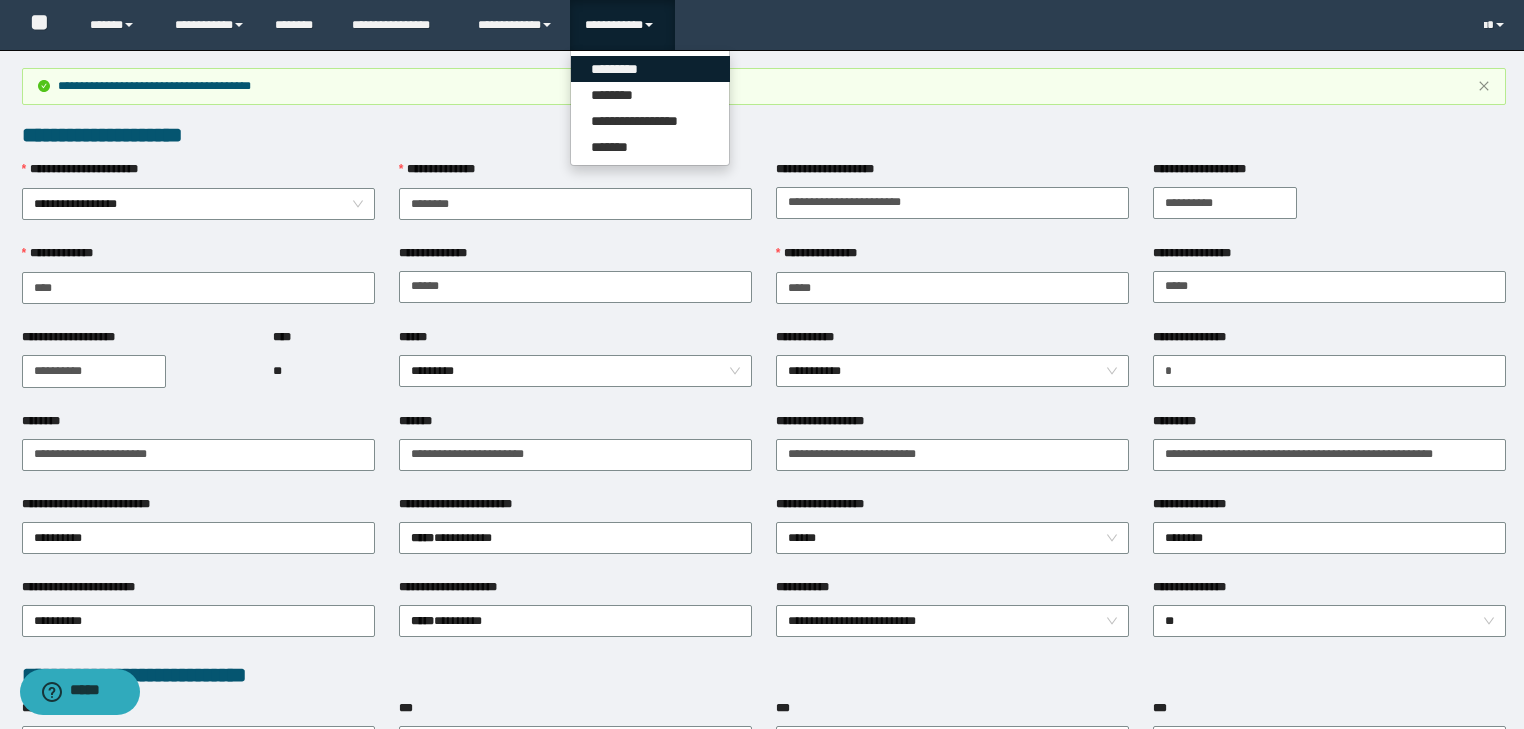 click on "*********" at bounding box center [650, 69] 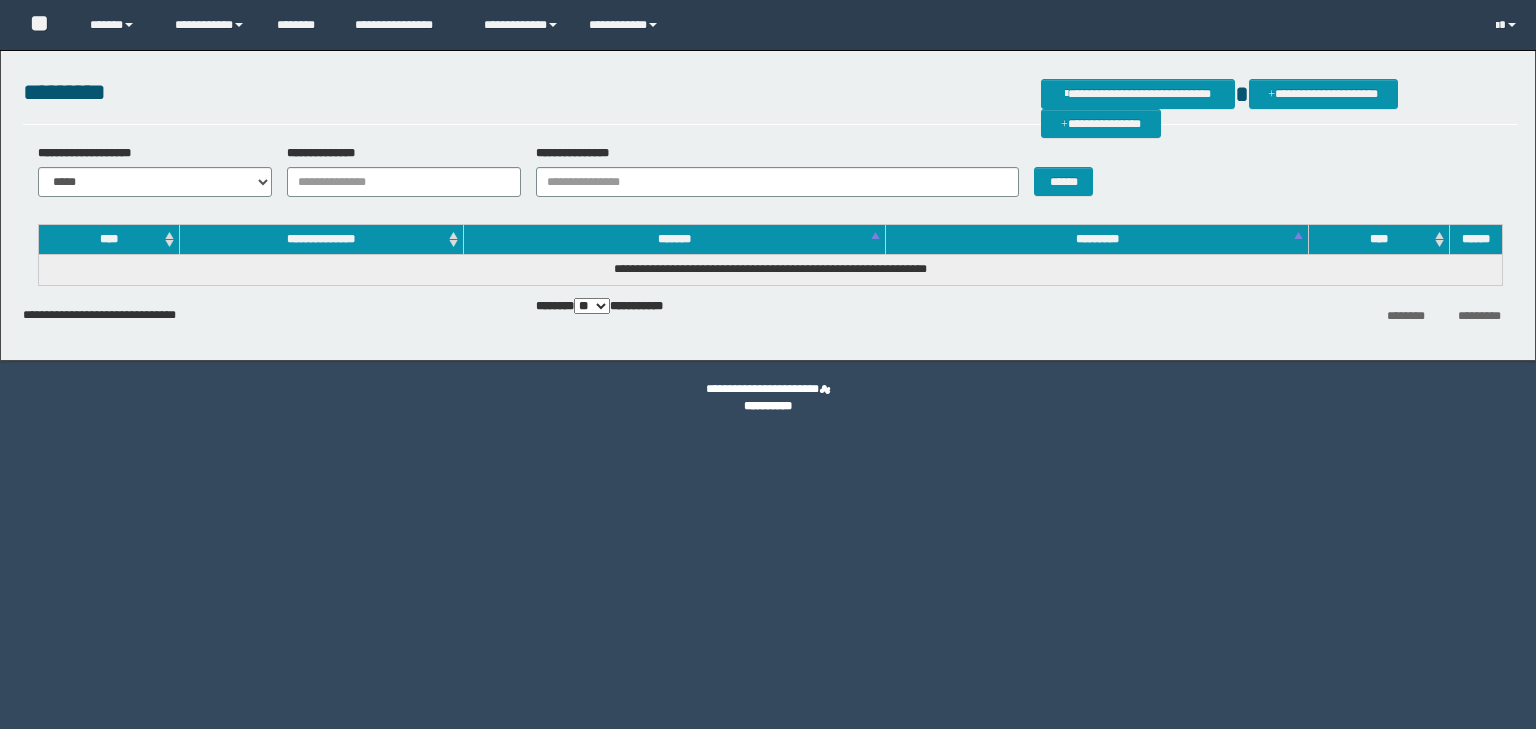 scroll, scrollTop: 0, scrollLeft: 0, axis: both 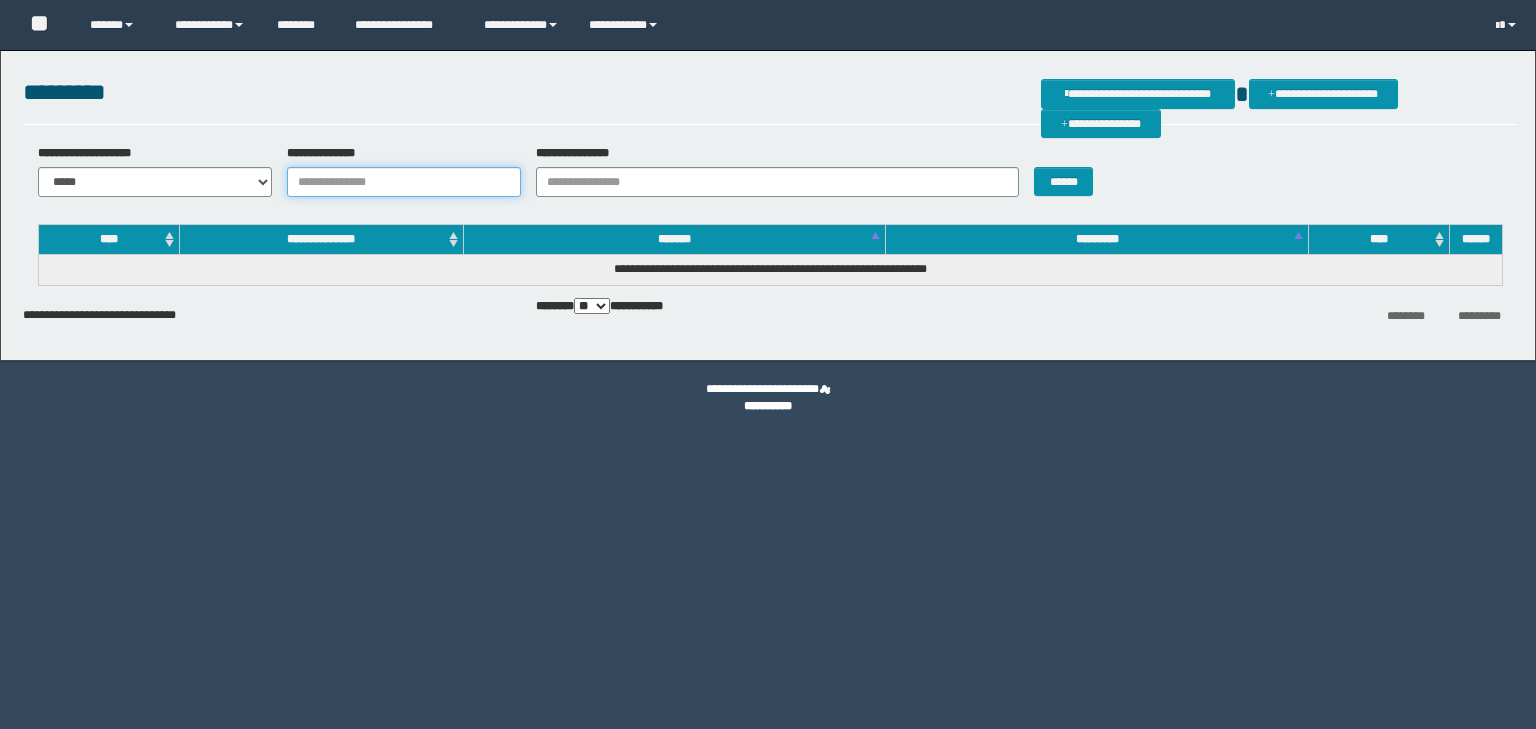 click on "**********" at bounding box center [404, 182] 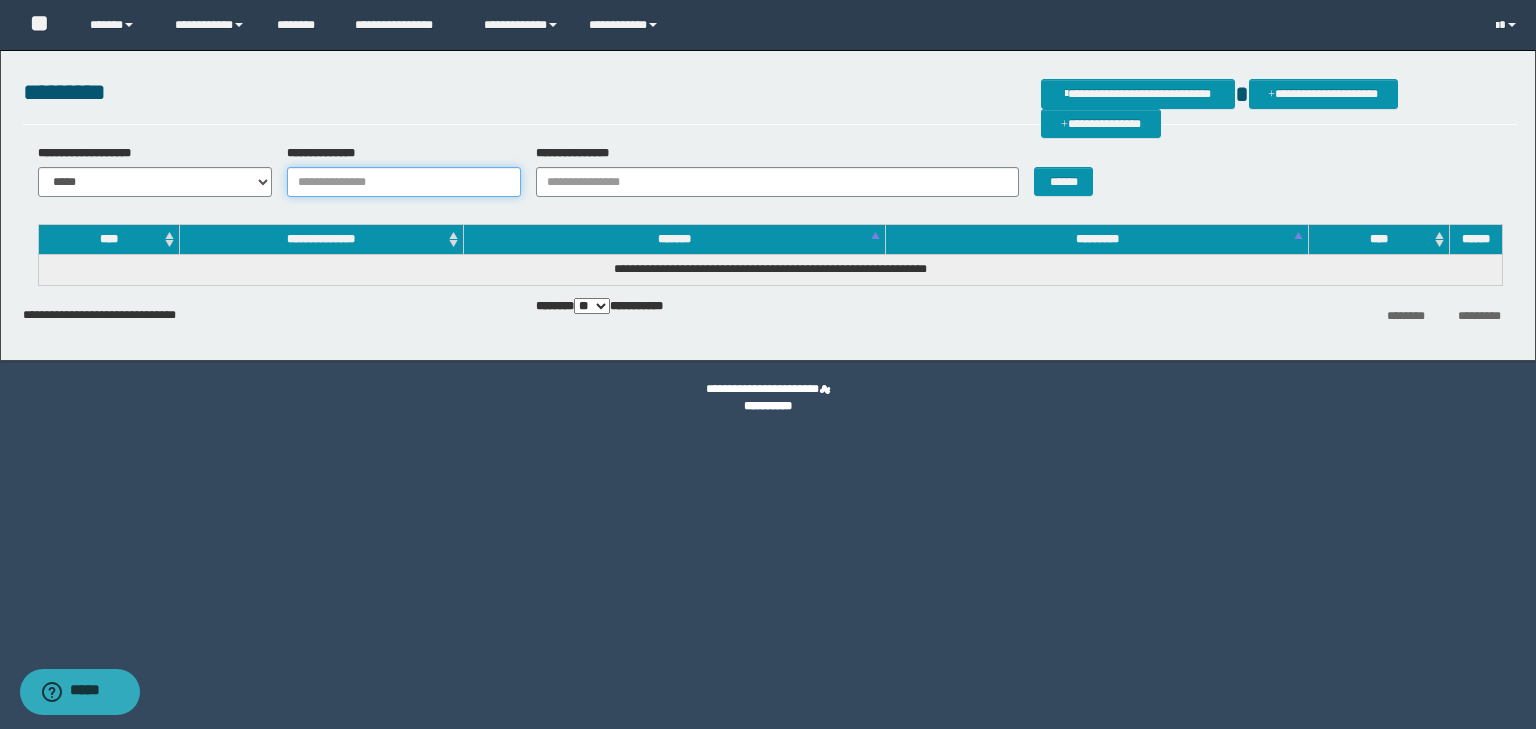 paste on "**********" 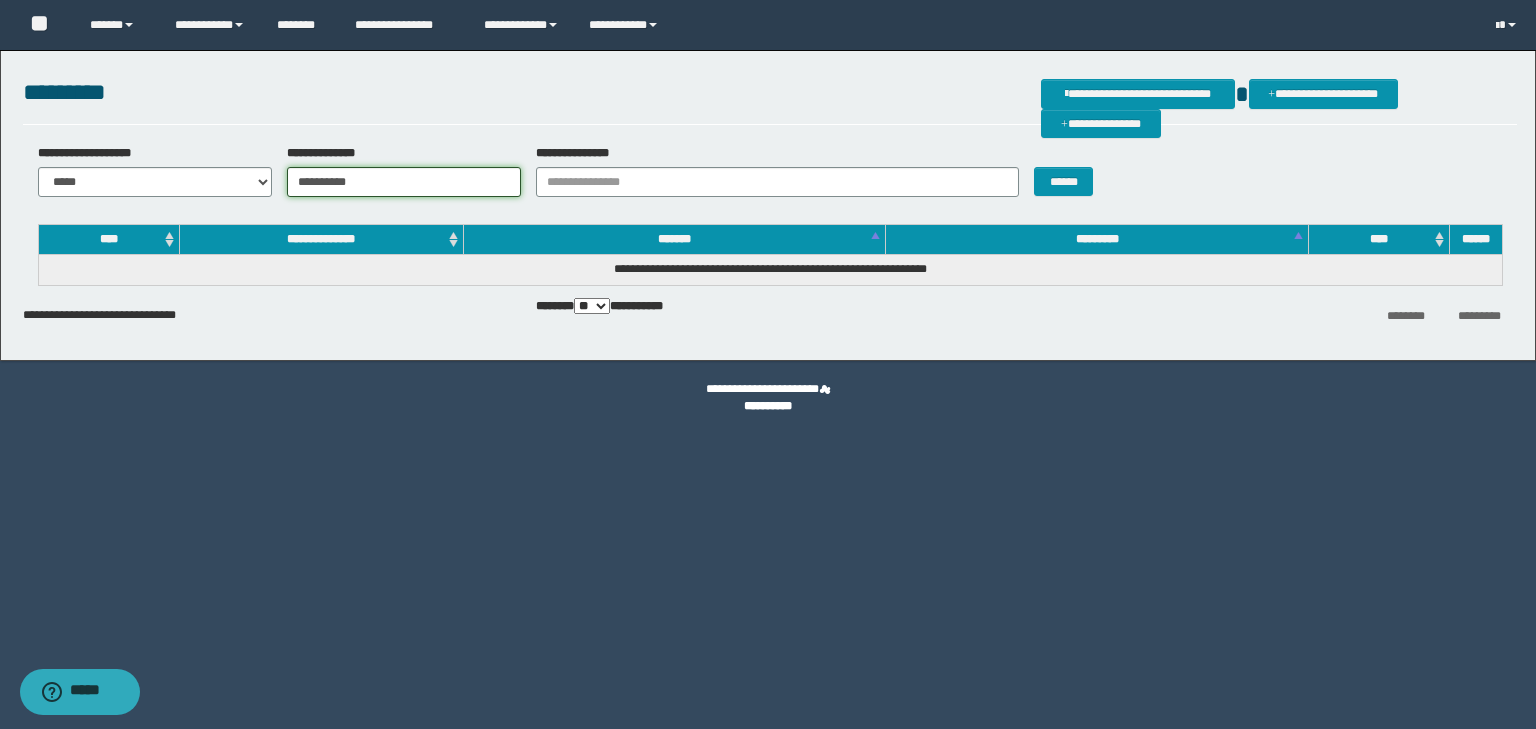 type on "**********" 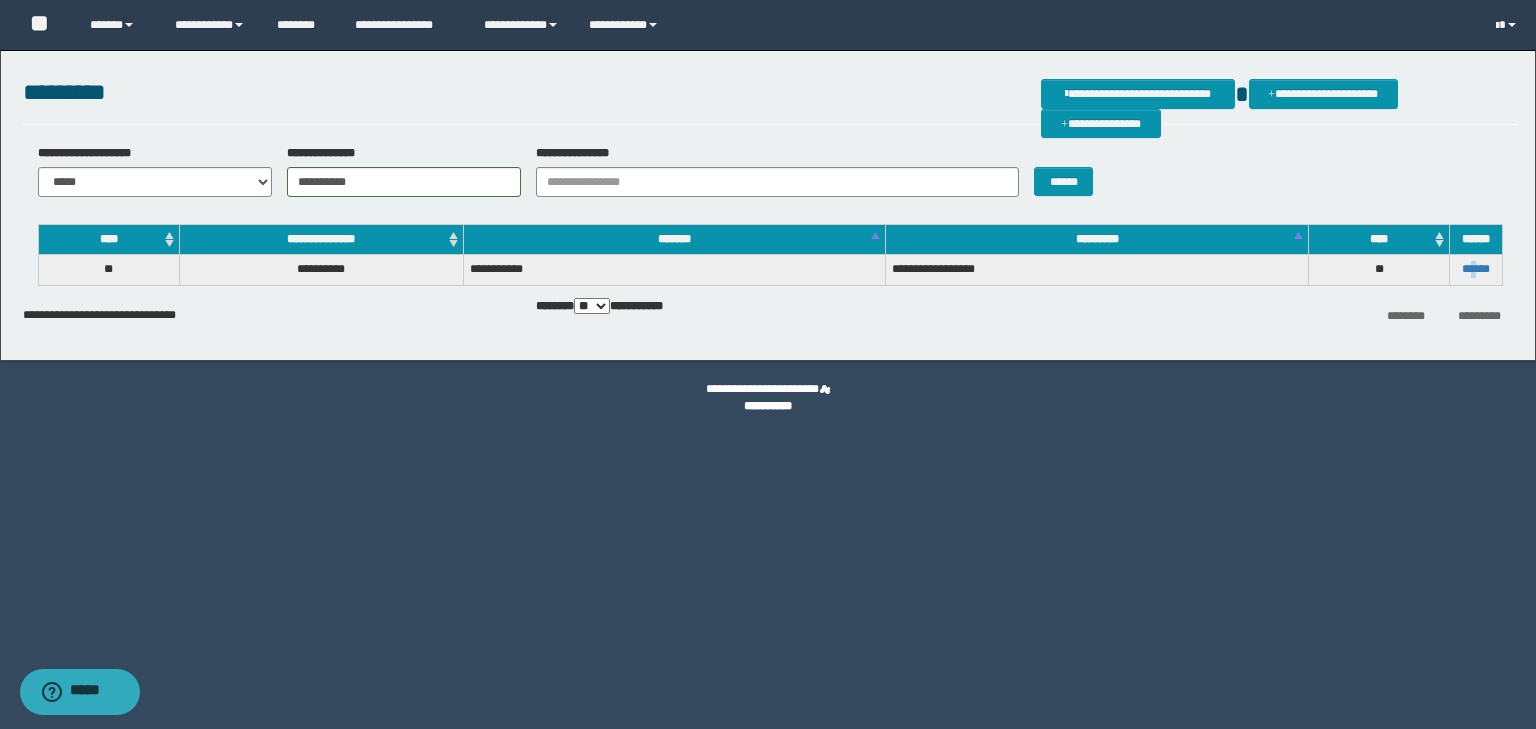 click on "******" at bounding box center (1476, 270) 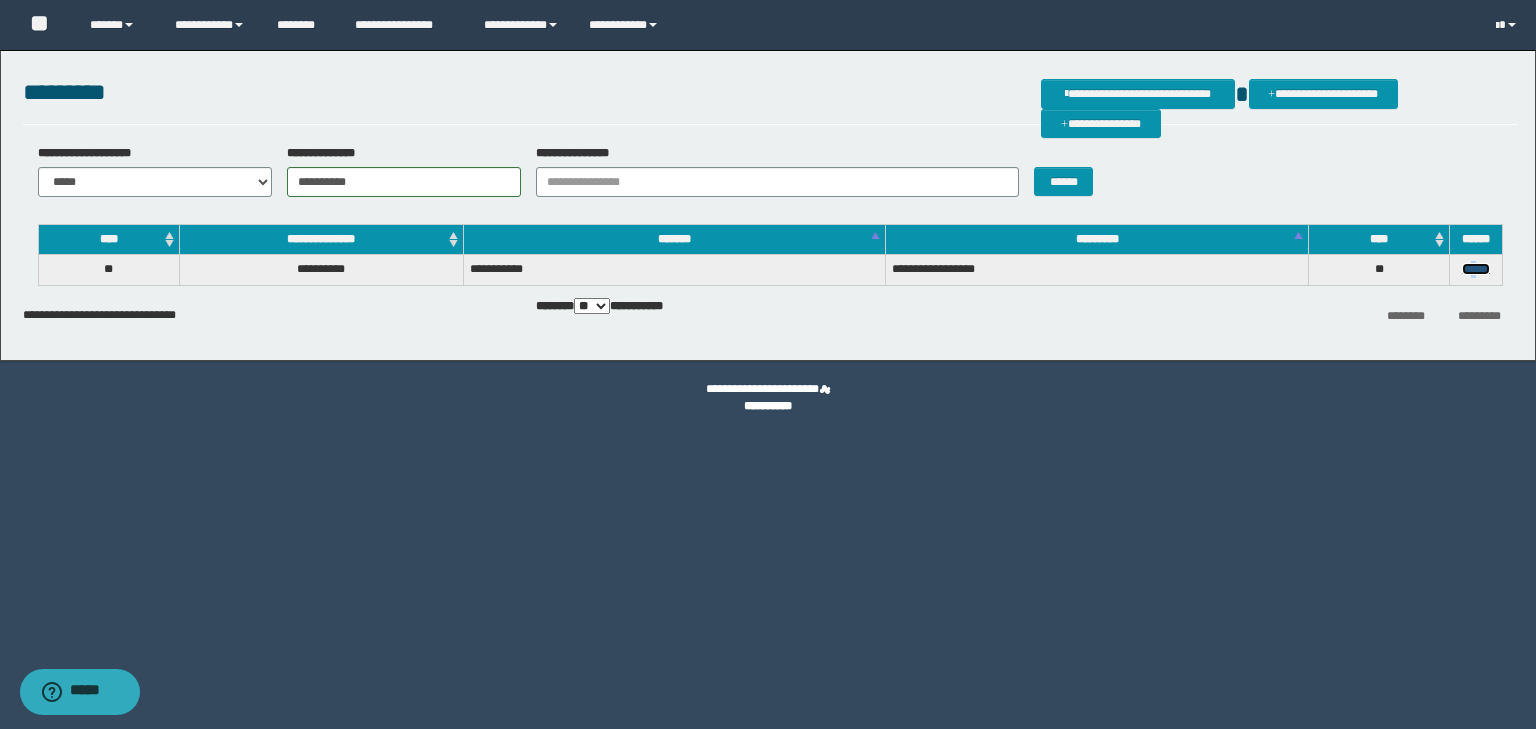 click on "******" at bounding box center (1476, 269) 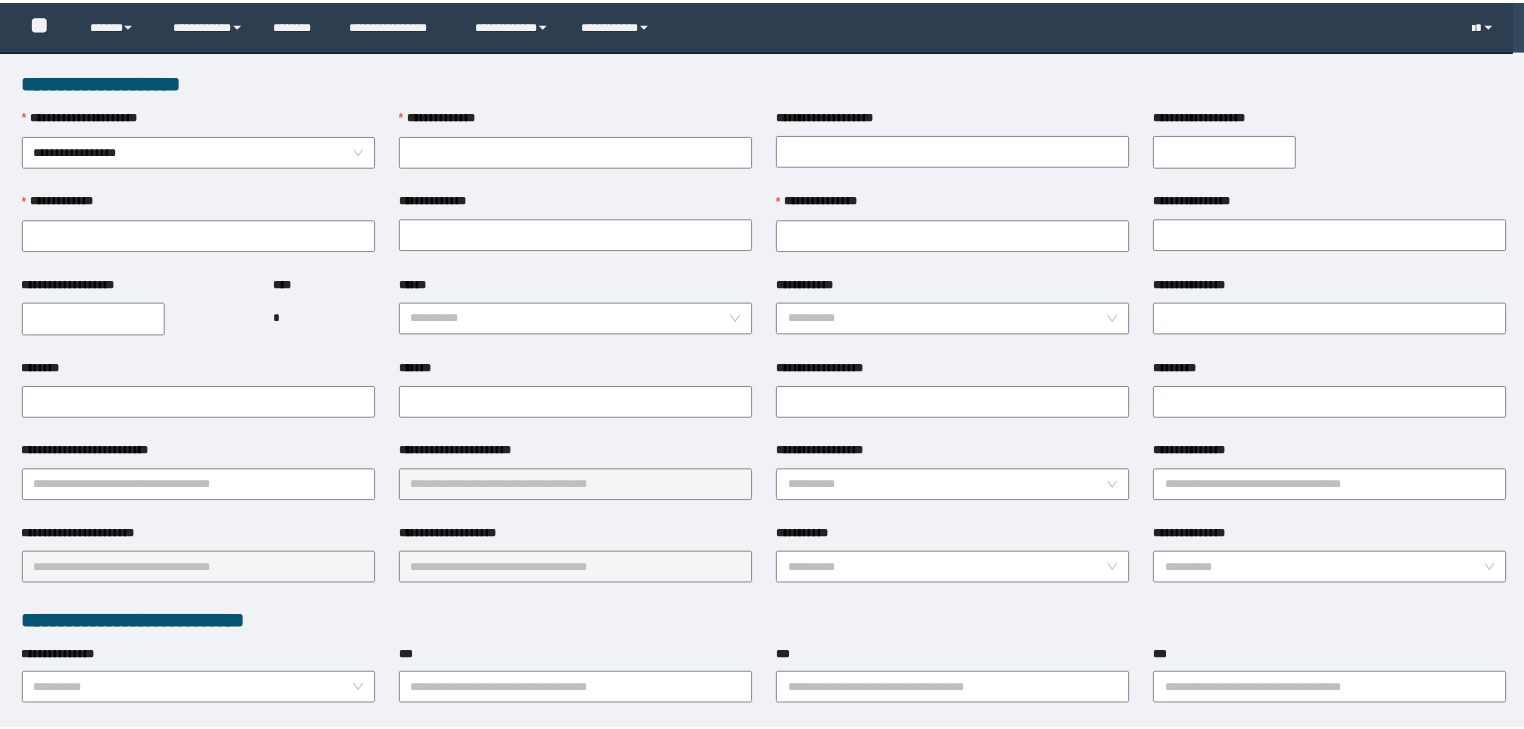 scroll, scrollTop: 0, scrollLeft: 0, axis: both 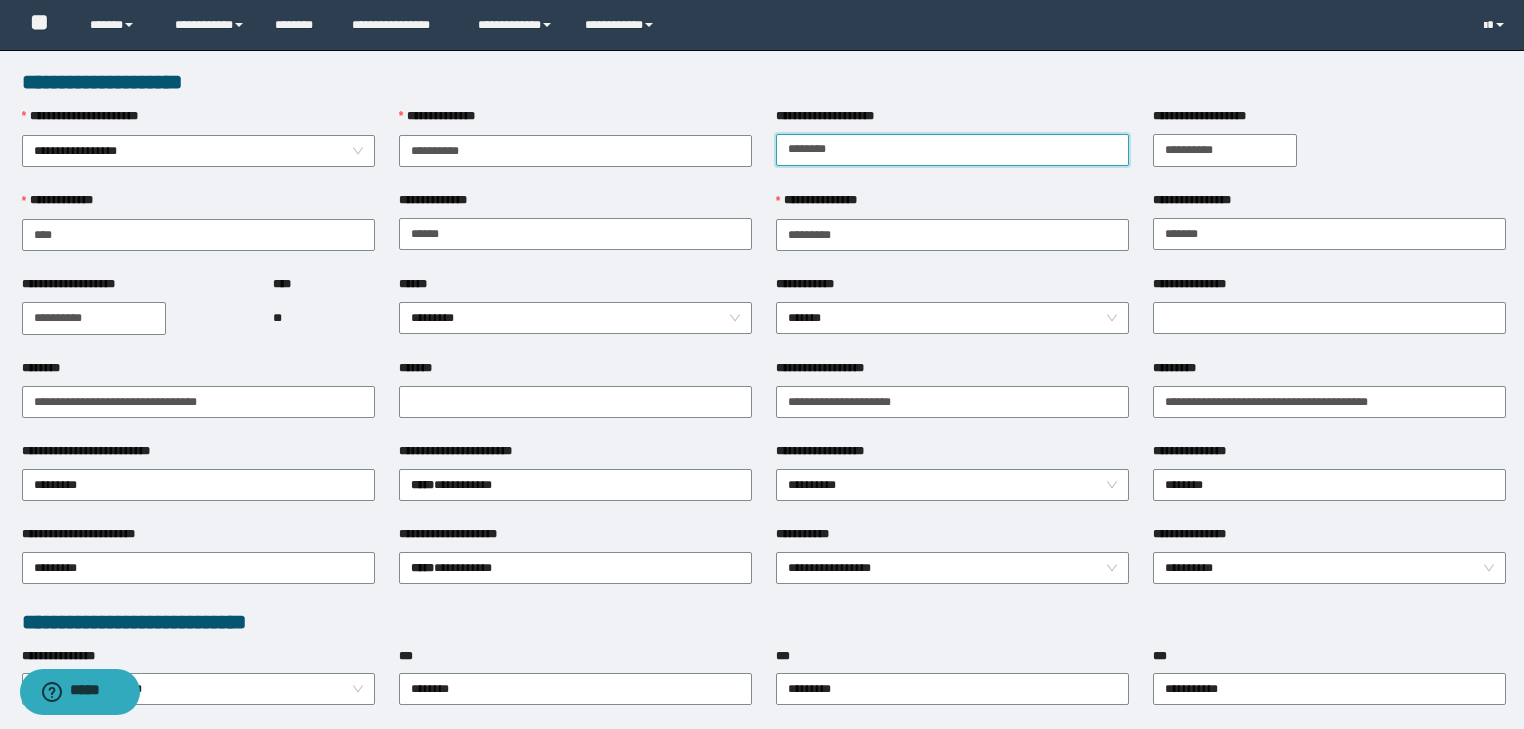 click on "**********" at bounding box center [952, 150] 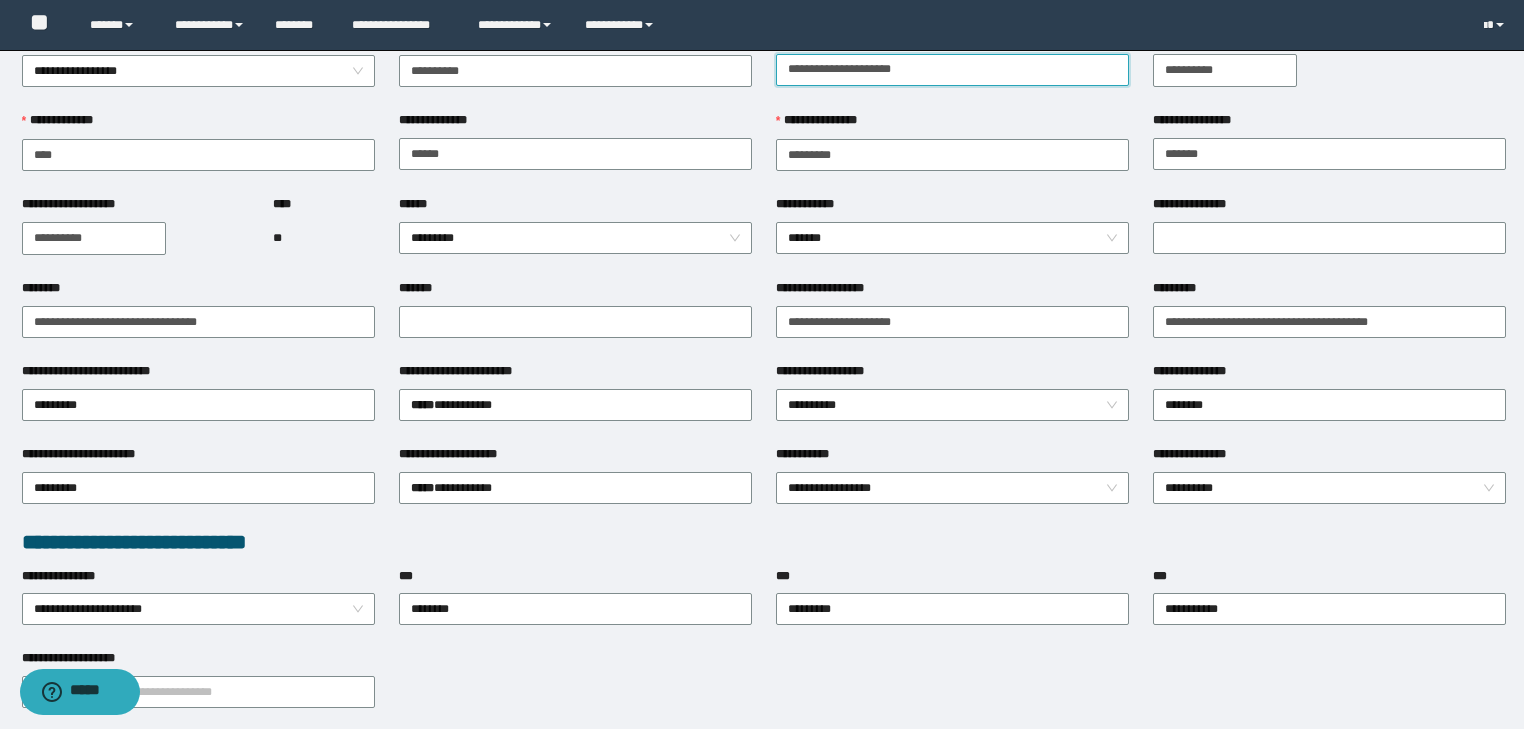 scroll, scrollTop: 0, scrollLeft: 0, axis: both 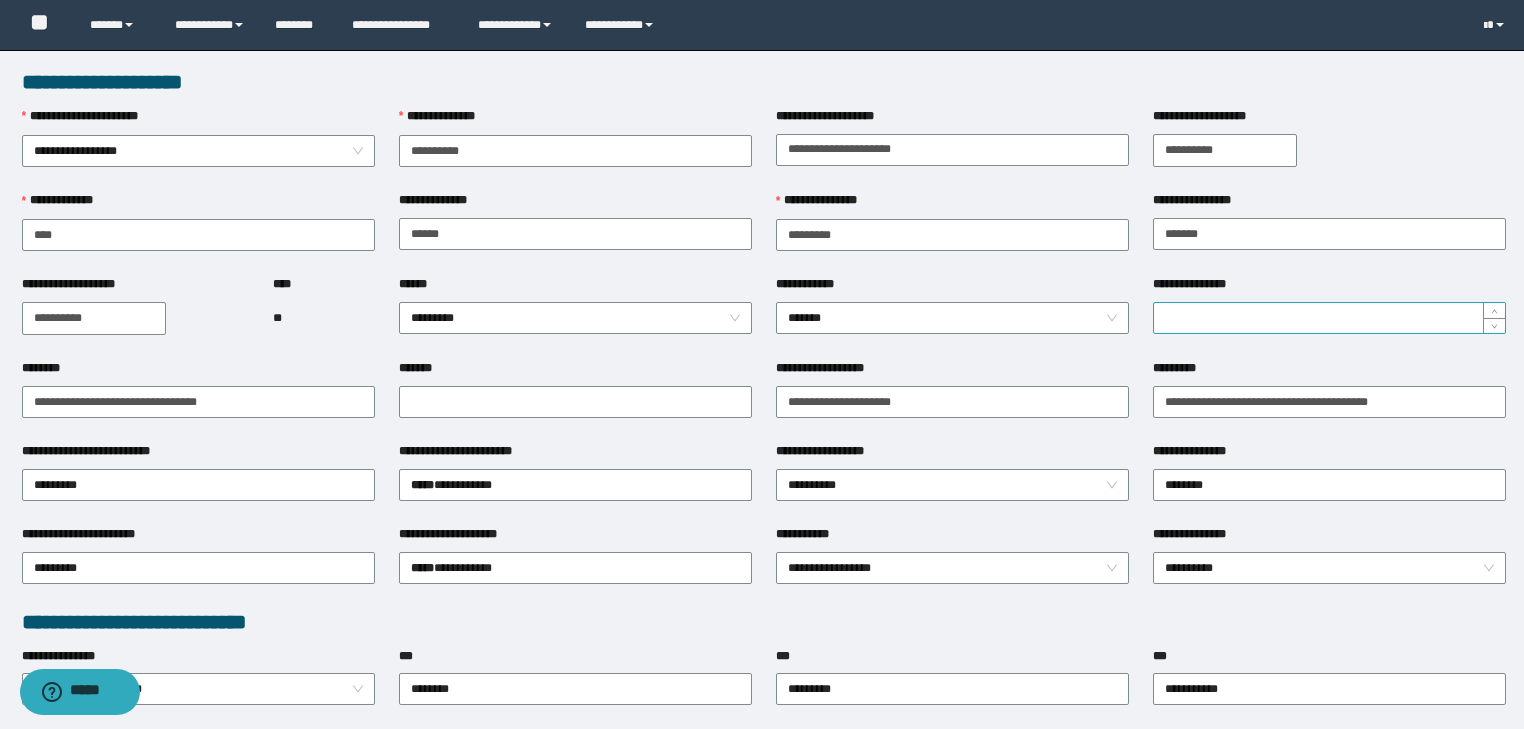 click on "**********" at bounding box center [1329, 318] 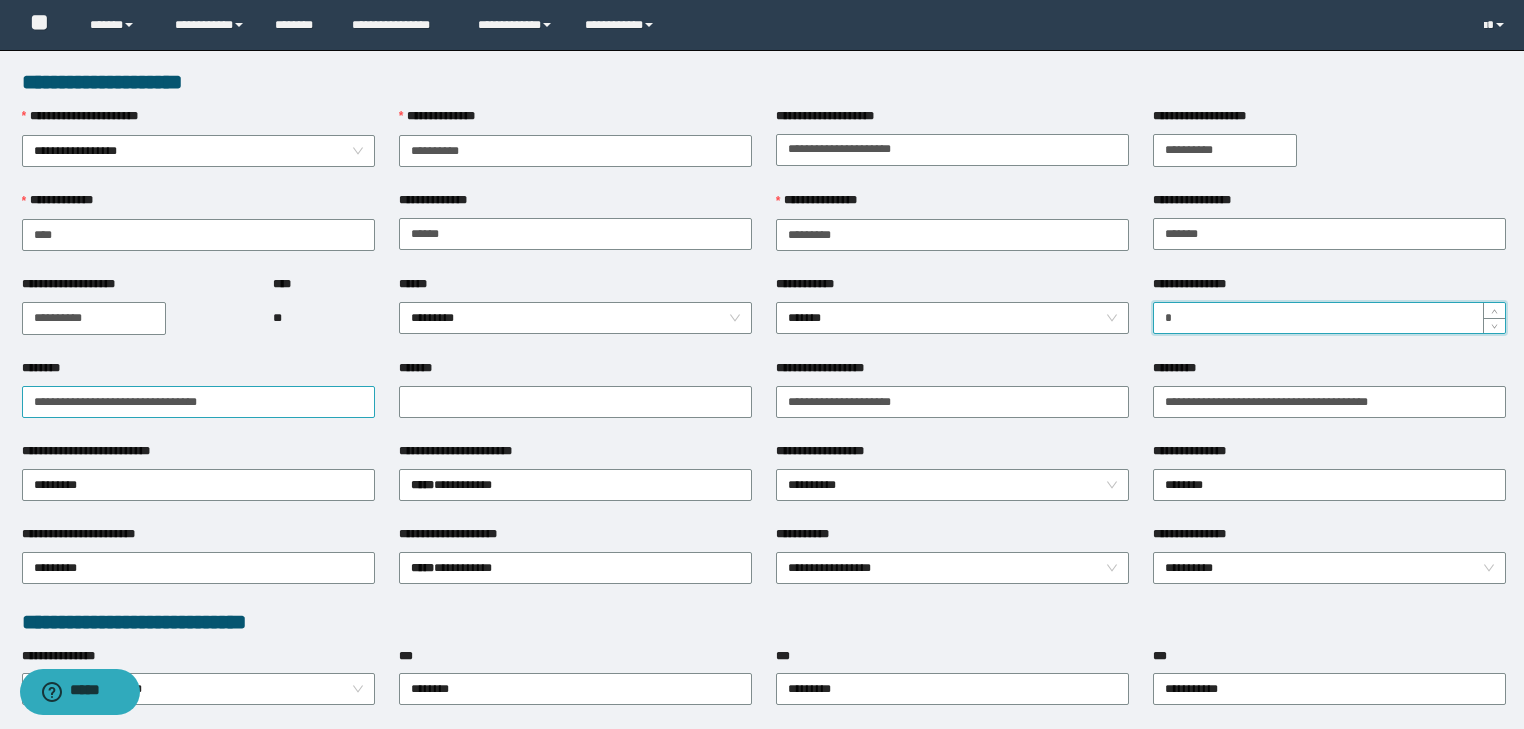 type on "*" 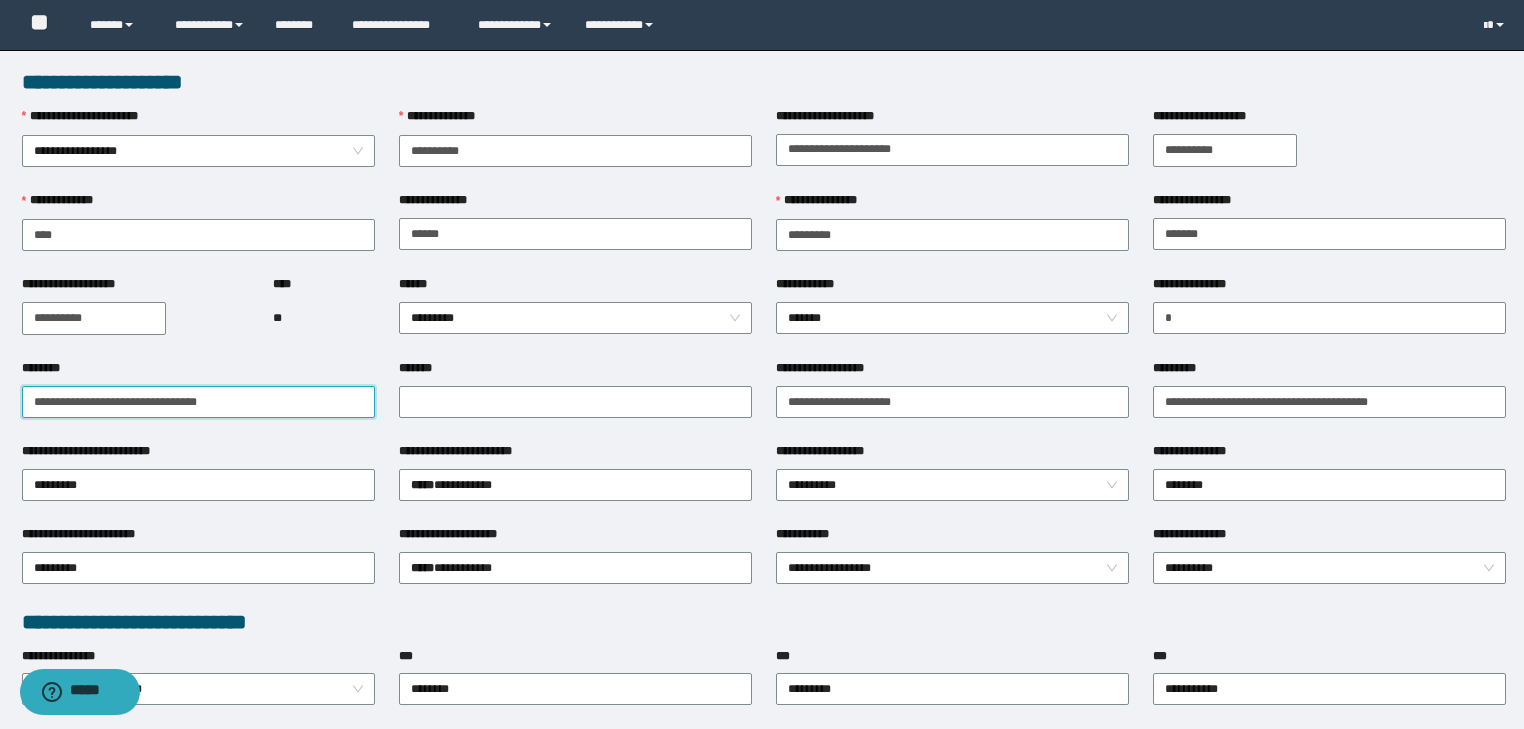 drag, startPoint x: 254, startPoint y: 396, endPoint x: 0, endPoint y: 422, distance: 255.32724 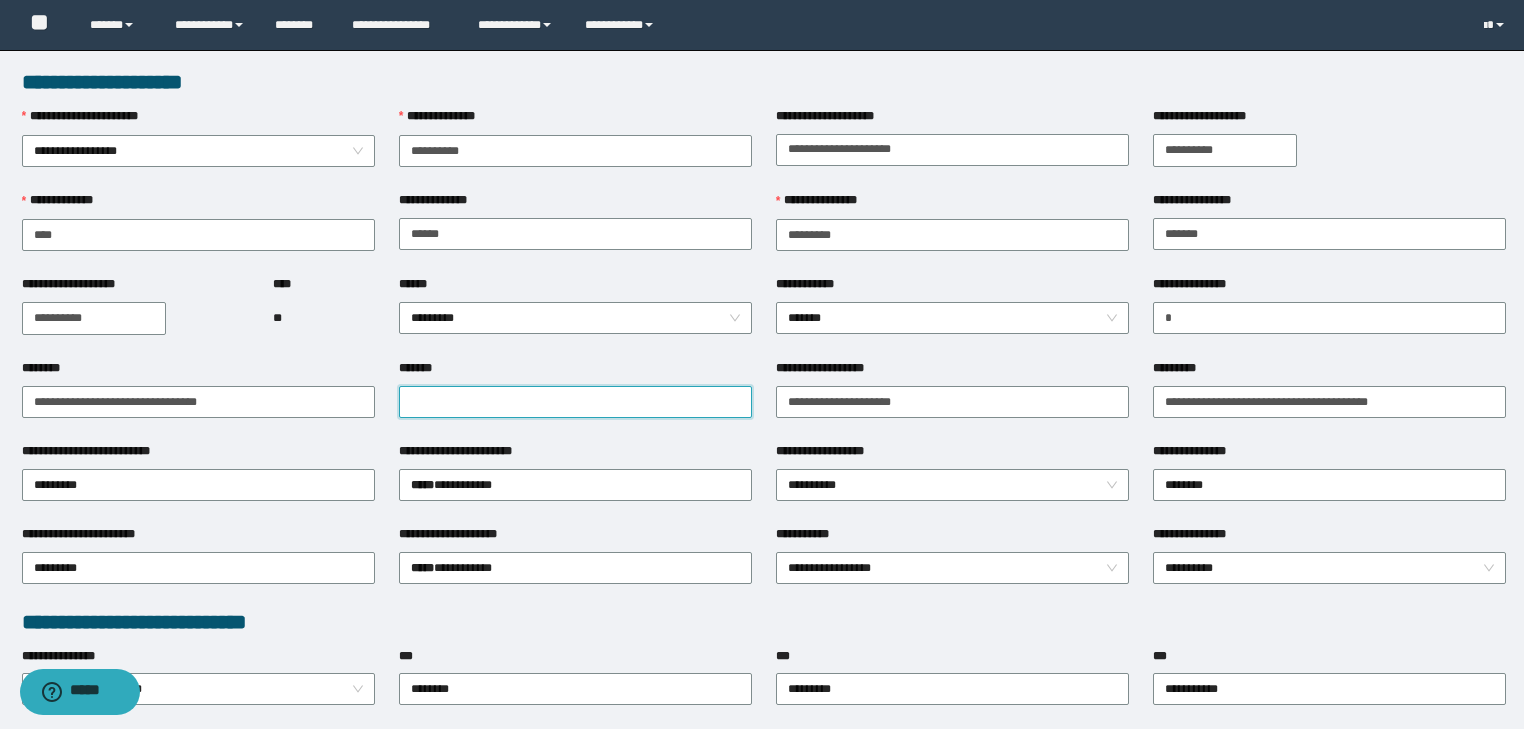click on "*******" at bounding box center [575, 402] 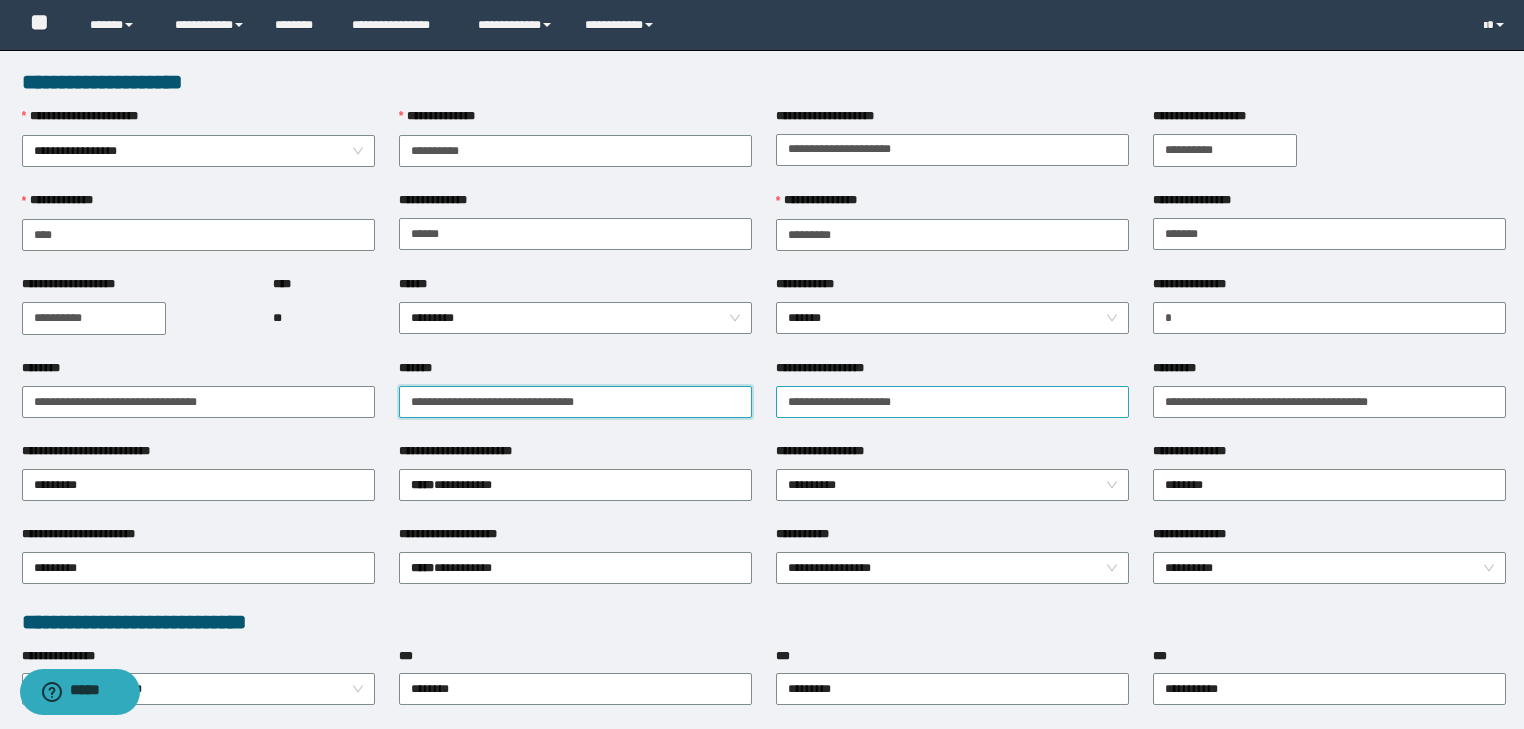 type on "**********" 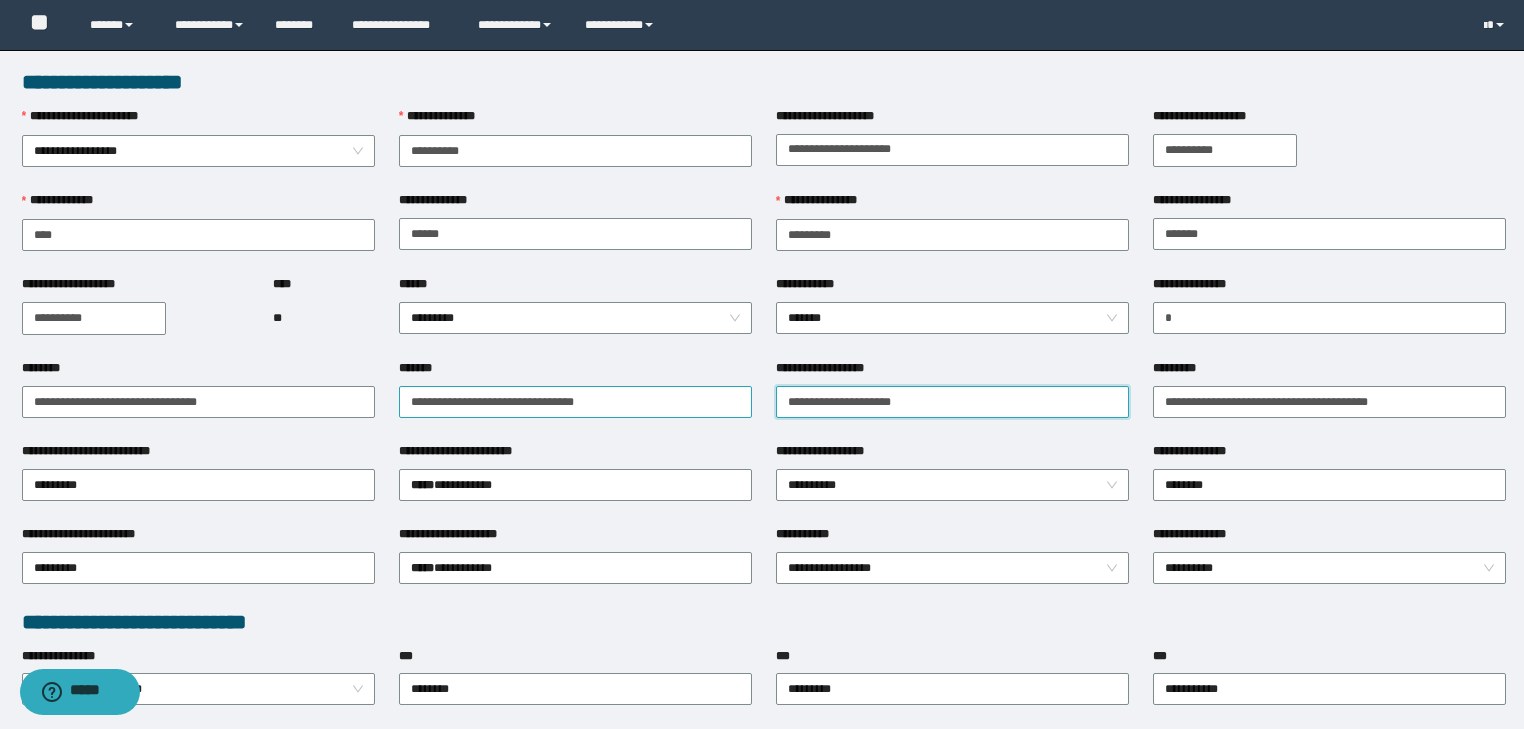 drag, startPoint x: 961, startPoint y: 389, endPoint x: 685, endPoint y: 408, distance: 276.6532 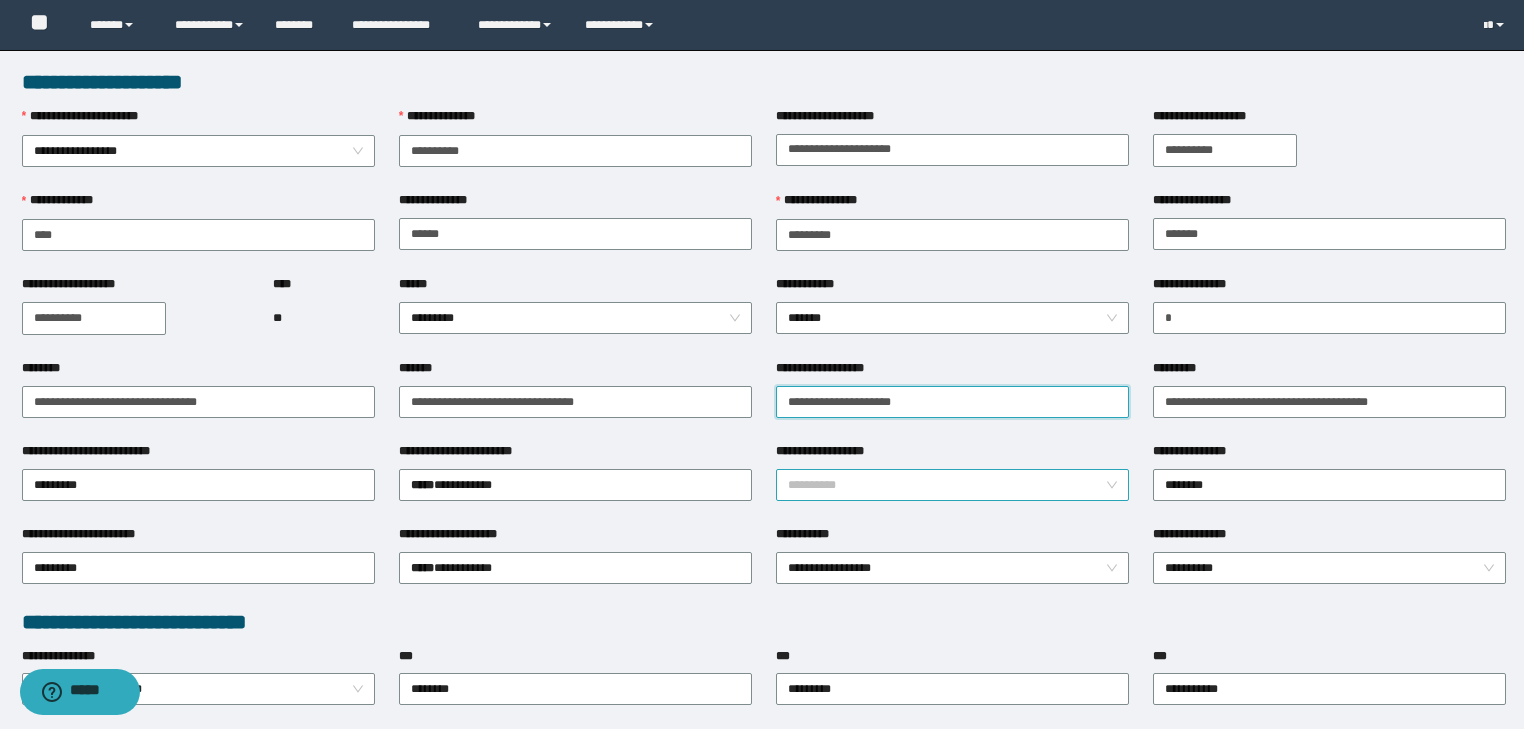 click on "**********" at bounding box center [953, 485] 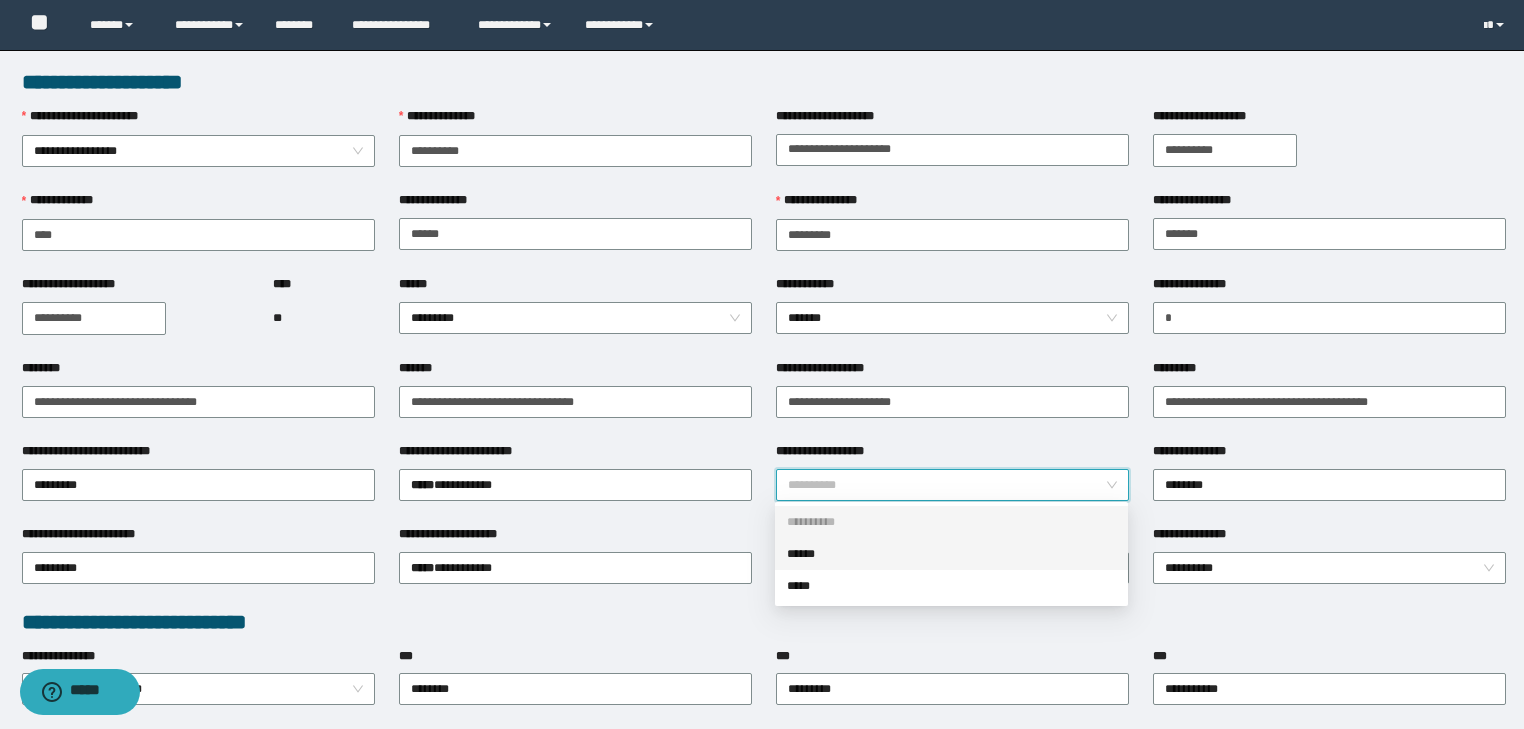 click on "******" at bounding box center (951, 554) 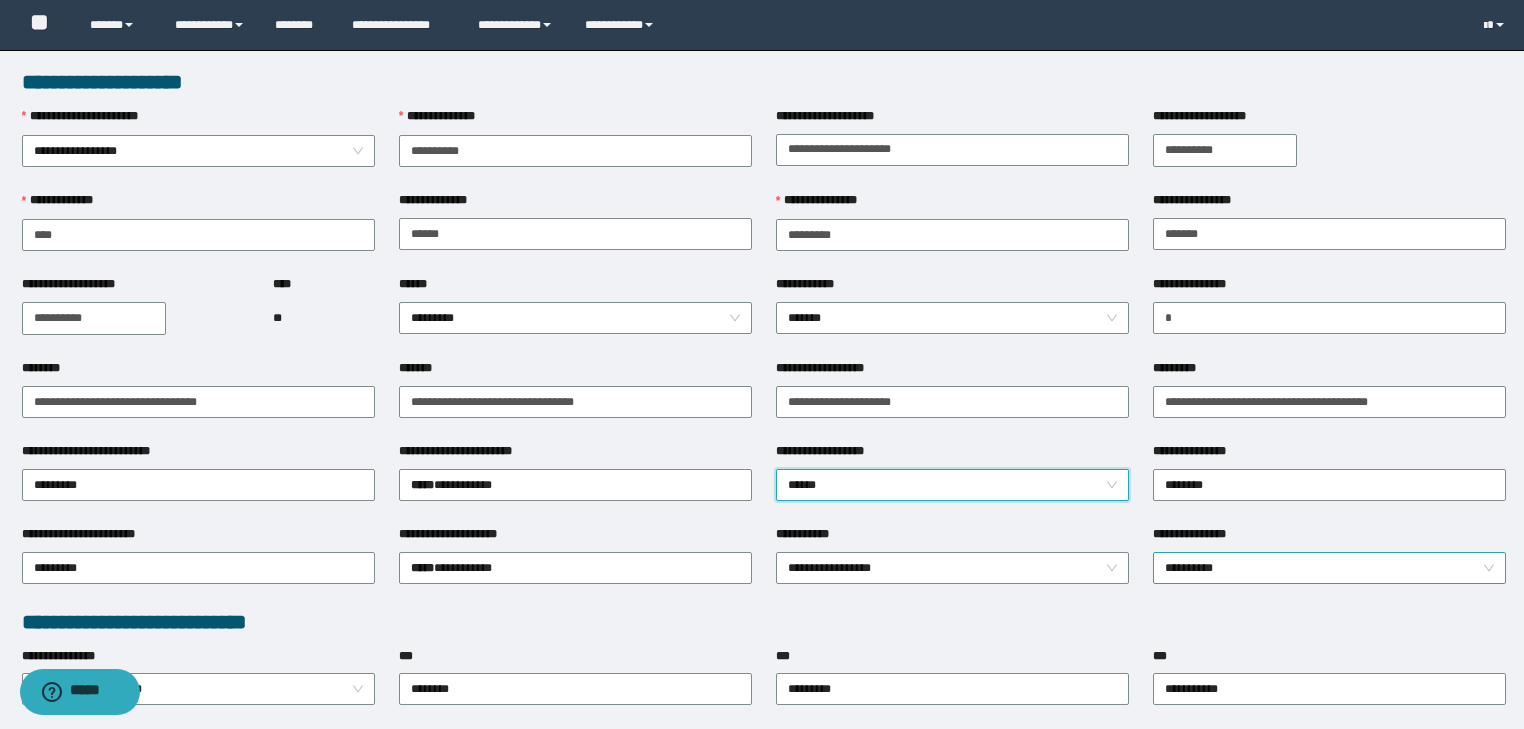 click on "**********" at bounding box center (1330, 568) 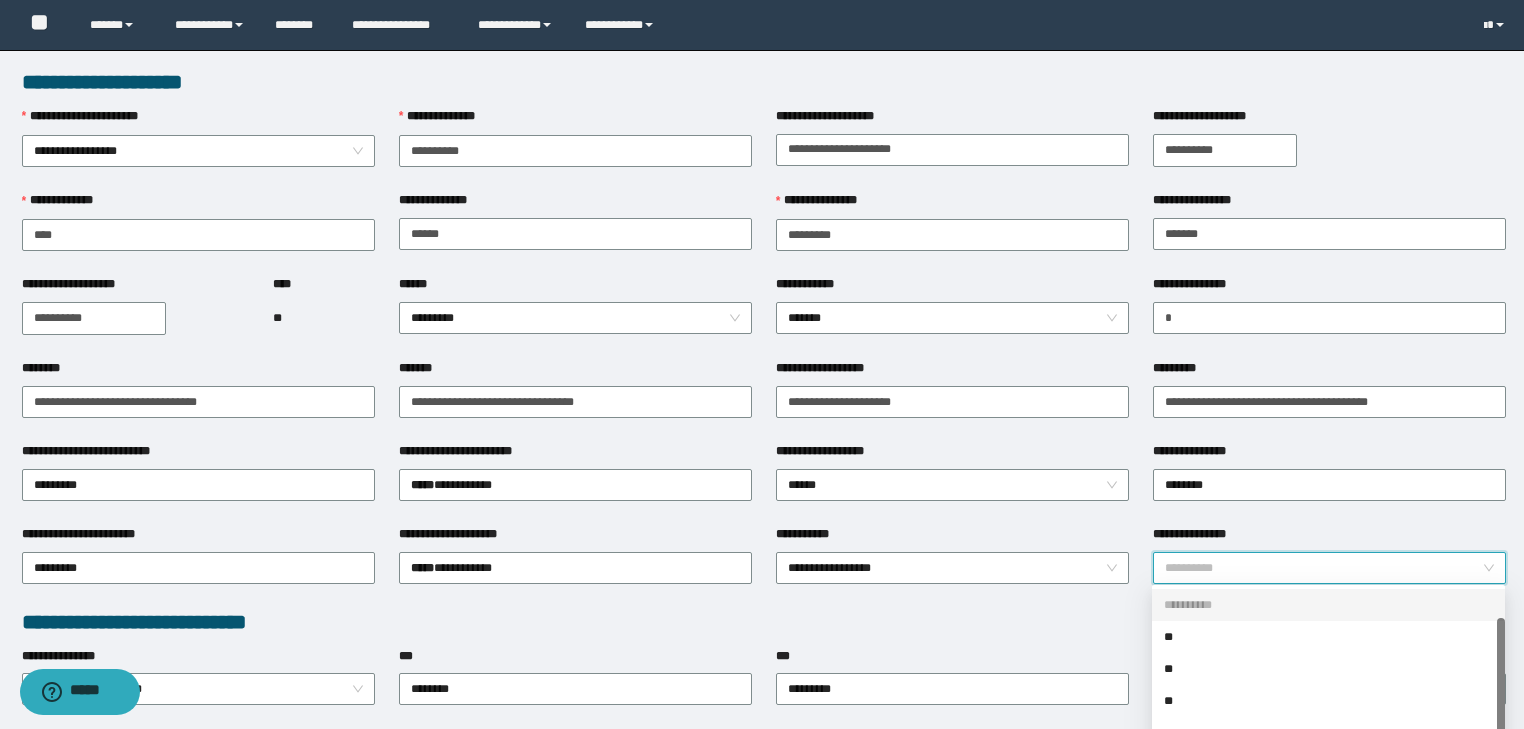 scroll, scrollTop: 32, scrollLeft: 0, axis: vertical 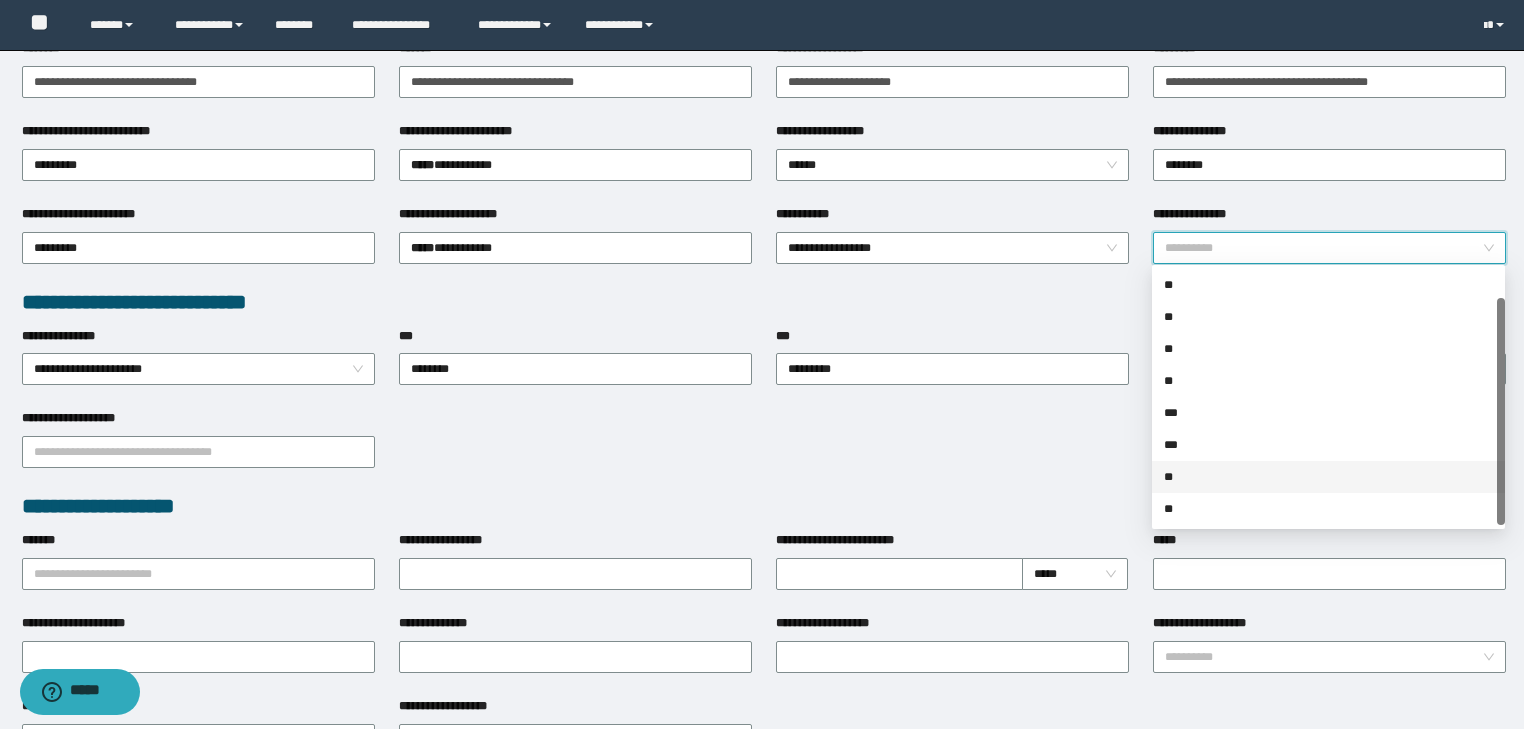 click on "**" at bounding box center (1328, 477) 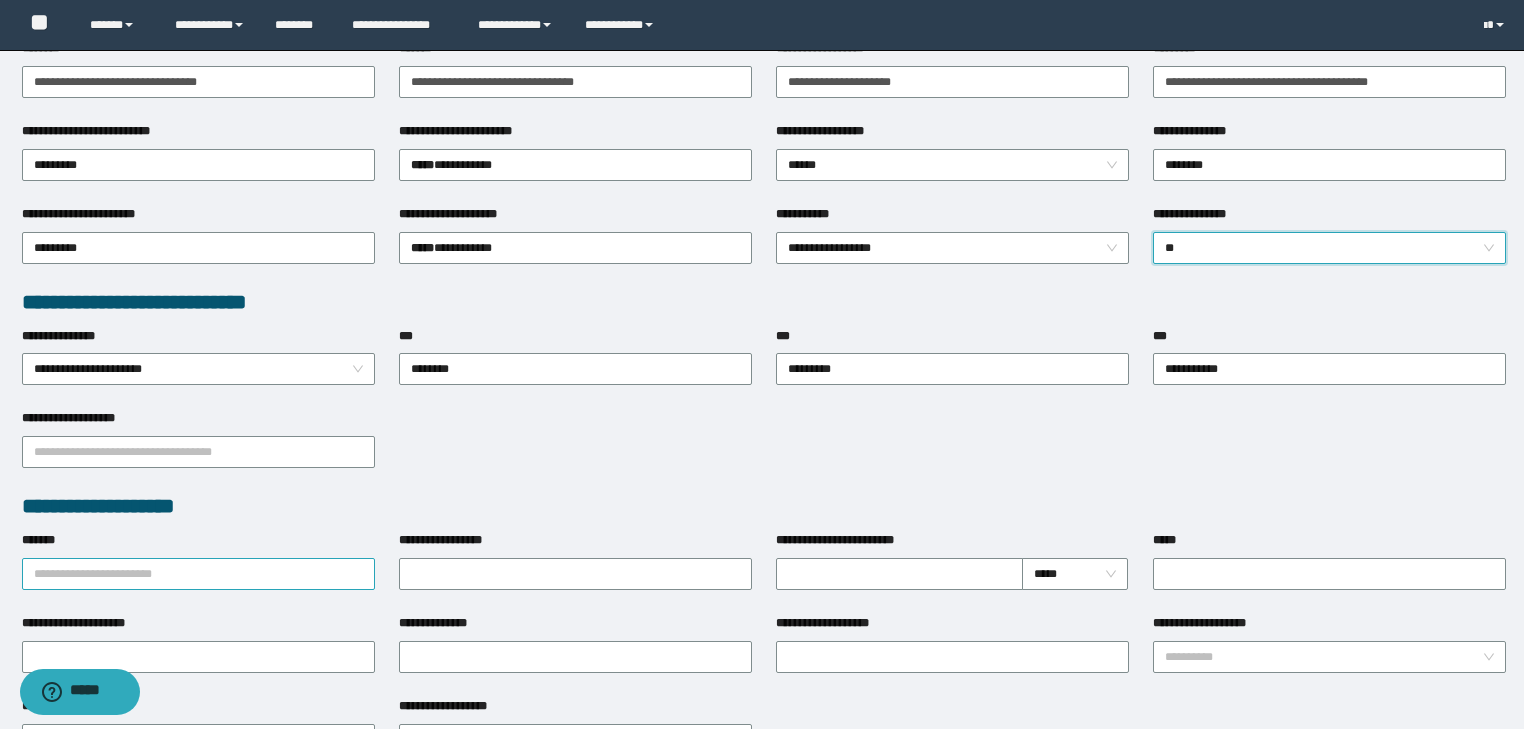 click on "*******" at bounding box center [198, 574] 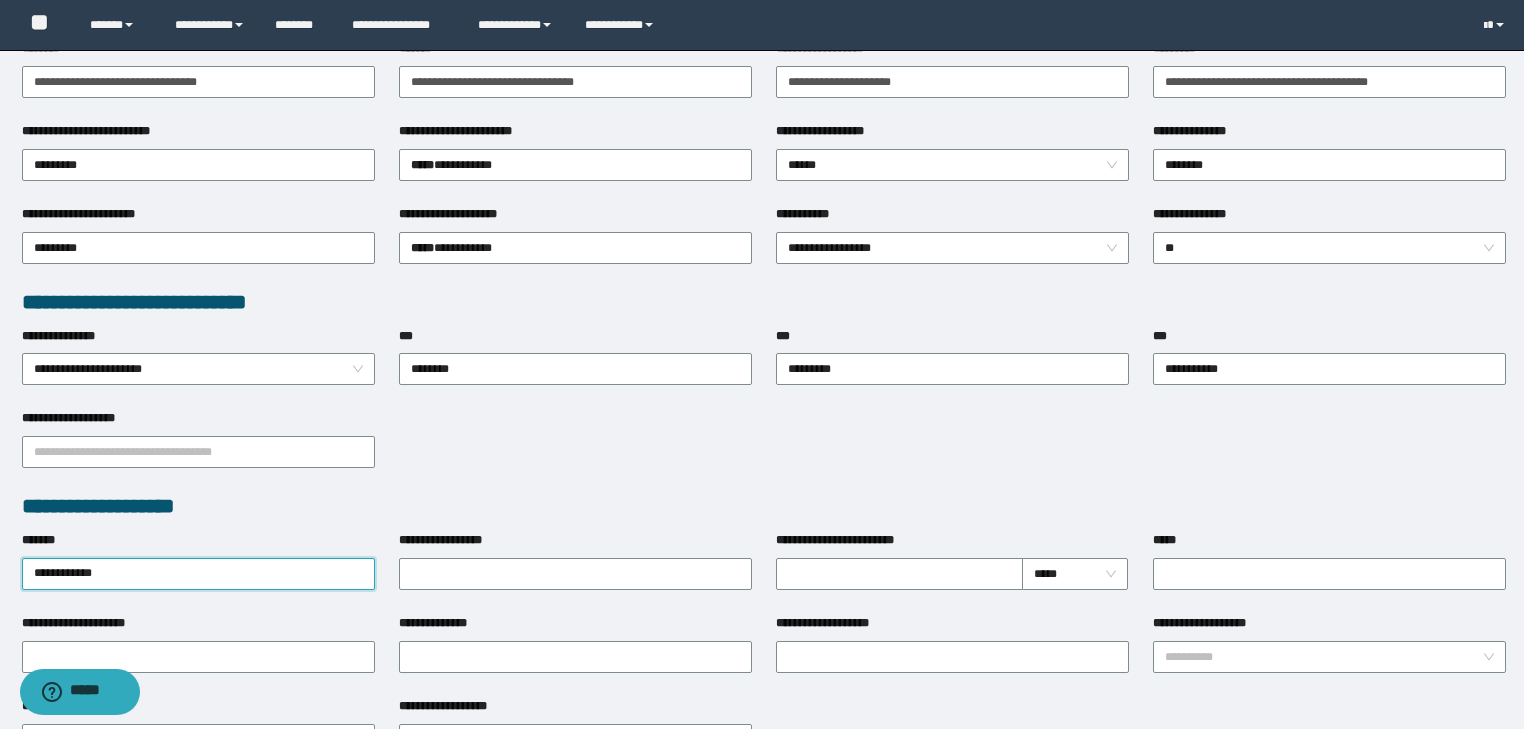 type on "**********" 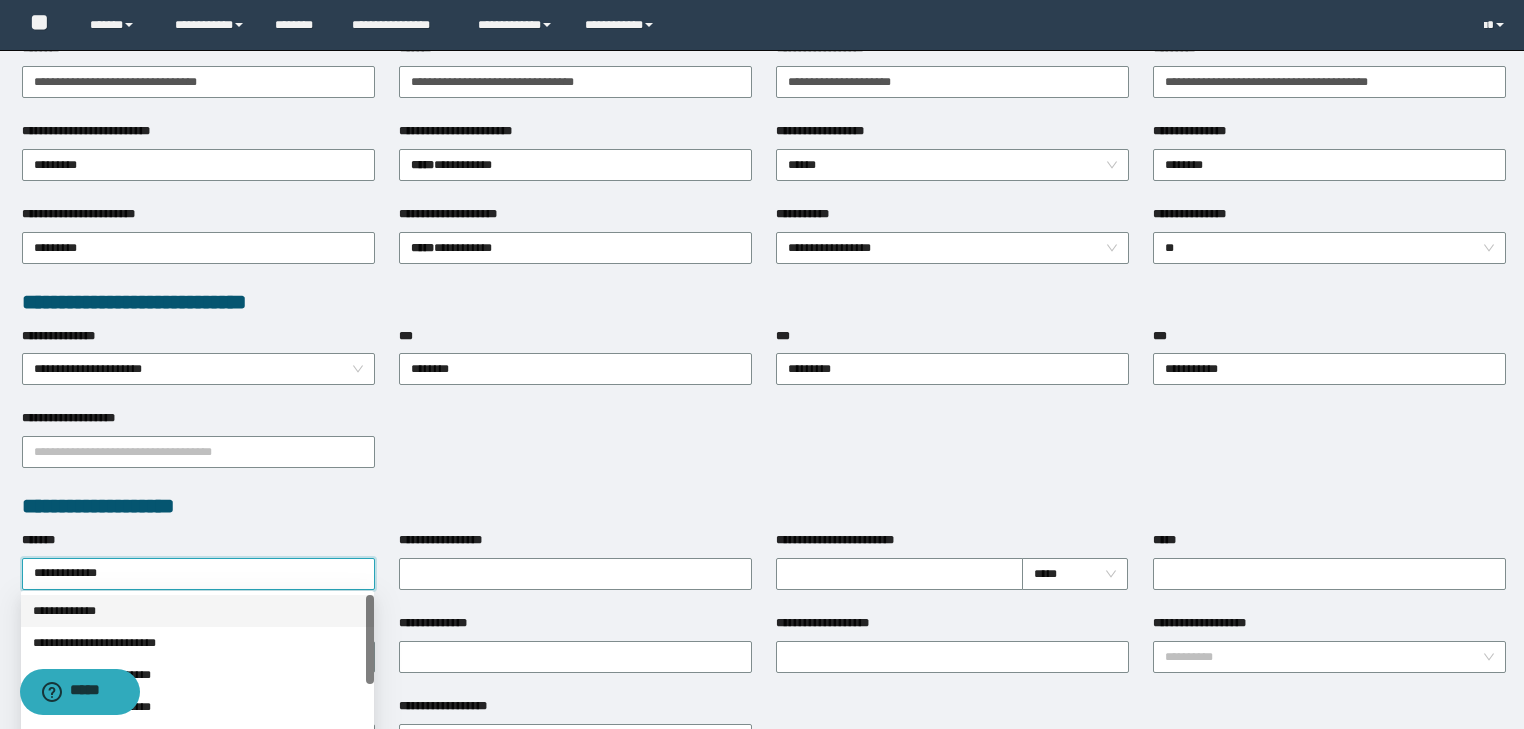 click on "**********" at bounding box center [197, 611] 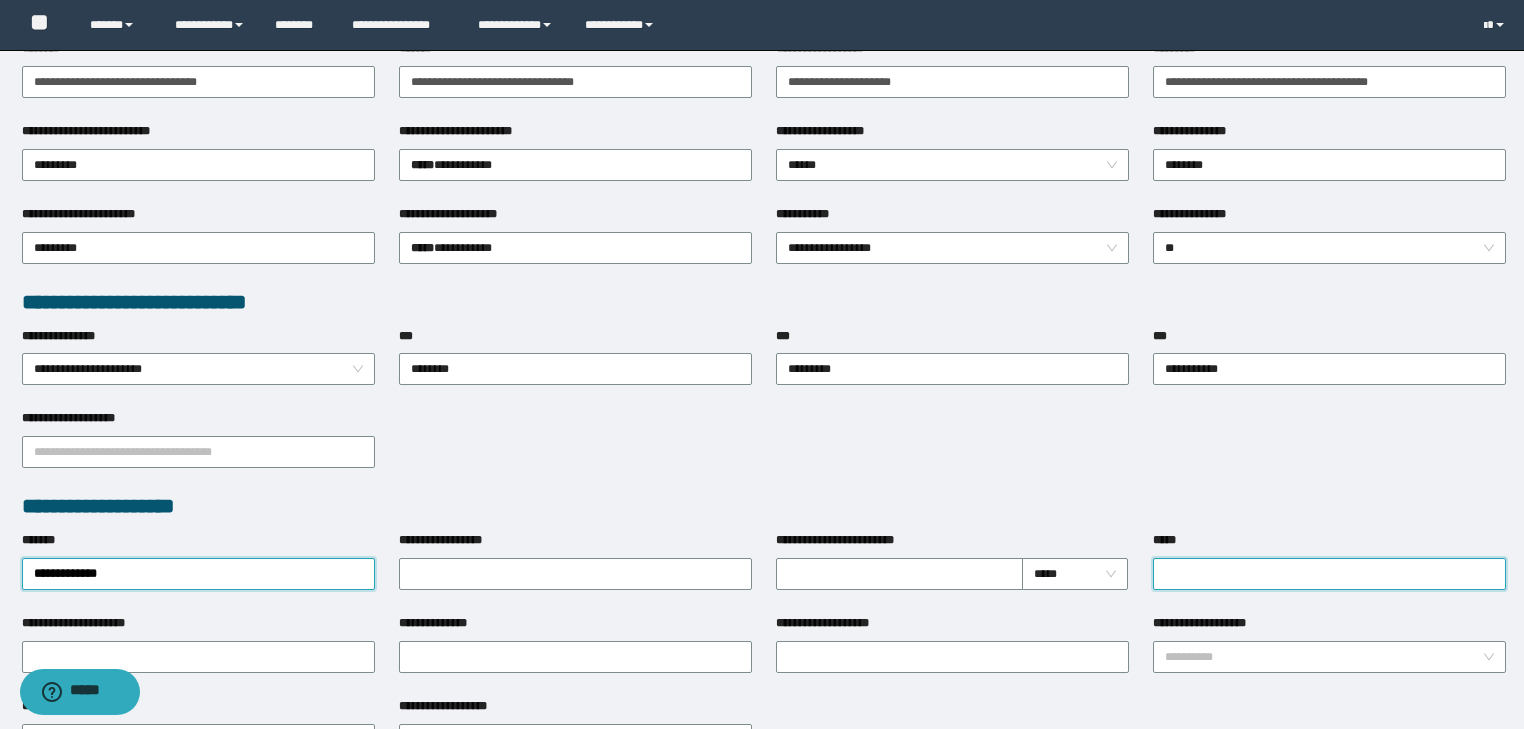 click on "*****" at bounding box center [1329, 574] 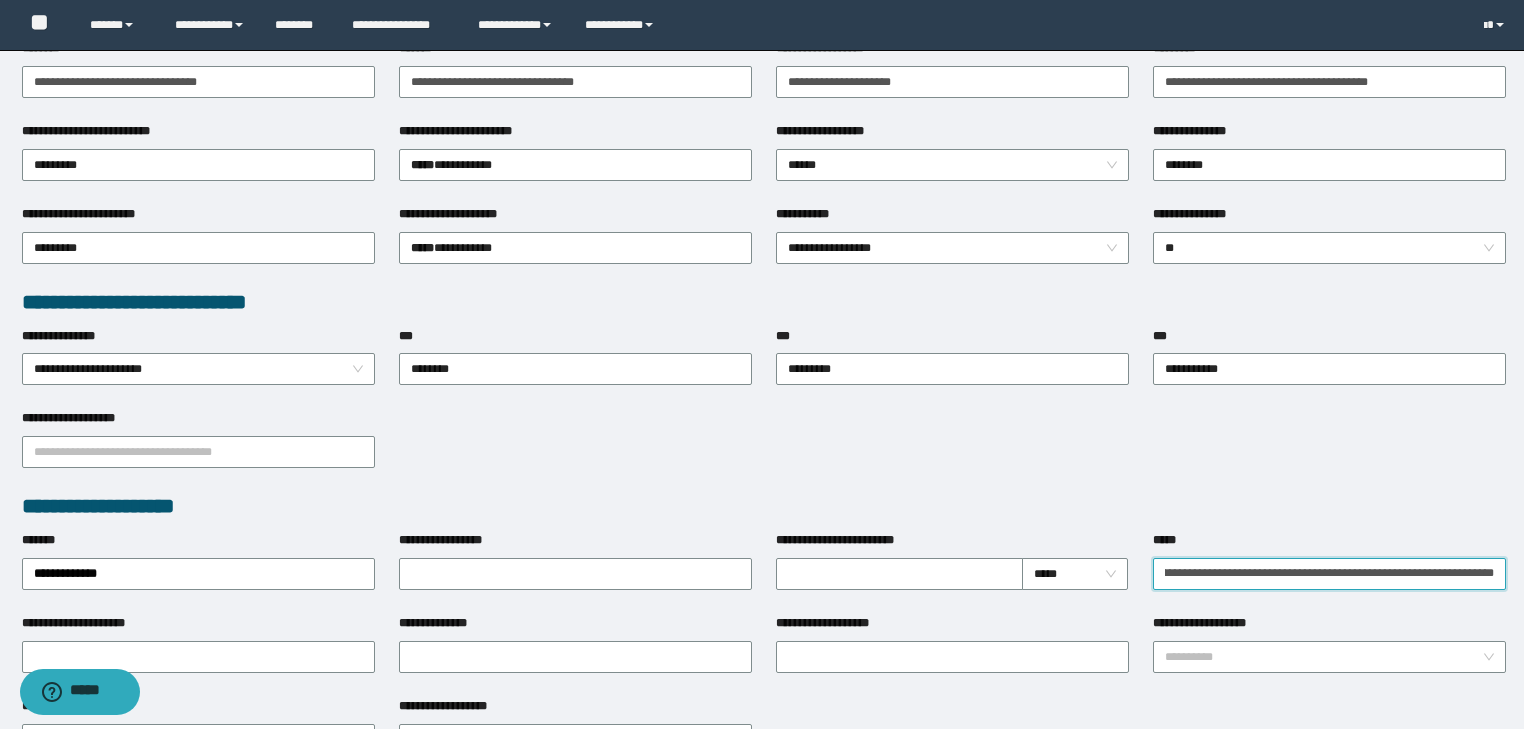 scroll, scrollTop: 0, scrollLeft: 47, axis: horizontal 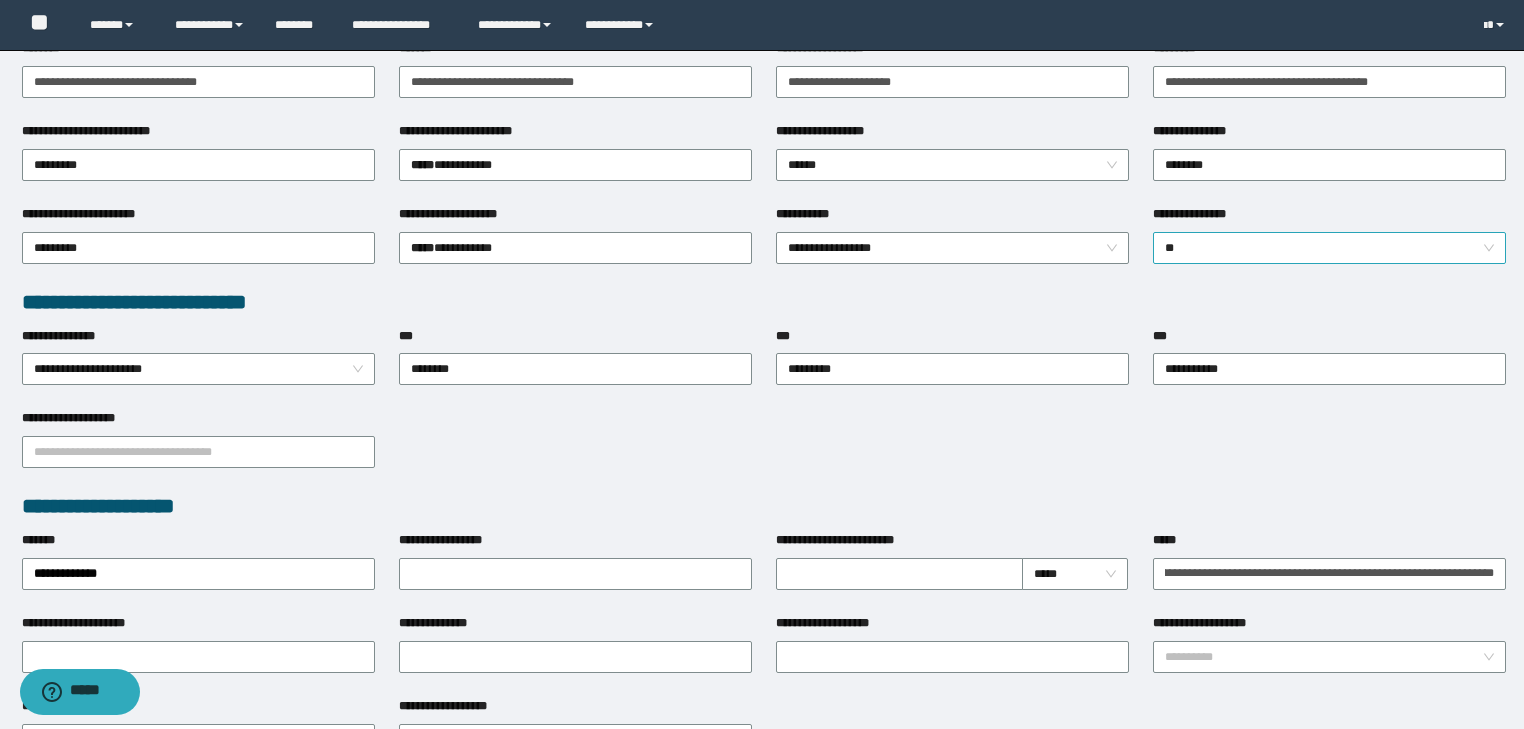 drag, startPoint x: 1451, startPoint y: 570, endPoint x: 1300, endPoint y: 230, distance: 372.02286 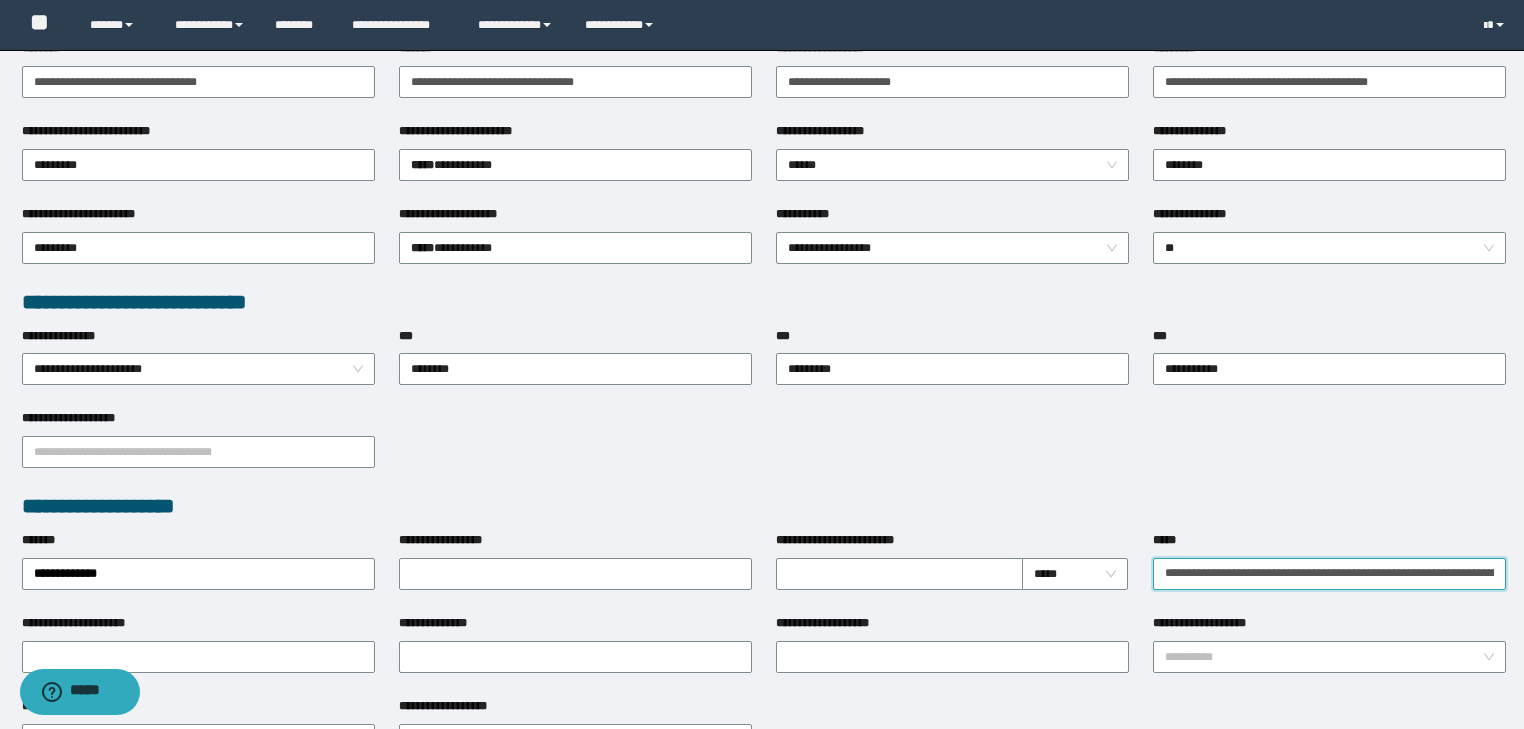 drag, startPoint x: 1469, startPoint y: 573, endPoint x: 1500, endPoint y: 607, distance: 46.010868 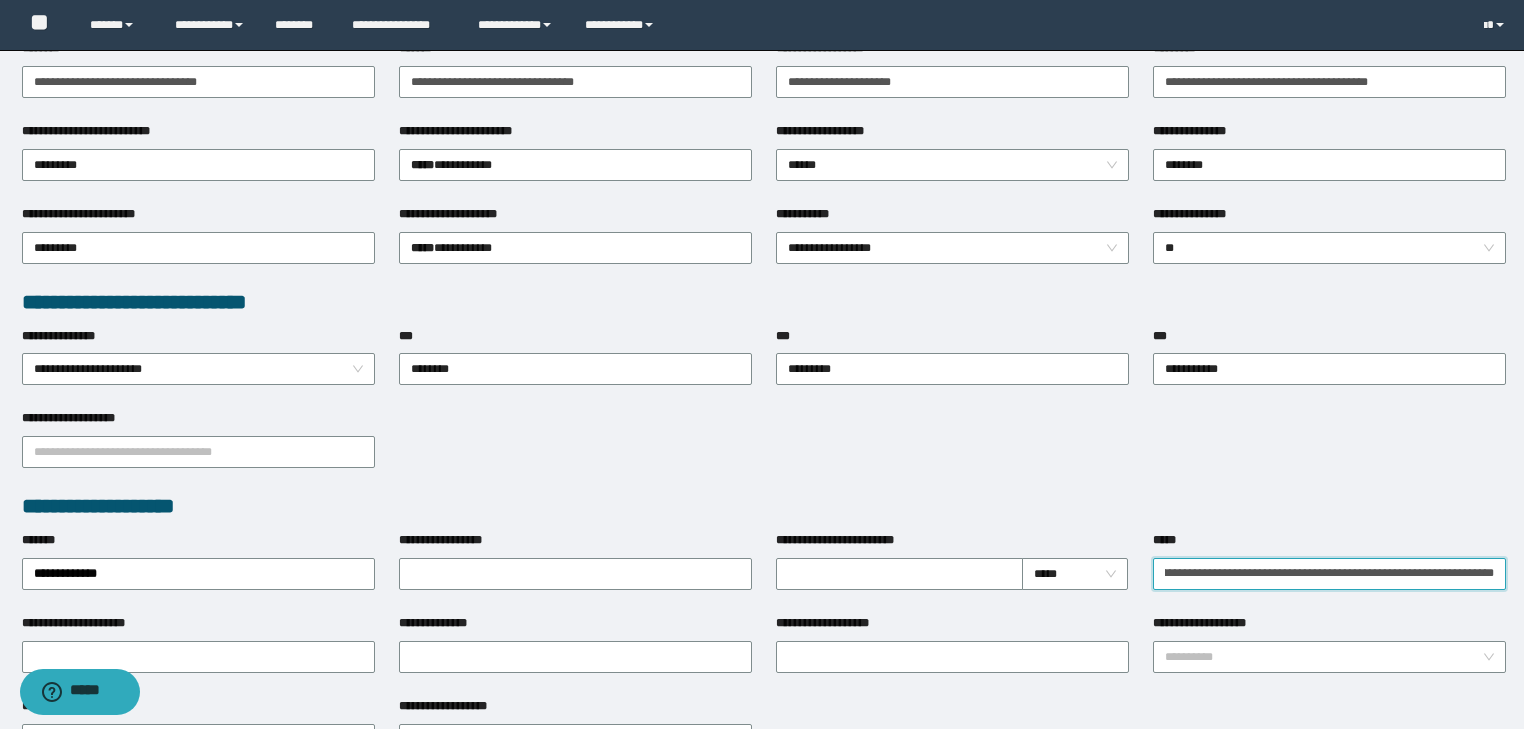 scroll, scrollTop: 0, scrollLeft: 42, axis: horizontal 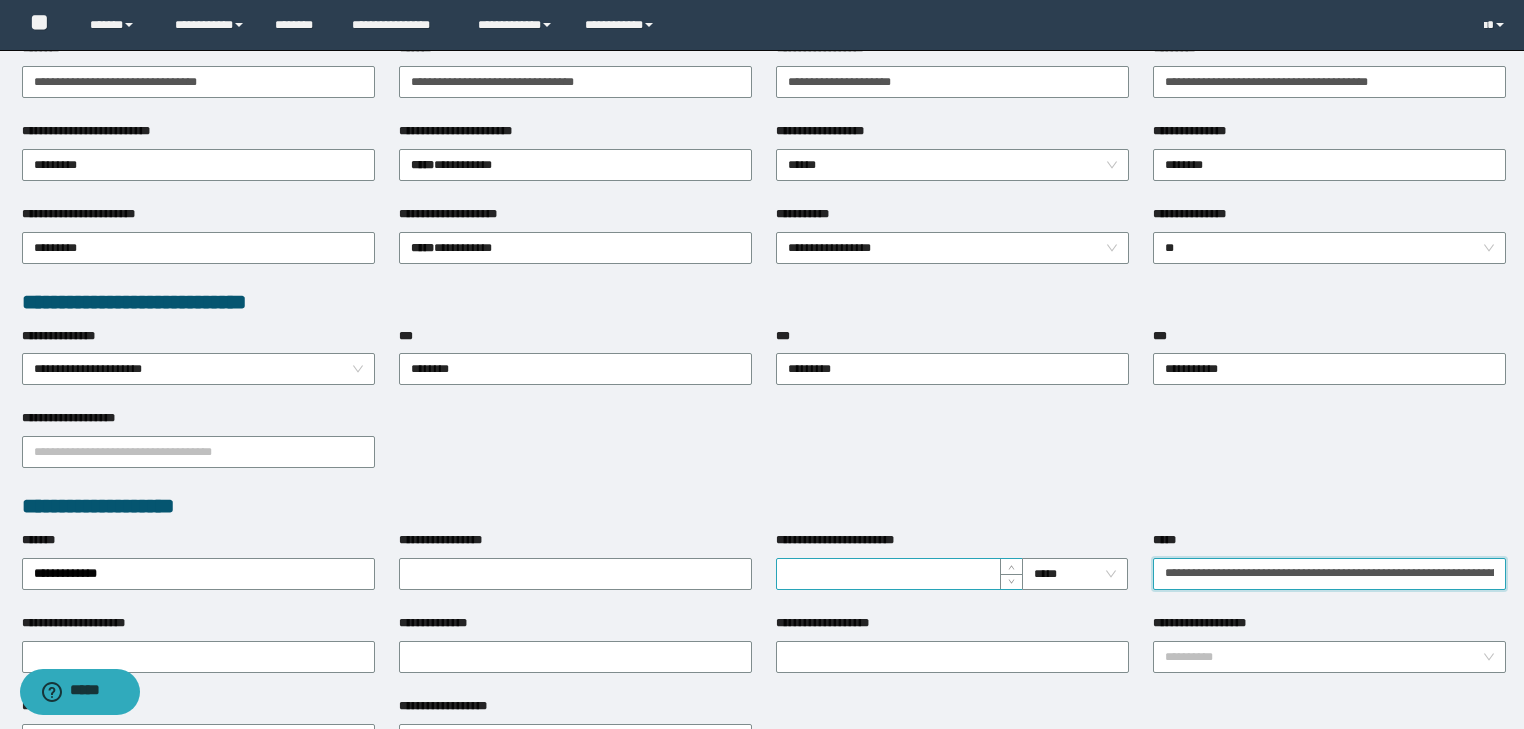 drag, startPoint x: 1504, startPoint y: 569, endPoint x: 996, endPoint y: 568, distance: 508.00098 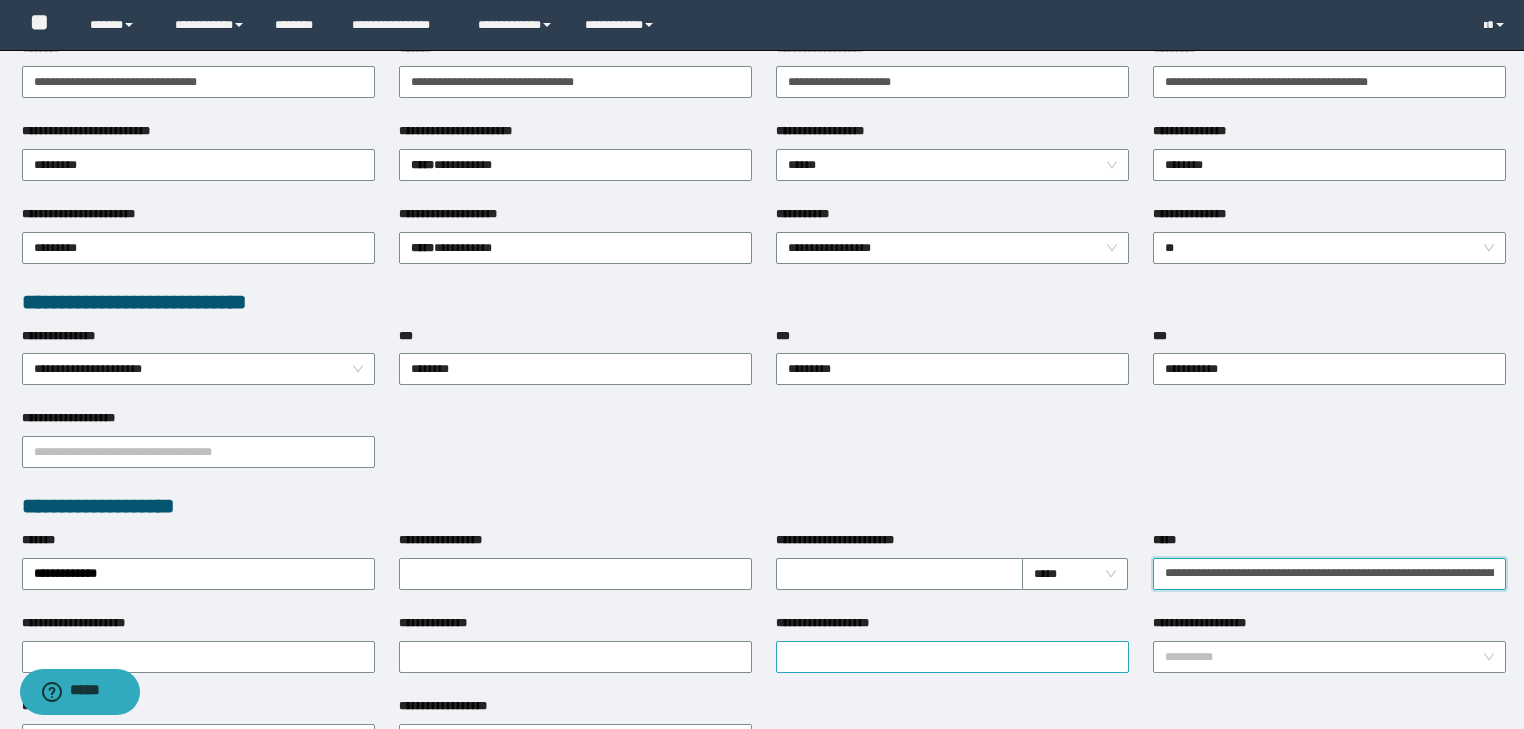 type on "**********" 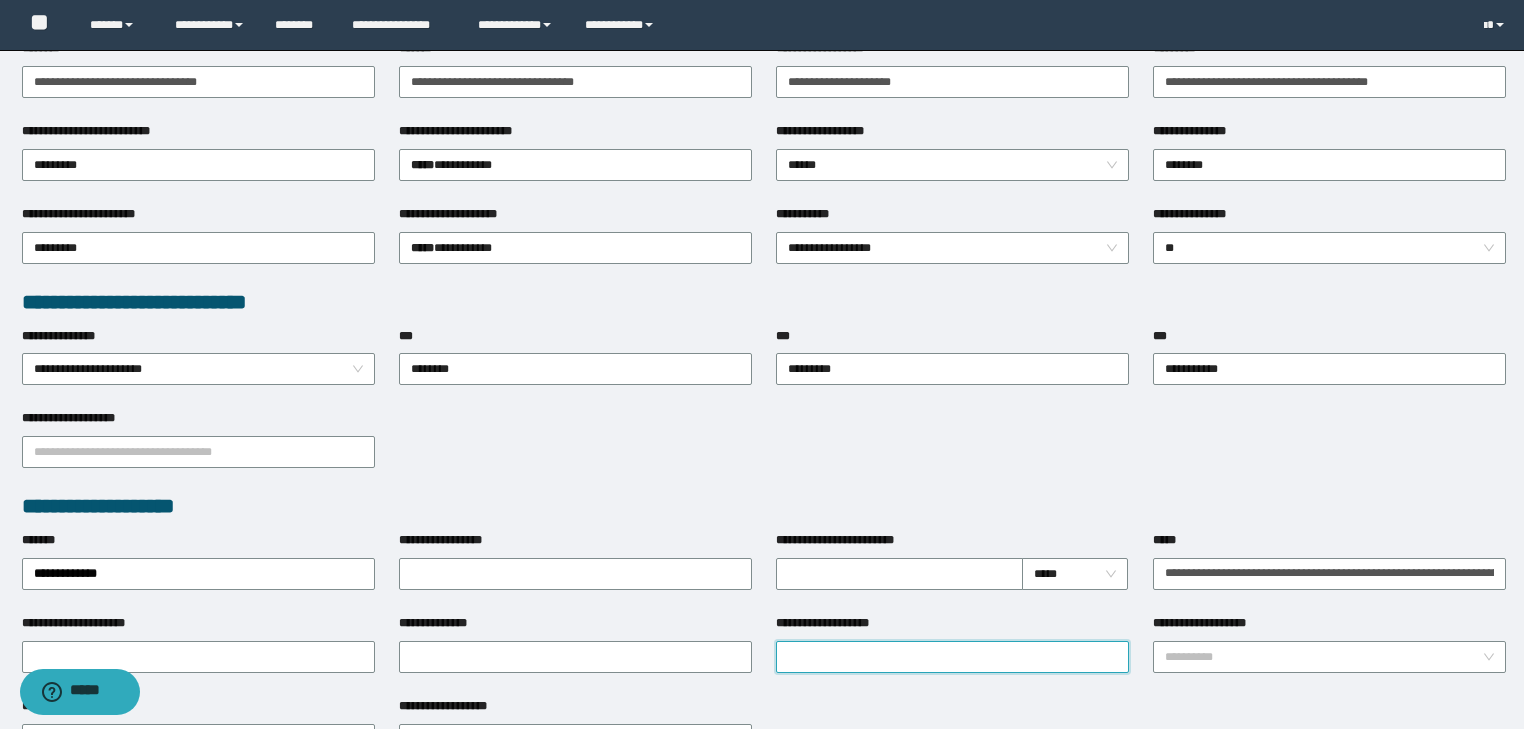 click on "**********" at bounding box center (952, 657) 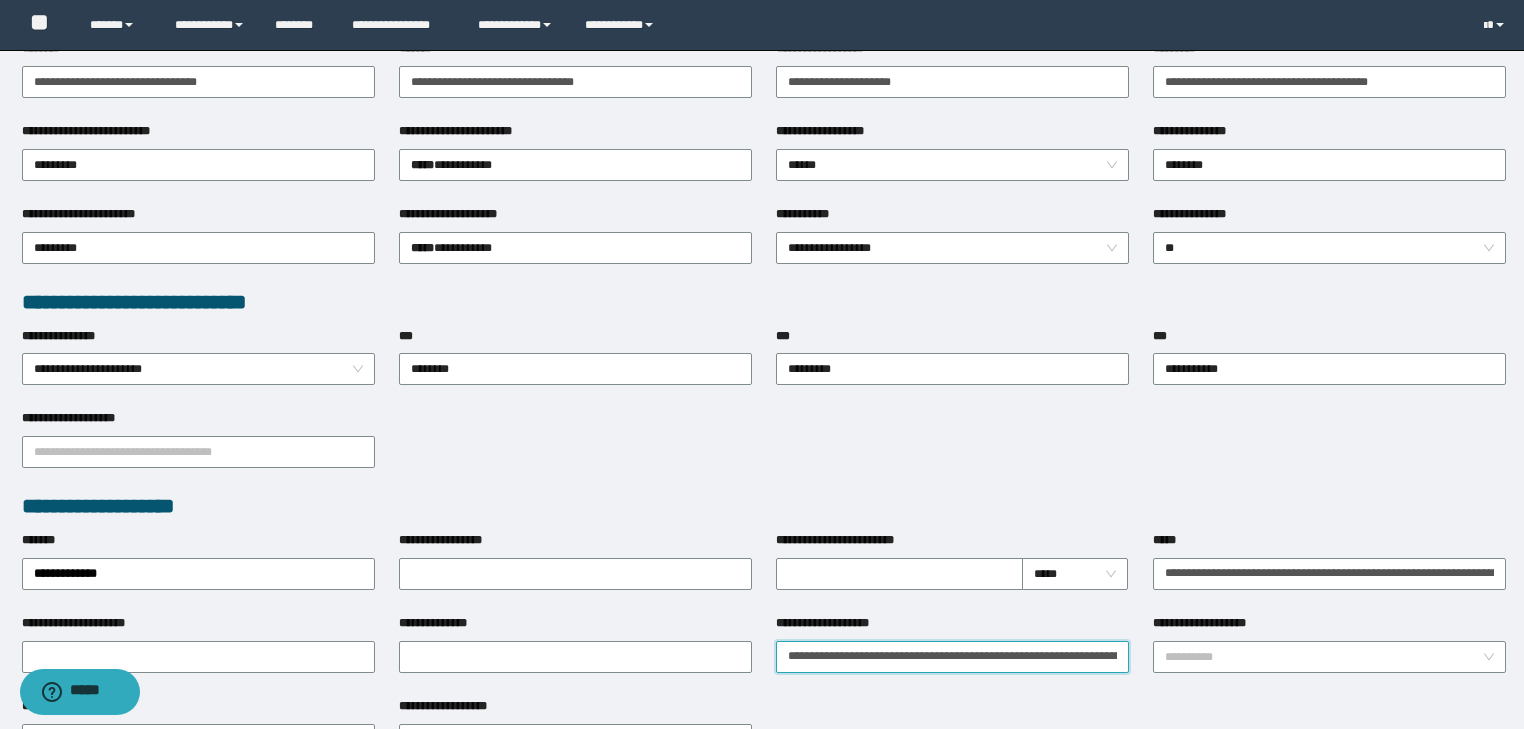 scroll, scrollTop: 0, scrollLeft: 43, axis: horizontal 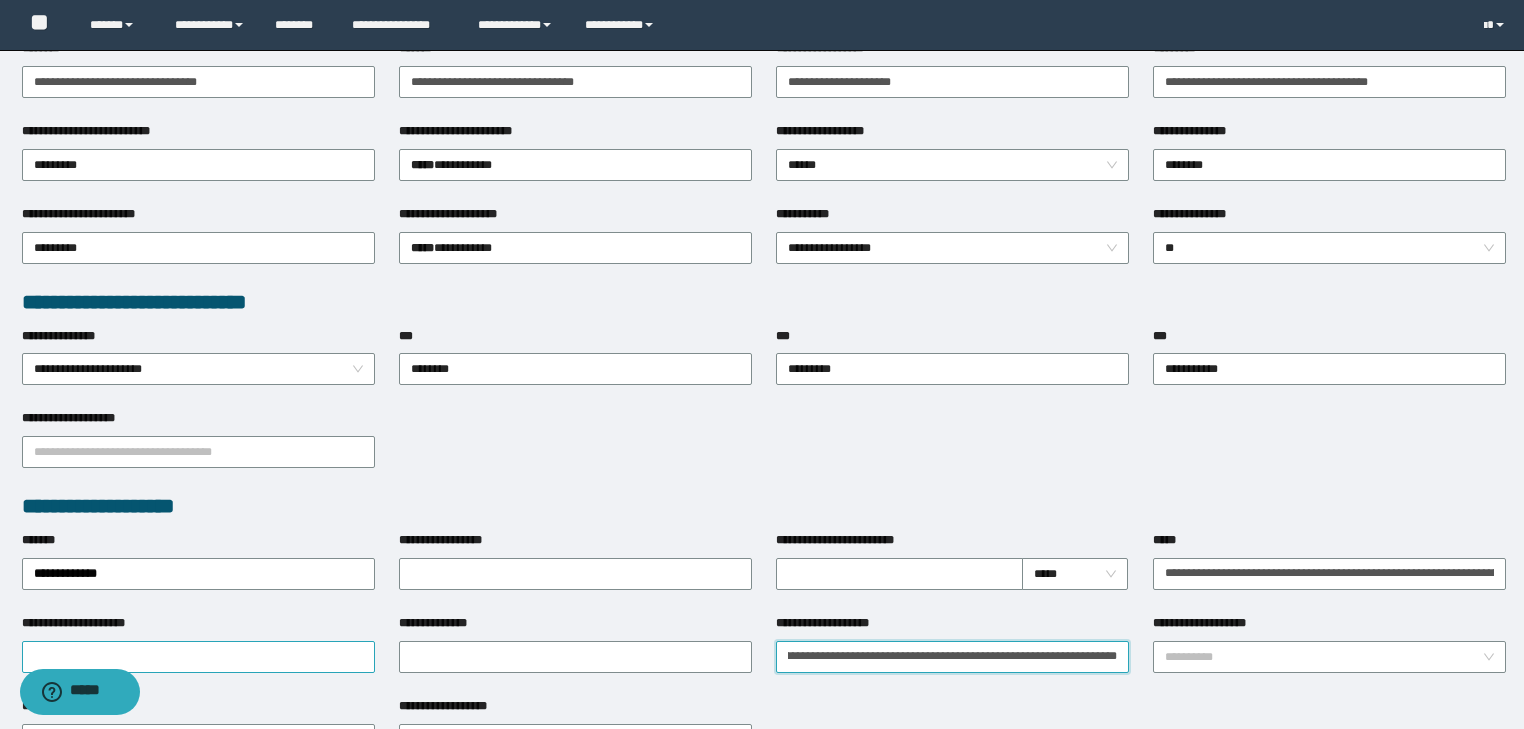 type on "**********" 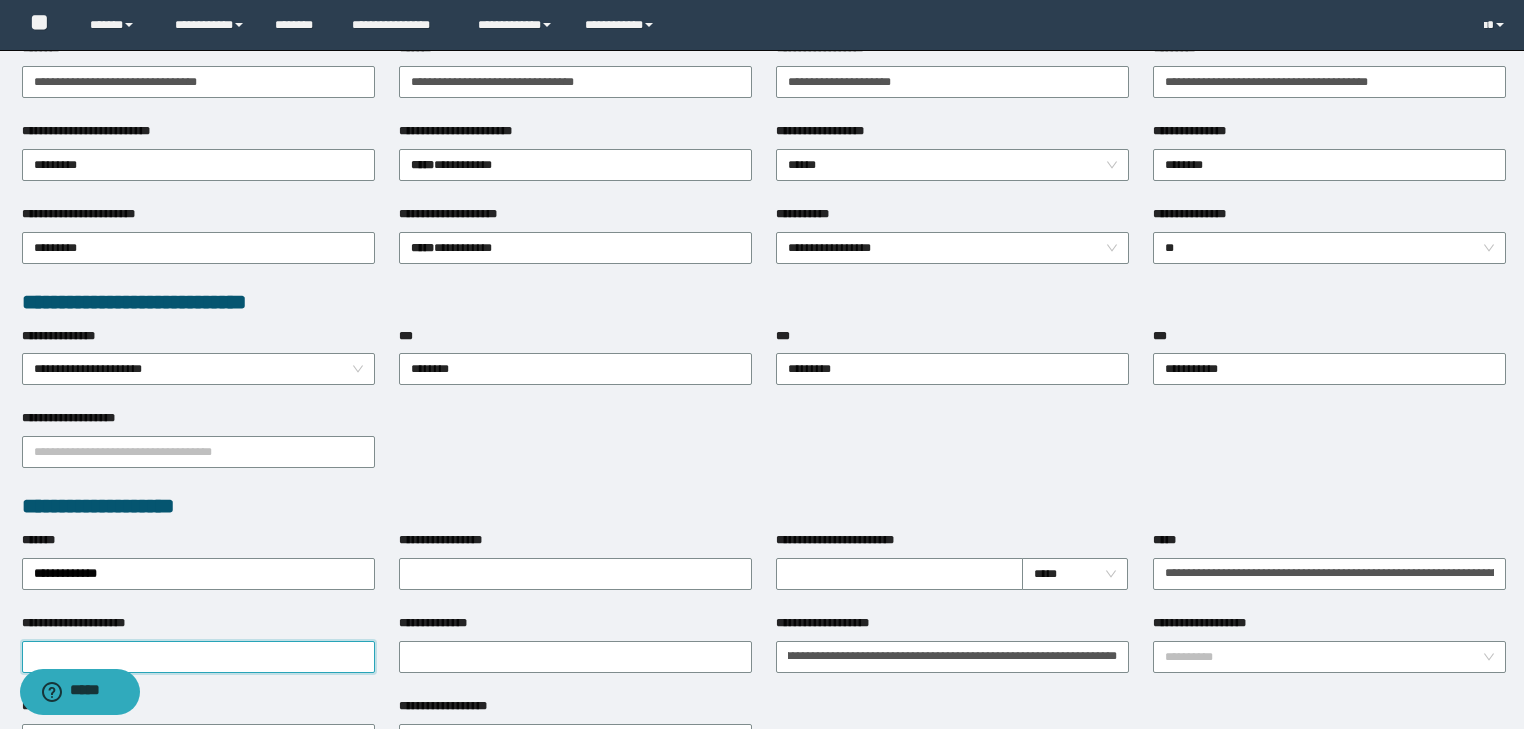 click on "**********" at bounding box center [198, 657] 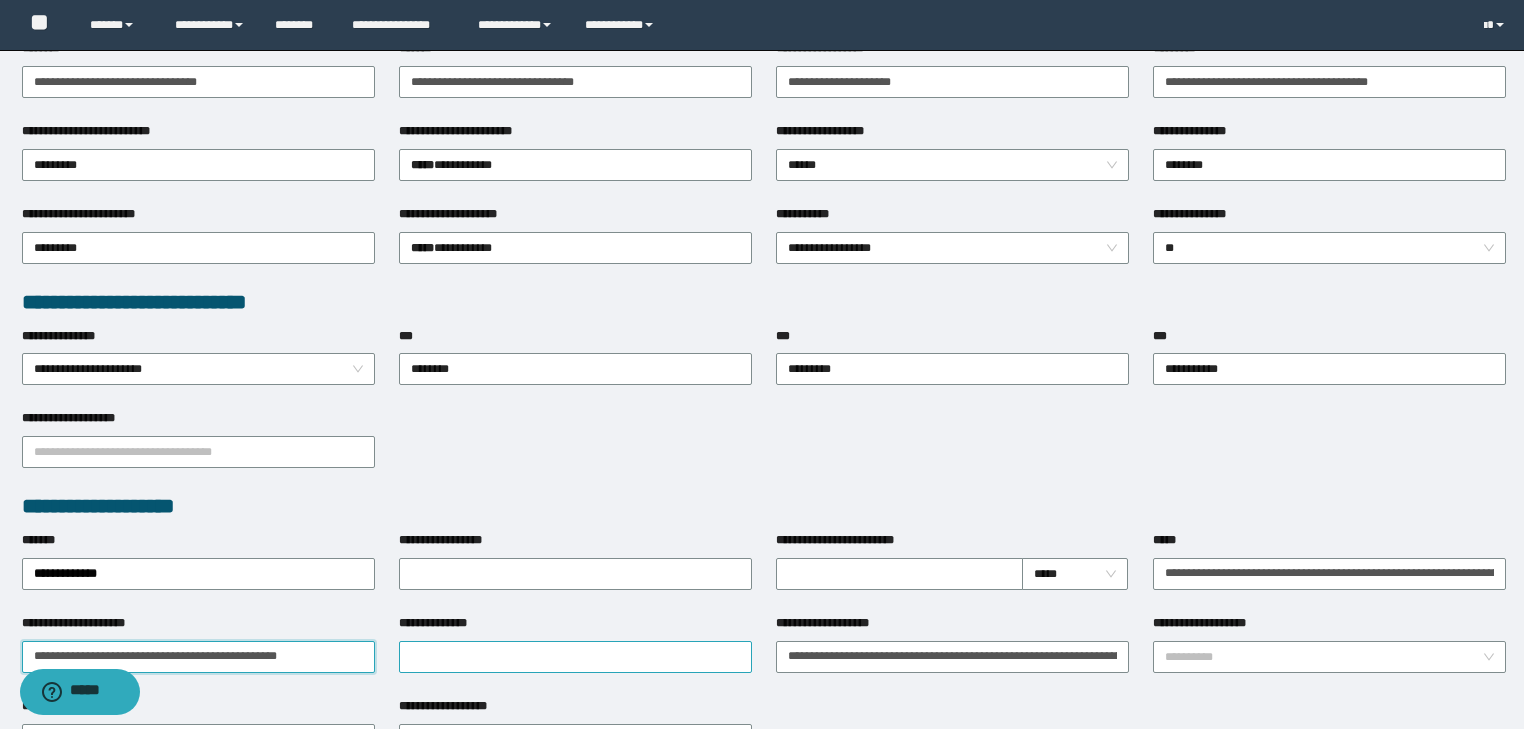 type on "**********" 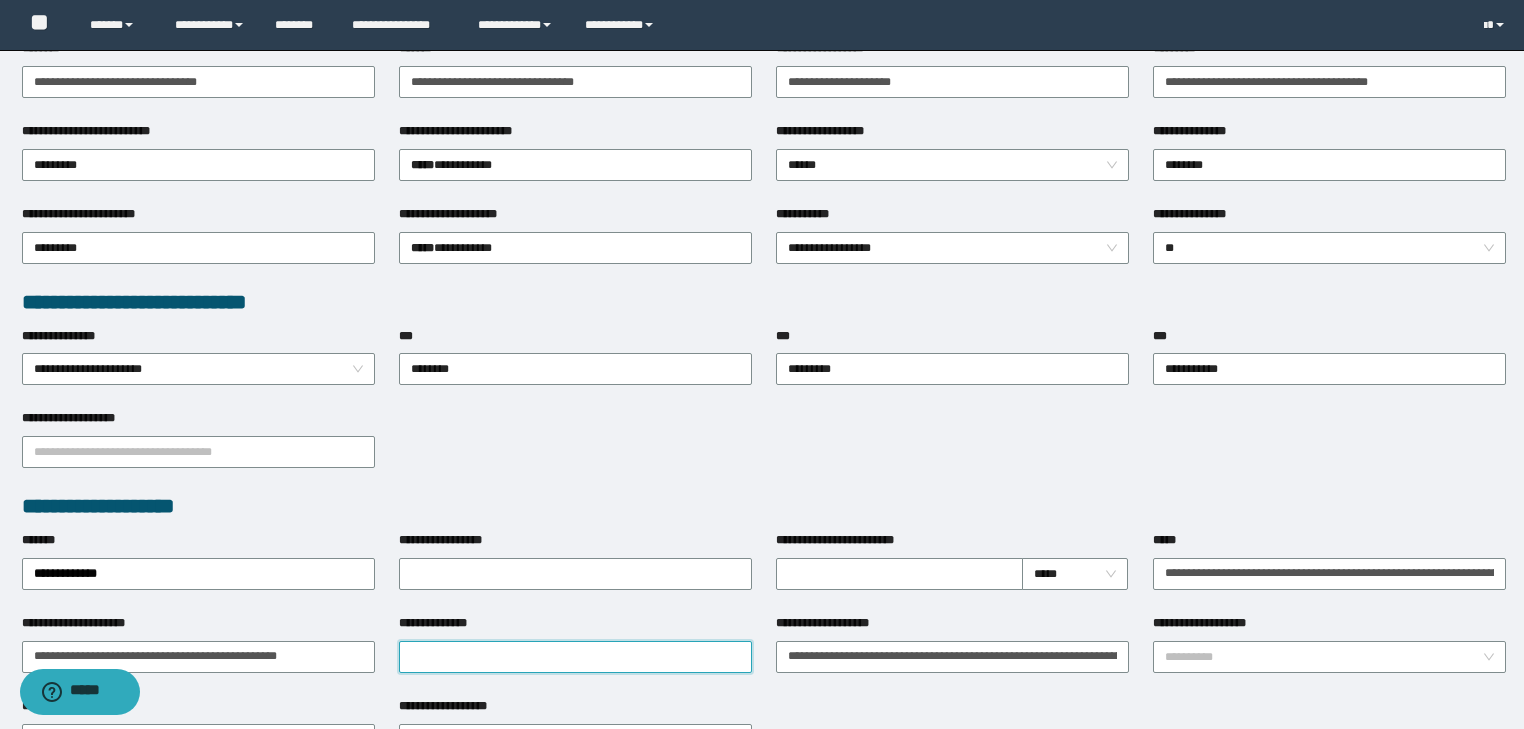 click on "**********" at bounding box center (575, 657) 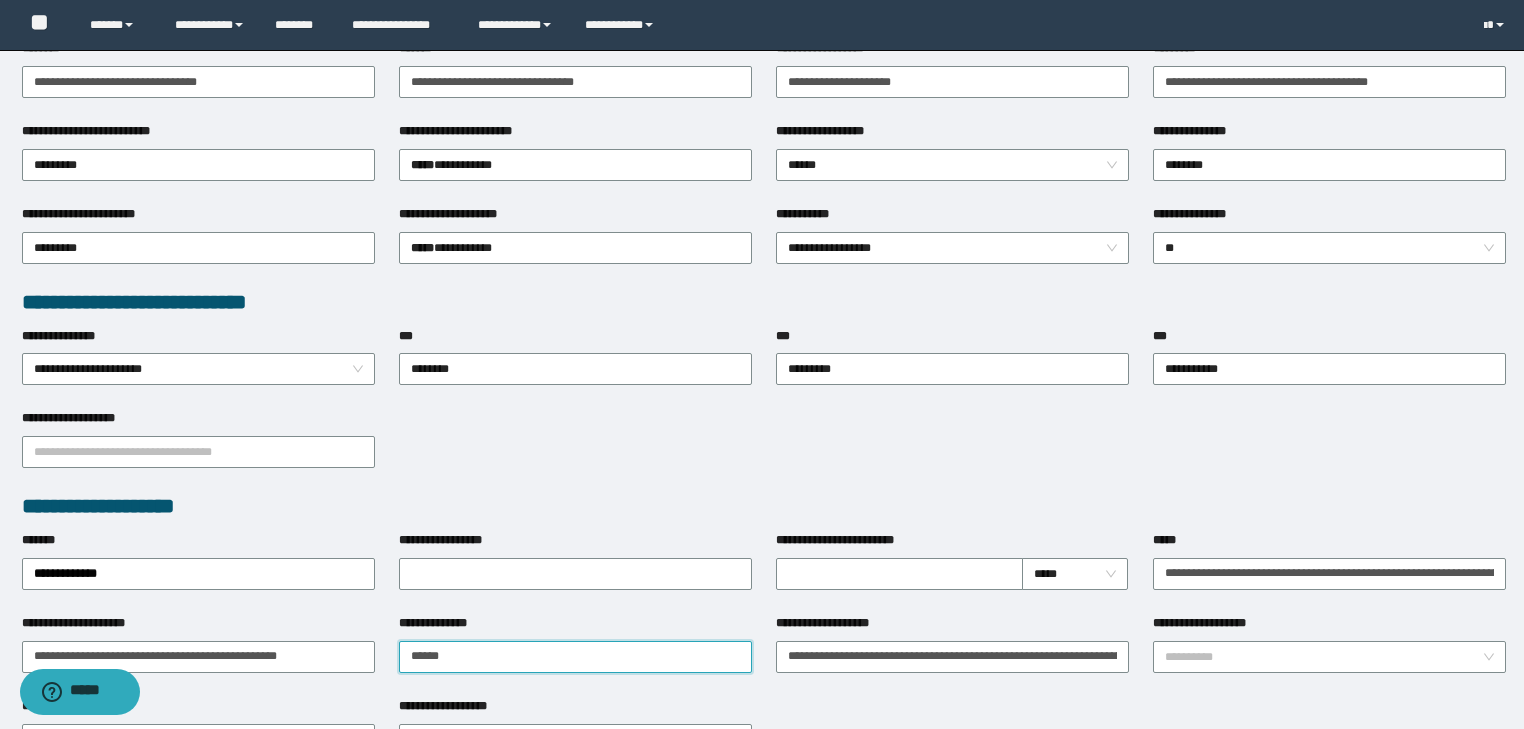 type on "**********" 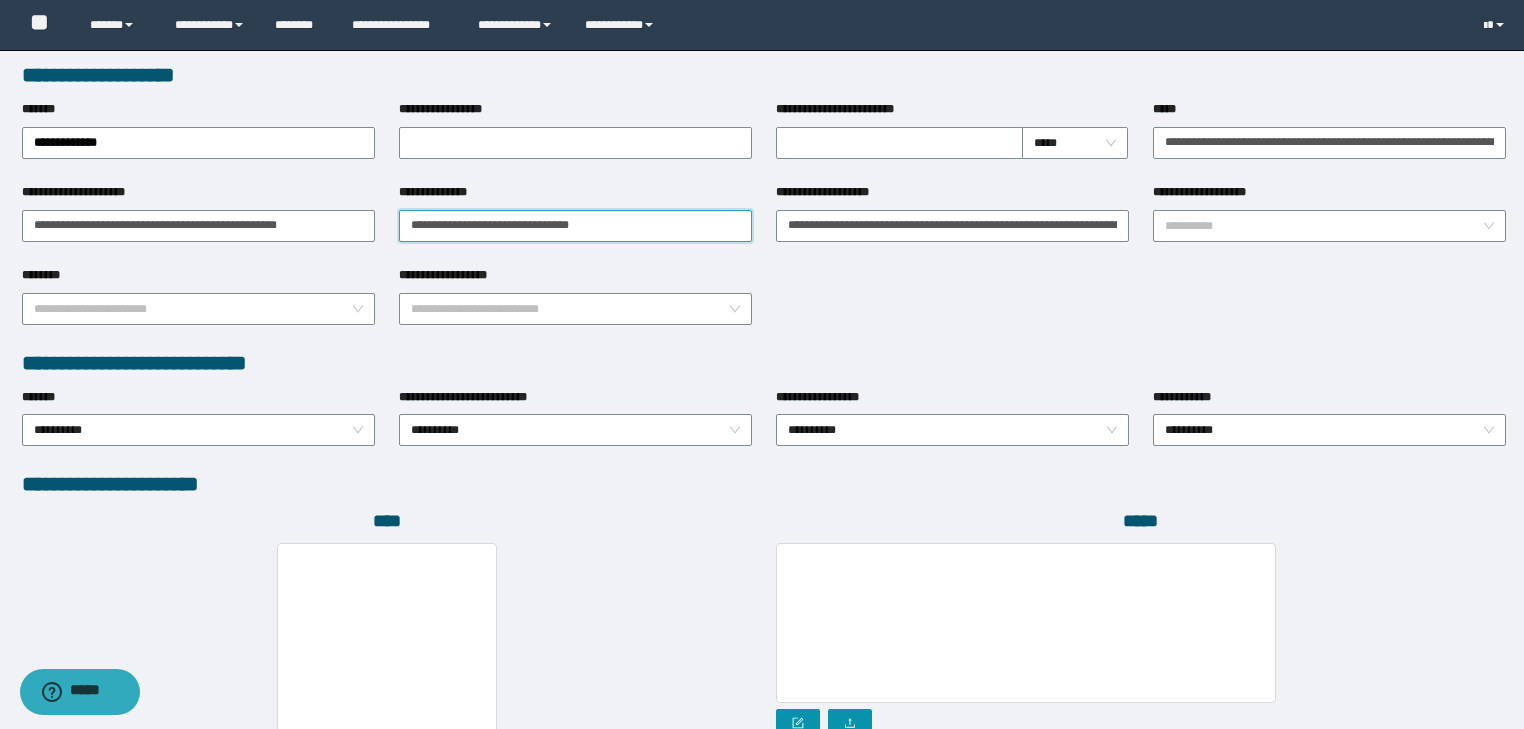 scroll, scrollTop: 880, scrollLeft: 0, axis: vertical 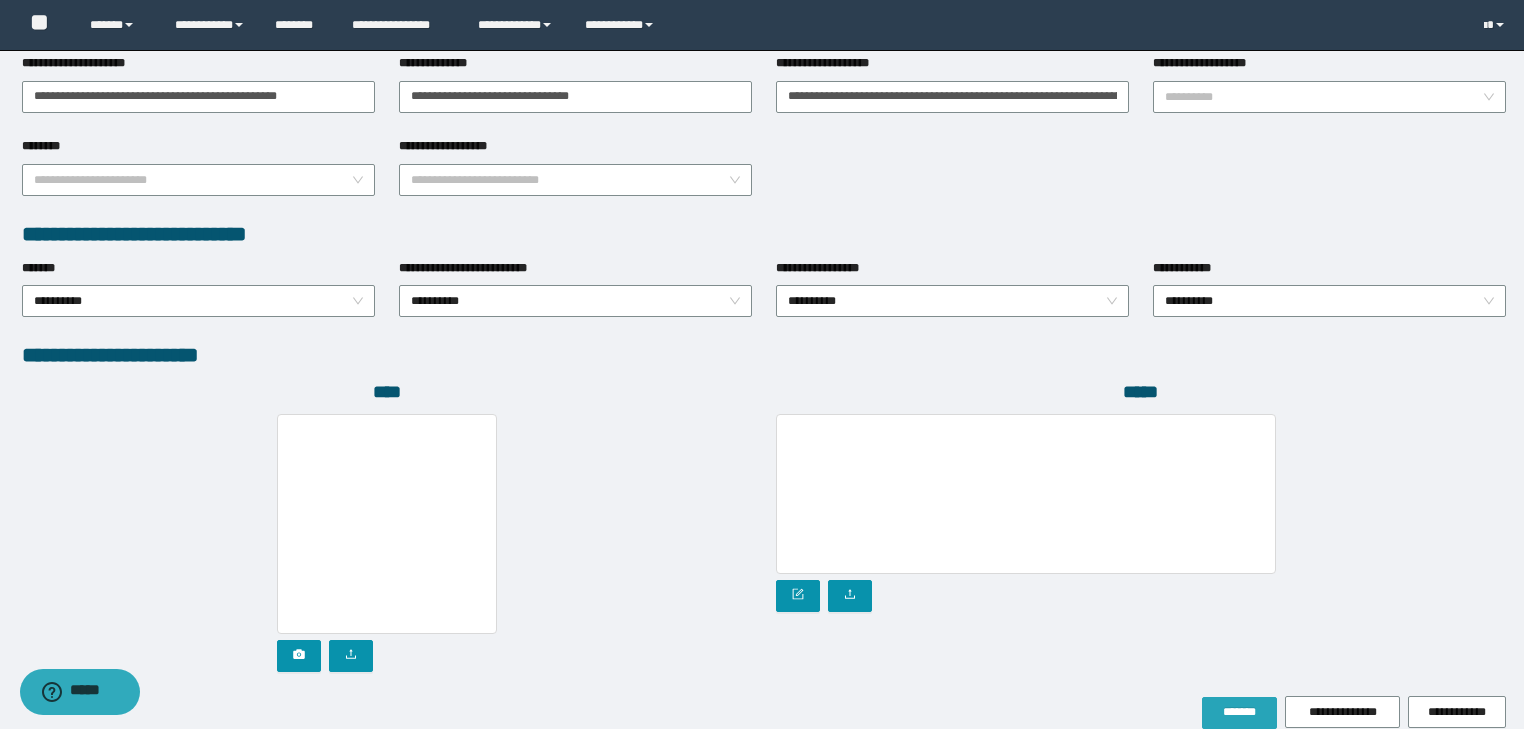 click on "*******" at bounding box center [1239, 712] 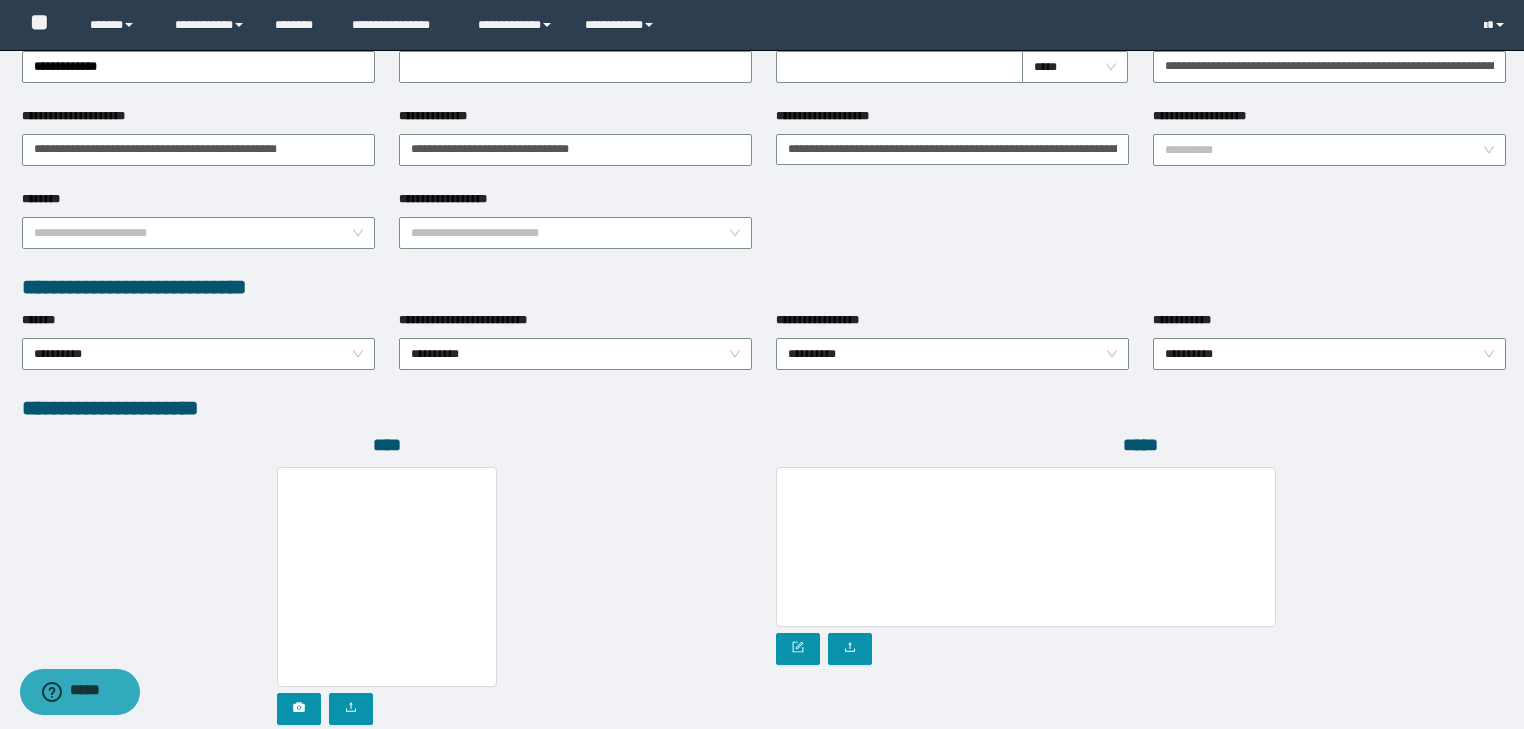 scroll, scrollTop: 452, scrollLeft: 0, axis: vertical 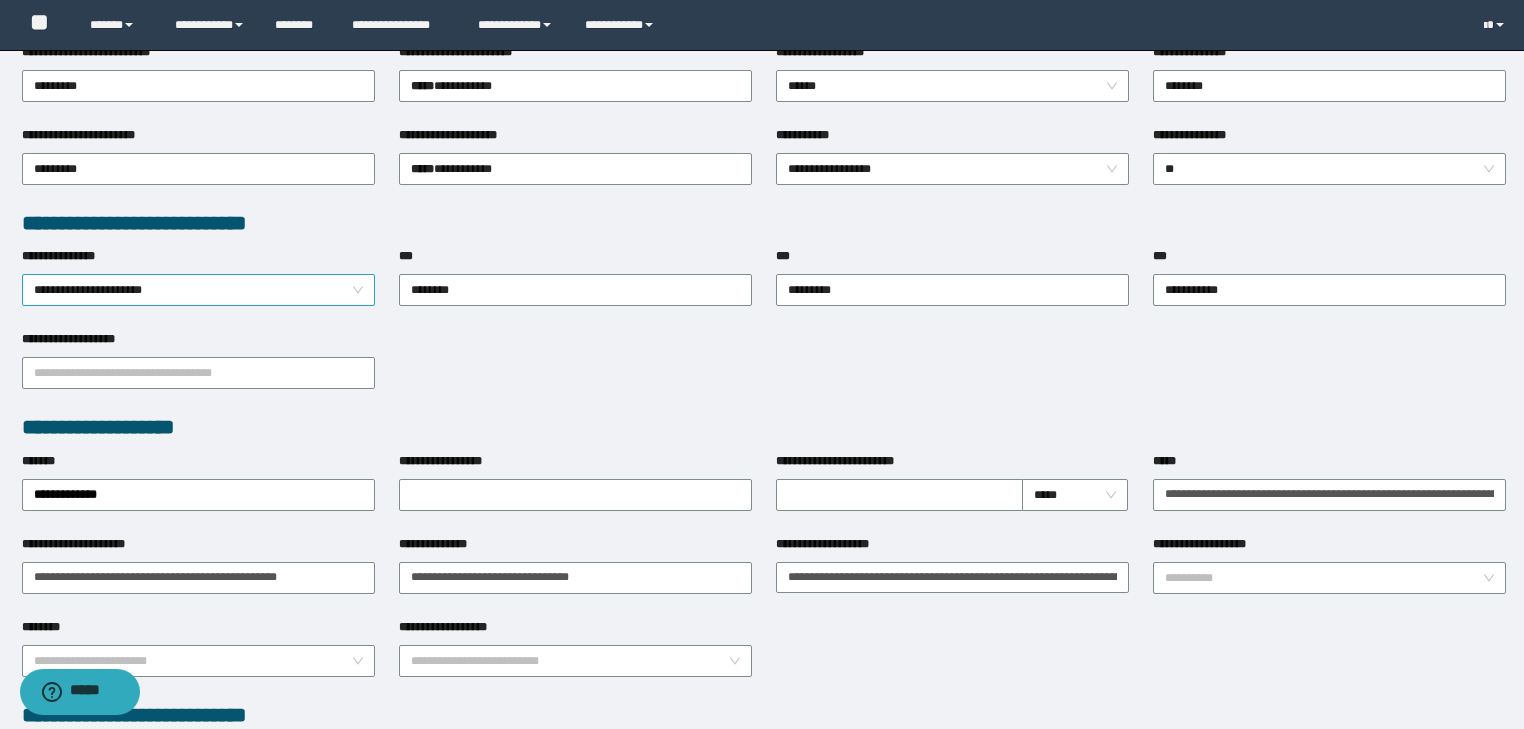 click on "**********" at bounding box center [199, 290] 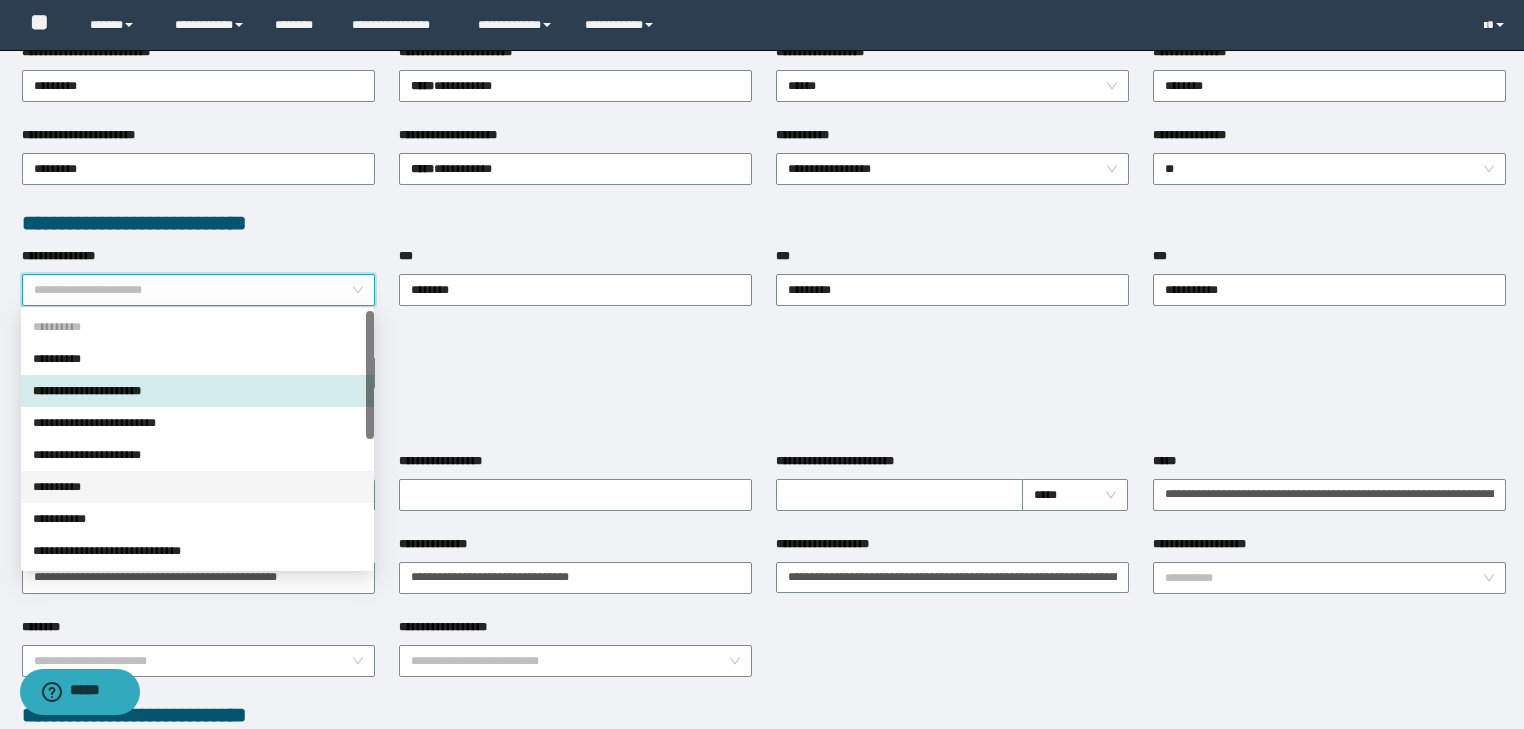 click on "**********" at bounding box center (197, 487) 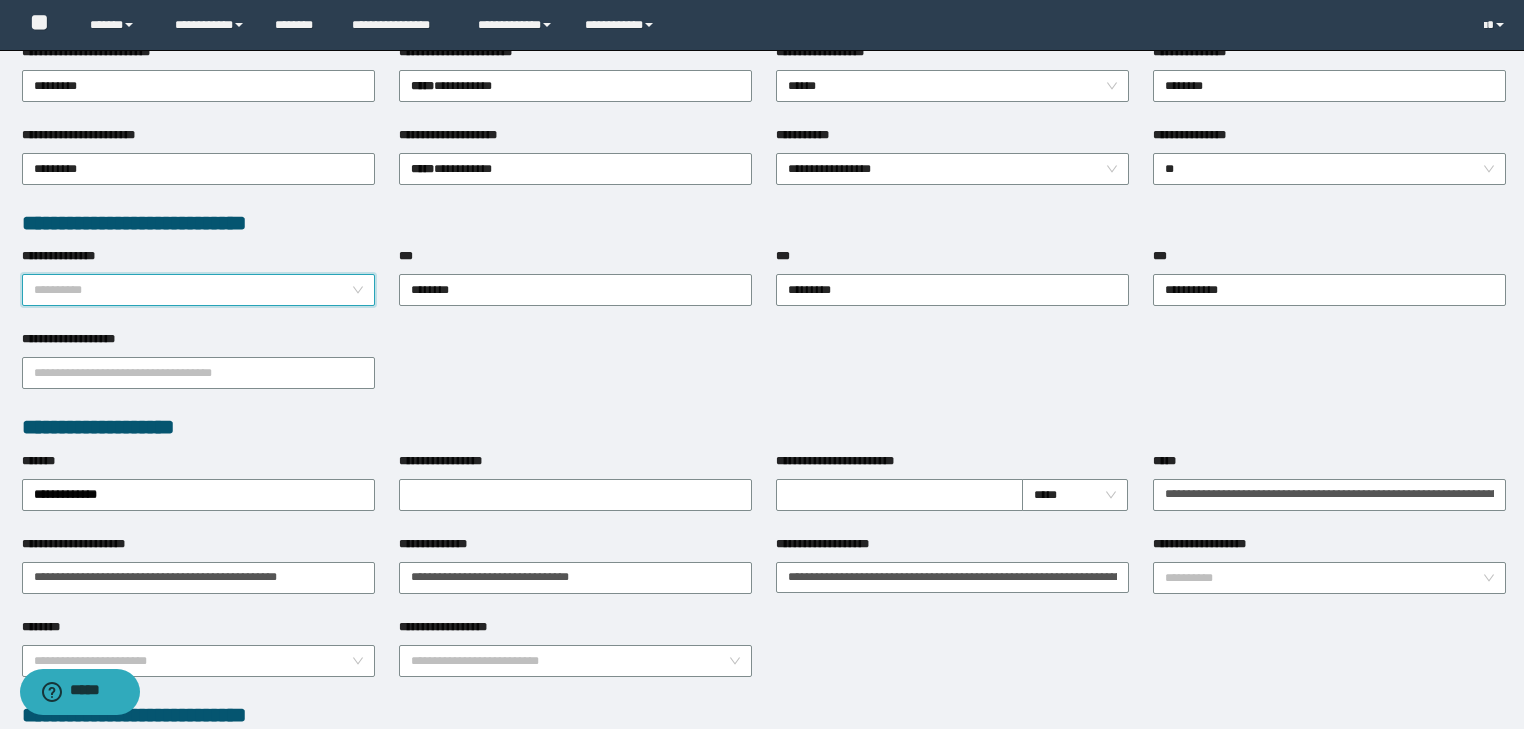 click on "**********" at bounding box center (199, 290) 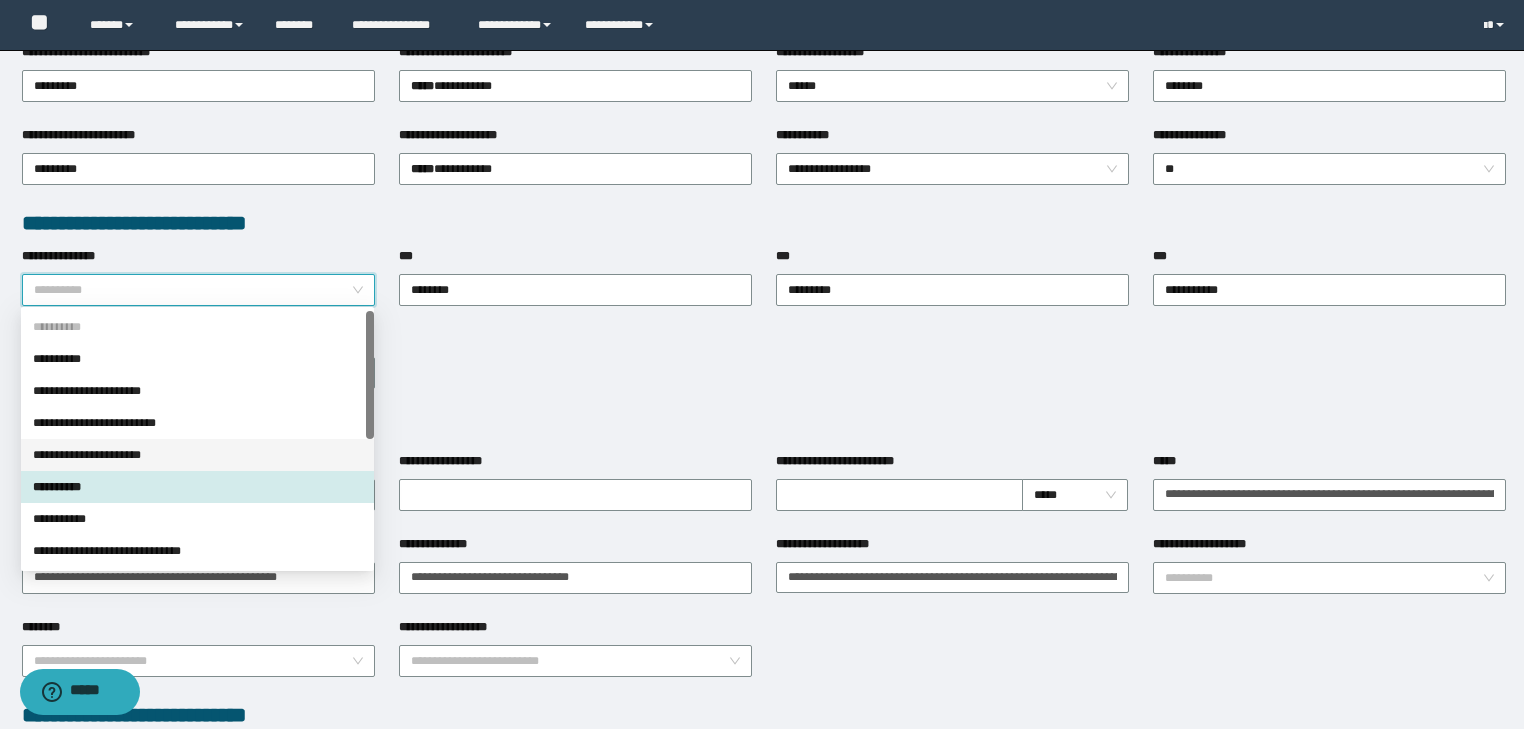 scroll, scrollTop: 160, scrollLeft: 0, axis: vertical 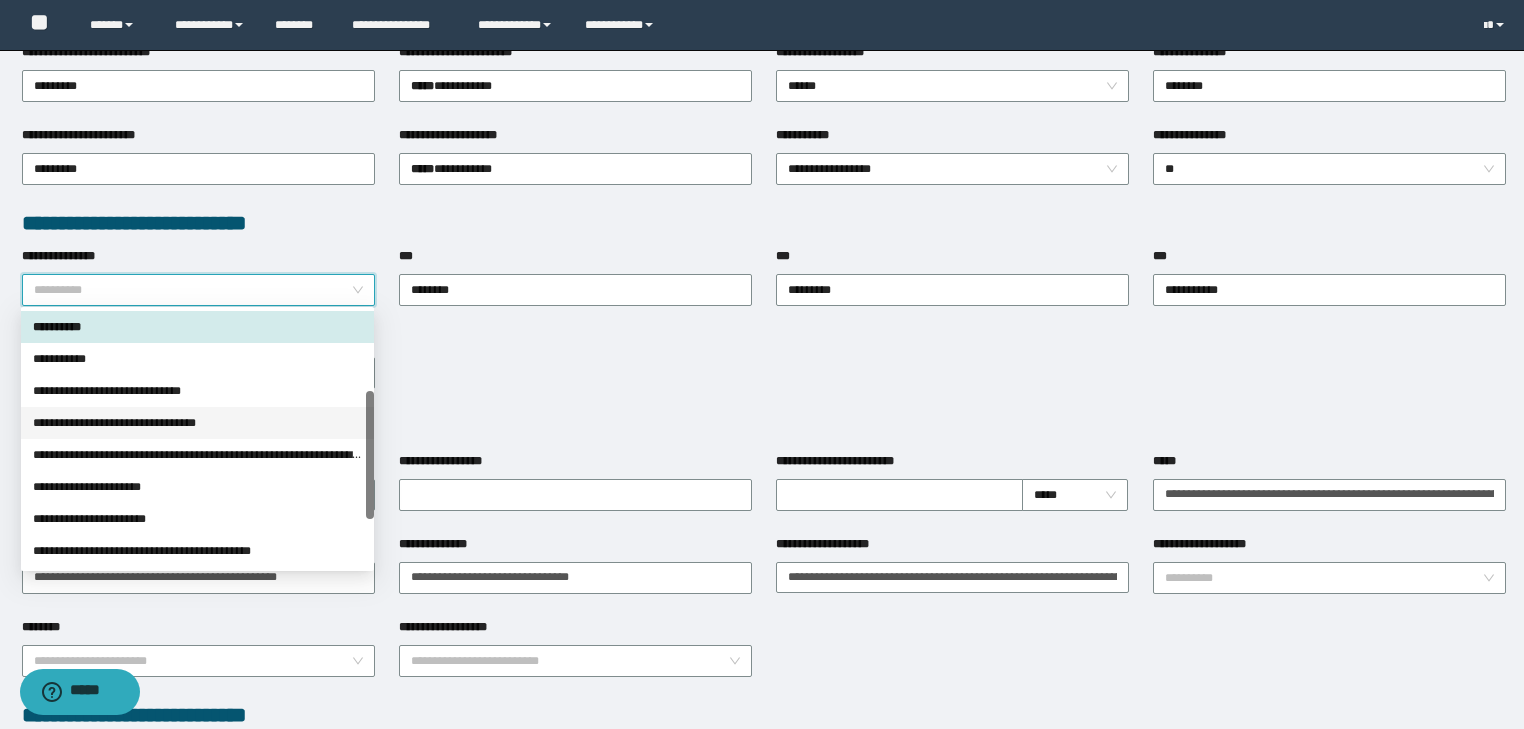 click on "**********" at bounding box center (197, 423) 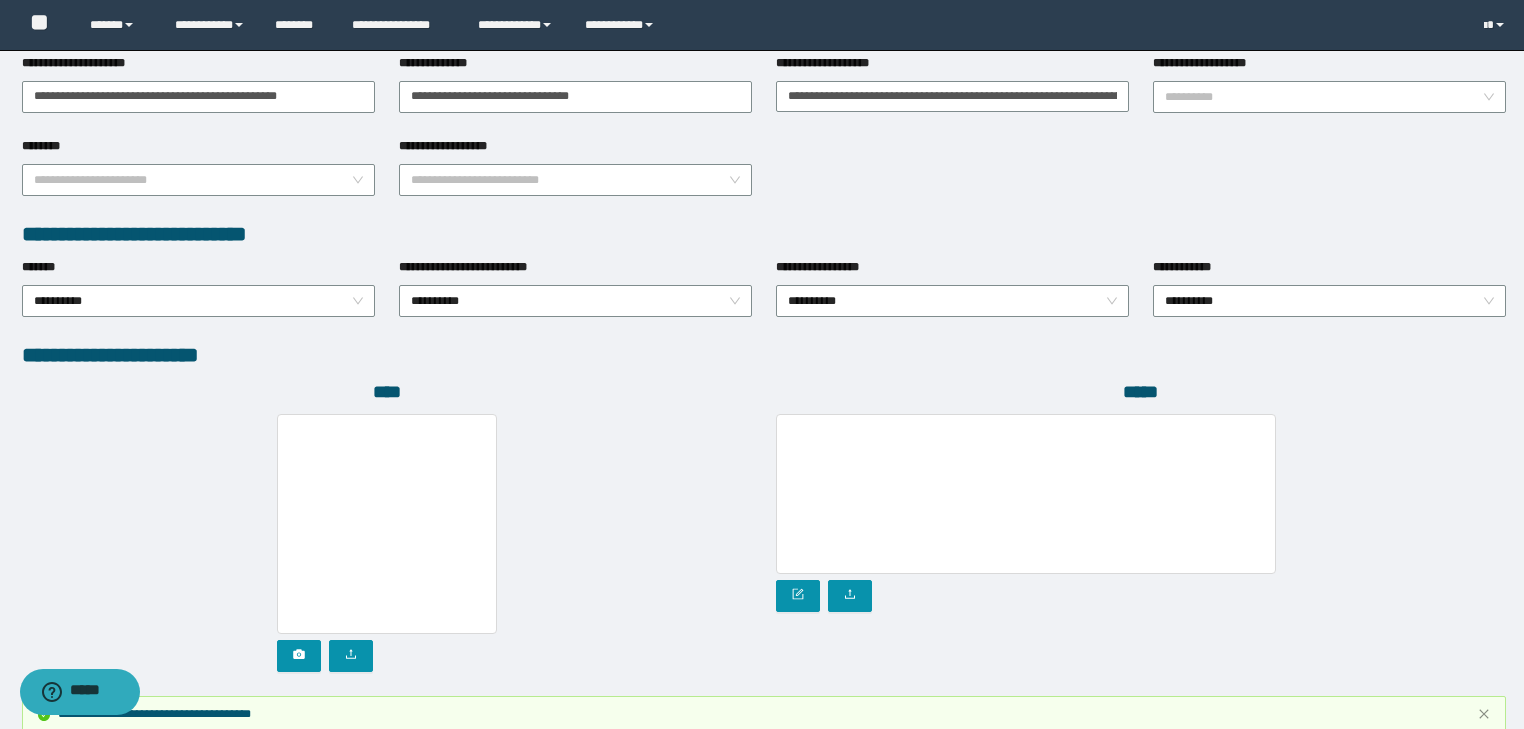 scroll, scrollTop: 1012, scrollLeft: 0, axis: vertical 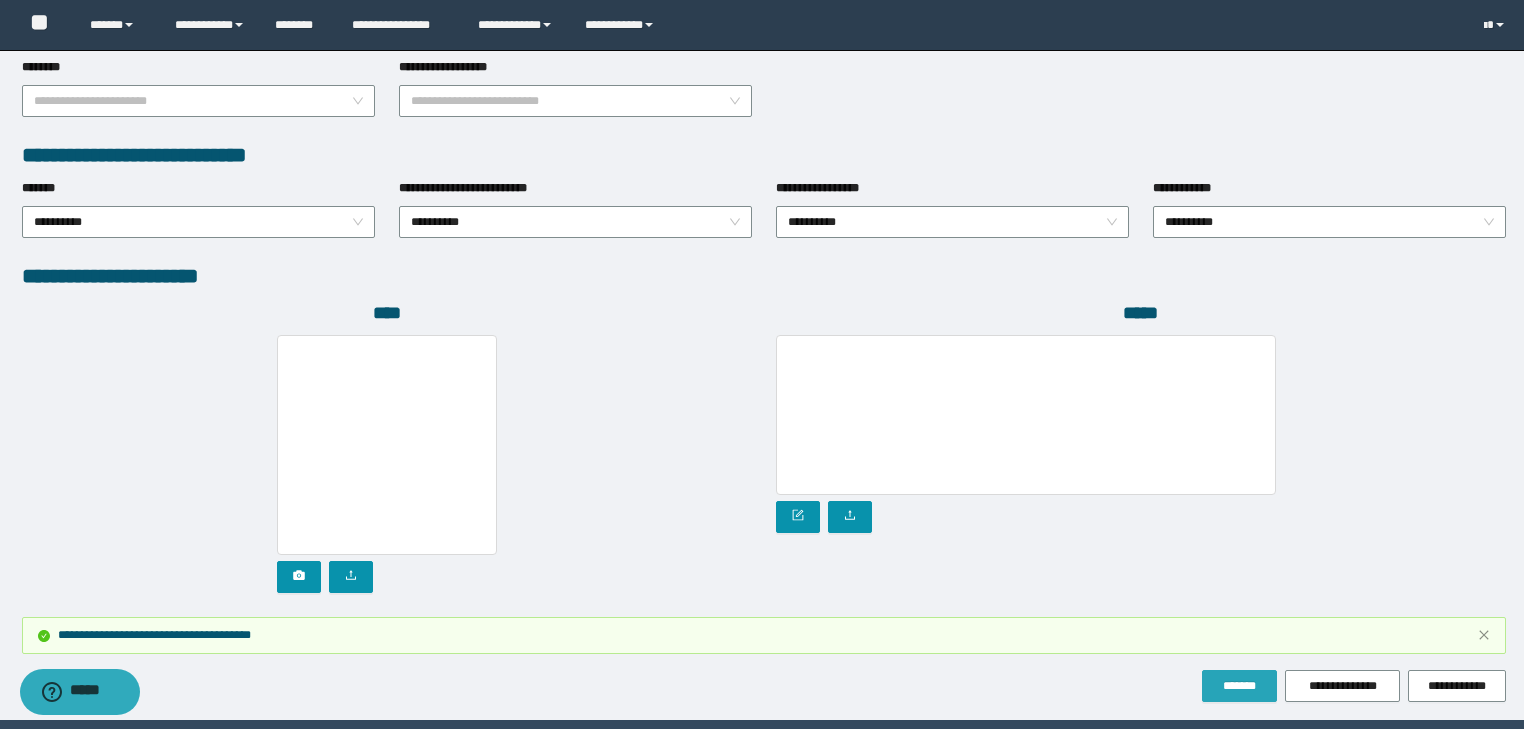 click on "*******" at bounding box center [1239, 686] 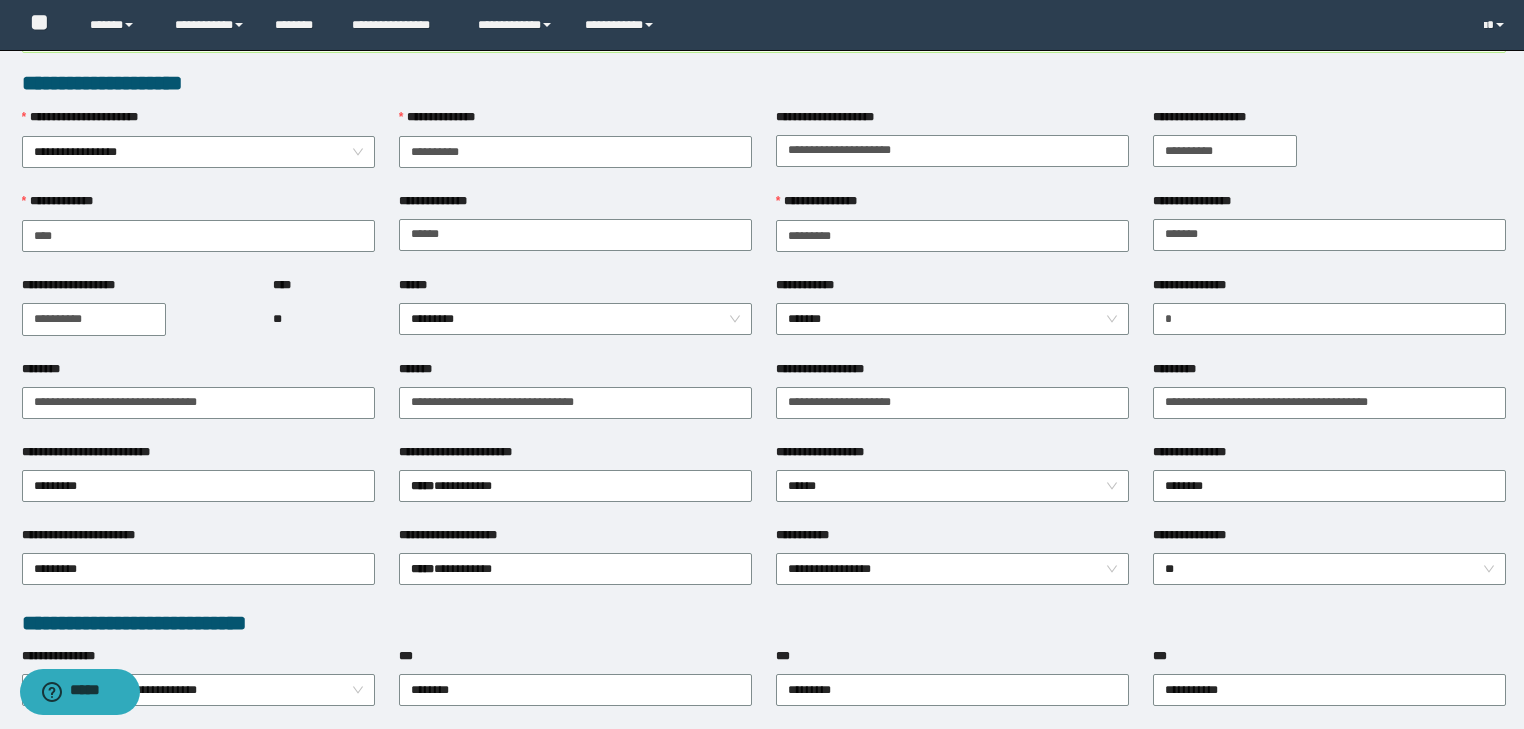 scroll, scrollTop: 0, scrollLeft: 0, axis: both 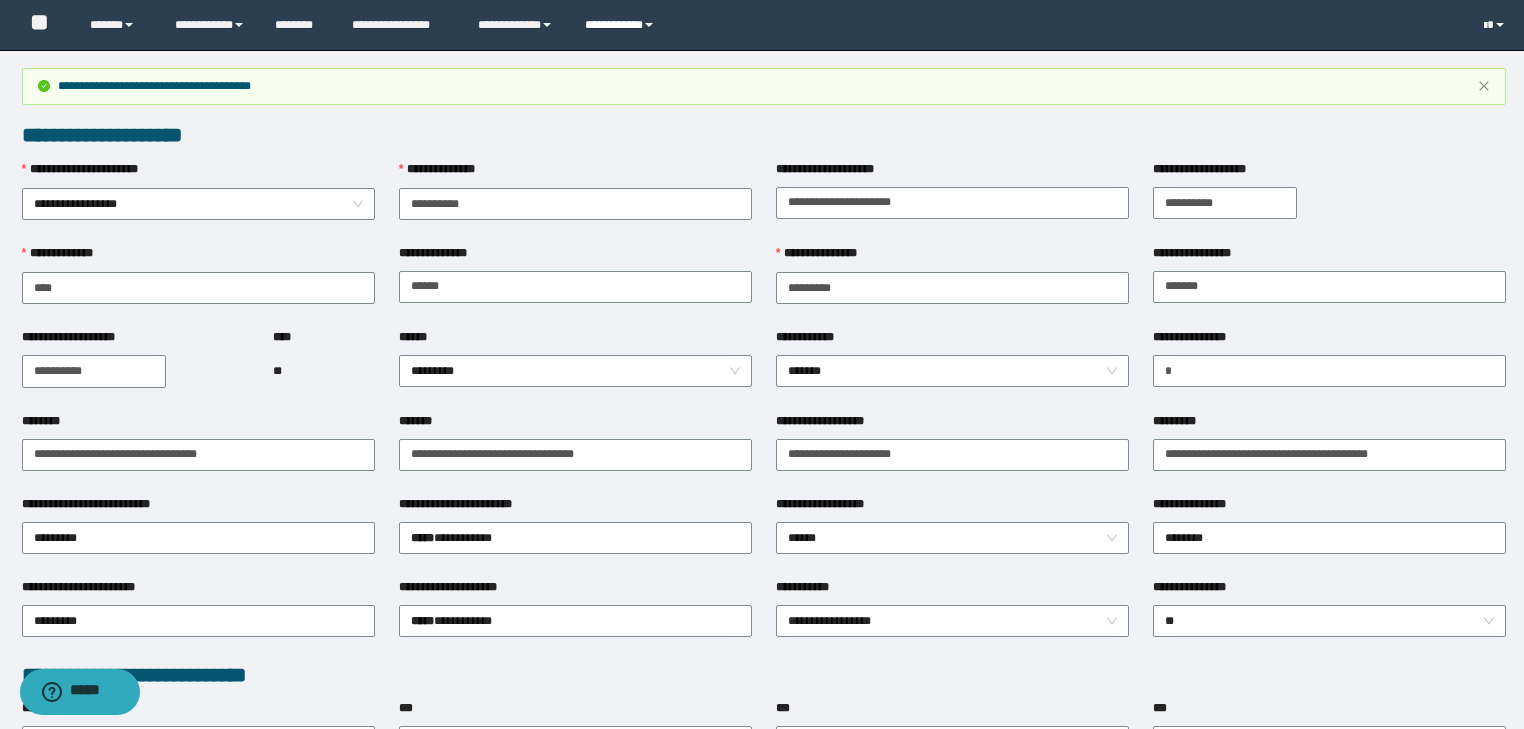 click on "**********" at bounding box center [622, 25] 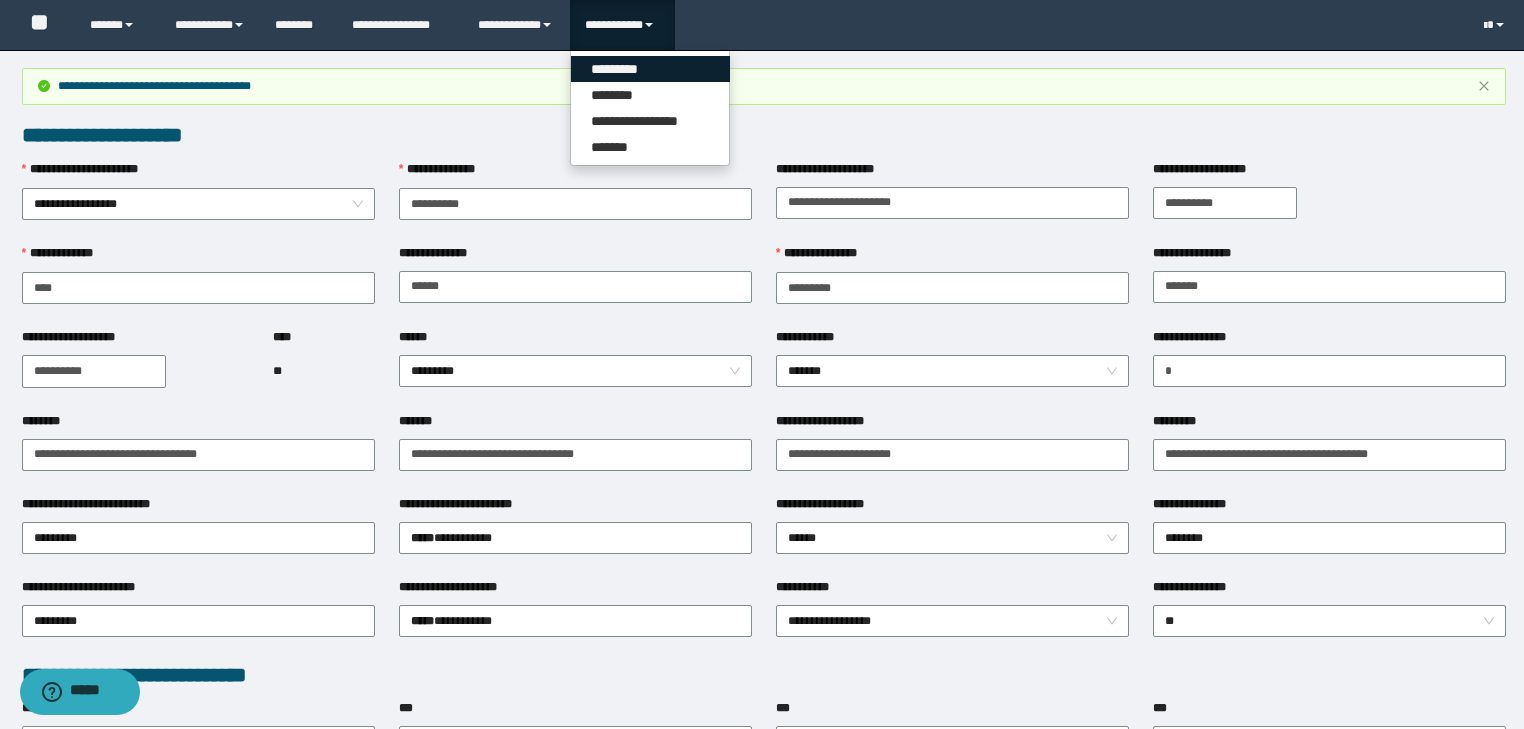 click on "*********" at bounding box center (650, 69) 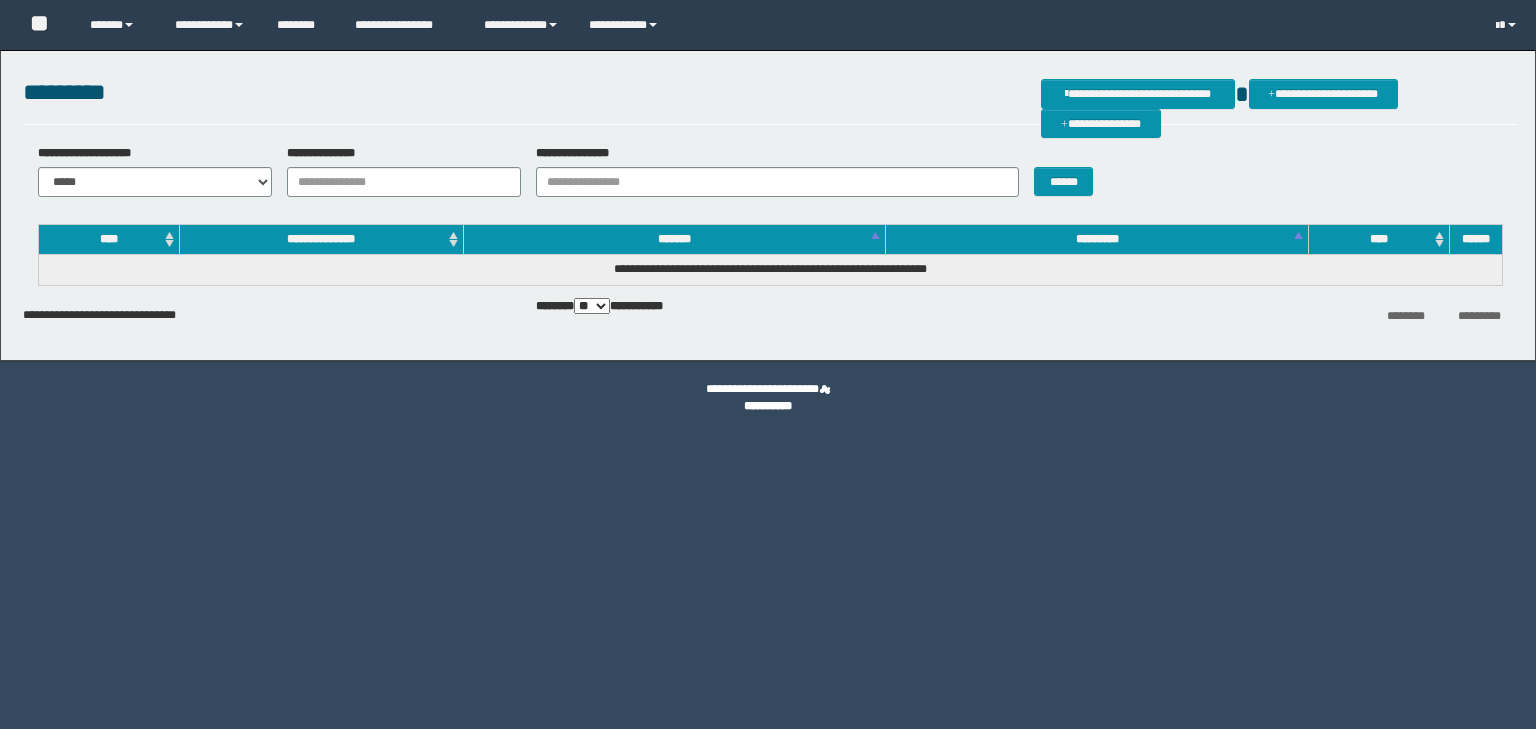 scroll, scrollTop: 0, scrollLeft: 0, axis: both 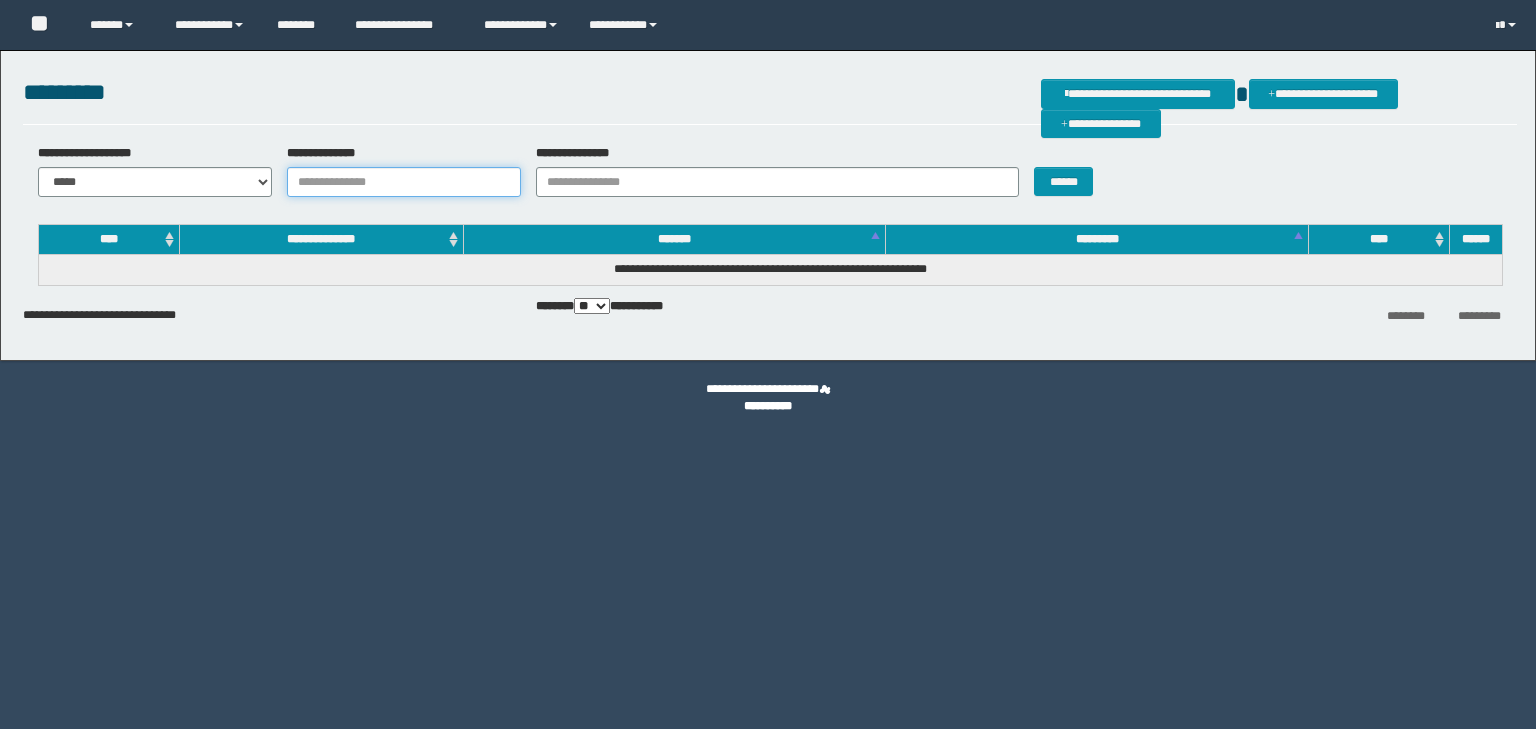 click on "**********" at bounding box center [404, 182] 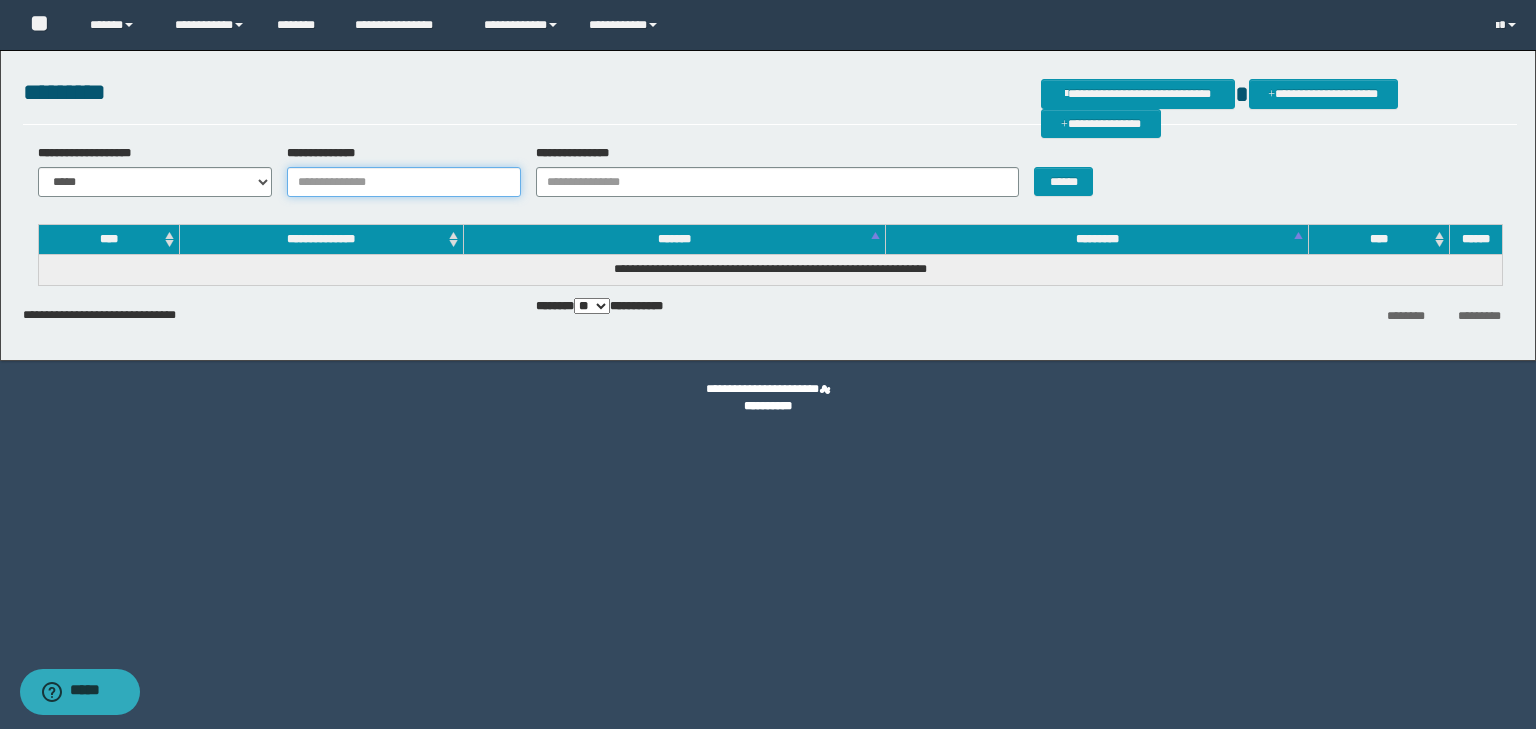 paste on "********" 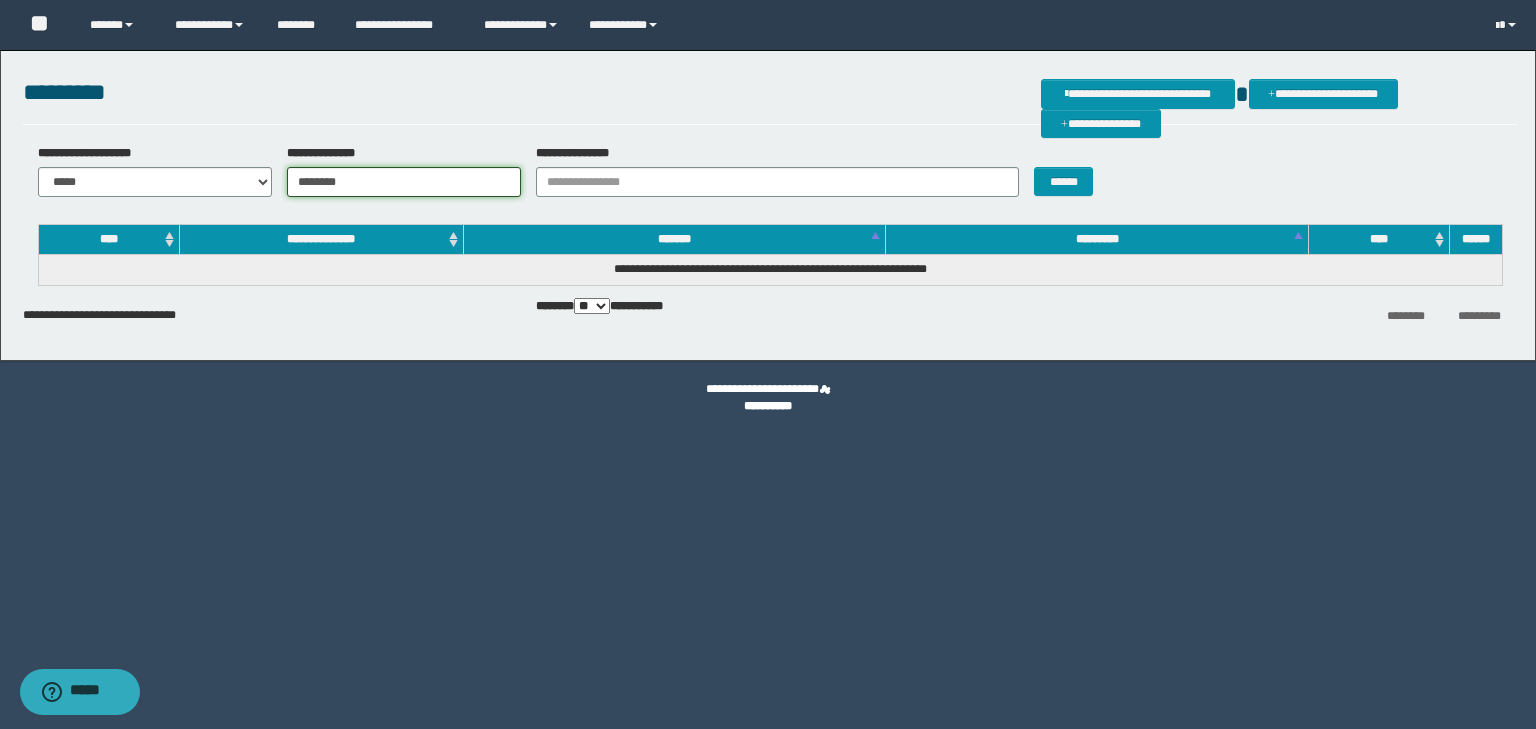 type on "********" 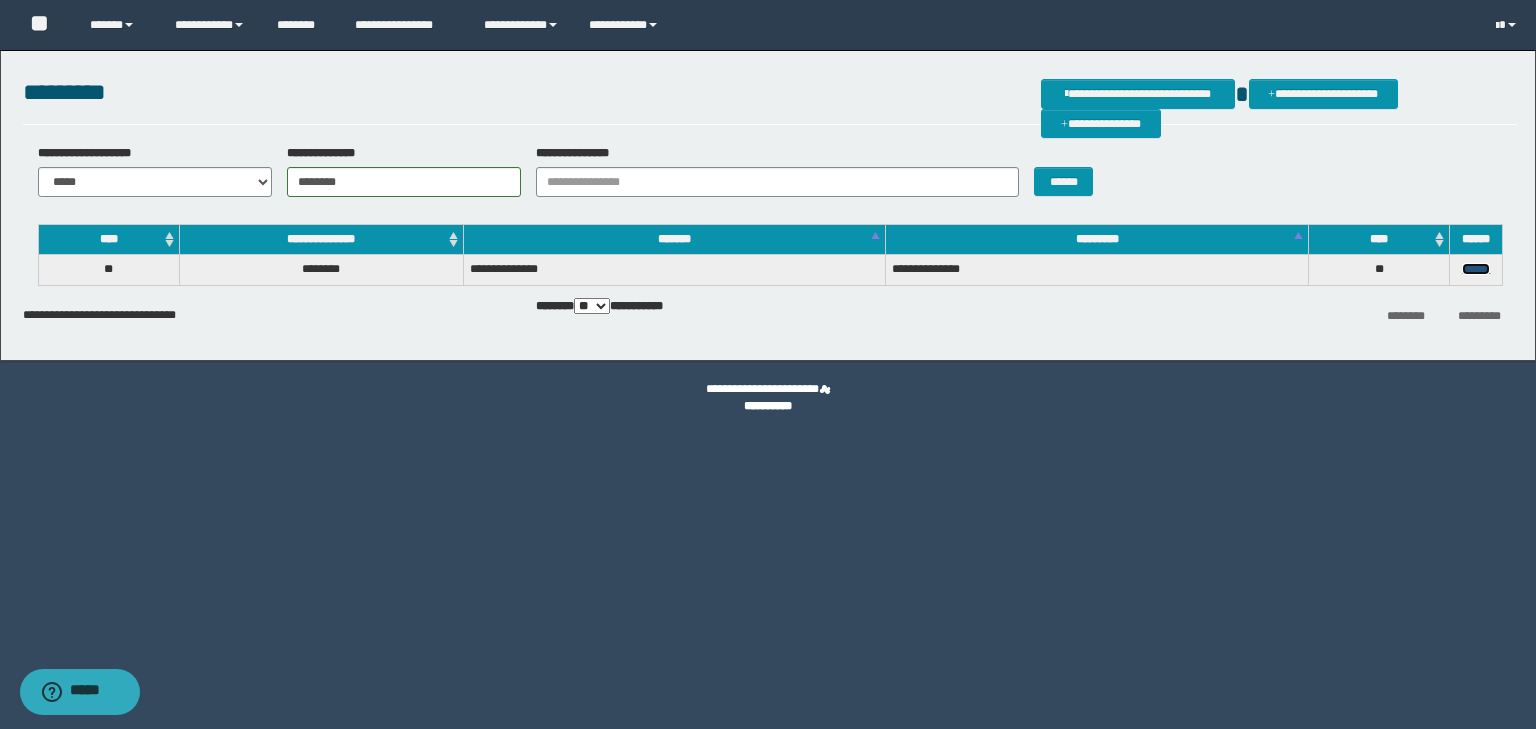 click on "******" at bounding box center (1476, 269) 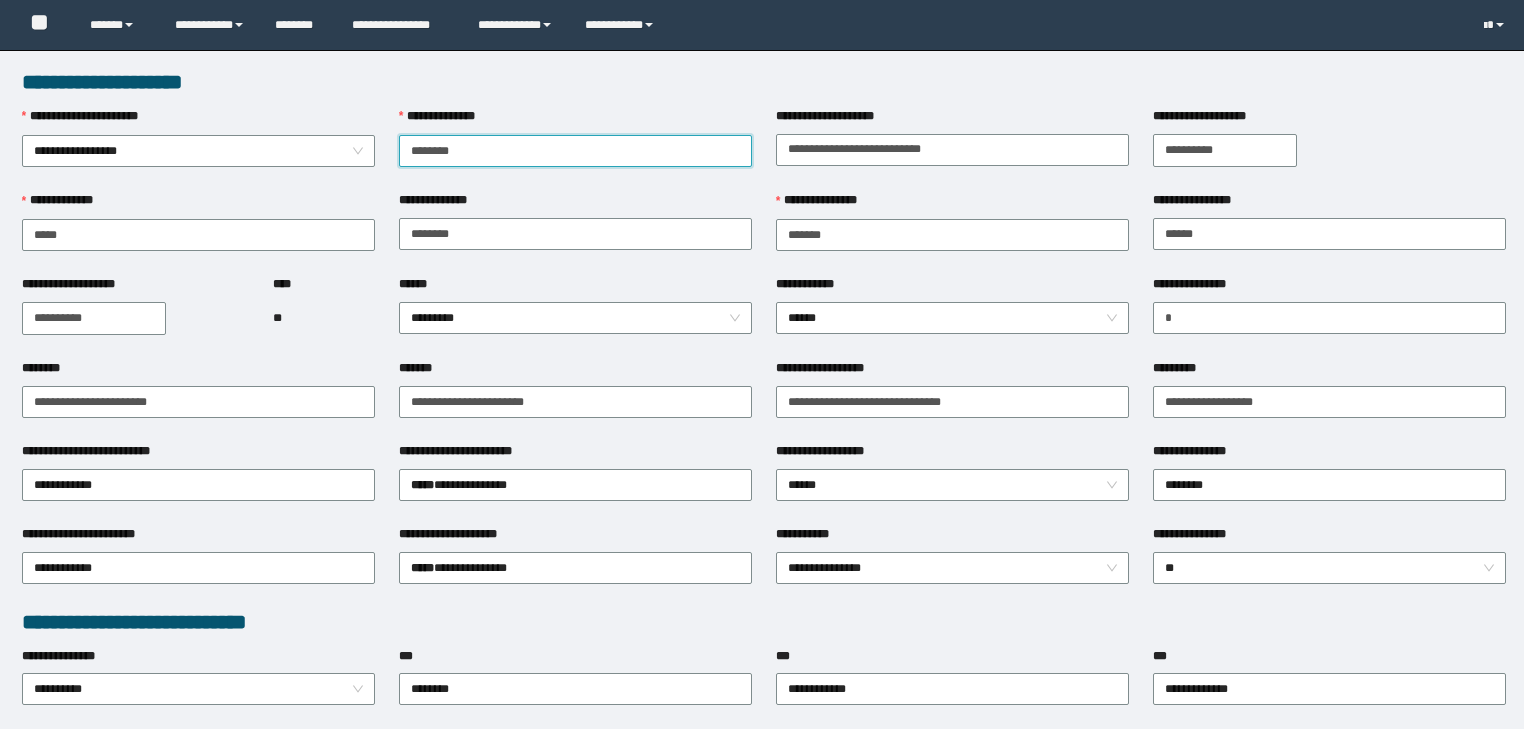 scroll, scrollTop: 0, scrollLeft: 0, axis: both 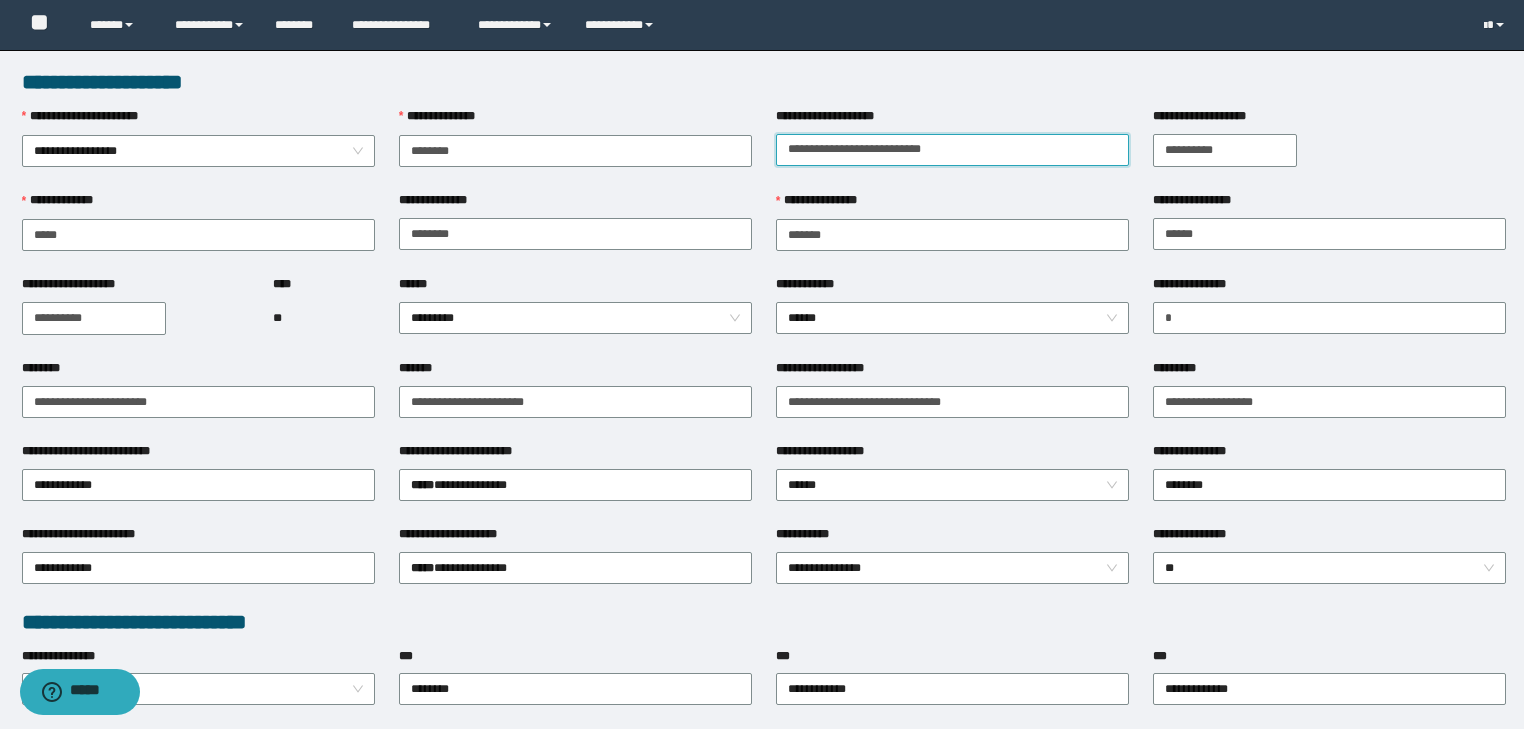 click on "**********" at bounding box center [952, 150] 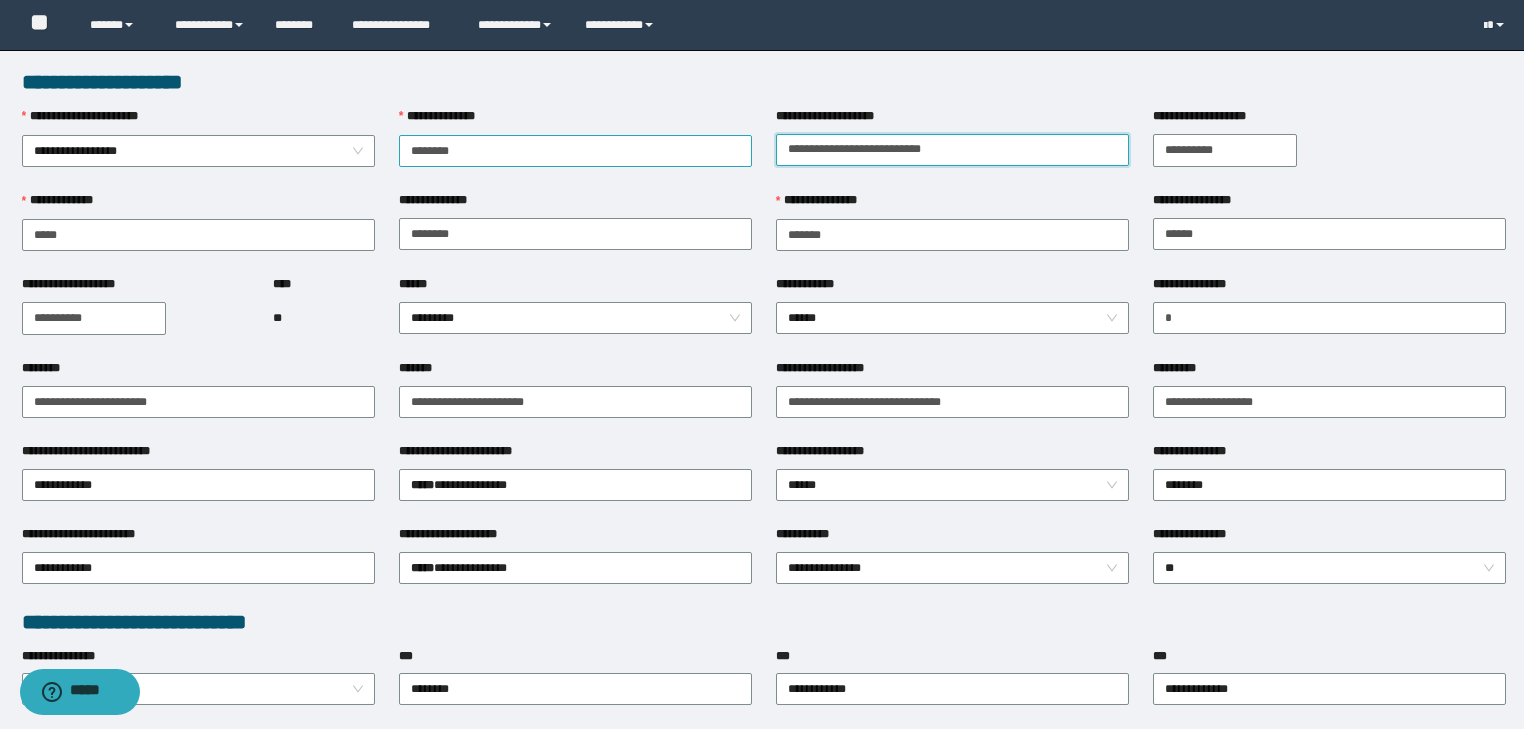 drag, startPoint x: 1006, startPoint y: 144, endPoint x: 582, endPoint y: 152, distance: 424.07547 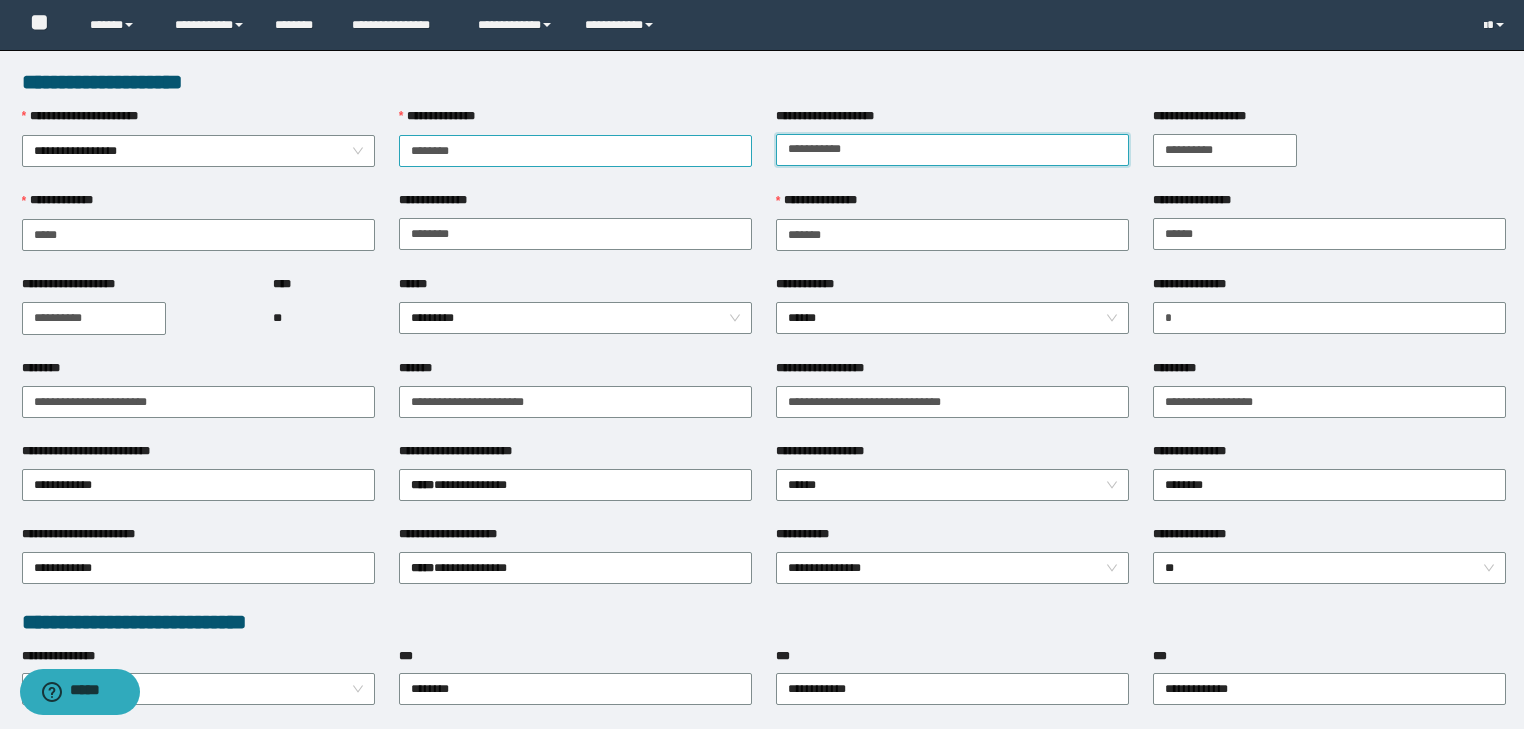 type on "**********" 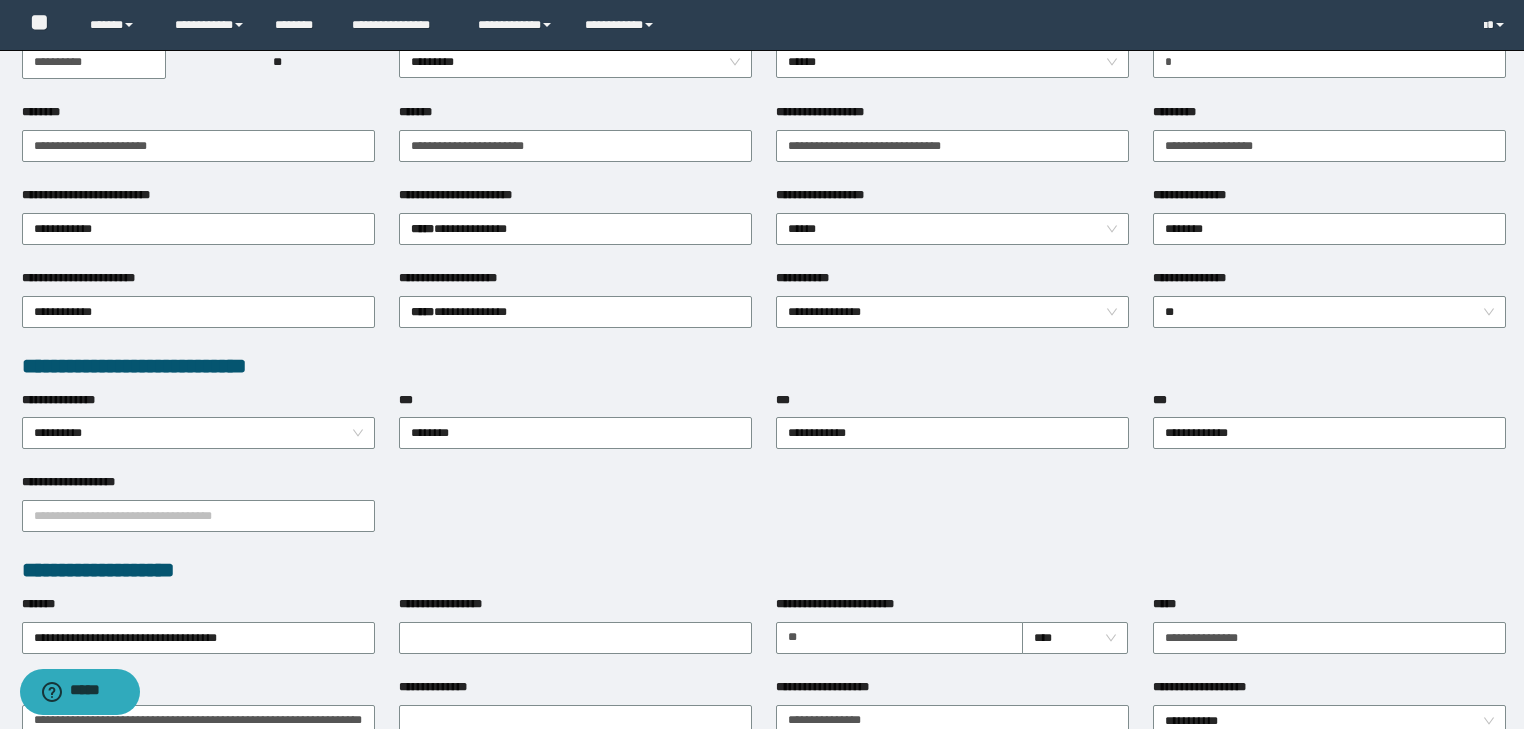 scroll, scrollTop: 640, scrollLeft: 0, axis: vertical 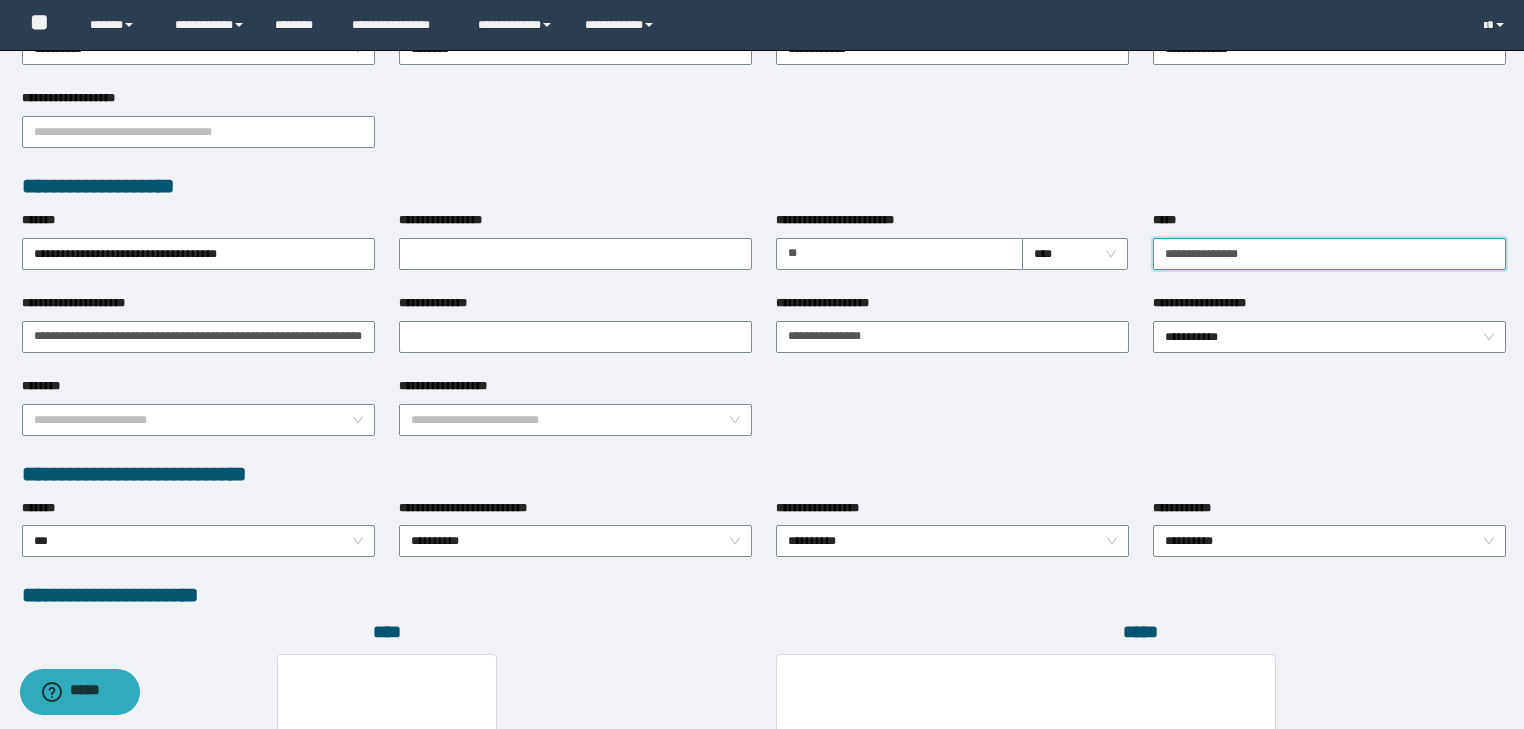 drag, startPoint x: 1274, startPoint y: 252, endPoint x: 1008, endPoint y: 290, distance: 268.7006 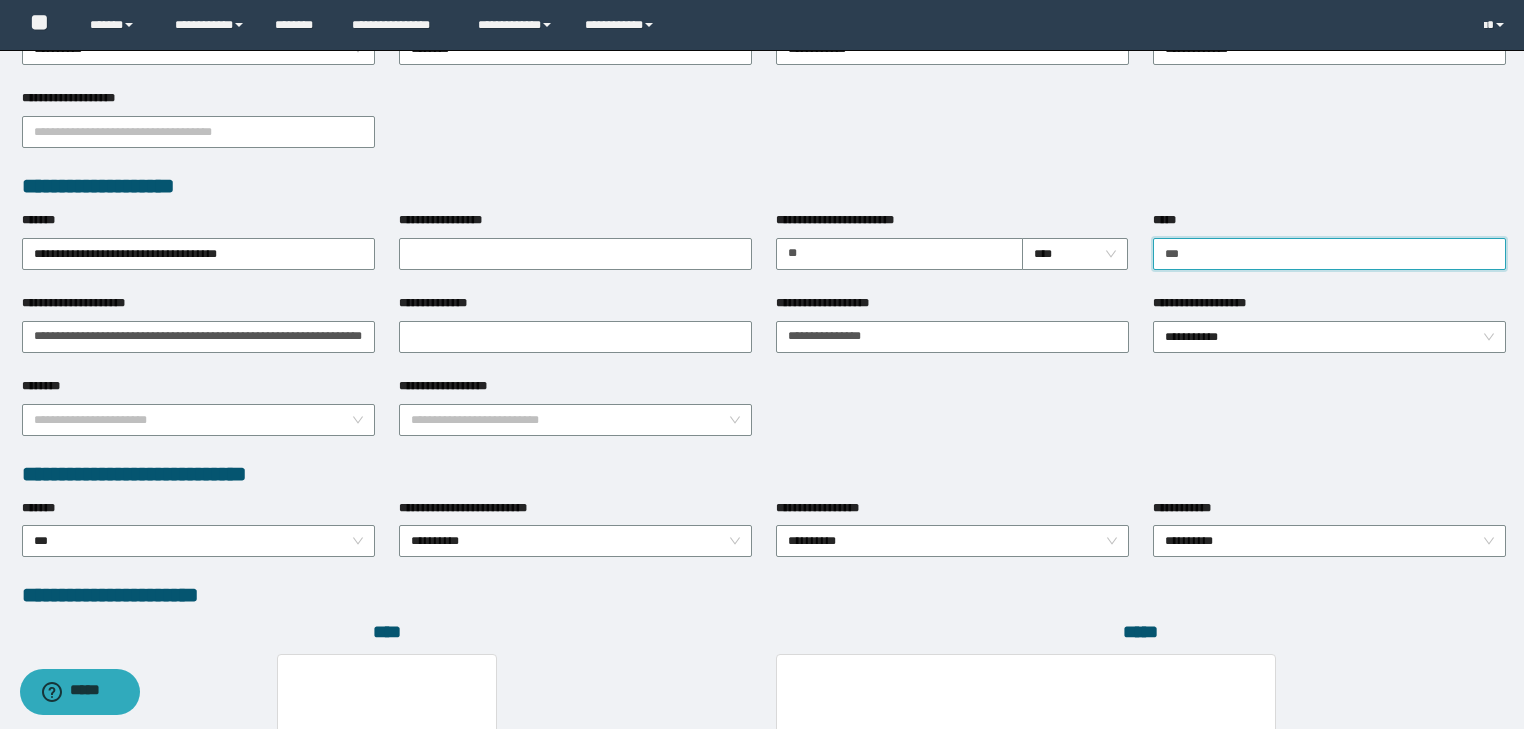 type on "**********" 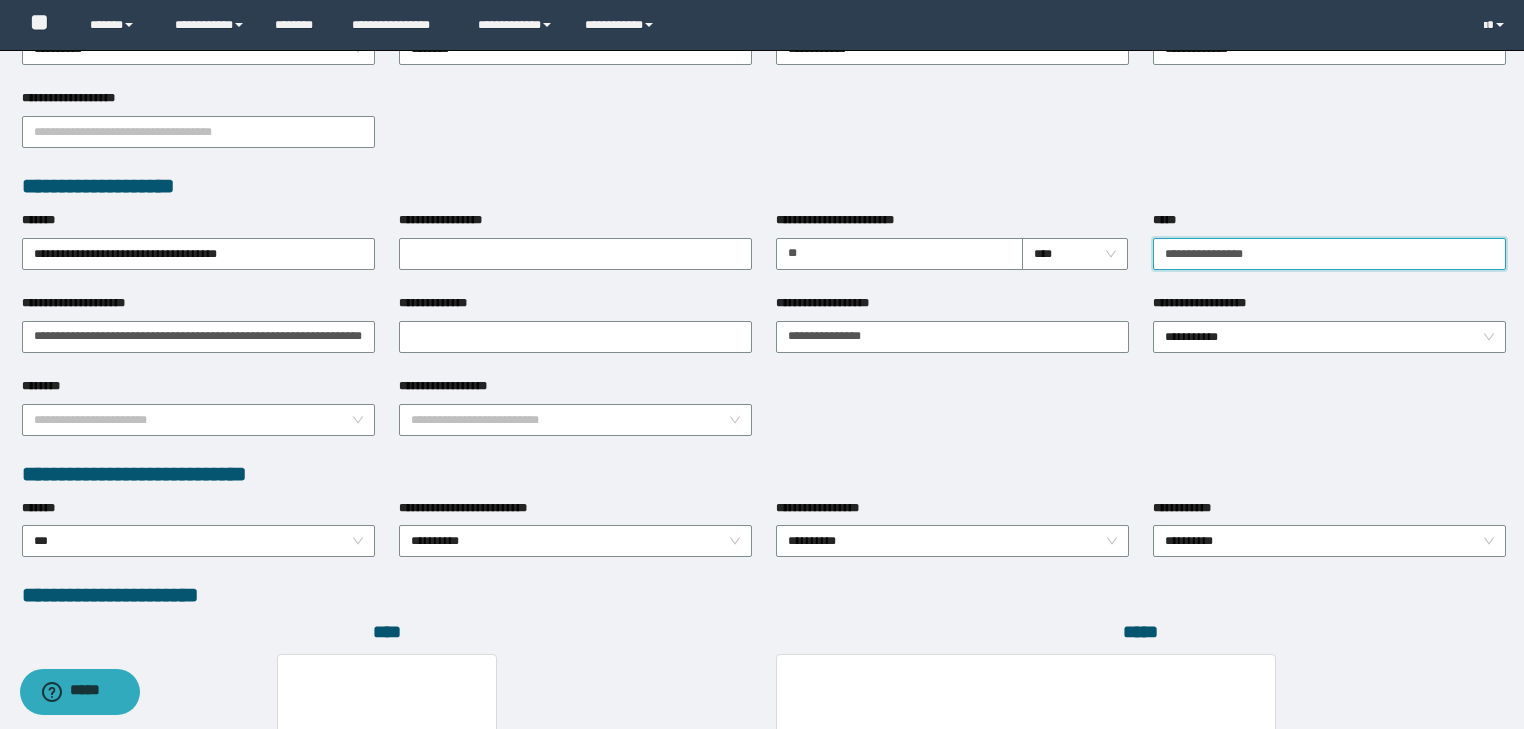 drag, startPoint x: 1272, startPoint y: 247, endPoint x: 1015, endPoint y: 280, distance: 259.11002 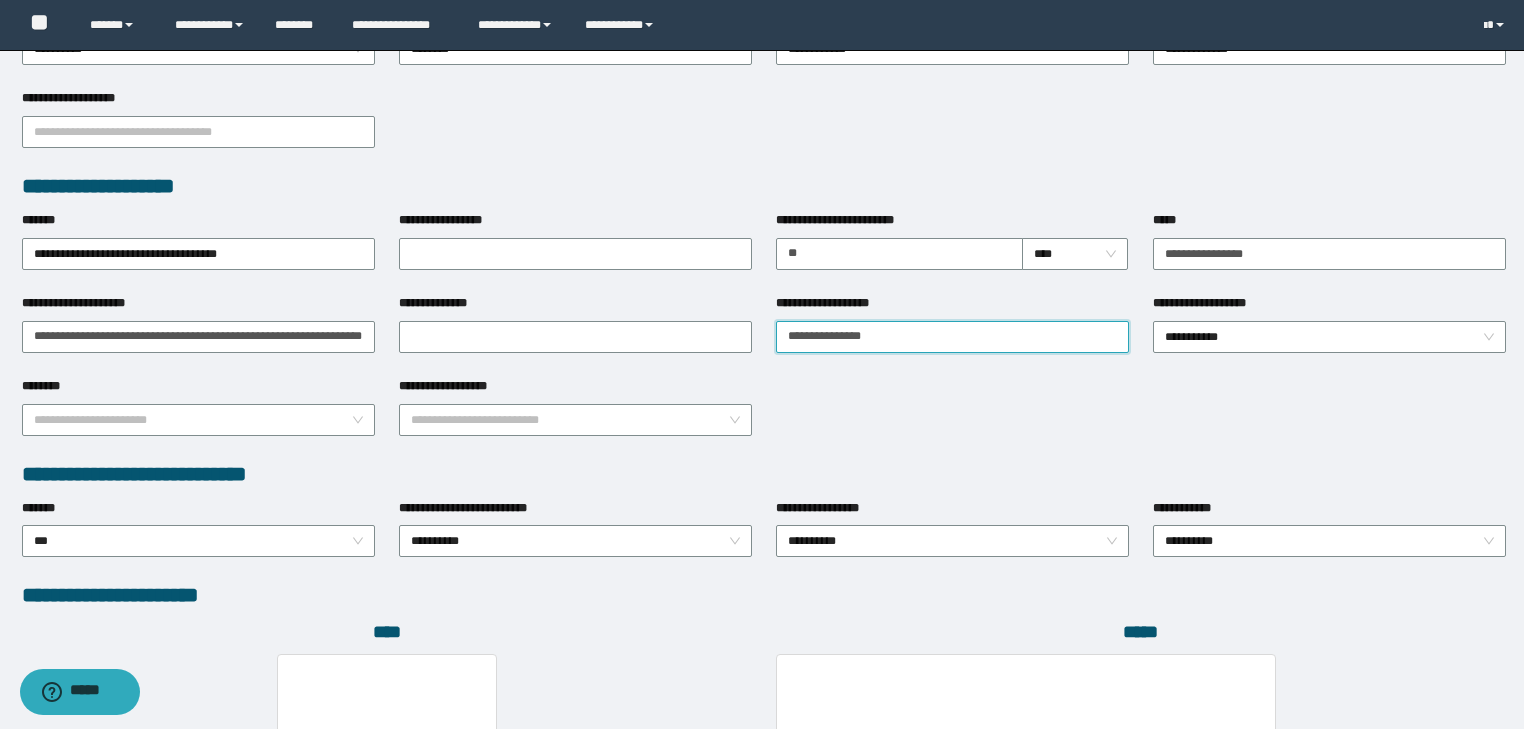drag, startPoint x: 905, startPoint y: 340, endPoint x: 578, endPoint y: 355, distance: 327.34384 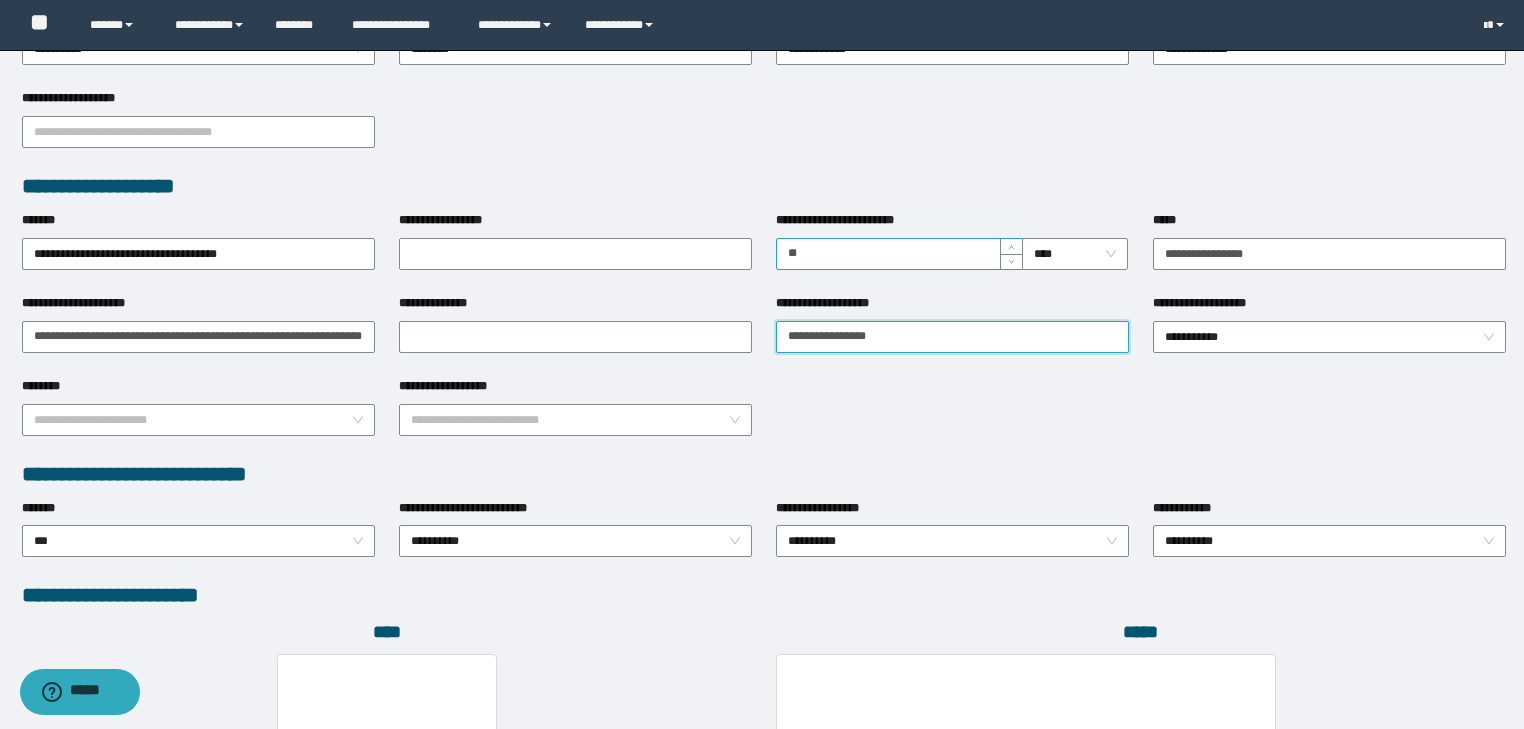 type on "**********" 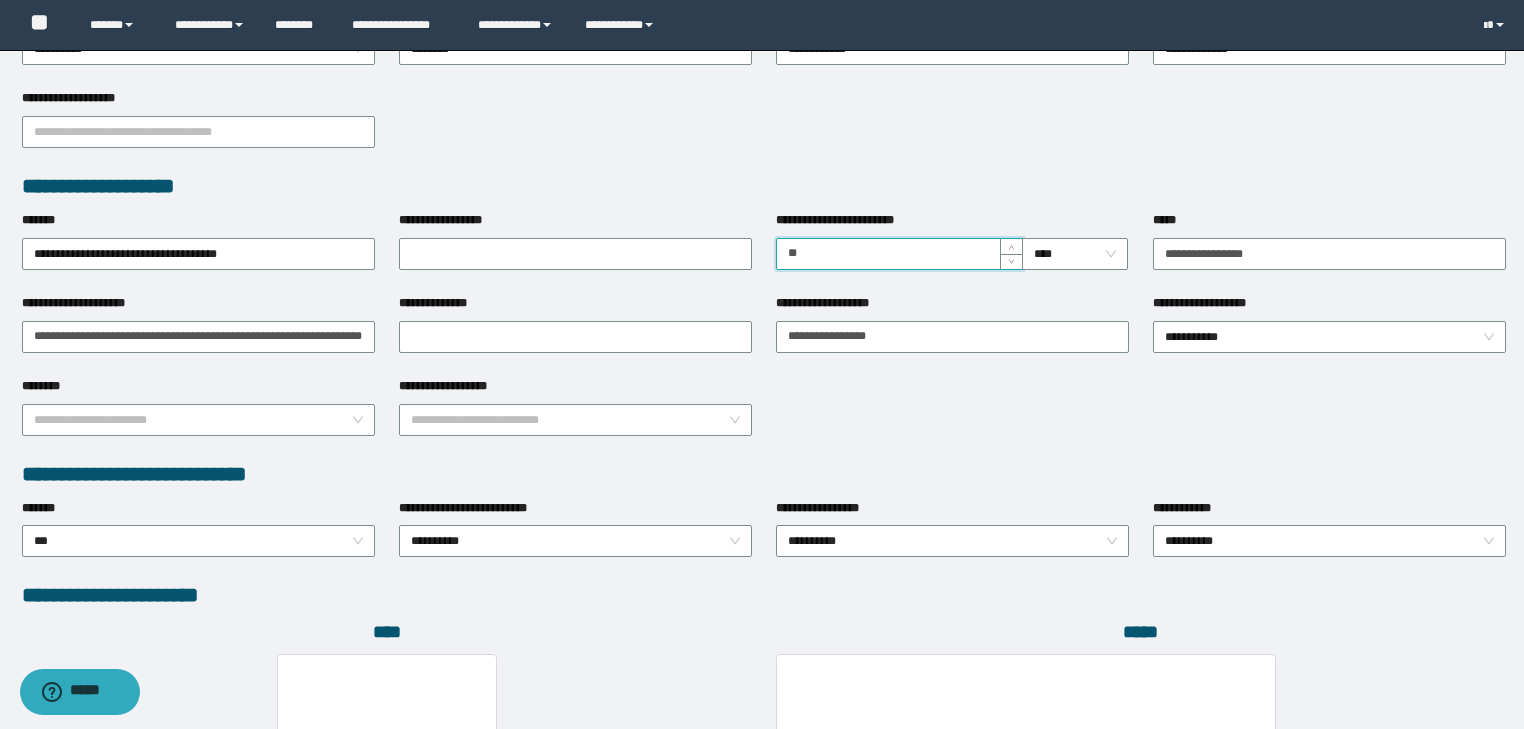 click on "**********" at bounding box center (899, 254) 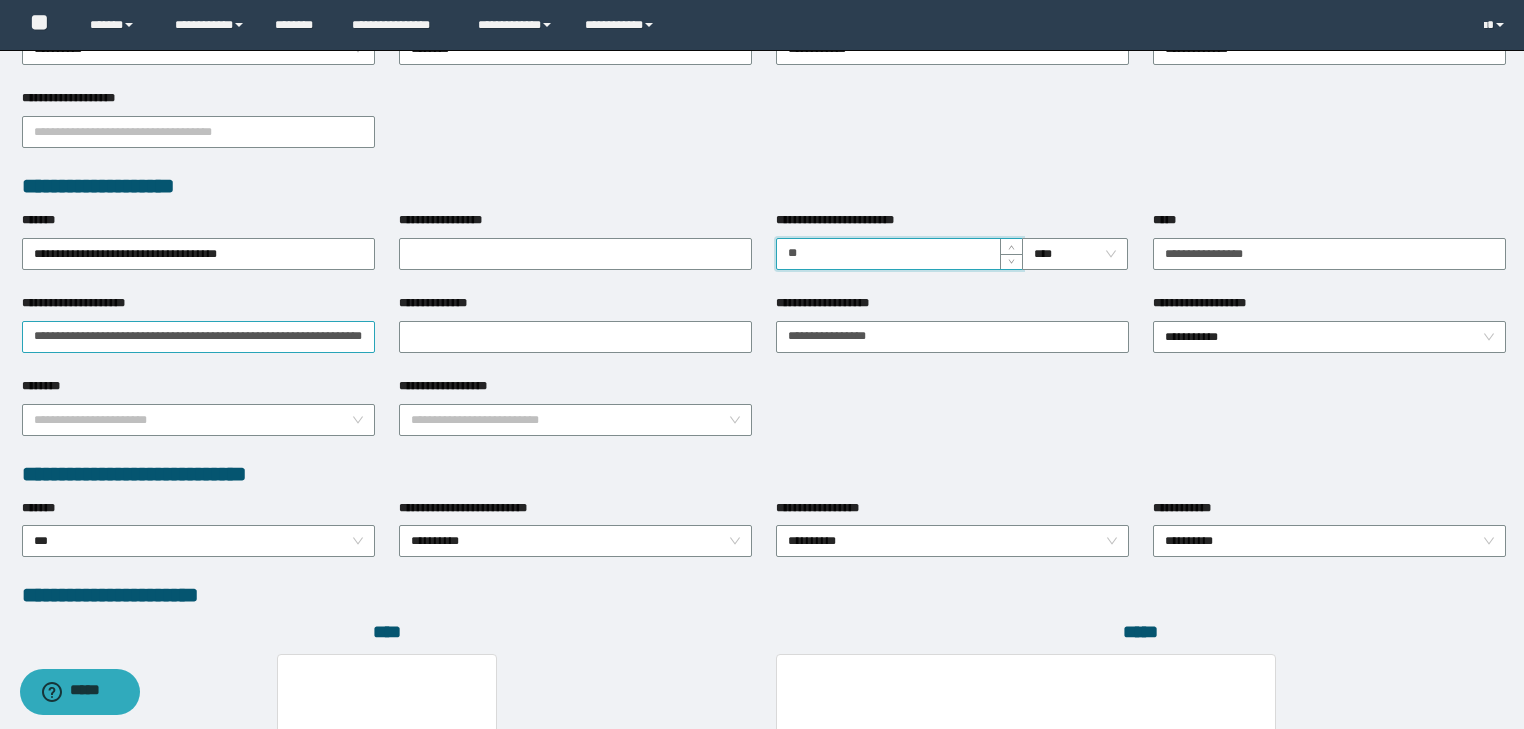 type on "**" 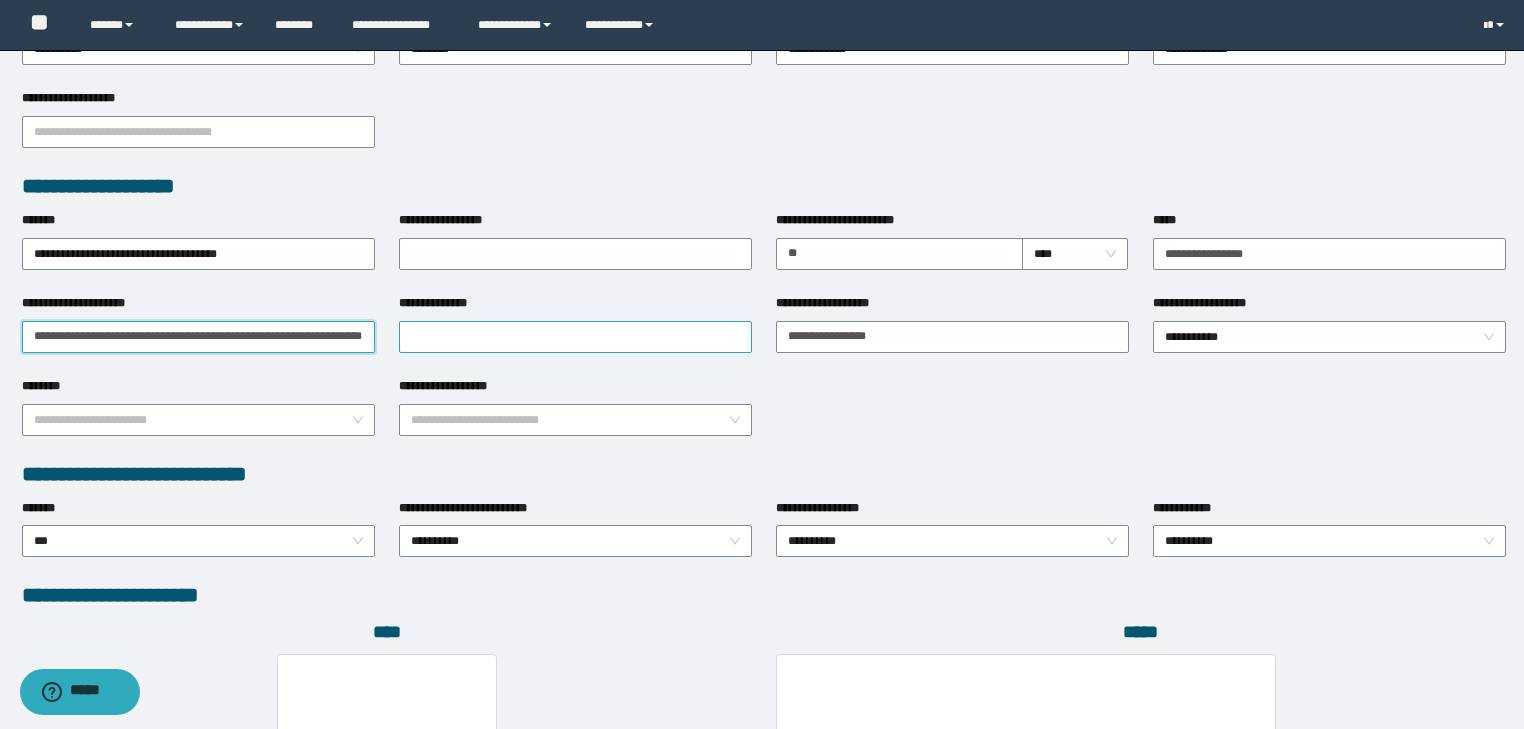scroll, scrollTop: 0, scrollLeft: 102, axis: horizontal 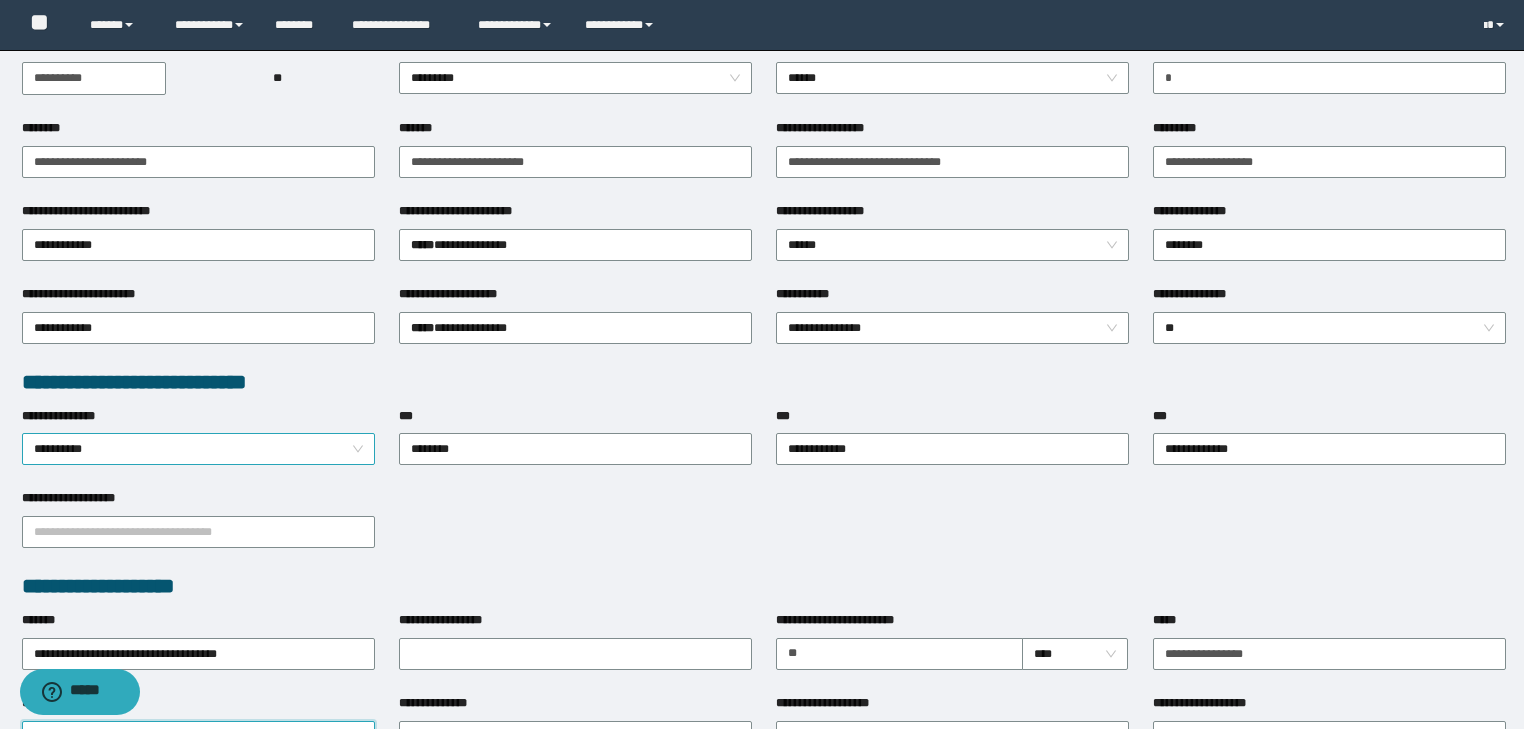 click on "**********" at bounding box center (199, 449) 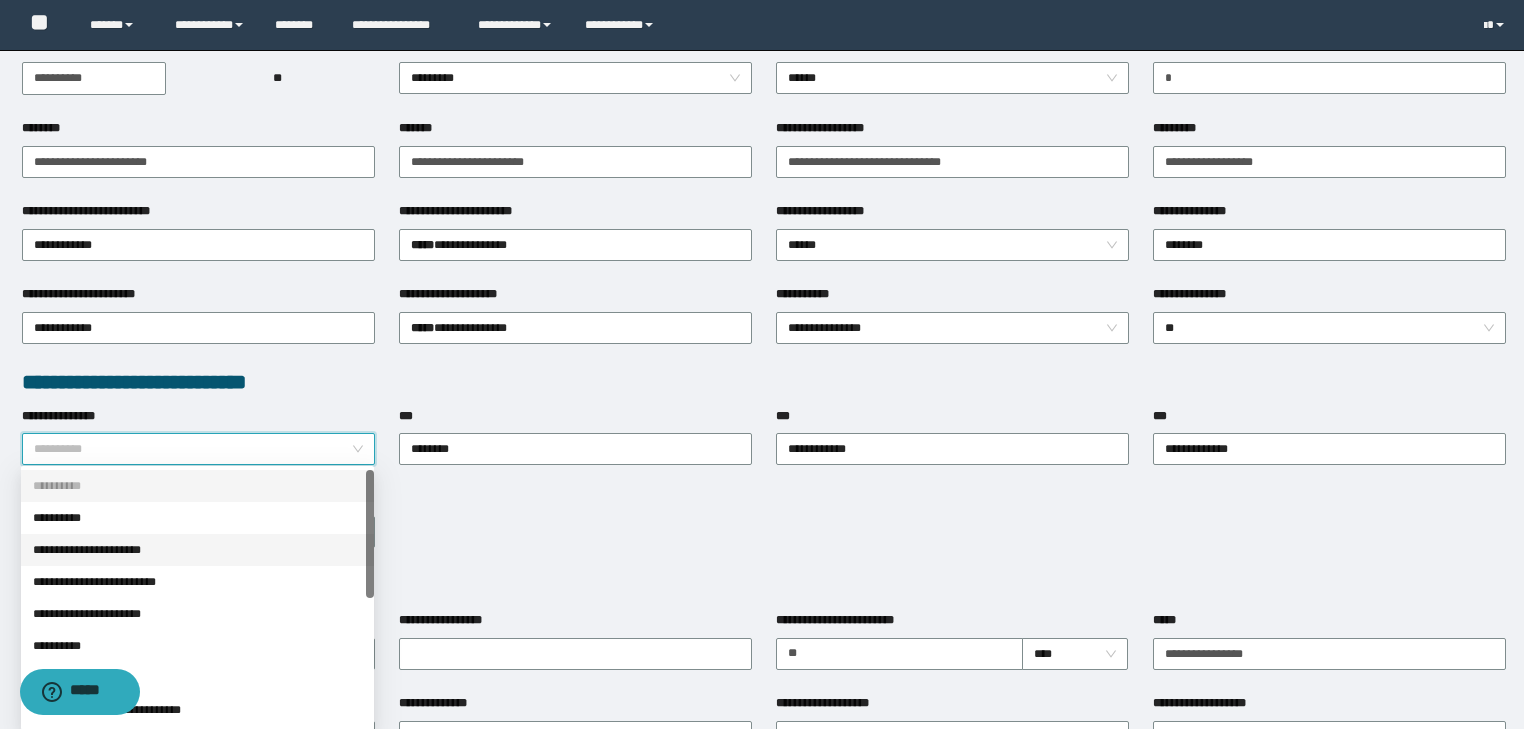 click on "**********" at bounding box center (197, 550) 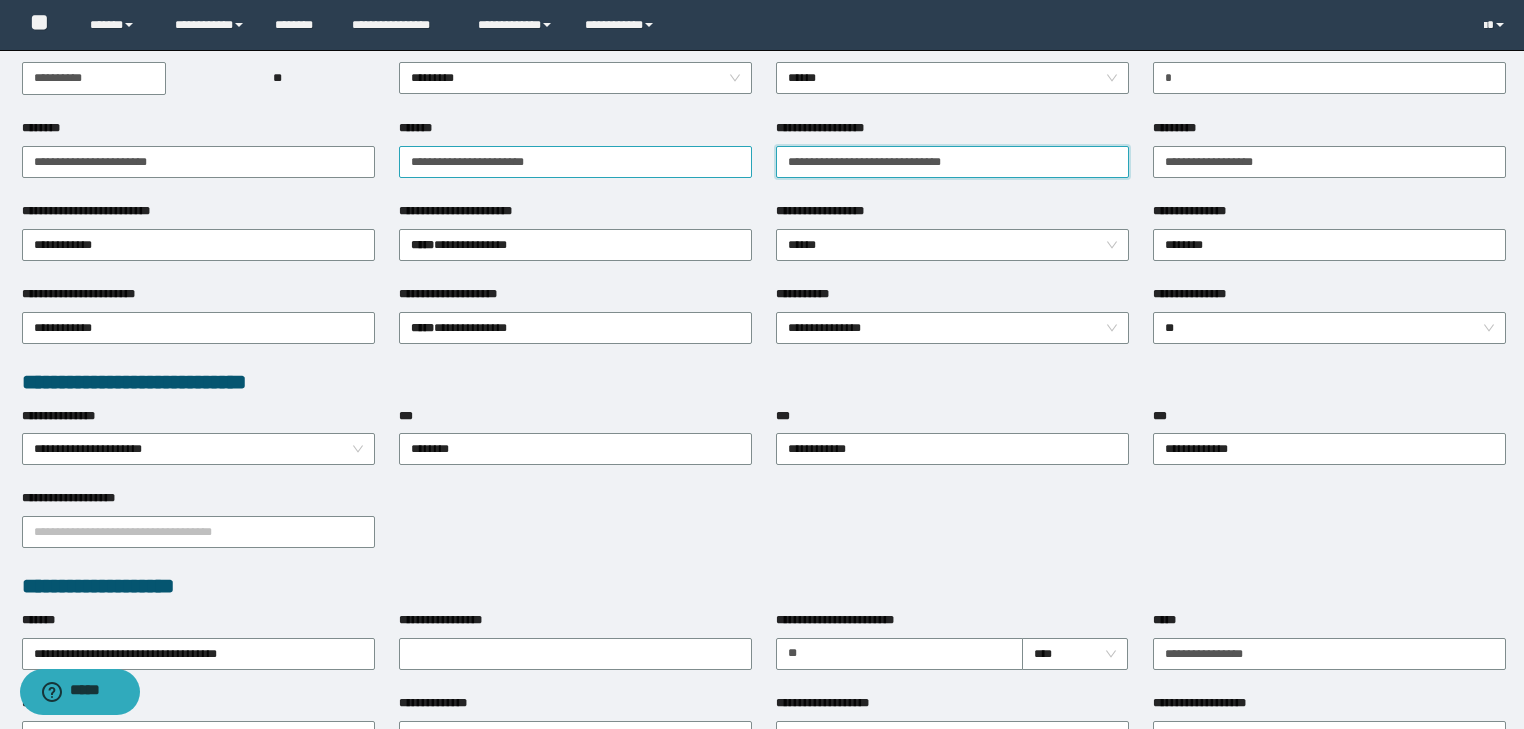 drag, startPoint x: 962, startPoint y: 159, endPoint x: 632, endPoint y: 170, distance: 330.1833 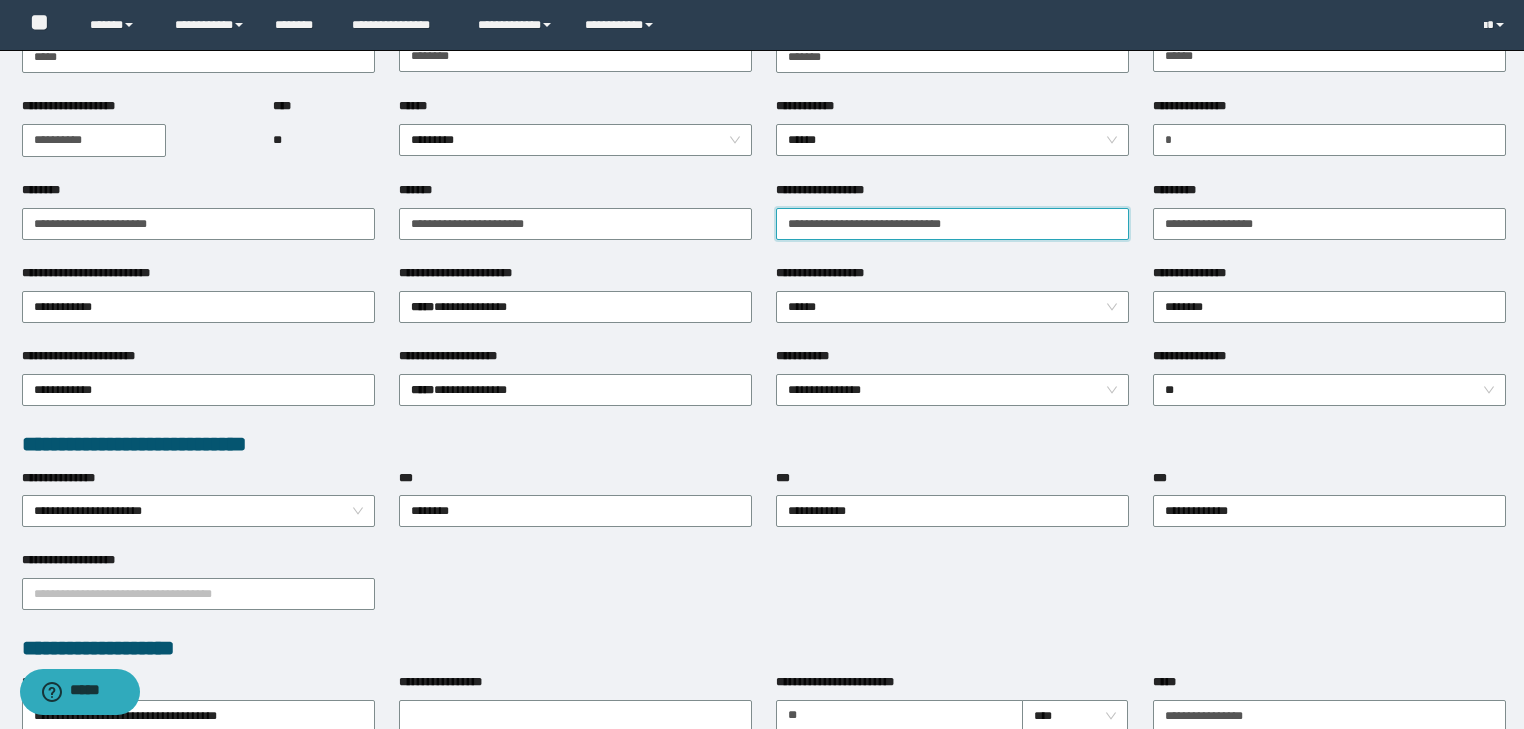 scroll, scrollTop: 160, scrollLeft: 0, axis: vertical 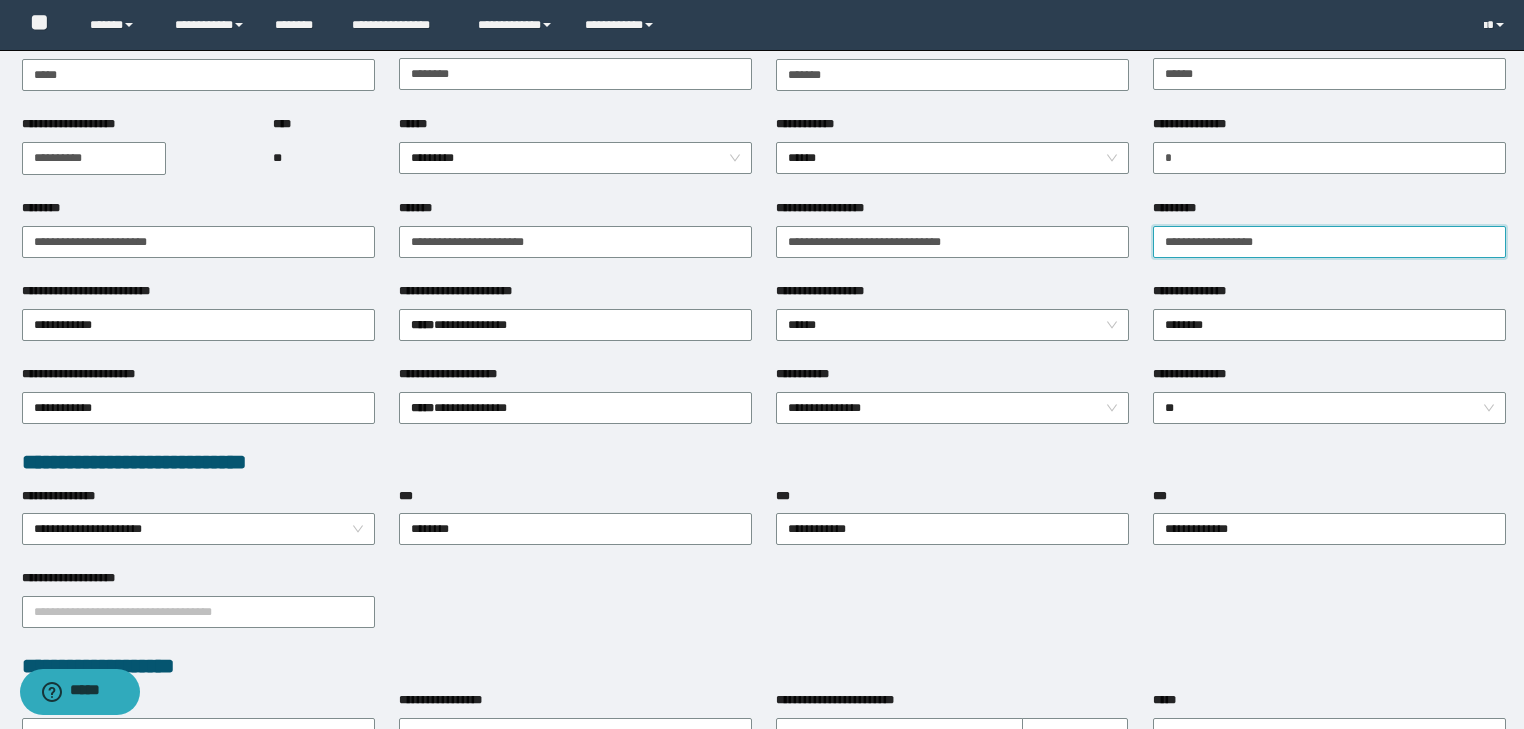 drag, startPoint x: 1284, startPoint y: 239, endPoint x: 927, endPoint y: 291, distance: 360.76724 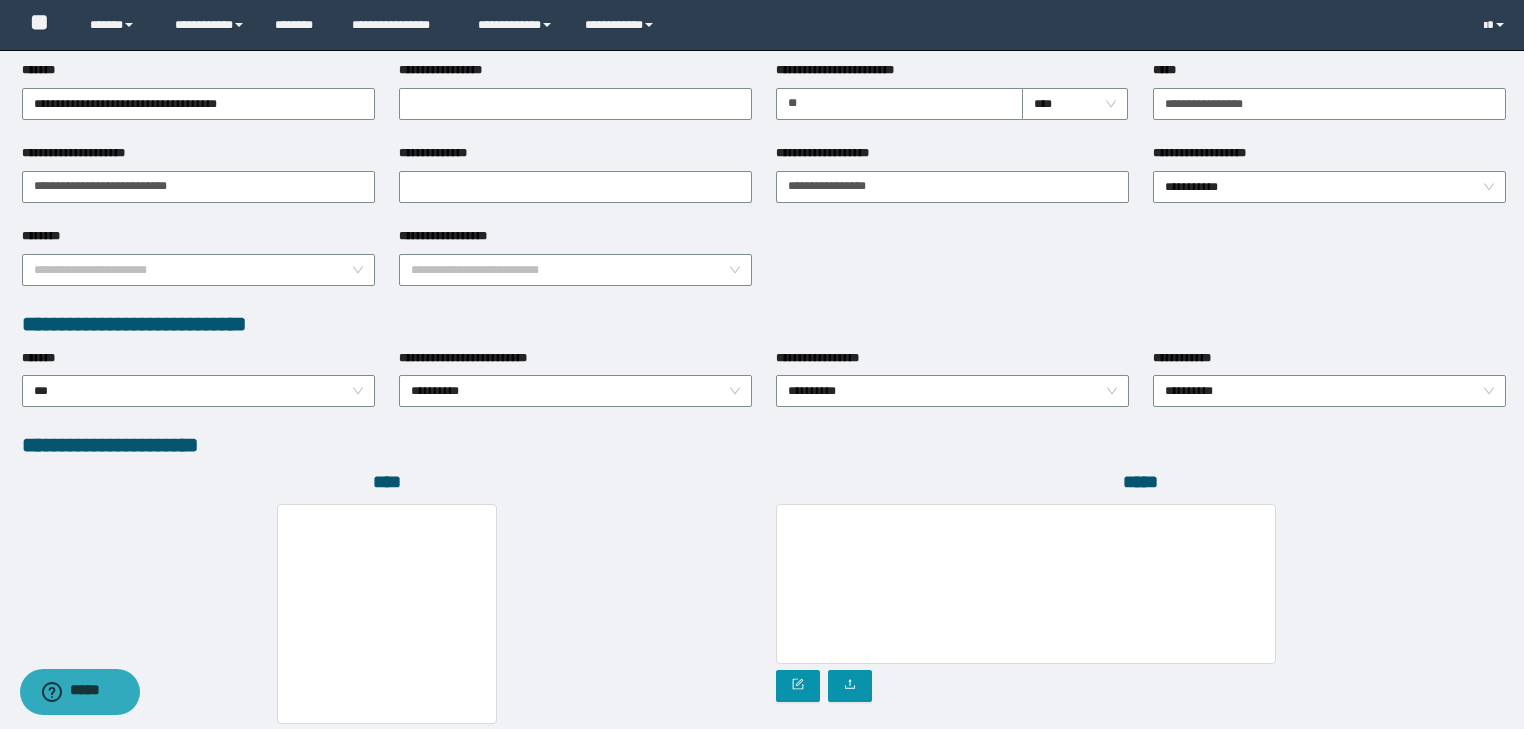 scroll, scrollTop: 972, scrollLeft: 0, axis: vertical 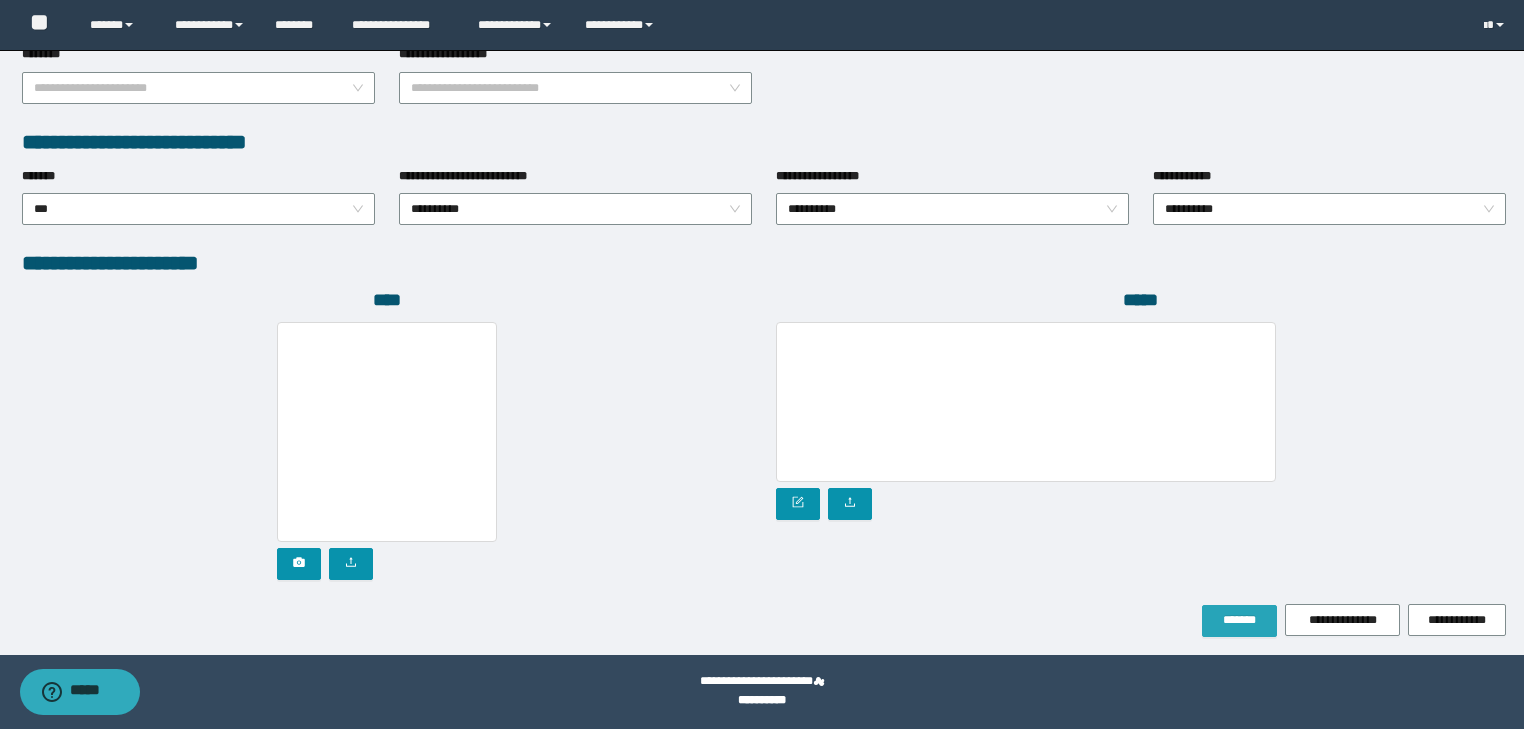 type on "**********" 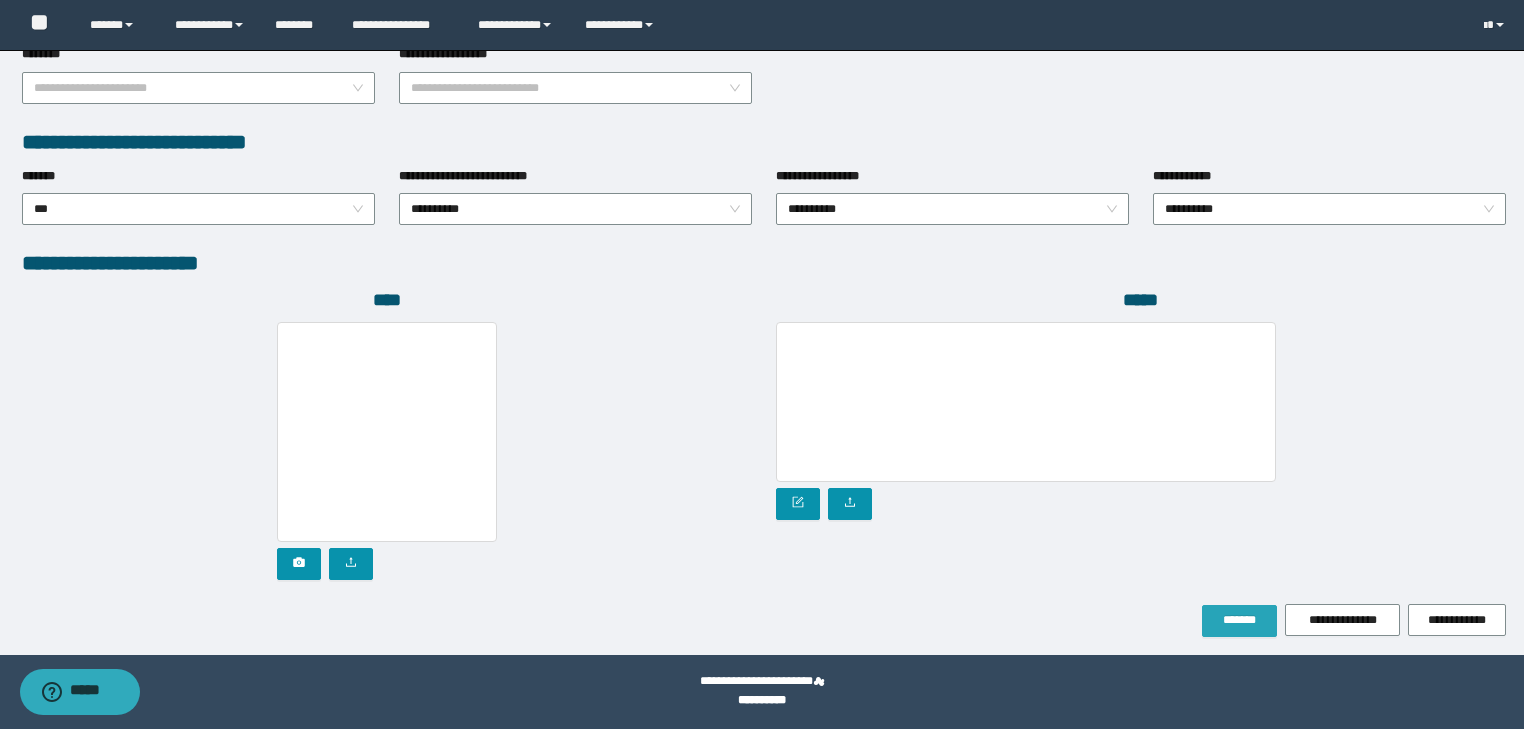 click on "*******" at bounding box center (1239, 620) 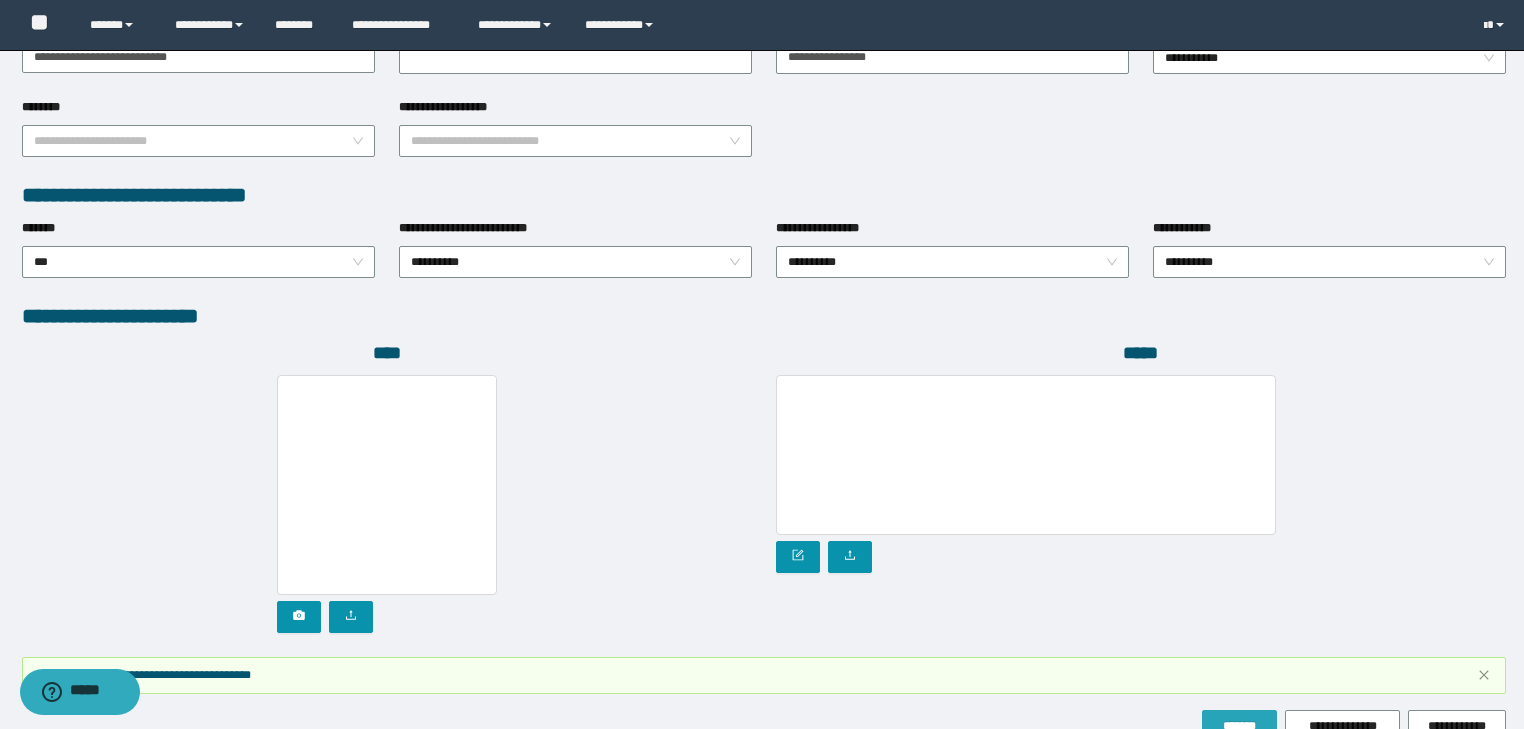 scroll, scrollTop: 1025, scrollLeft: 0, axis: vertical 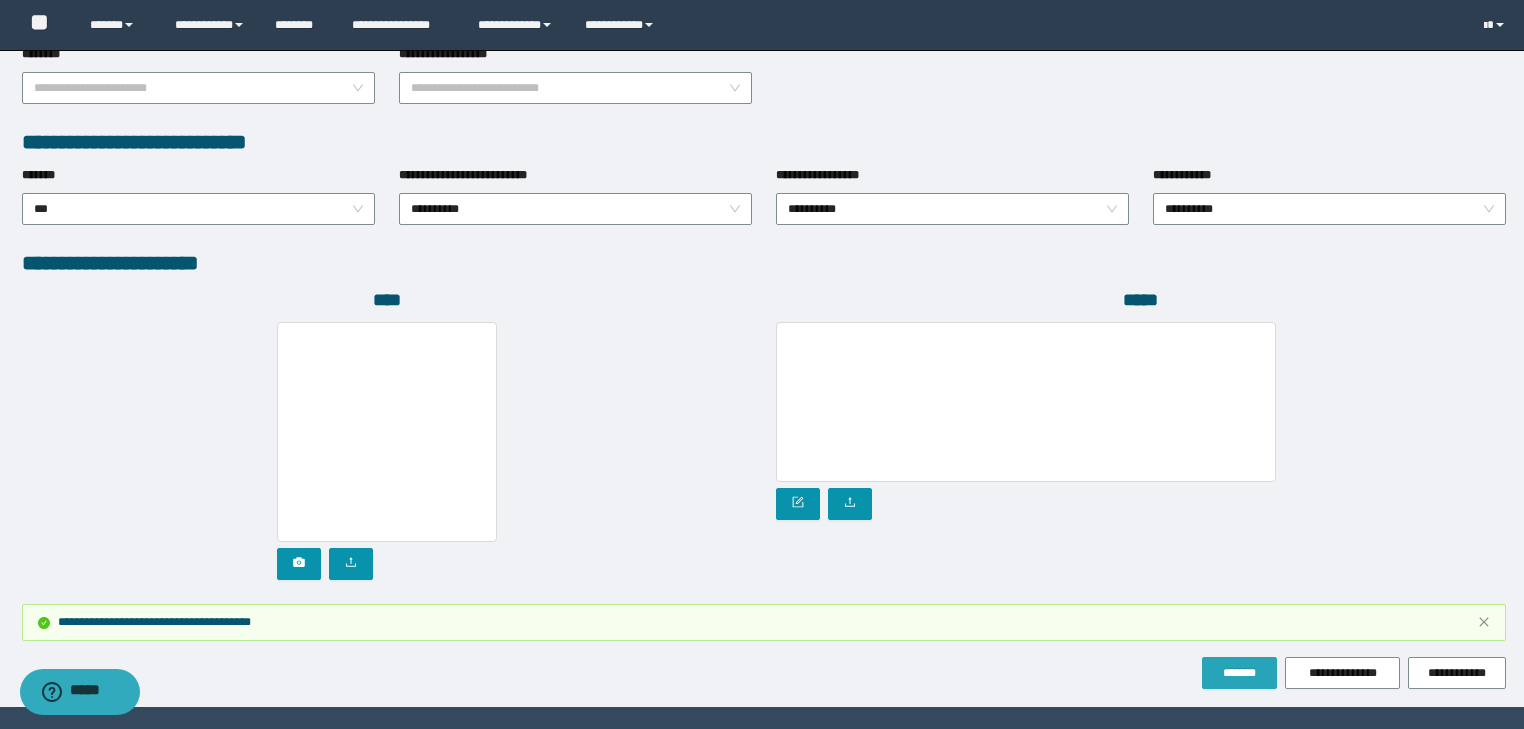 type 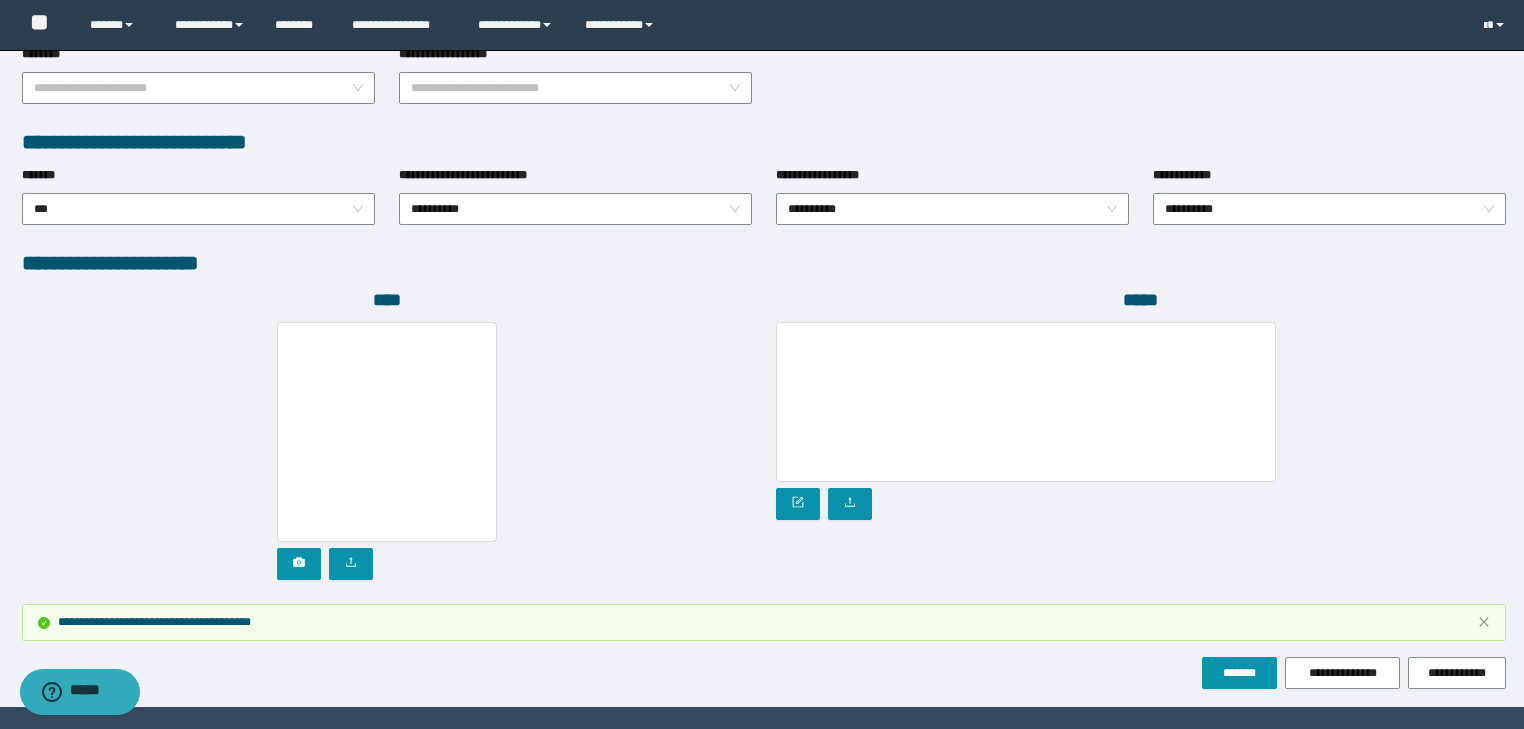 scroll, scrollTop: 1026, scrollLeft: 0, axis: vertical 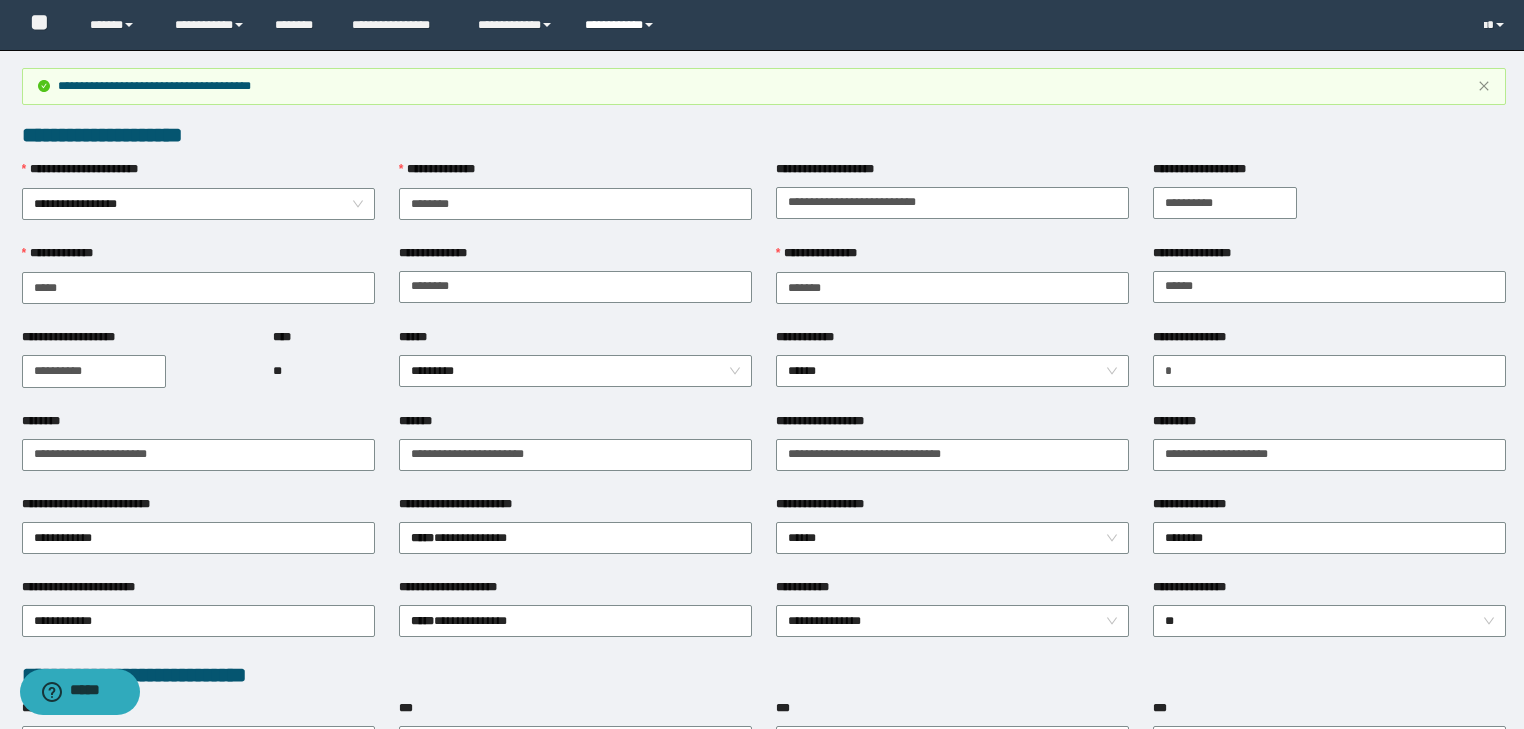 click on "**********" at bounding box center (622, 25) 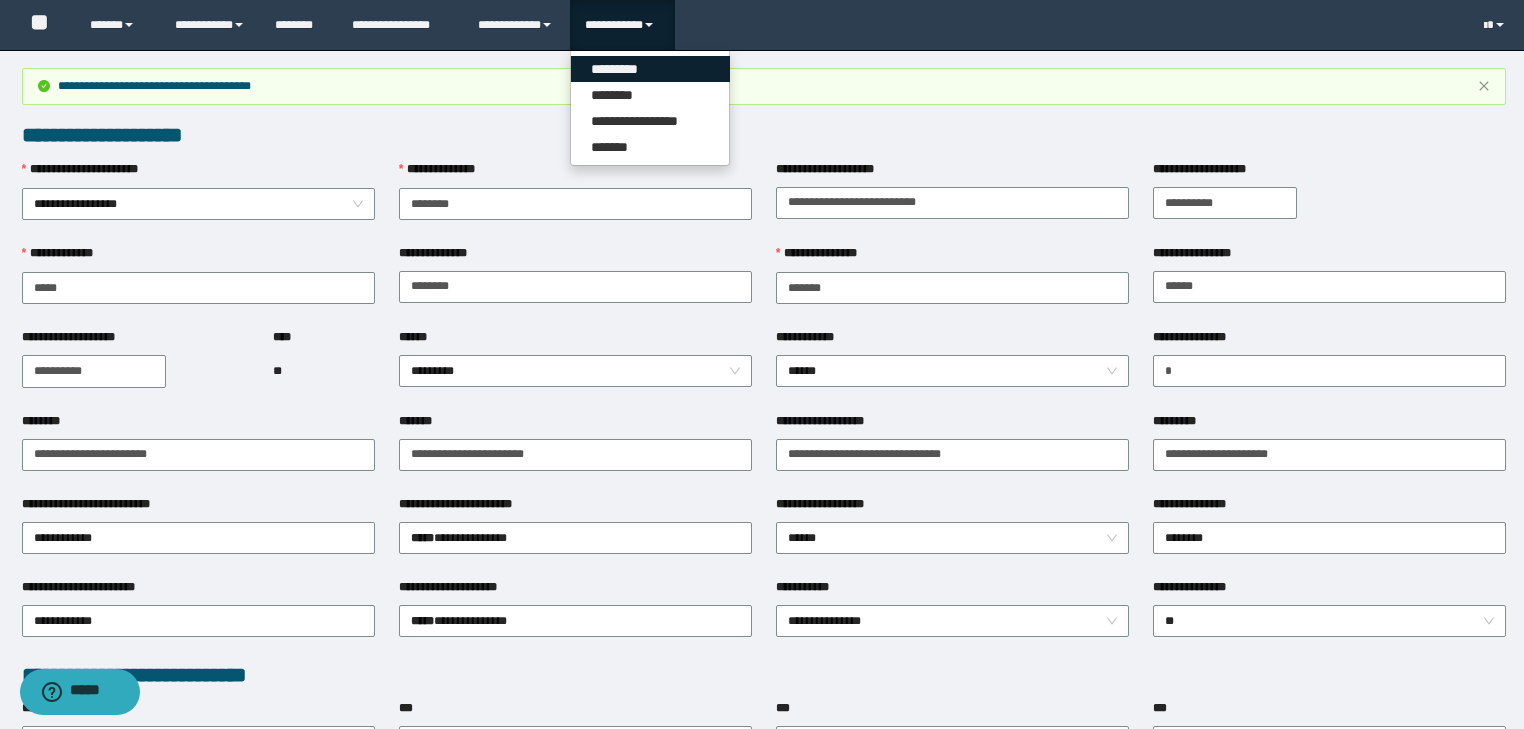 click on "*********" at bounding box center [650, 69] 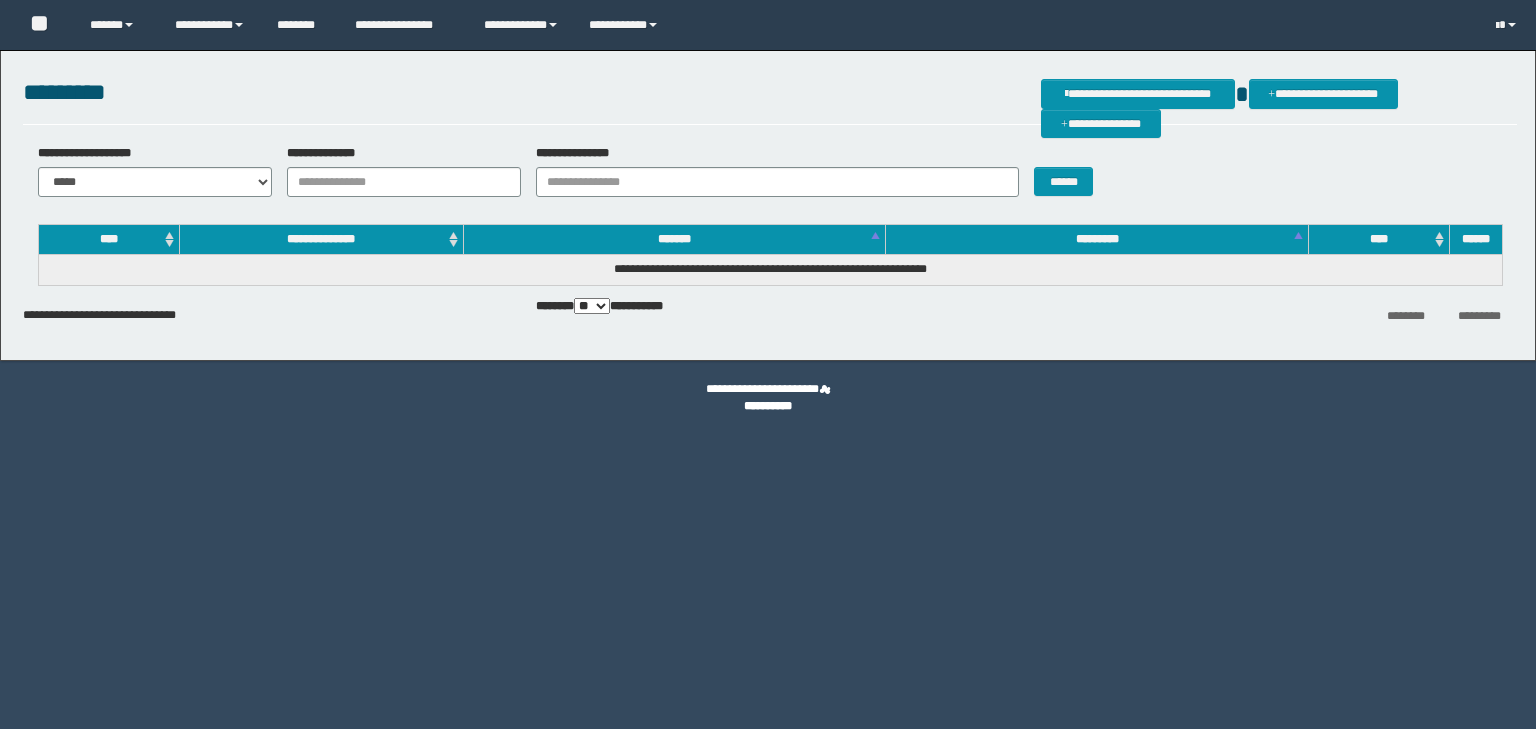scroll, scrollTop: 0, scrollLeft: 0, axis: both 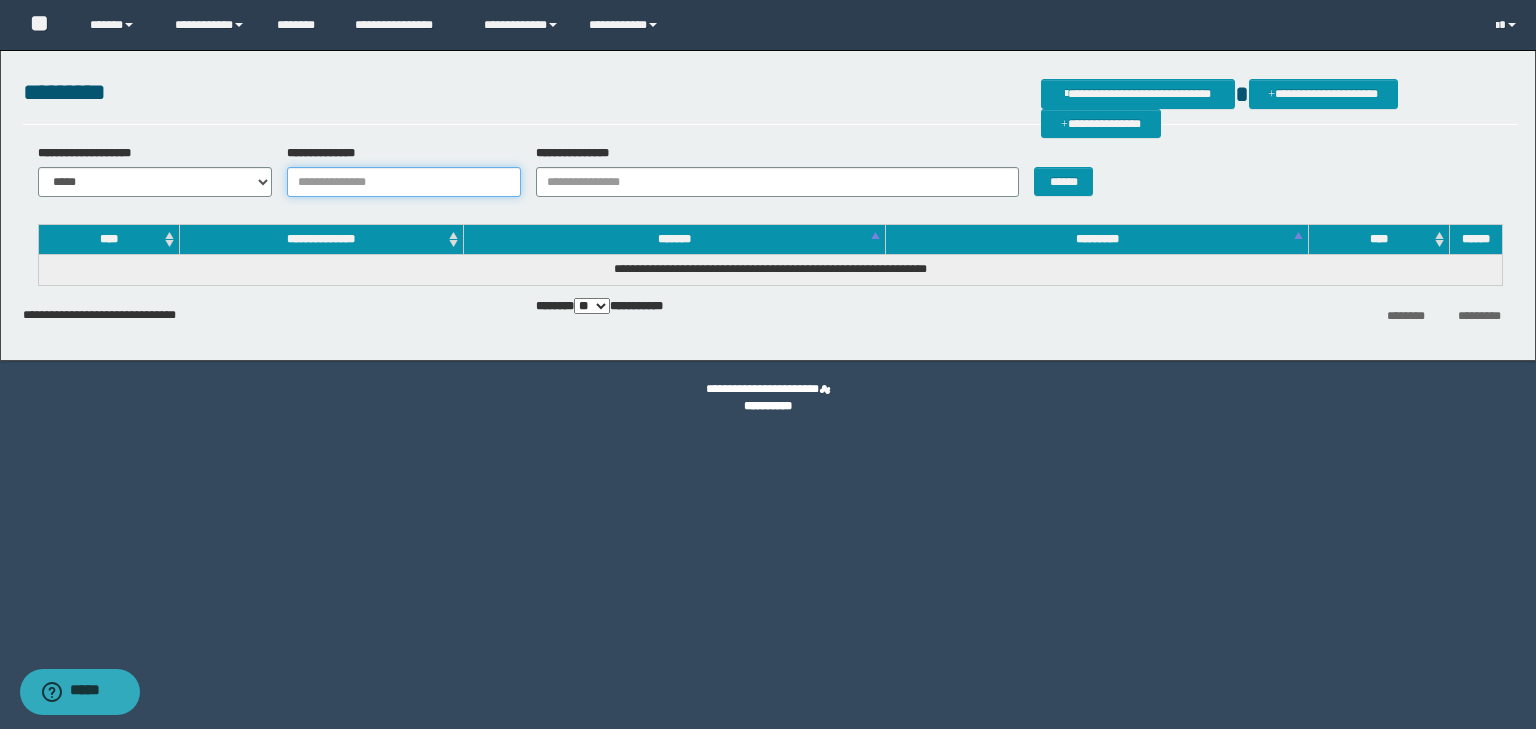 click on "**********" at bounding box center [404, 182] 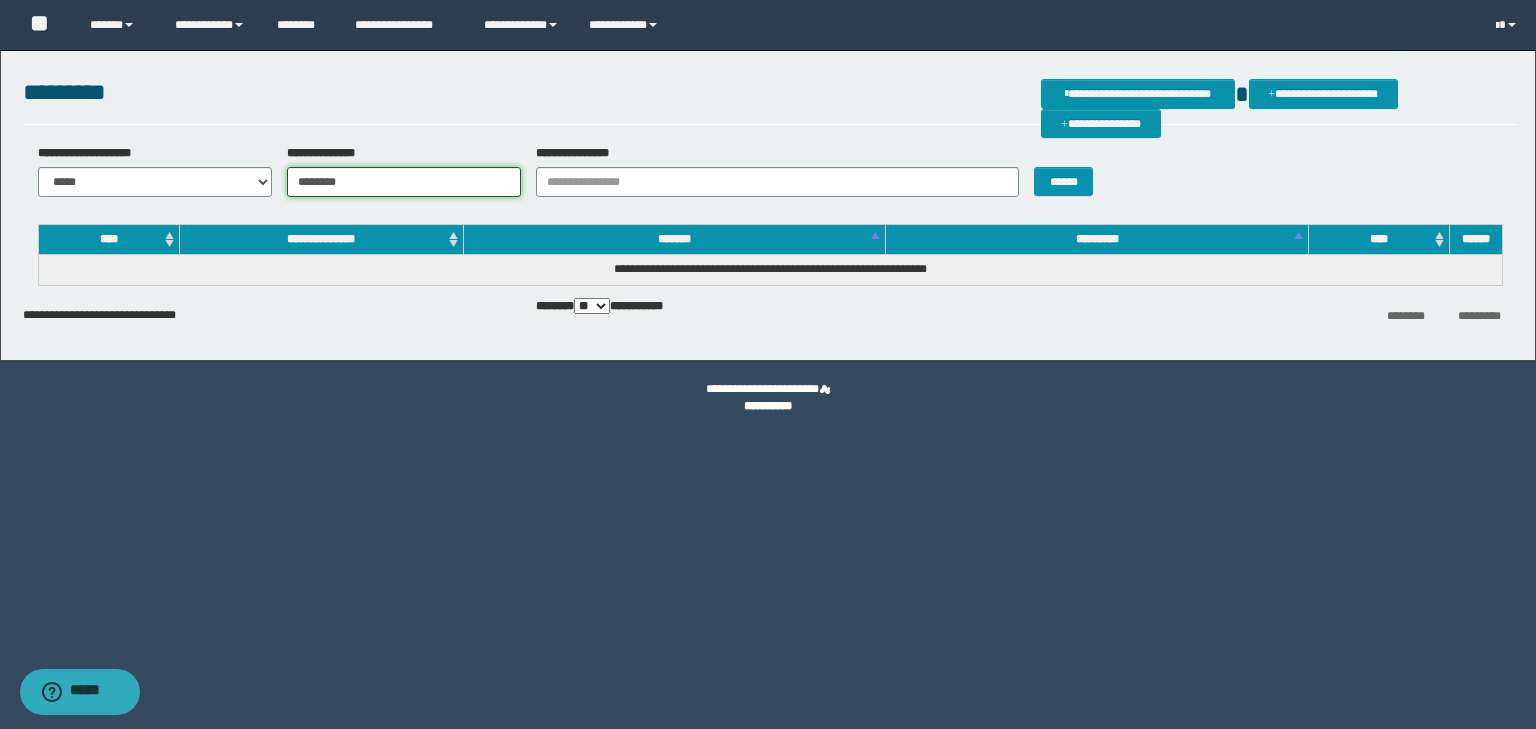 type on "********" 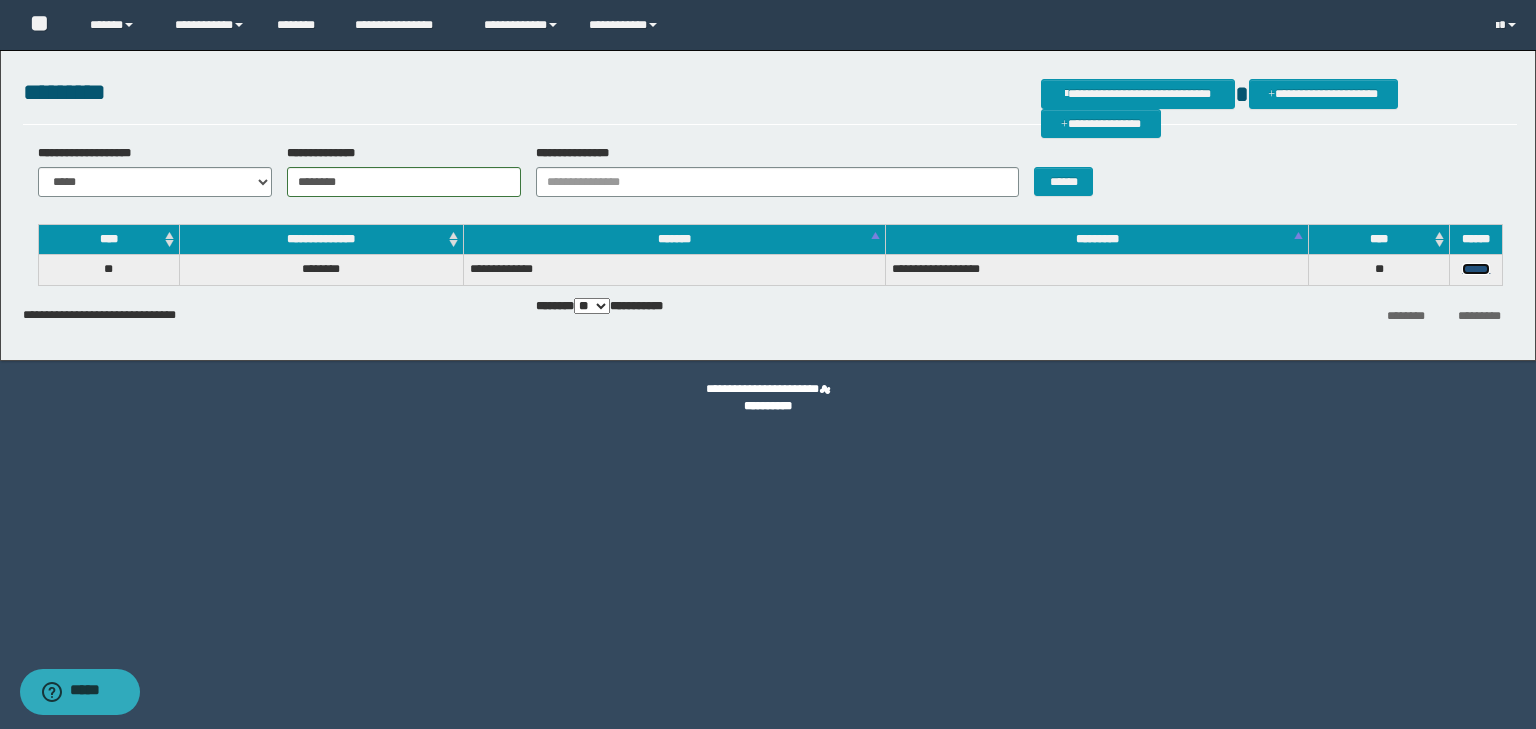 click on "******" at bounding box center [1476, 269] 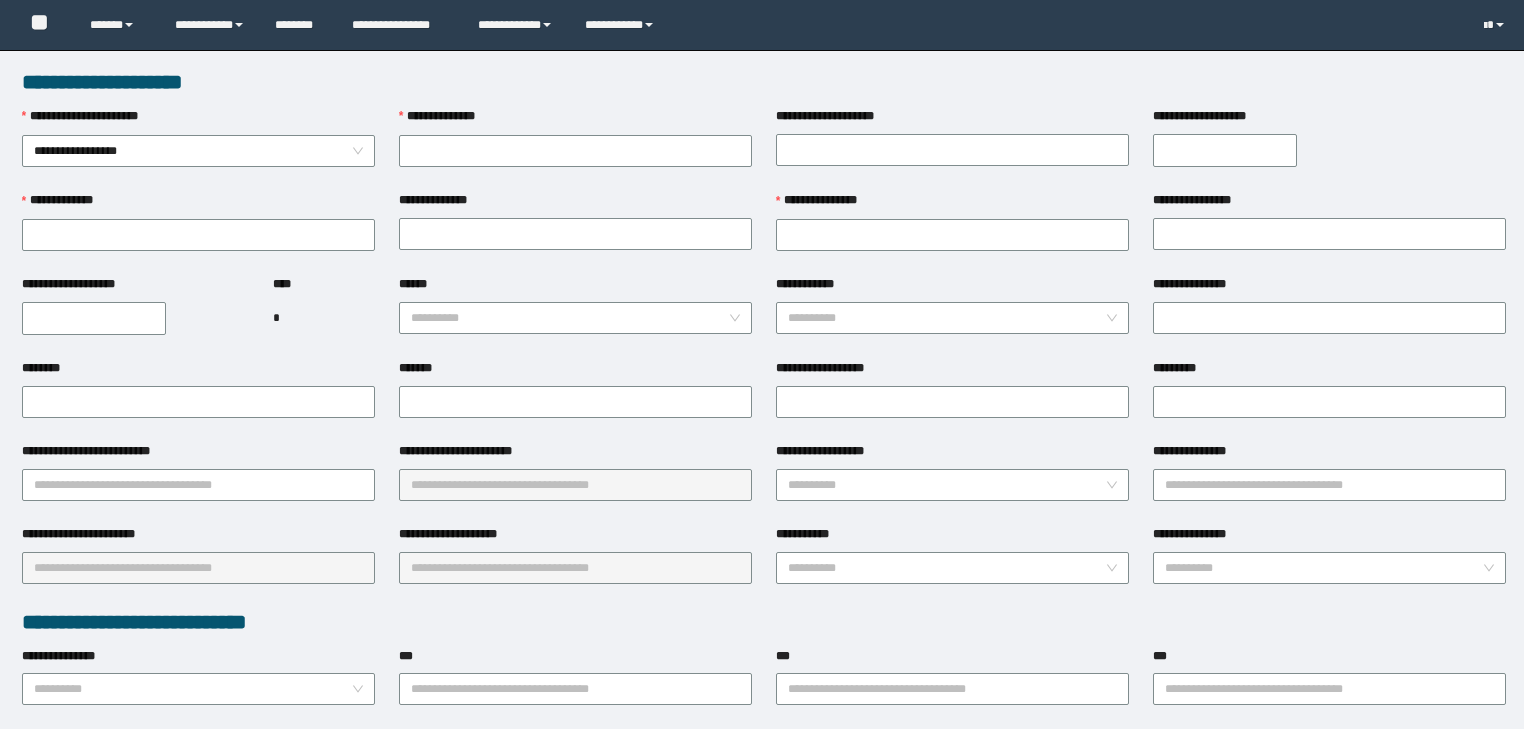 scroll, scrollTop: 0, scrollLeft: 0, axis: both 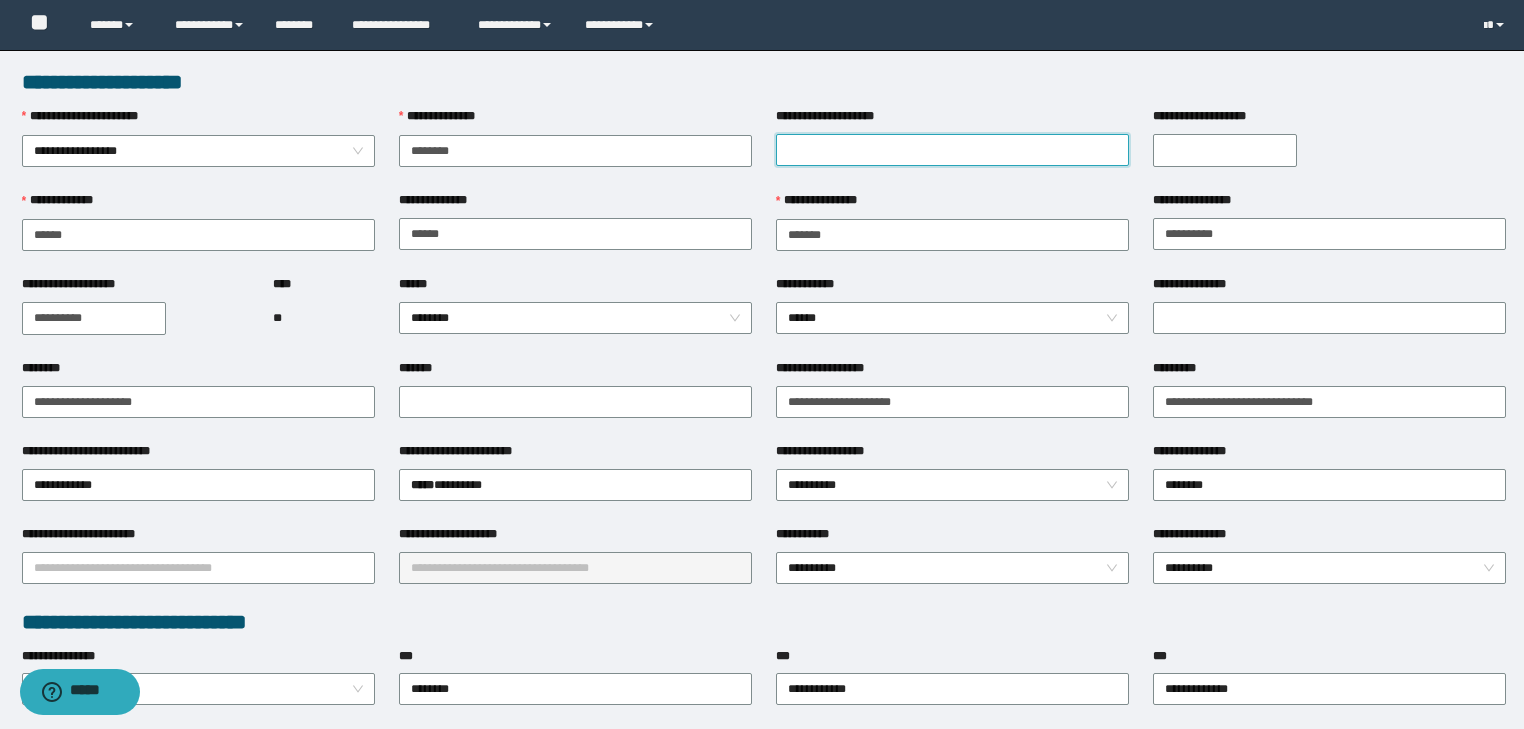 click on "**********" at bounding box center [952, 150] 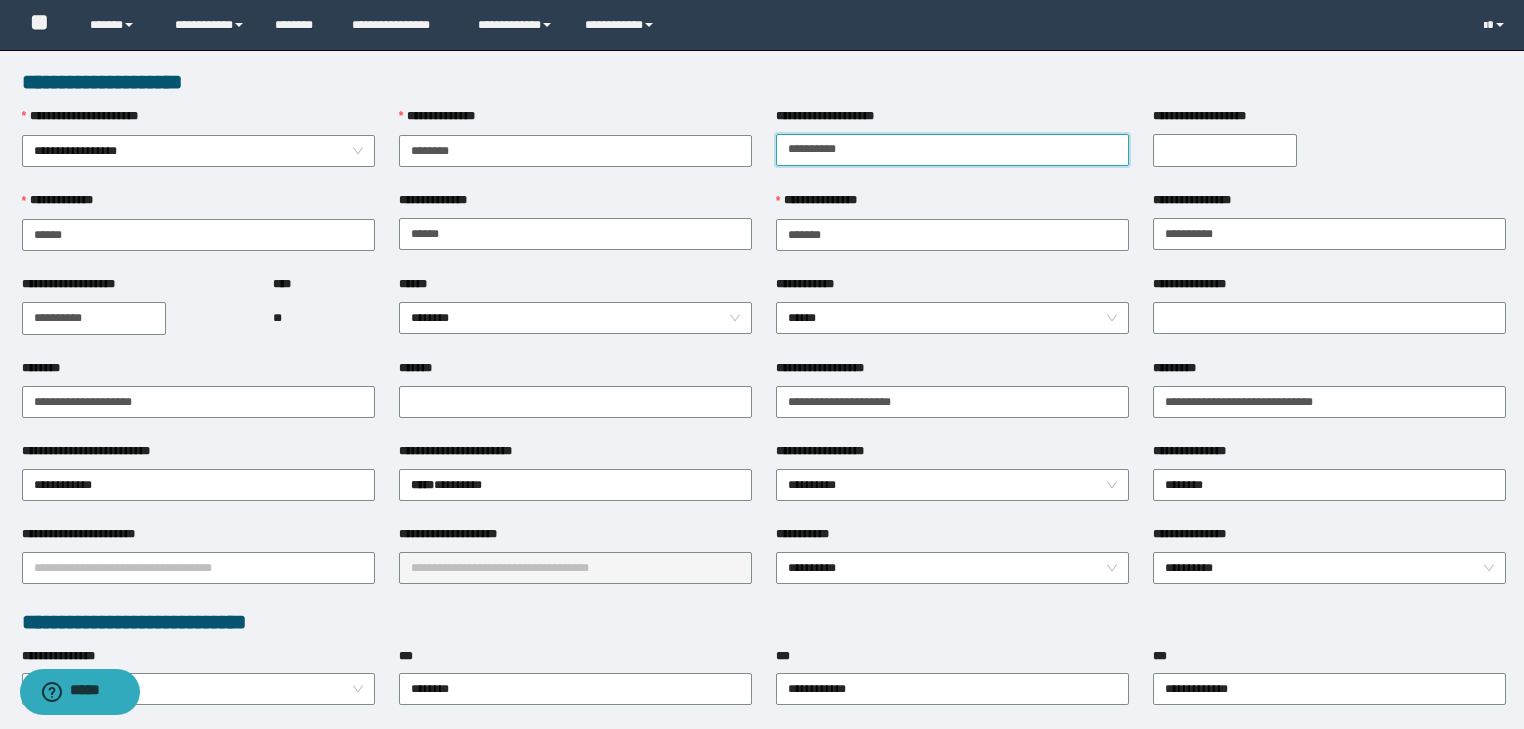 type on "**********" 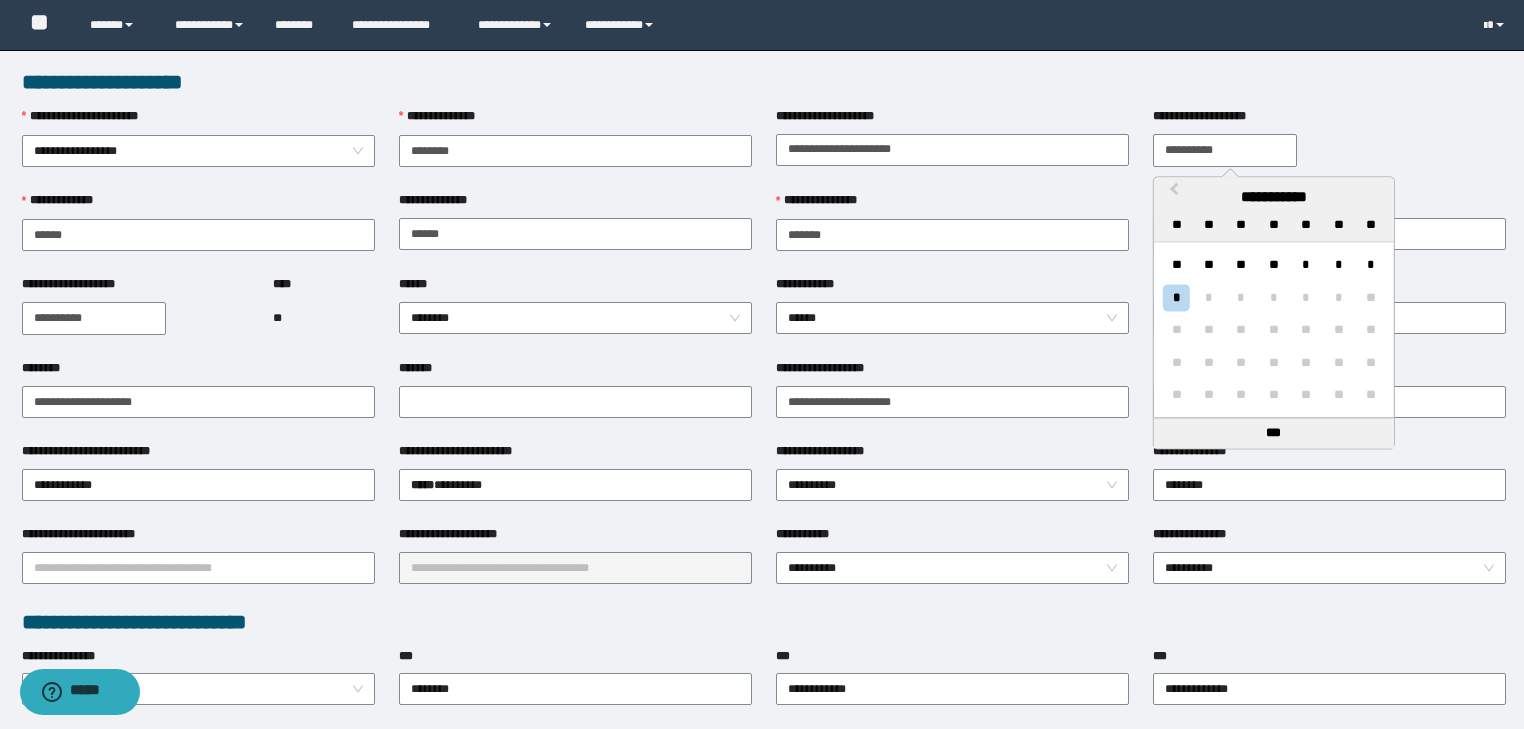 click on "**********" at bounding box center [1225, 150] 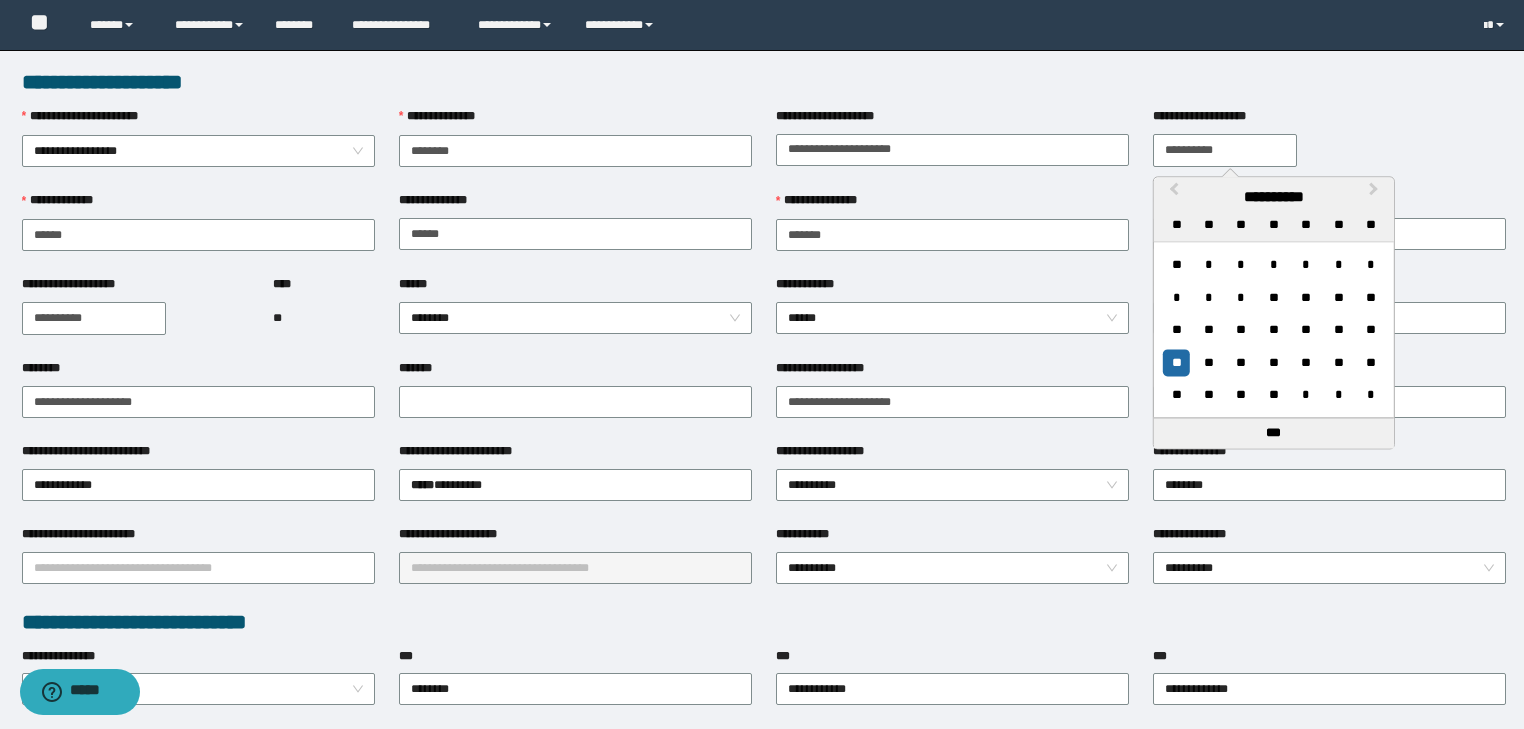 type on "**********" 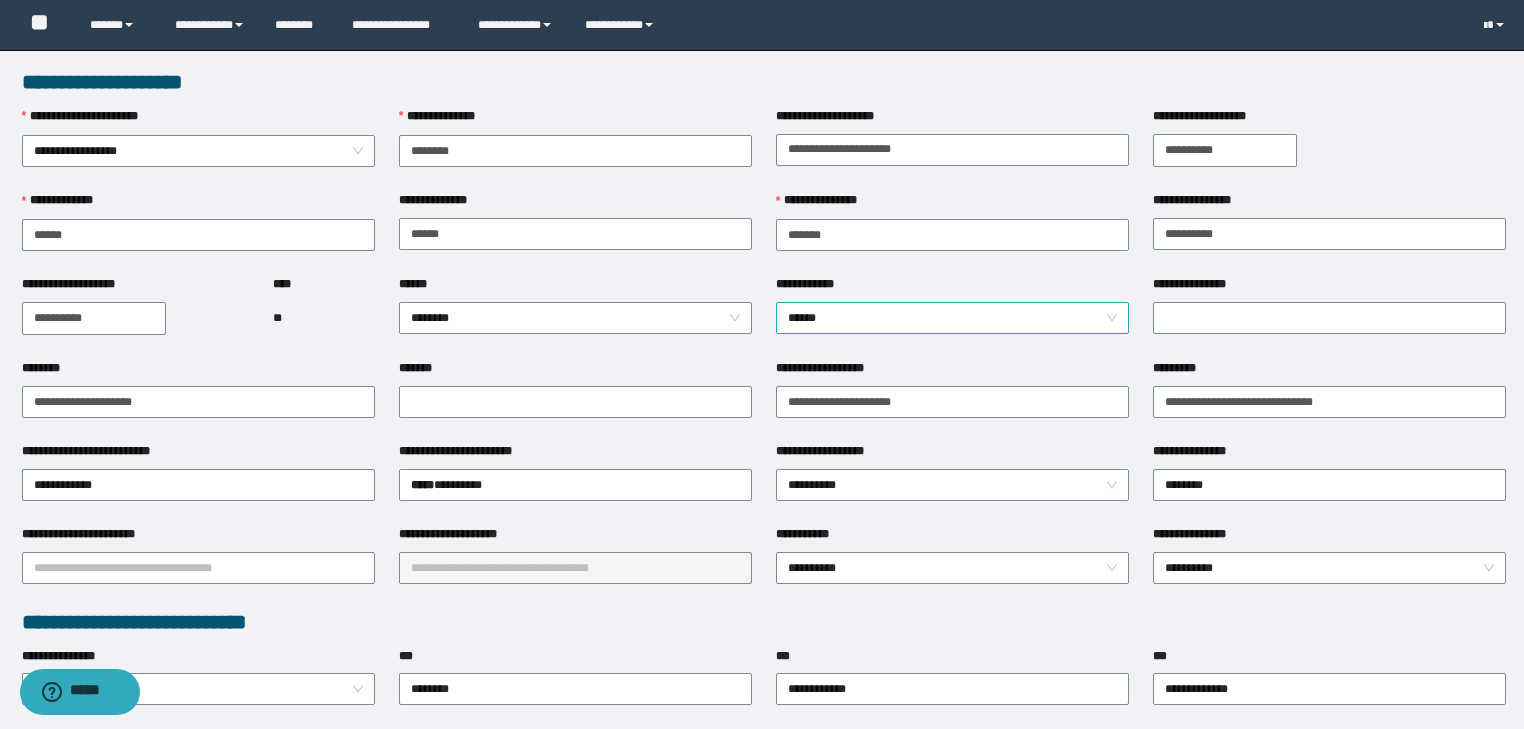 click on "******" at bounding box center [953, 318] 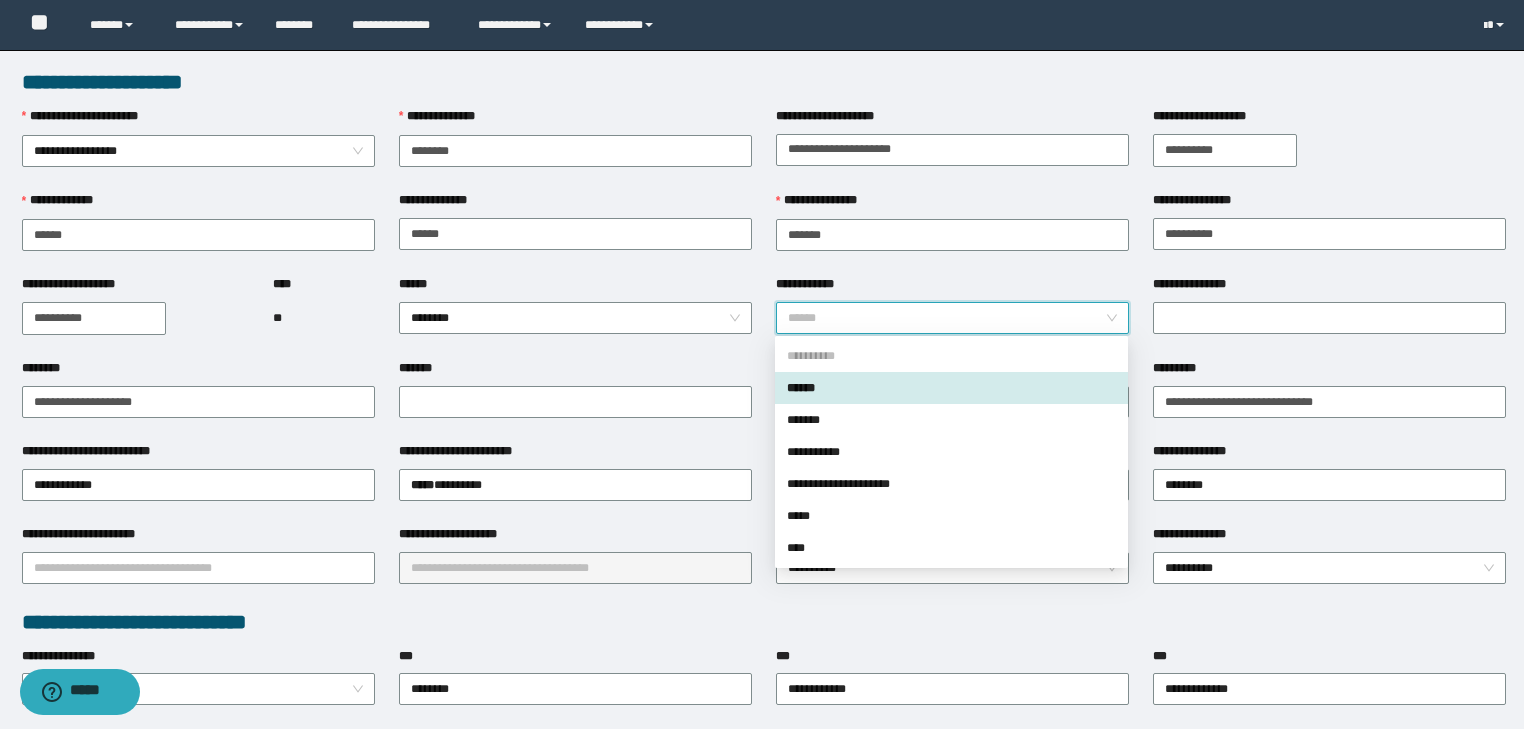 click on "******" at bounding box center [951, 388] 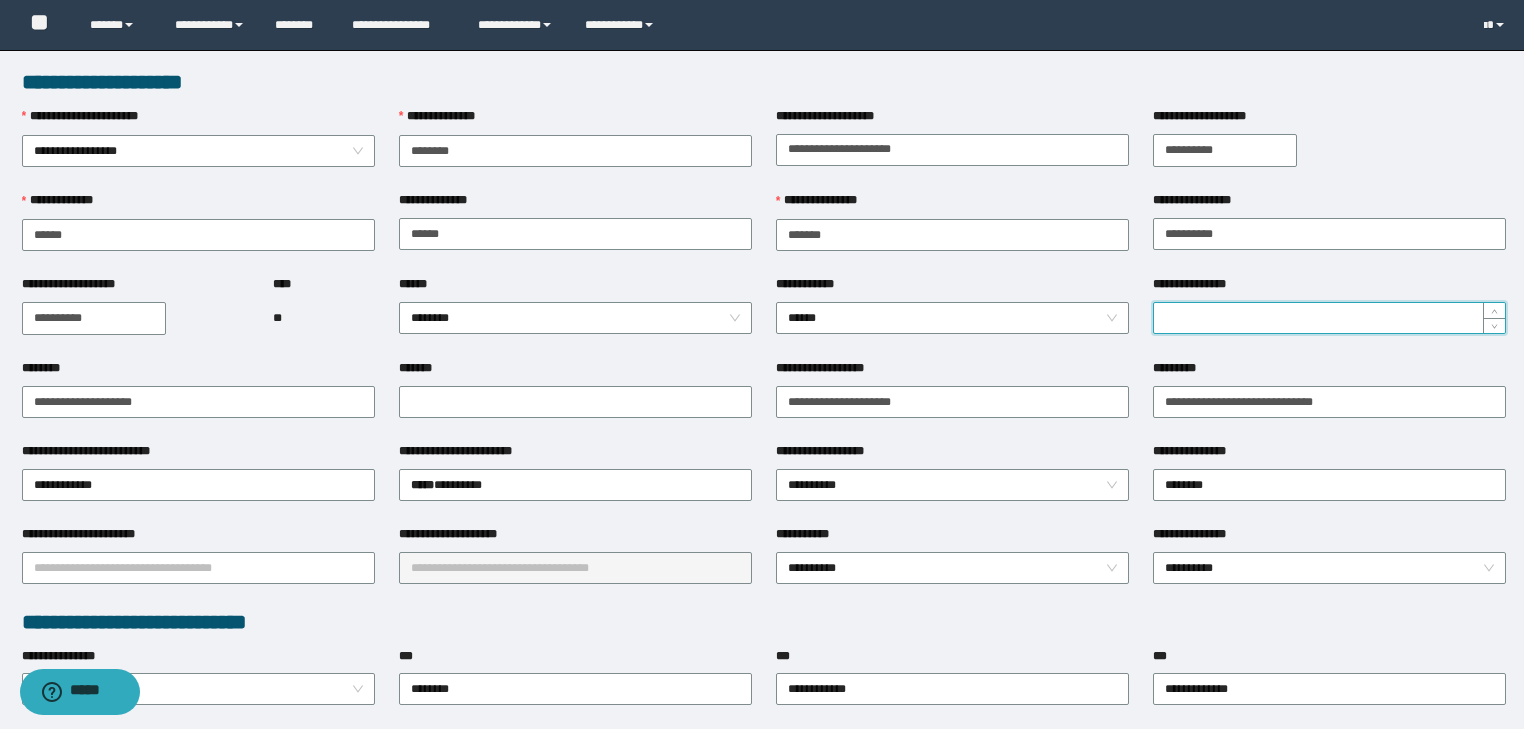 click on "**********" at bounding box center (1329, 318) 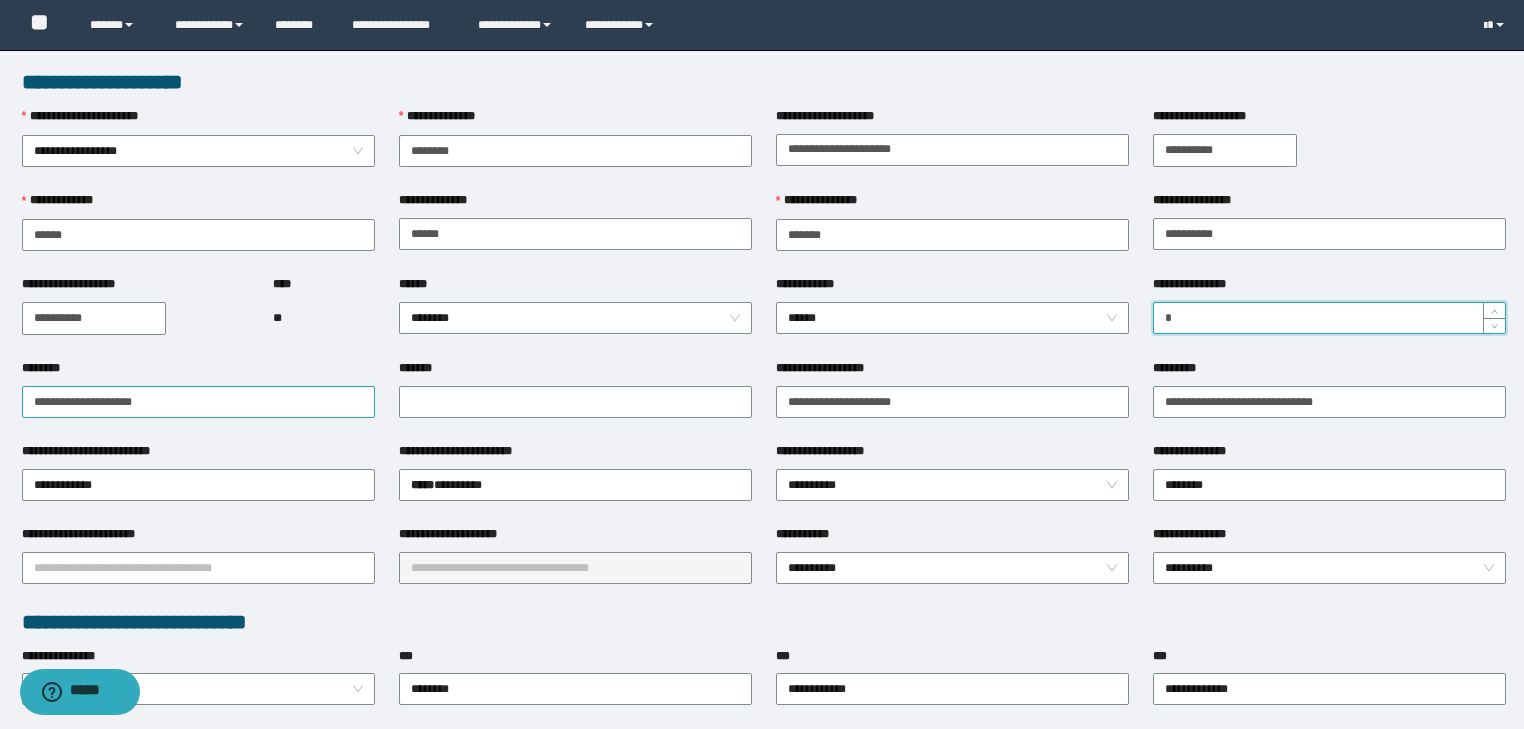 type on "*" 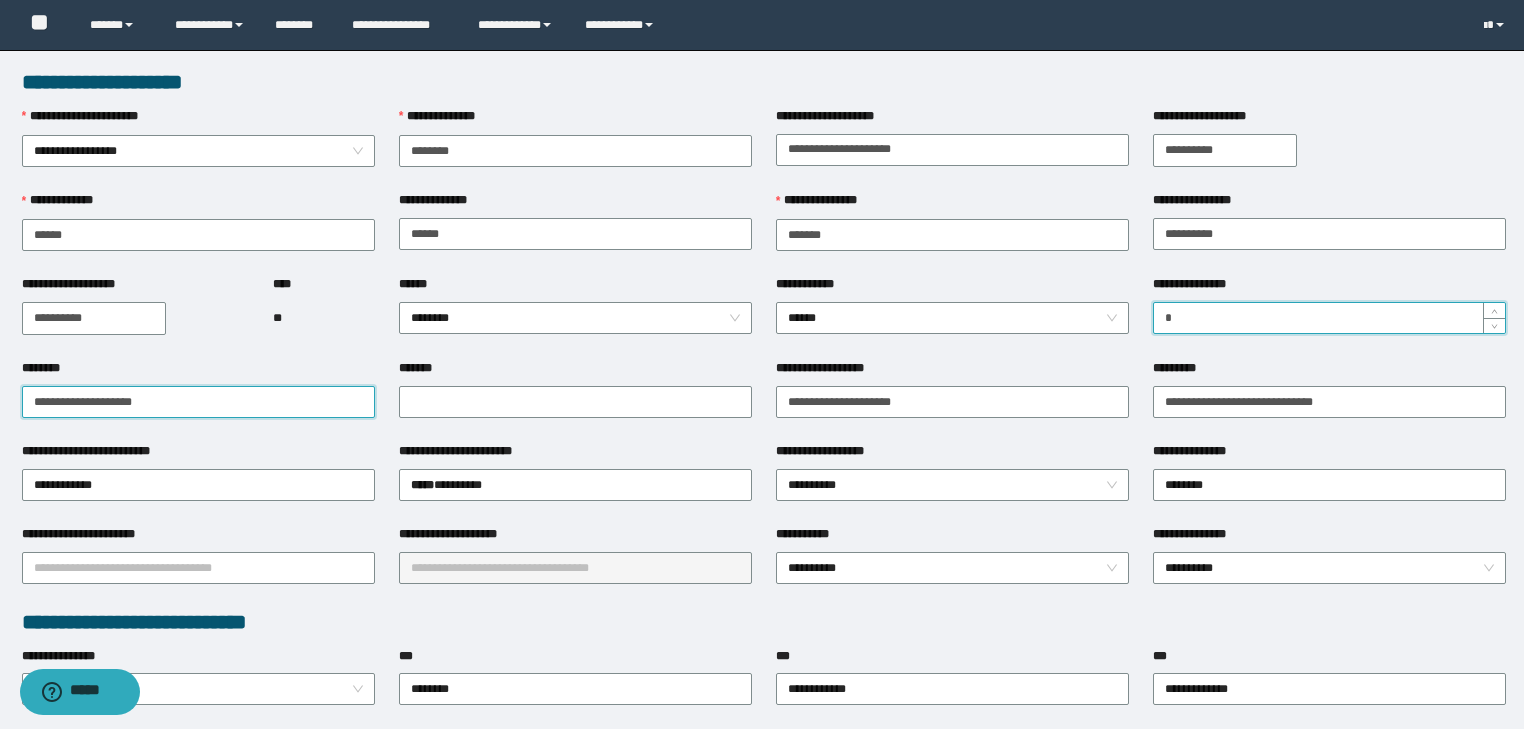click on "********" at bounding box center (198, 402) 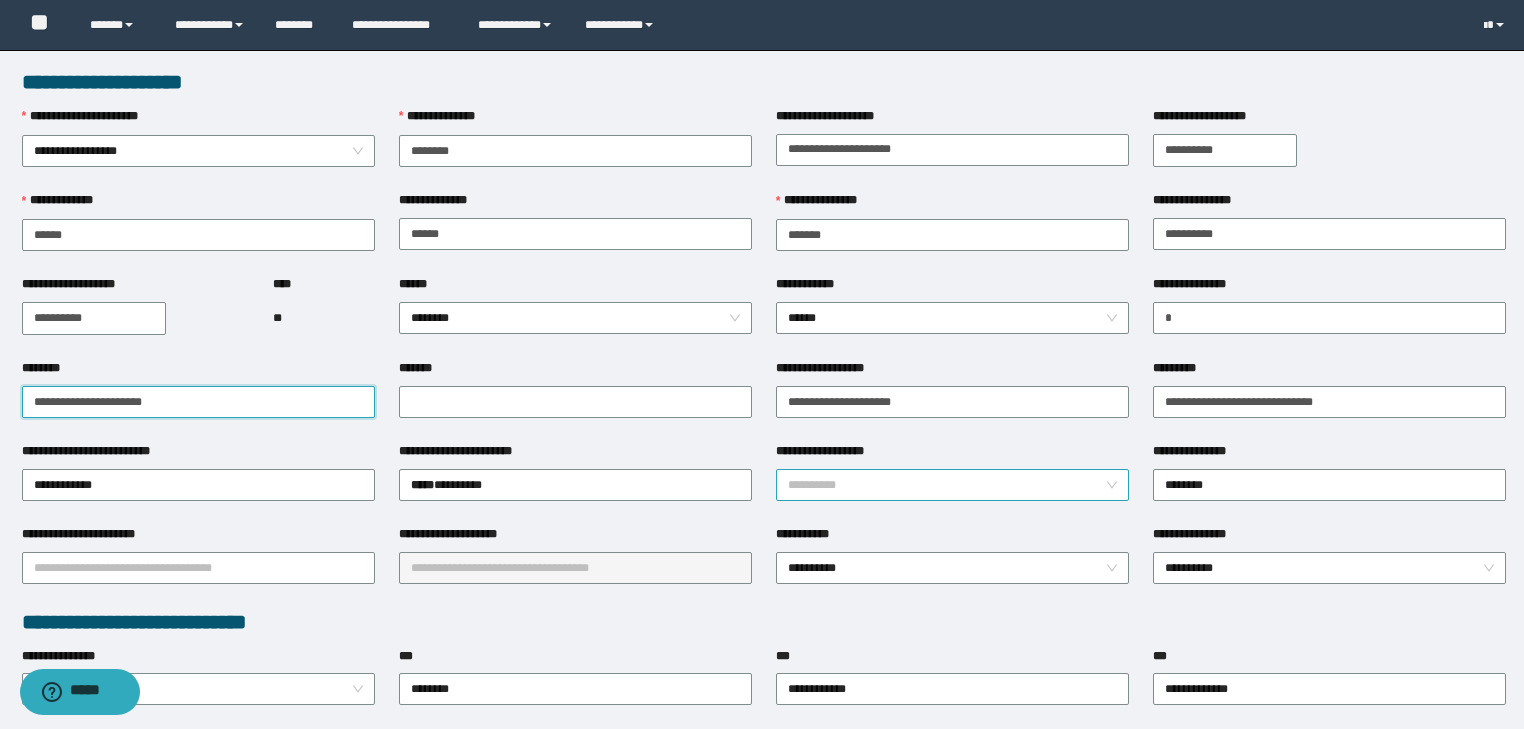 click on "**********" at bounding box center [953, 485] 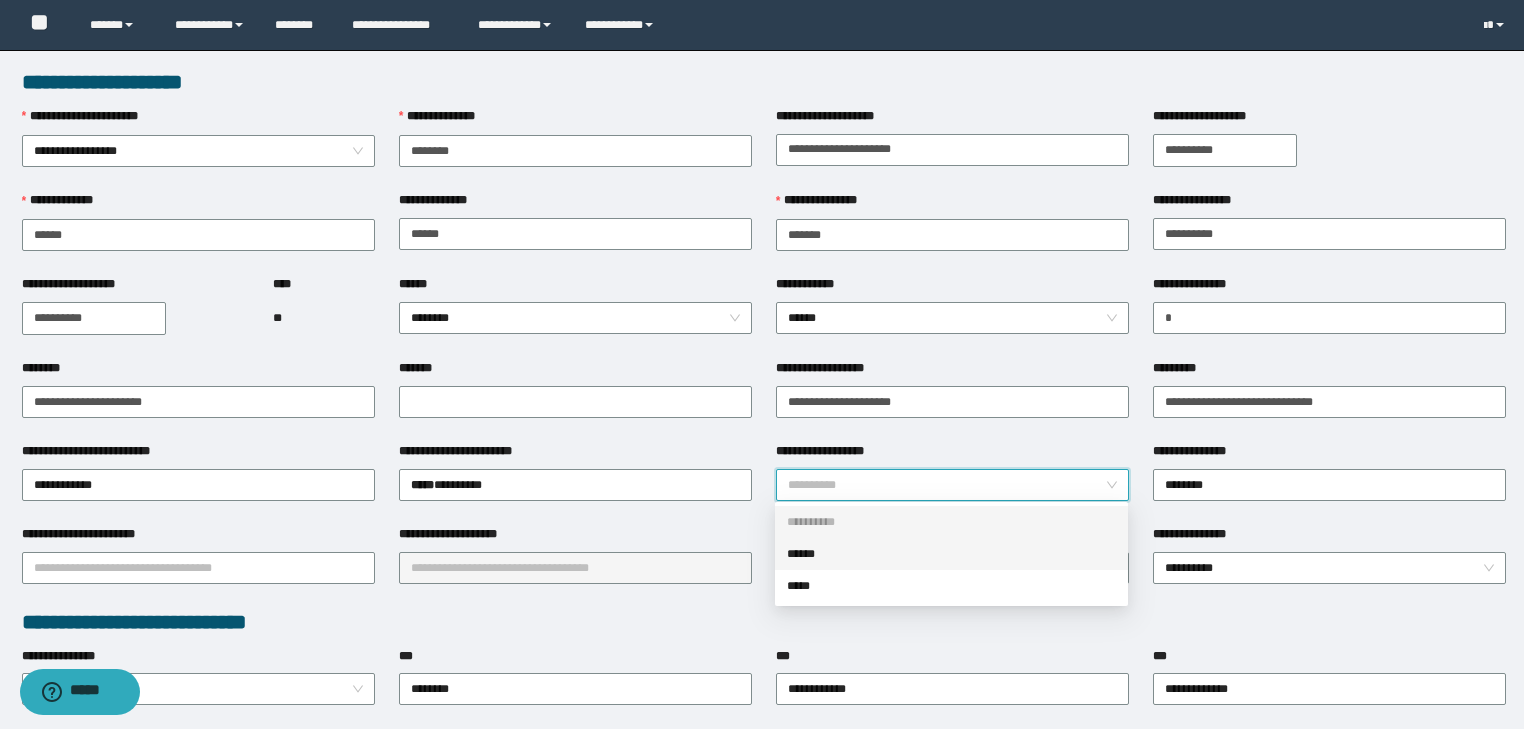 click on "******" at bounding box center (951, 554) 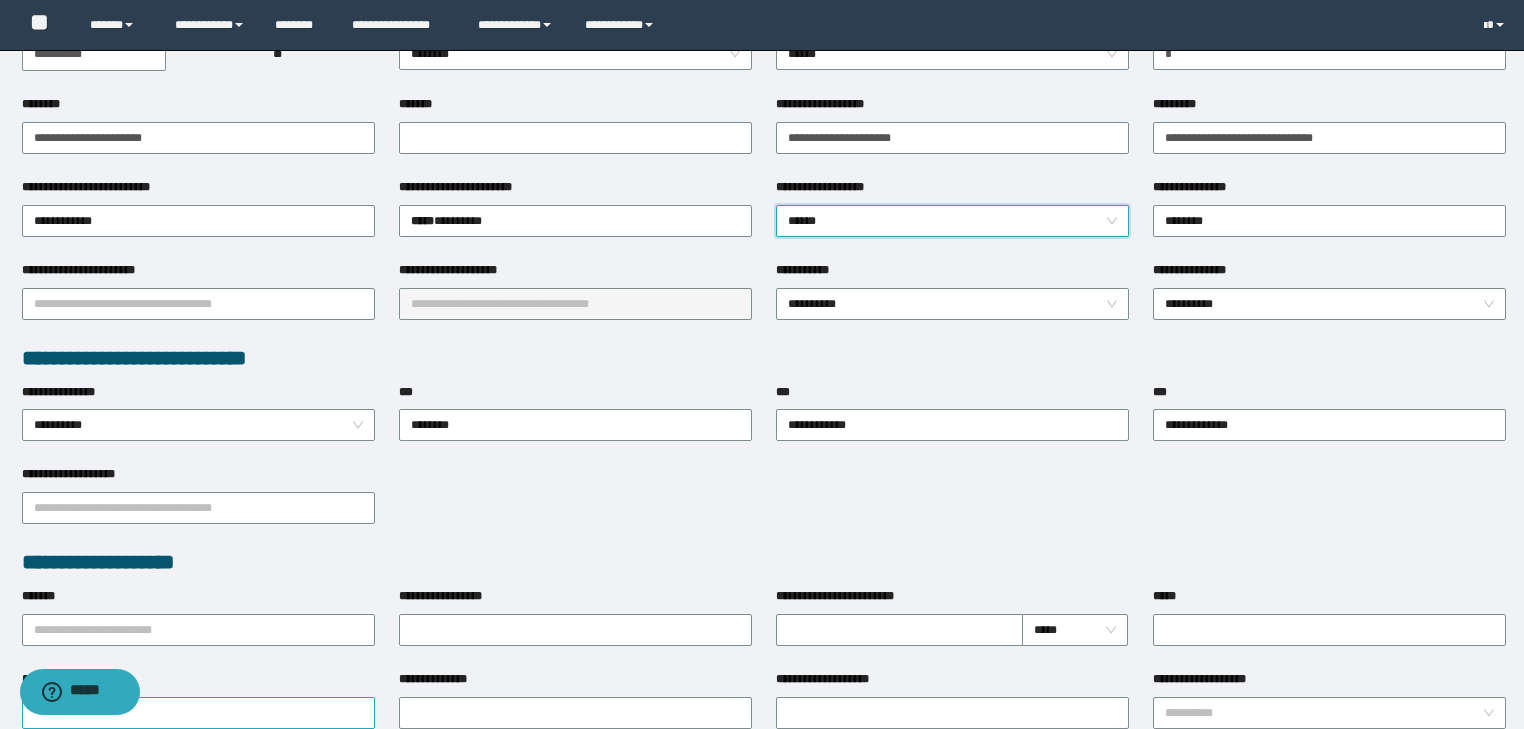 scroll, scrollTop: 480, scrollLeft: 0, axis: vertical 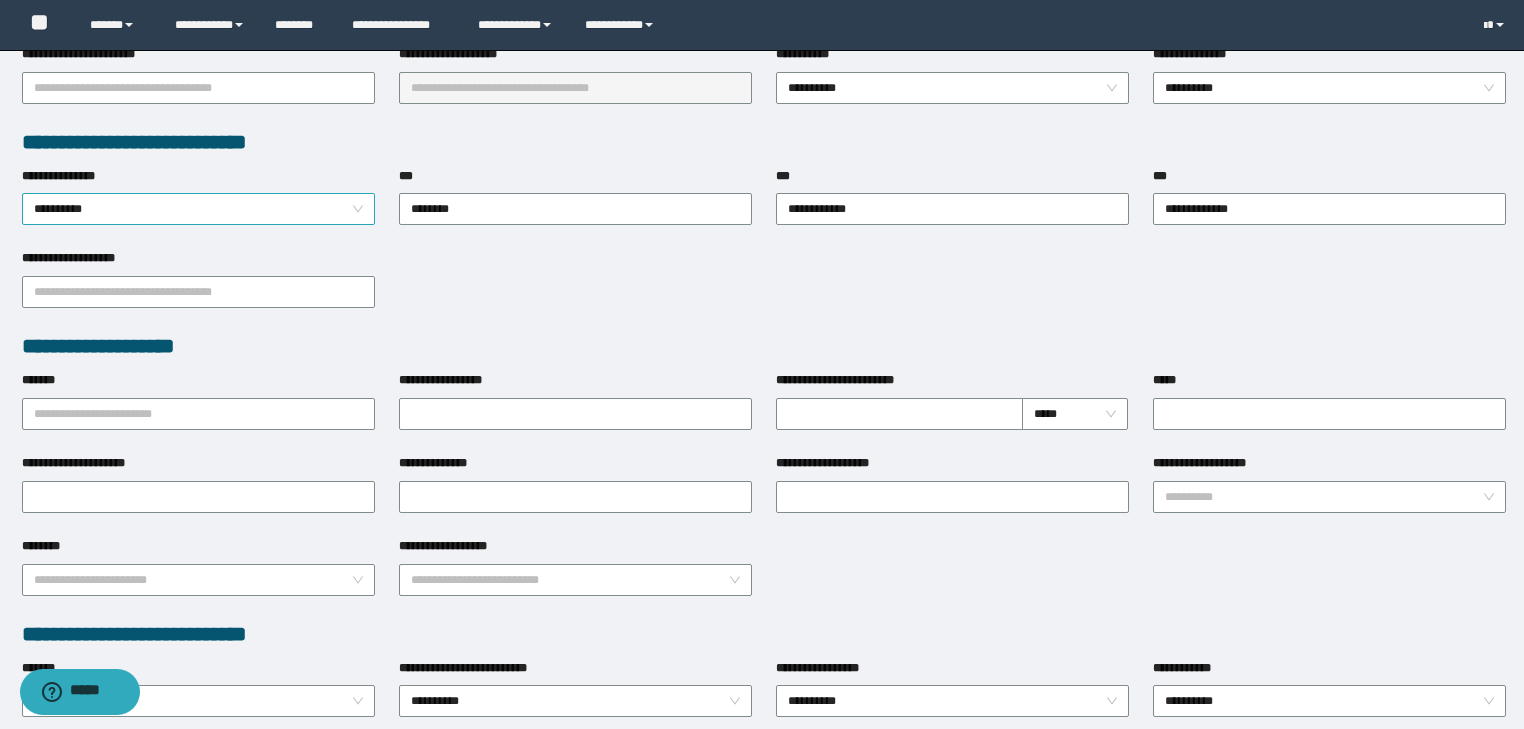 click on "**********" at bounding box center (199, 209) 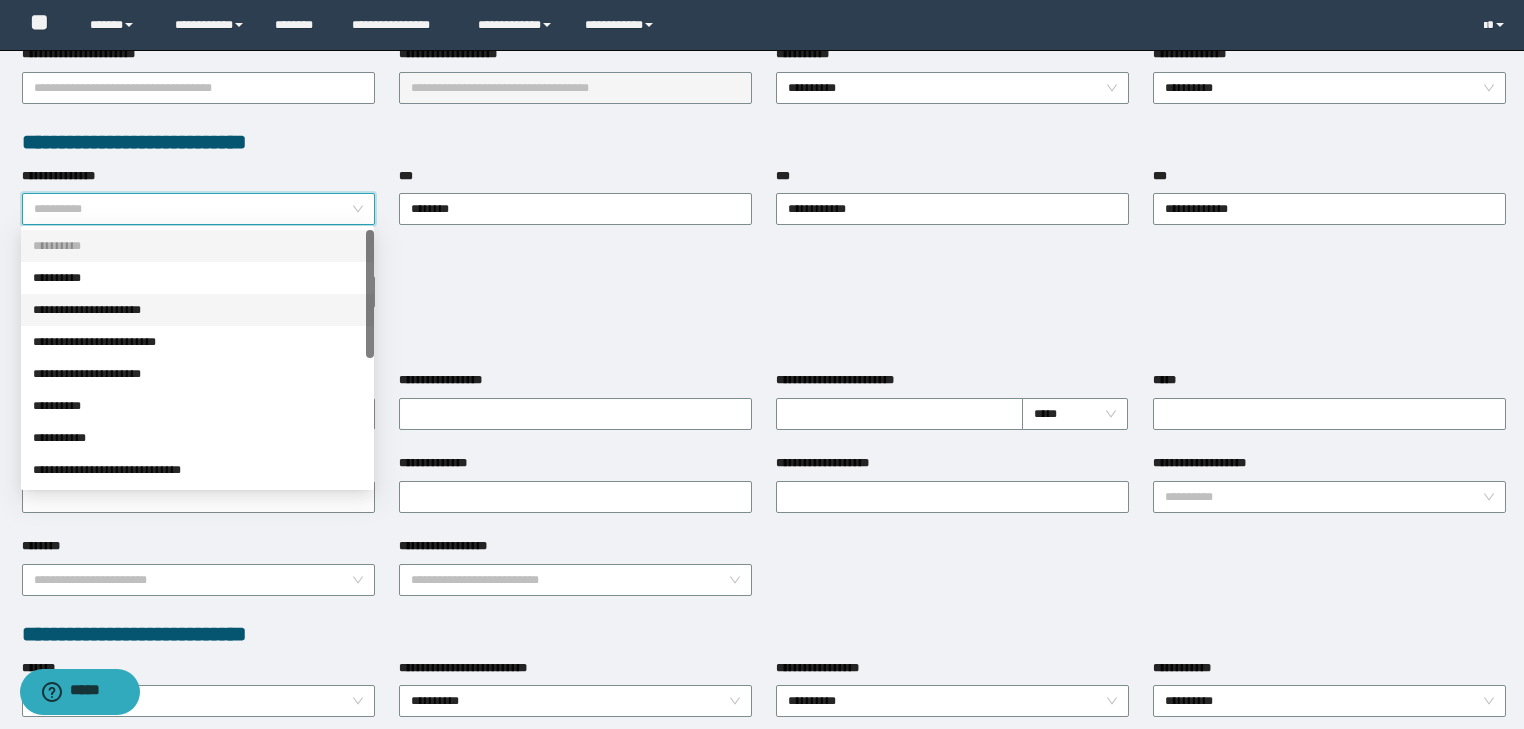 click on "**********" at bounding box center (197, 310) 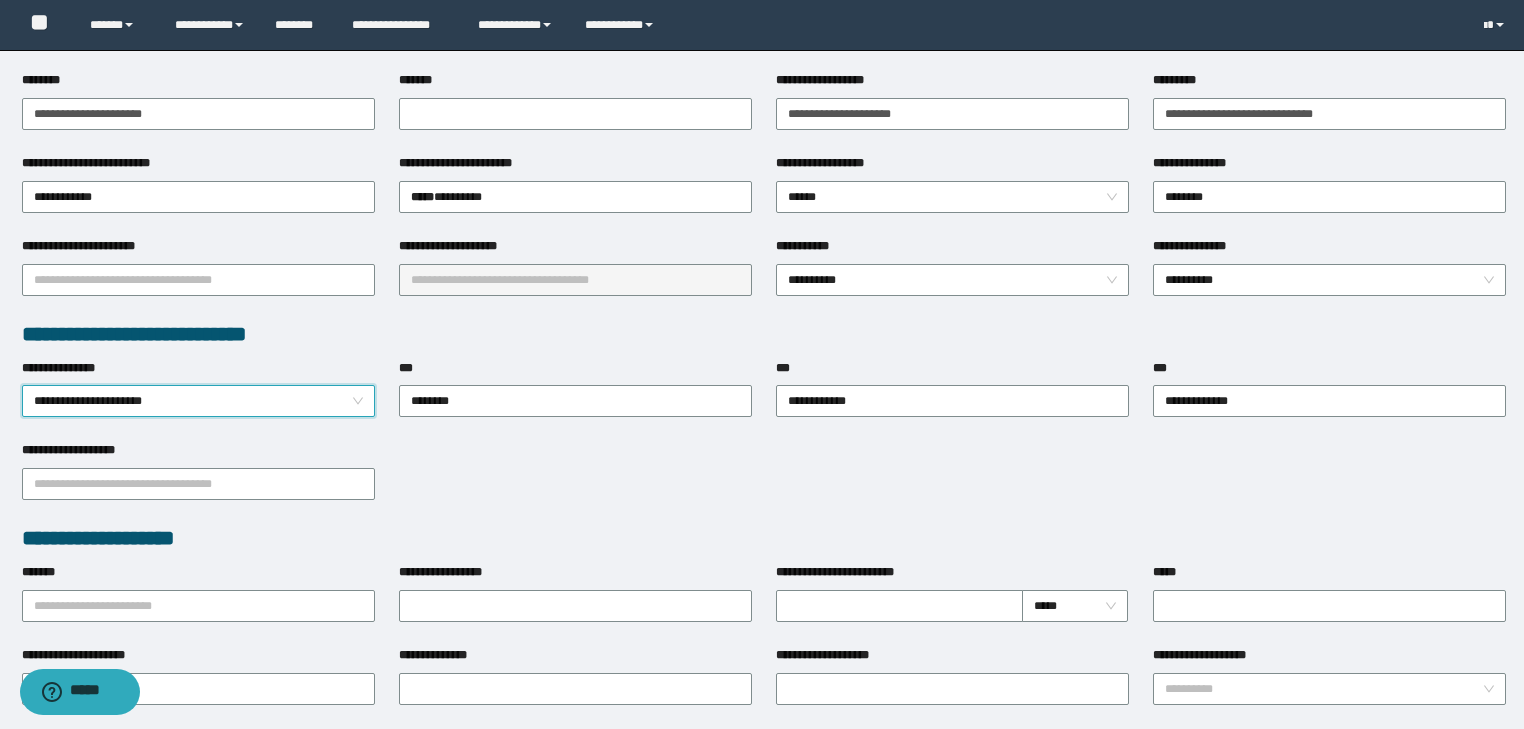 scroll, scrollTop: 80, scrollLeft: 0, axis: vertical 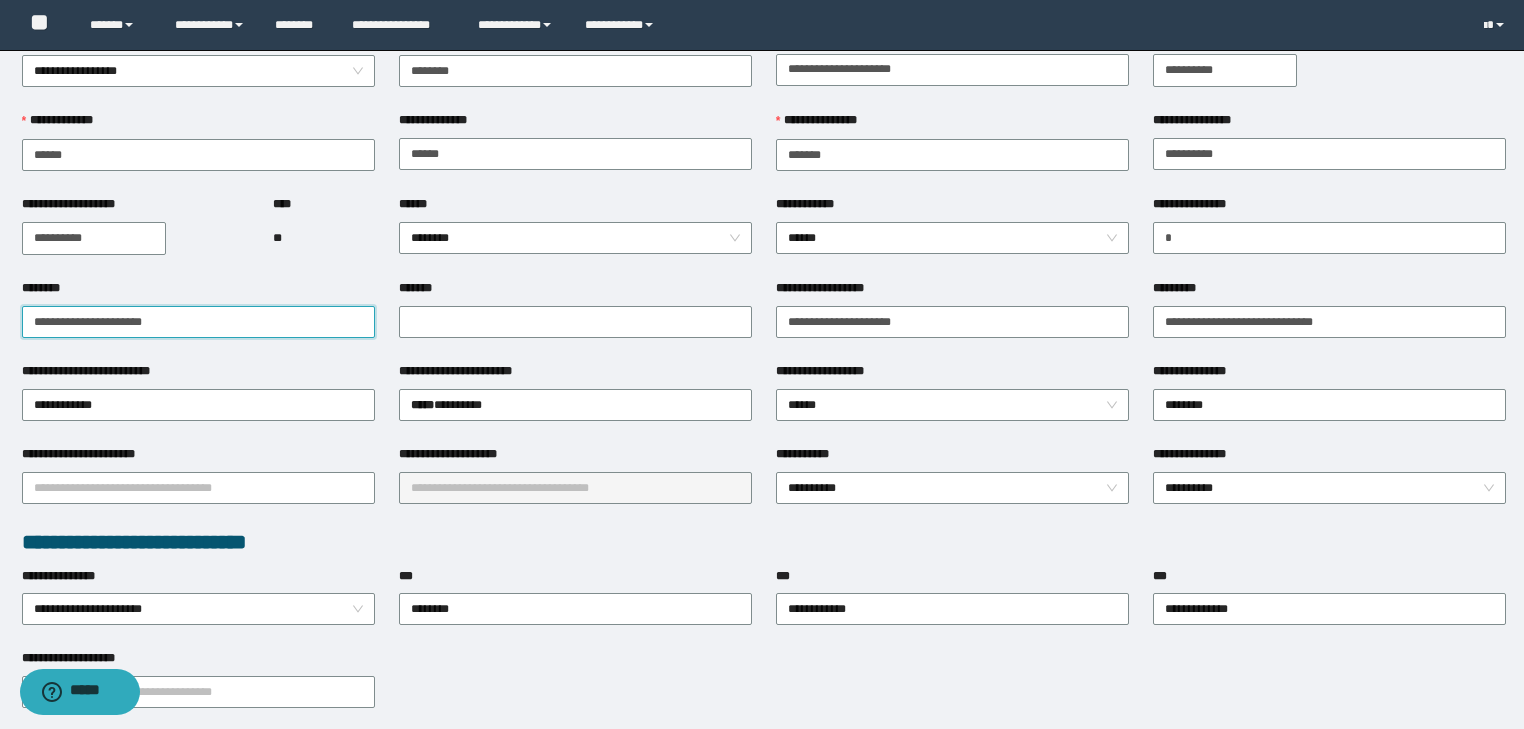 click on "**********" at bounding box center (198, 322) 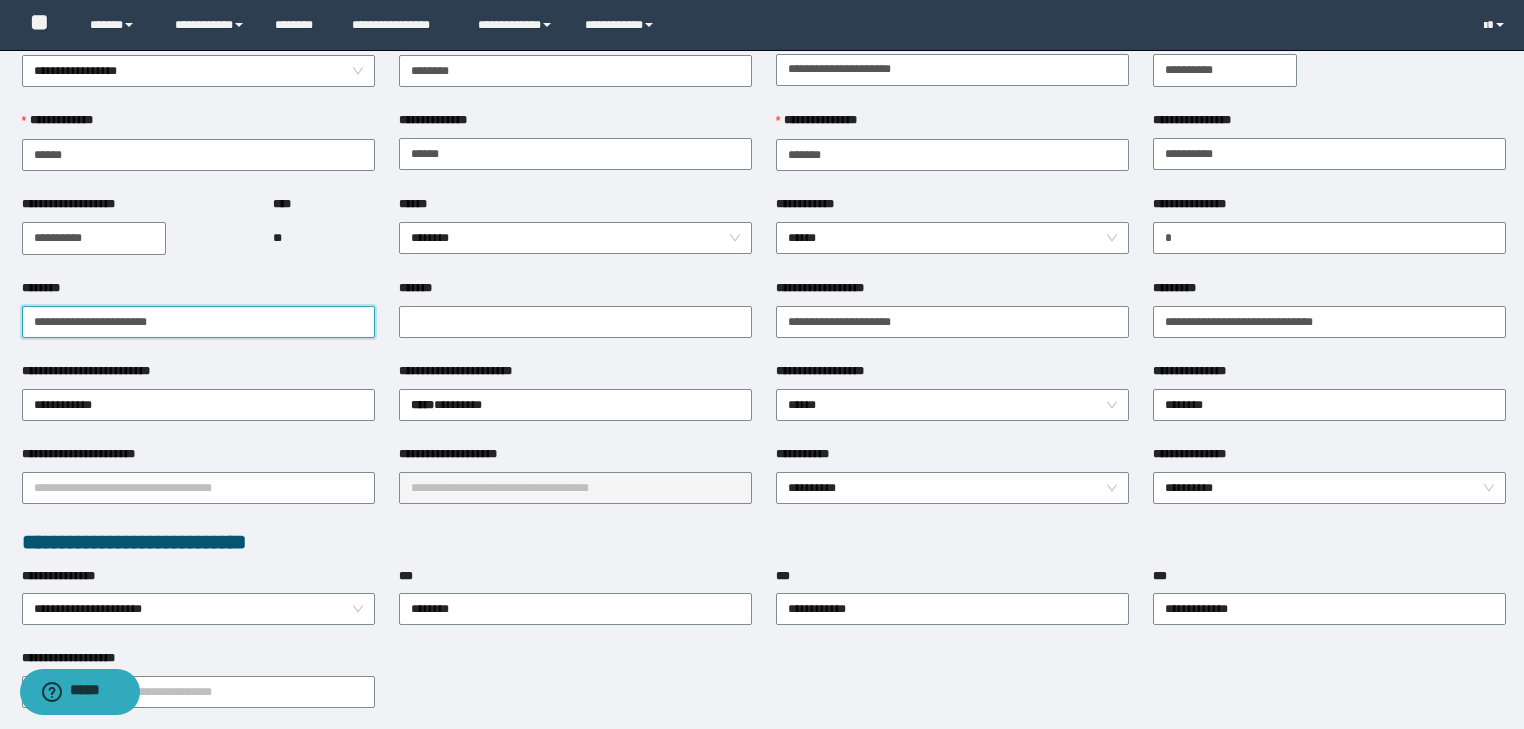 click on "**********" at bounding box center (198, 322) 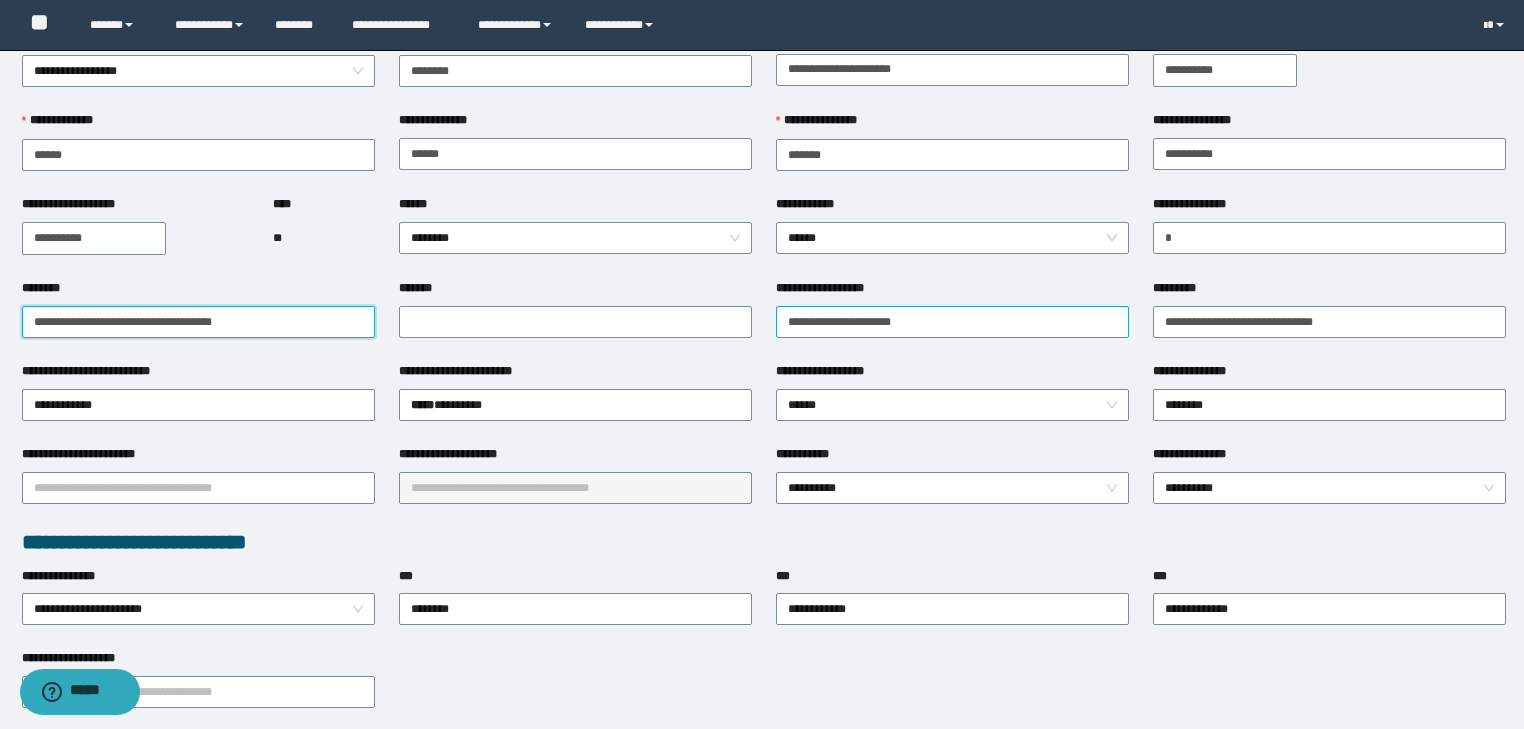 type on "**********" 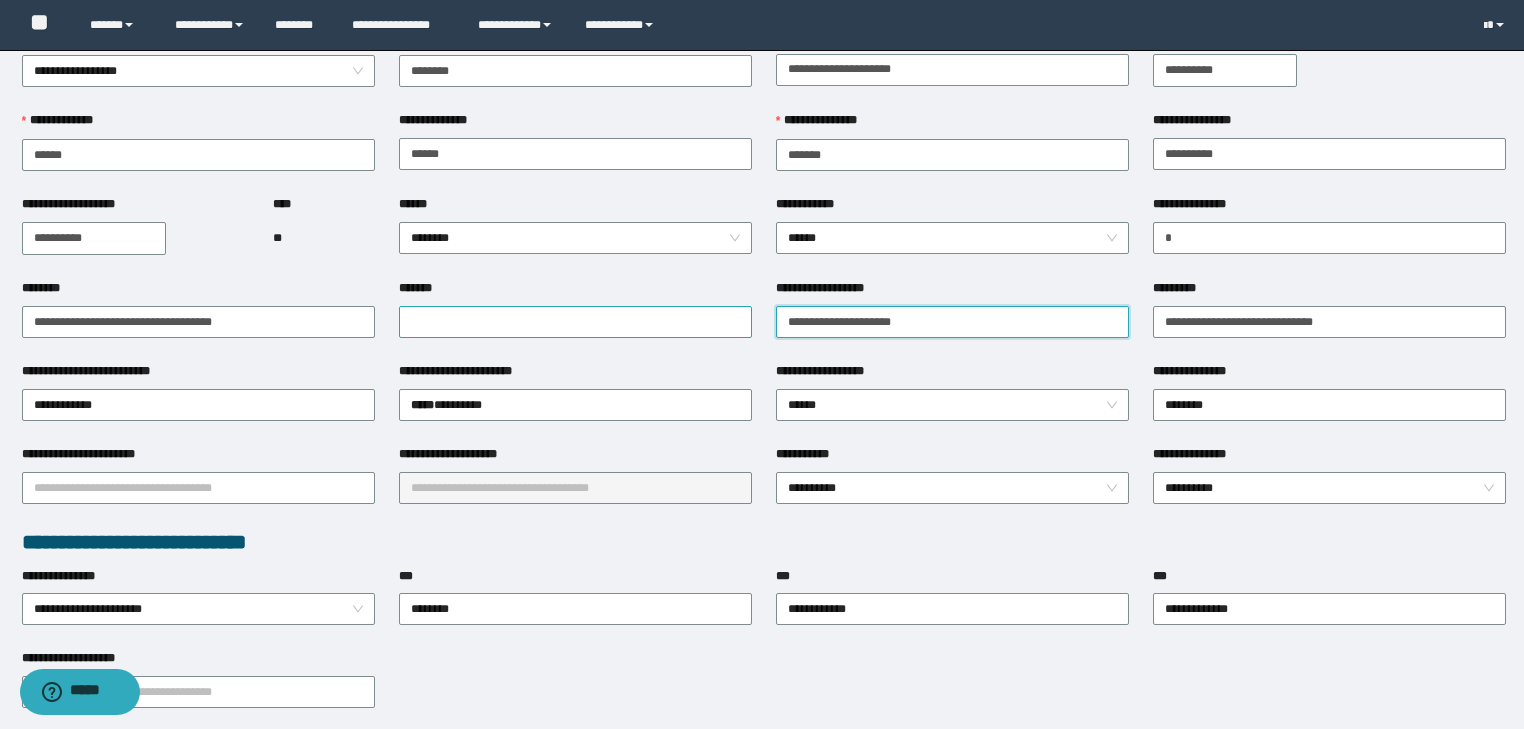 drag, startPoint x: 943, startPoint y: 316, endPoint x: 624, endPoint y: 308, distance: 319.1003 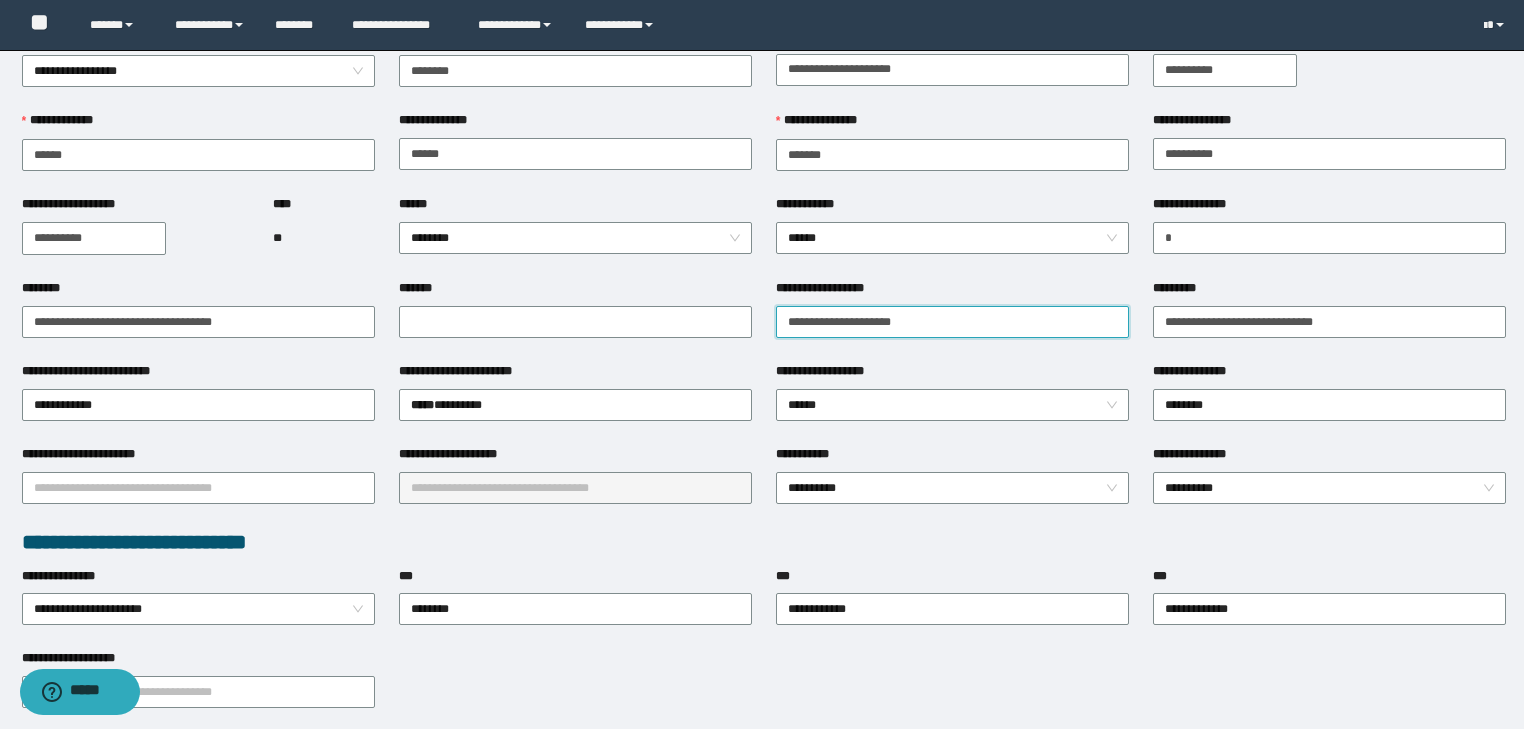 scroll, scrollTop: 320, scrollLeft: 0, axis: vertical 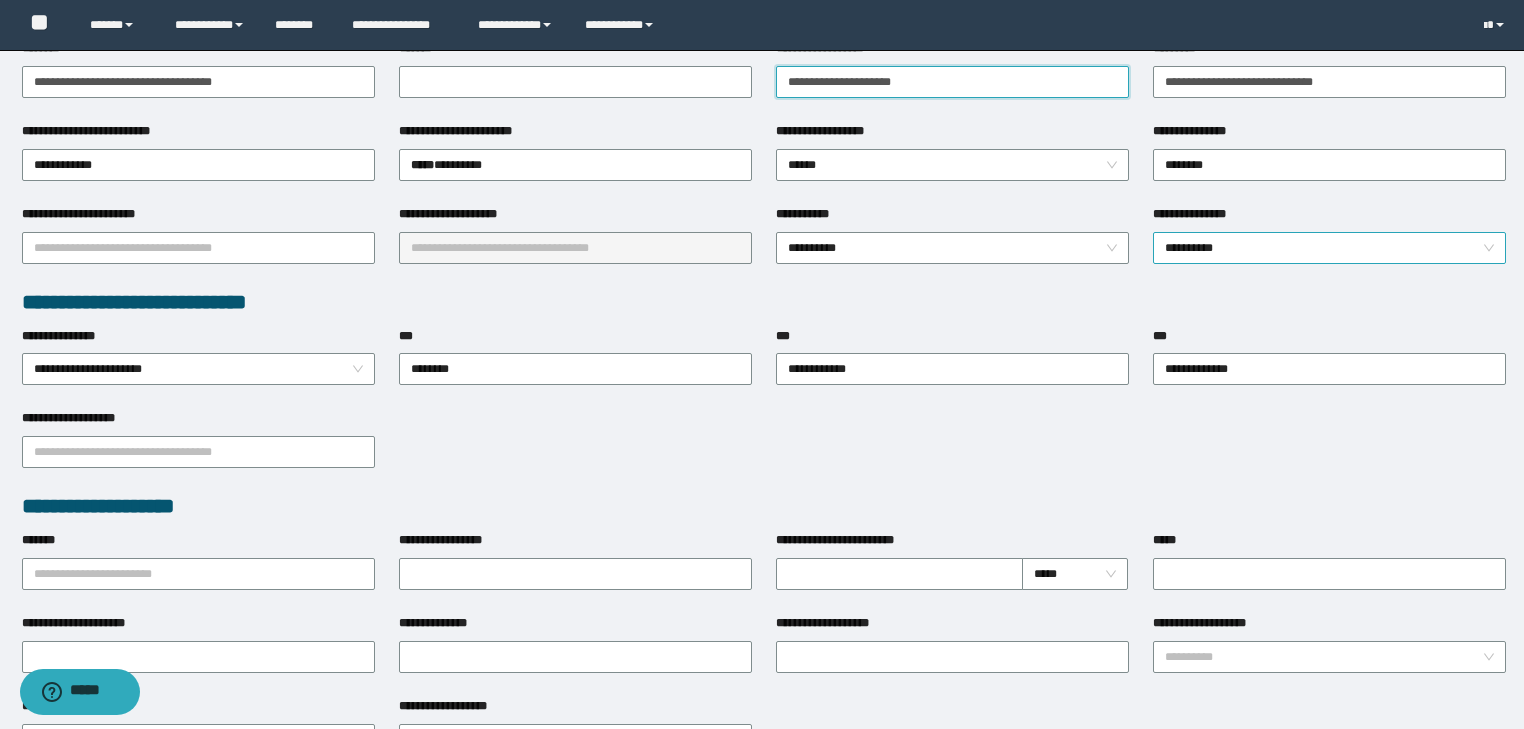 click on "**********" at bounding box center (1330, 248) 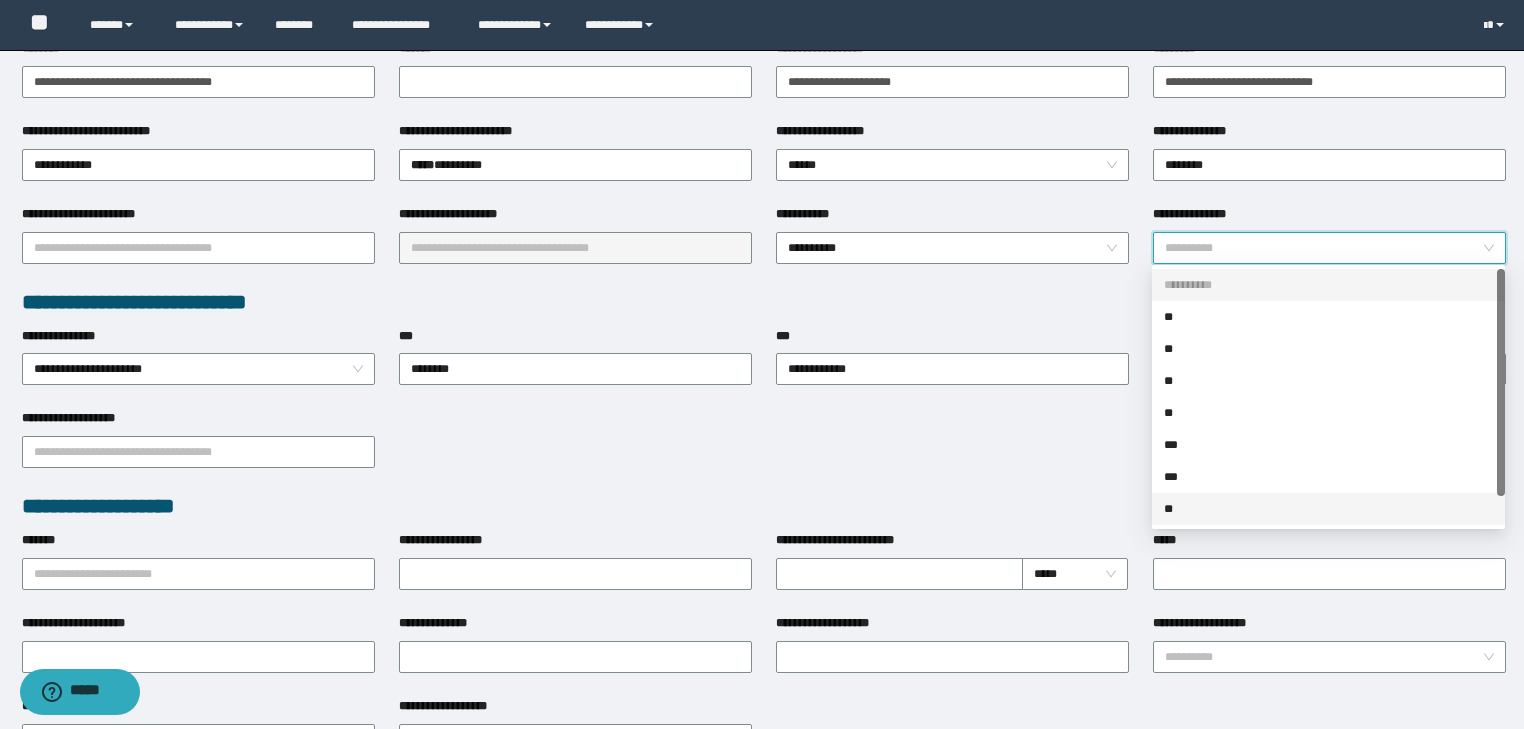 click on "**" at bounding box center [1328, 509] 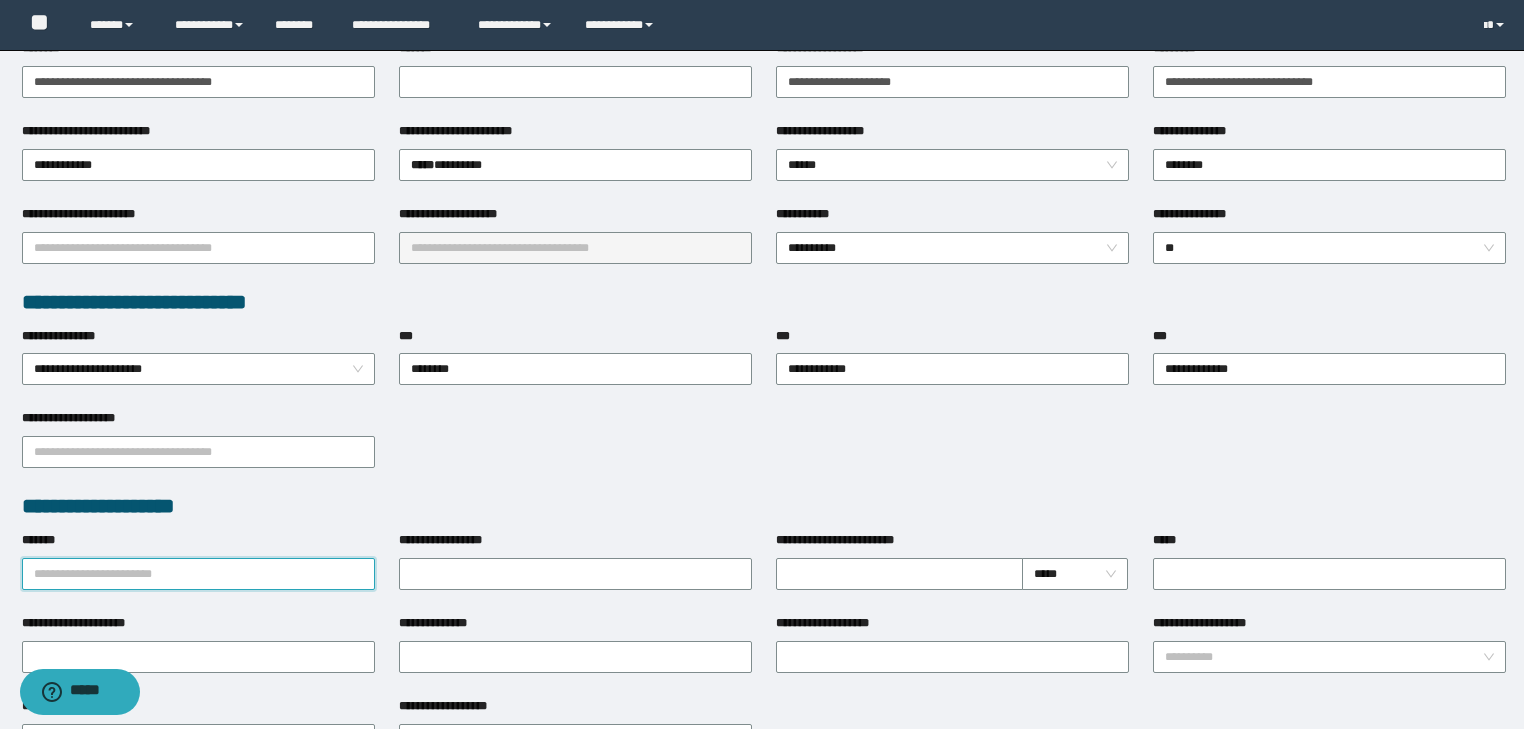 click on "*******" at bounding box center (198, 574) 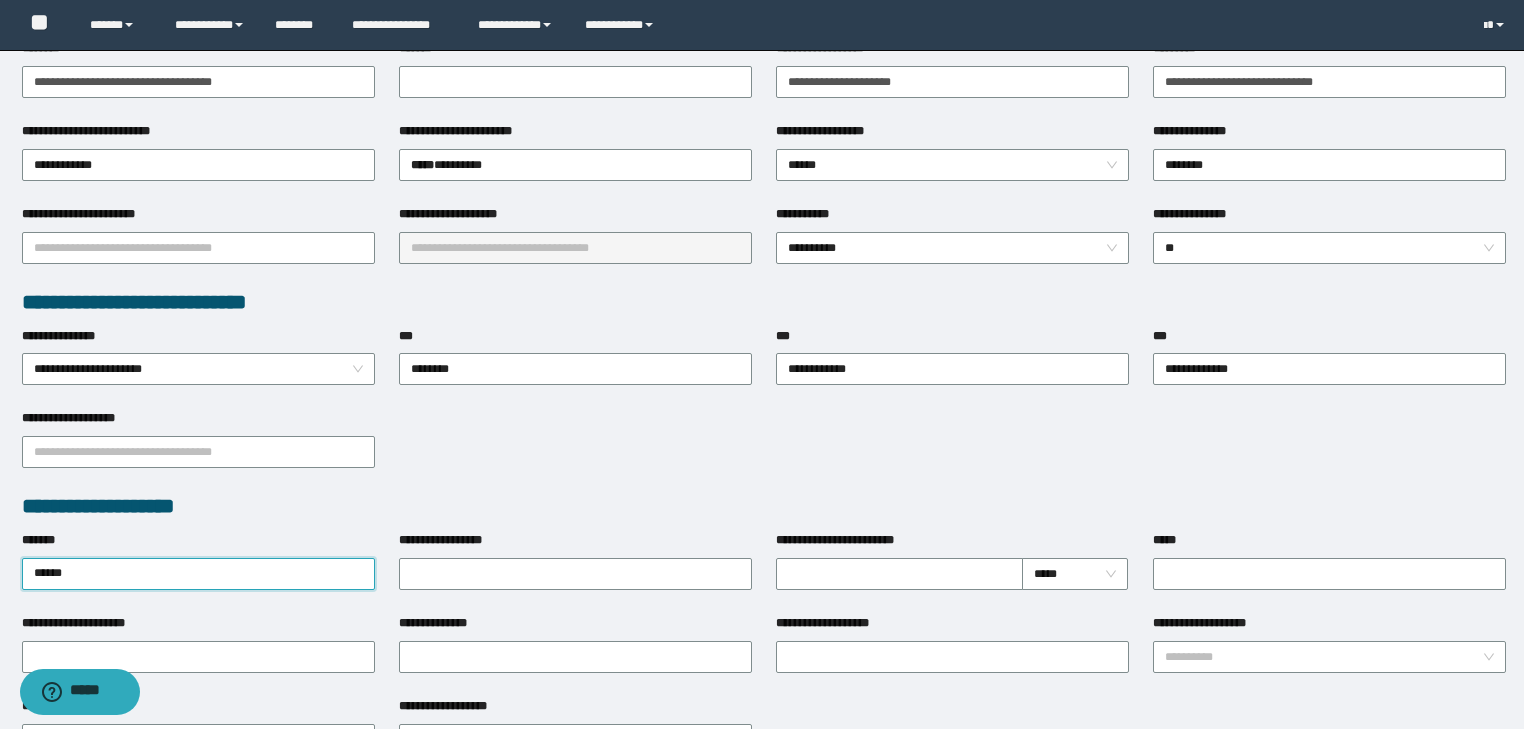 drag, startPoint x: 75, startPoint y: 564, endPoint x: 0, endPoint y: 562, distance: 75.026665 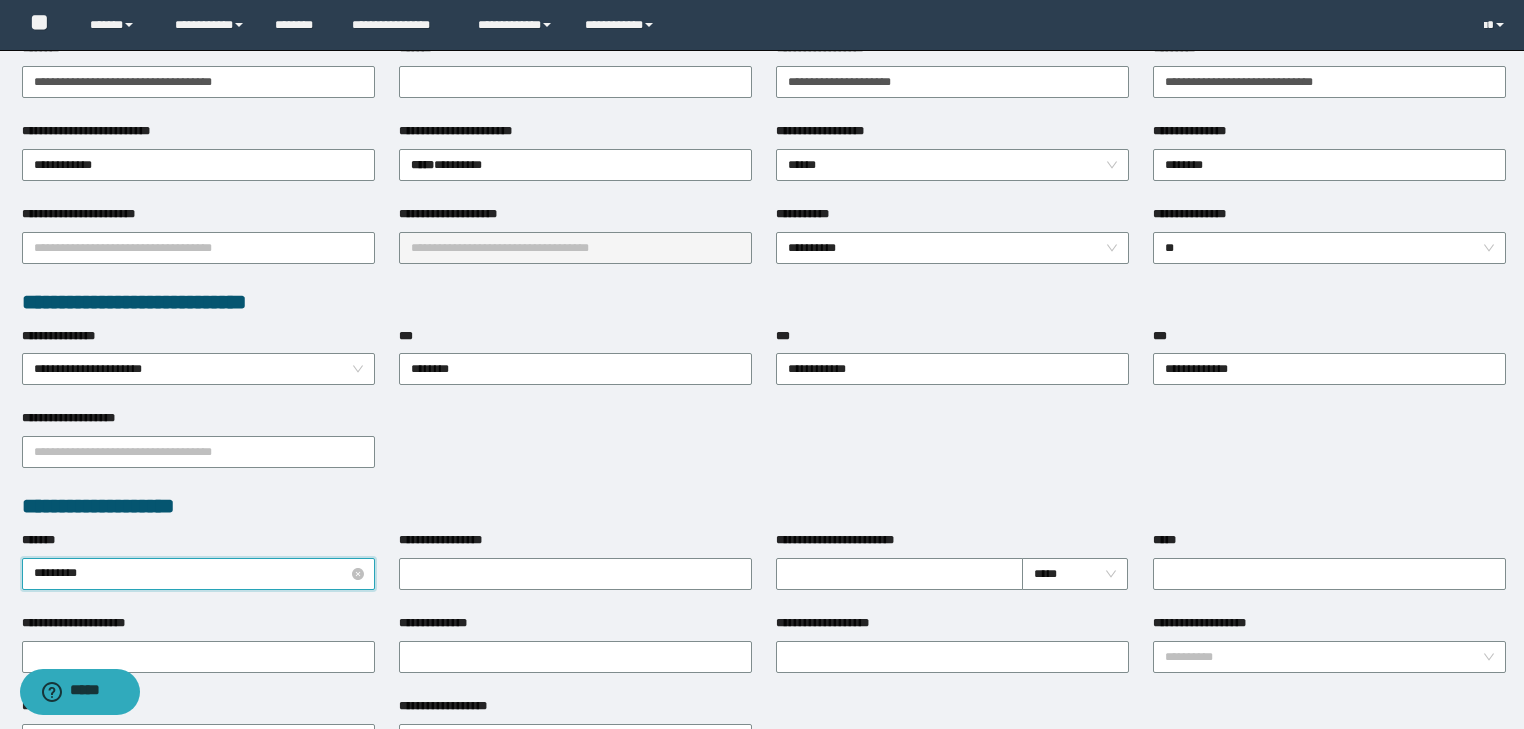 click on "*********" at bounding box center [198, 574] 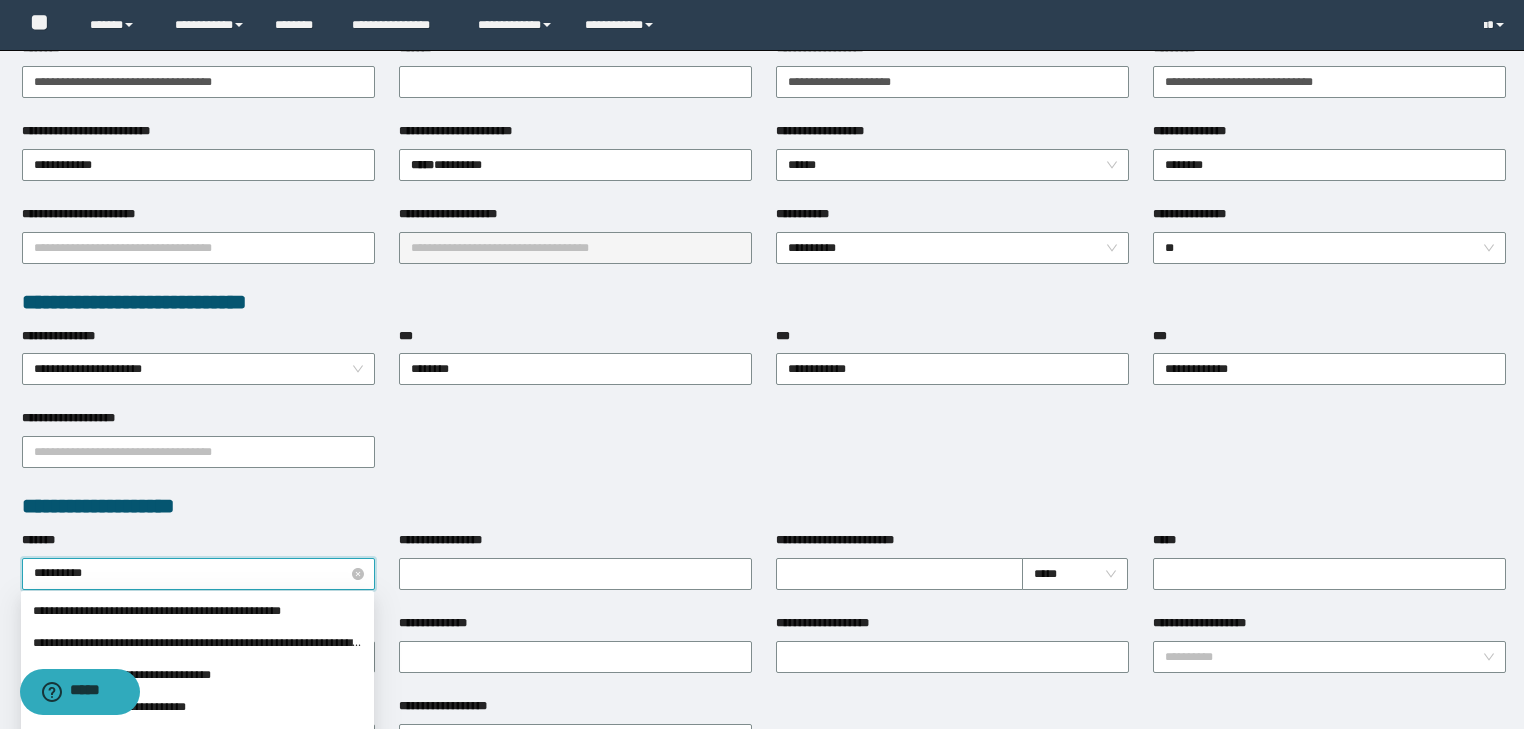 click on "**********" at bounding box center (198, 574) 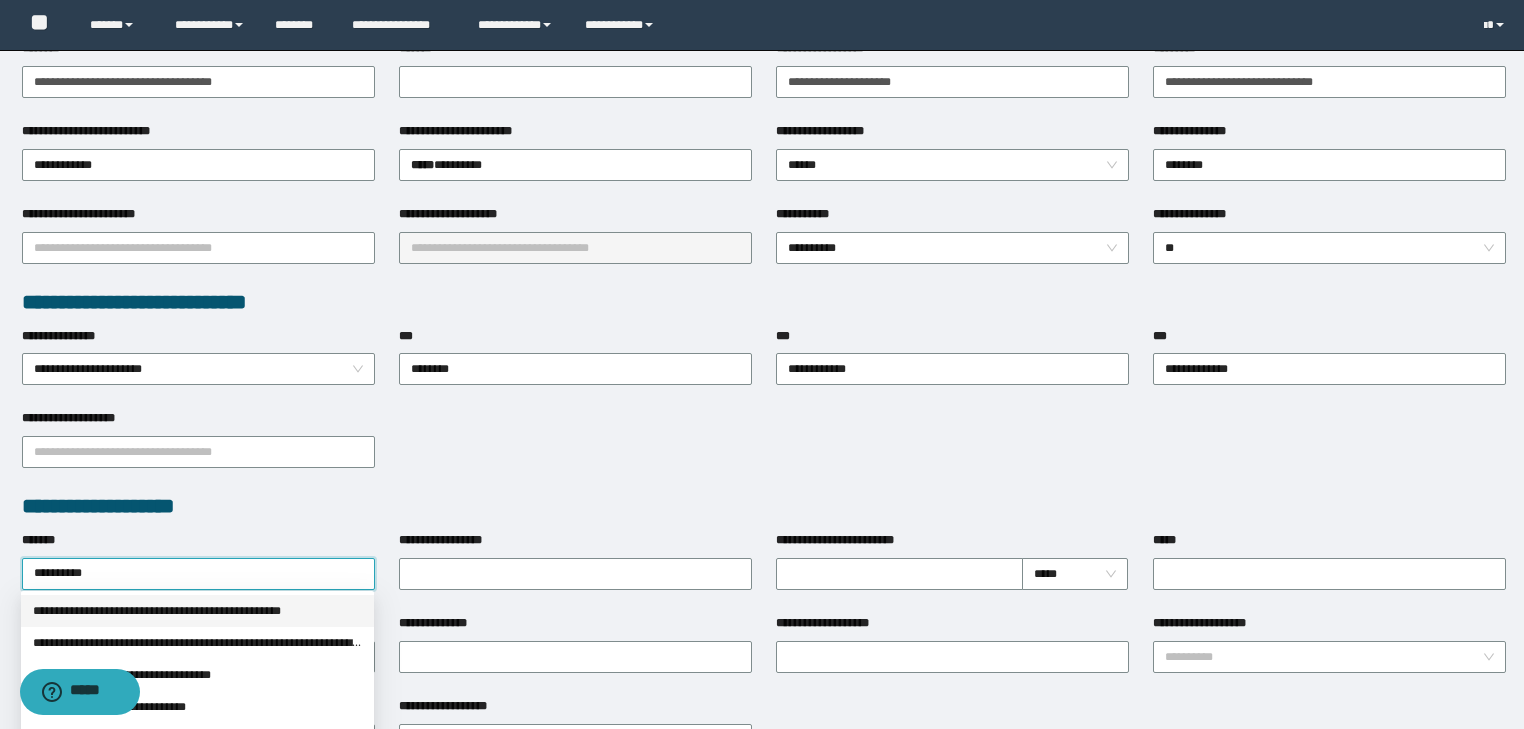 type on "**********" 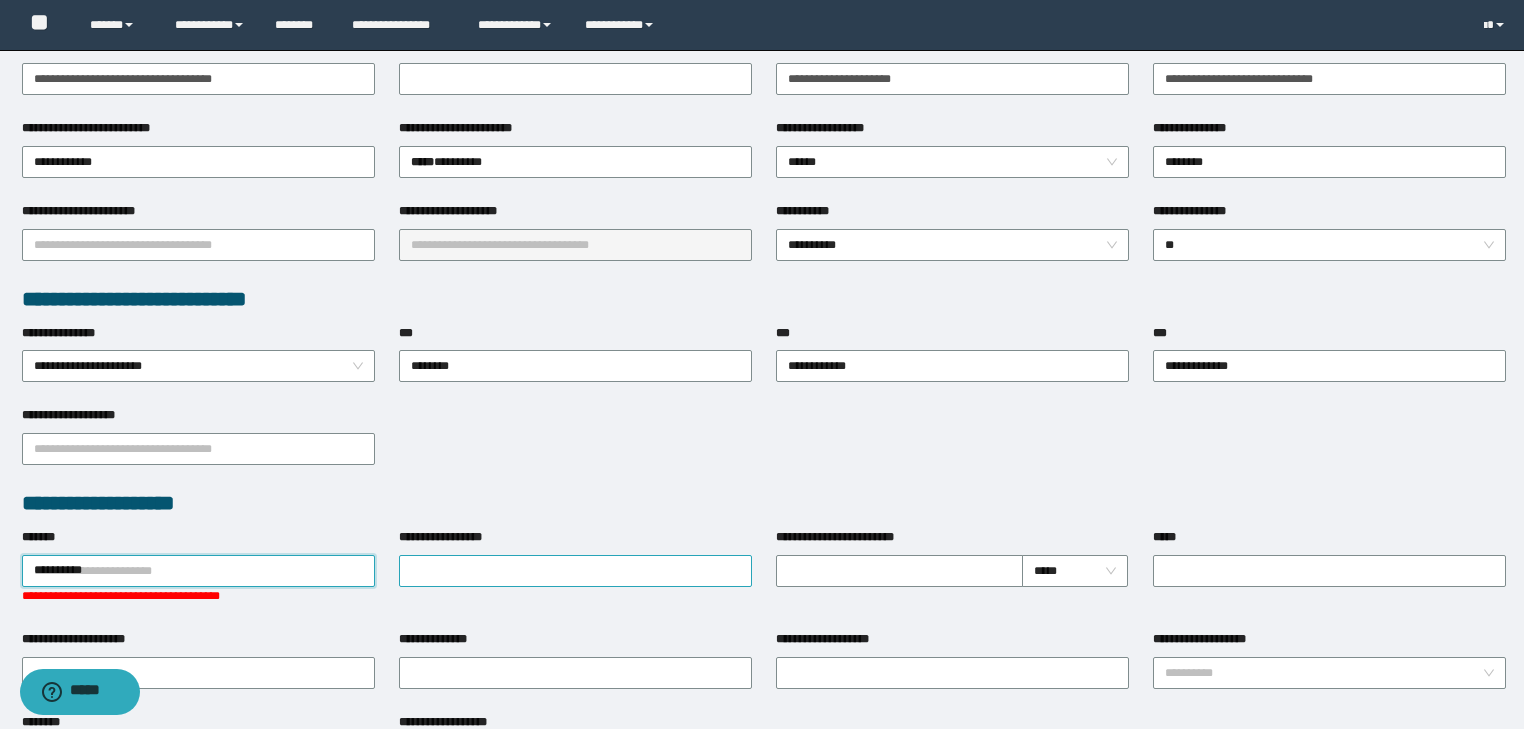 scroll, scrollTop: 0, scrollLeft: 0, axis: both 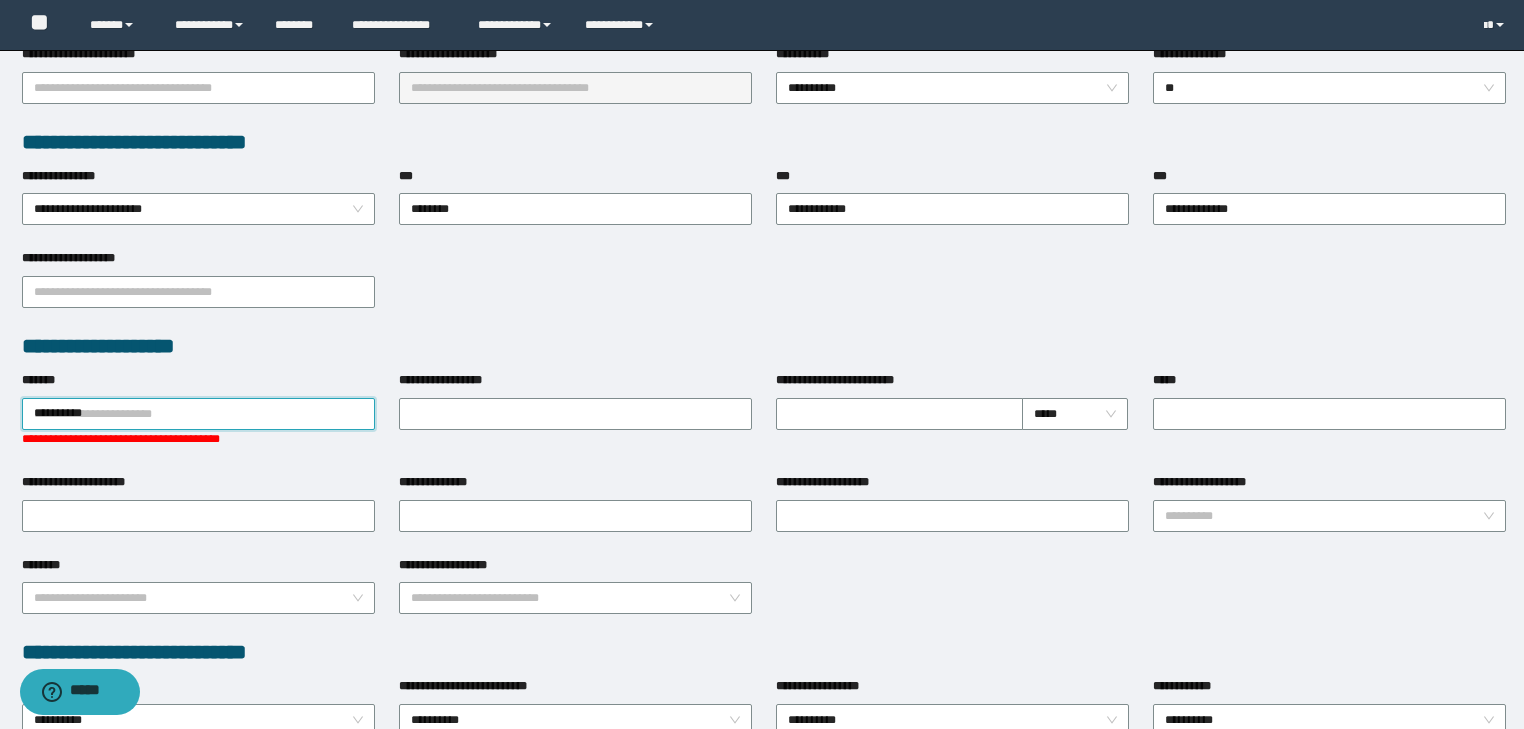 click on "**********" at bounding box center [198, 414] 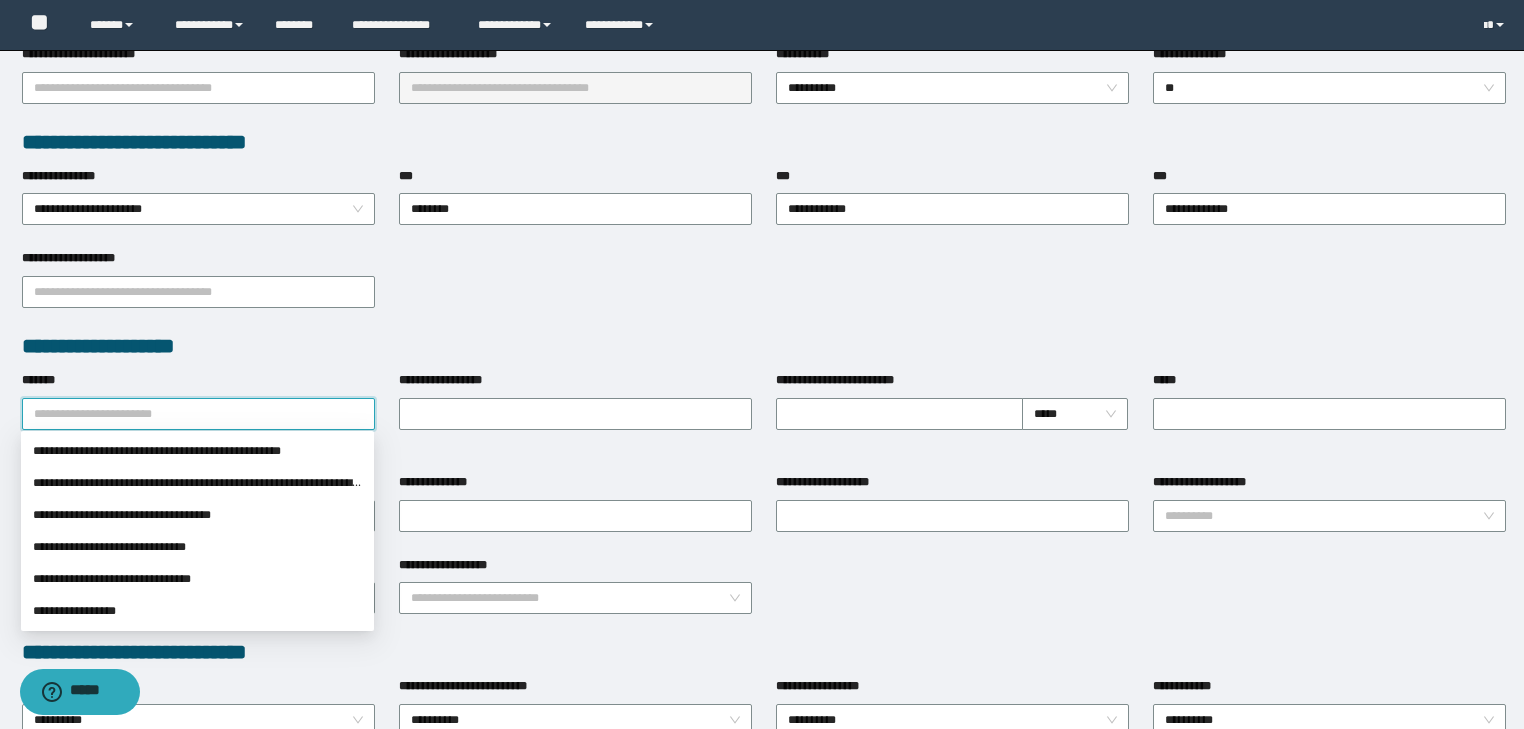 paste on "**********" 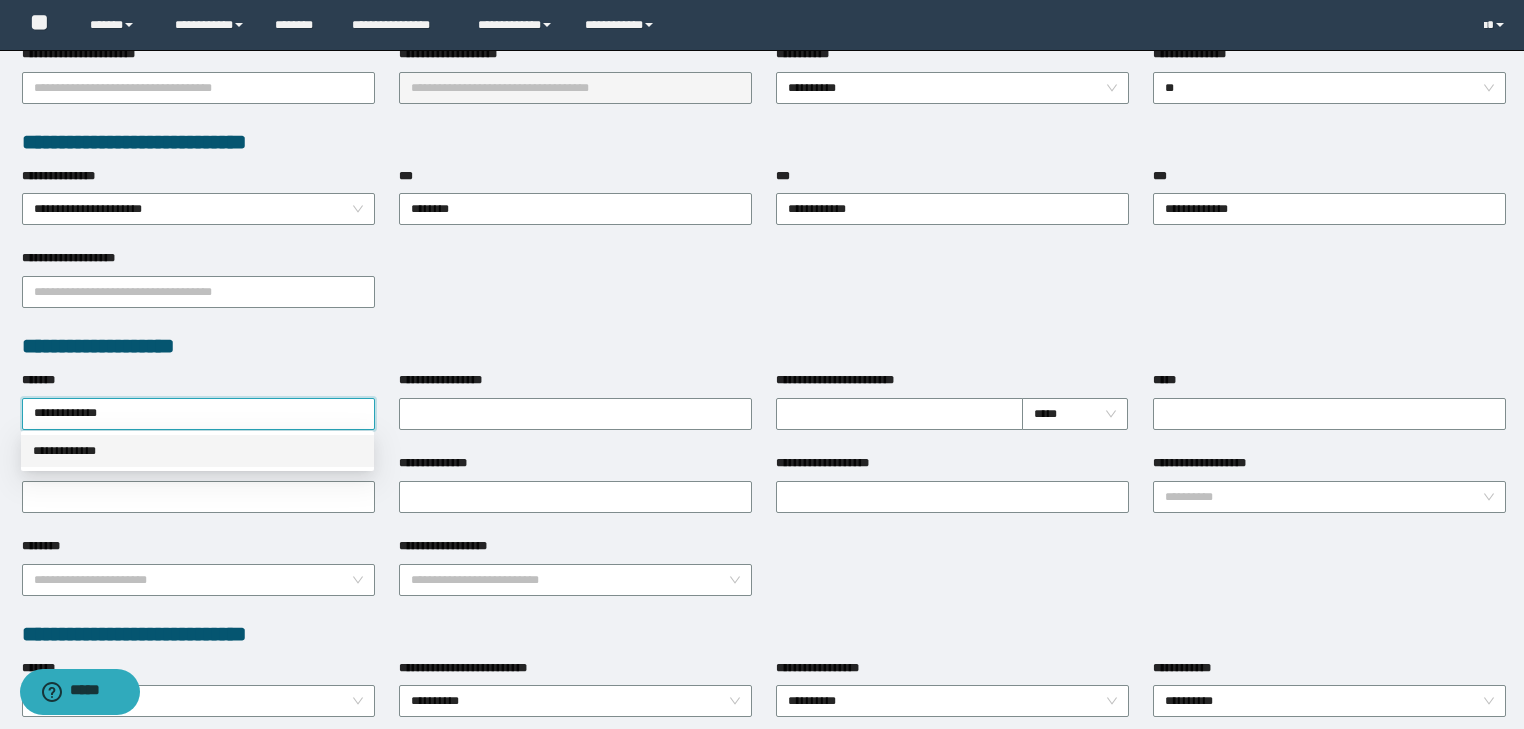 click on "**********" at bounding box center [197, 451] 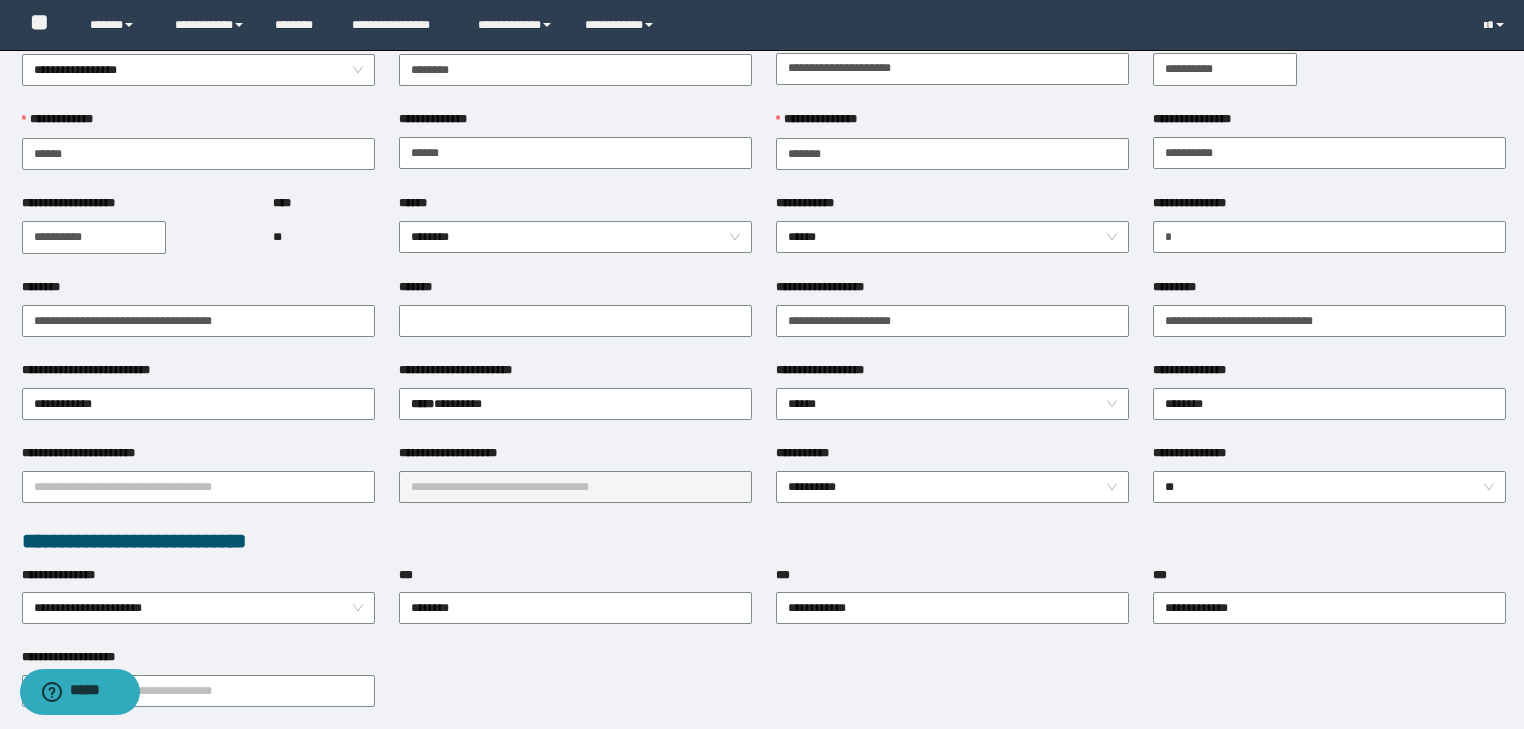 scroll, scrollTop: 80, scrollLeft: 0, axis: vertical 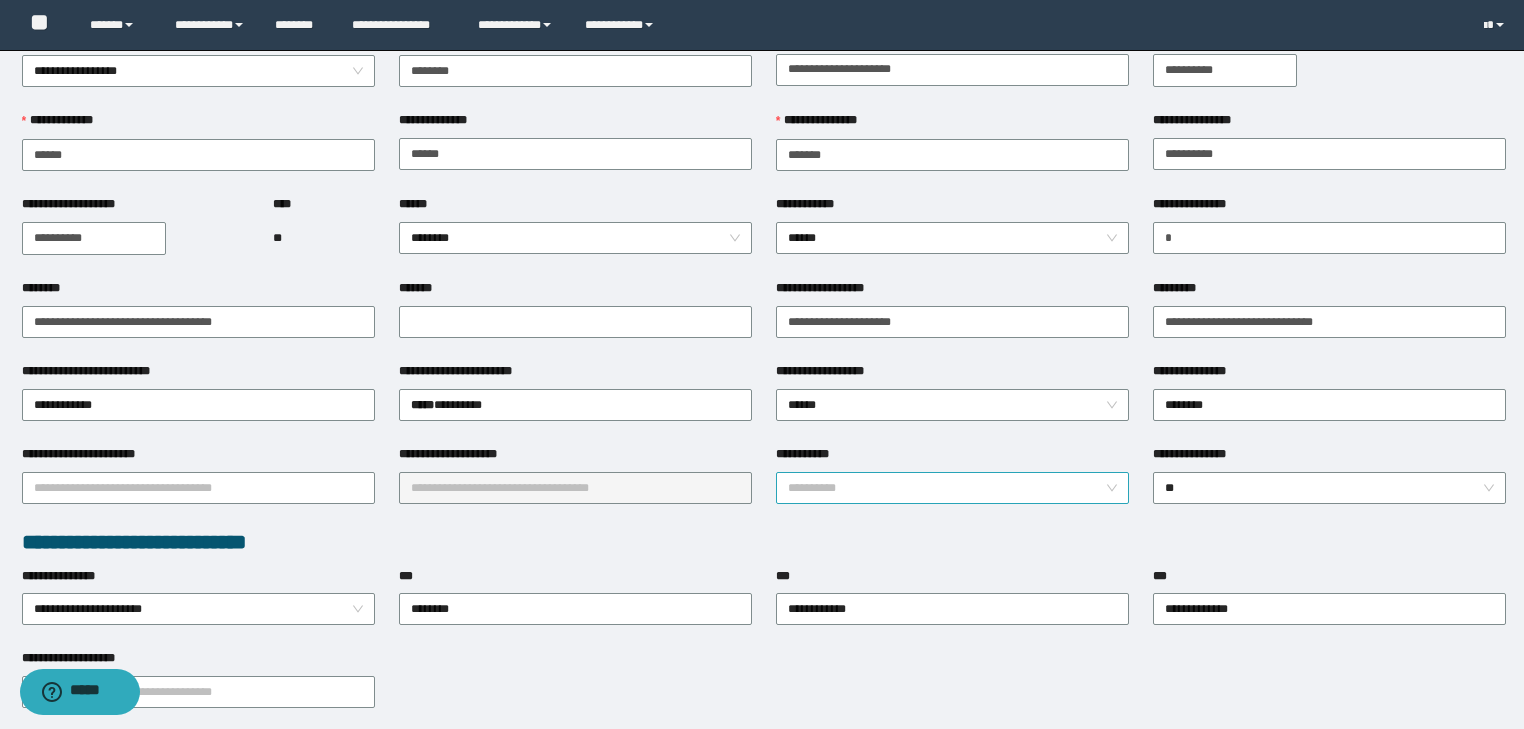 click on "**********" at bounding box center [953, 488] 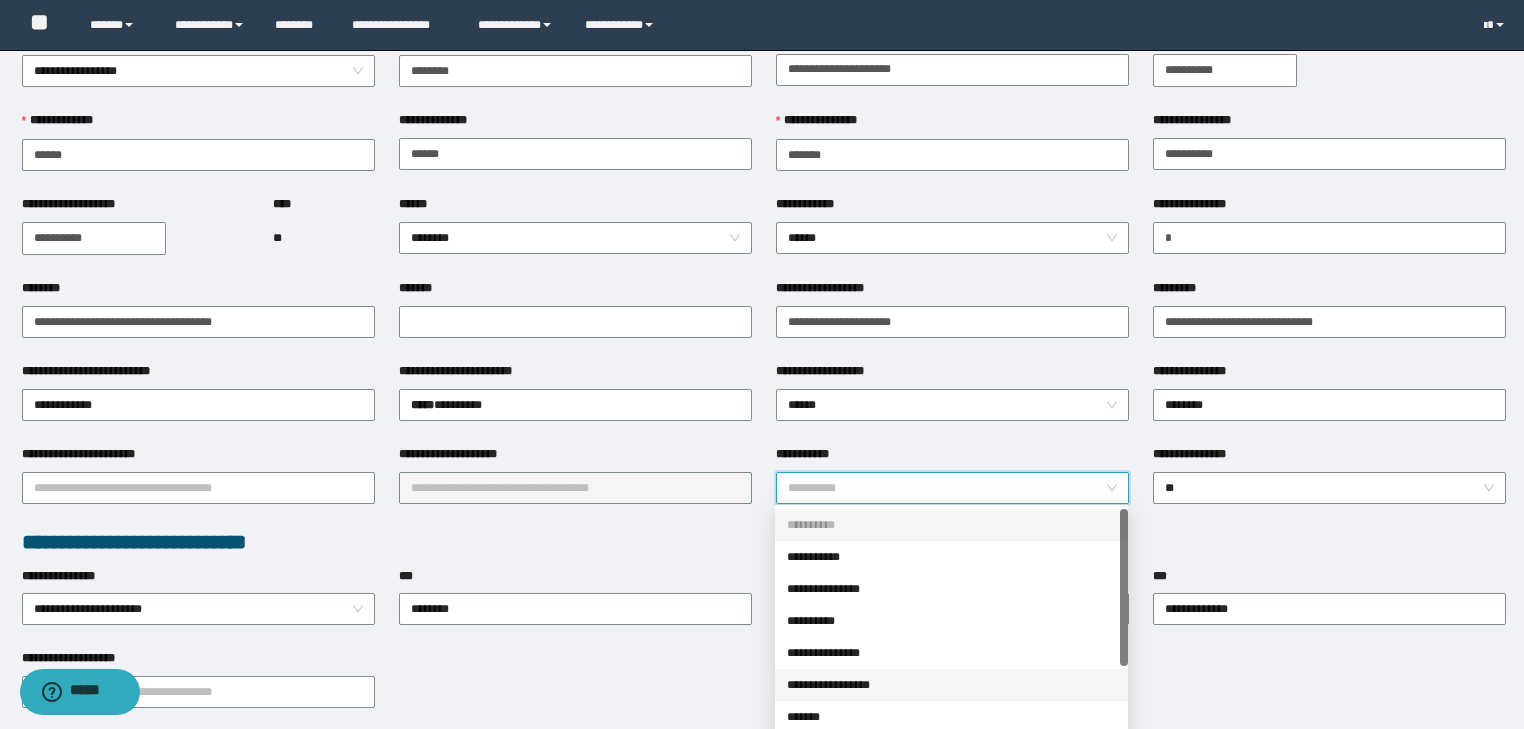 click on "**********" at bounding box center (951, 685) 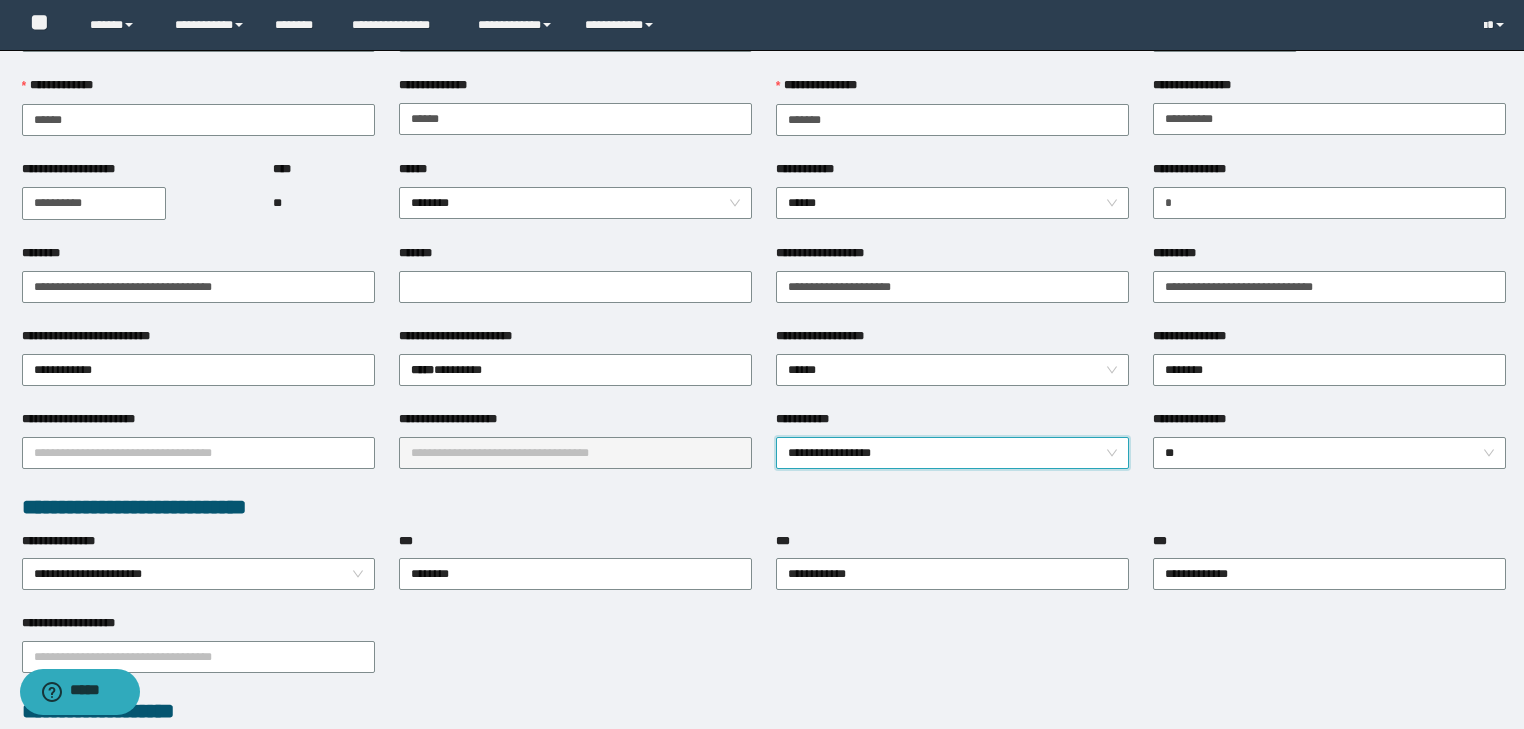 scroll, scrollTop: 560, scrollLeft: 0, axis: vertical 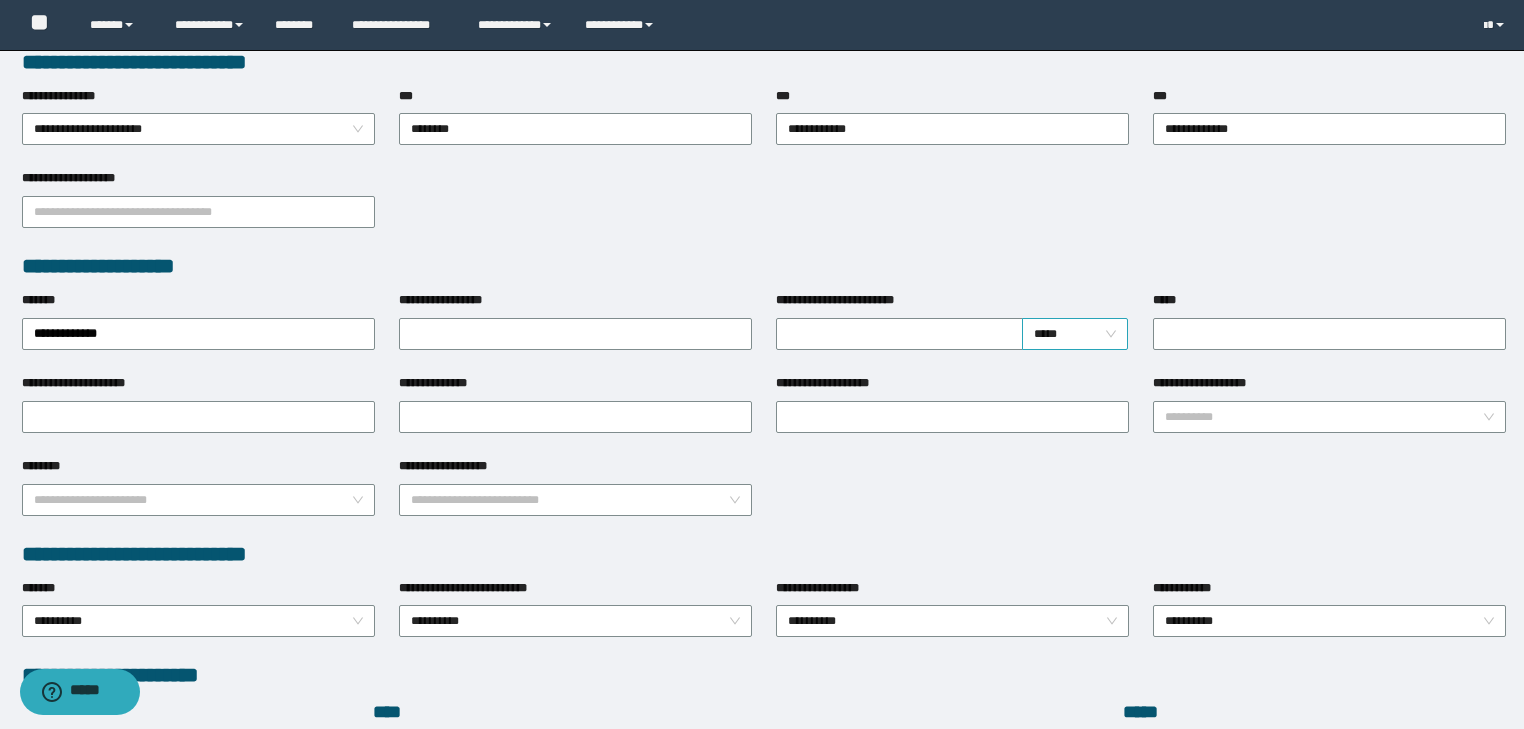 click on "*****" at bounding box center (1075, 334) 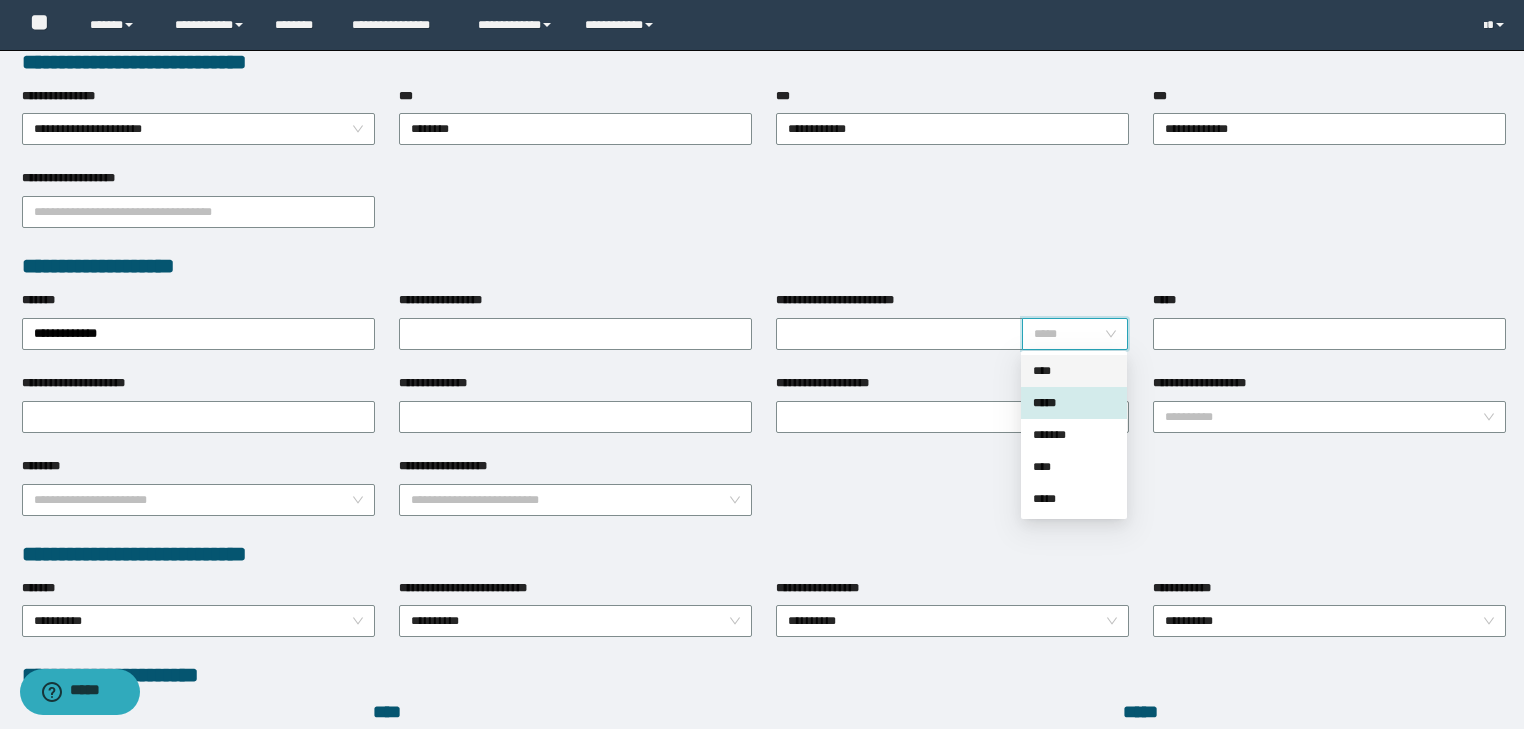 click on "****" at bounding box center (1074, 371) 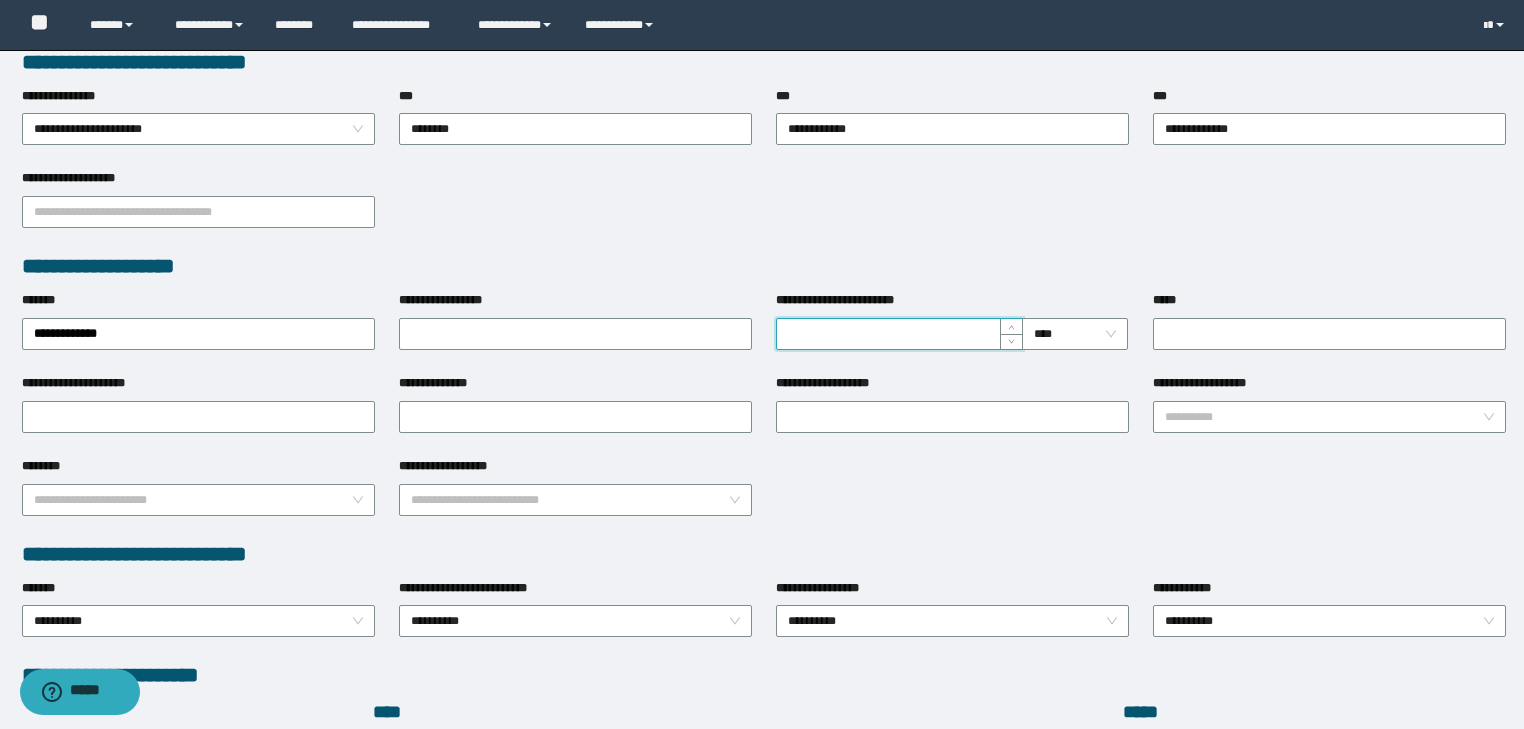 click on "**********" at bounding box center (899, 334) 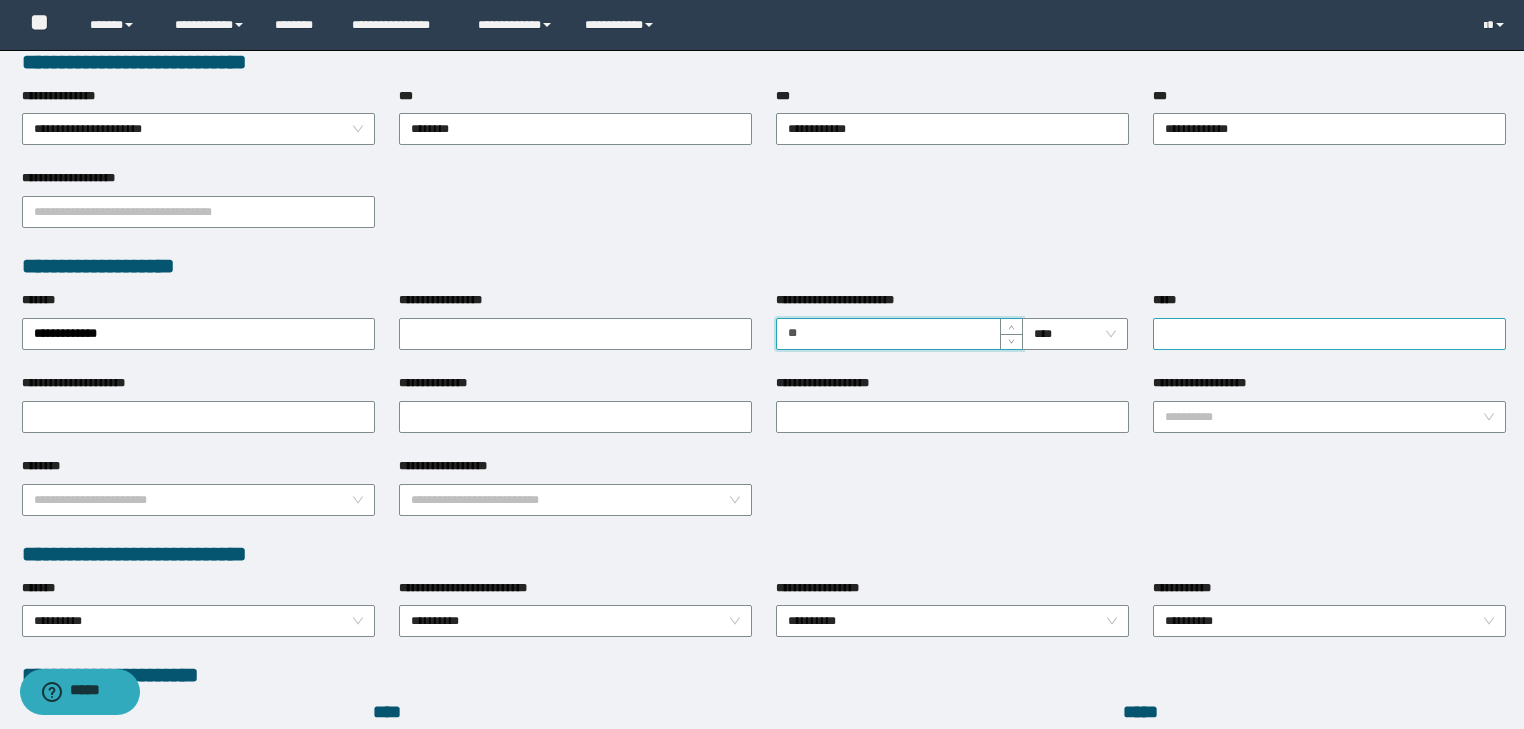 type on "**" 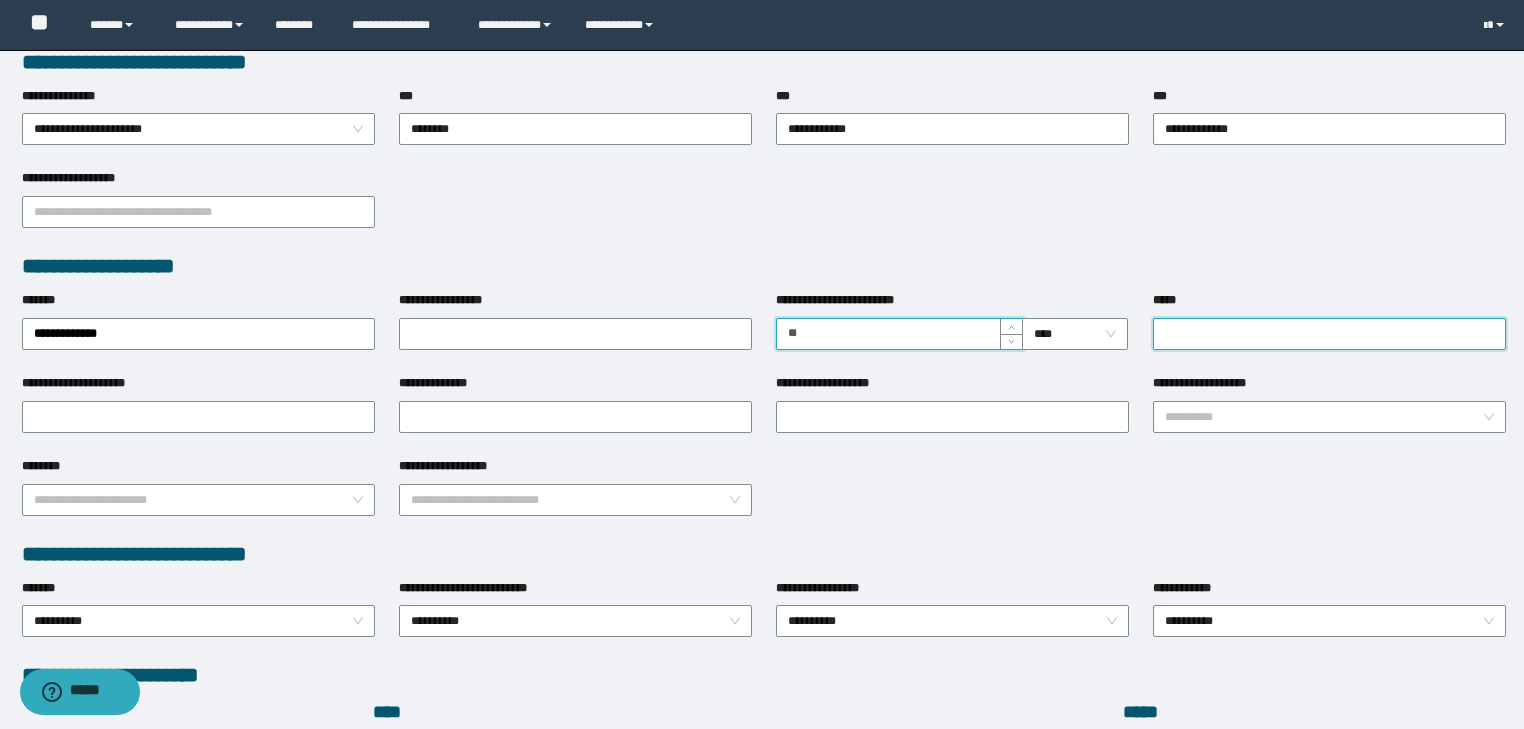 click on "*****" at bounding box center [1329, 334] 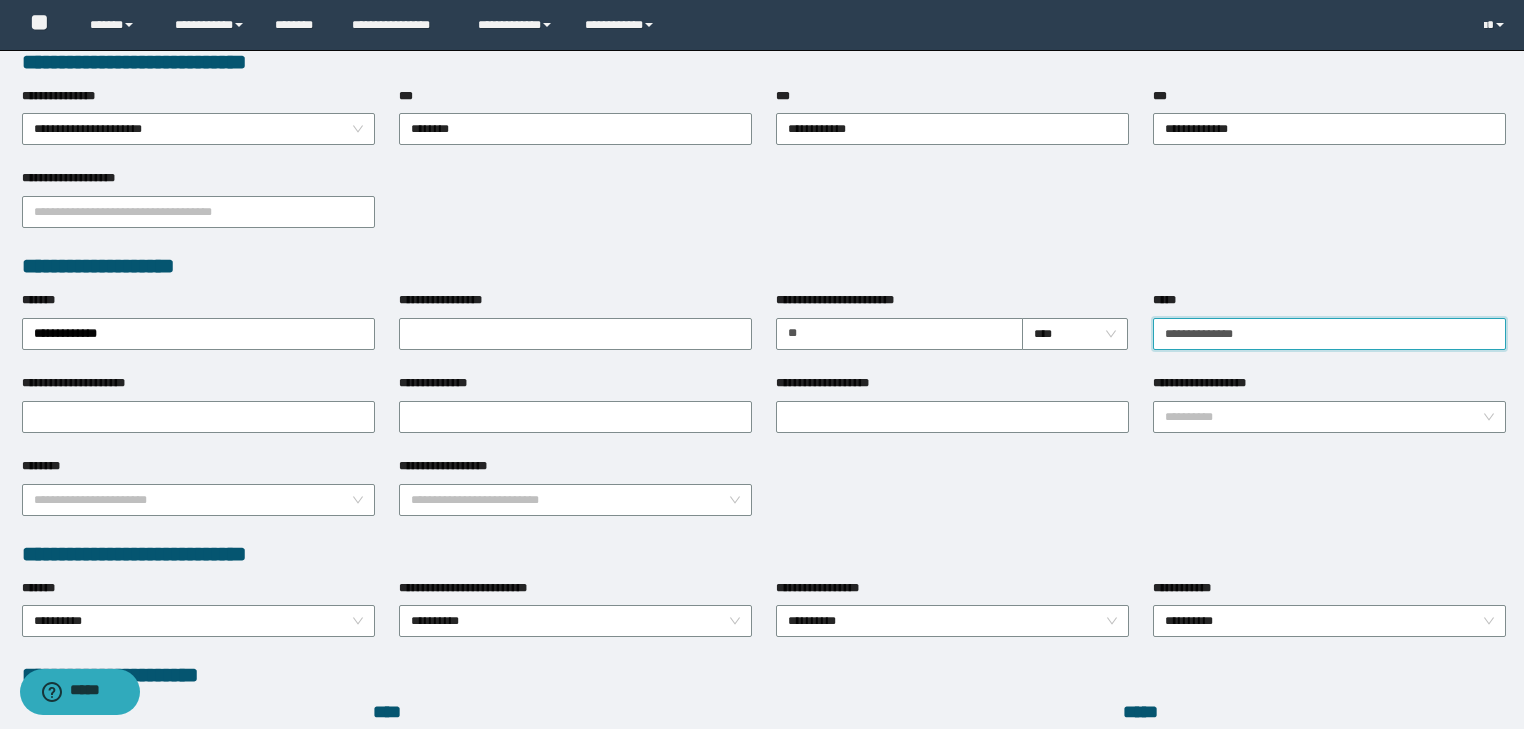 type on "**********" 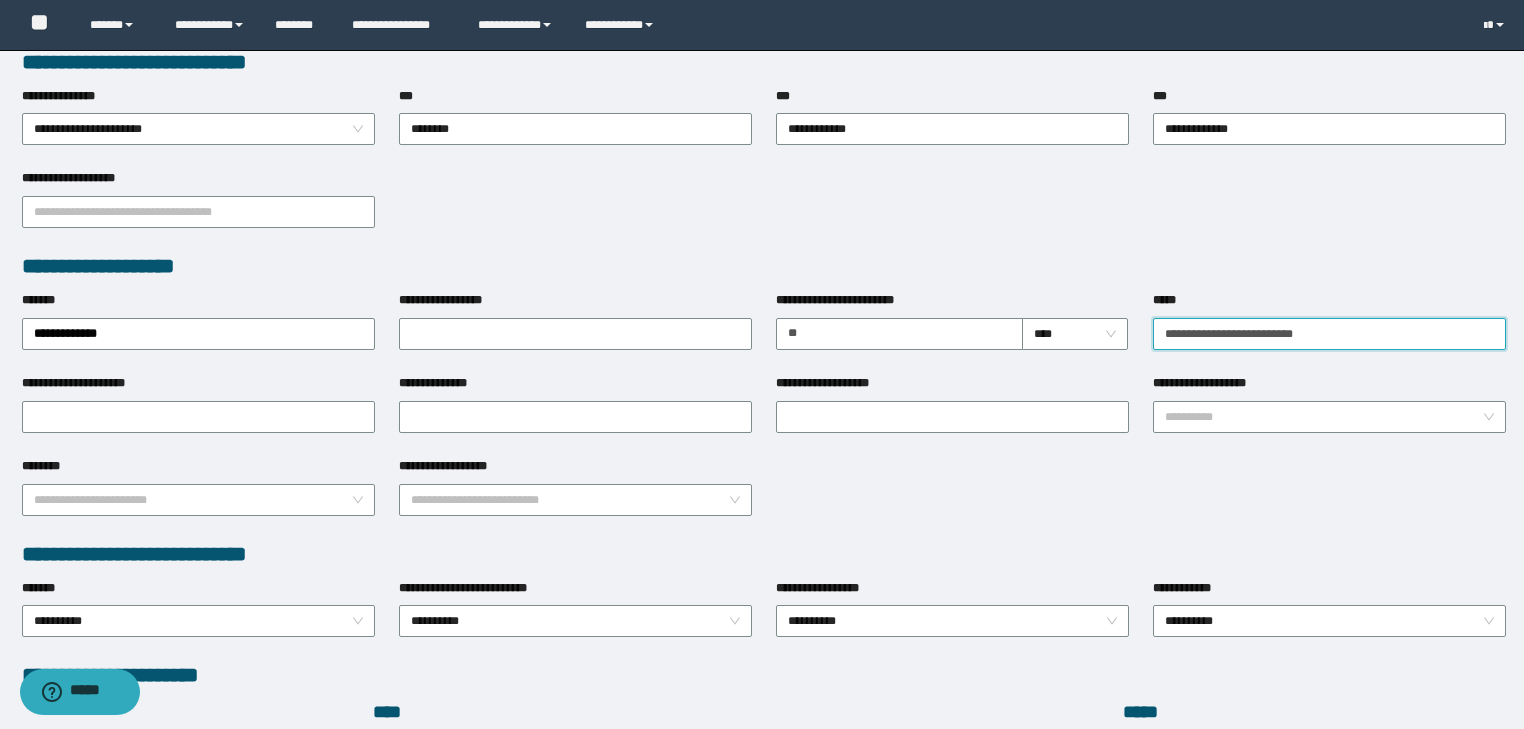 drag, startPoint x: 1308, startPoint y: 327, endPoint x: 876, endPoint y: 352, distance: 432.72278 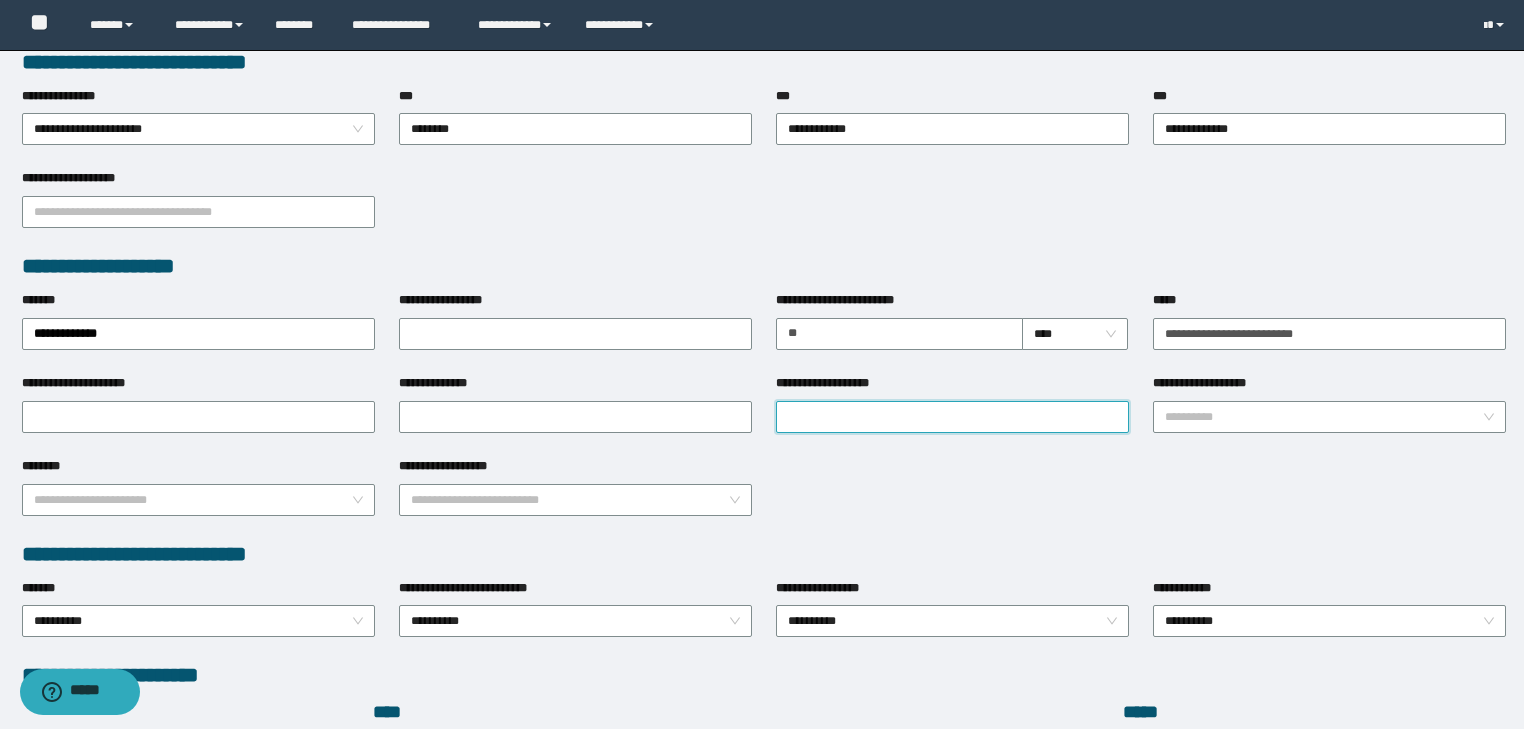 click on "**********" at bounding box center [952, 417] 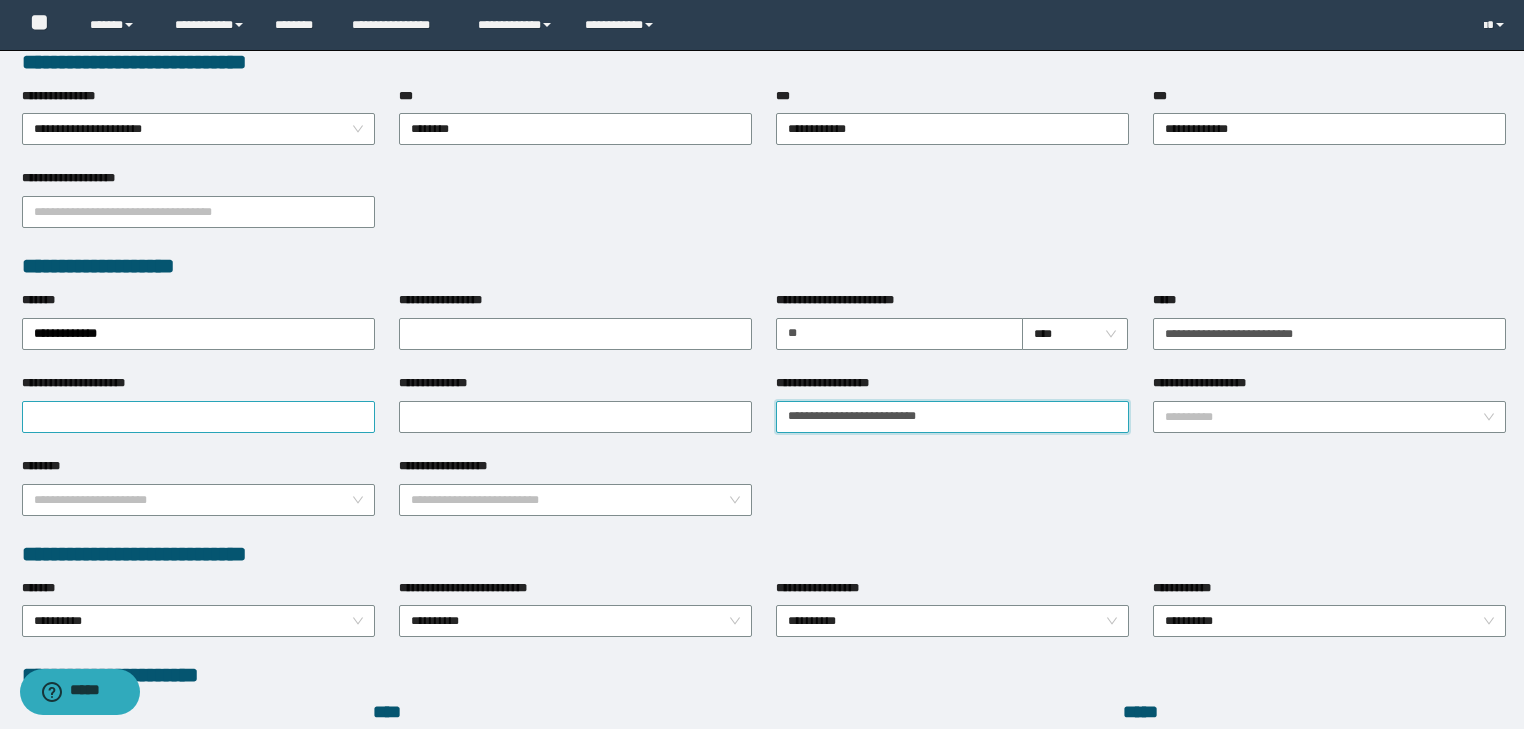type on "**********" 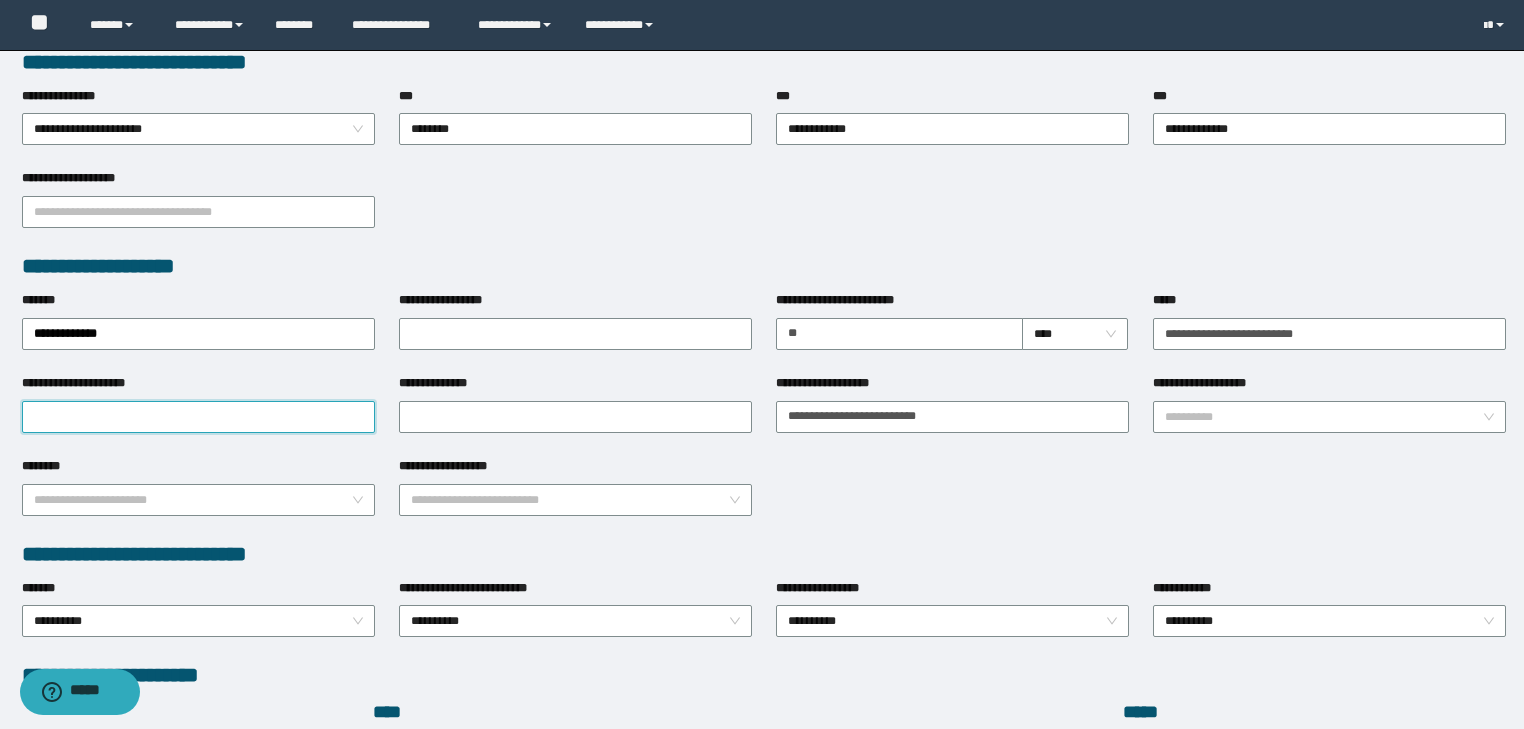 click on "**********" at bounding box center [198, 417] 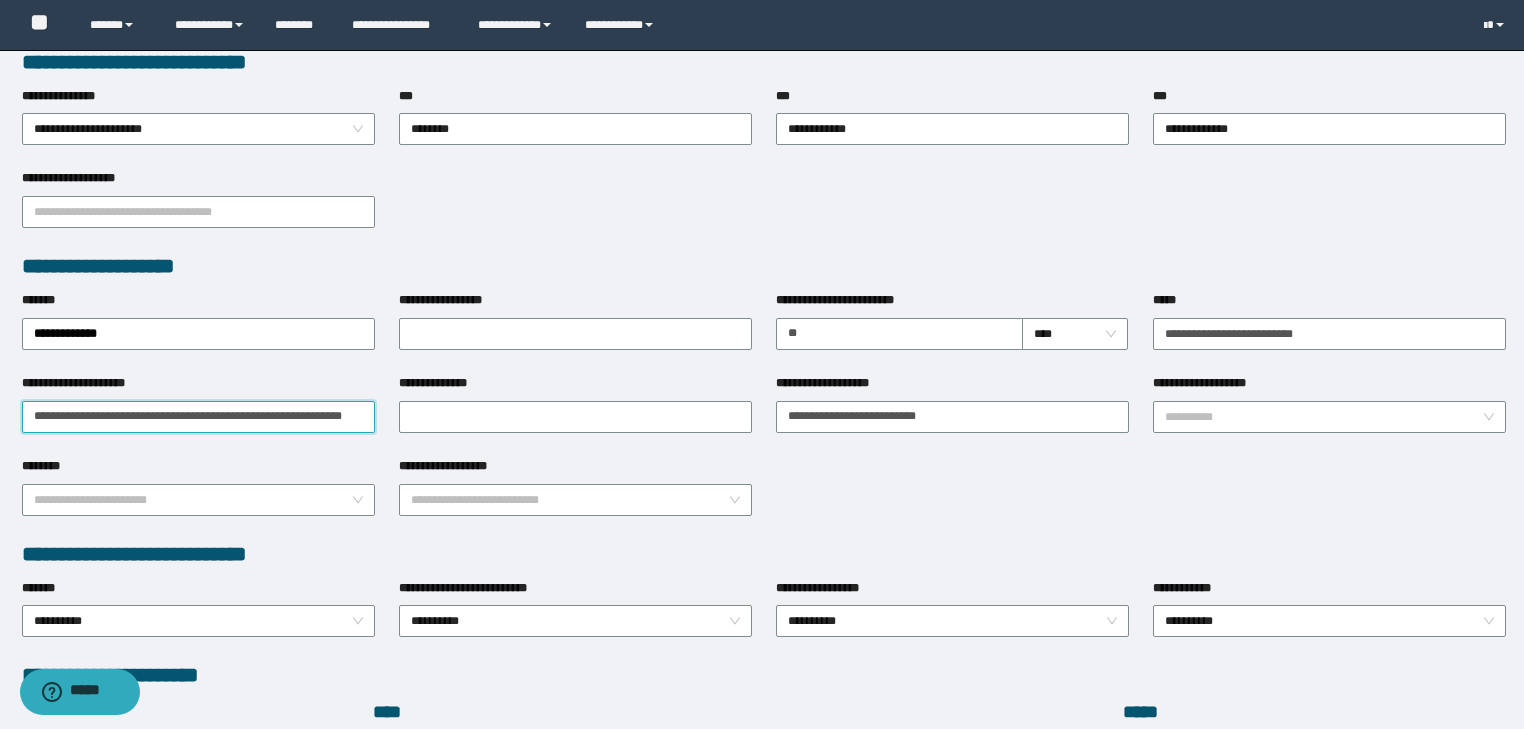 scroll, scrollTop: 0, scrollLeft: 0, axis: both 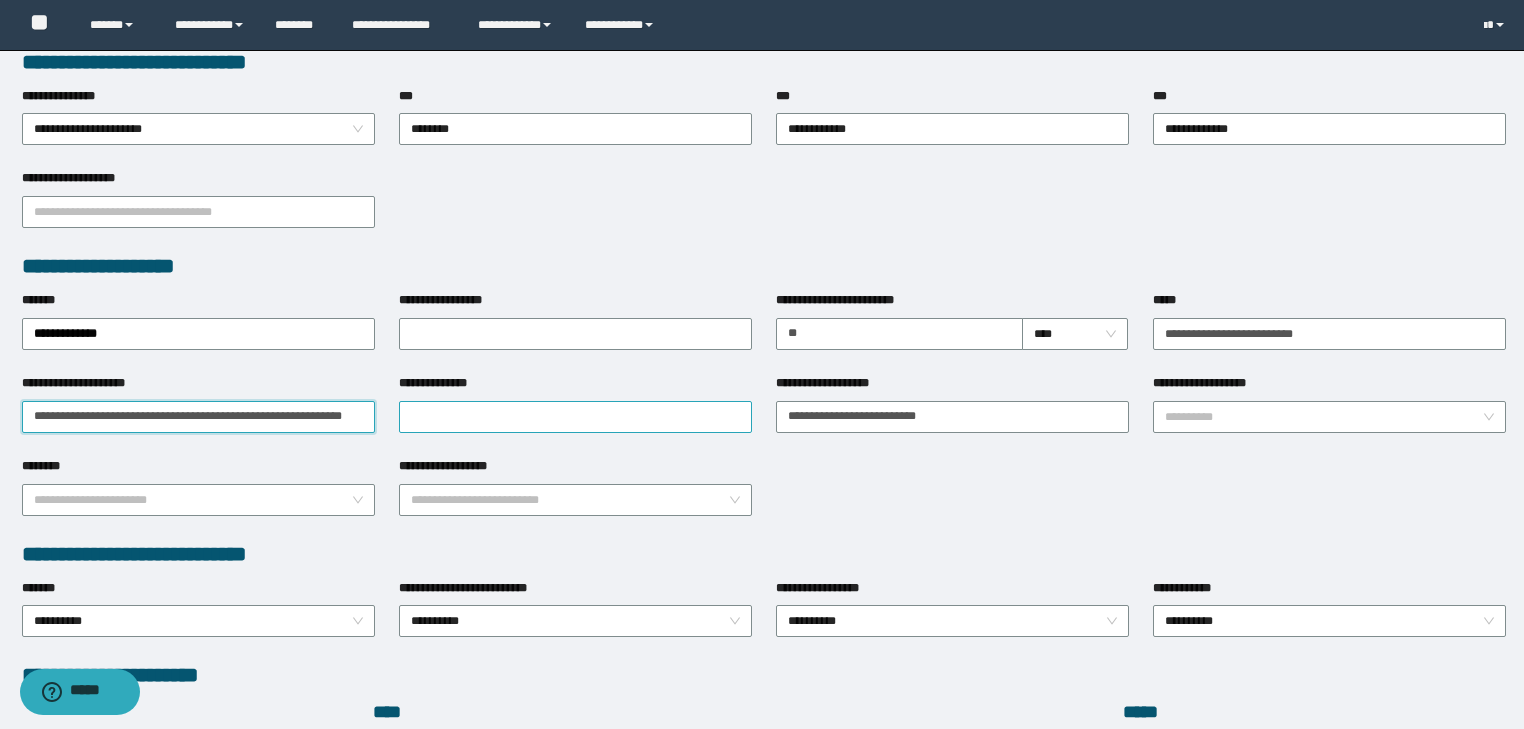 type on "**********" 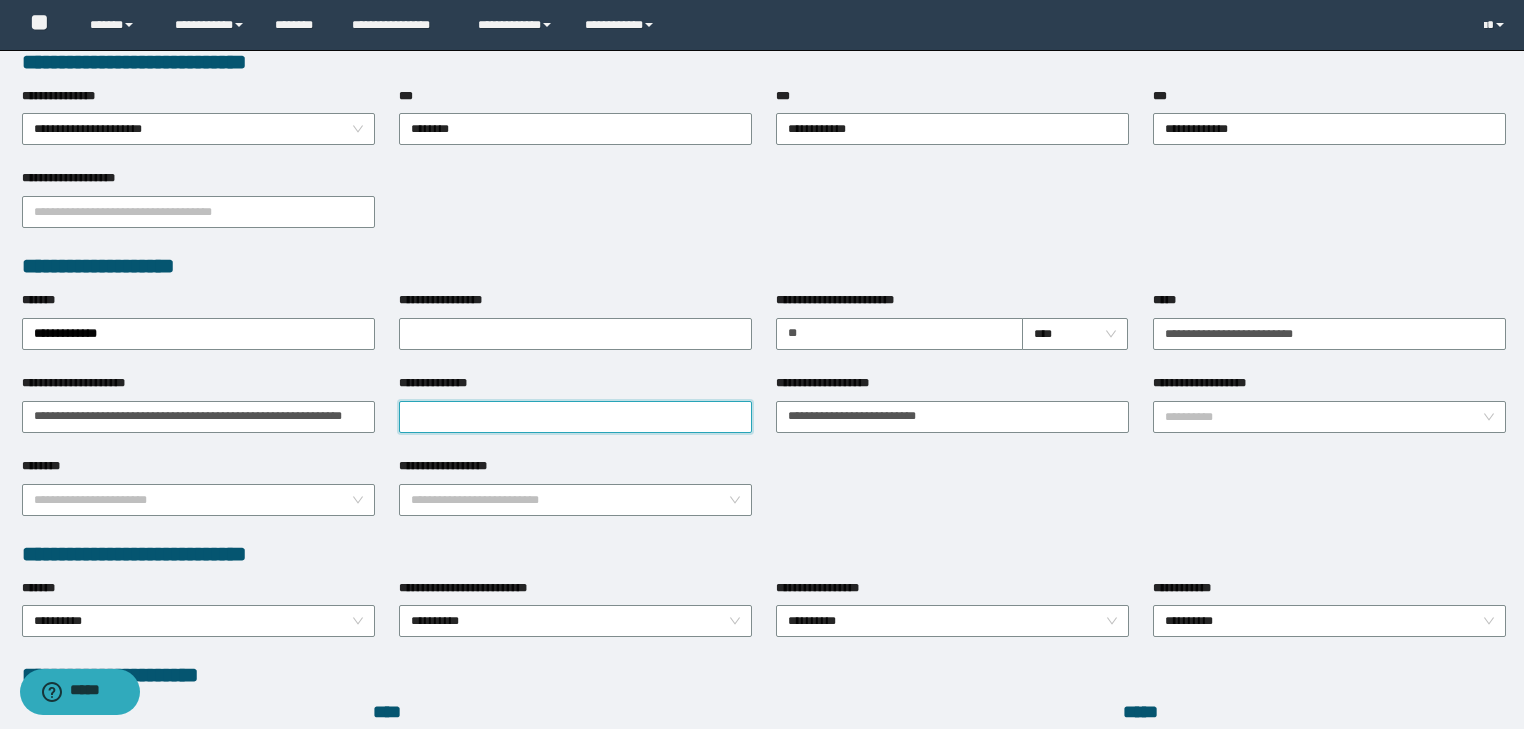 click on "**********" at bounding box center [575, 417] 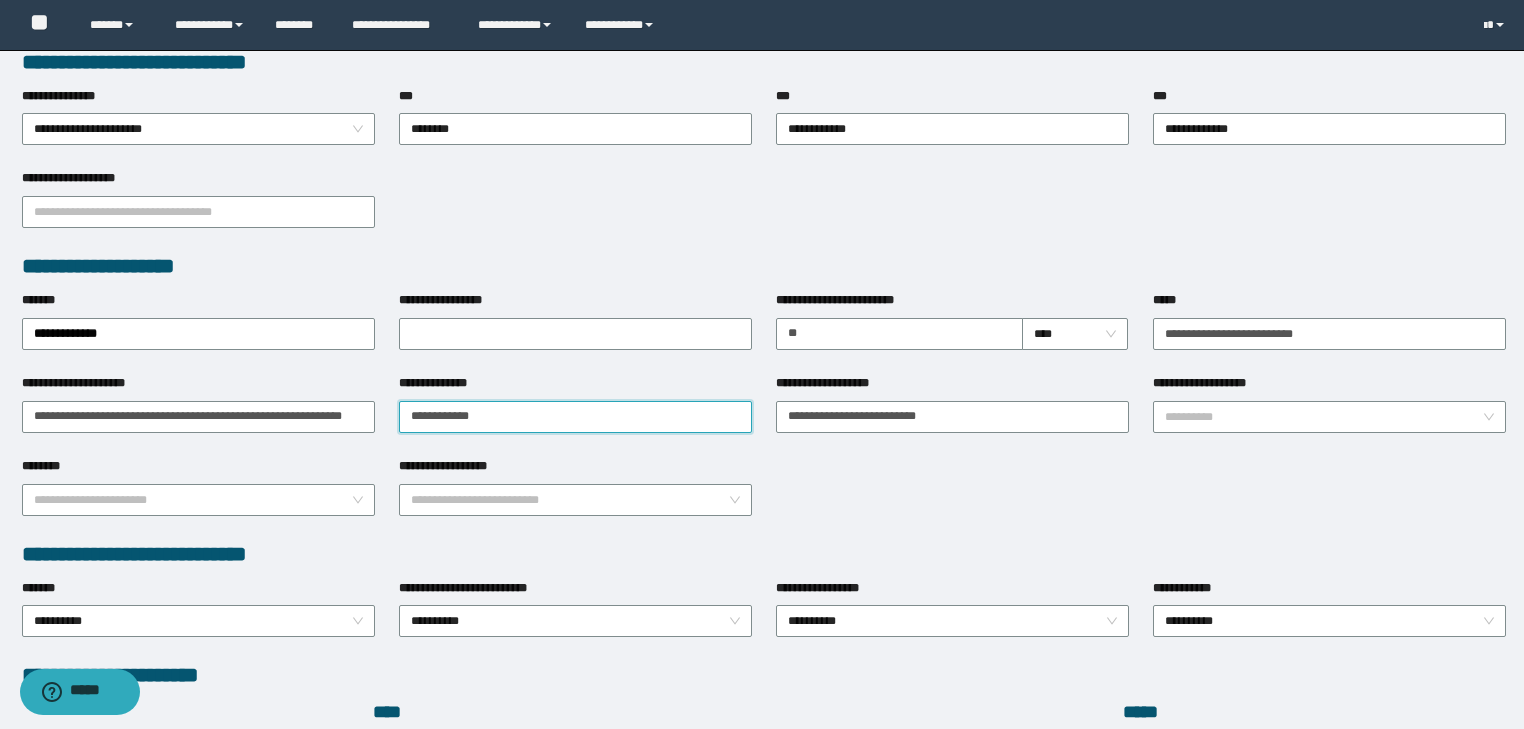 type on "**********" 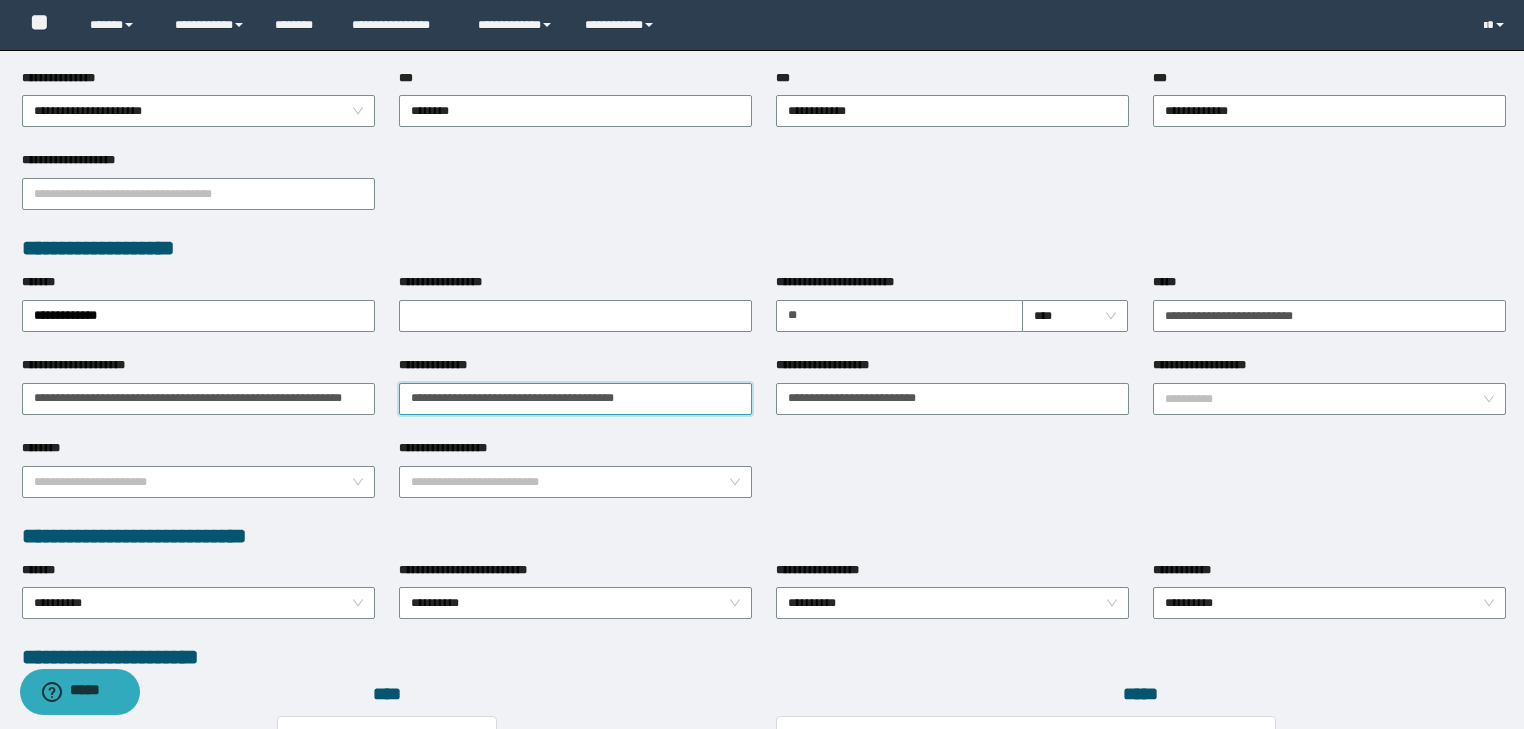 scroll, scrollTop: 972, scrollLeft: 0, axis: vertical 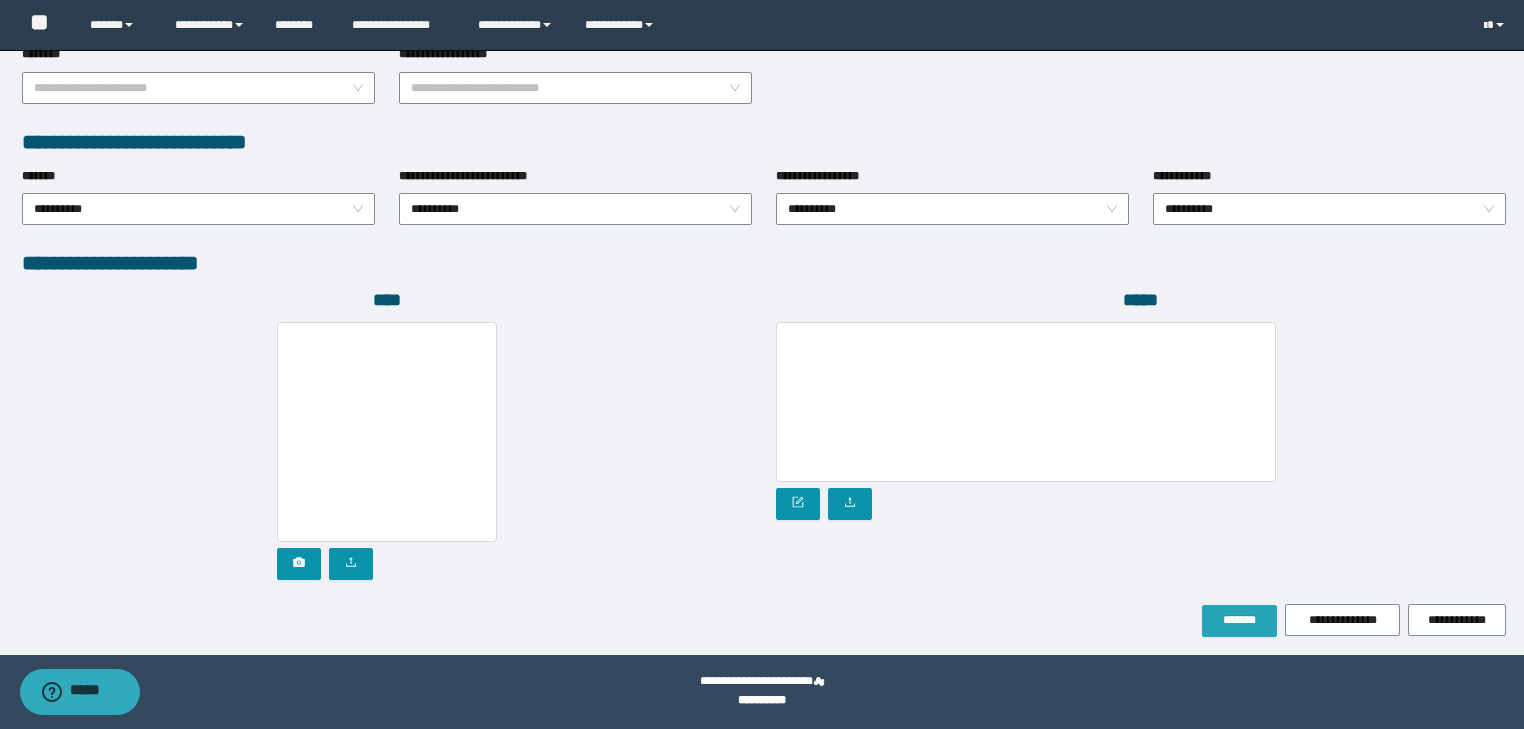 click on "*******" at bounding box center (1239, 621) 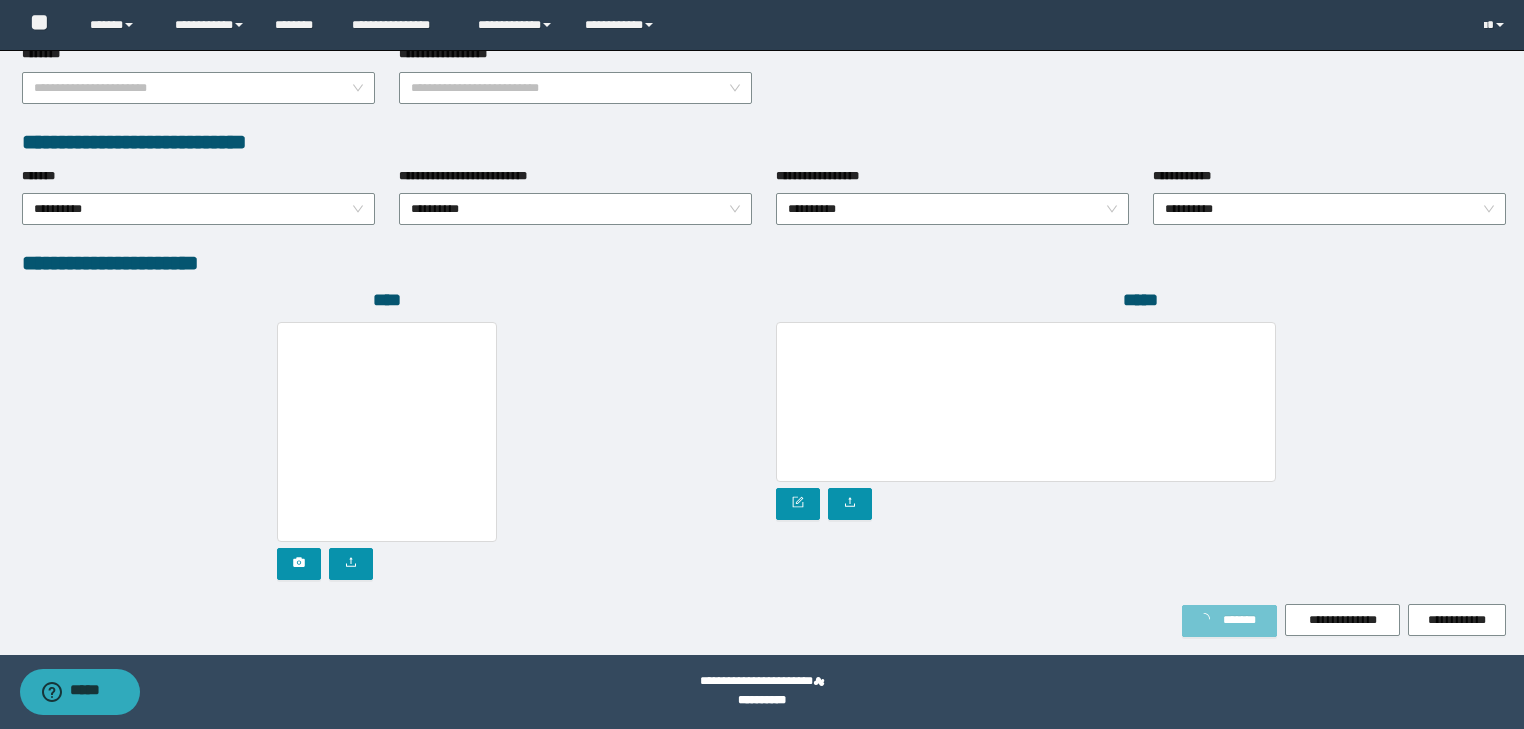 scroll, scrollTop: 1025, scrollLeft: 0, axis: vertical 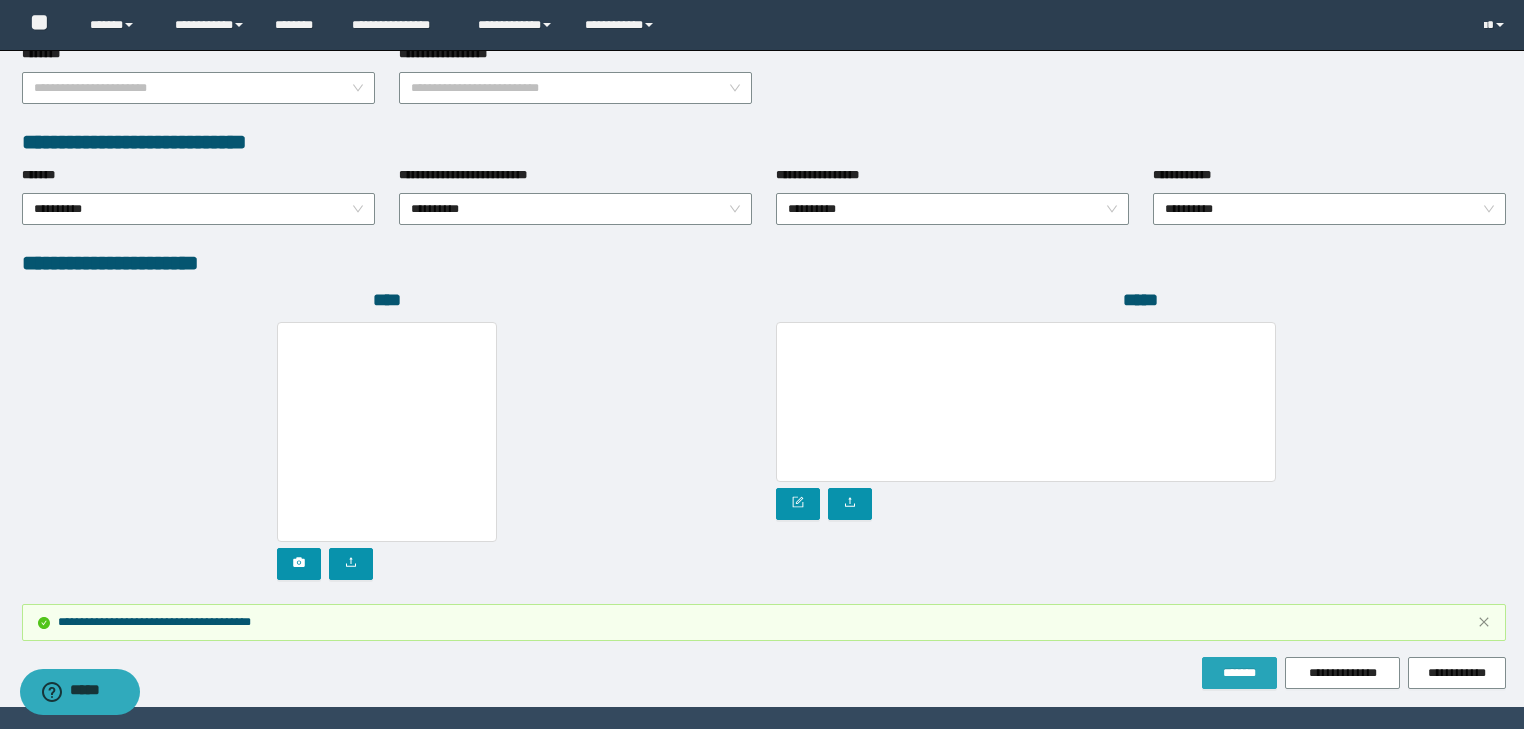 type 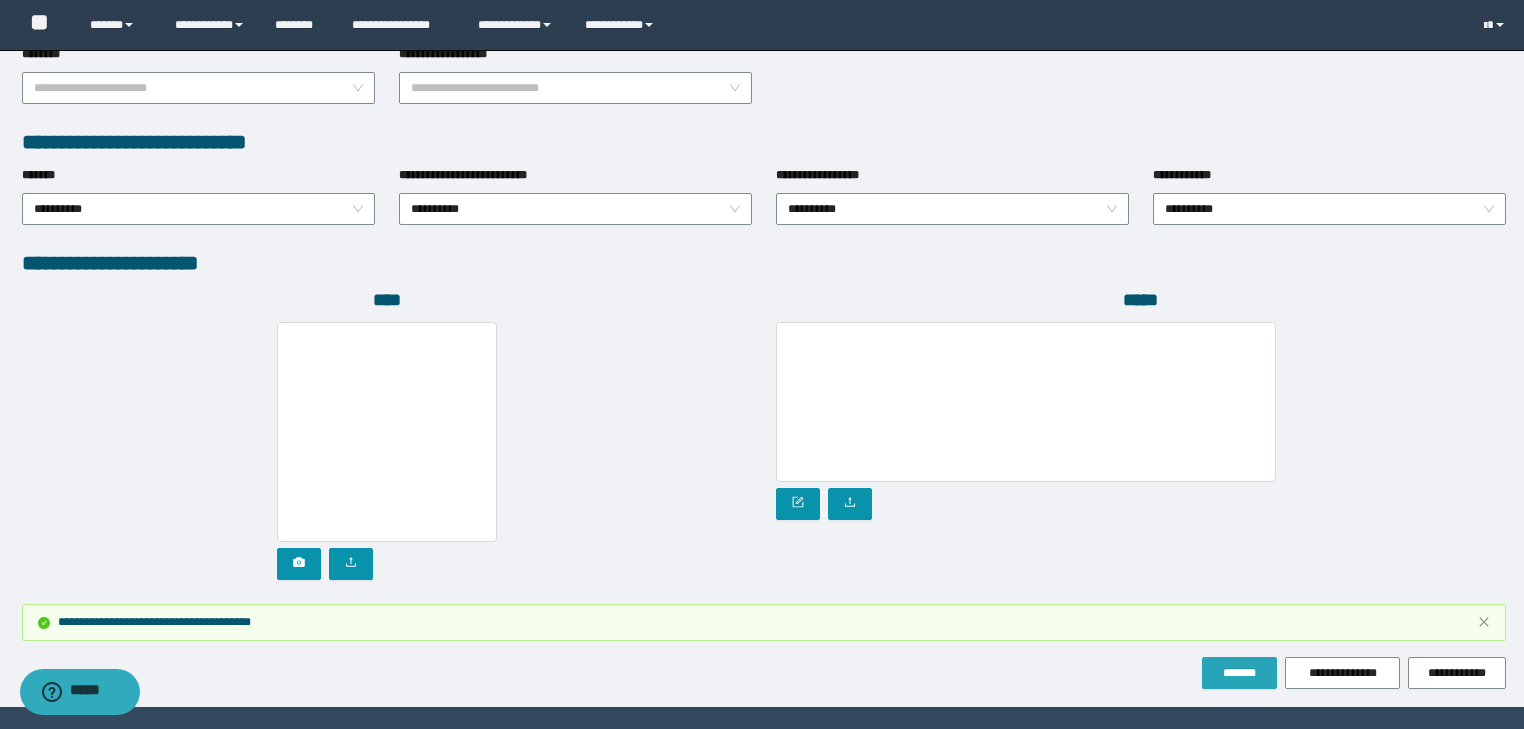scroll, scrollTop: 1026, scrollLeft: 0, axis: vertical 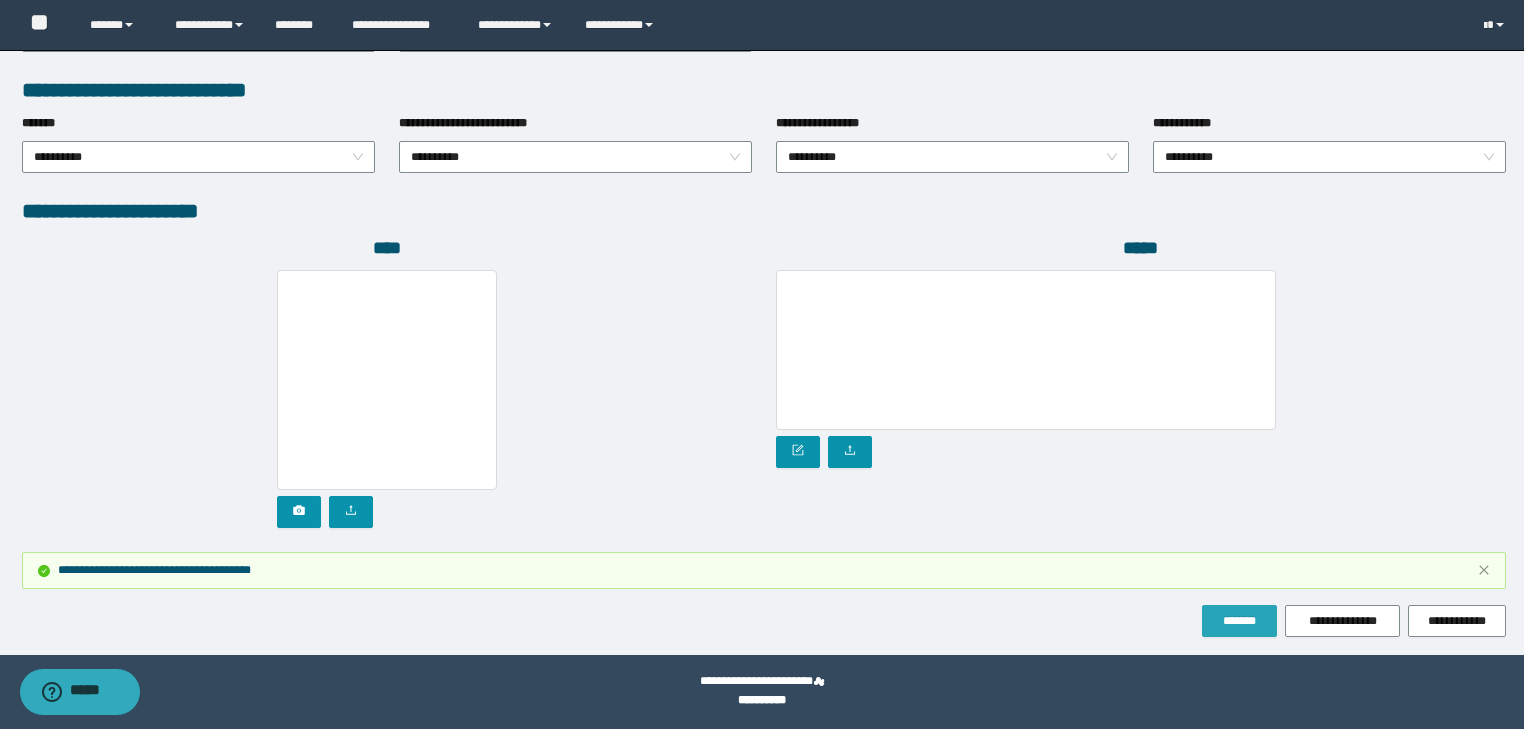 click on "*******" at bounding box center [1239, 621] 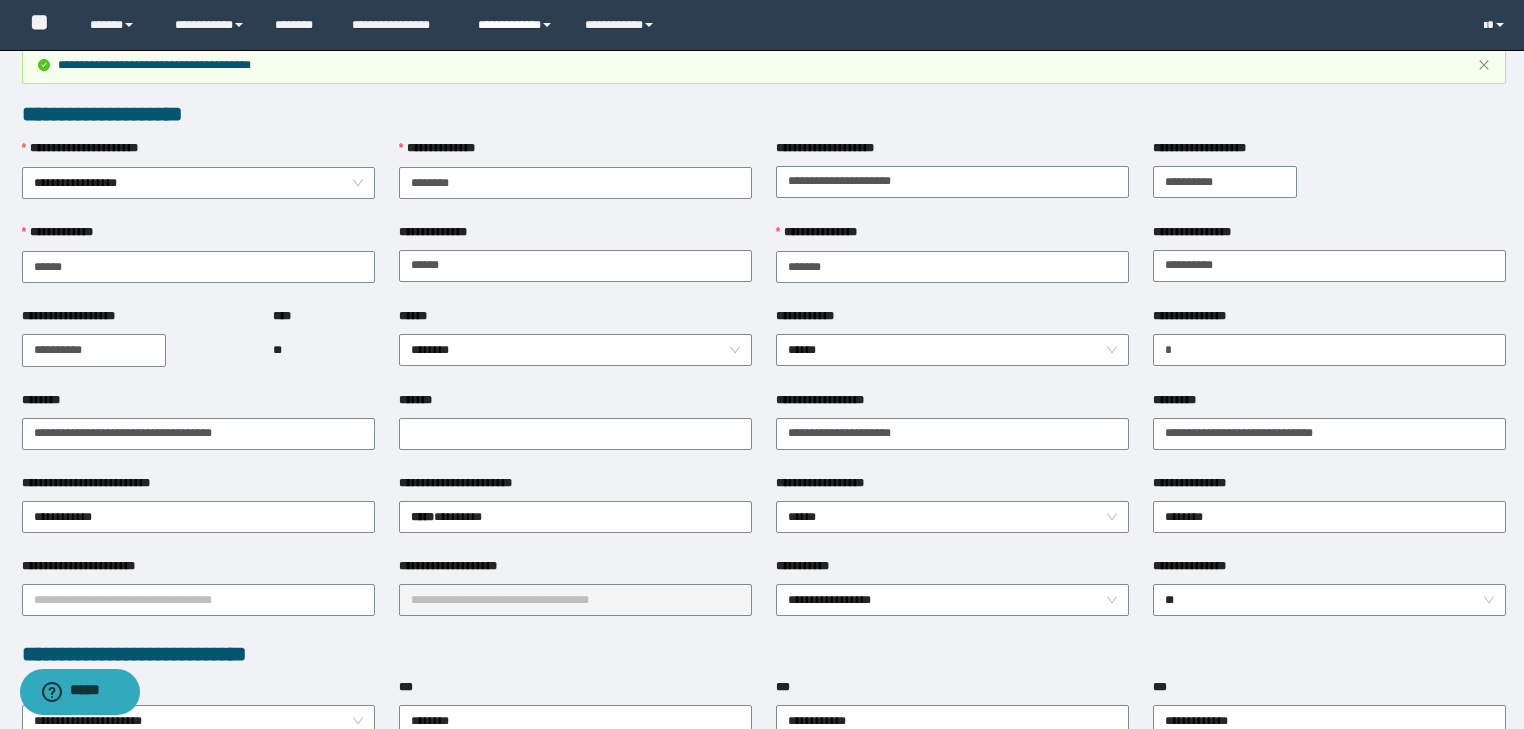 scroll, scrollTop: 0, scrollLeft: 0, axis: both 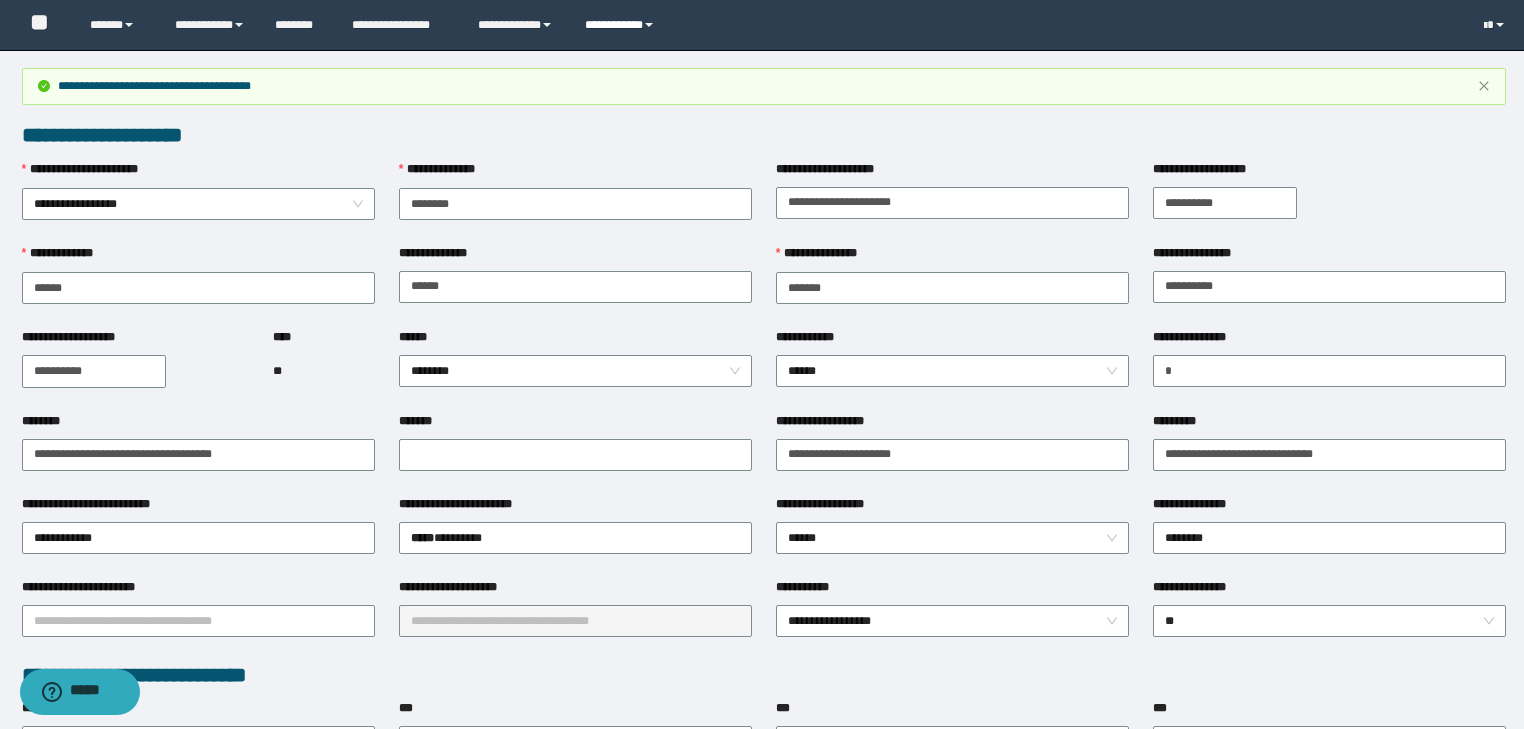 click on "**********" at bounding box center (622, 25) 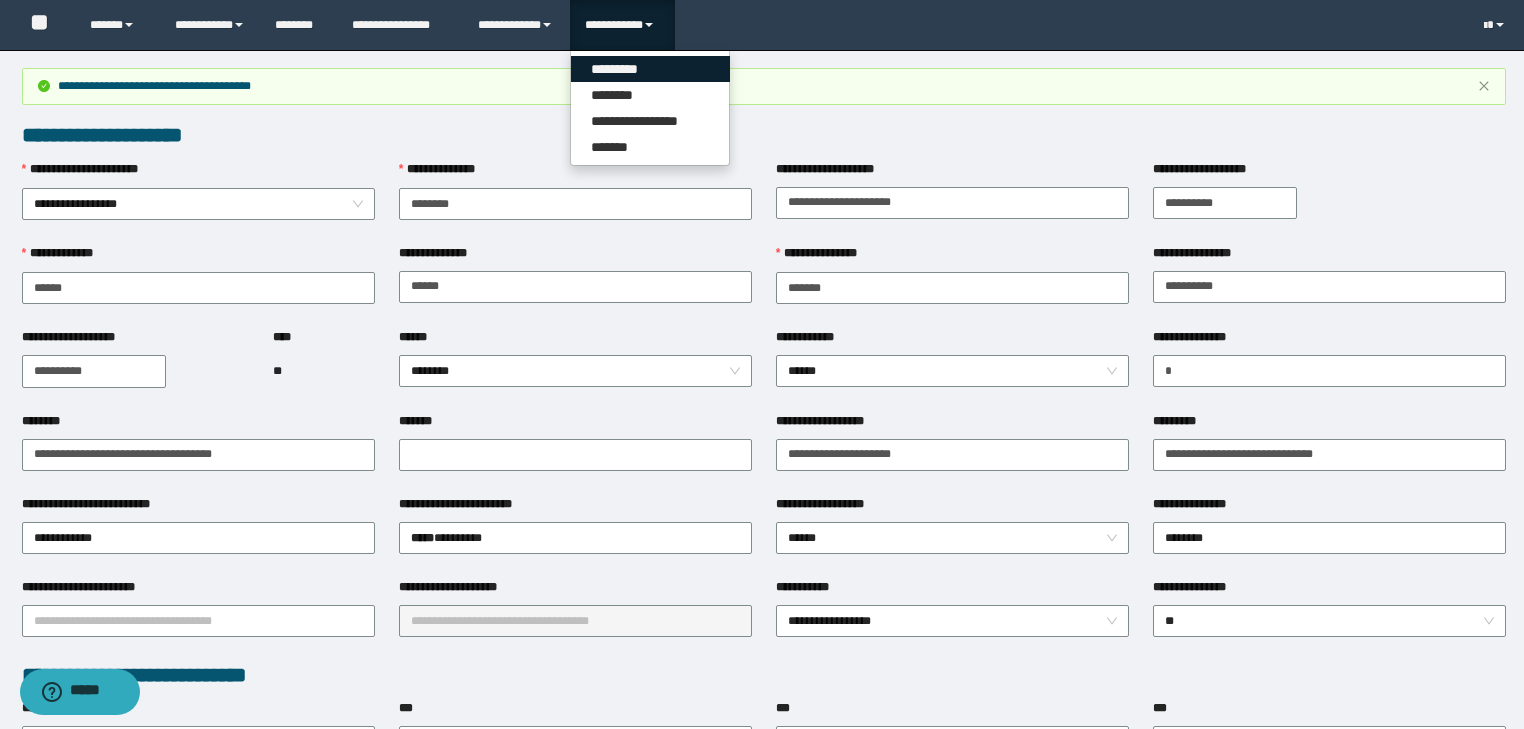 click on "*********" at bounding box center (650, 69) 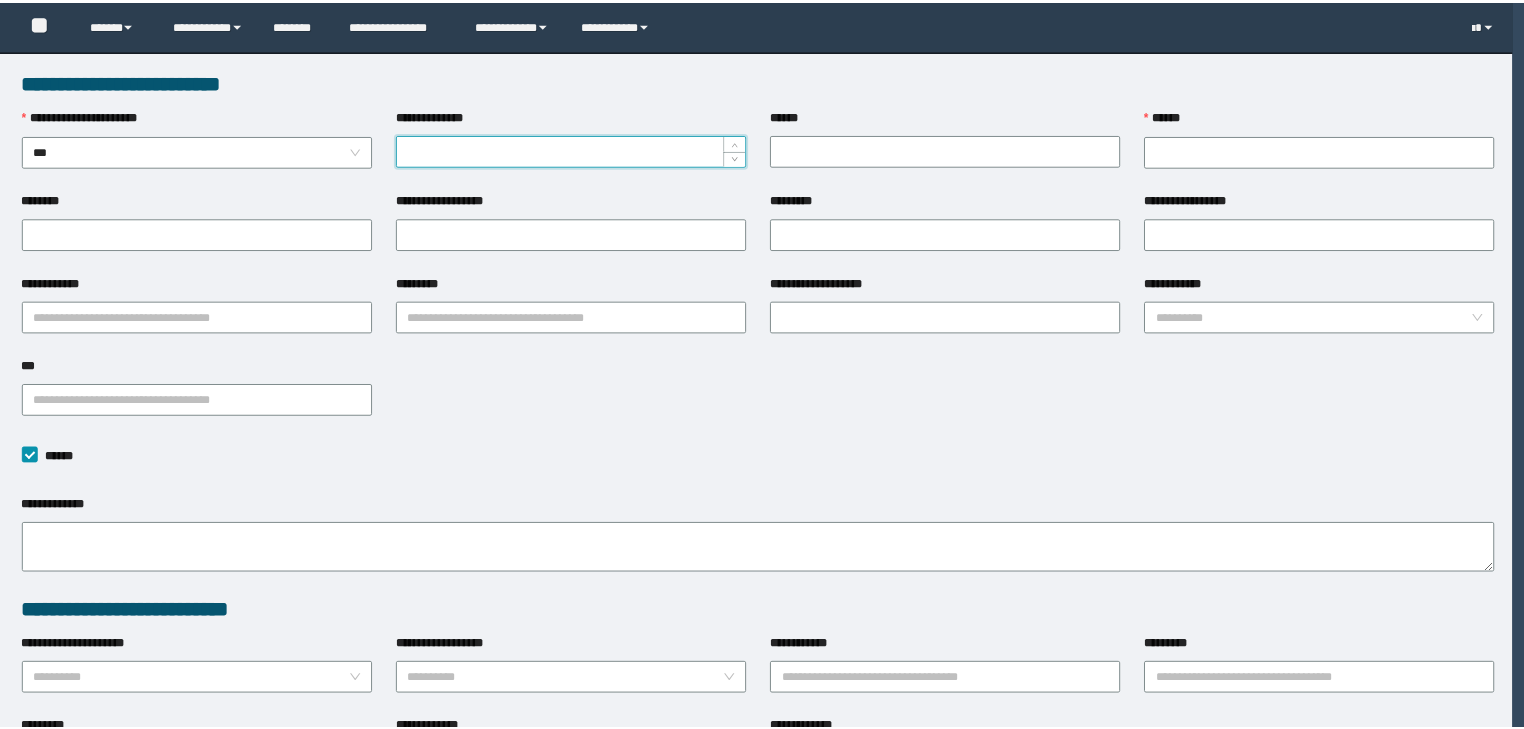 scroll, scrollTop: 0, scrollLeft: 0, axis: both 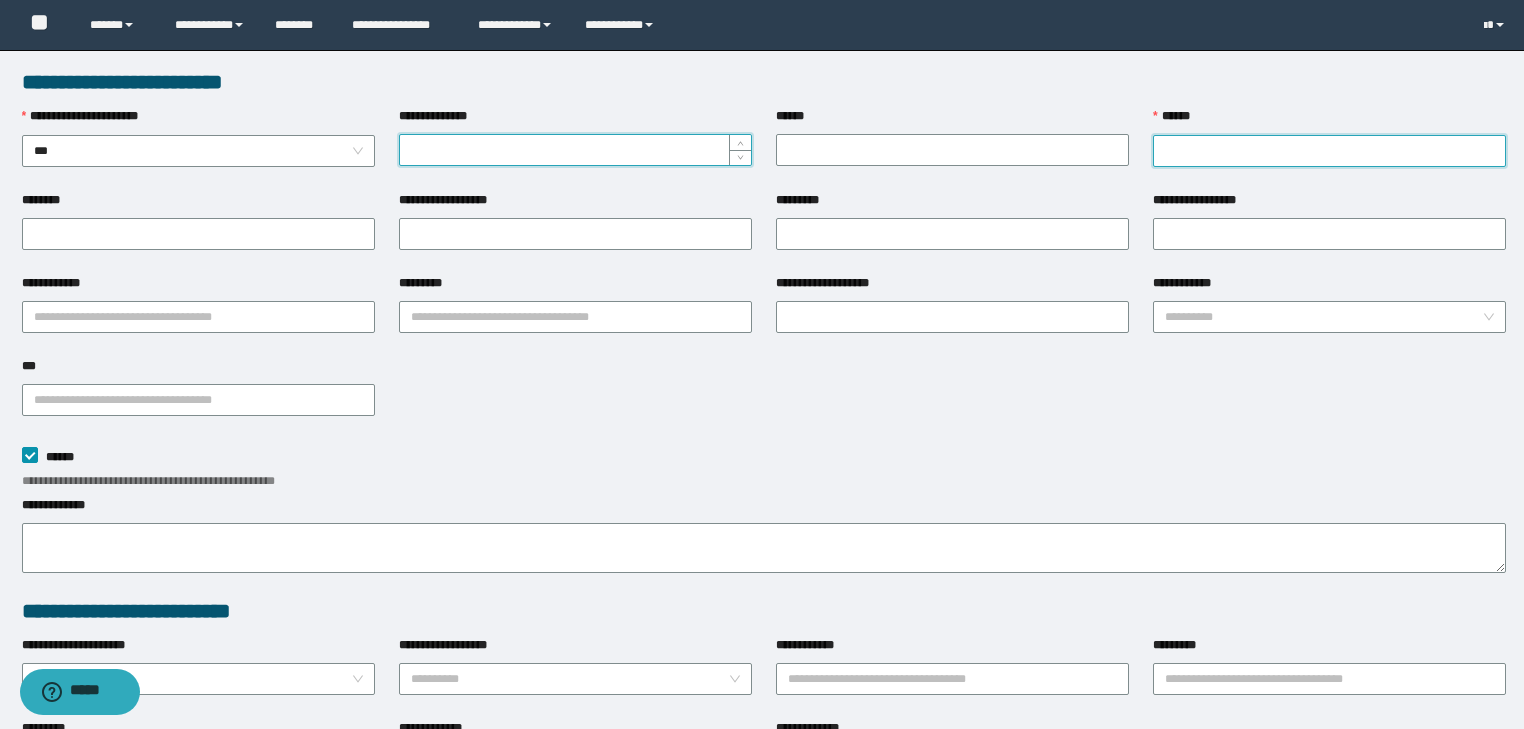 click on "******" at bounding box center (1329, 151) 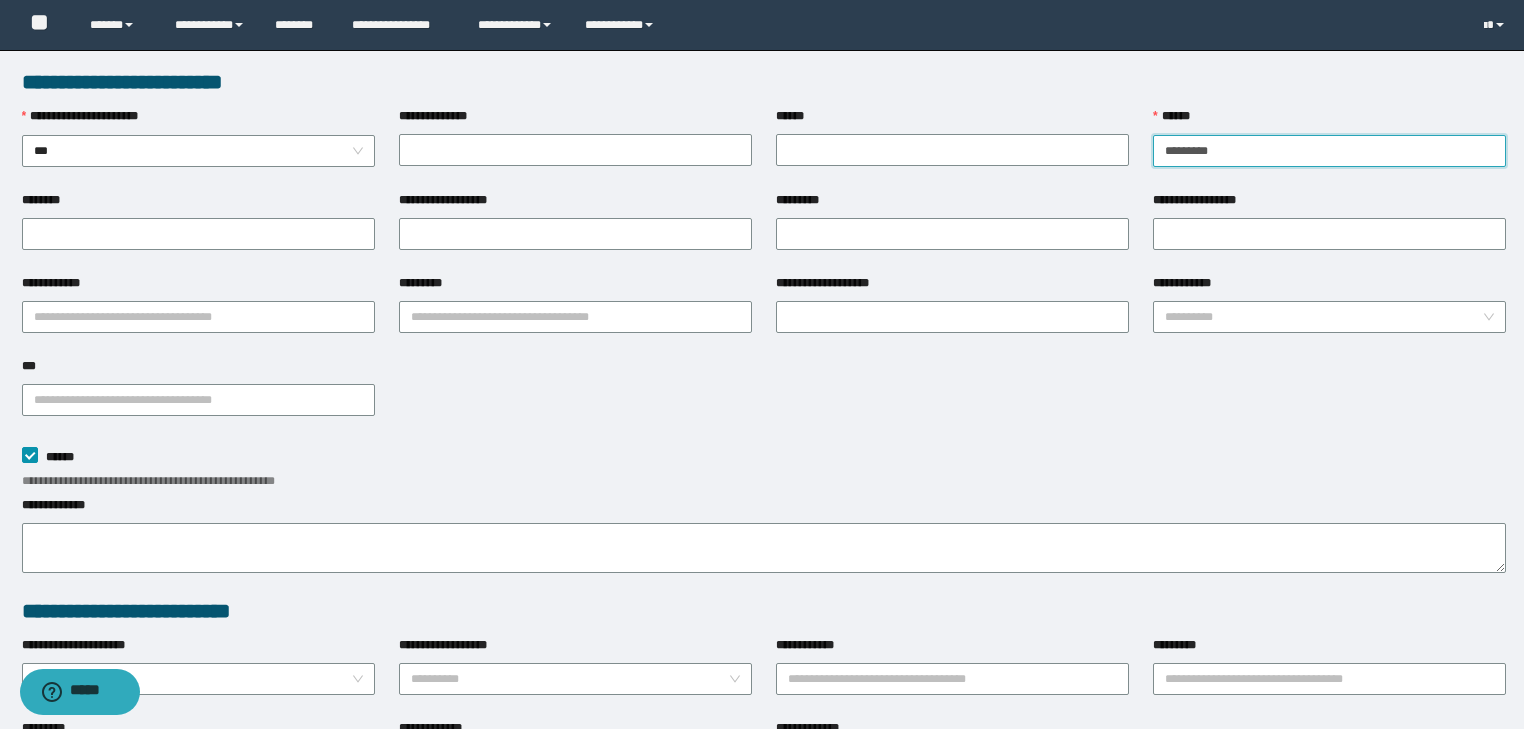type on "*********" 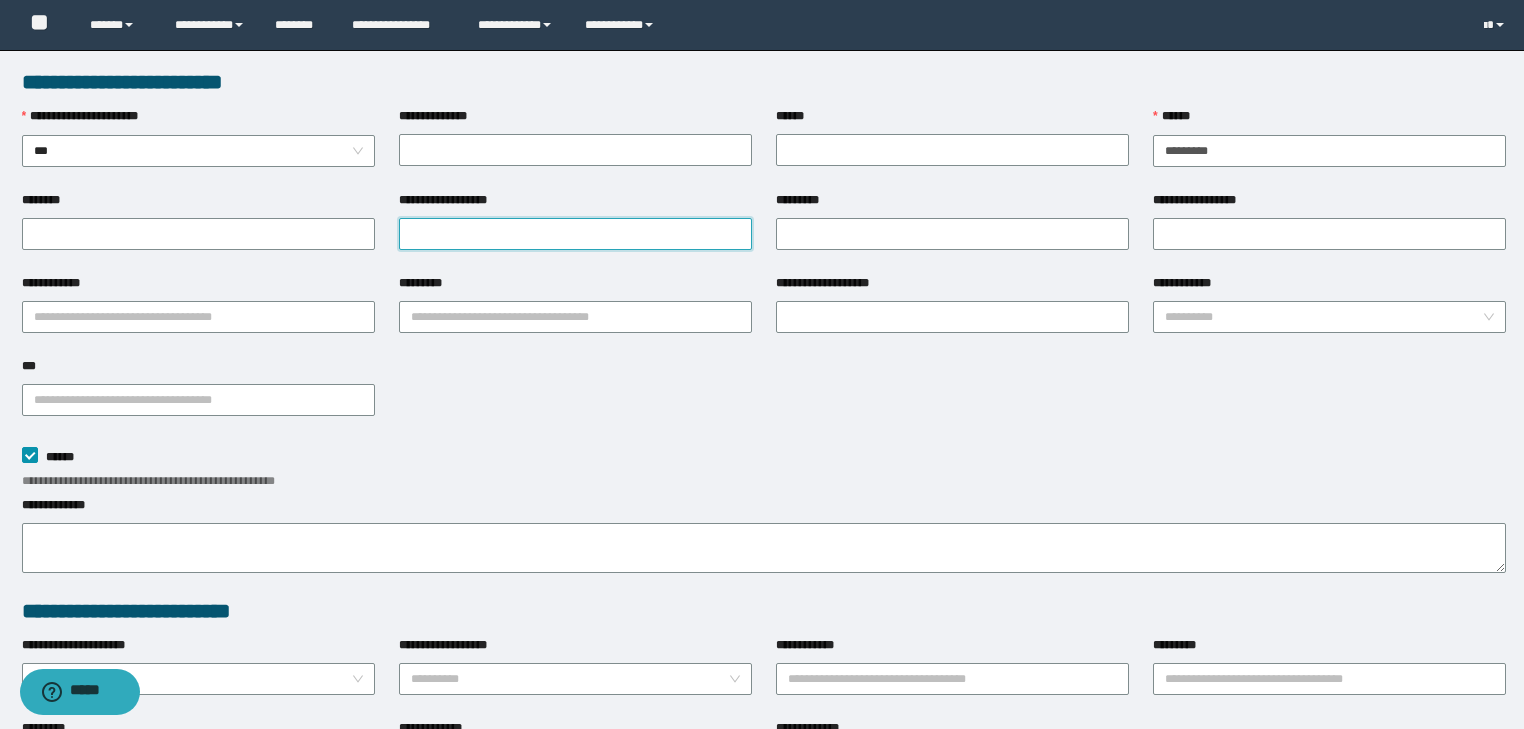 click on "**********" at bounding box center (575, 234) 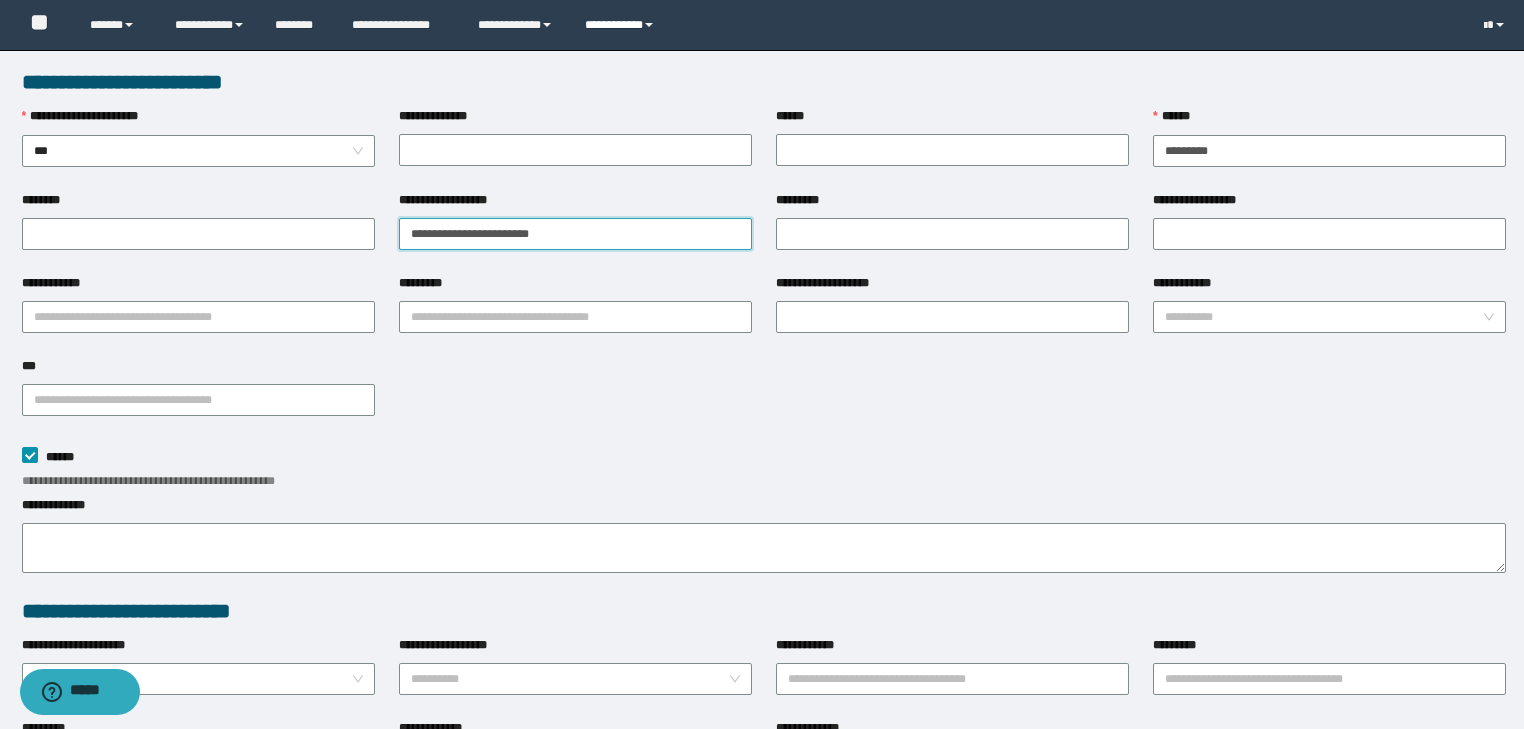 type on "**********" 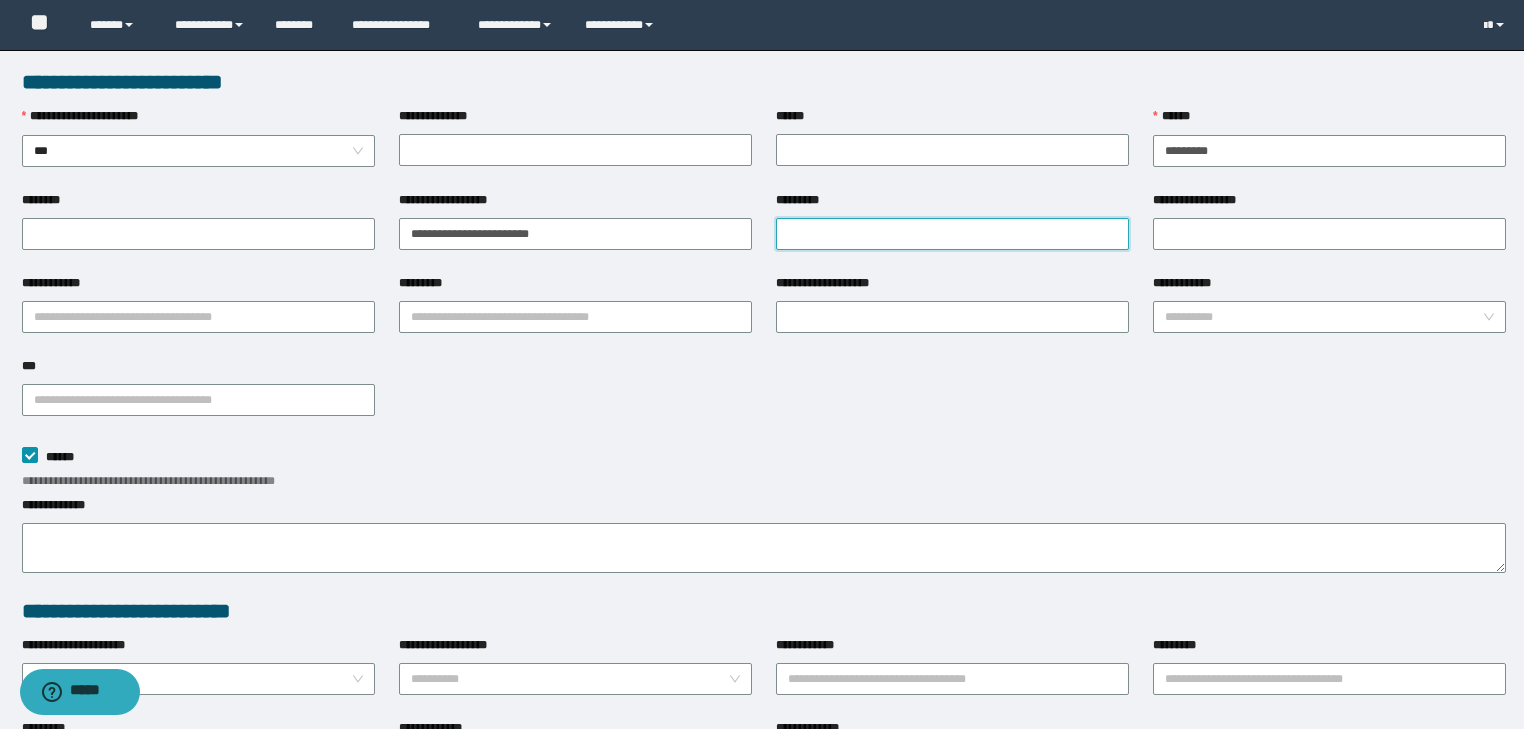 click on "*********" at bounding box center (952, 234) 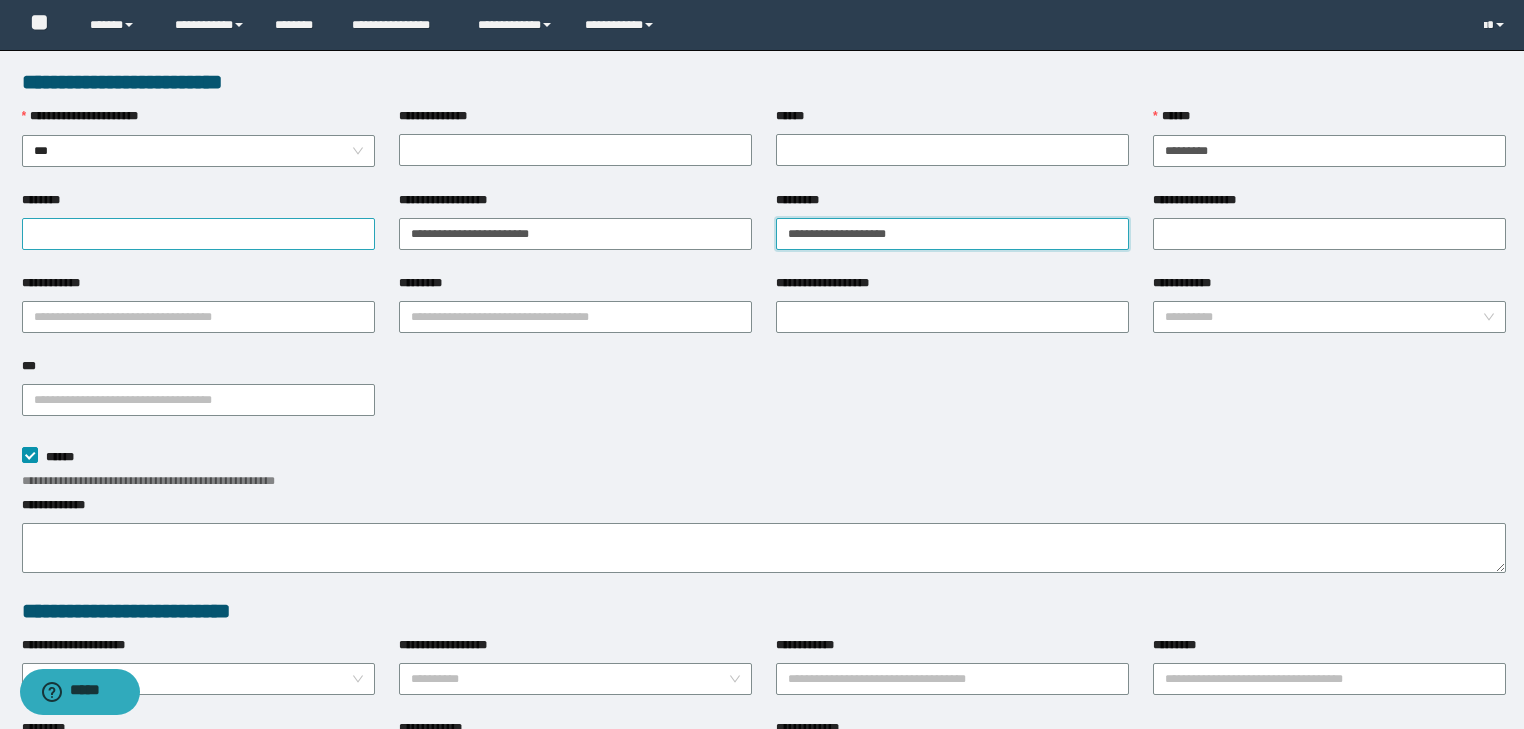 type on "**********" 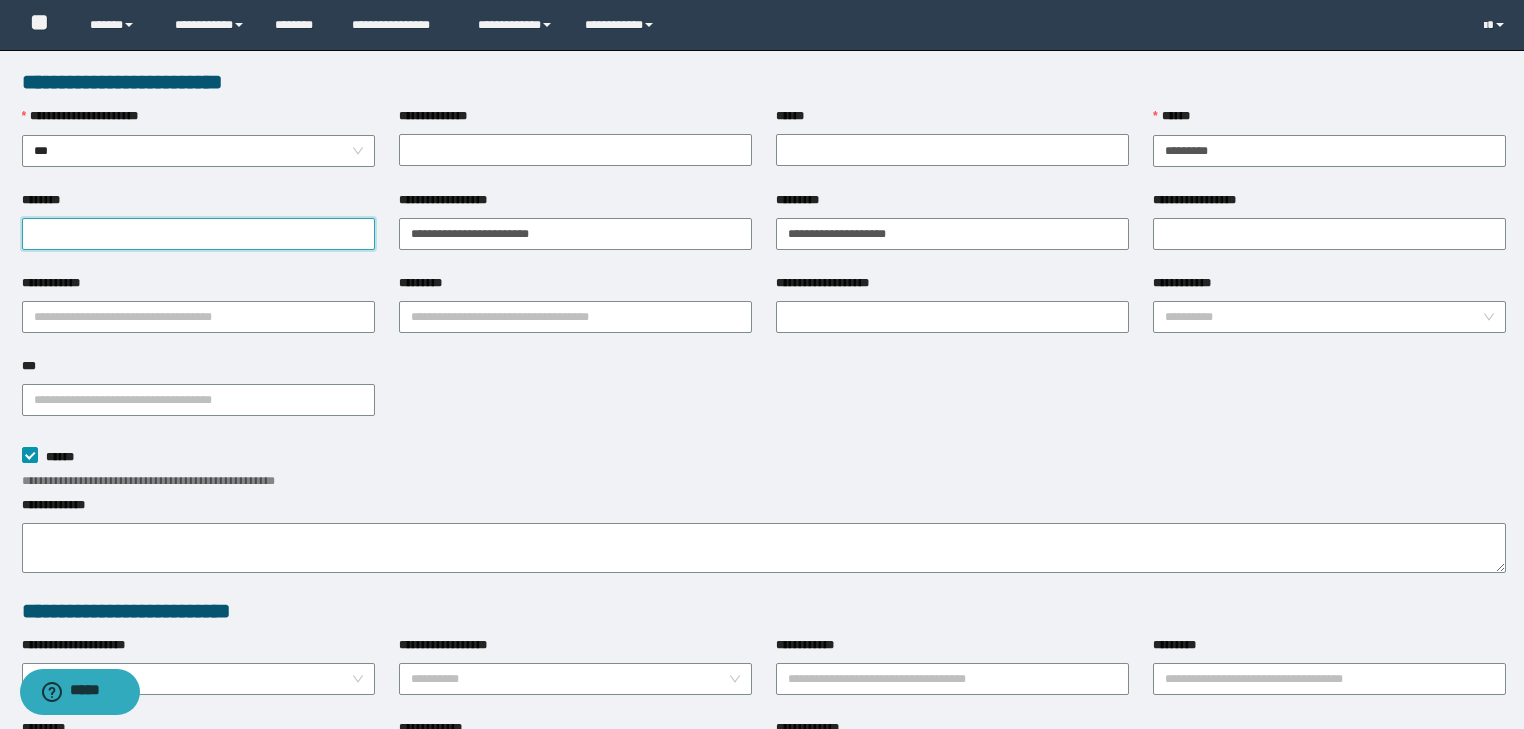 click on "********" at bounding box center (198, 234) 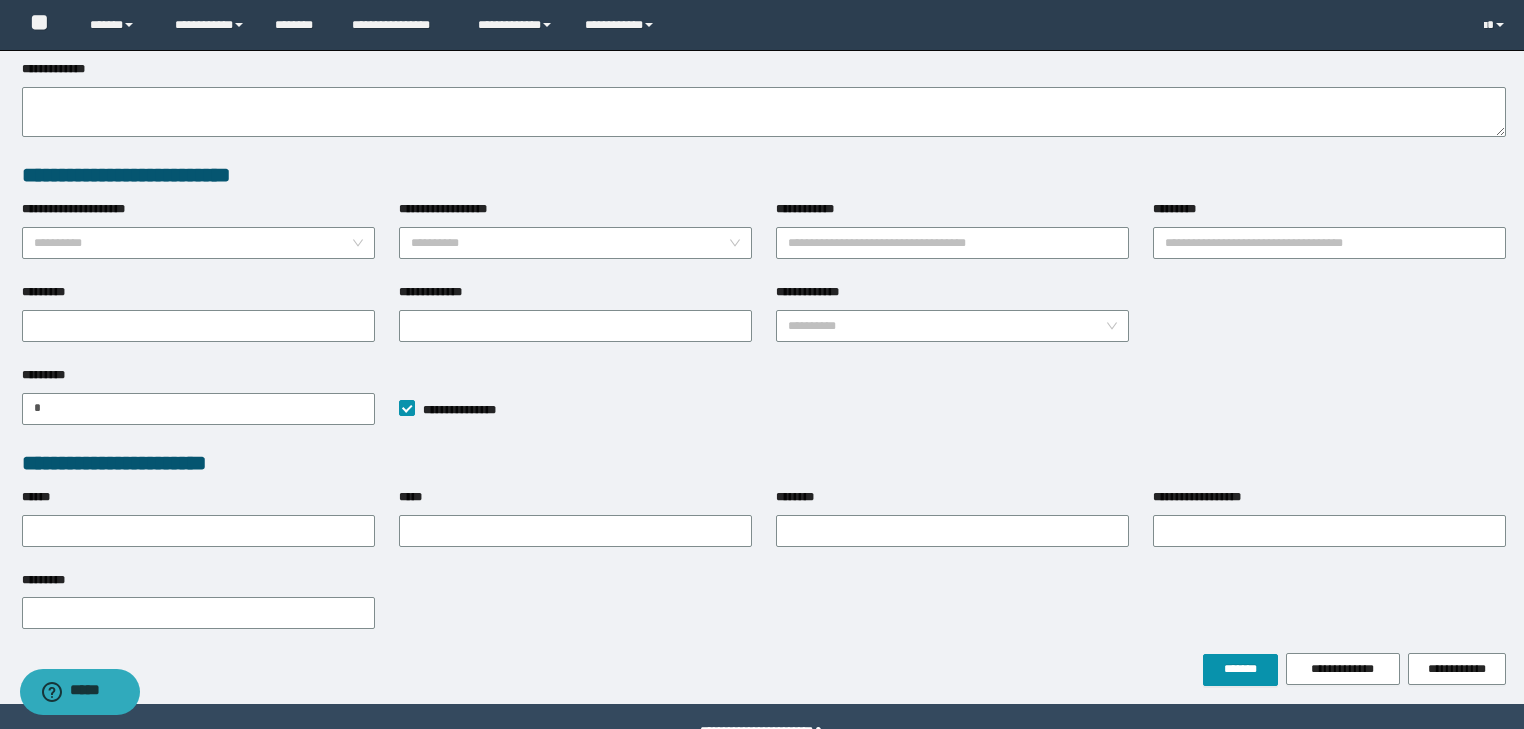 scroll, scrollTop: 487, scrollLeft: 0, axis: vertical 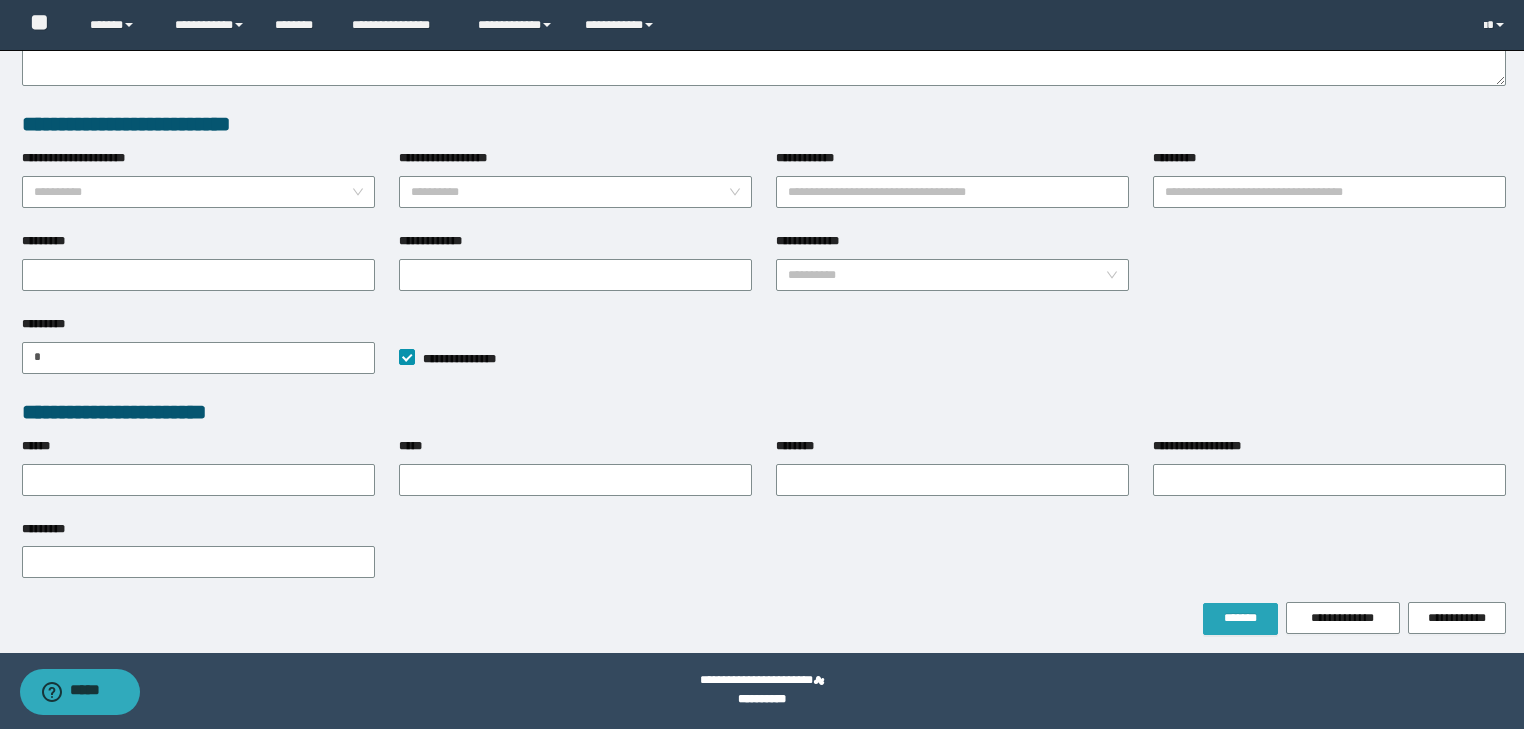 click on "*******" at bounding box center [1240, 618] 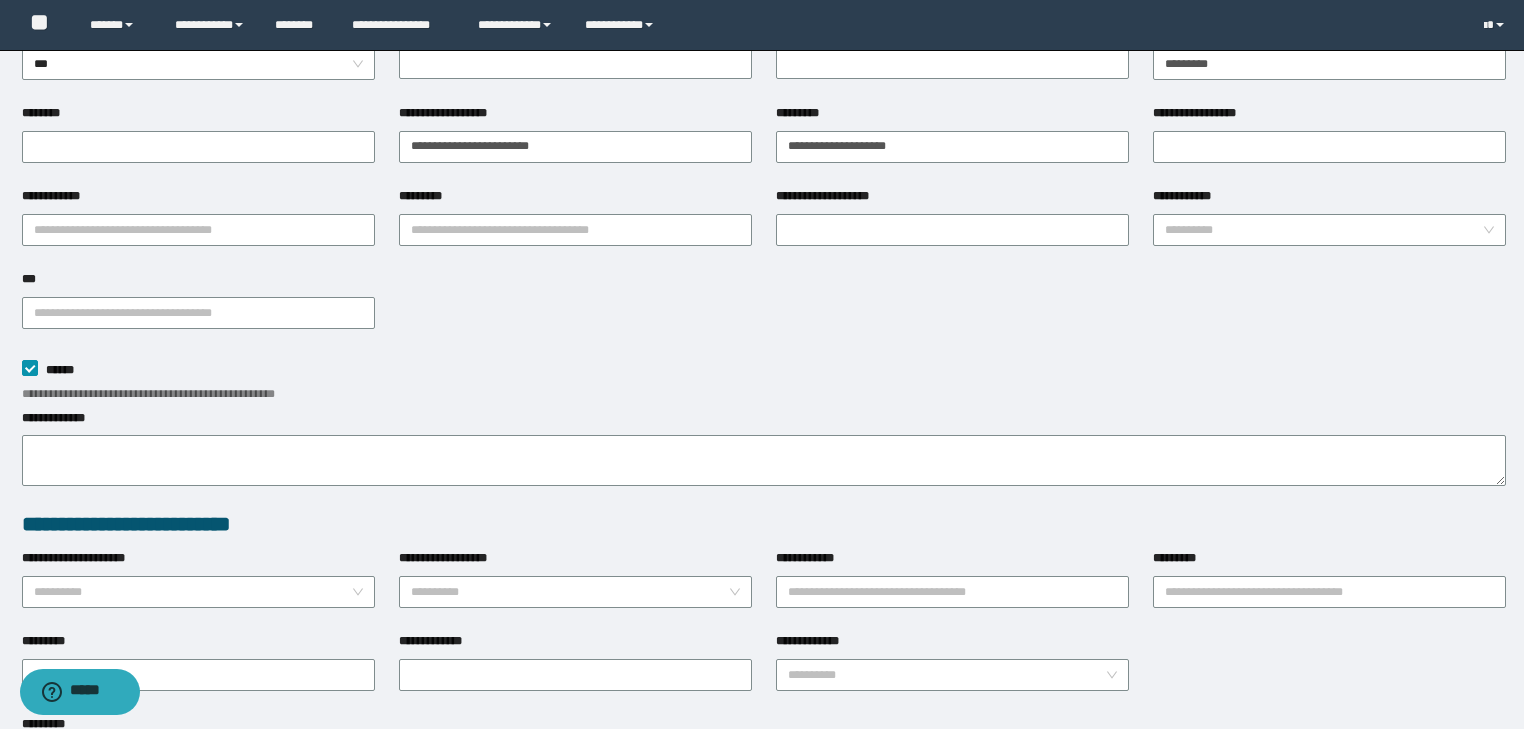 scroll, scrollTop: 0, scrollLeft: 0, axis: both 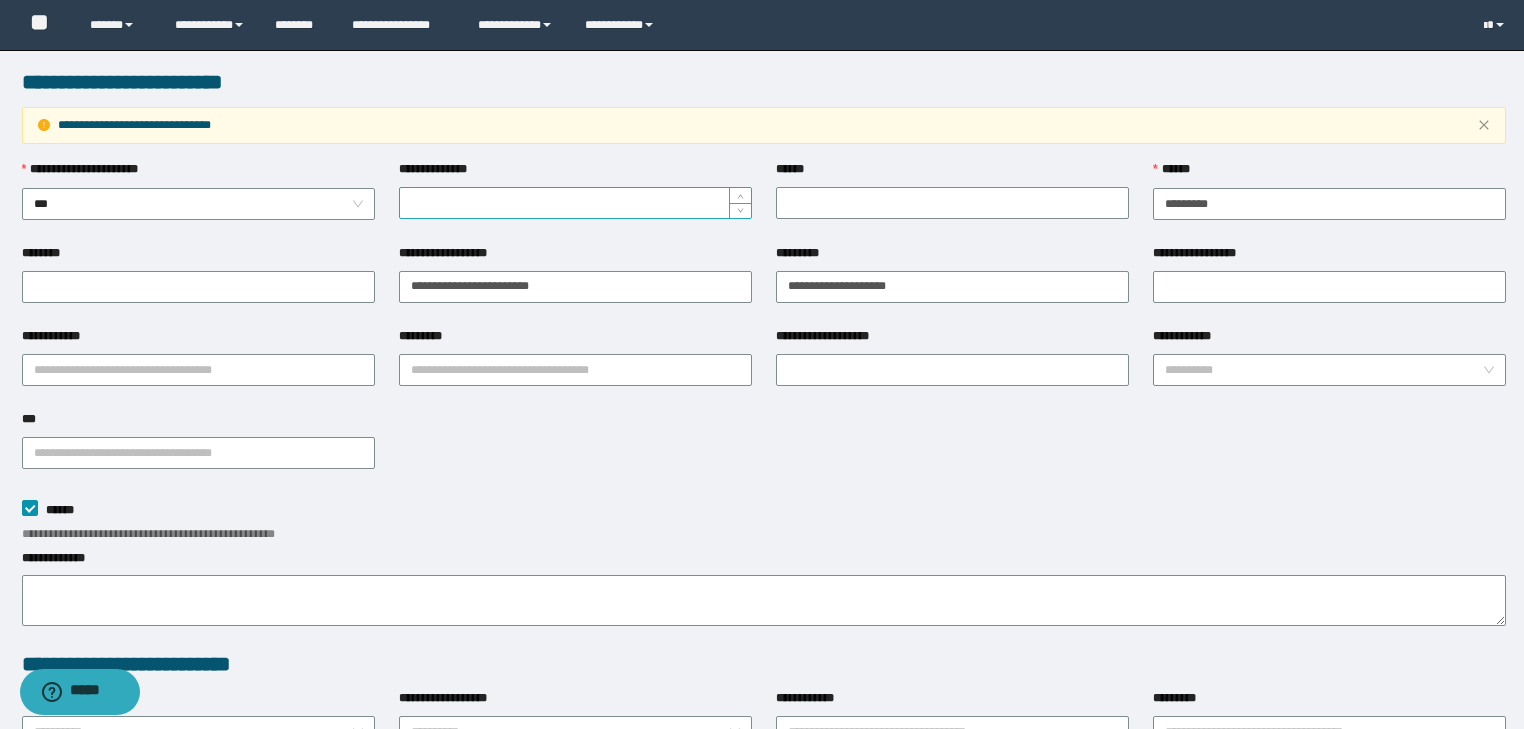 click on "**********" at bounding box center [575, 203] 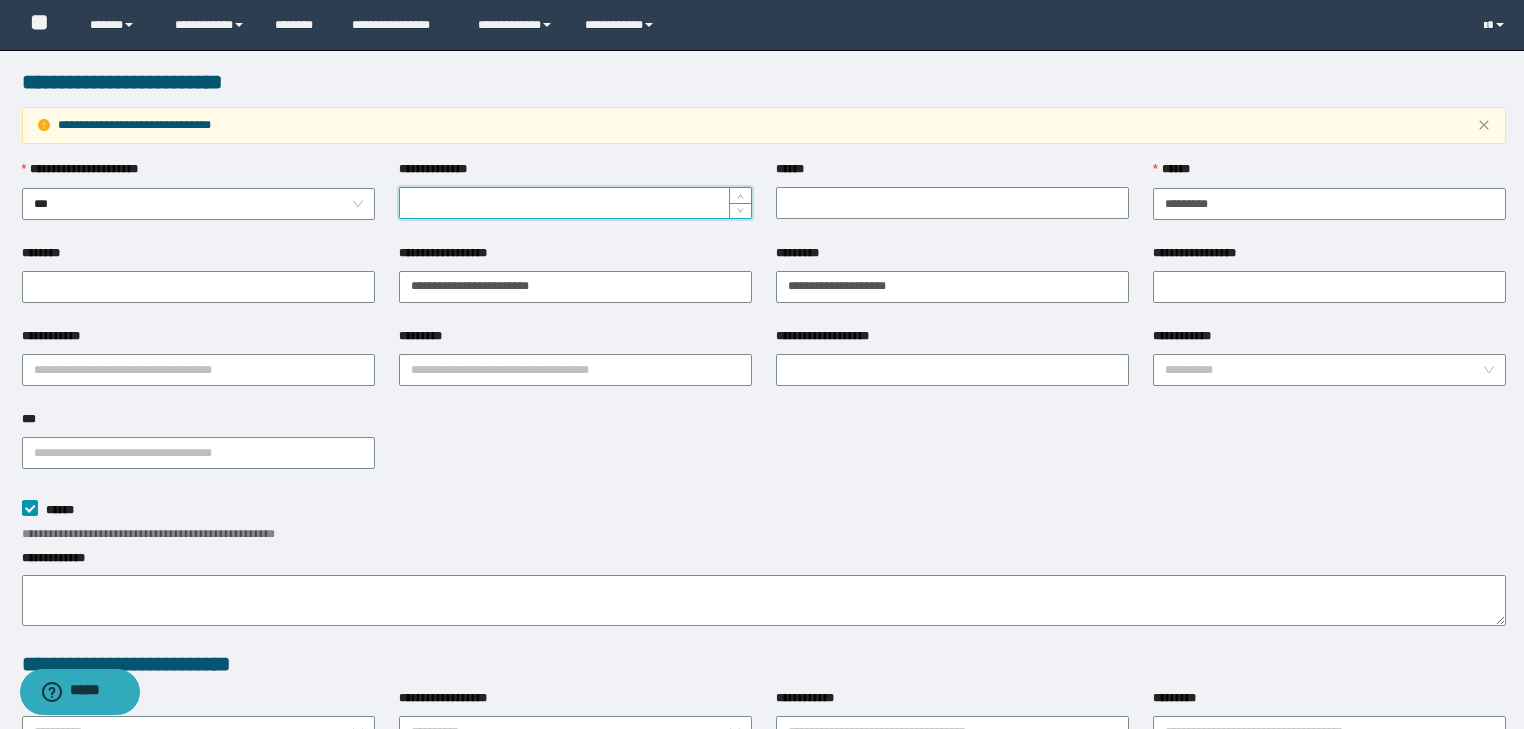 click on "**********" at bounding box center [575, 203] 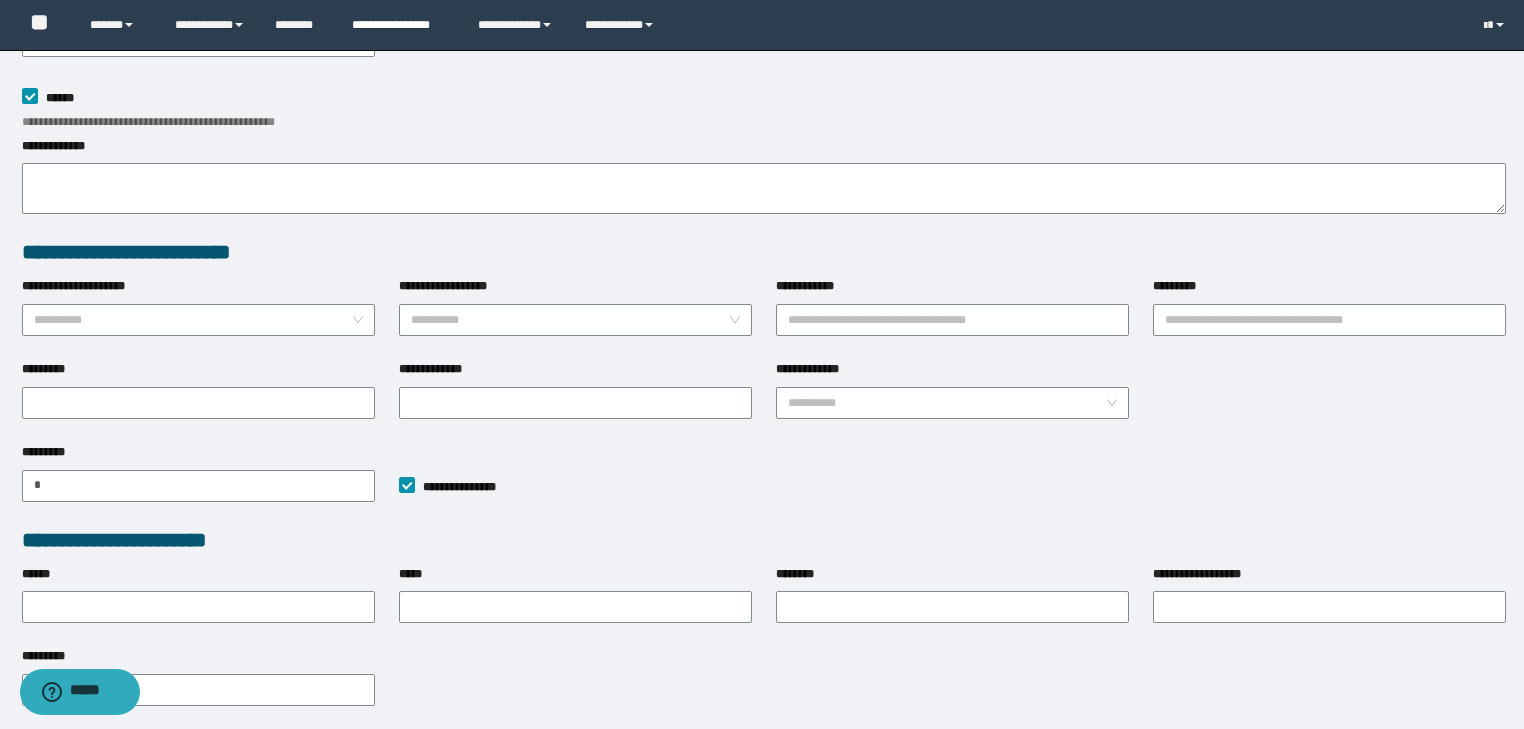 scroll, scrollTop: 80, scrollLeft: 0, axis: vertical 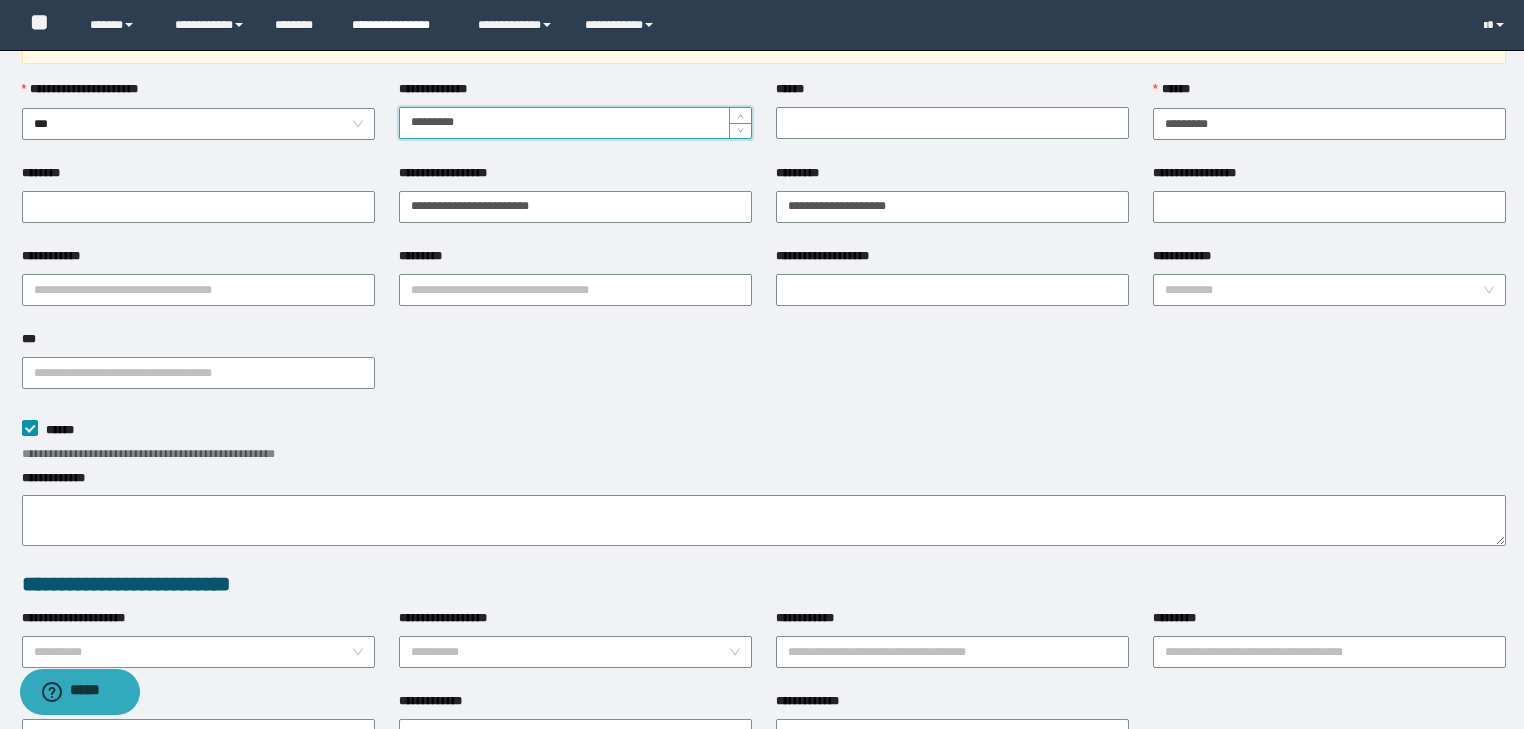 type on "*********" 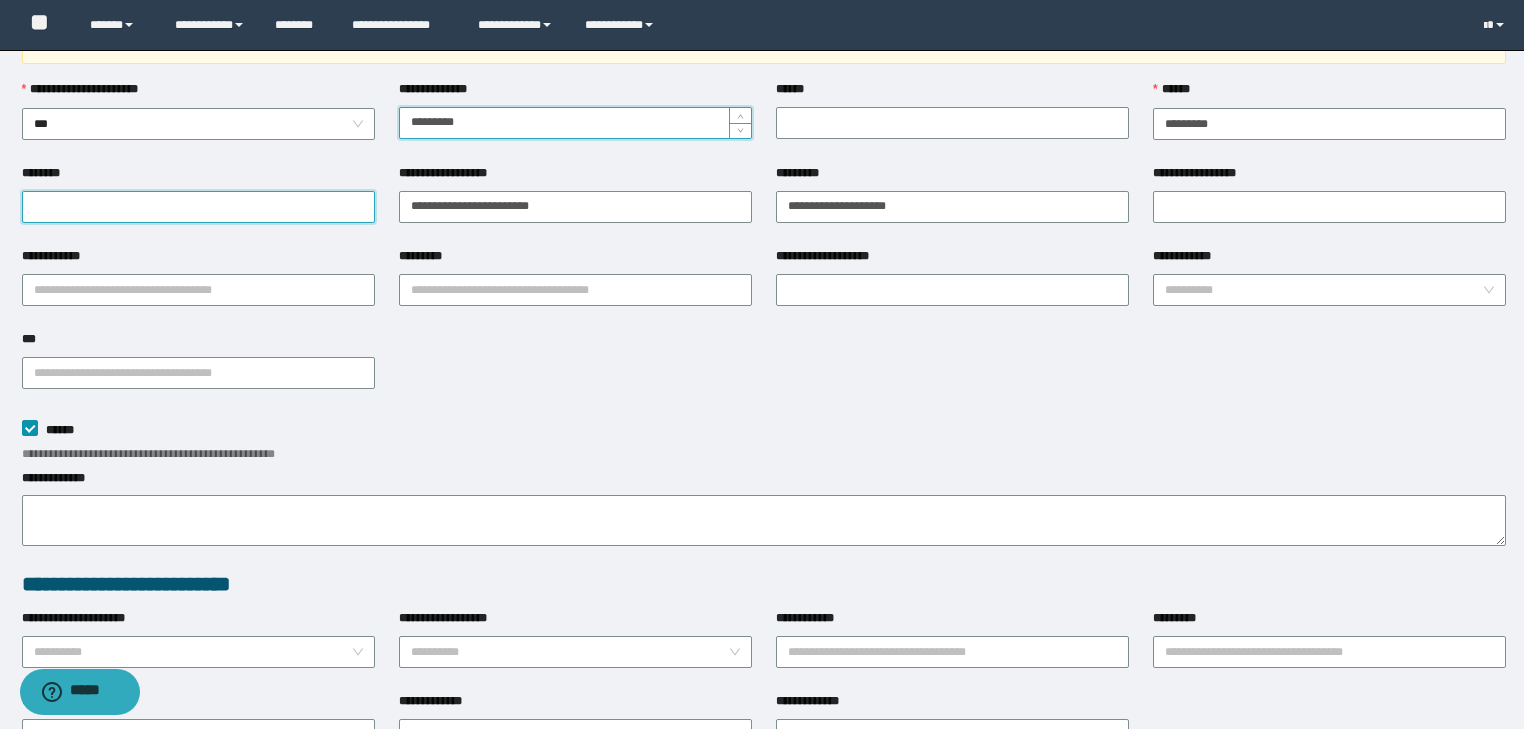 click on "********" at bounding box center (198, 207) 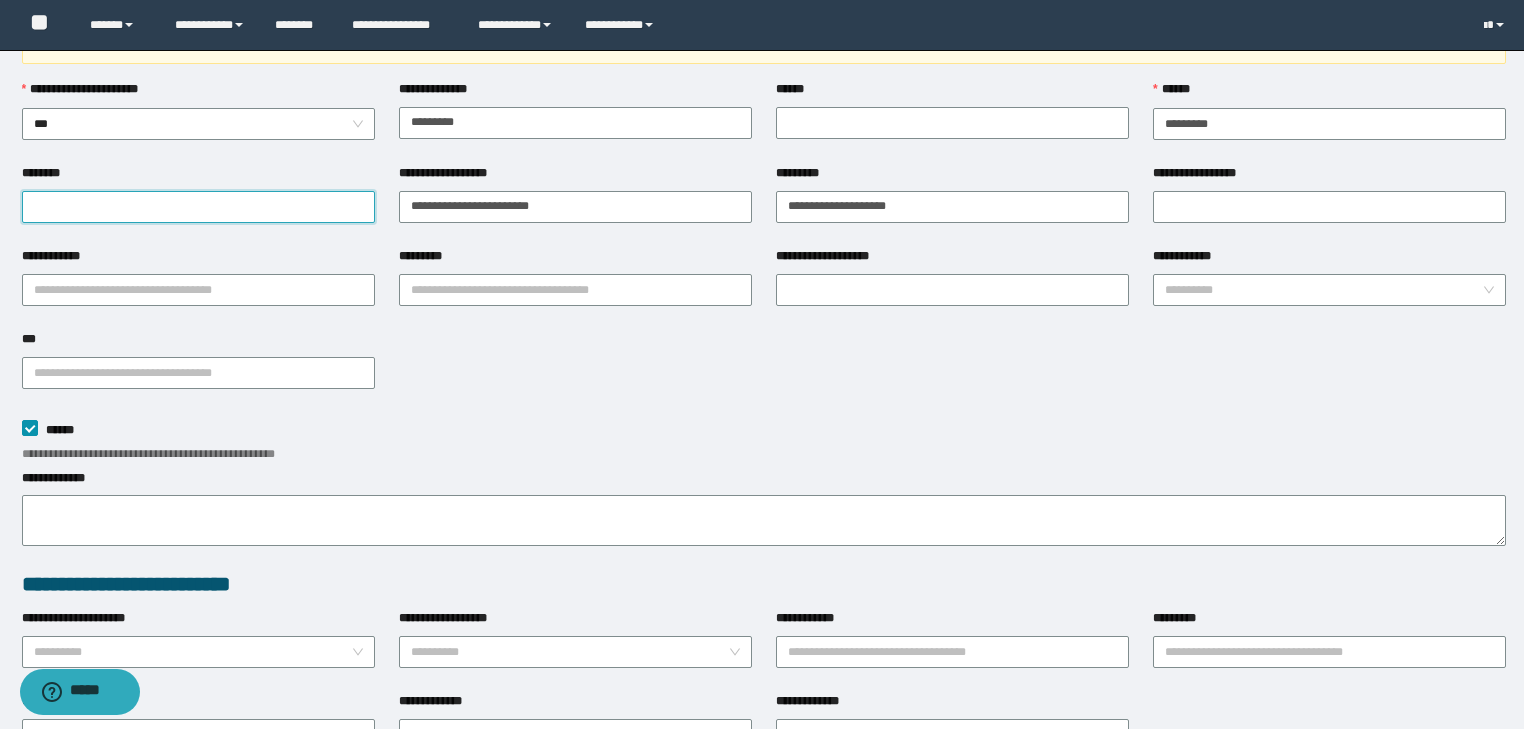 paste on "******" 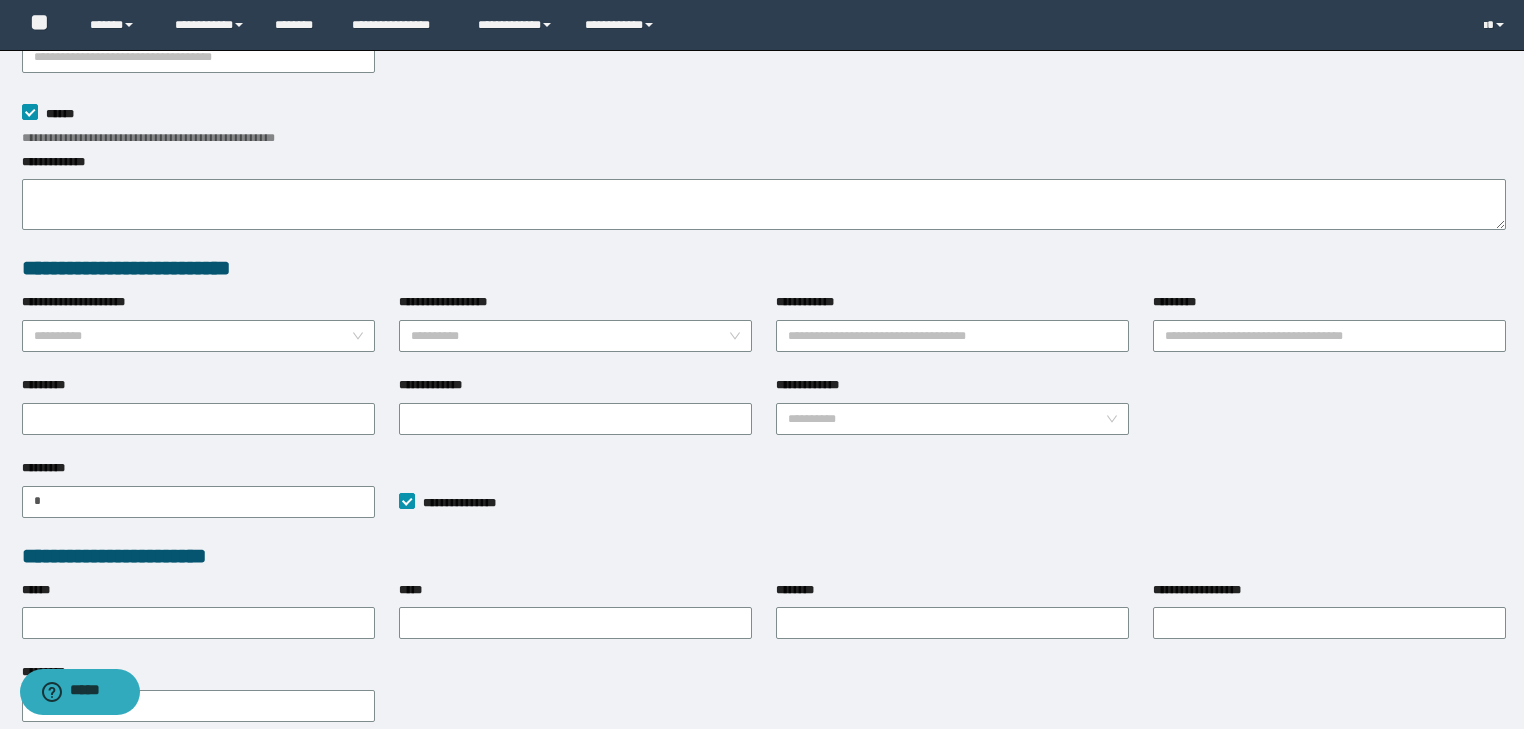 scroll, scrollTop: 592, scrollLeft: 0, axis: vertical 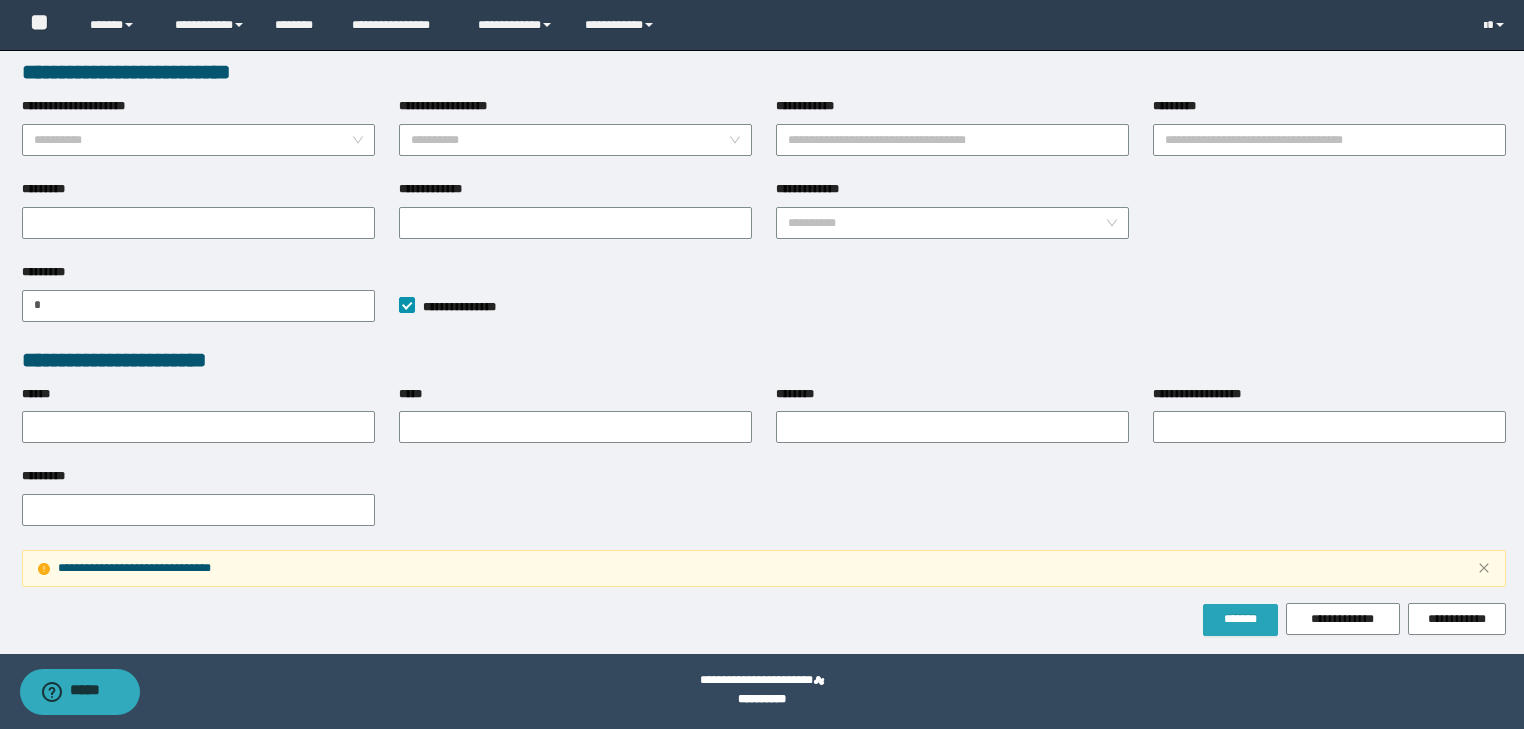 type on "**********" 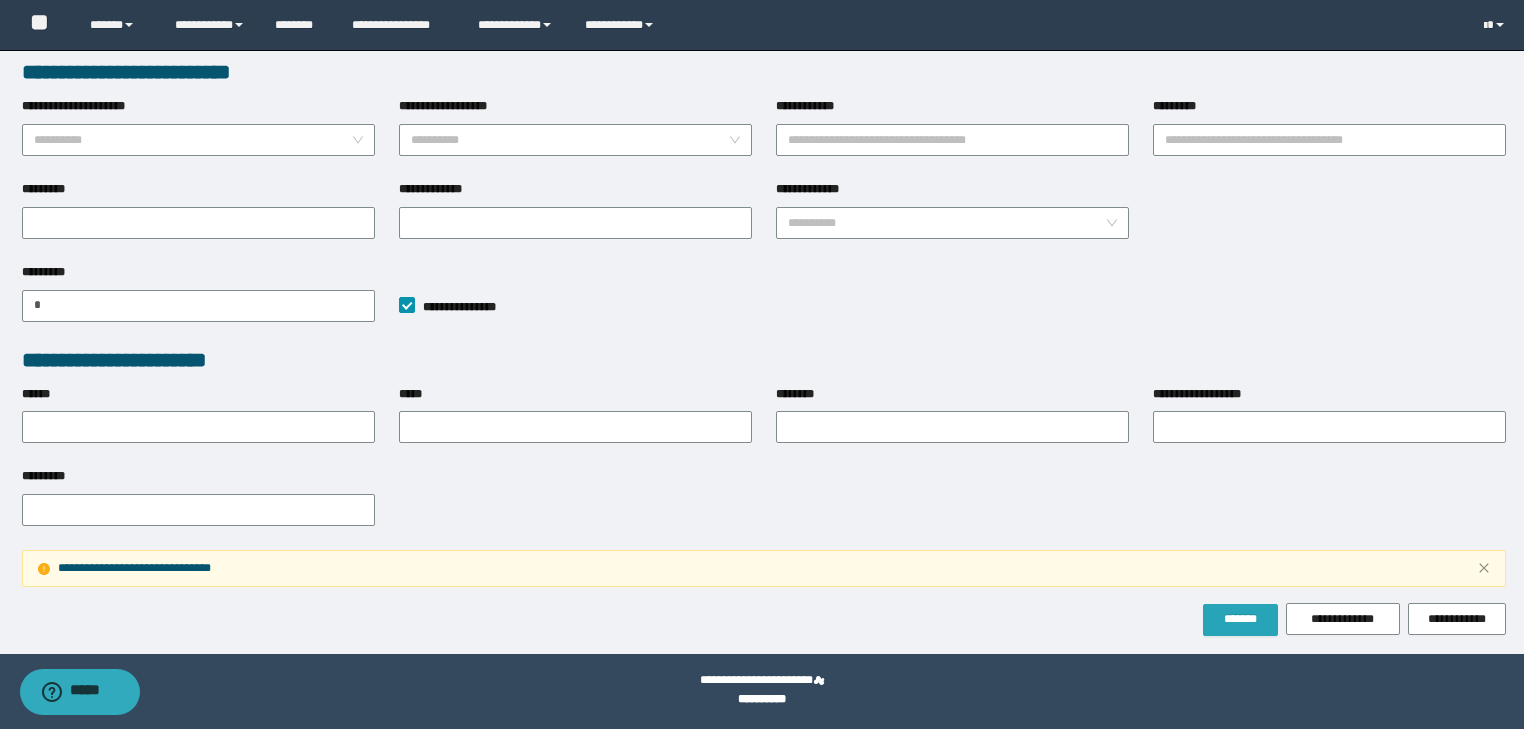 click on "*******" at bounding box center (1240, 619) 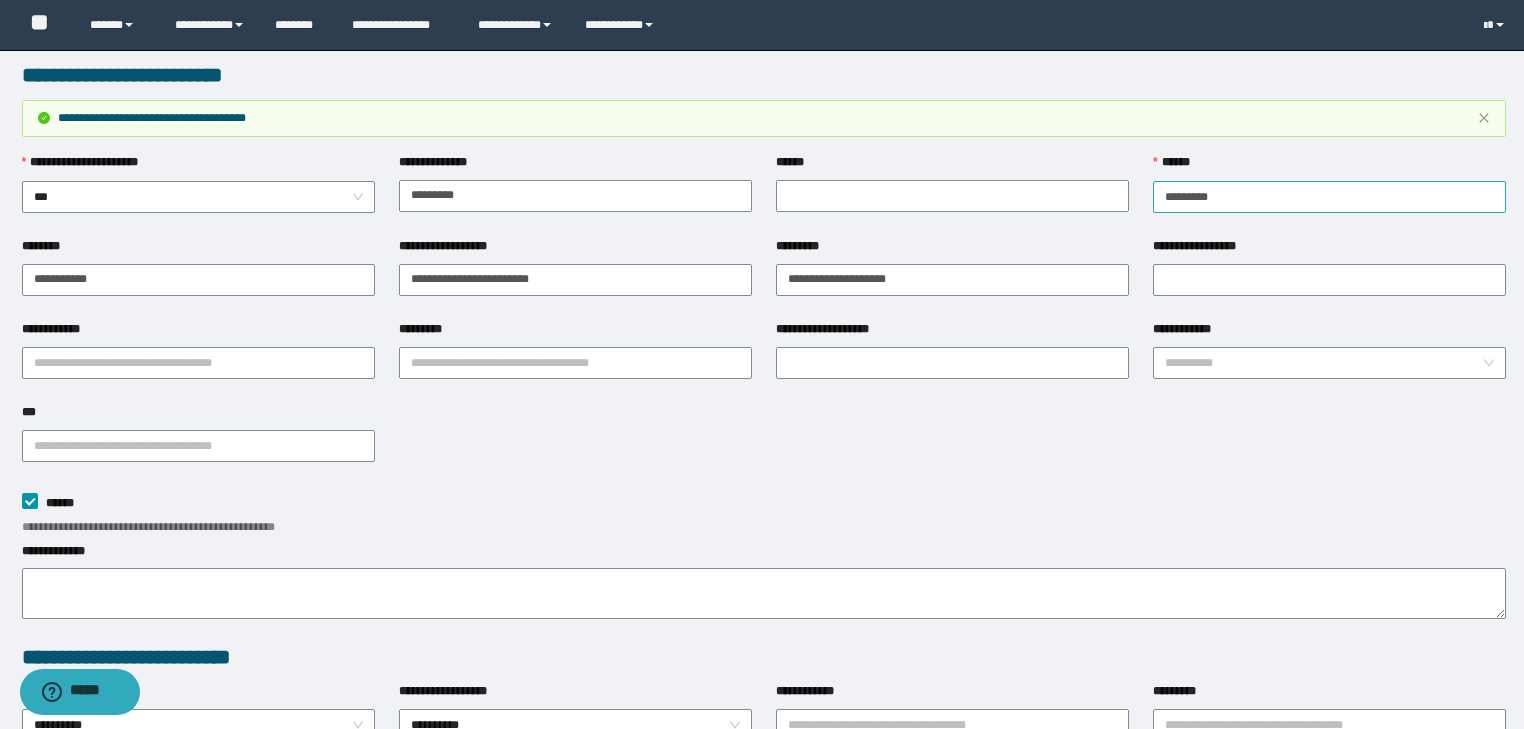 scroll, scrollTop: 0, scrollLeft: 0, axis: both 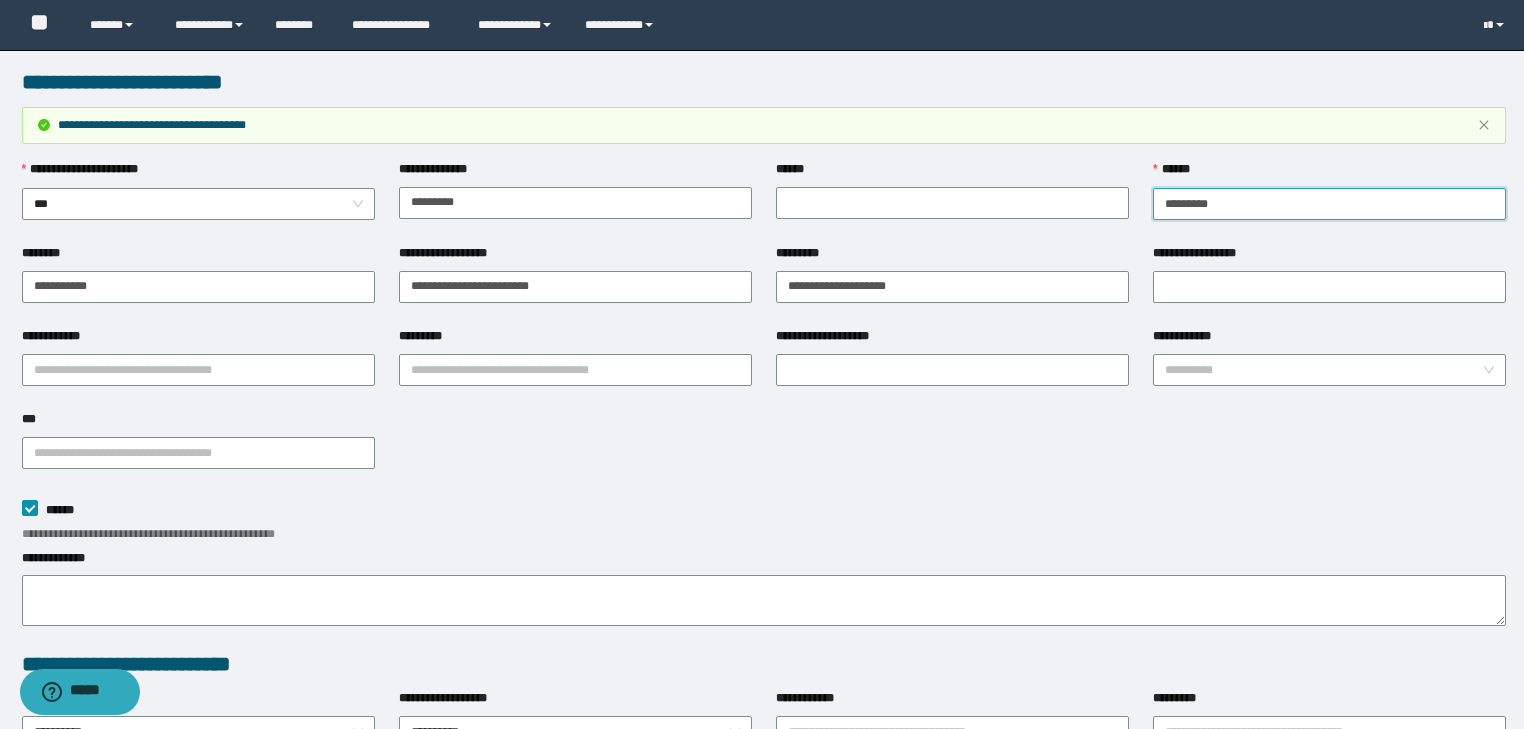 click on "*********" at bounding box center (1329, 204) 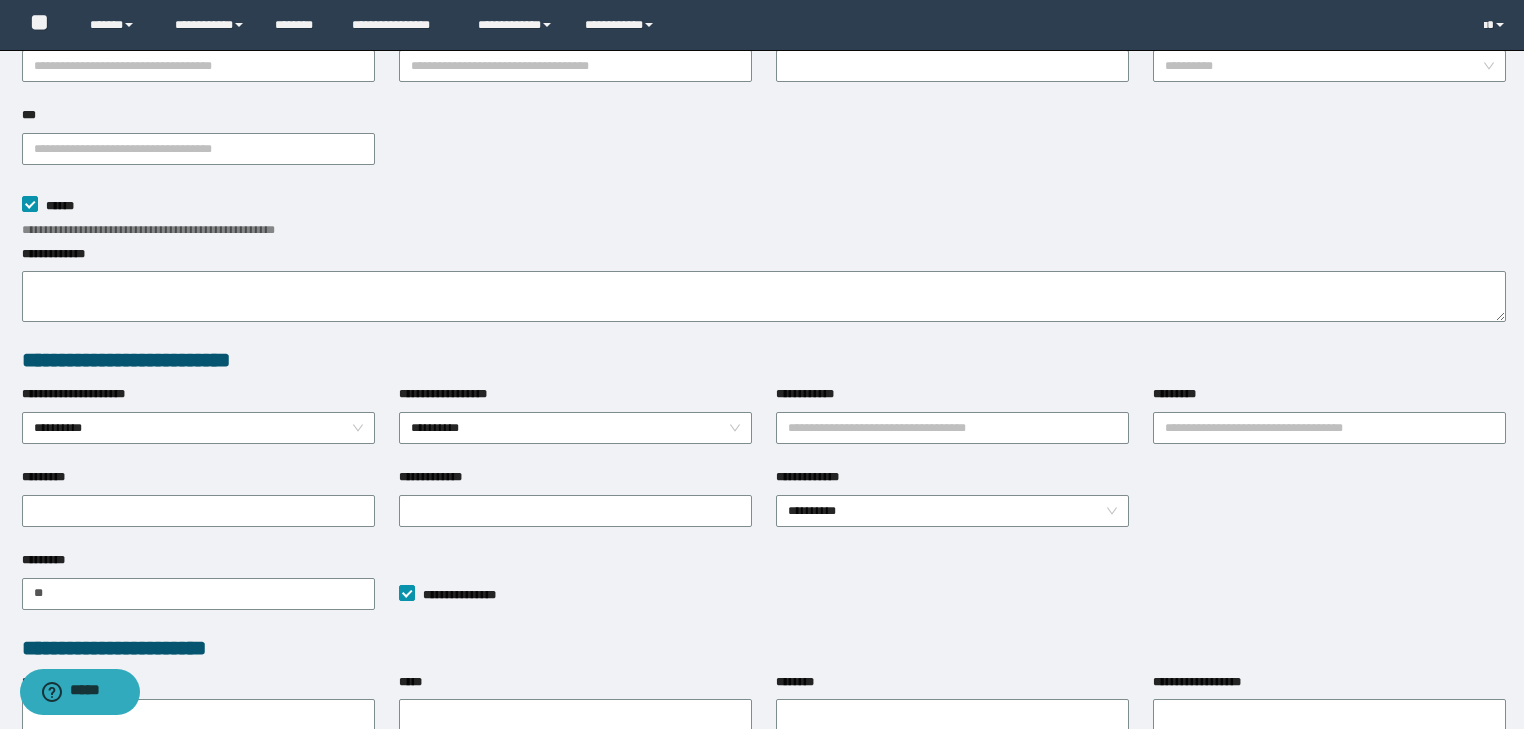 scroll, scrollTop: 560, scrollLeft: 0, axis: vertical 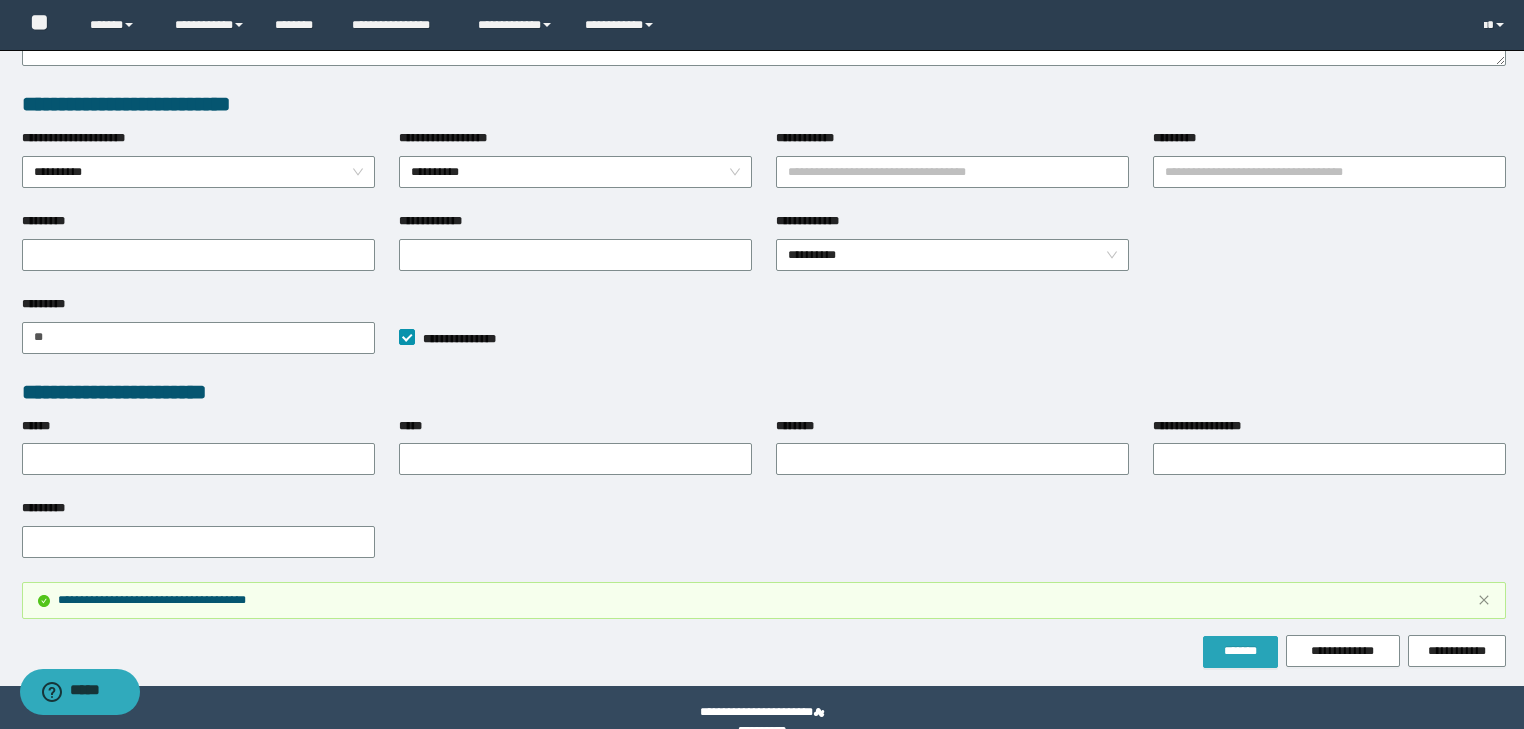 type on "**********" 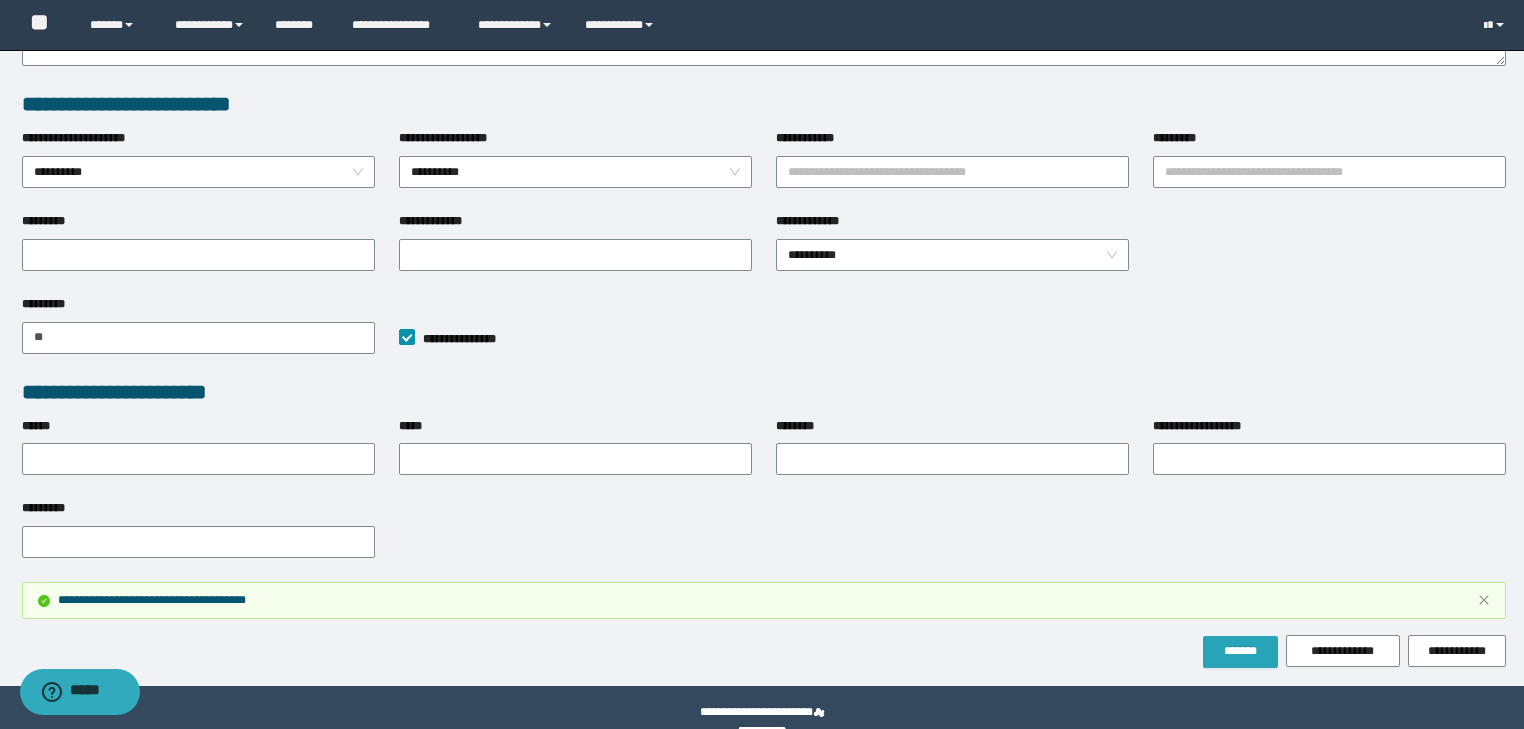 click on "*******" at bounding box center [1240, 651] 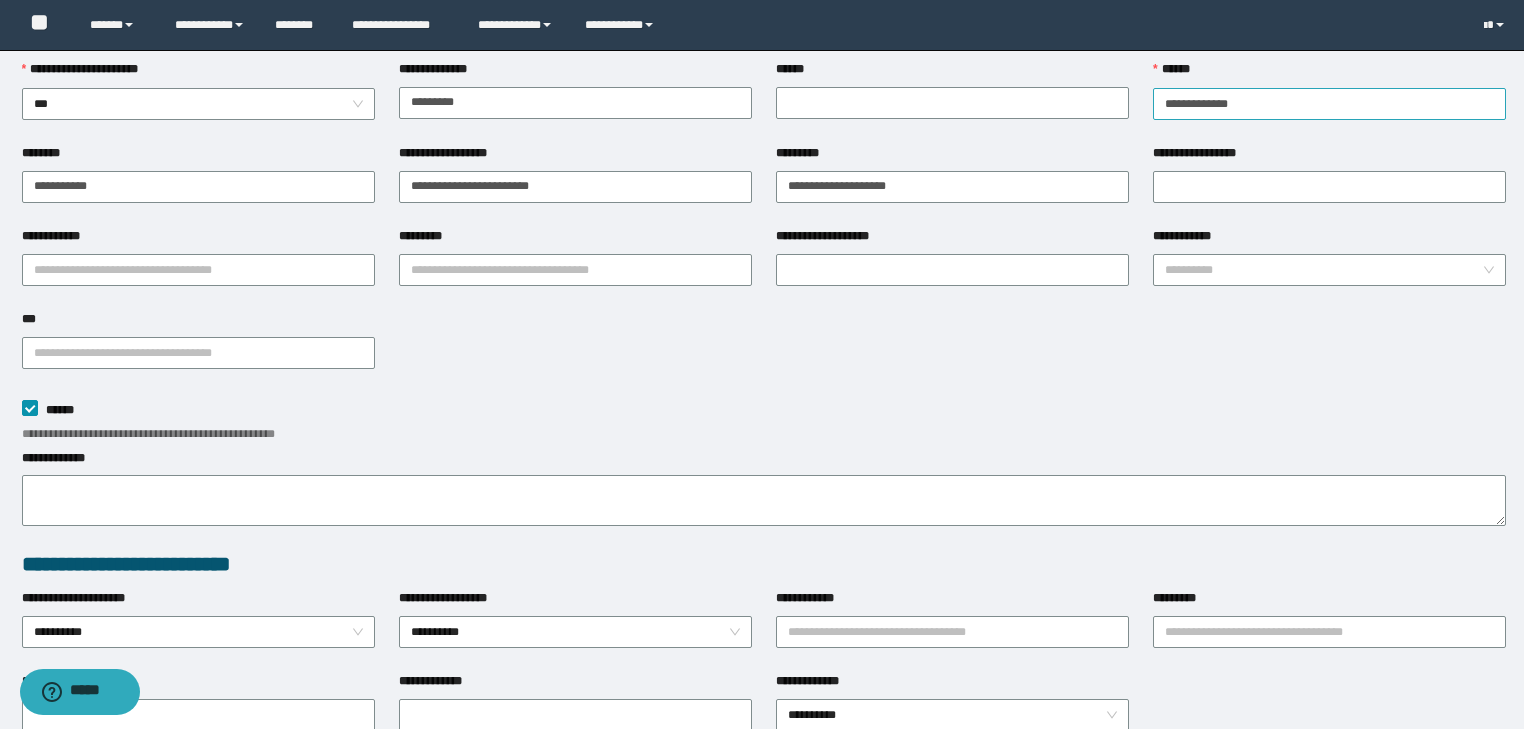 scroll, scrollTop: 0, scrollLeft: 0, axis: both 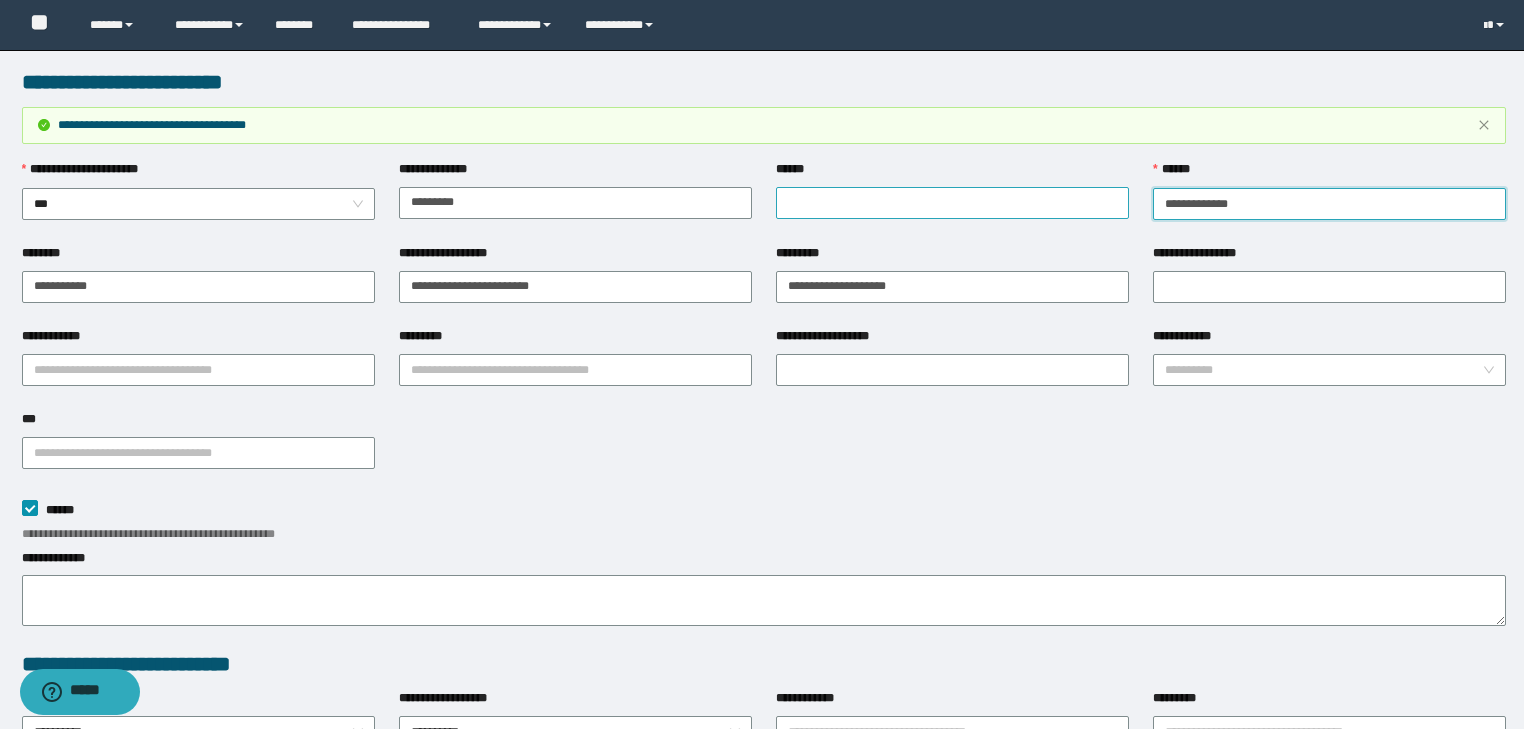 drag, startPoint x: 1244, startPoint y: 199, endPoint x: 888, endPoint y: 208, distance: 356.11374 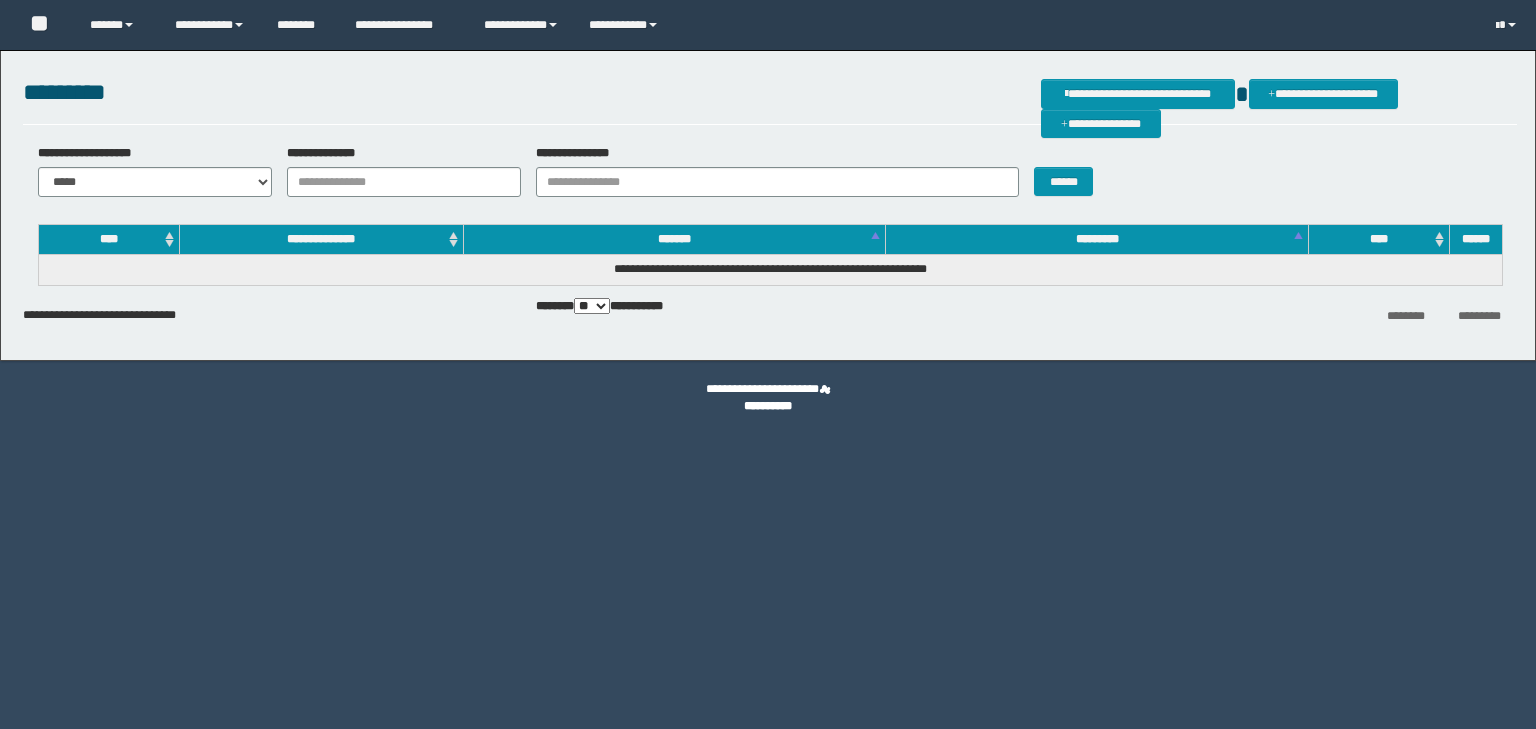 scroll, scrollTop: 0, scrollLeft: 0, axis: both 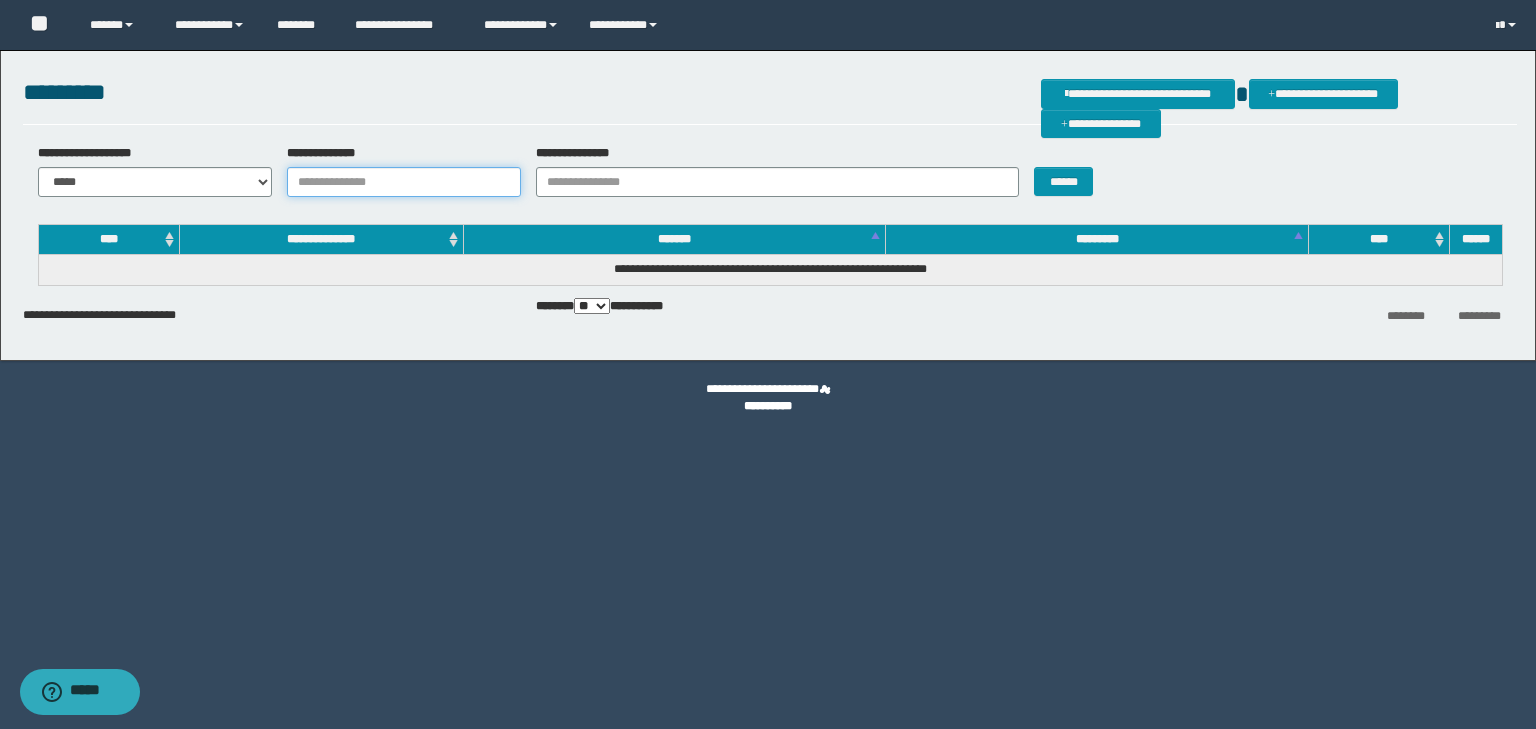 click on "**********" at bounding box center (404, 182) 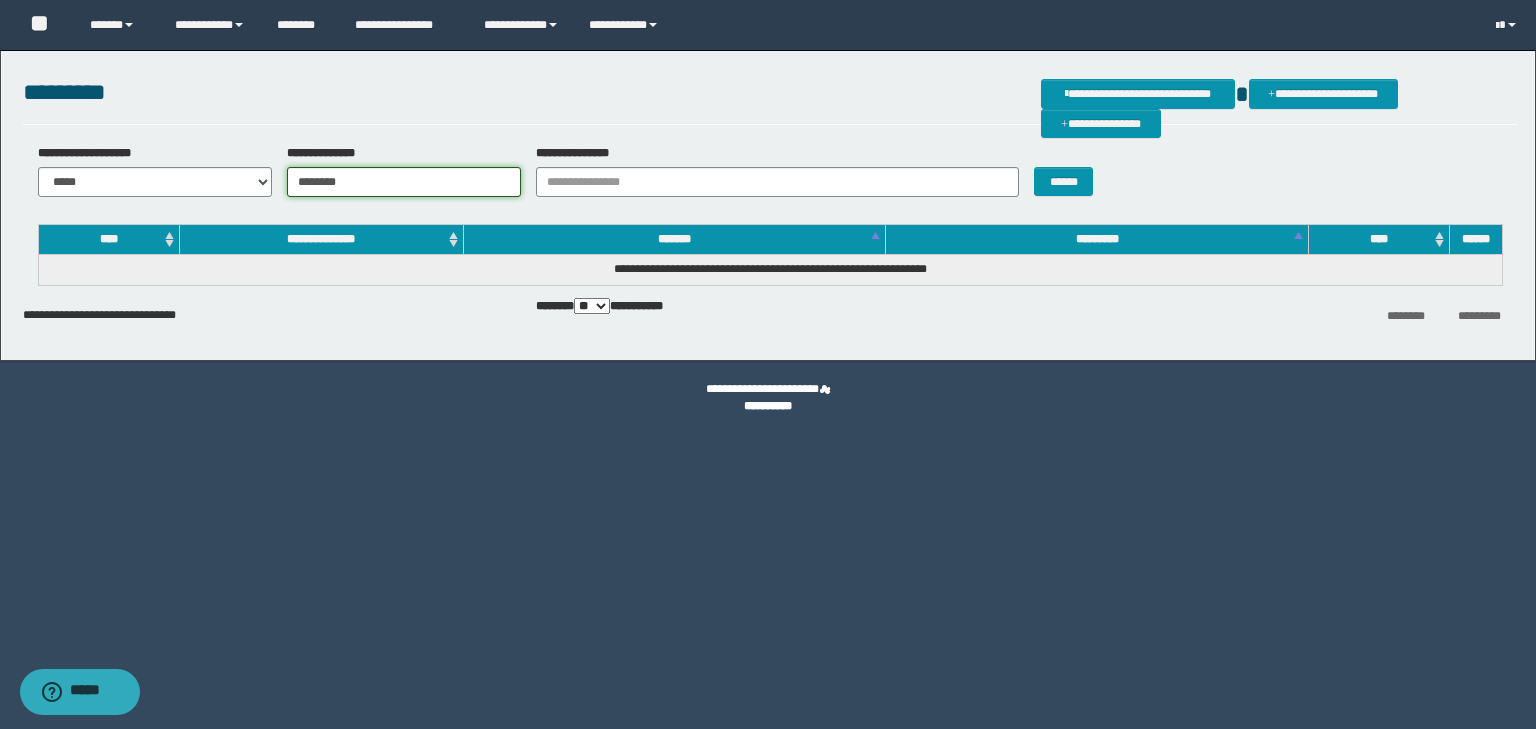 type on "********" 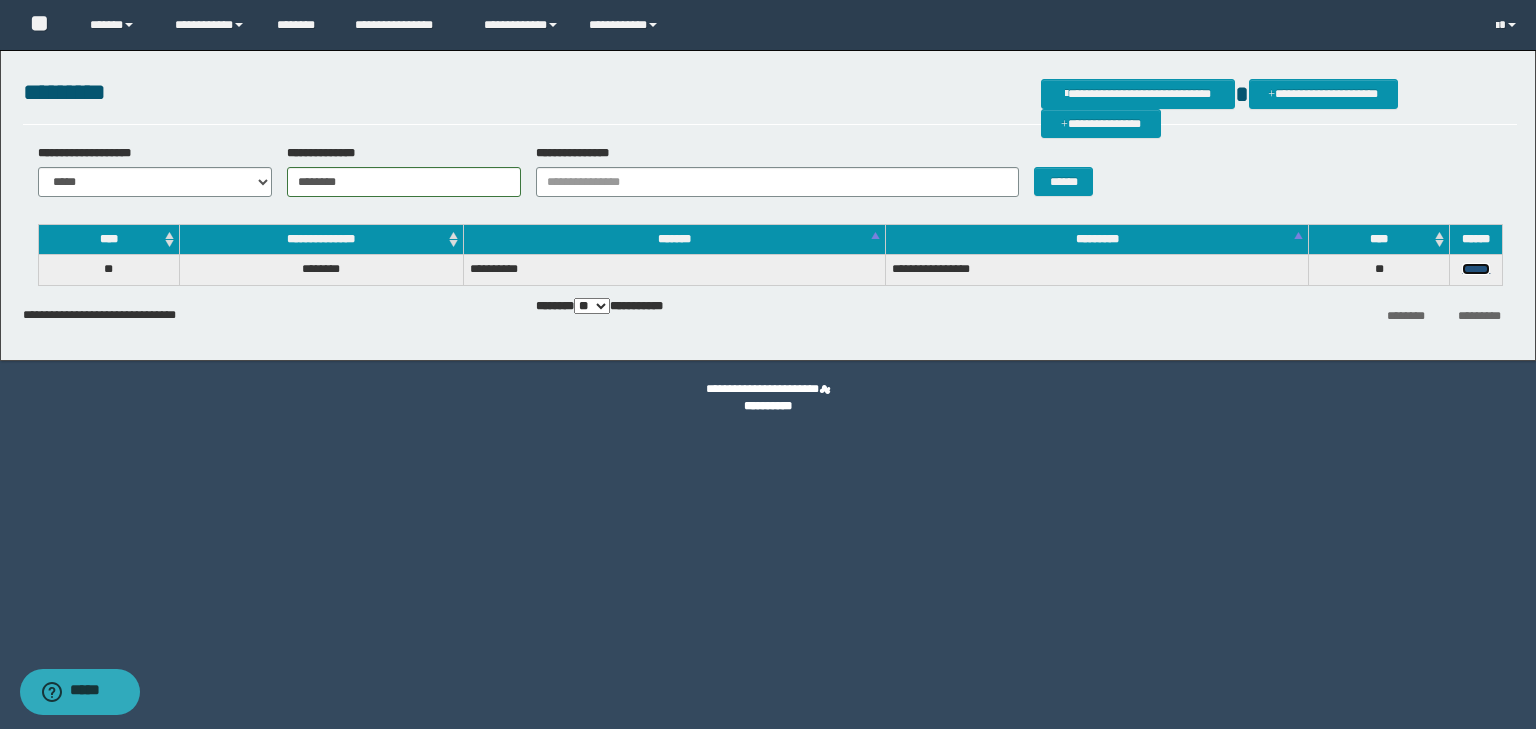 click on "******" at bounding box center [1476, 269] 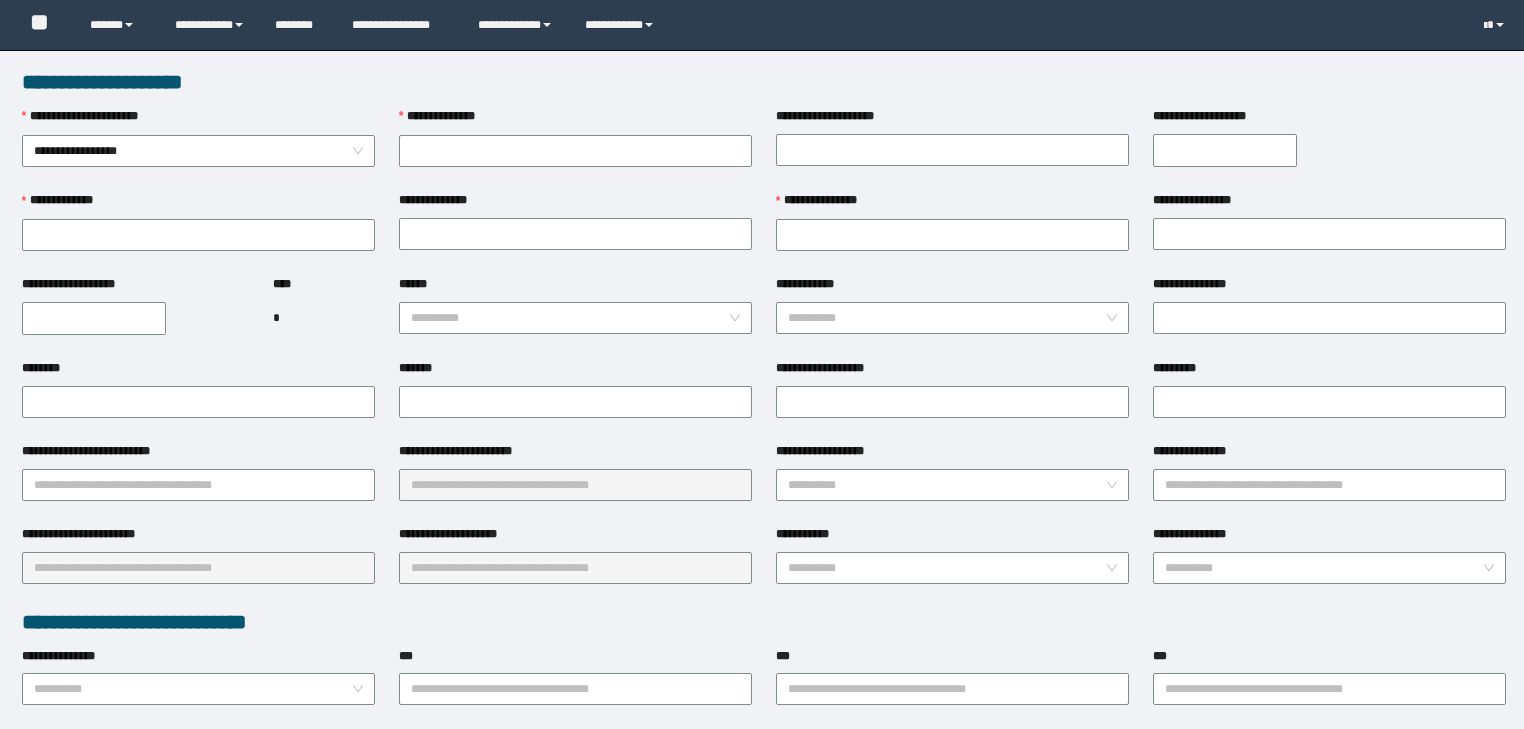 scroll, scrollTop: 0, scrollLeft: 0, axis: both 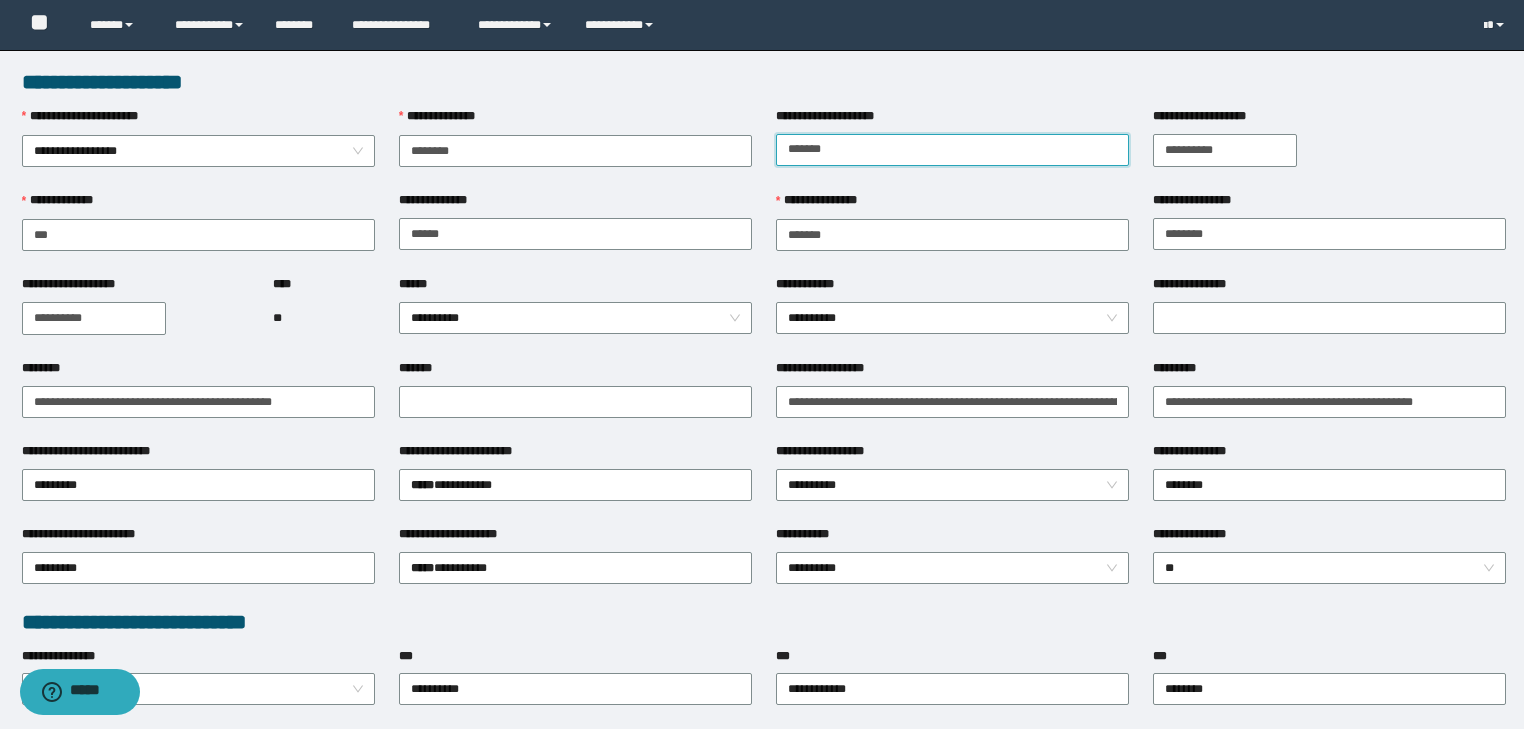 click on "**********" at bounding box center [952, 150] 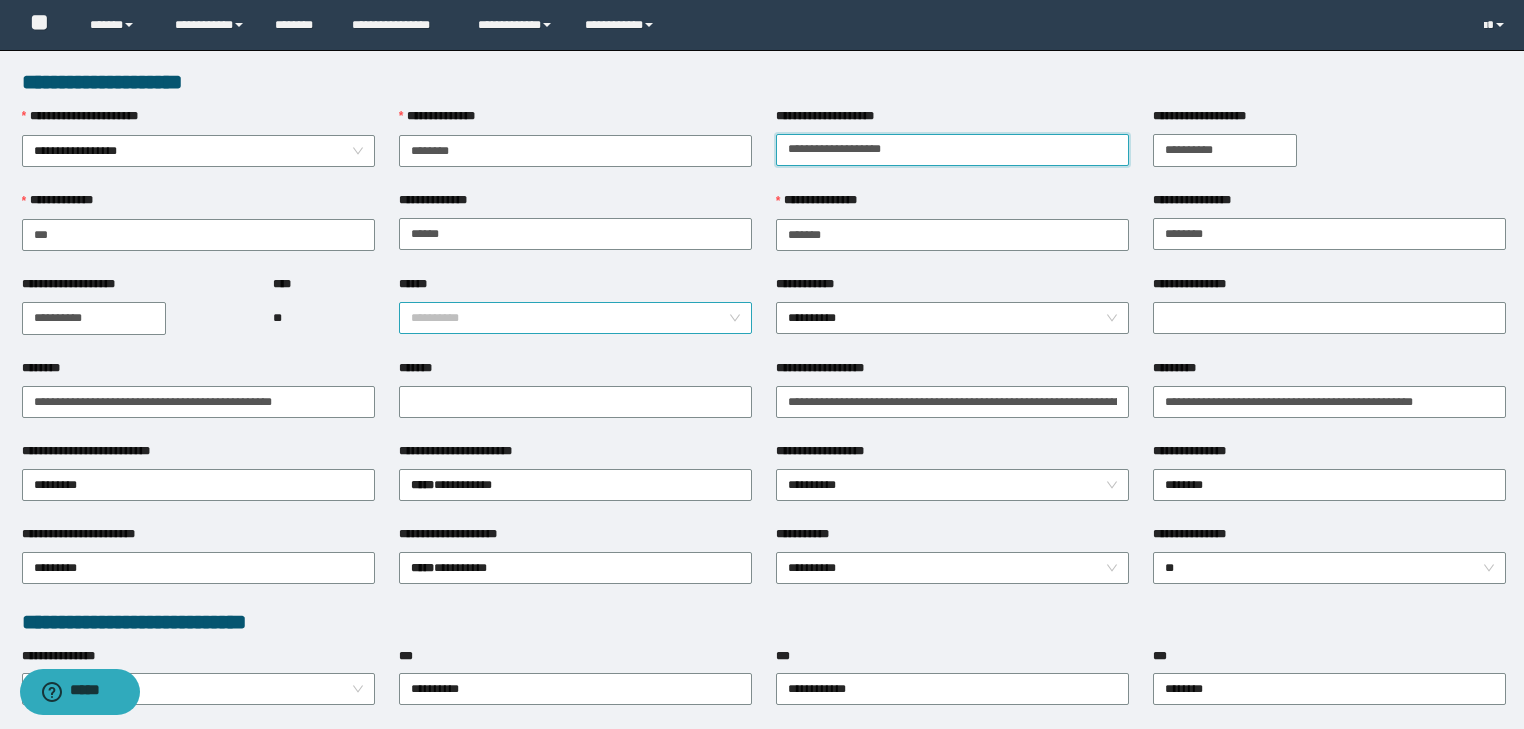 click on "**********" at bounding box center (576, 318) 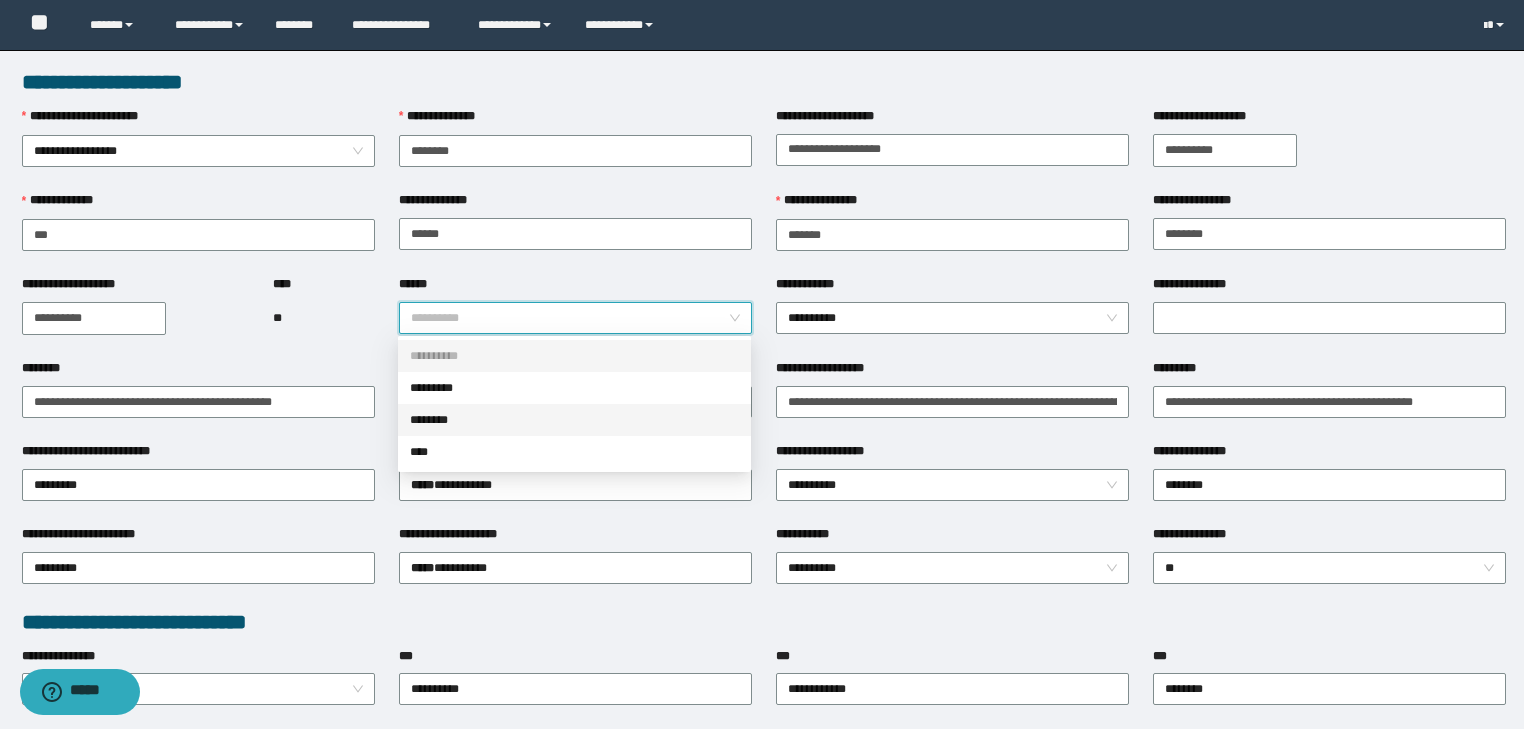 click on "********" at bounding box center (574, 420) 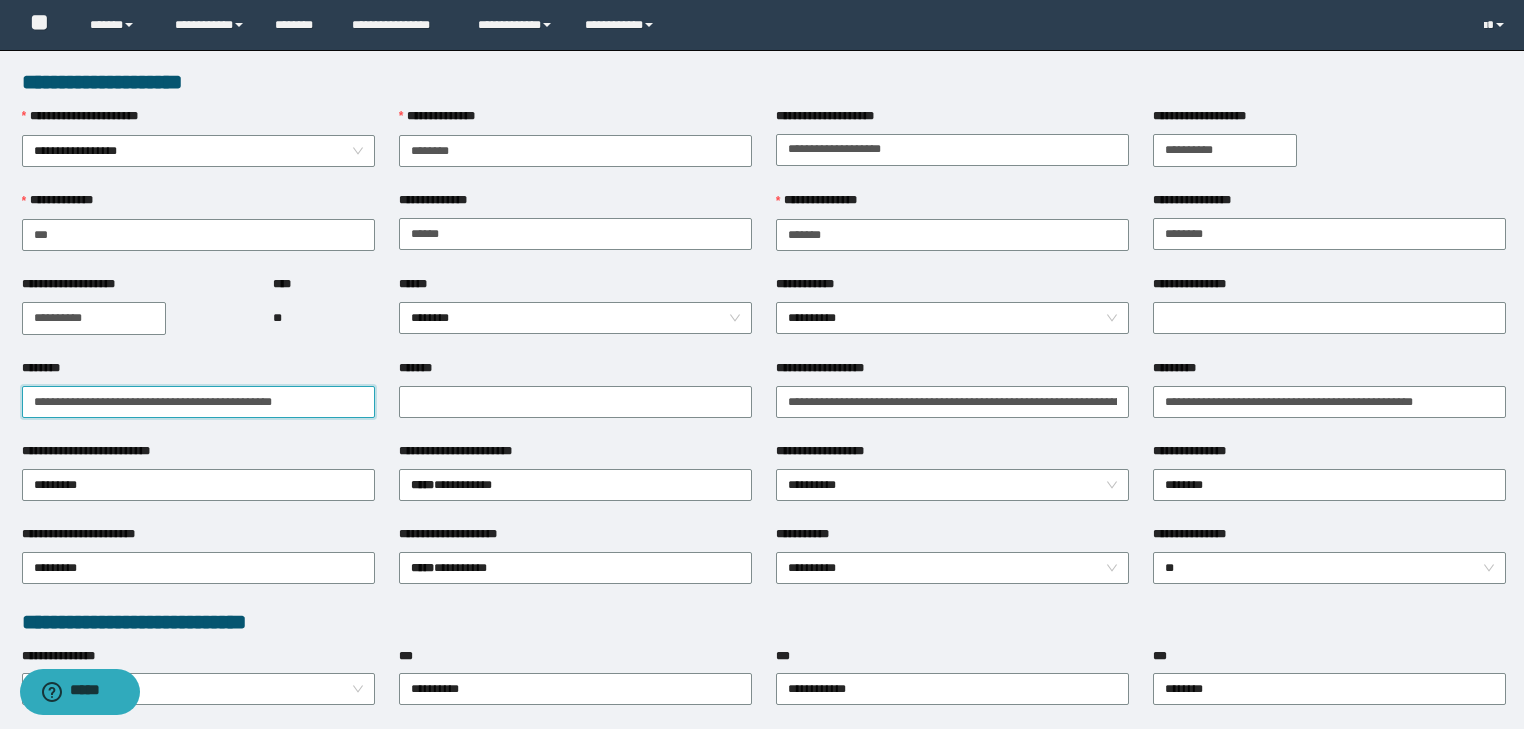 click on "********" at bounding box center (198, 402) 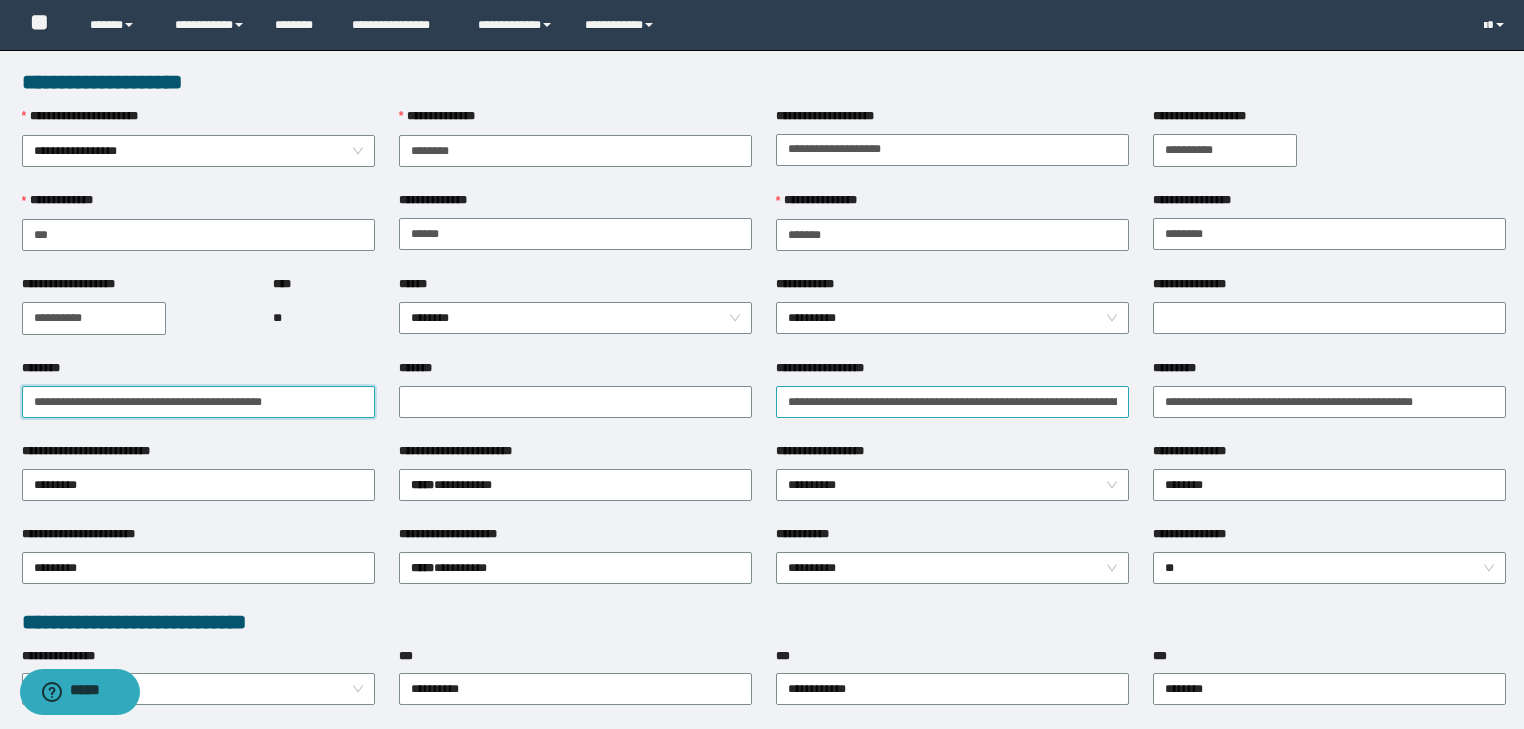 type on "**********" 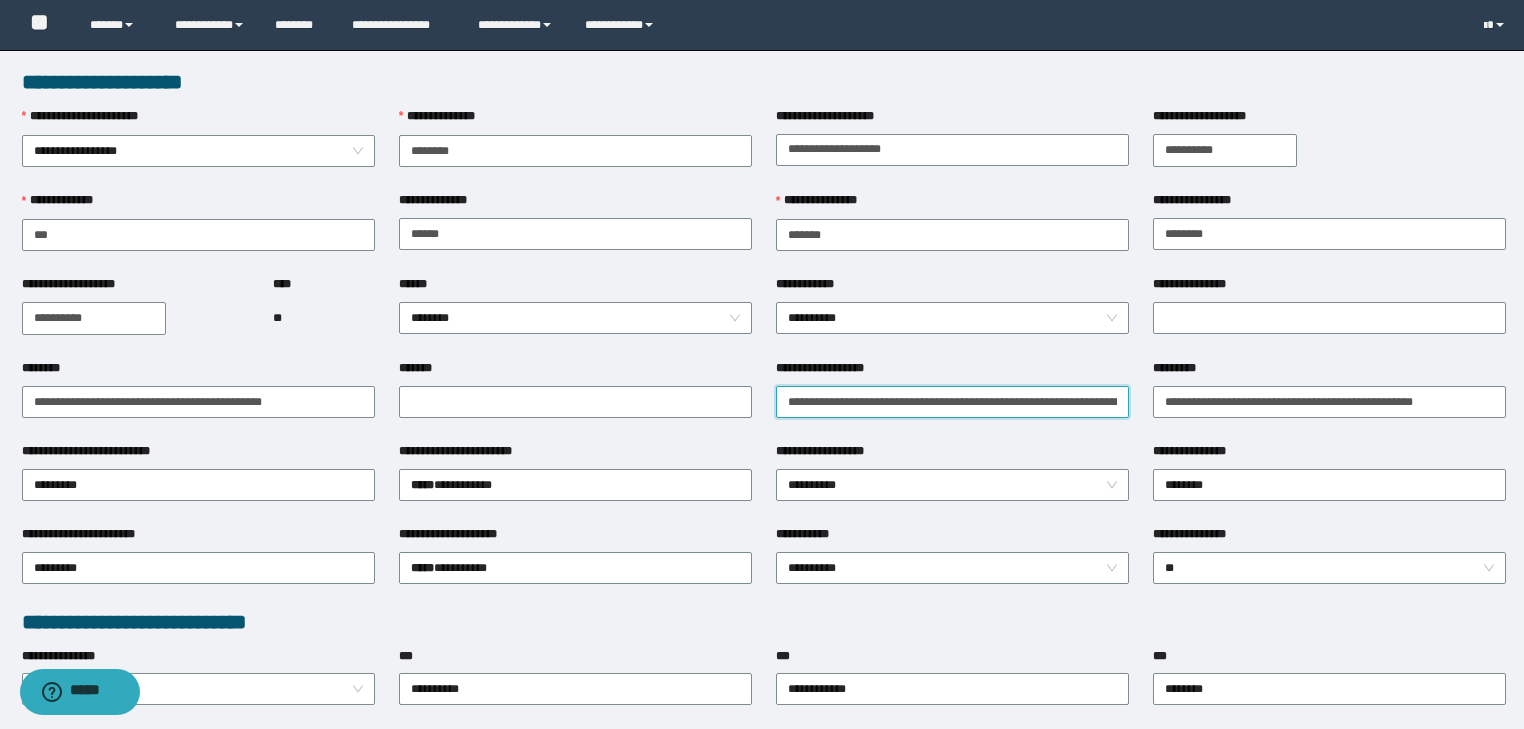 click on "**********" at bounding box center [952, 402] 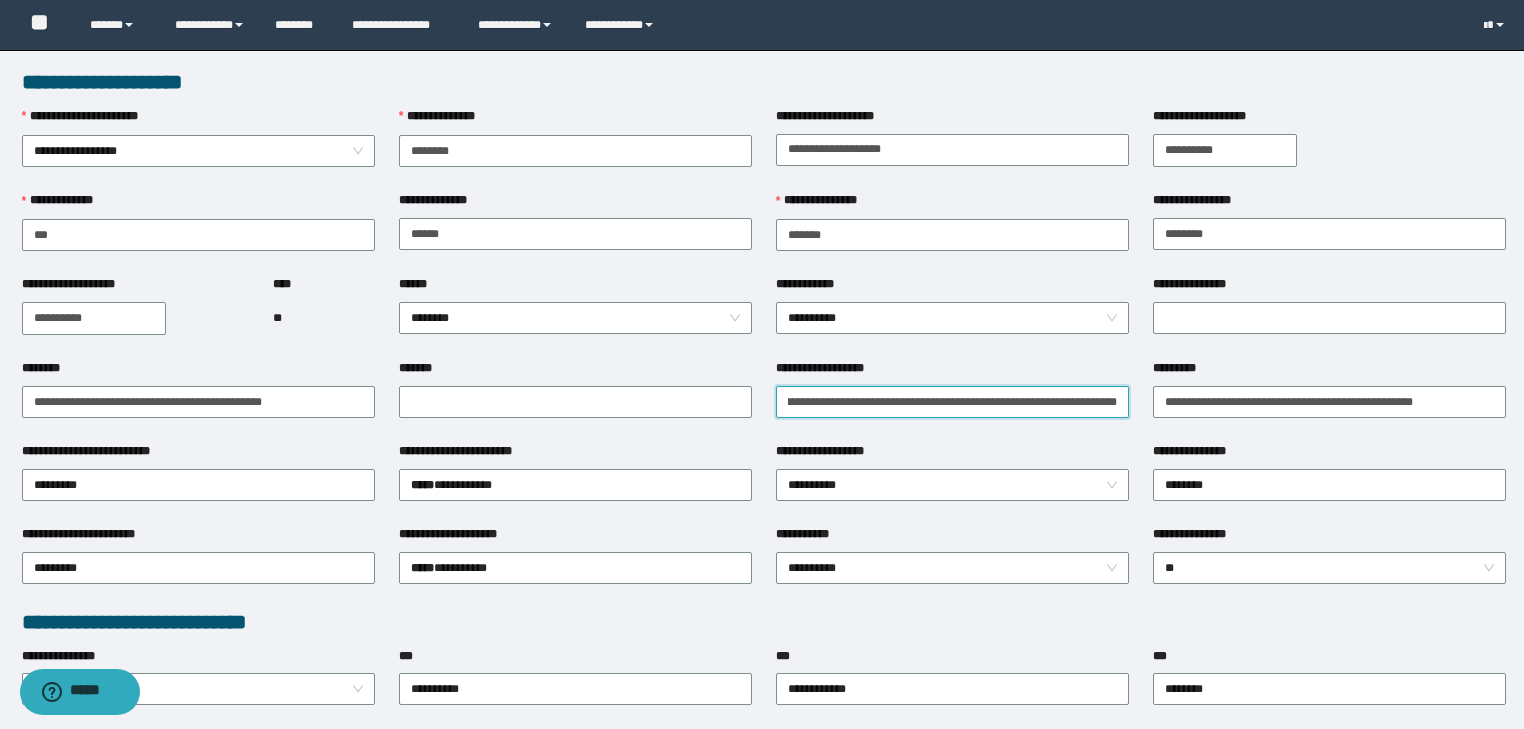 scroll, scrollTop: 0, scrollLeft: 596, axis: horizontal 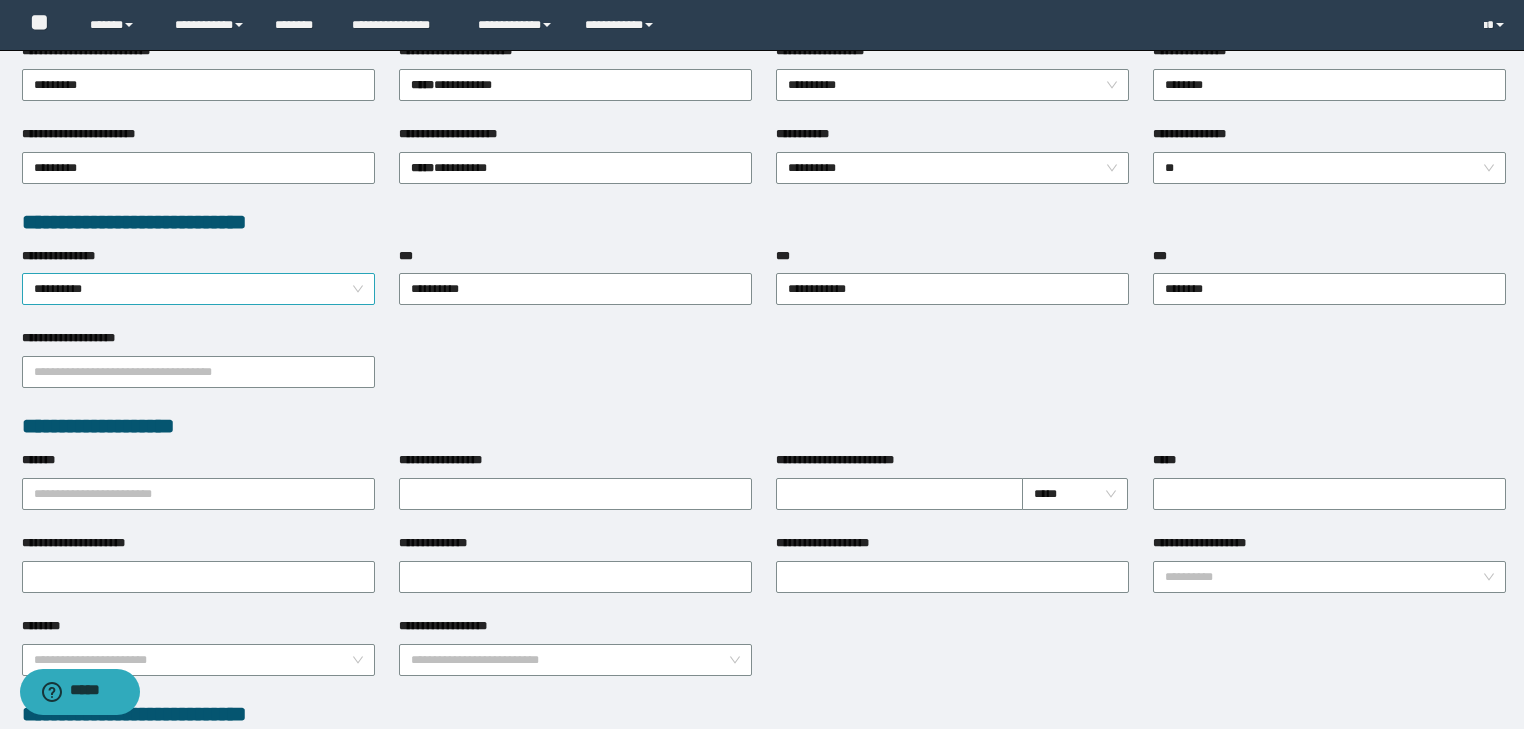 click on "**********" at bounding box center [199, 289] 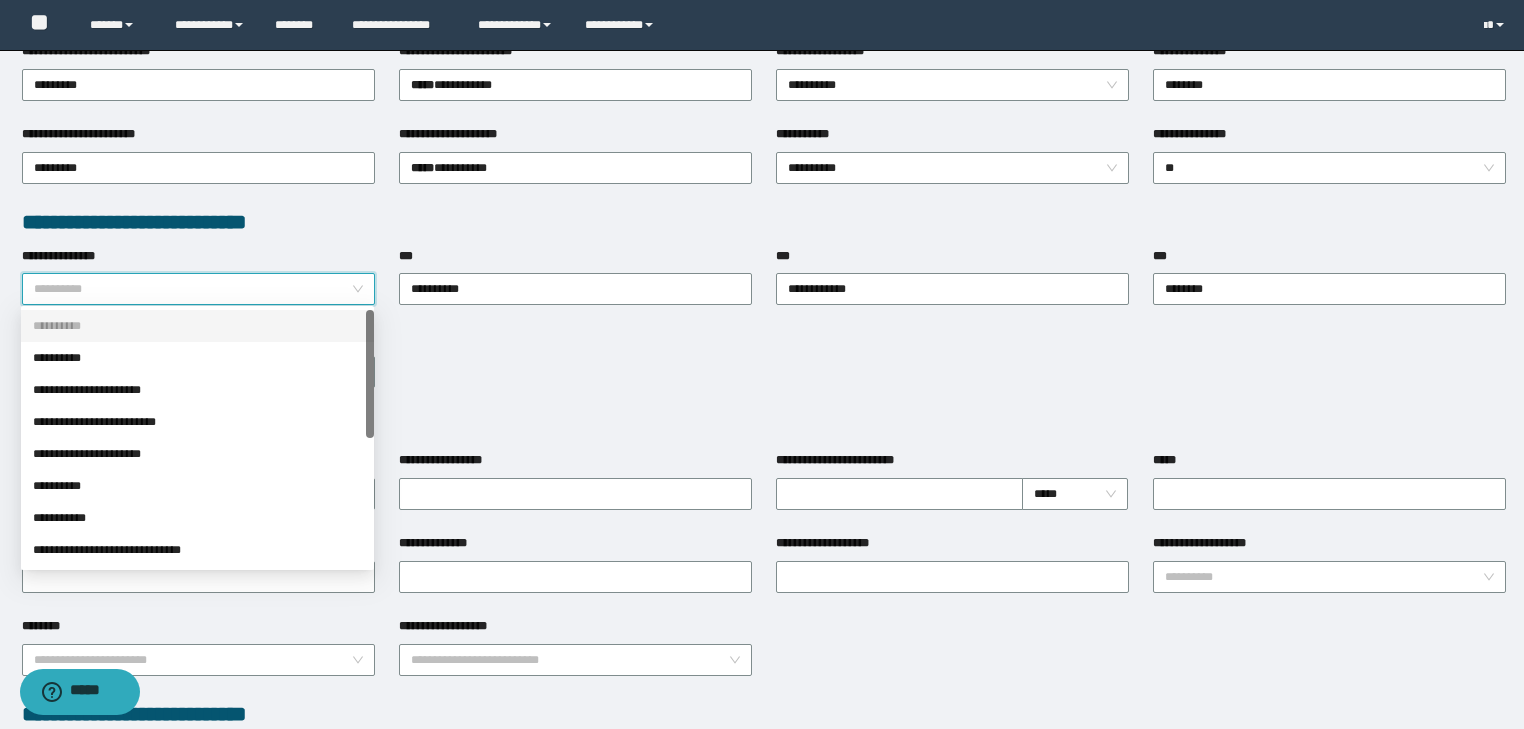 scroll, scrollTop: 0, scrollLeft: 0, axis: both 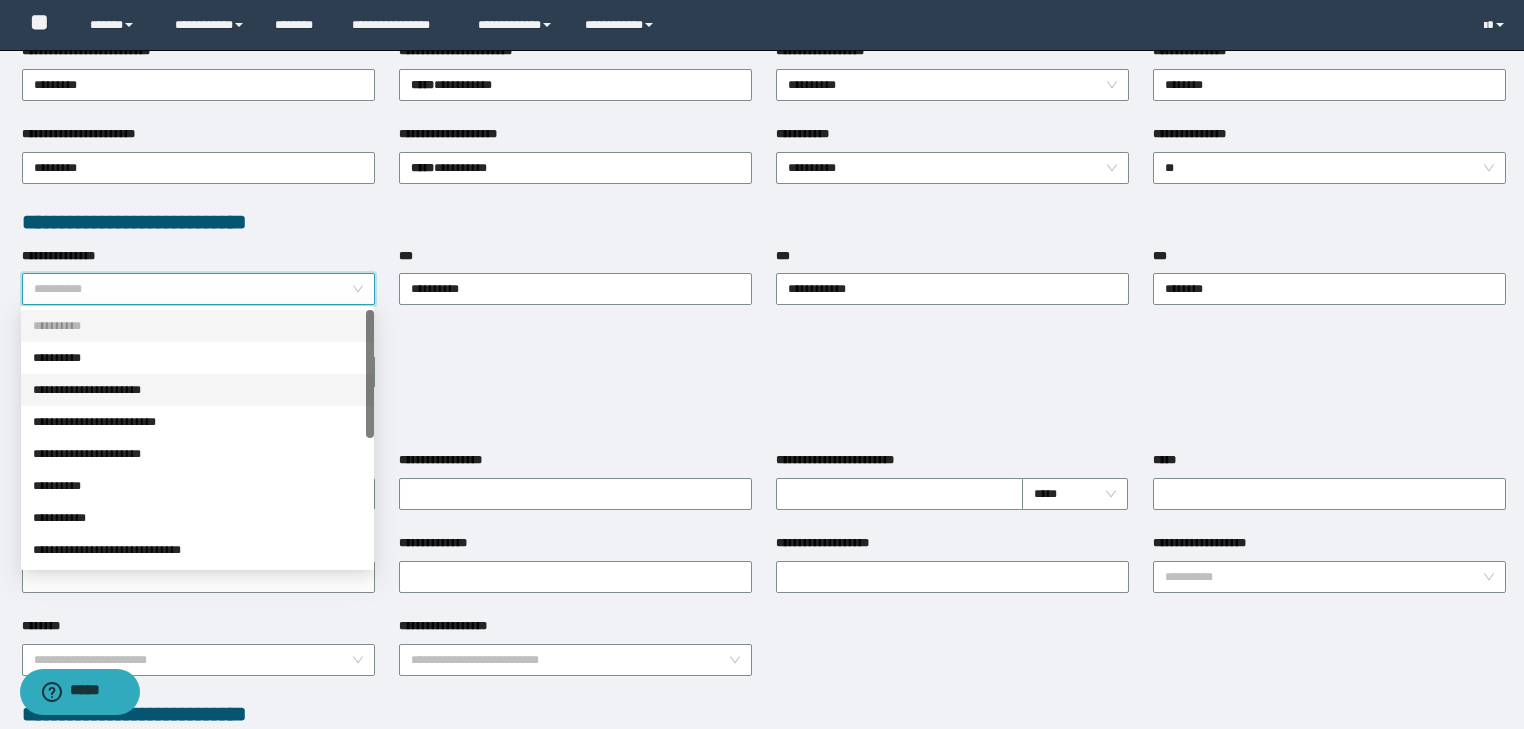 click on "**********" at bounding box center [197, 390] 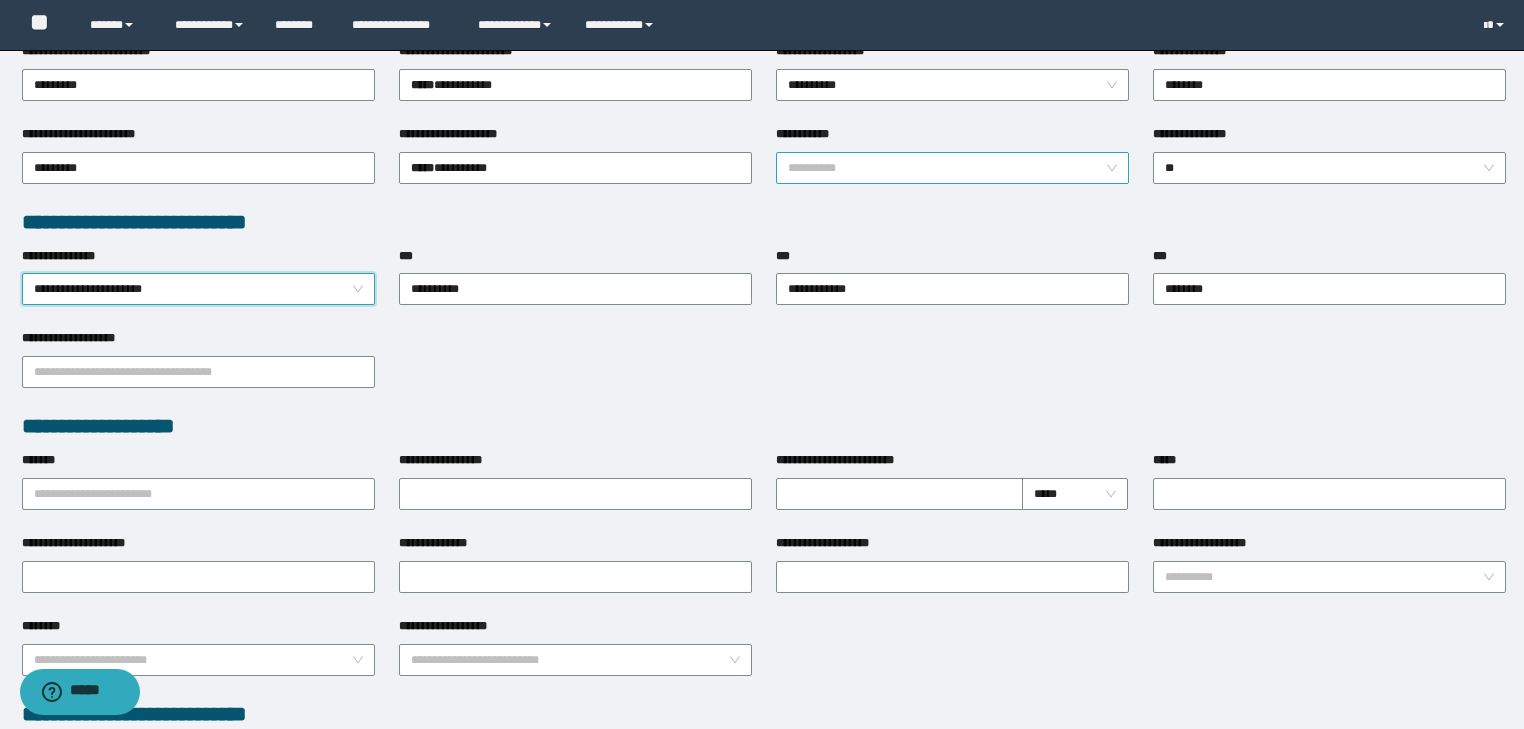 click on "**********" at bounding box center (953, 168) 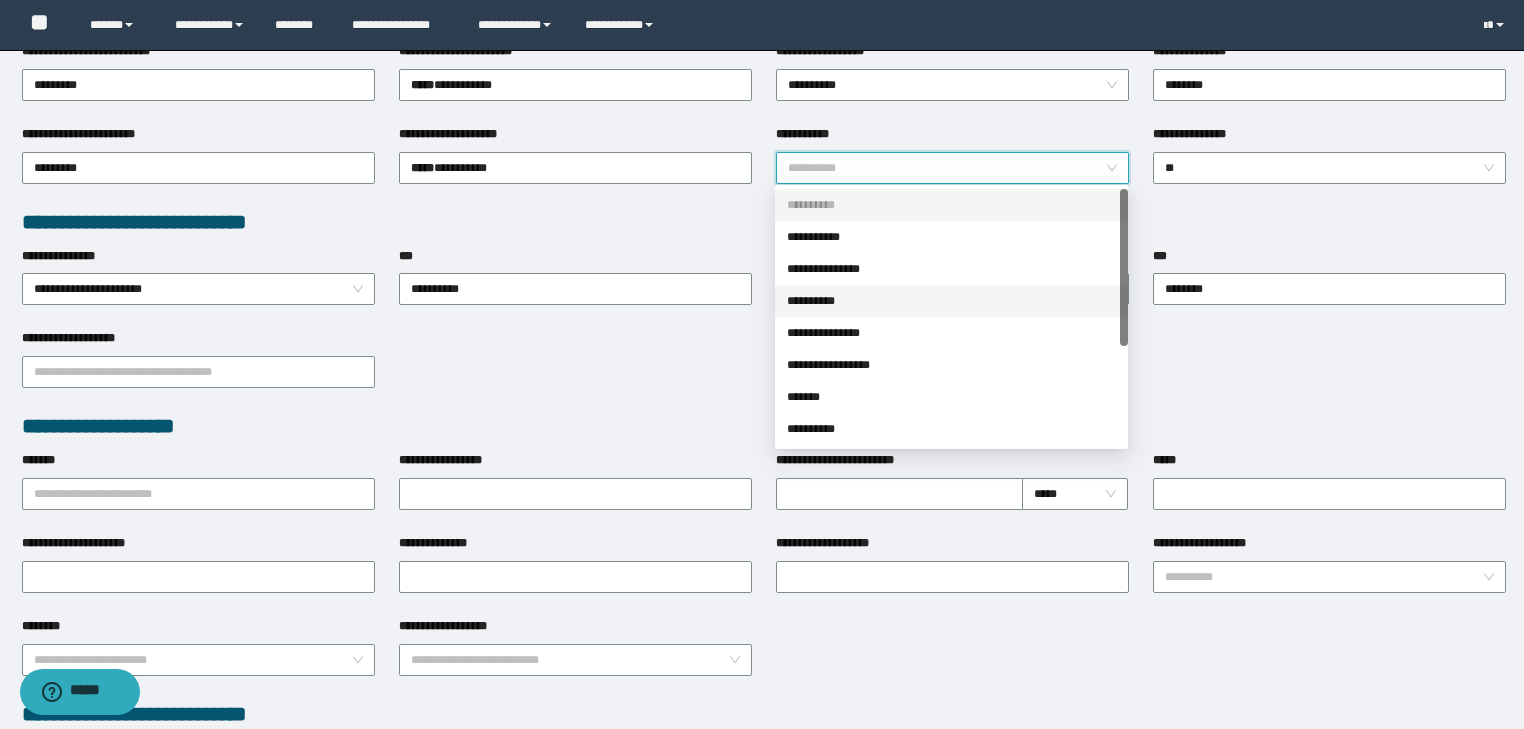 scroll, scrollTop: 0, scrollLeft: 0, axis: both 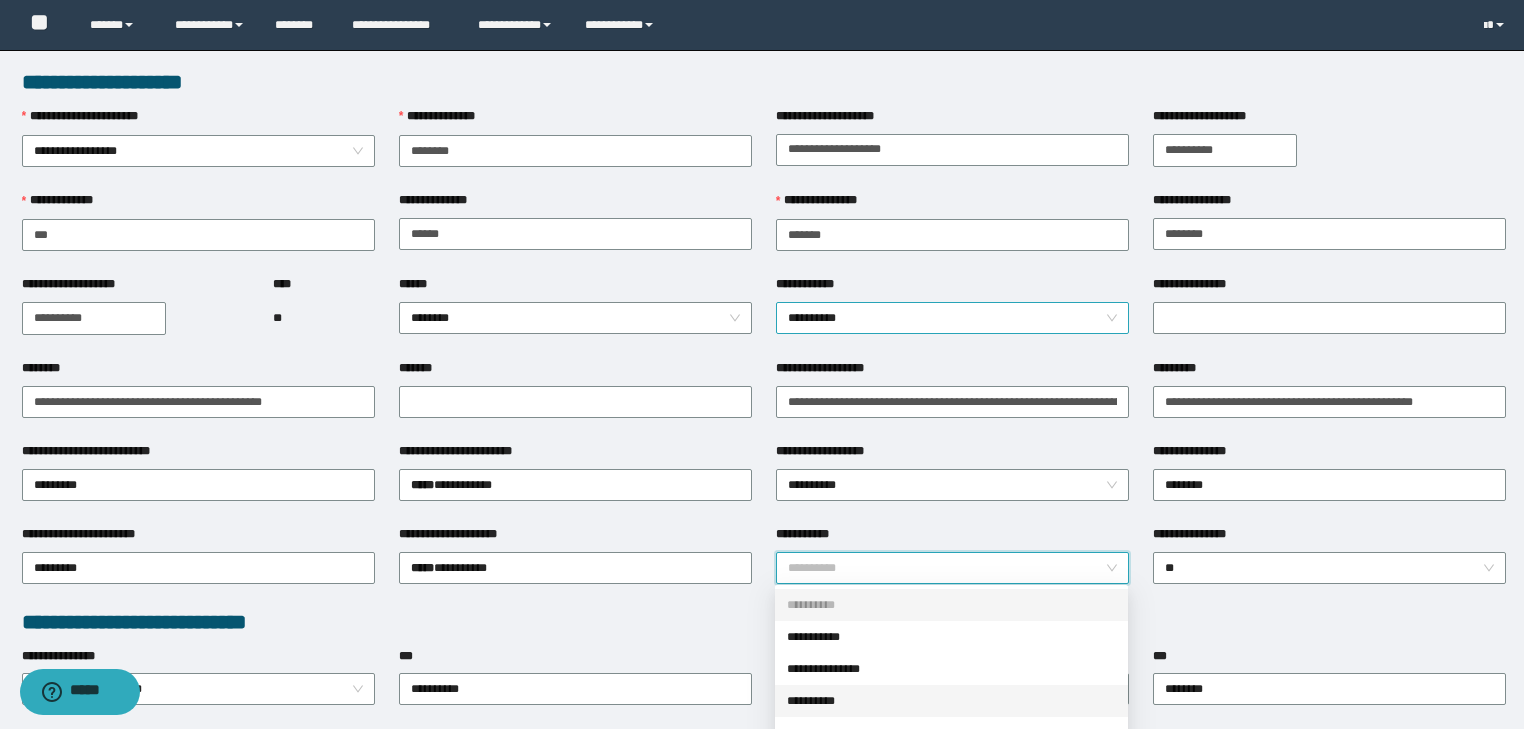 click on "**********" at bounding box center (953, 318) 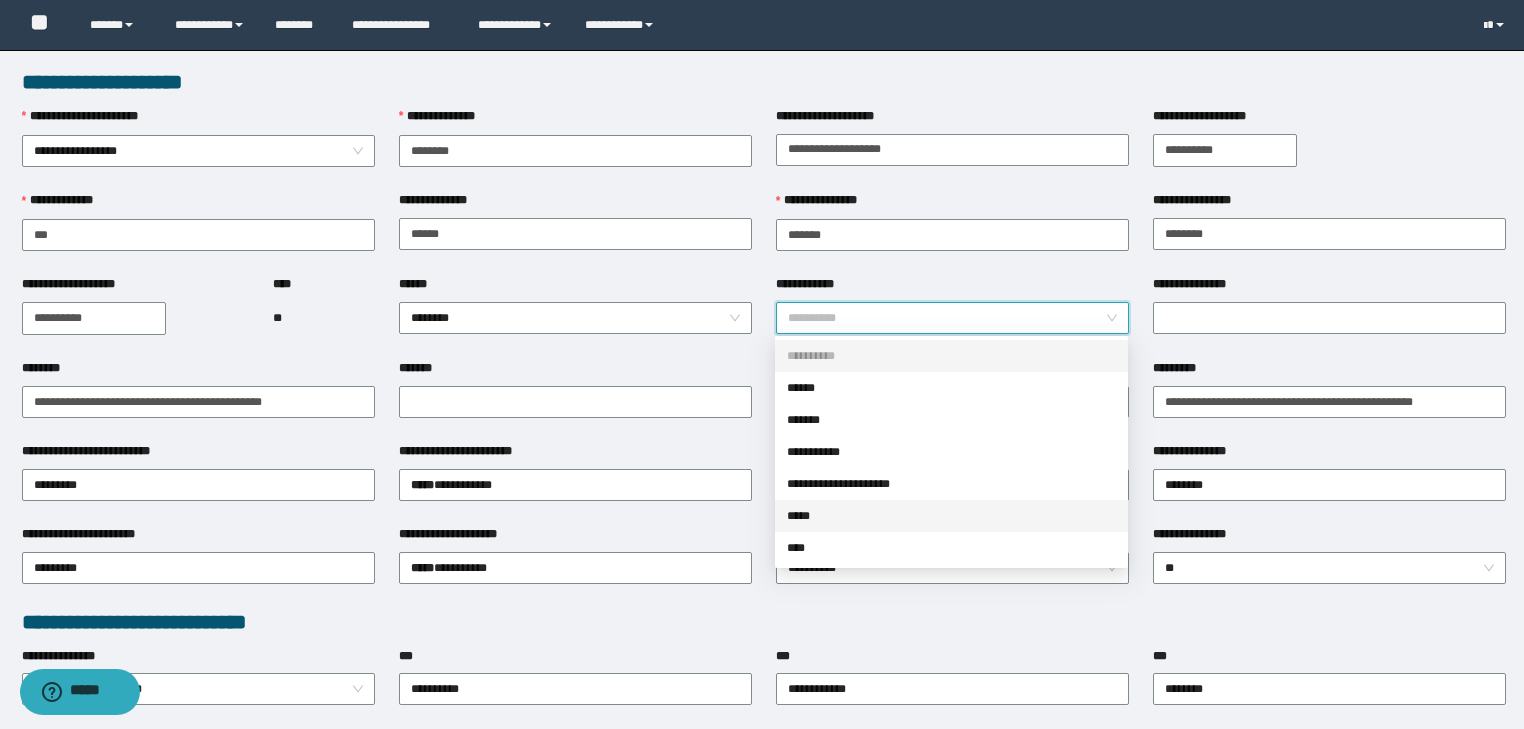 click on "*****" at bounding box center [951, 516] 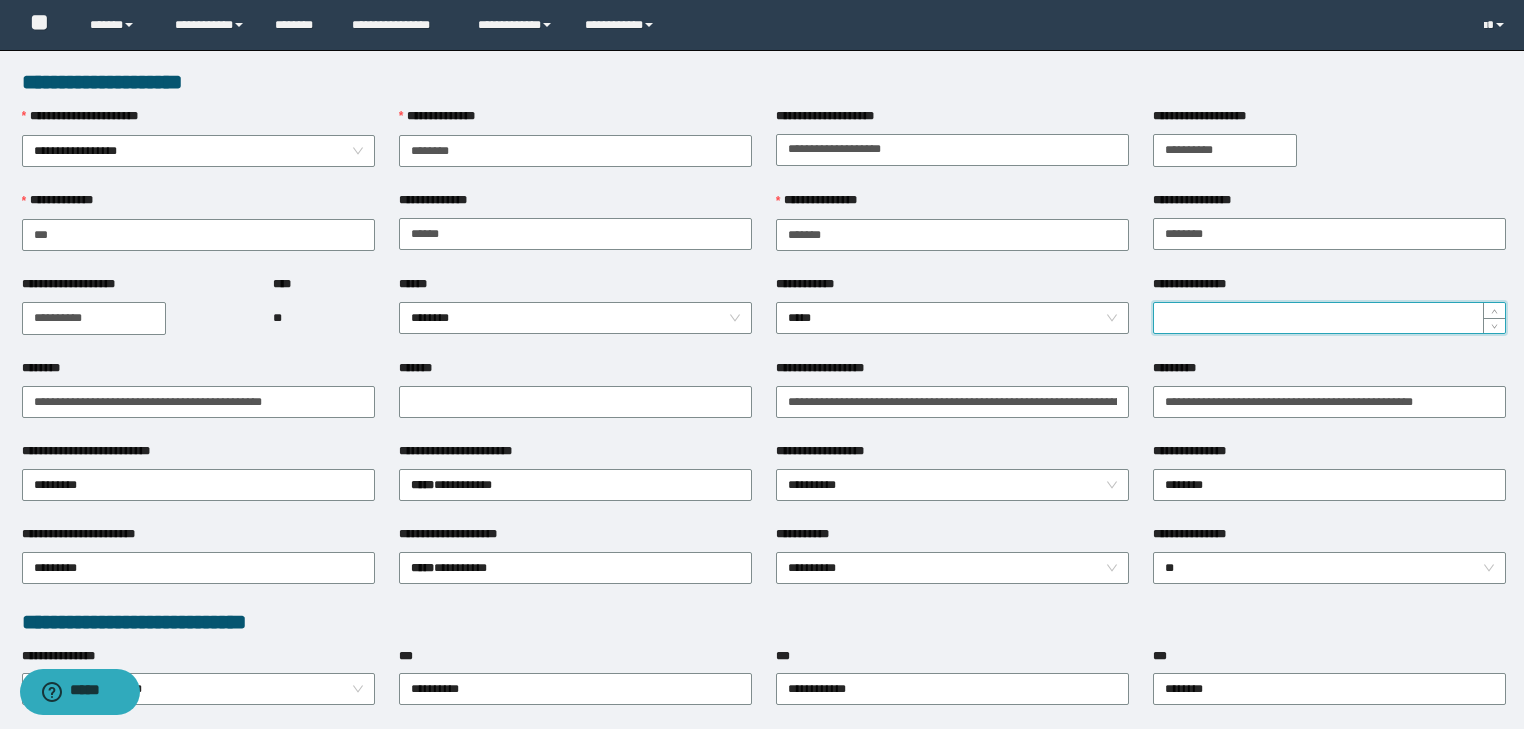 click on "**********" at bounding box center (1329, 318) 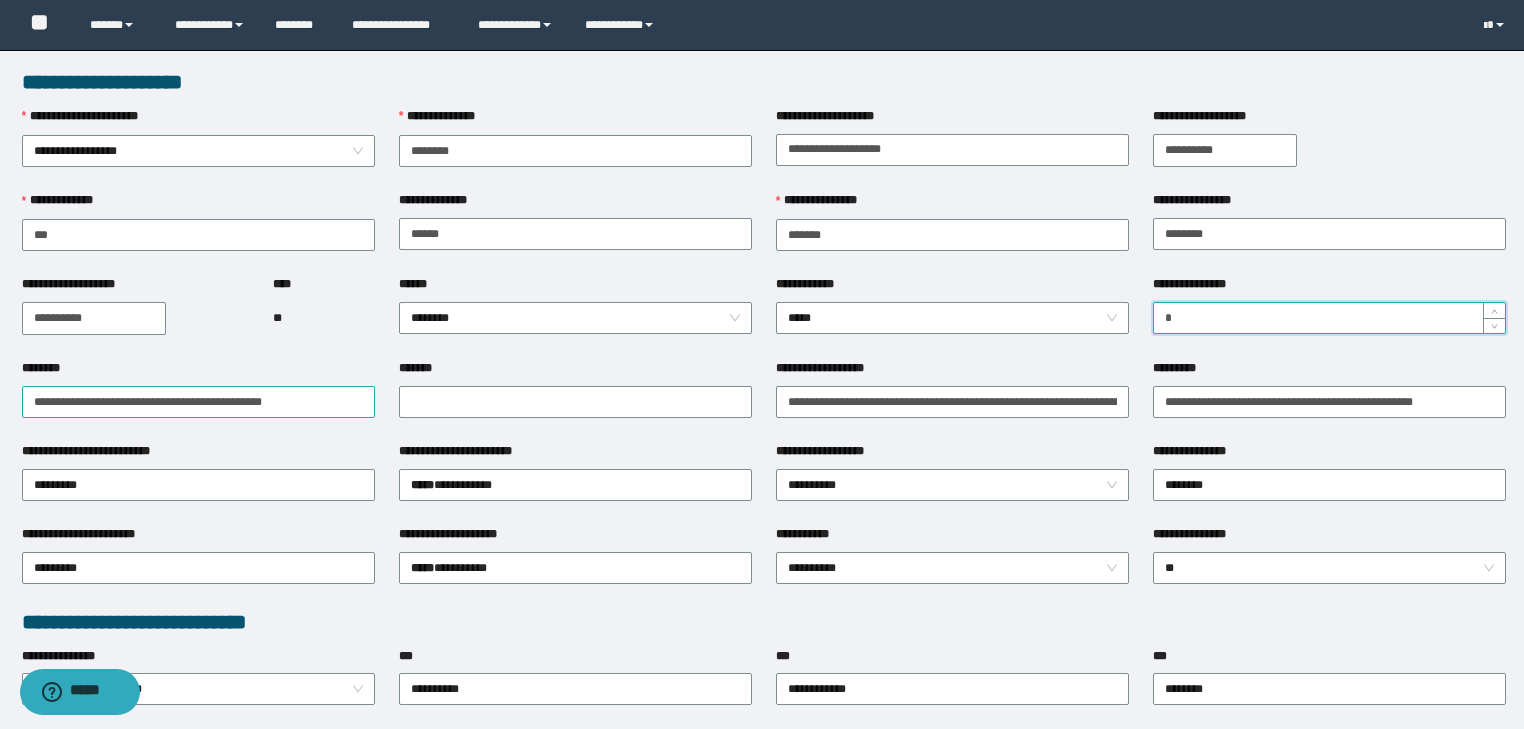 type on "*" 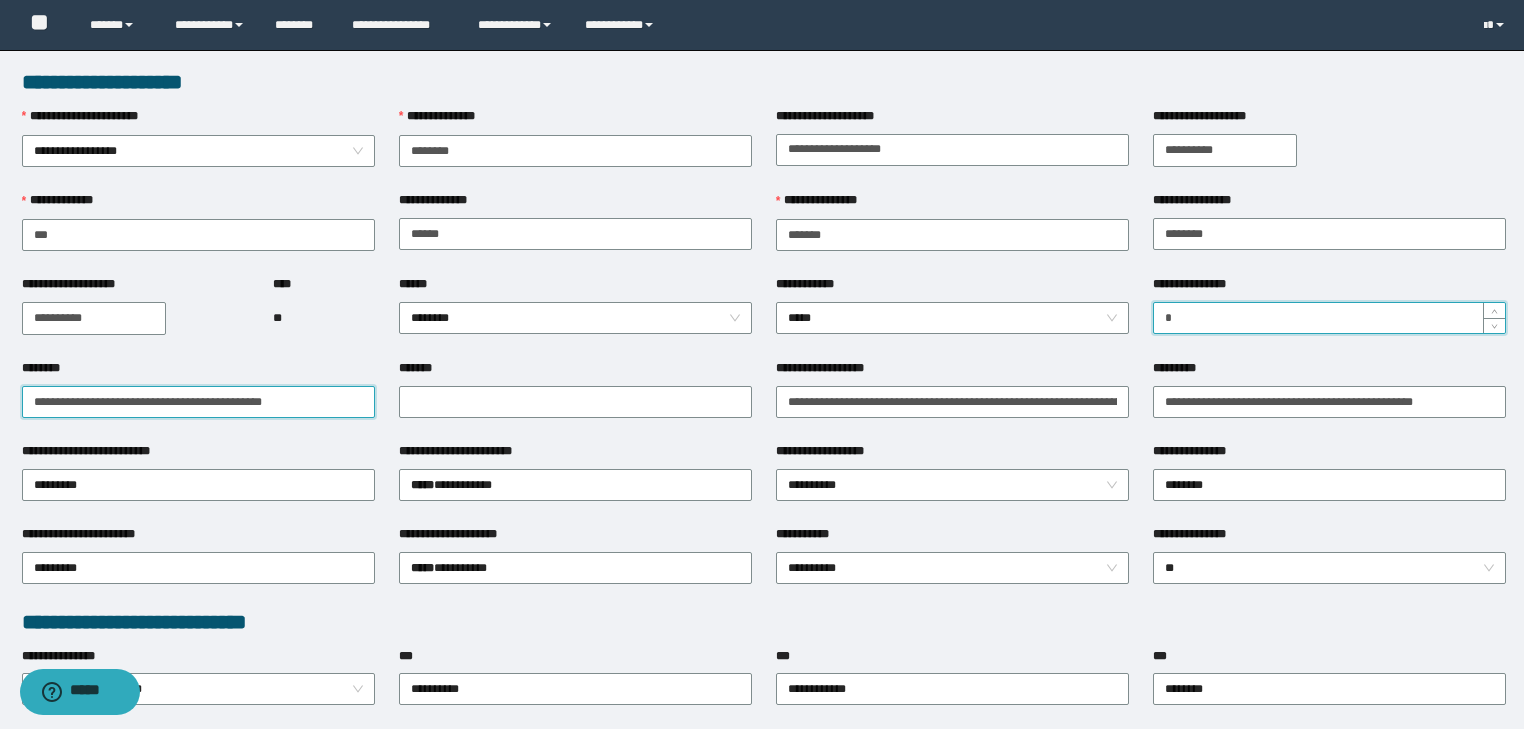 click on "**********" at bounding box center [198, 402] 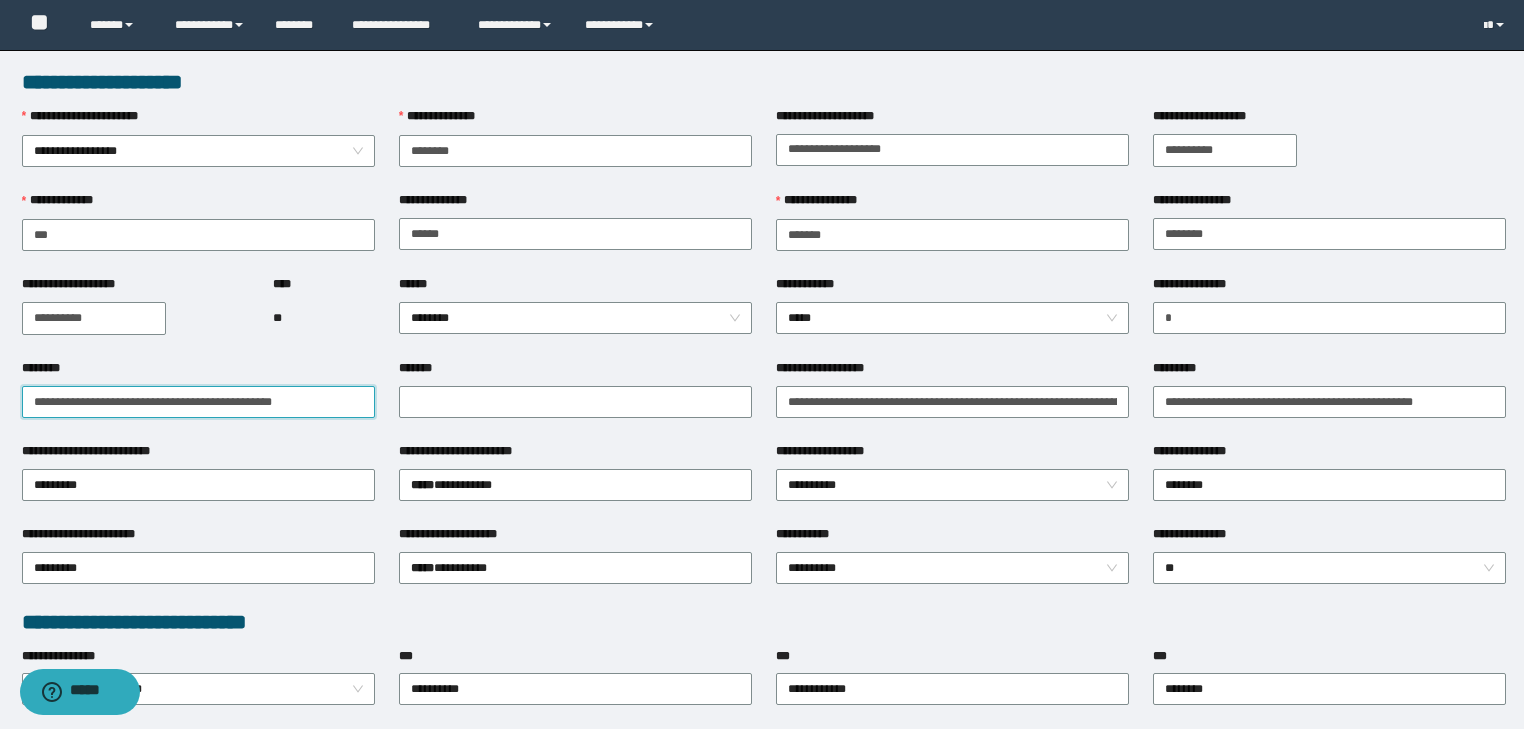 drag, startPoint x: 314, startPoint y: 400, endPoint x: 8, endPoint y: 389, distance: 306.19766 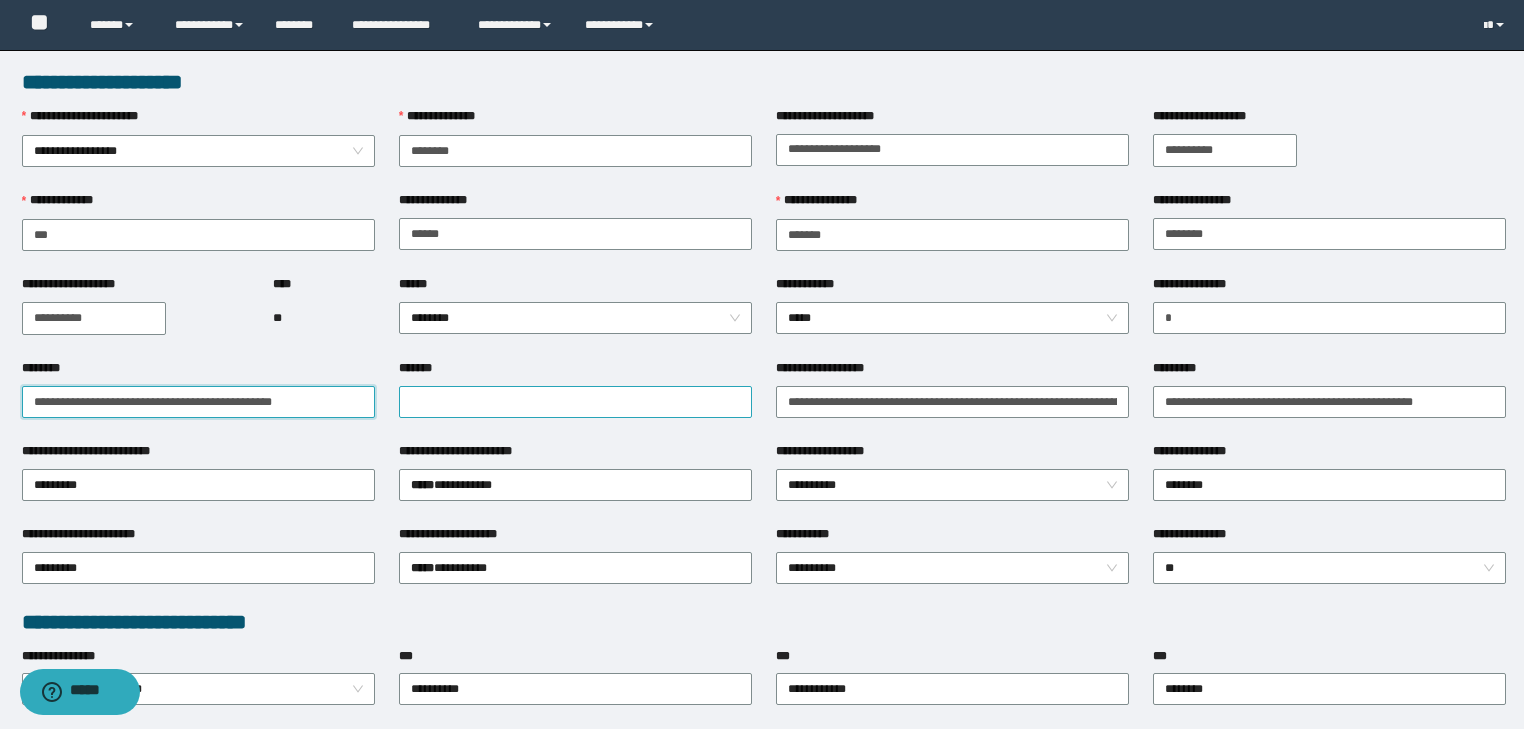 type on "**********" 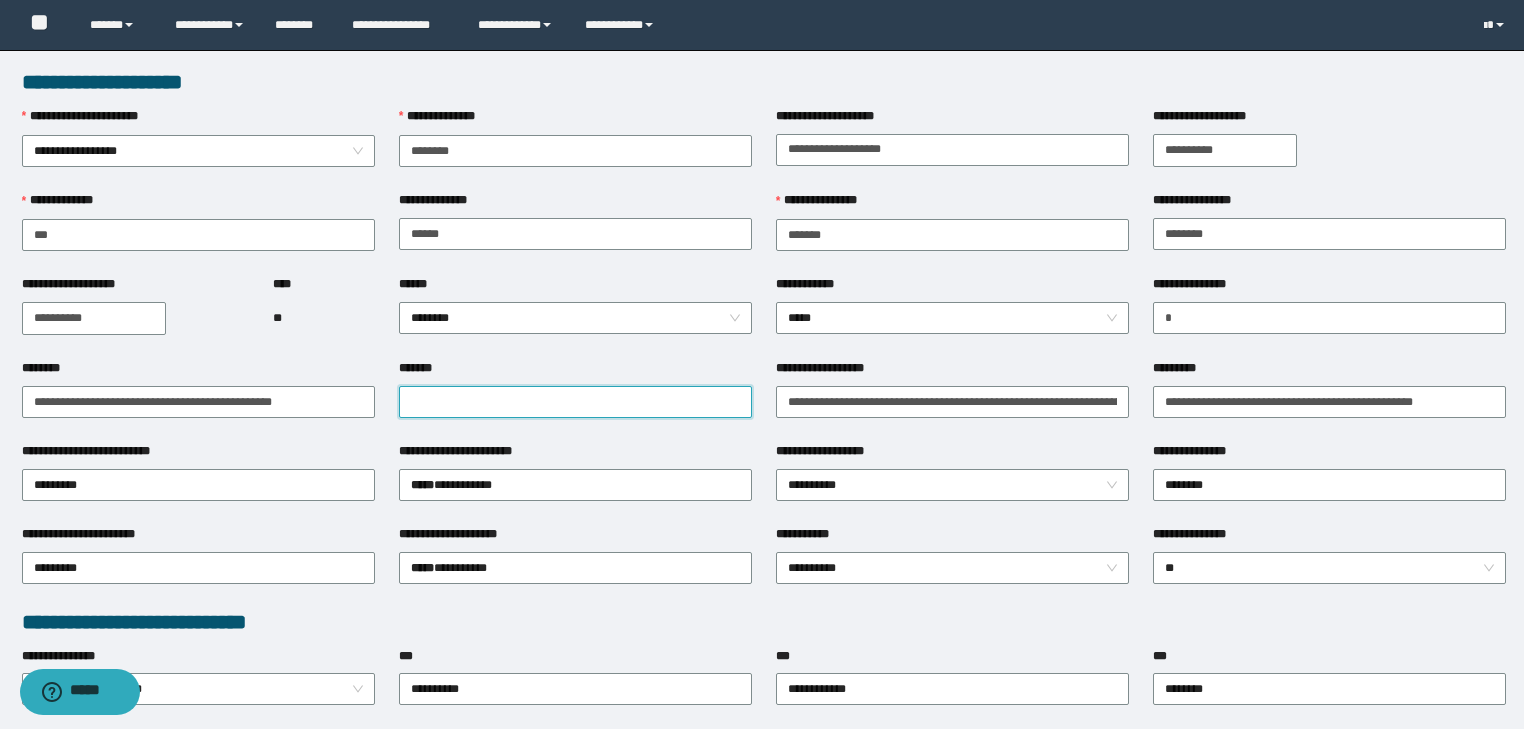 click on "*******" at bounding box center [575, 402] 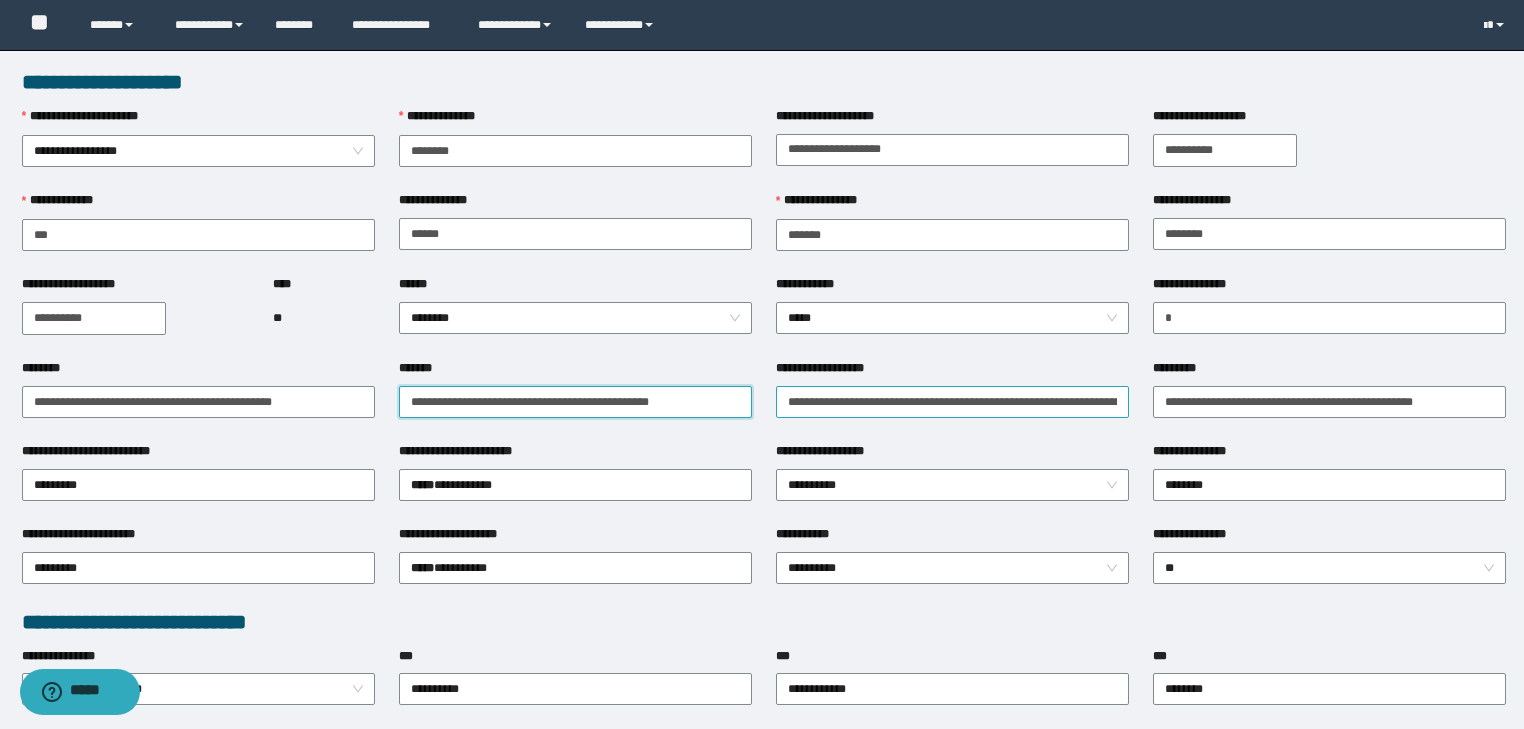 type on "**********" 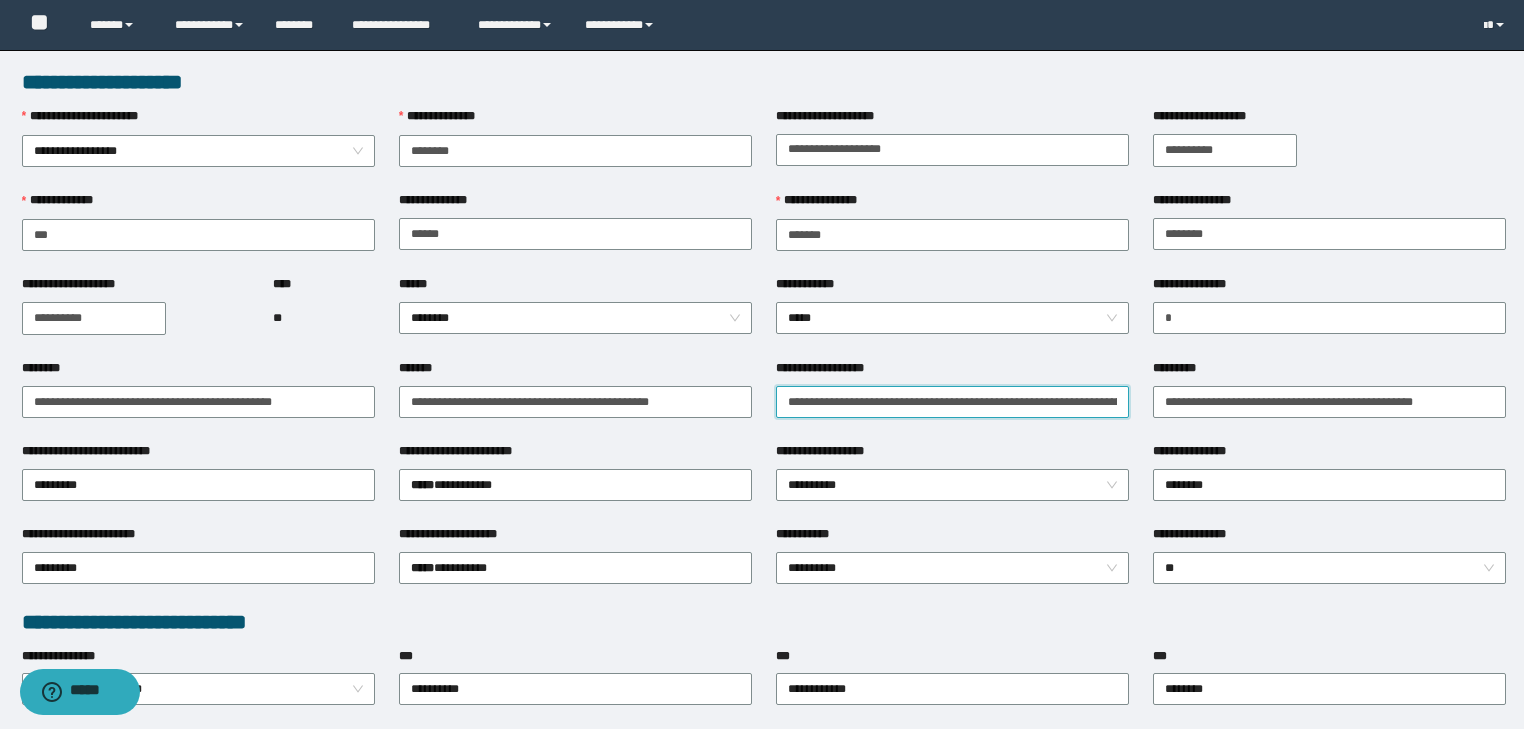 click on "**********" at bounding box center (952, 402) 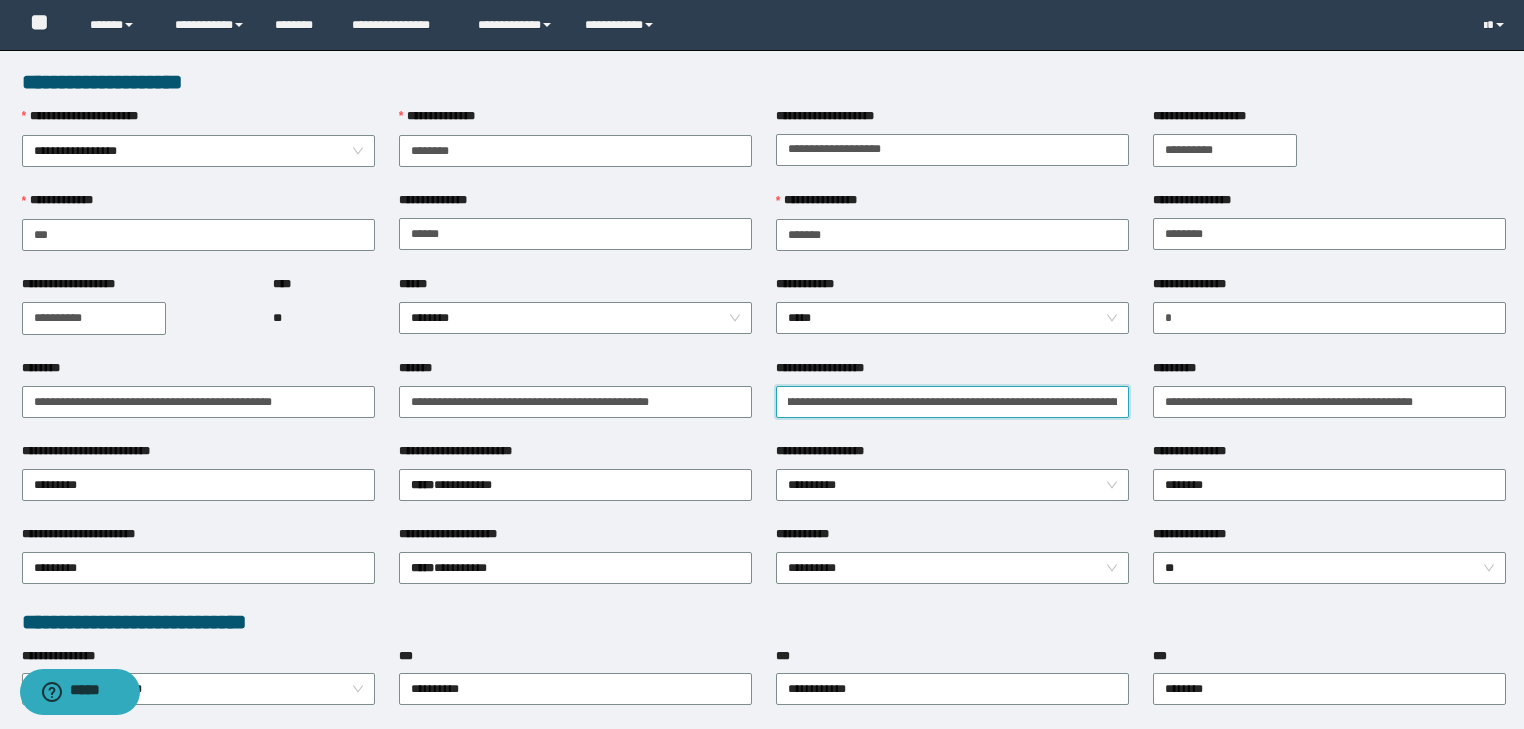 scroll, scrollTop: 0, scrollLeft: 0, axis: both 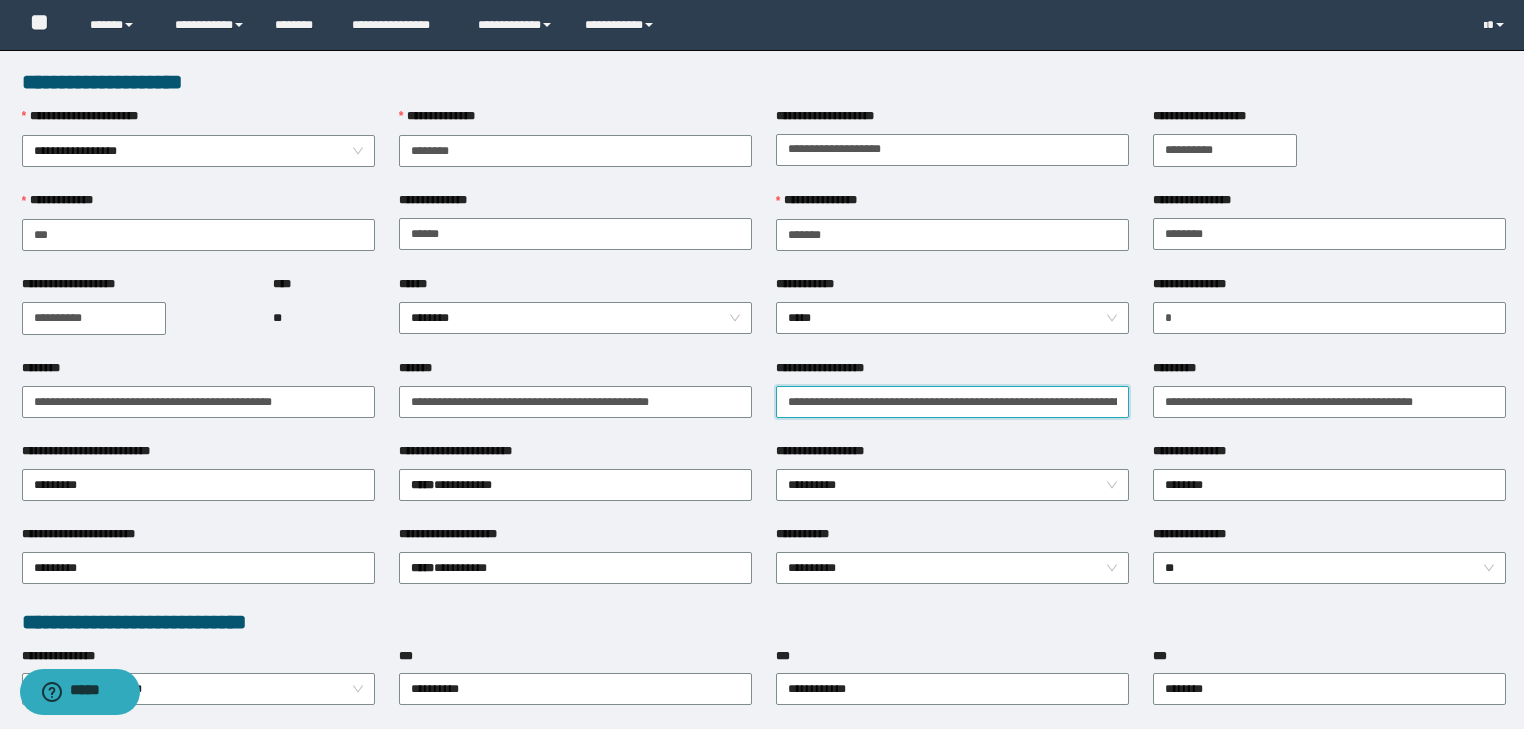 drag, startPoint x: 952, startPoint y: 396, endPoint x: 608, endPoint y: 369, distance: 345.05795 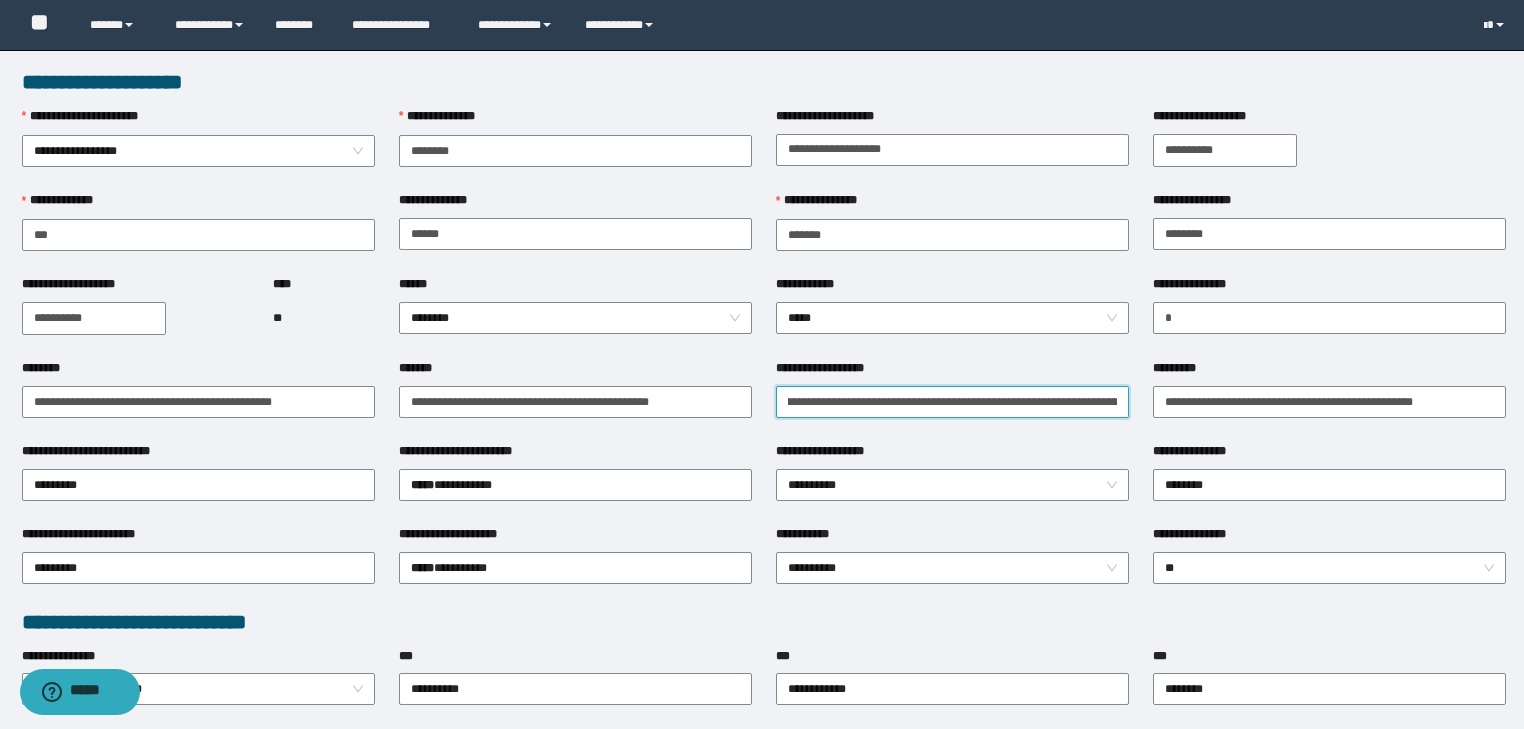 scroll, scrollTop: 0, scrollLeft: 0, axis: both 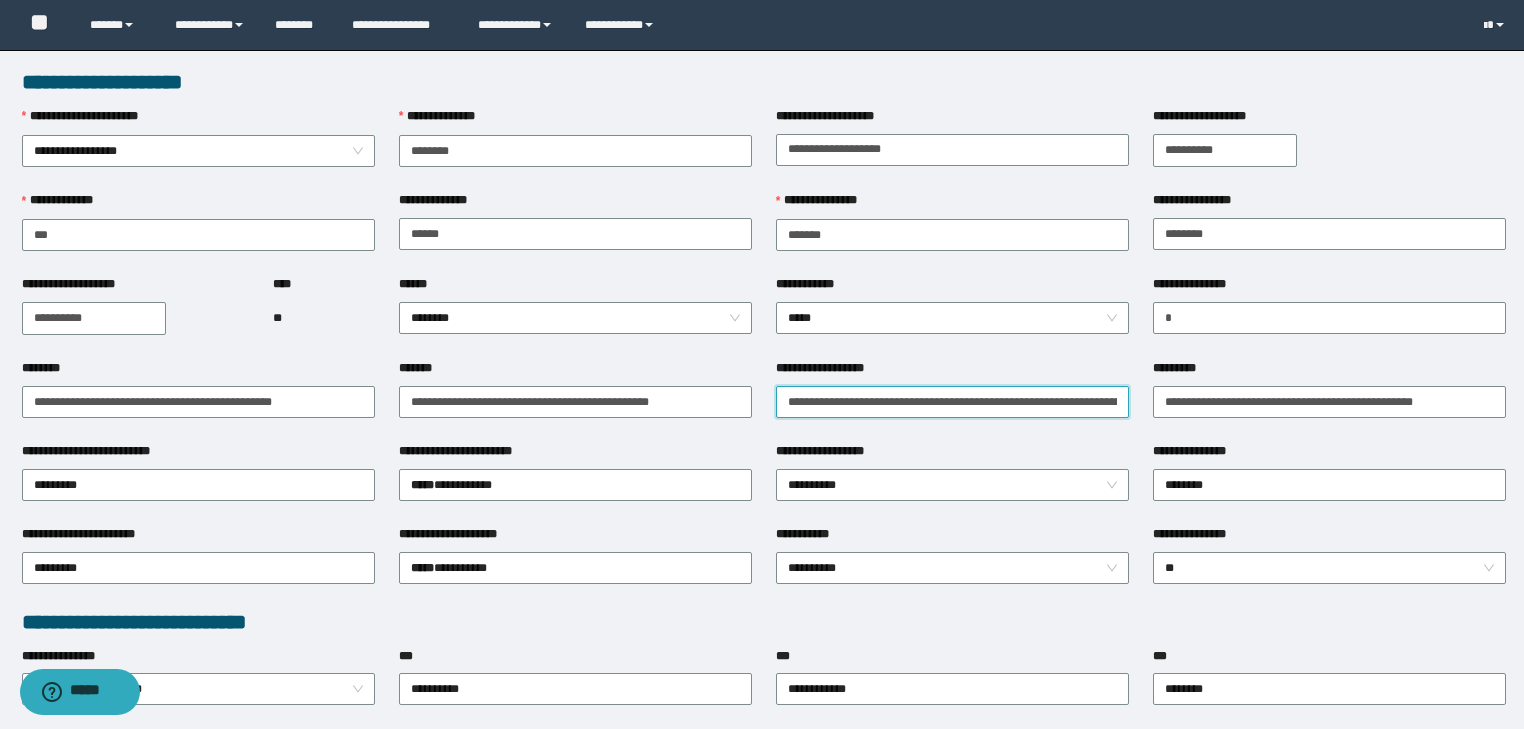 drag, startPoint x: 1102, startPoint y: 397, endPoint x: 1095, endPoint y: 412, distance: 16.552946 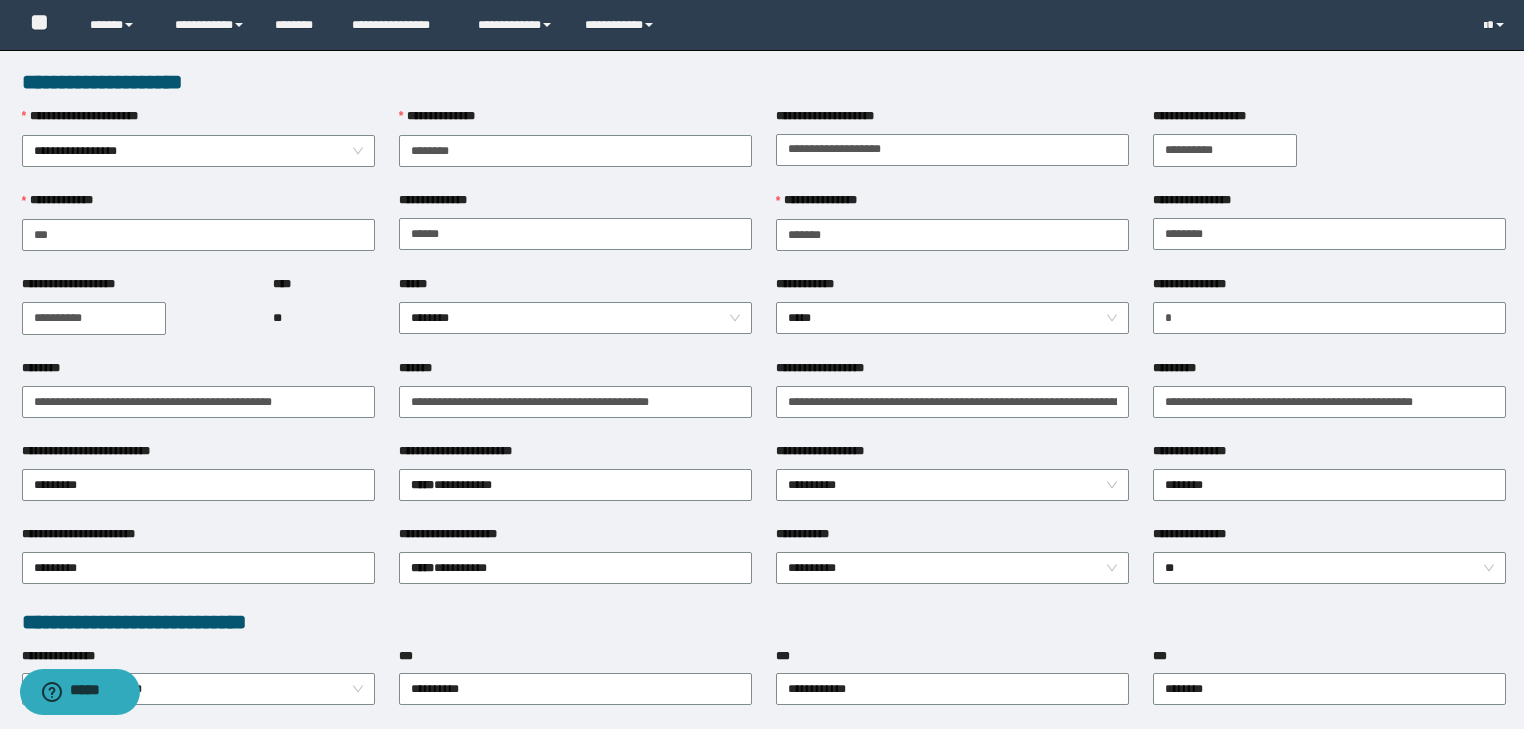 click on "**********" at bounding box center [952, 400] 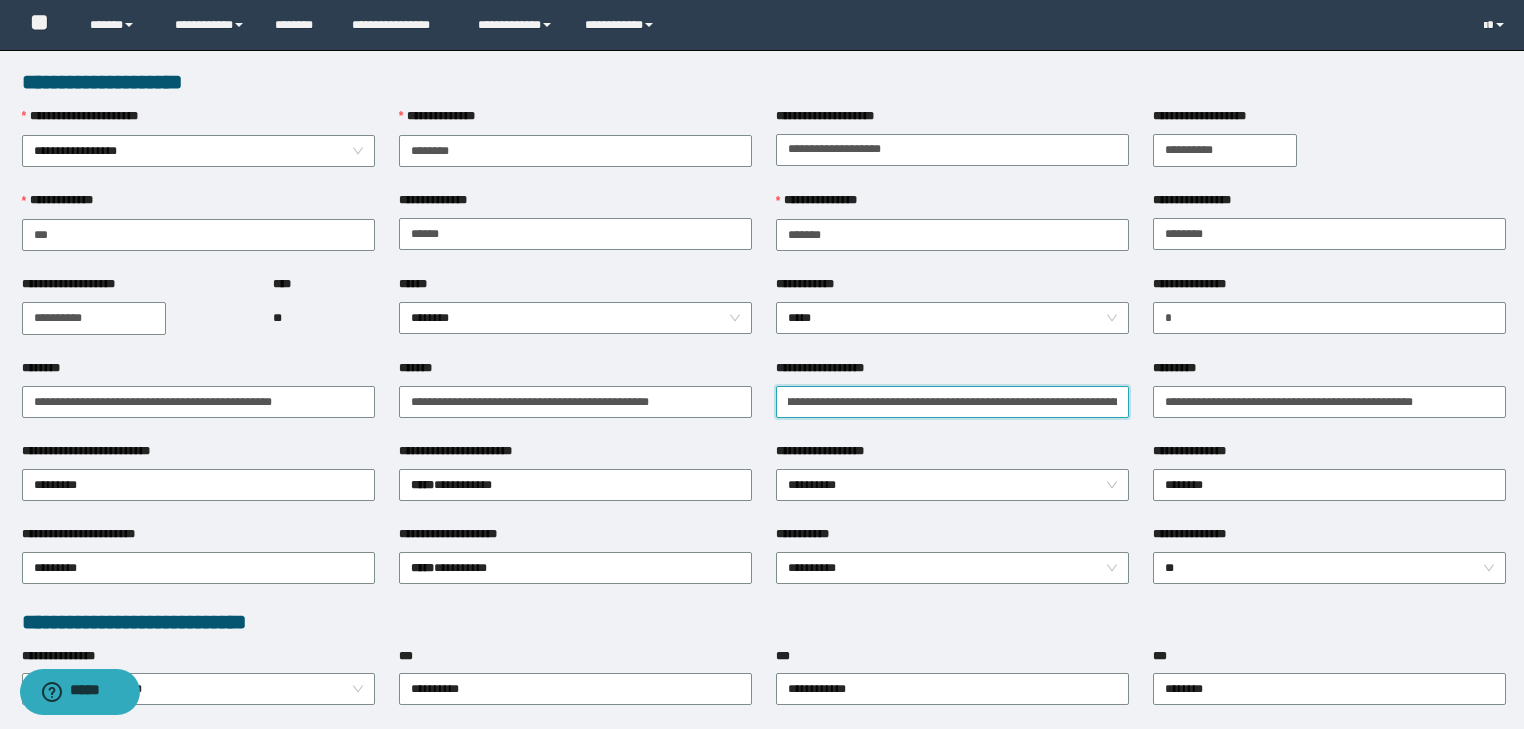 scroll, scrollTop: 0, scrollLeft: 279, axis: horizontal 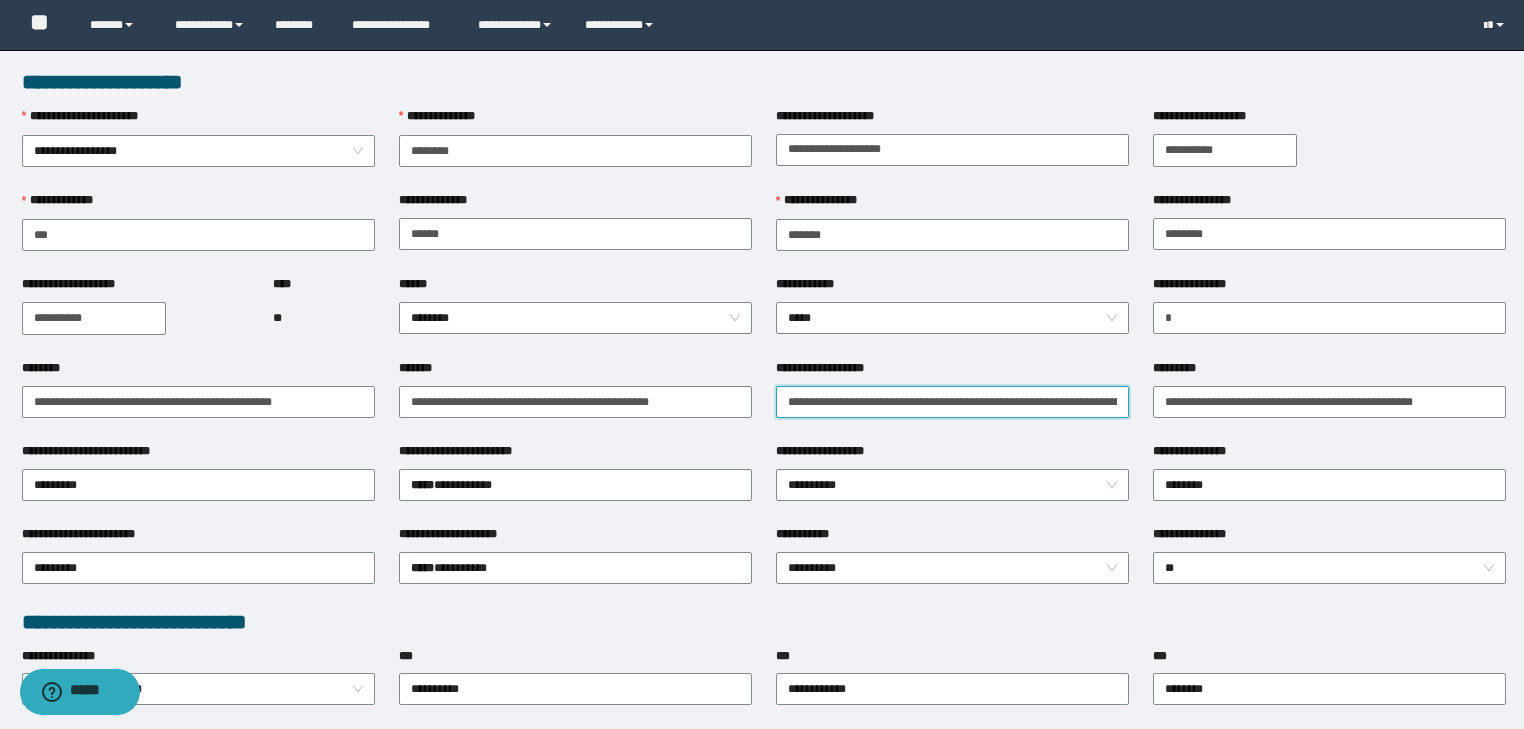 click on "**********" at bounding box center [952, 402] 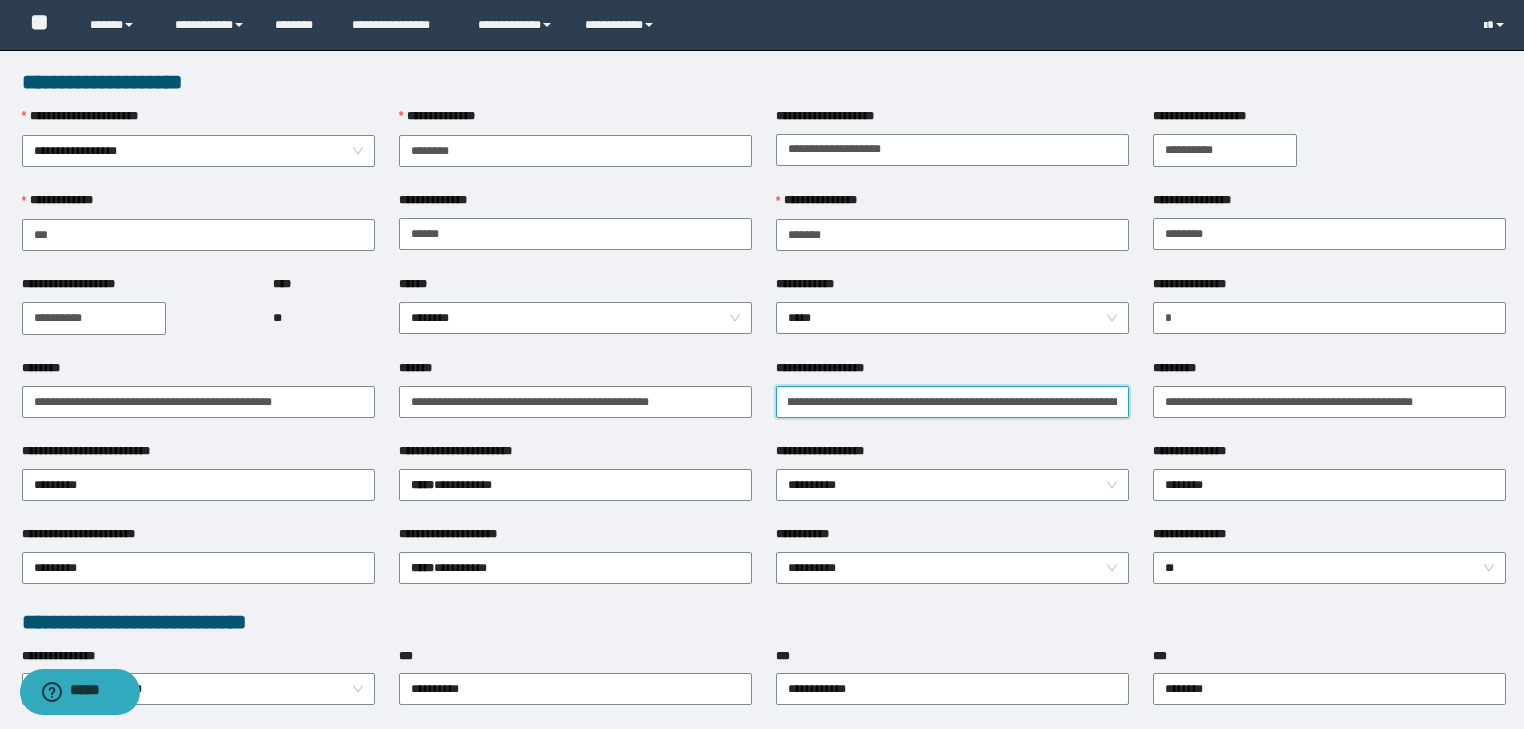 scroll, scrollTop: 0, scrollLeft: 324, axis: horizontal 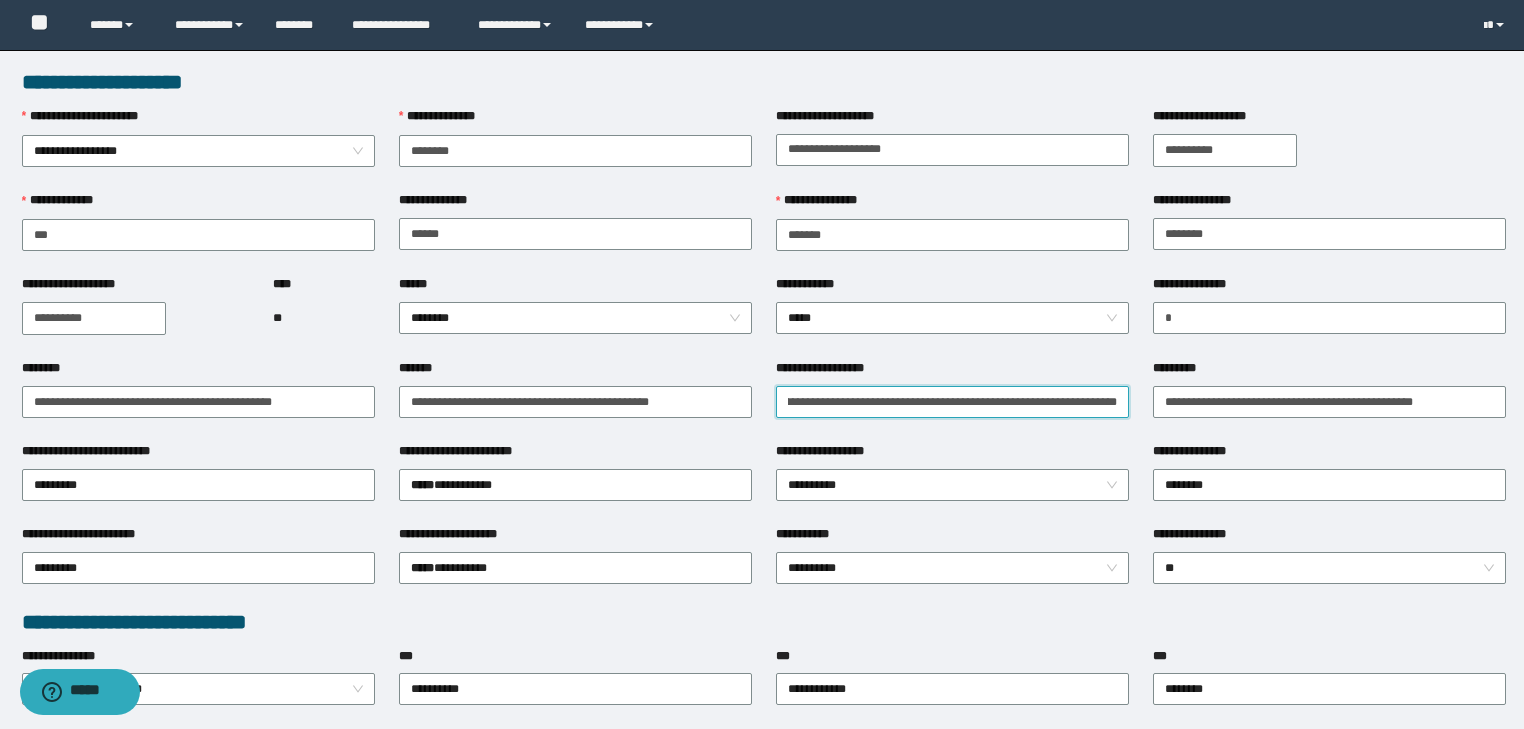 drag, startPoint x: 1009, startPoint y: 398, endPoint x: 900, endPoint y: 412, distance: 109.89541 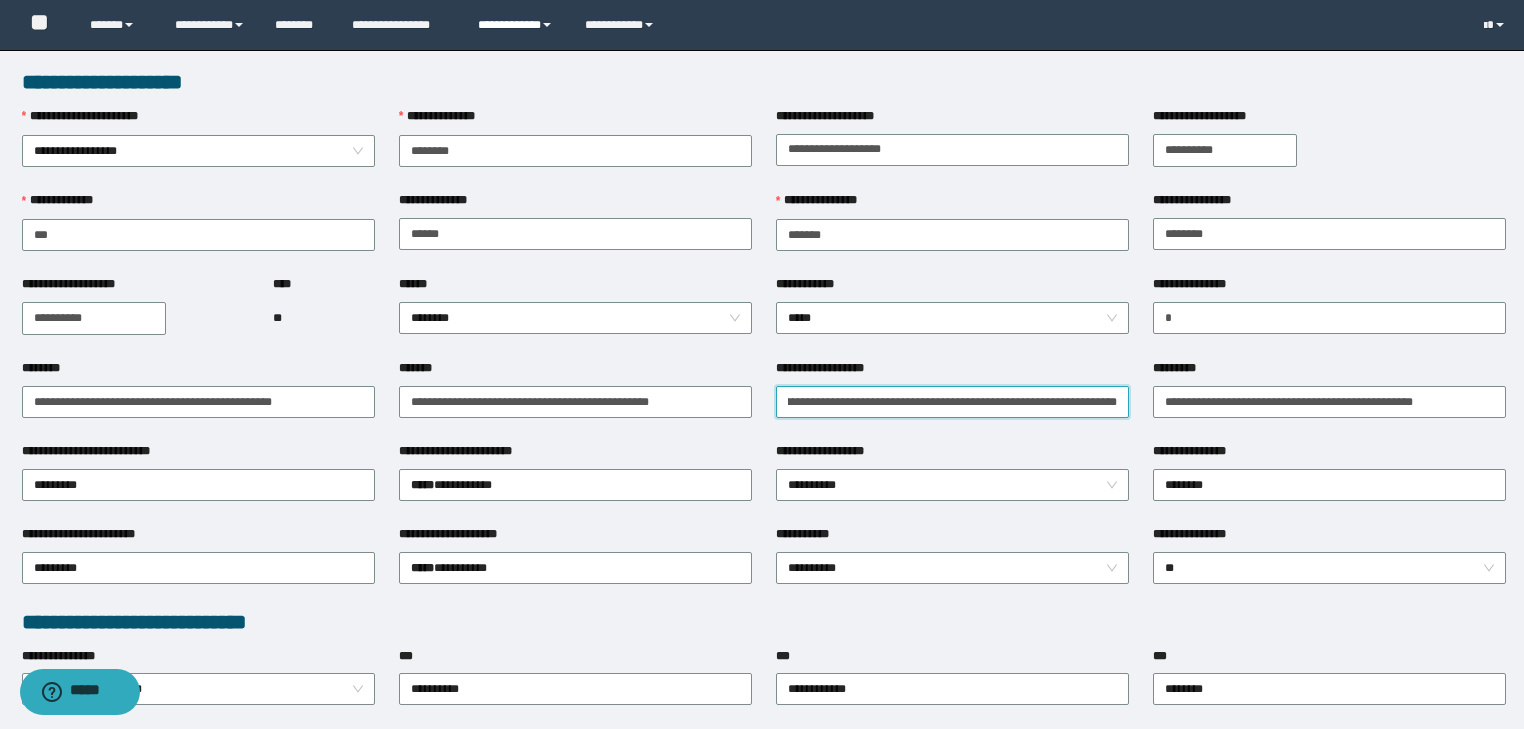 scroll, scrollTop: 0, scrollLeft: 0, axis: both 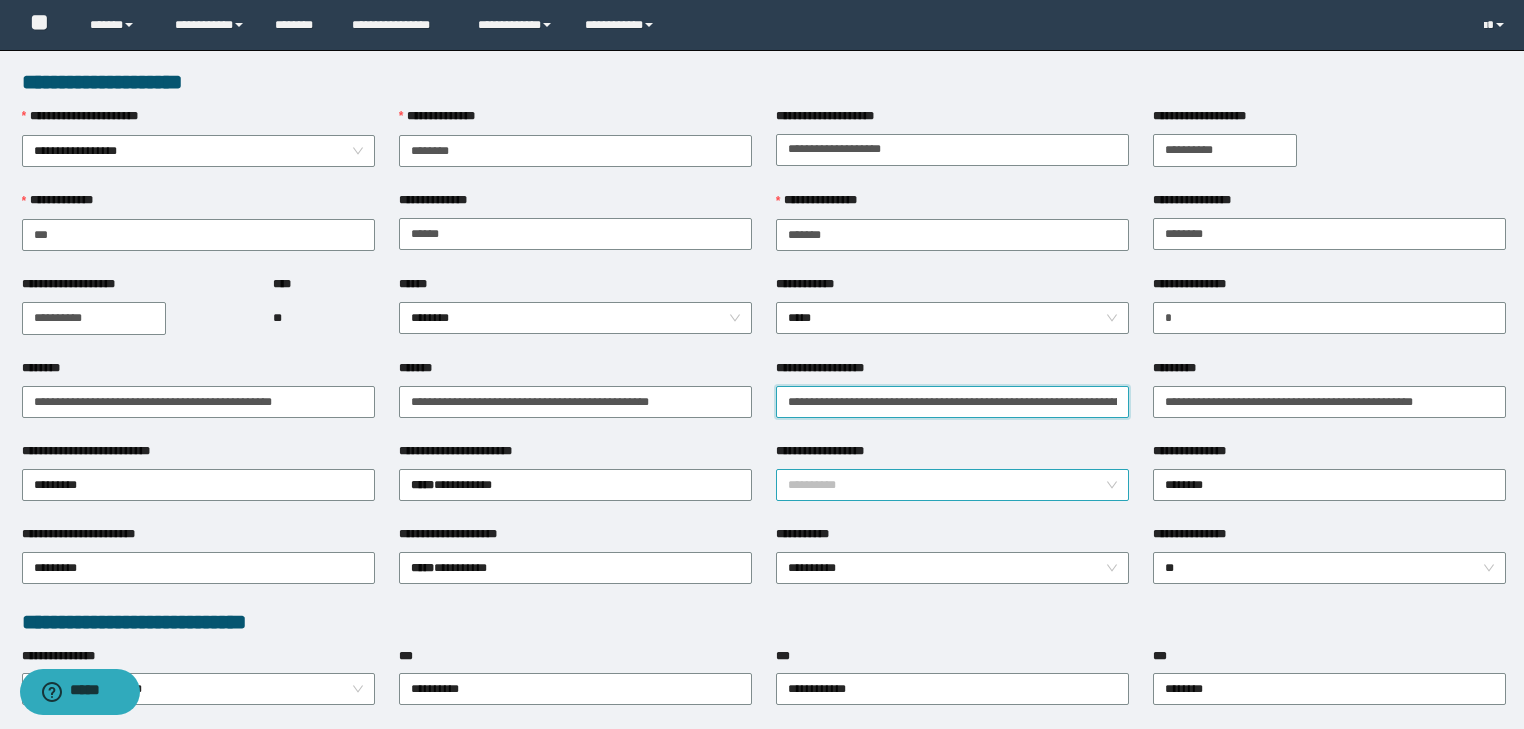 click on "**********" at bounding box center [953, 485] 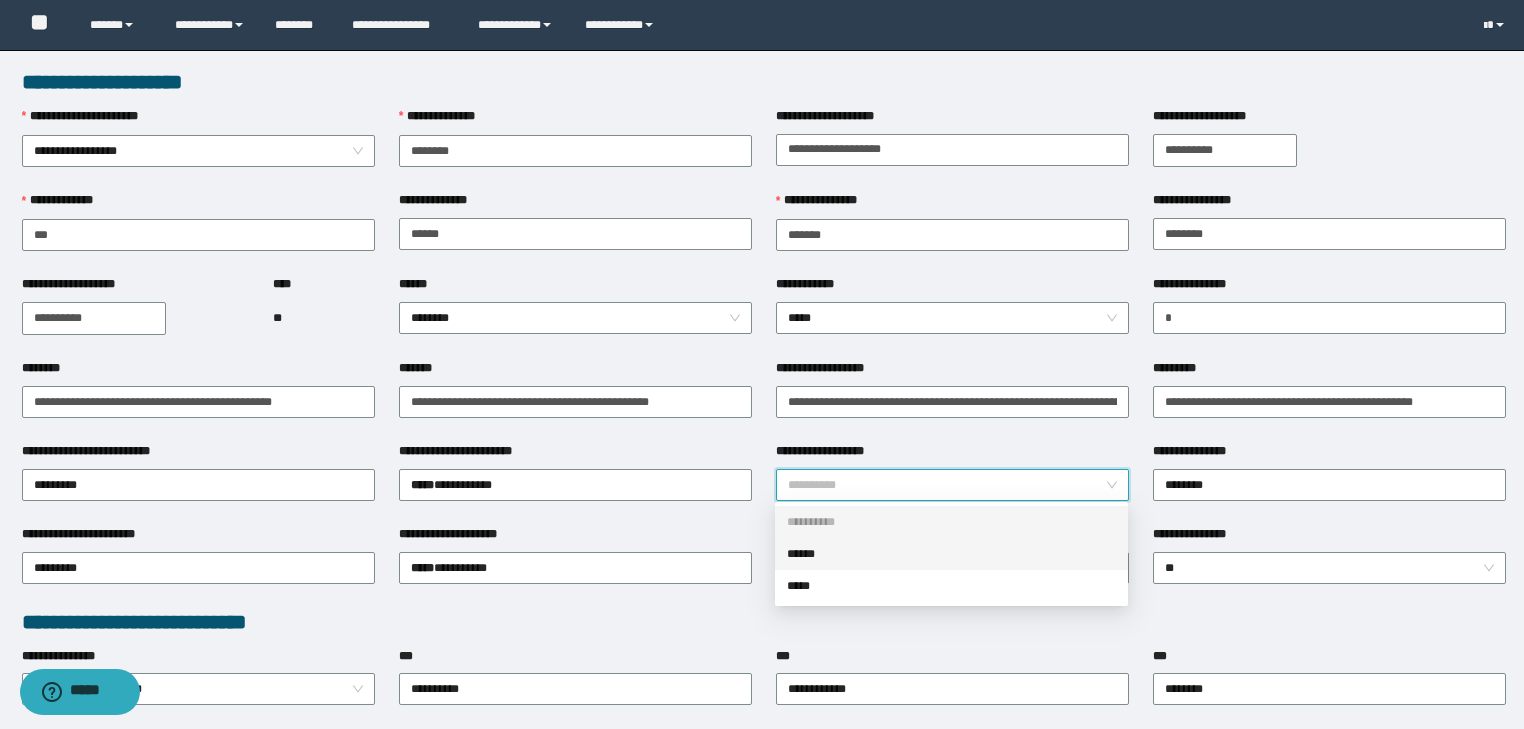 click on "******" at bounding box center (951, 554) 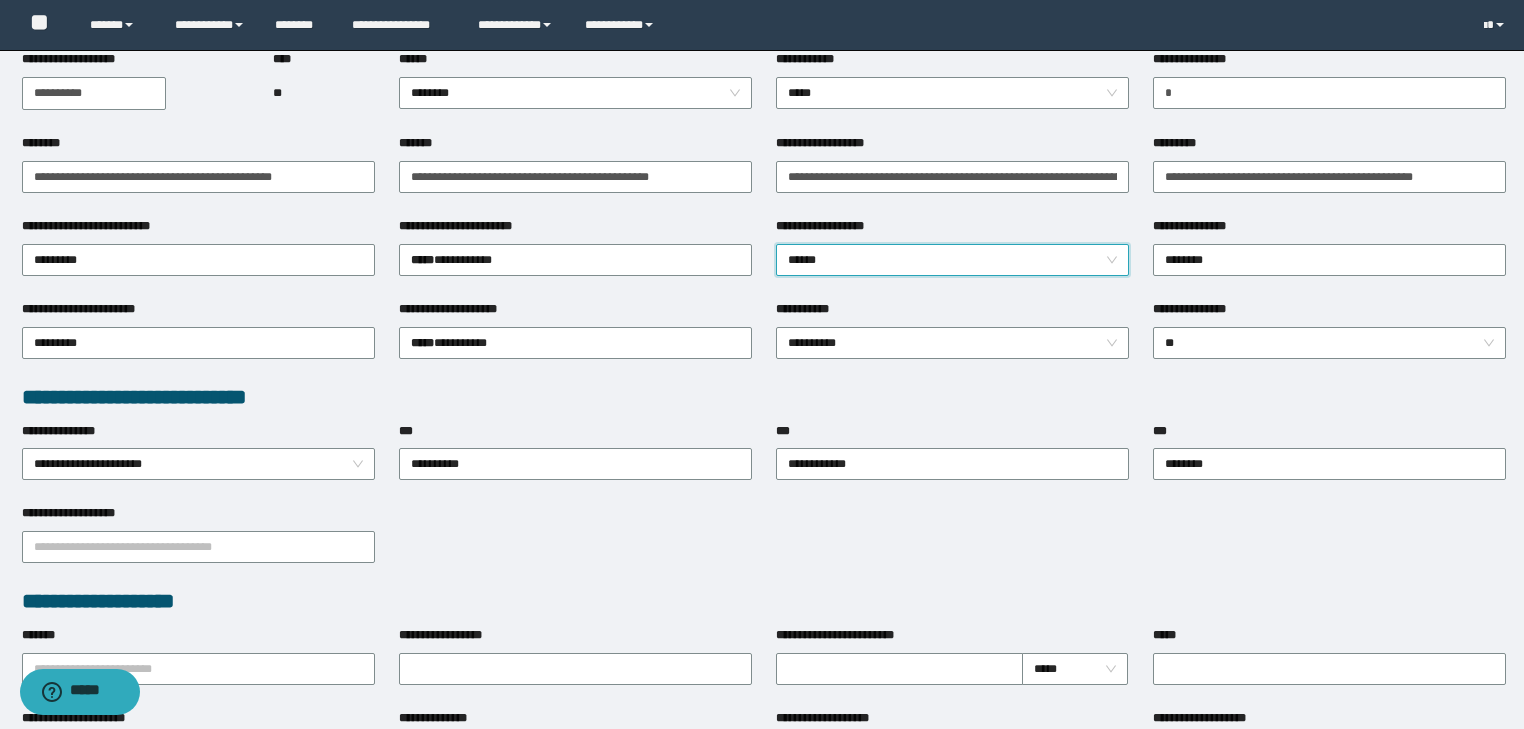 scroll, scrollTop: 240, scrollLeft: 0, axis: vertical 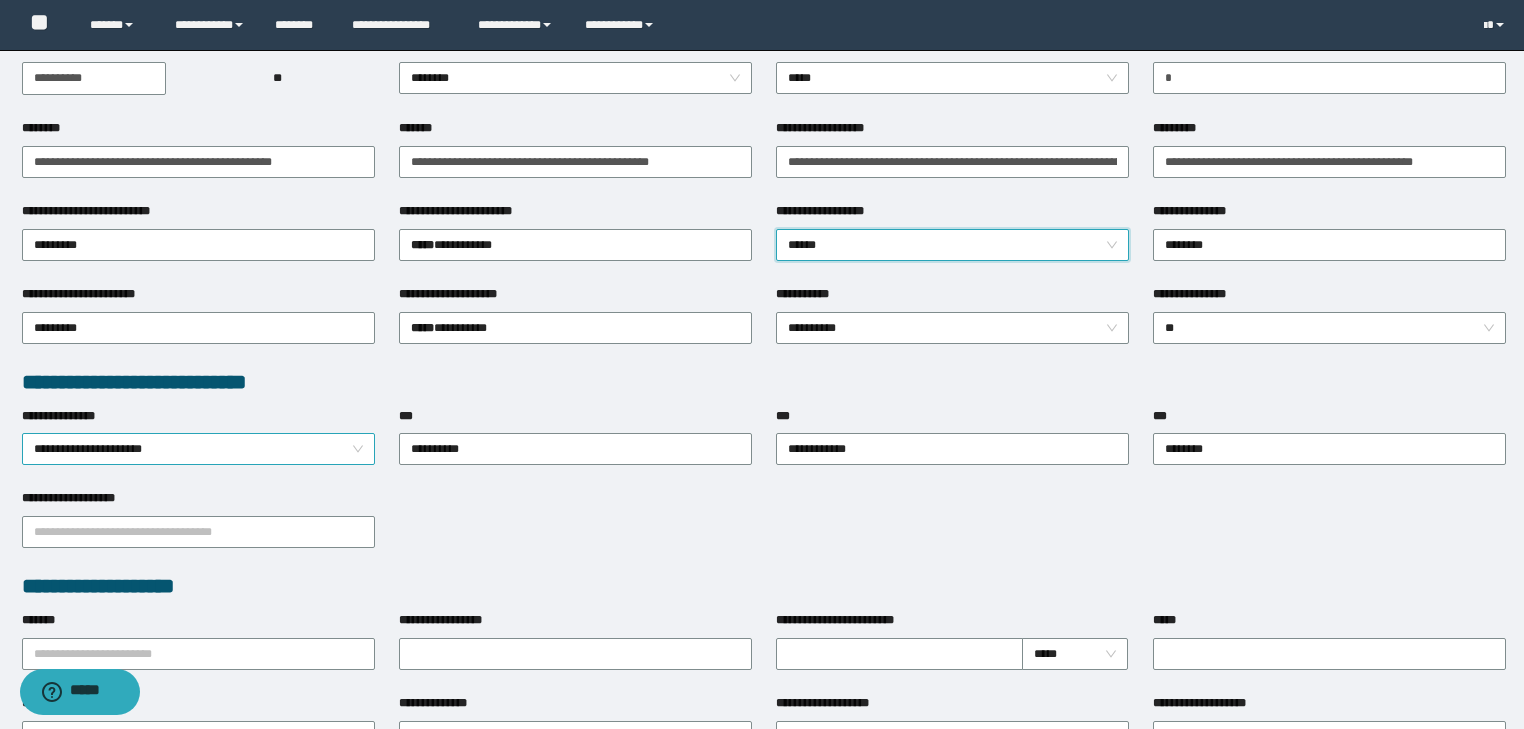 click on "**********" at bounding box center (199, 449) 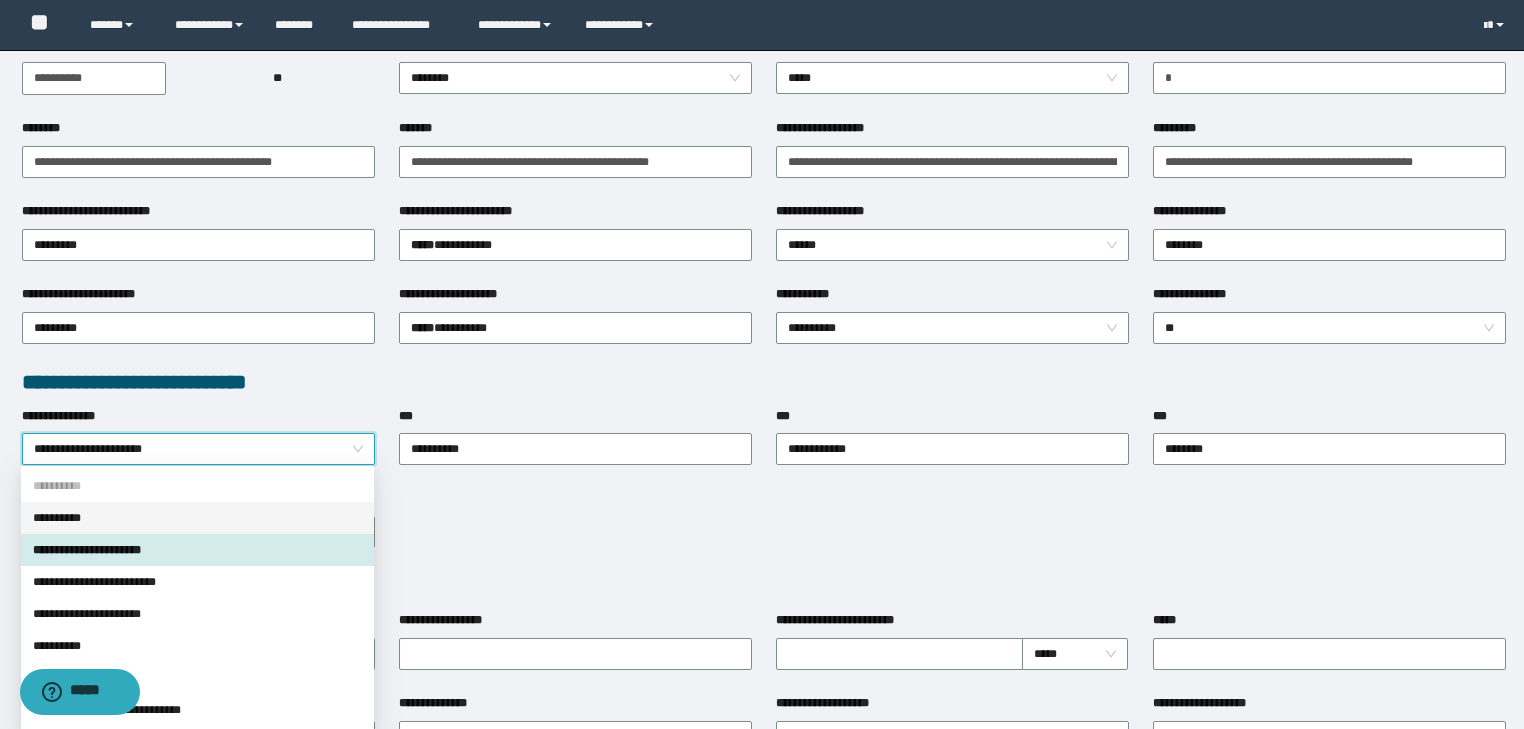 click on "**********" at bounding box center (199, 449) 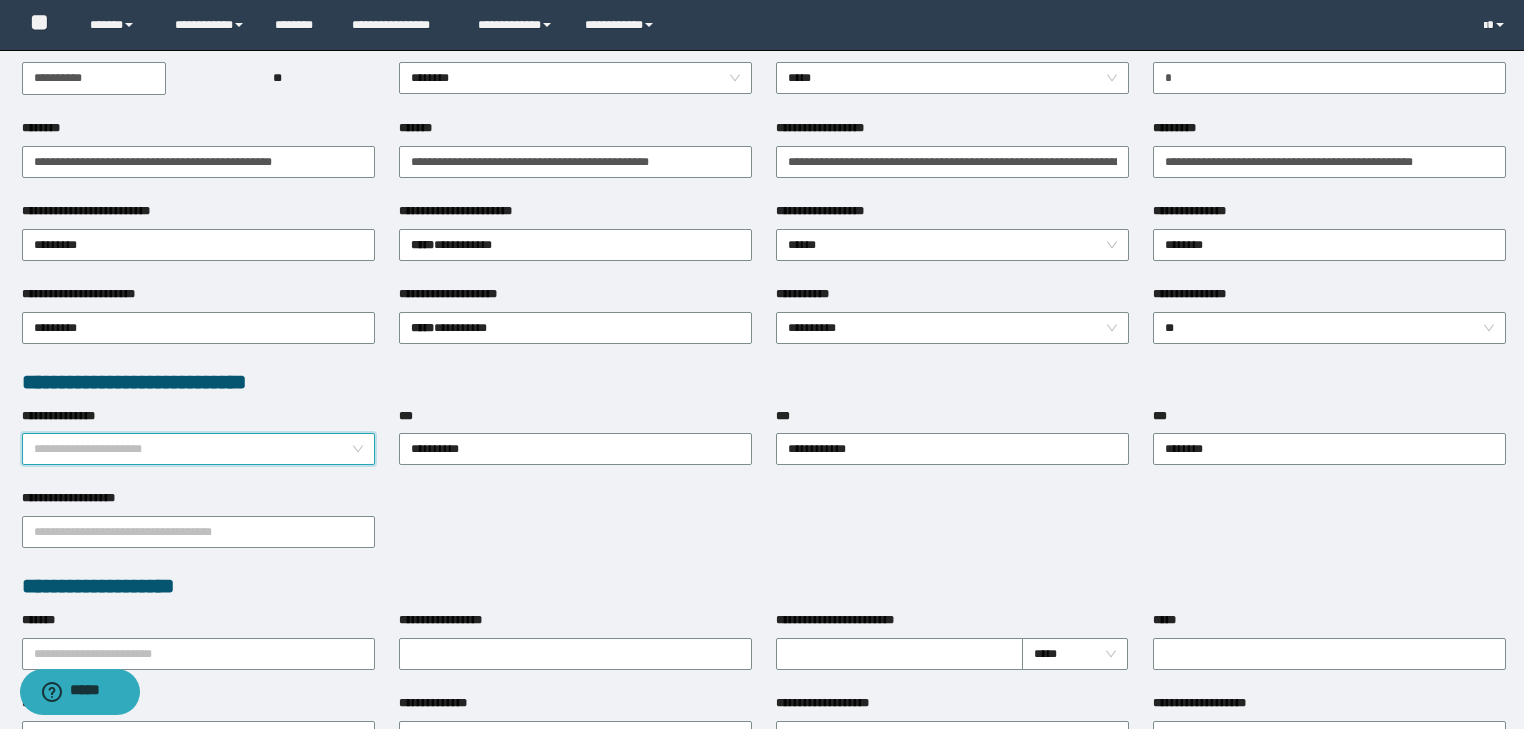 click on "**********" at bounding box center (199, 449) 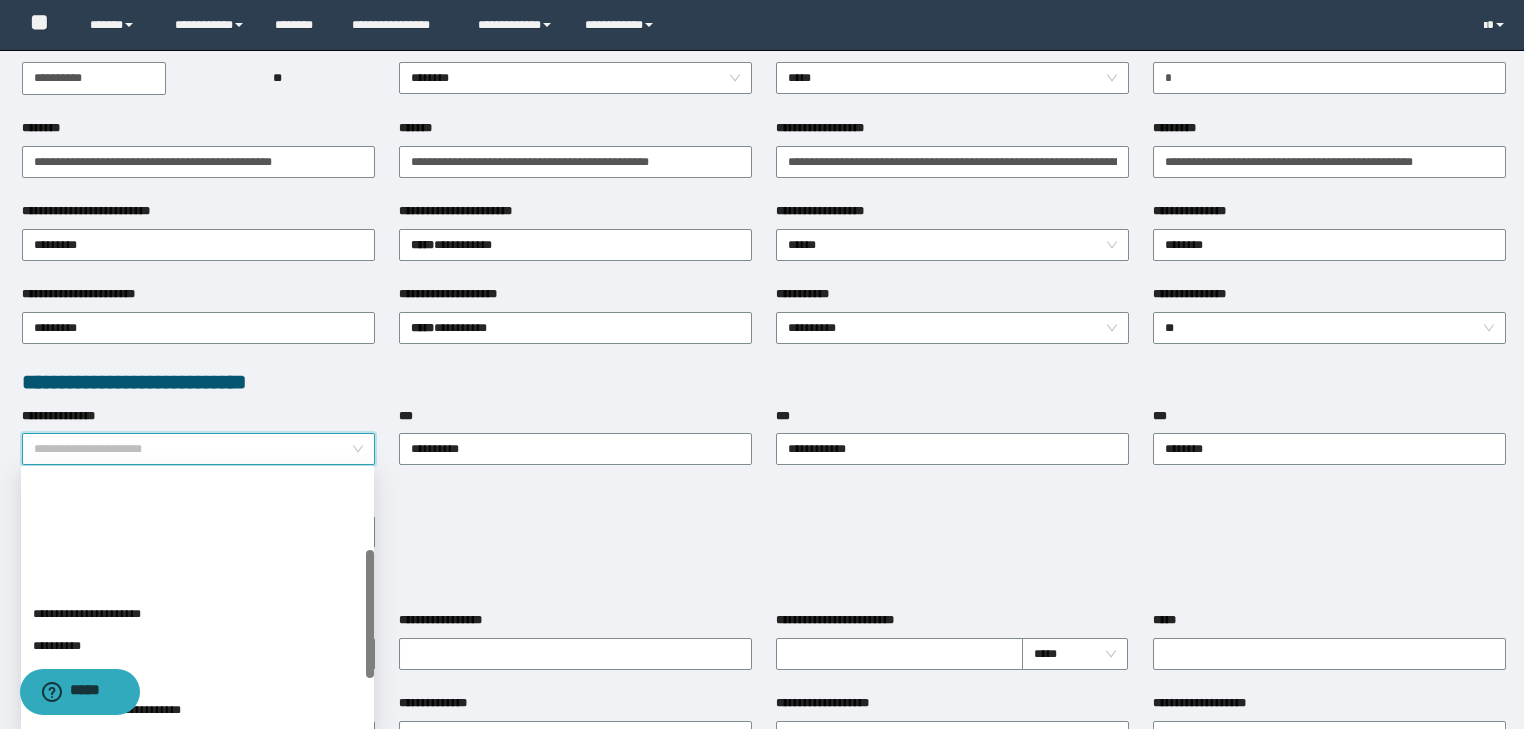 scroll, scrollTop: 160, scrollLeft: 0, axis: vertical 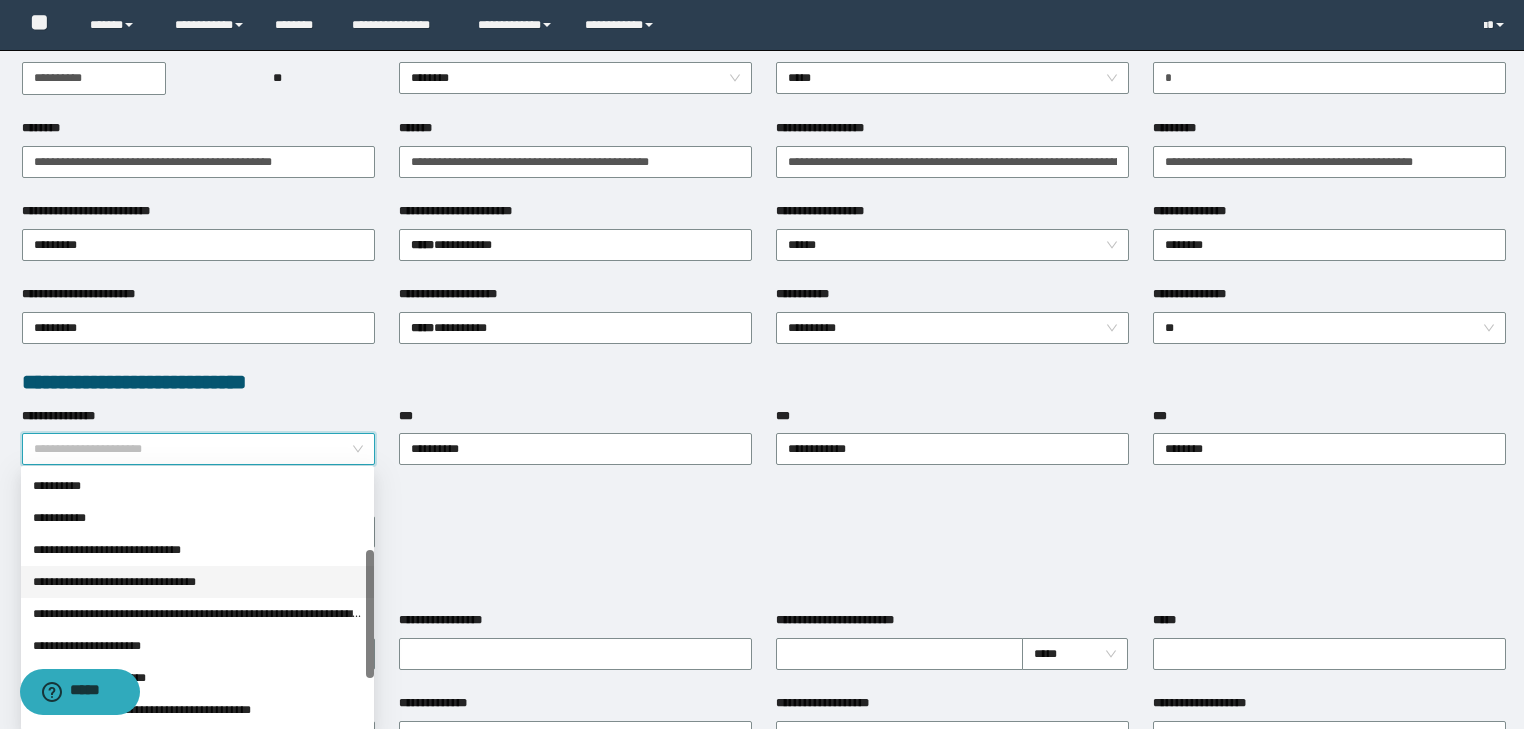 click on "**********" at bounding box center [197, 582] 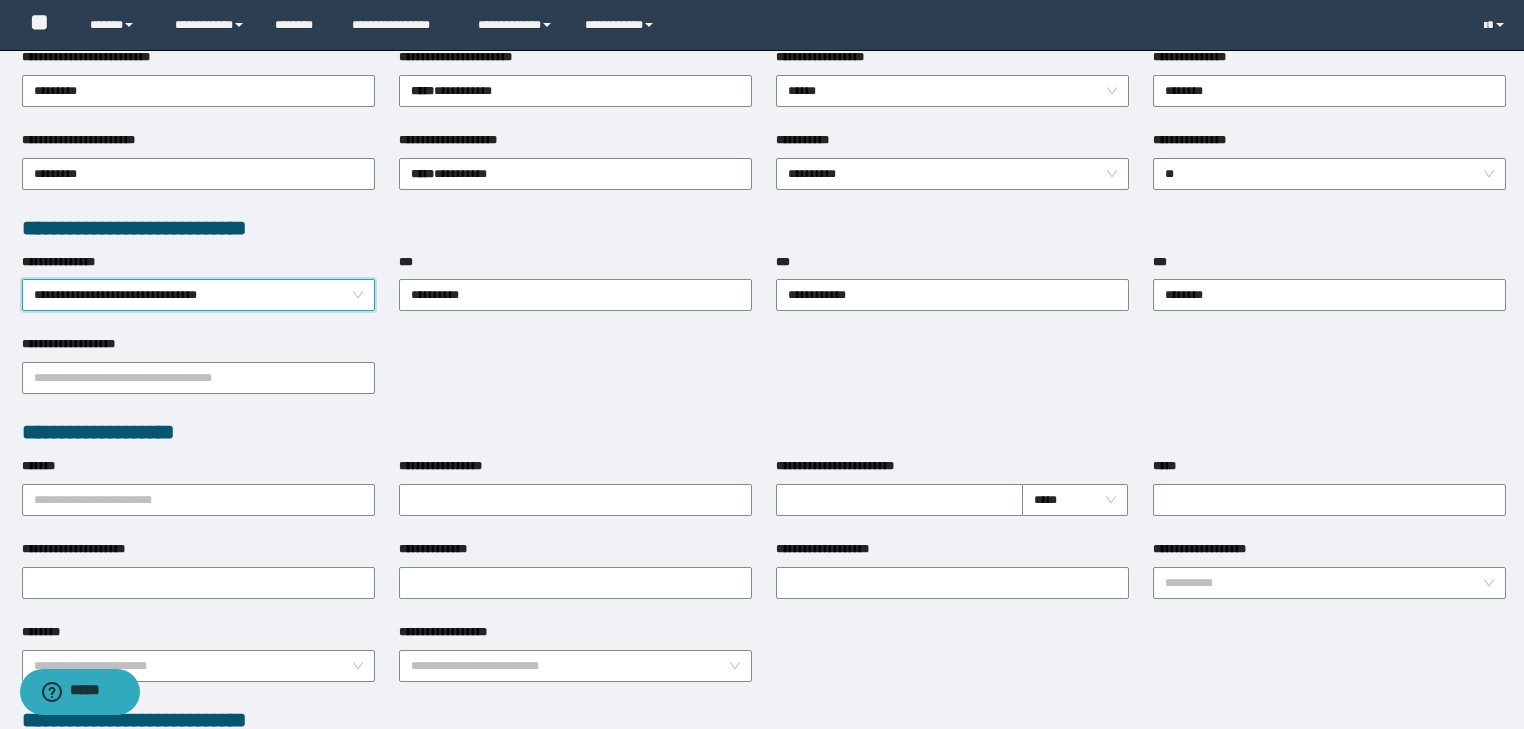 scroll, scrollTop: 400, scrollLeft: 0, axis: vertical 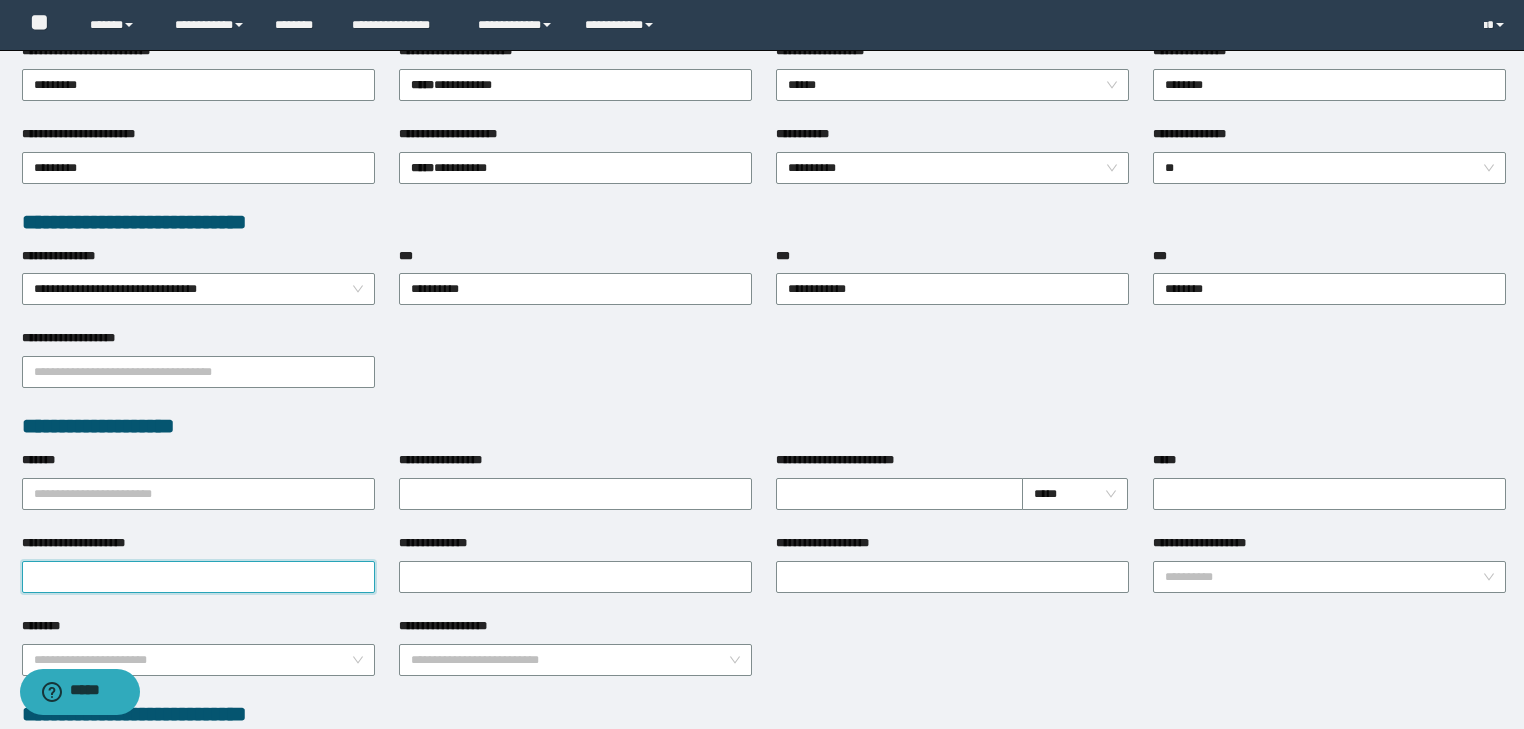 click on "**********" at bounding box center [198, 577] 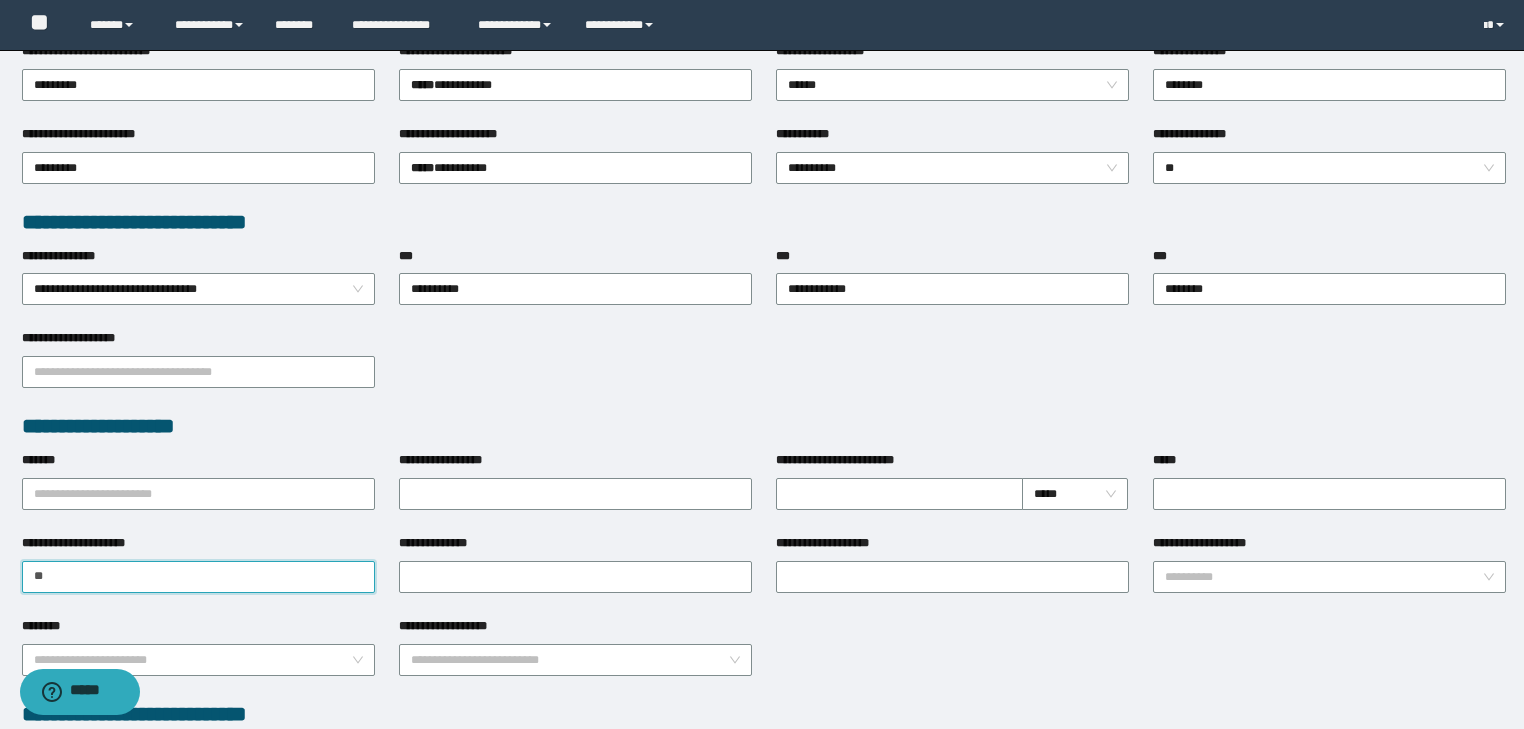 type on "*" 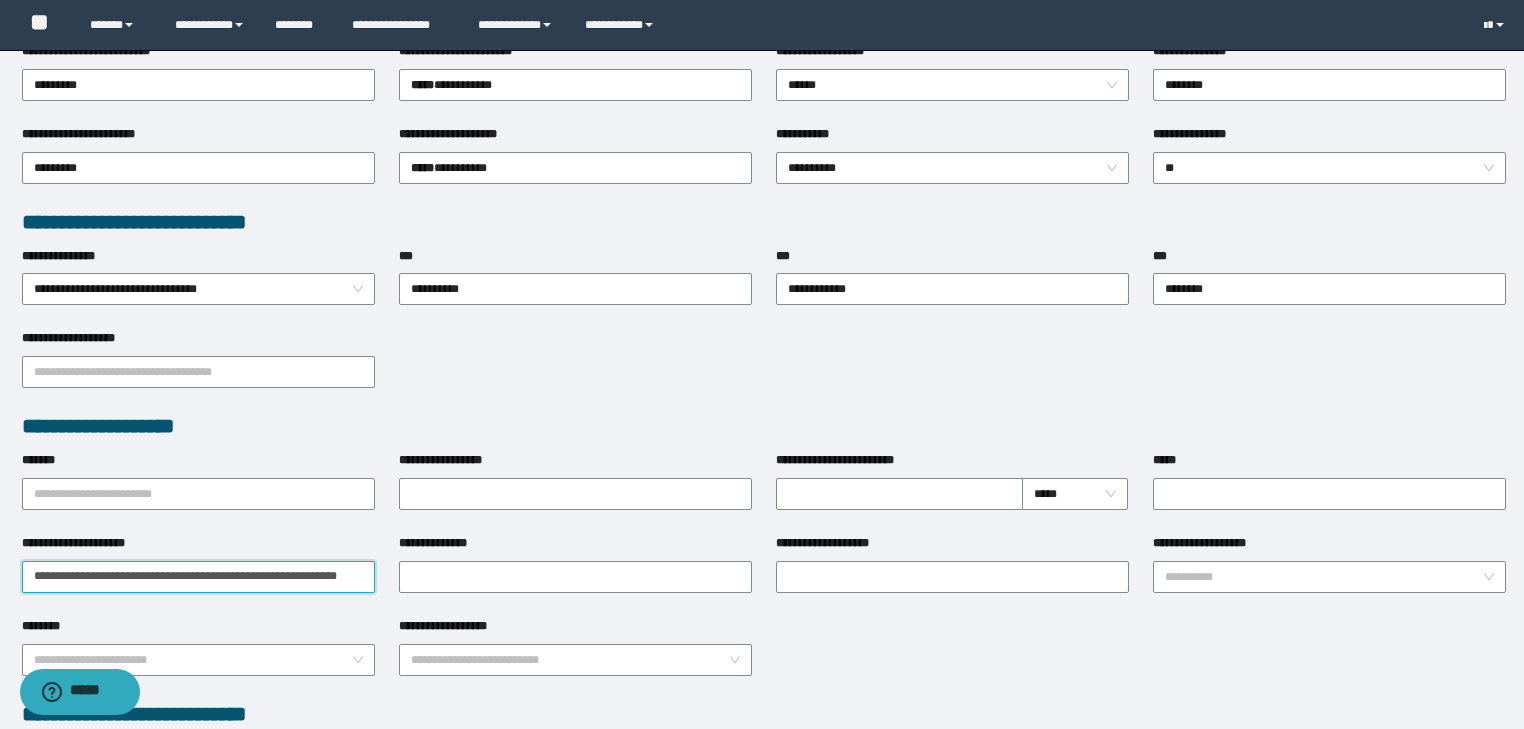 scroll, scrollTop: 0, scrollLeft: 6, axis: horizontal 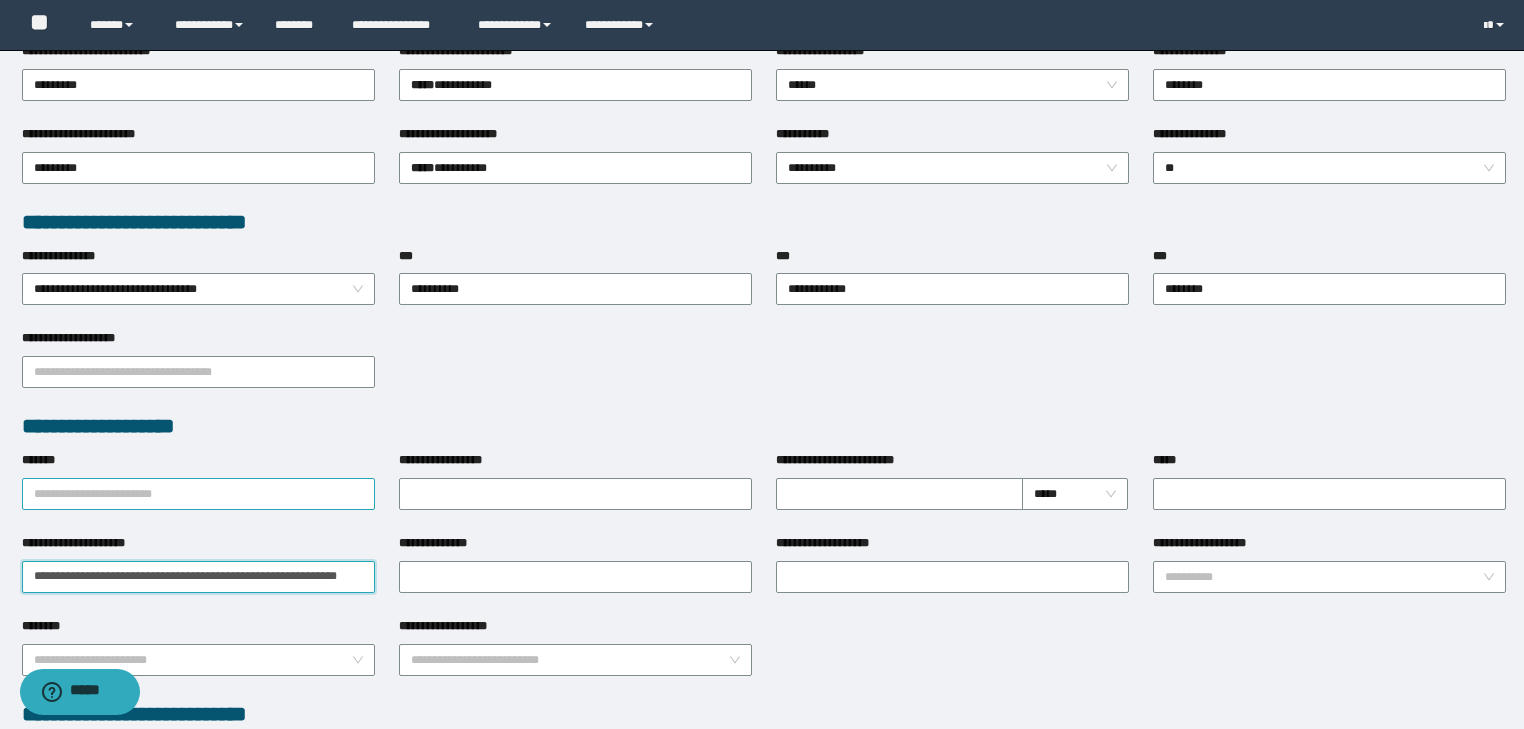 type on "**********" 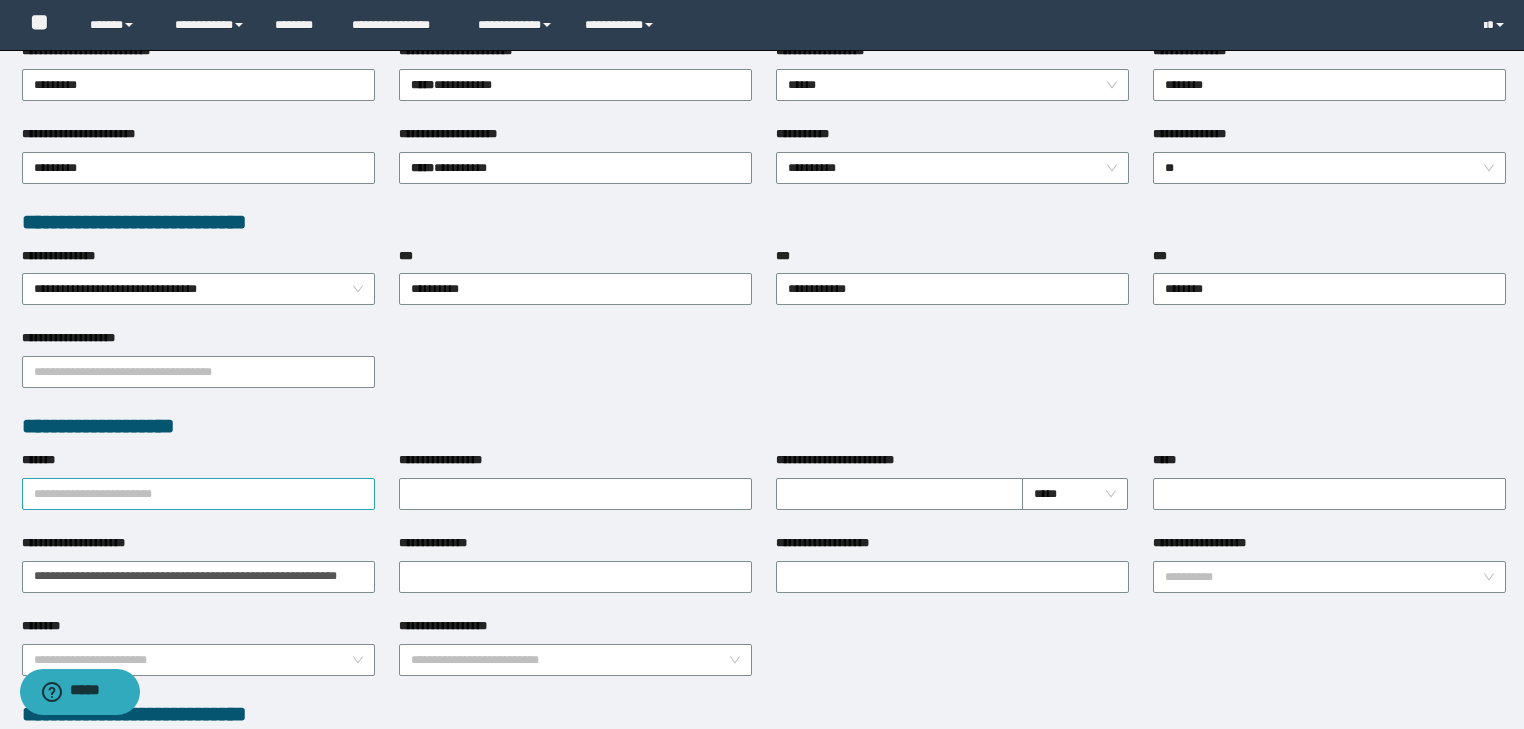 scroll, scrollTop: 0, scrollLeft: 0, axis: both 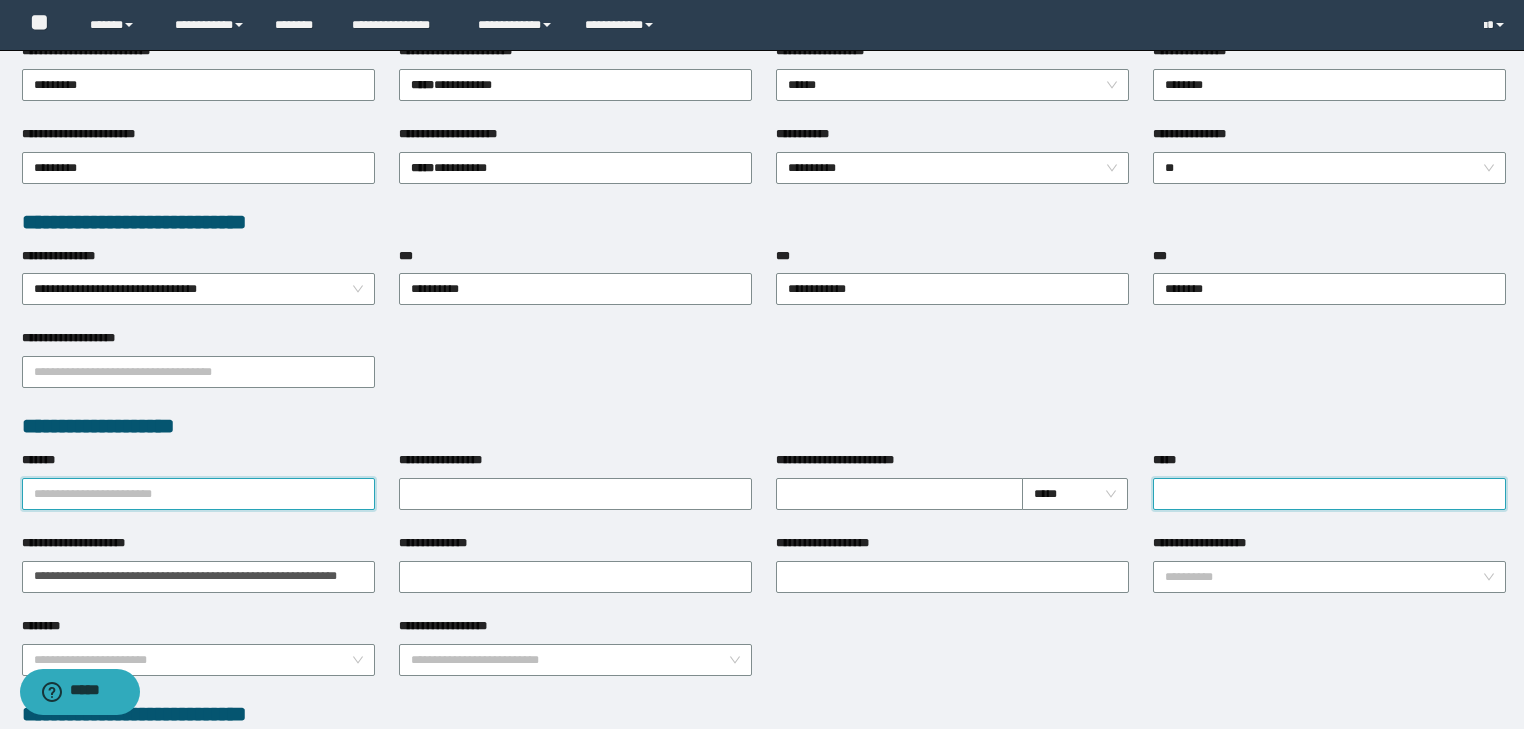 click on "*****" at bounding box center (1329, 494) 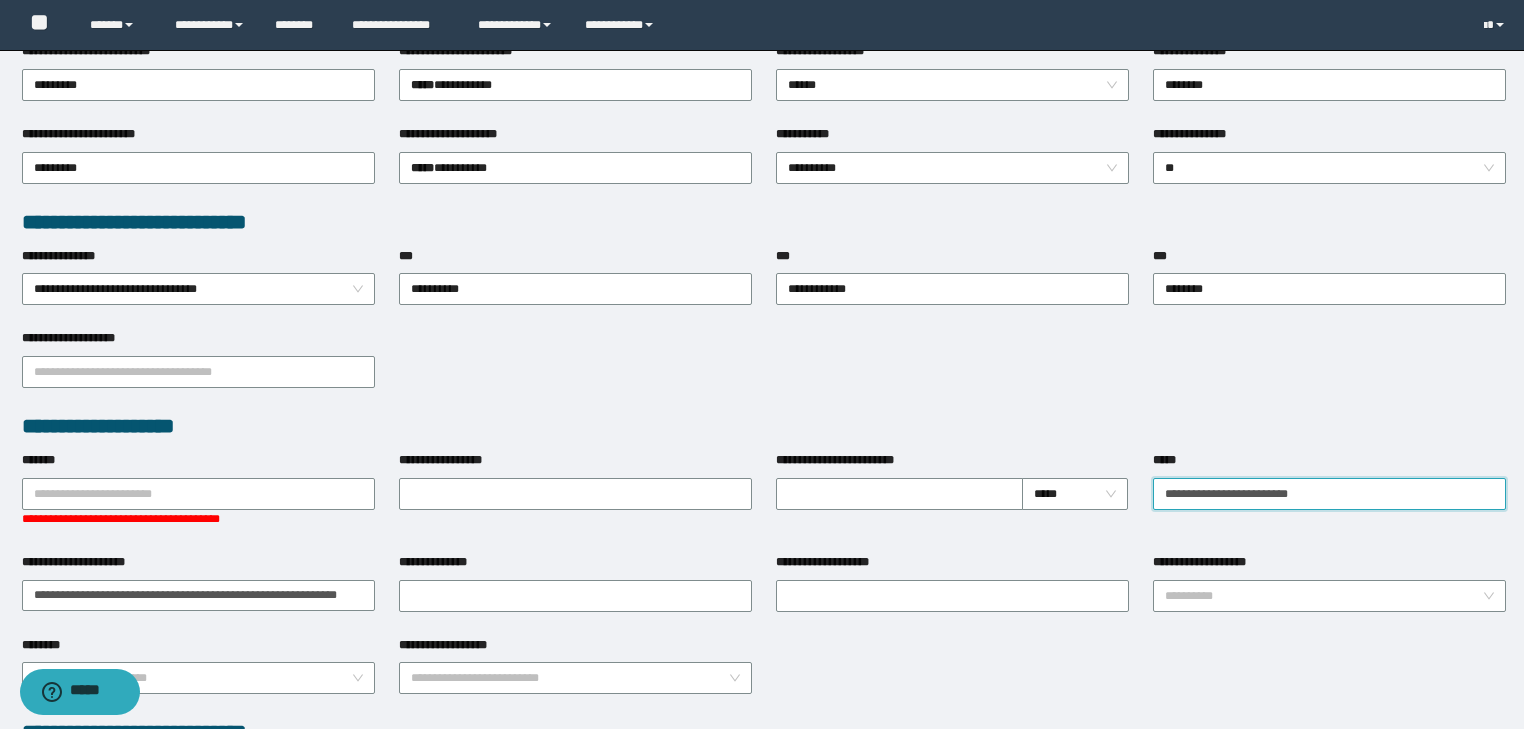 type on "**********" 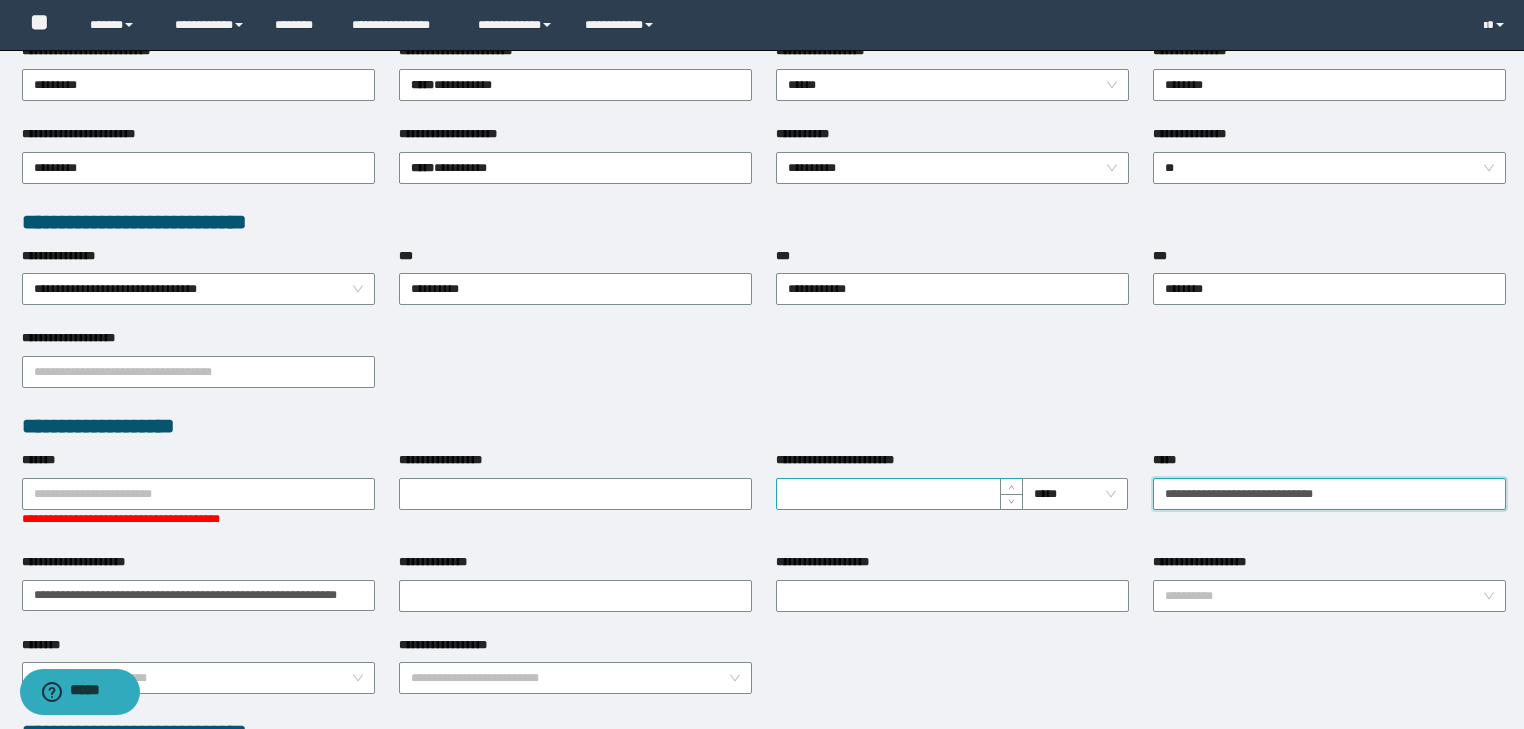 drag, startPoint x: 1337, startPoint y: 489, endPoint x: 902, endPoint y: 505, distance: 435.29416 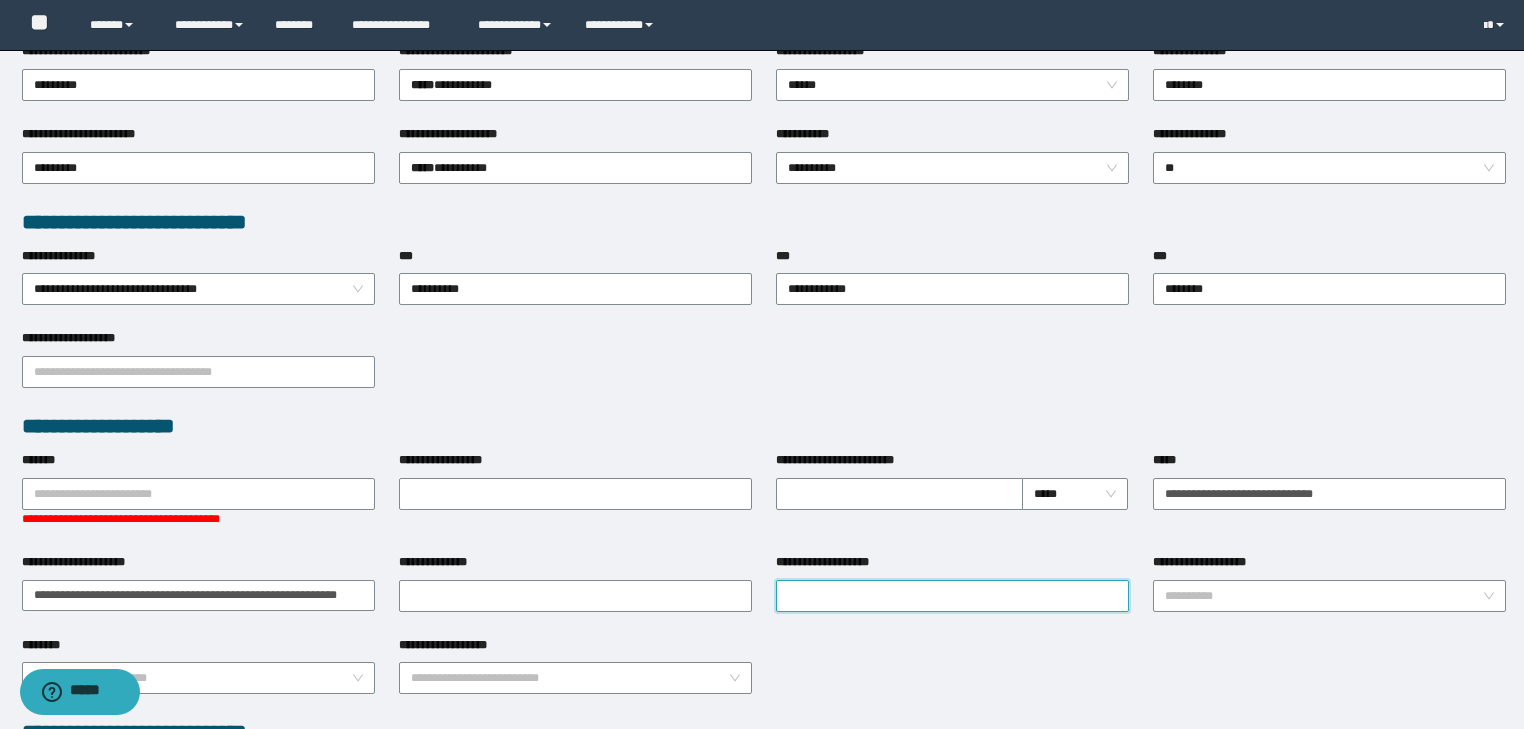 click on "**********" at bounding box center [952, 596] 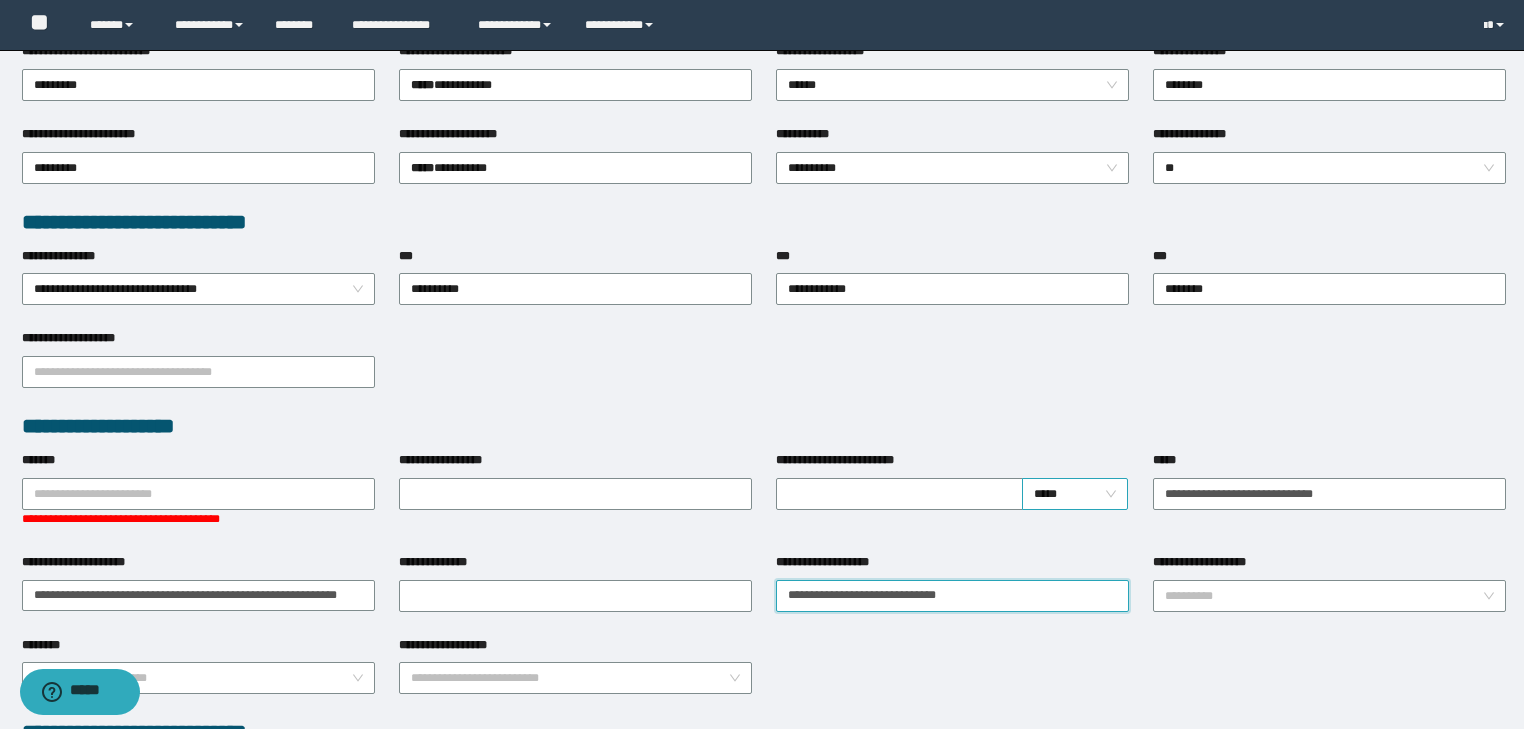 click on "*****" at bounding box center (1075, 494) 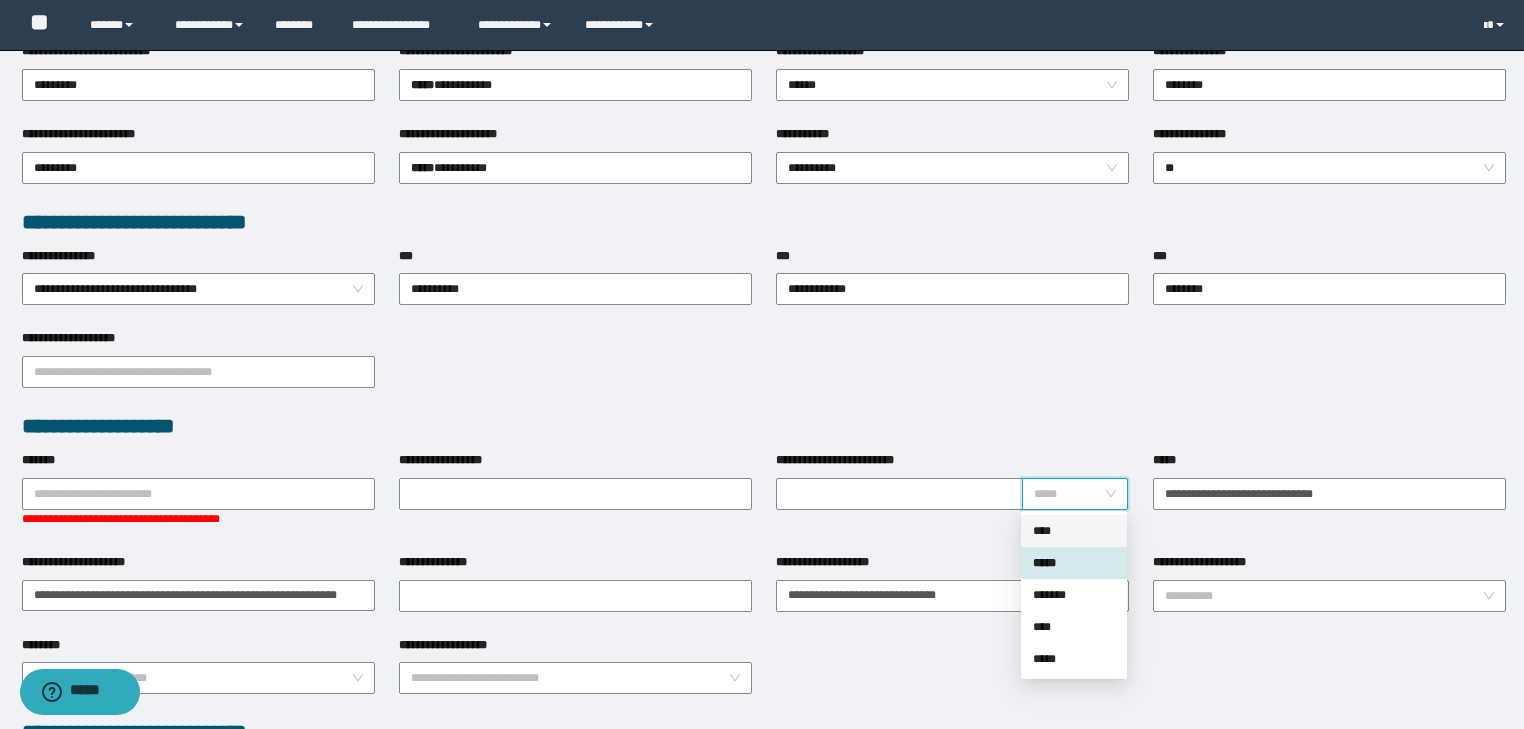 click on "****" at bounding box center [1074, 531] 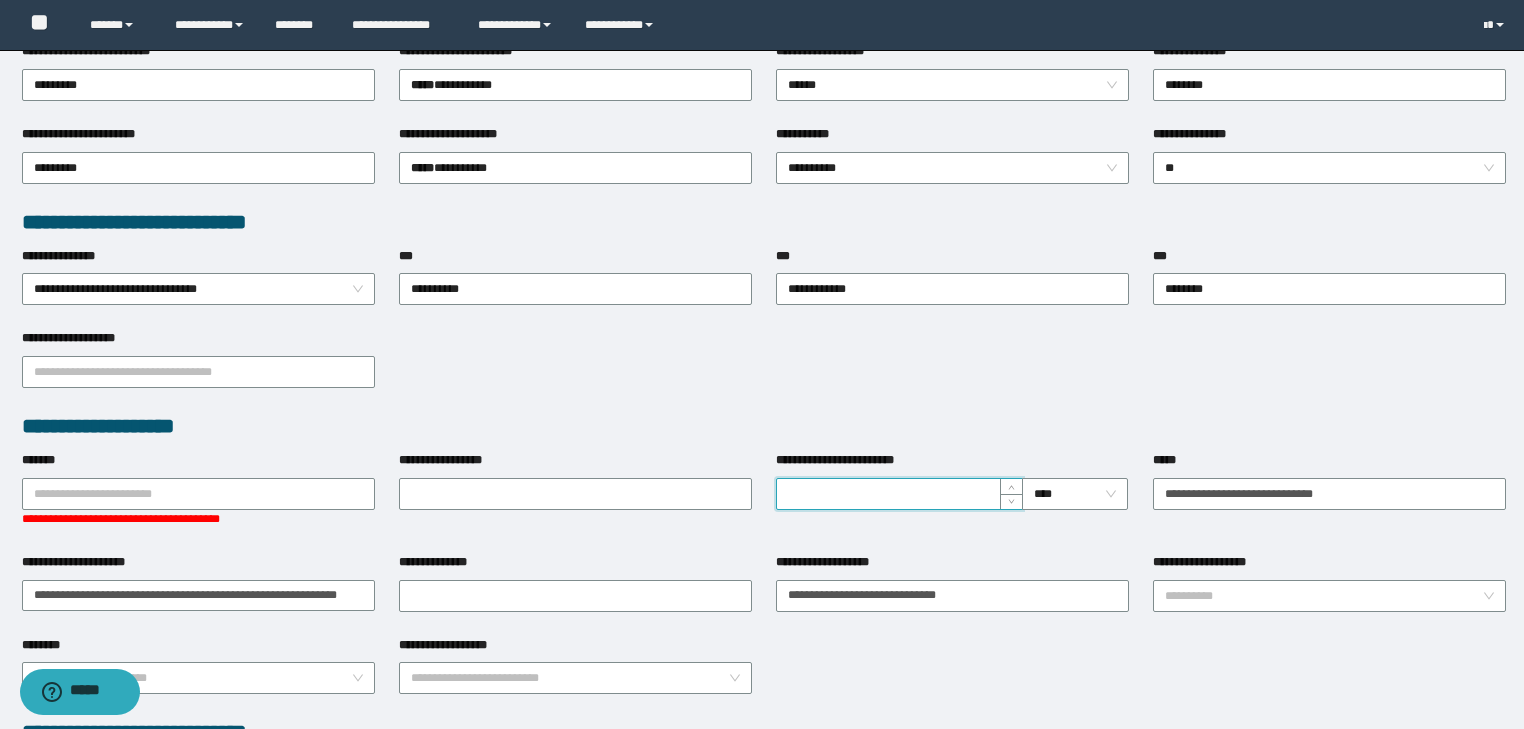 click on "**********" at bounding box center (899, 494) 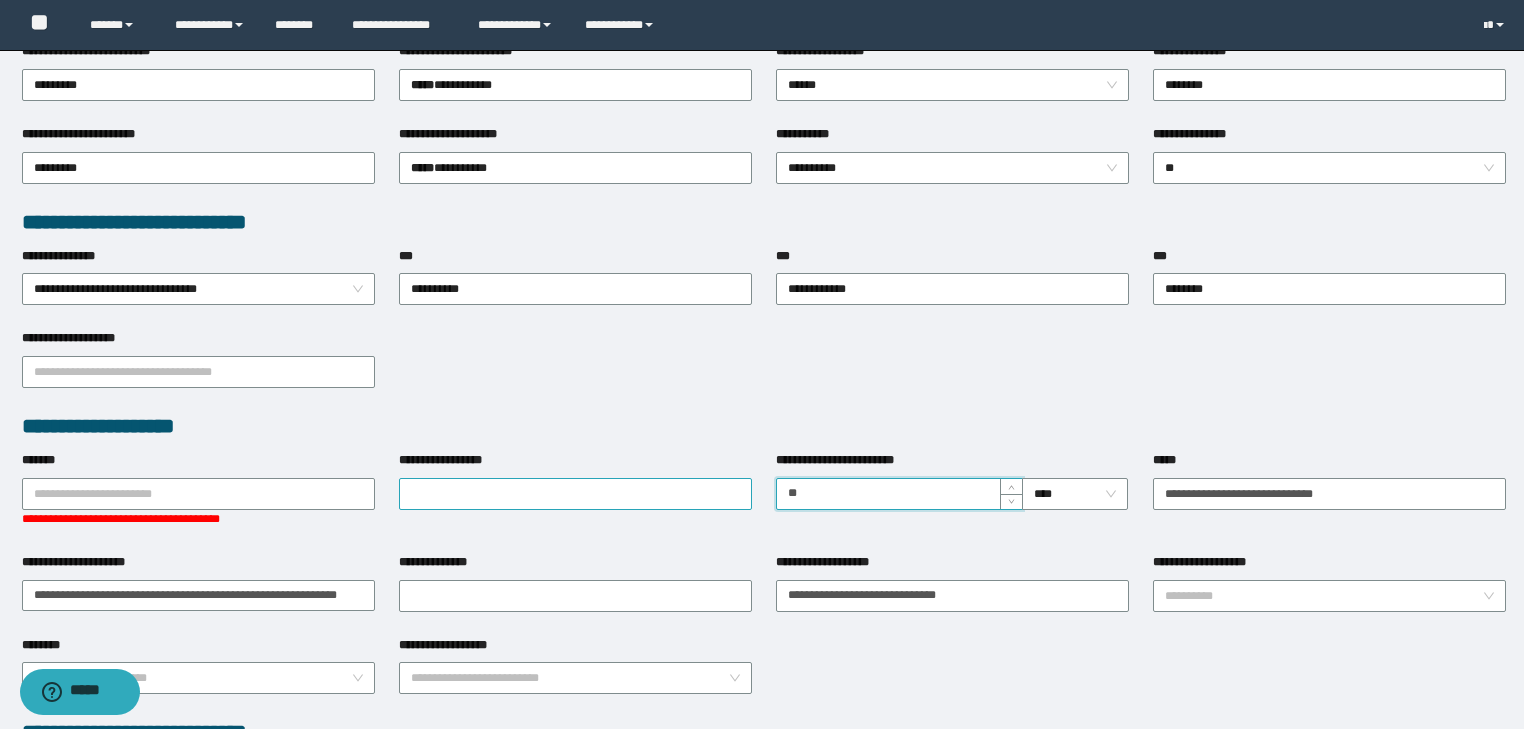 type on "**" 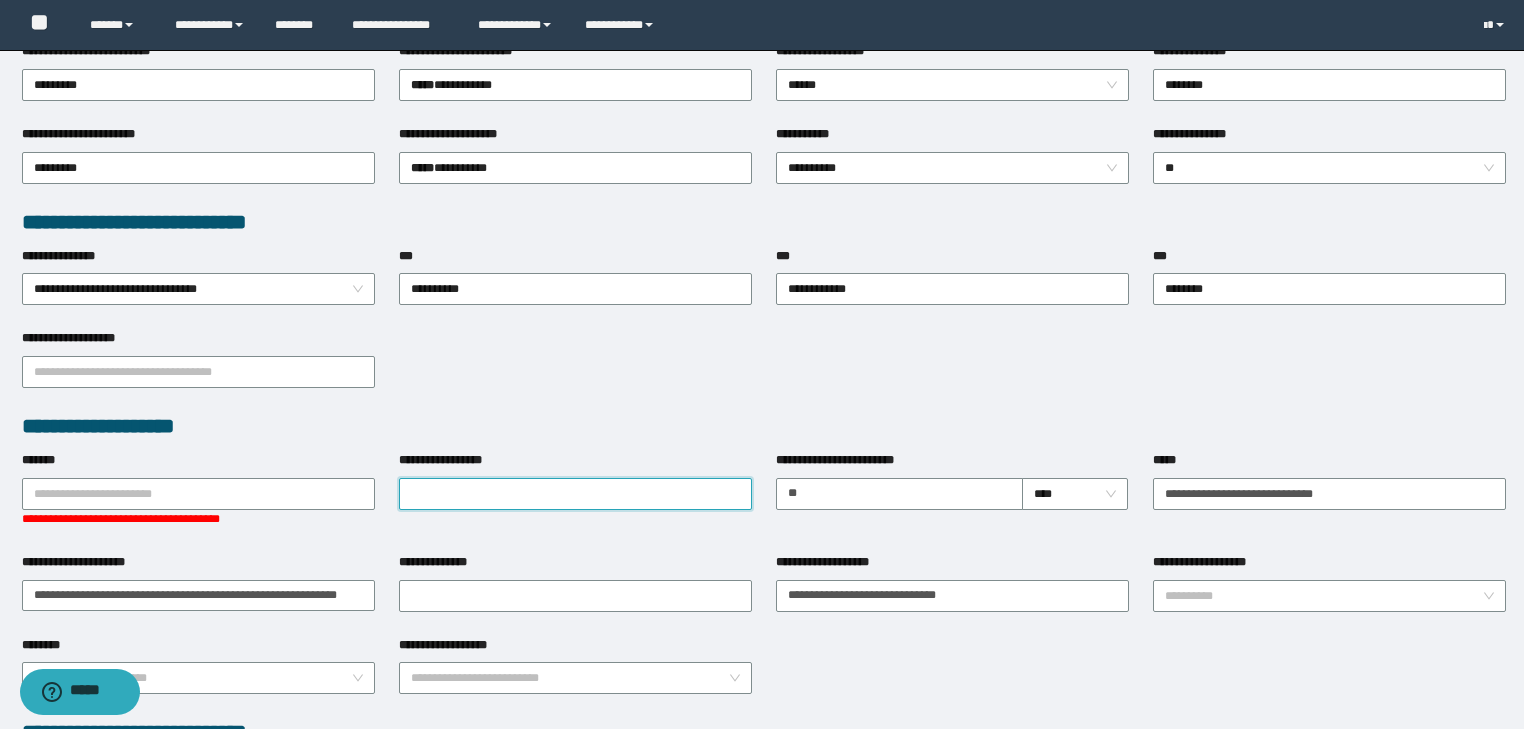 click on "**********" at bounding box center (575, 494) 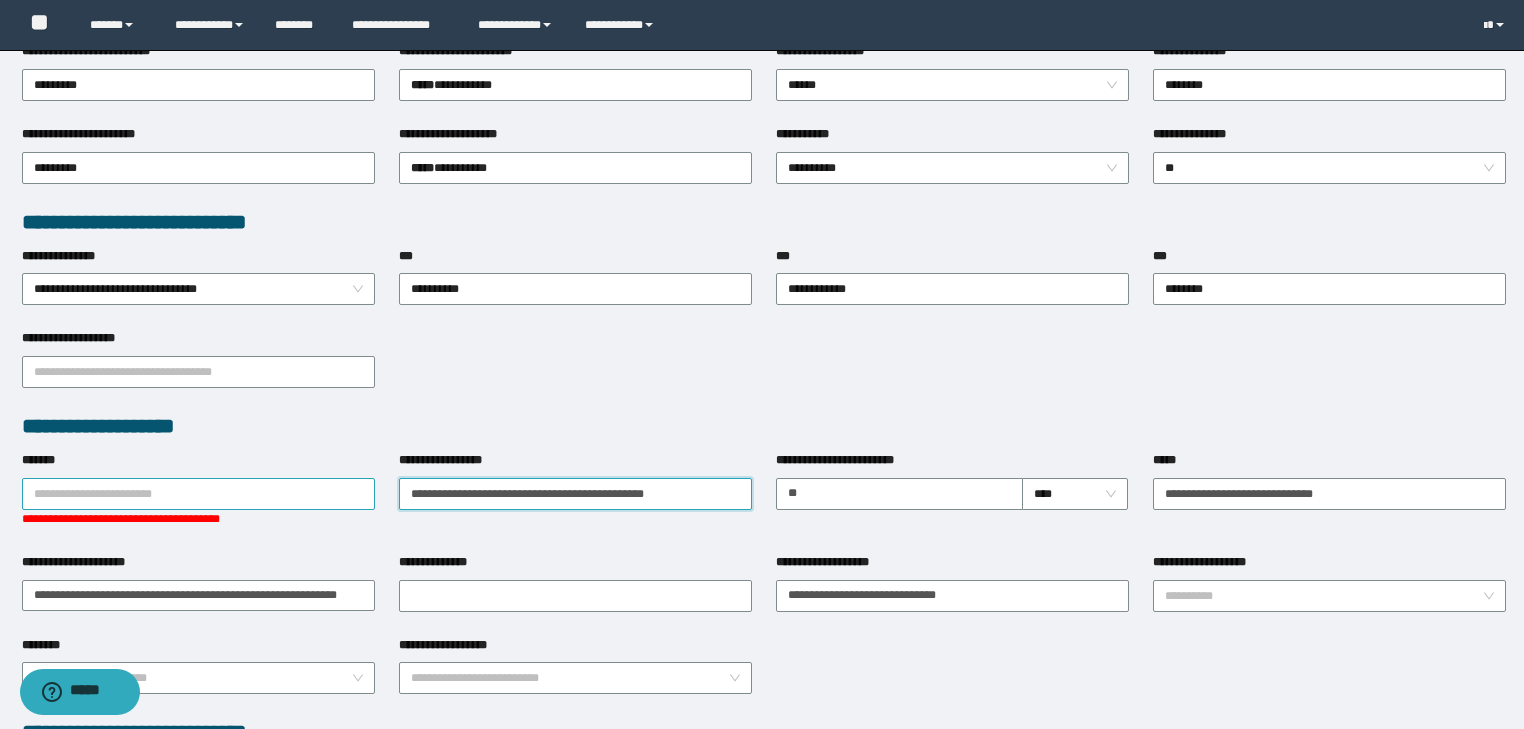 drag, startPoint x: 250, startPoint y: 475, endPoint x: 239, endPoint y: 500, distance: 27.313 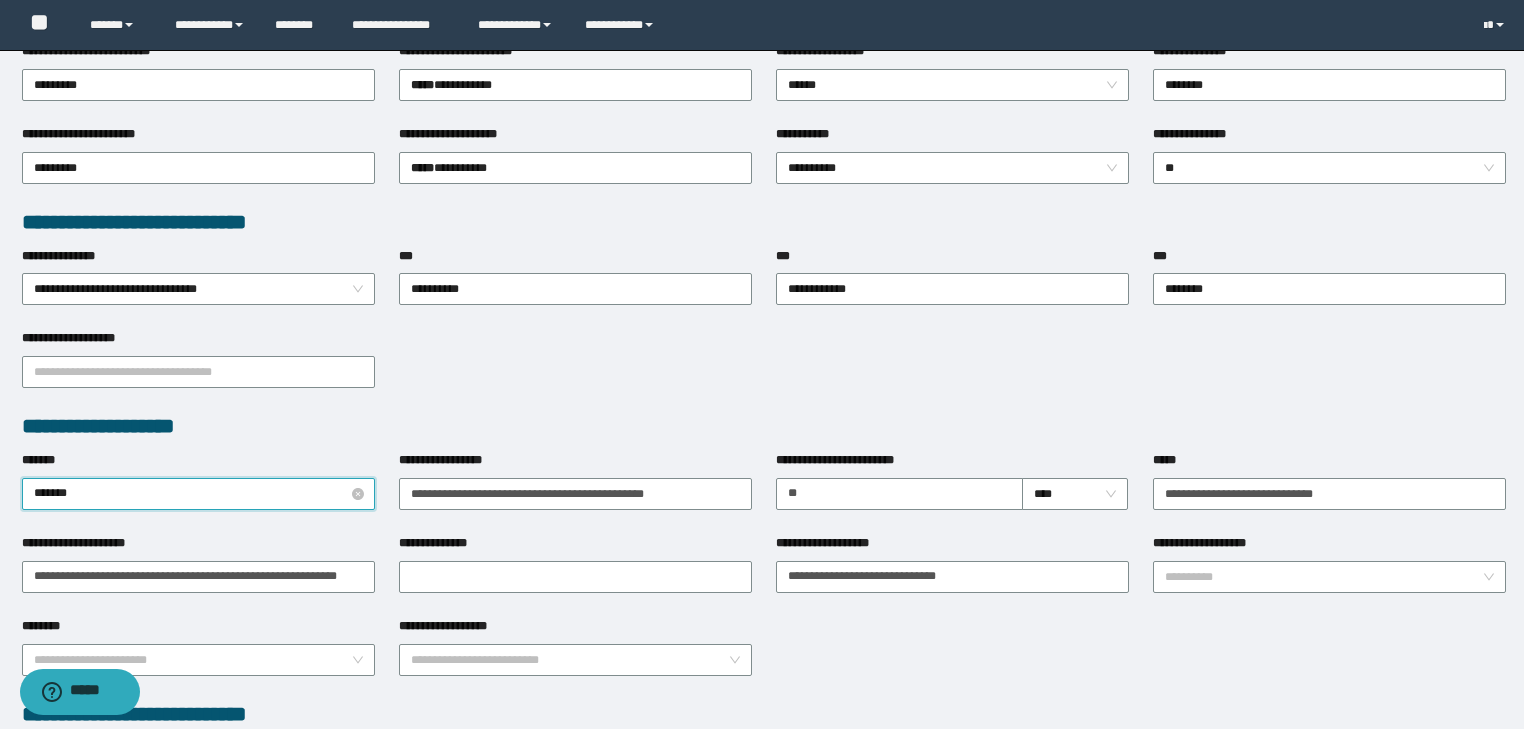 type on "********" 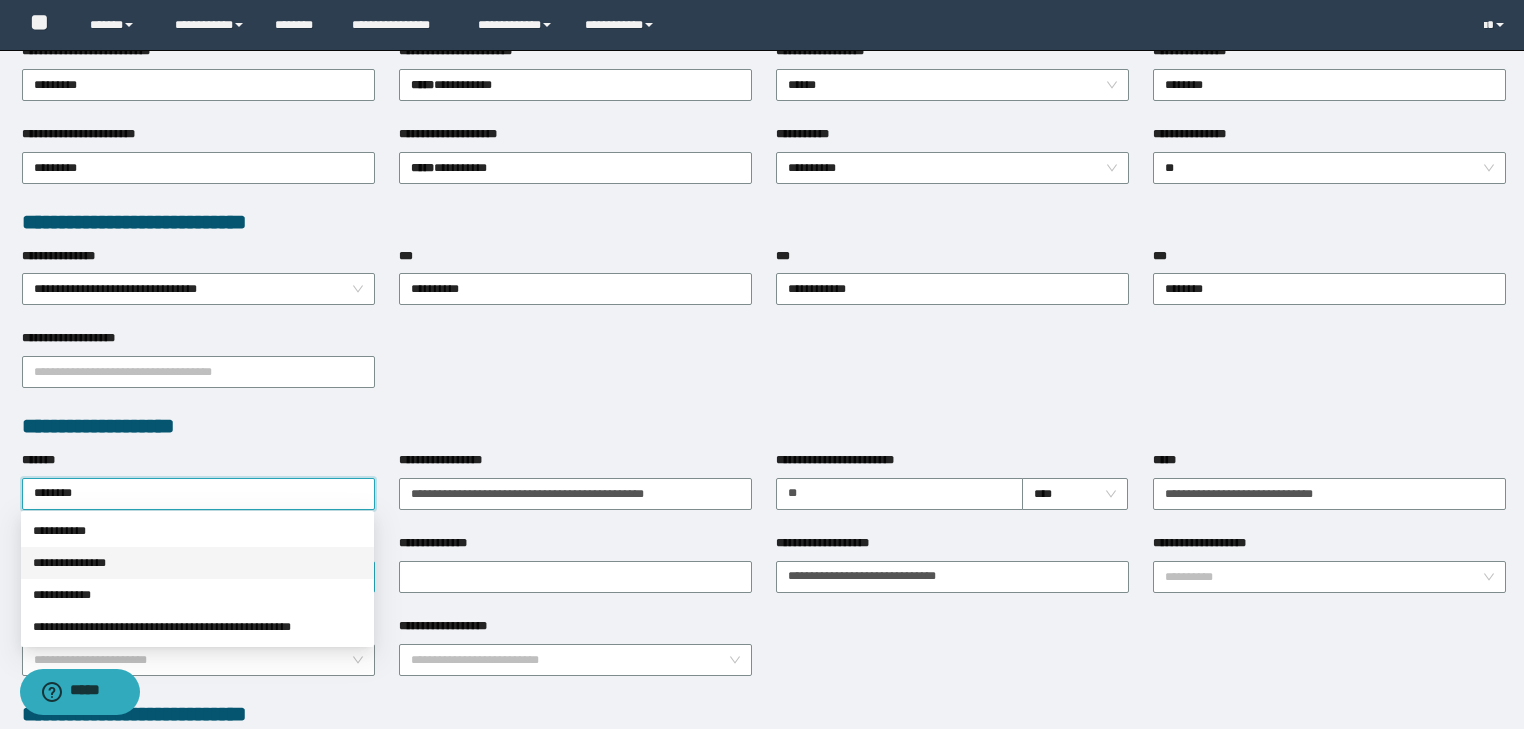 click on "**********" at bounding box center (197, 563) 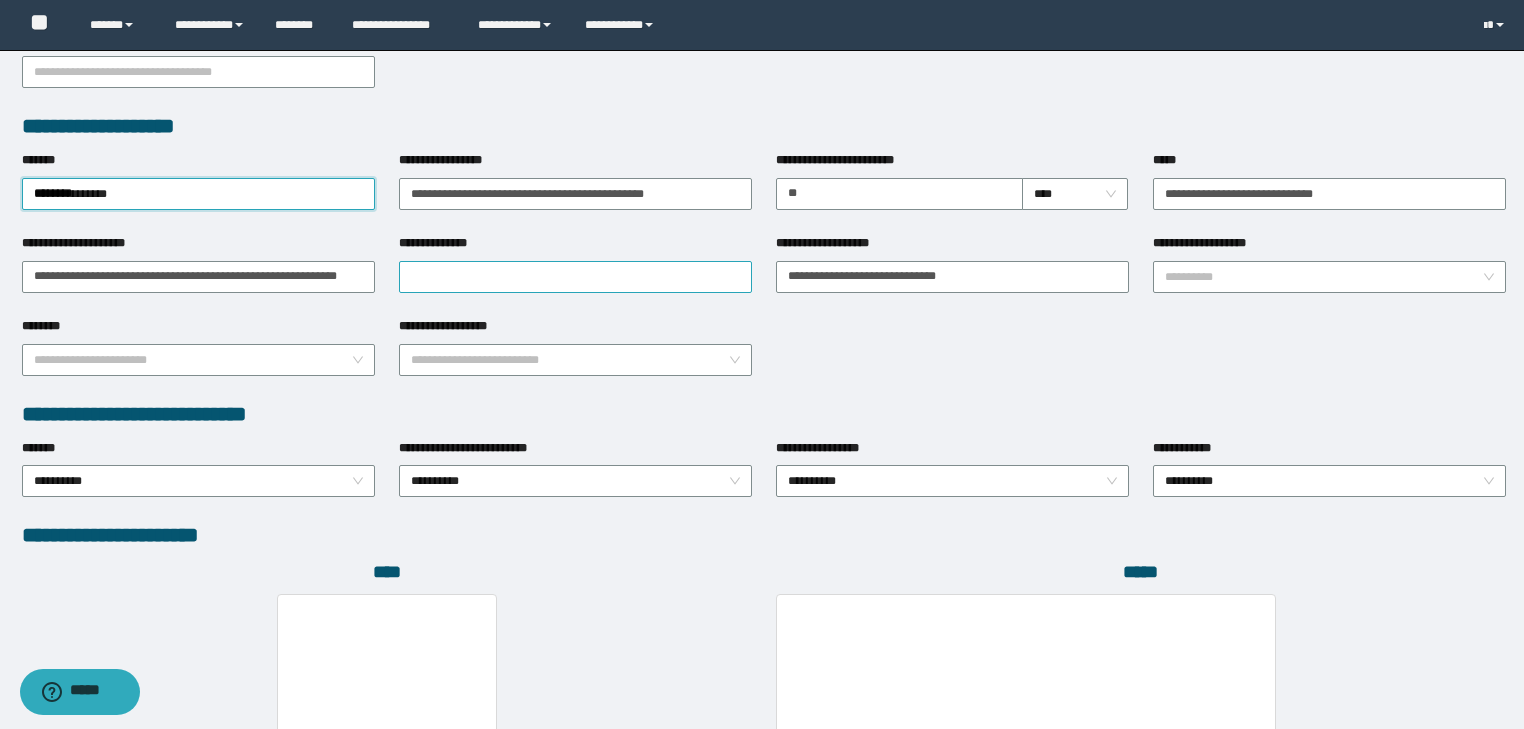 scroll, scrollTop: 880, scrollLeft: 0, axis: vertical 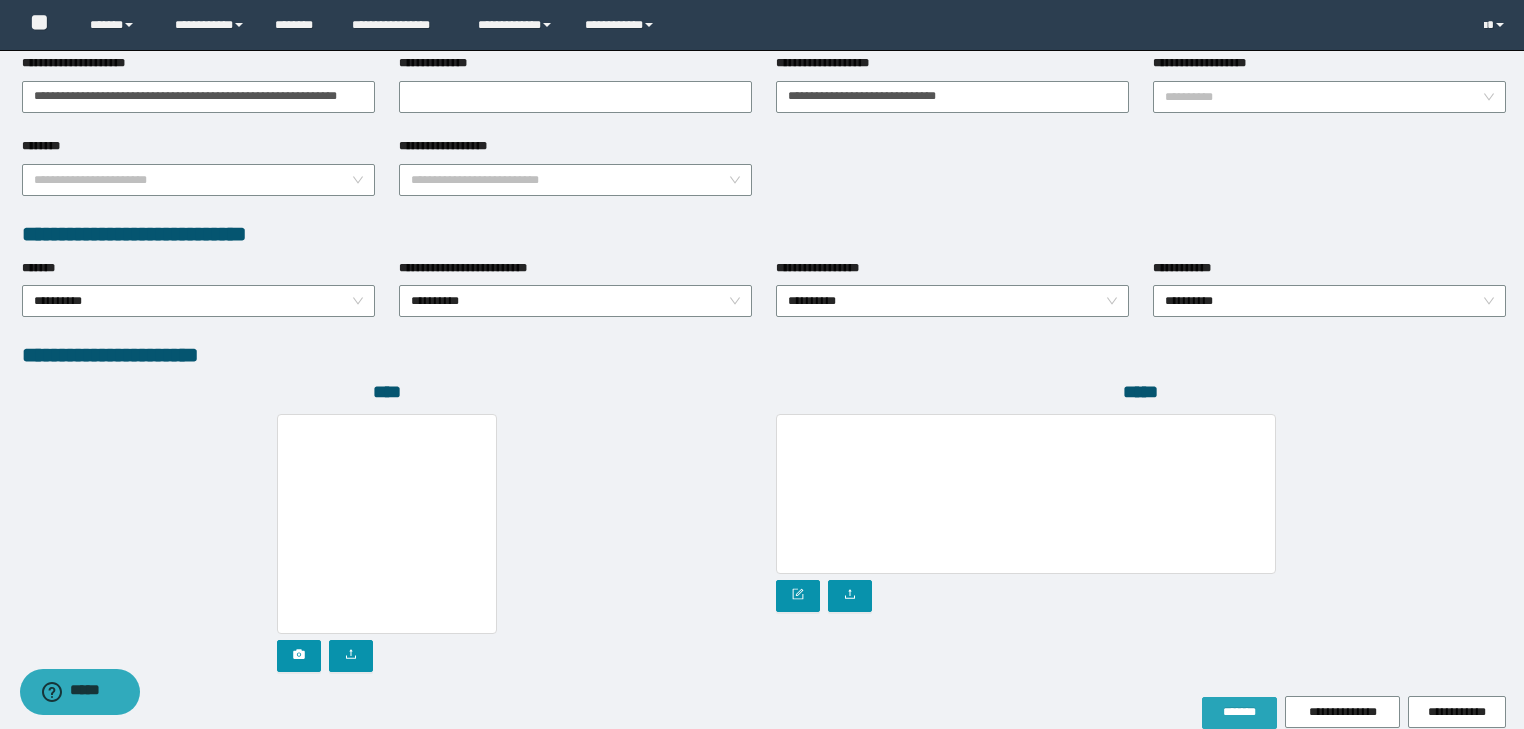 click on "*******" at bounding box center (1239, 713) 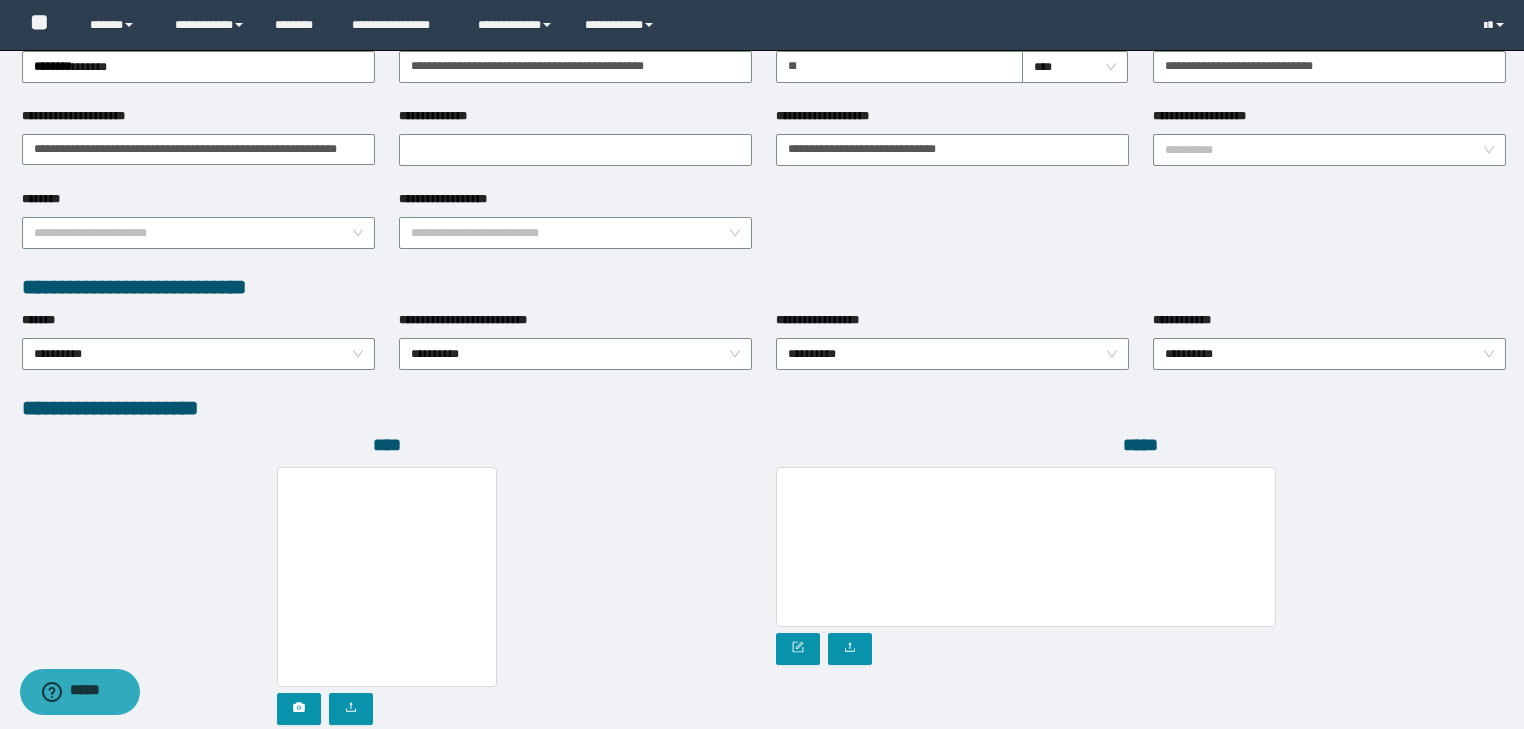 scroll, scrollTop: 932, scrollLeft: 0, axis: vertical 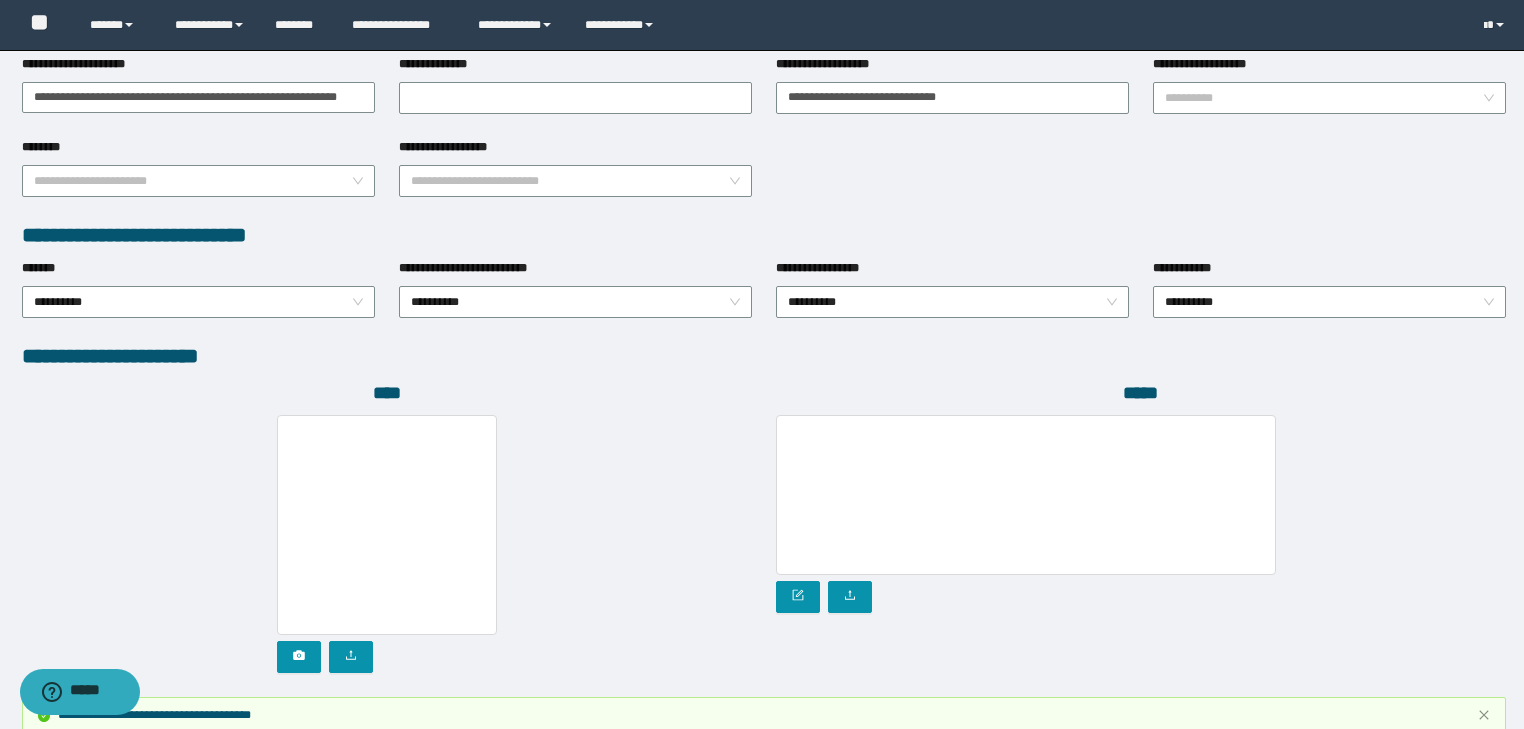 type 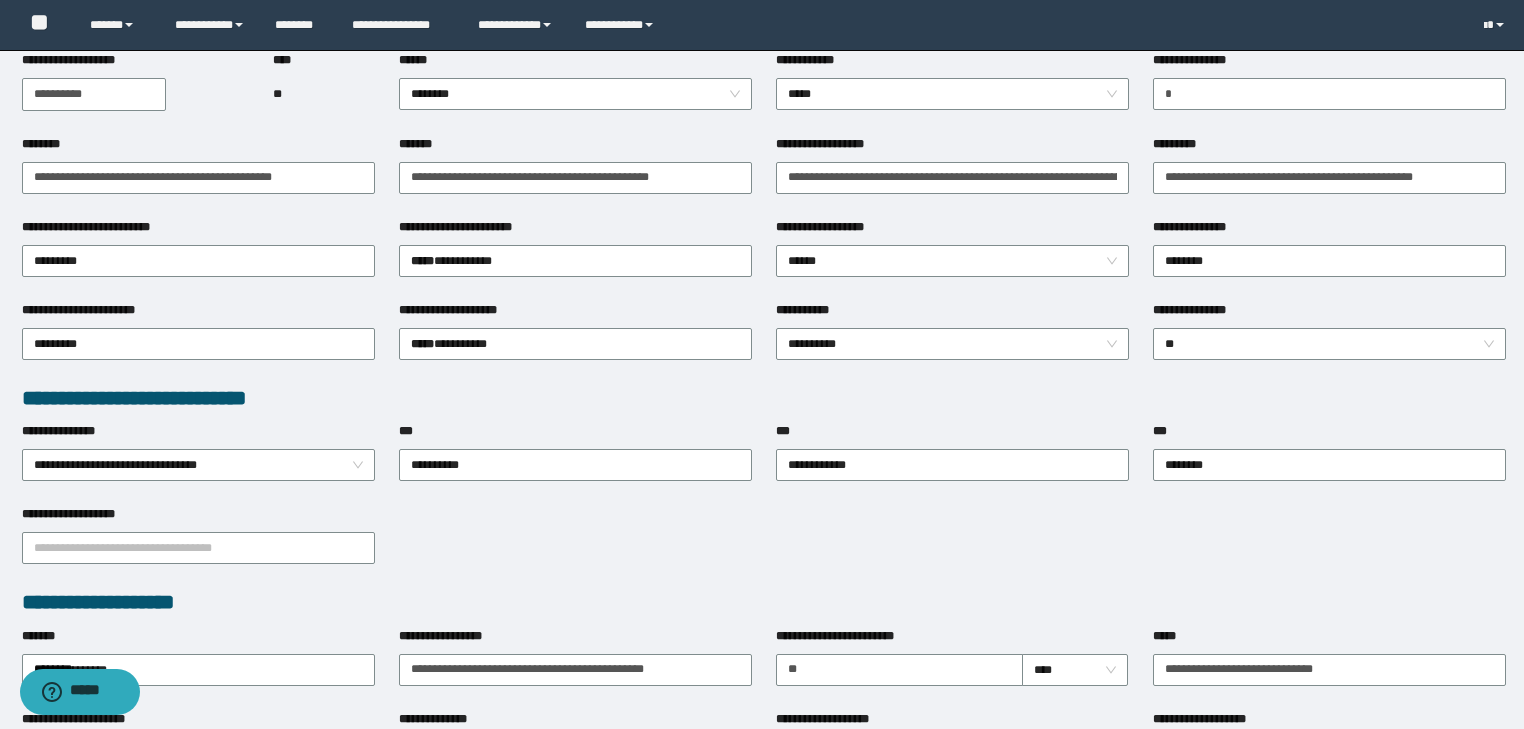 scroll, scrollTop: 517, scrollLeft: 0, axis: vertical 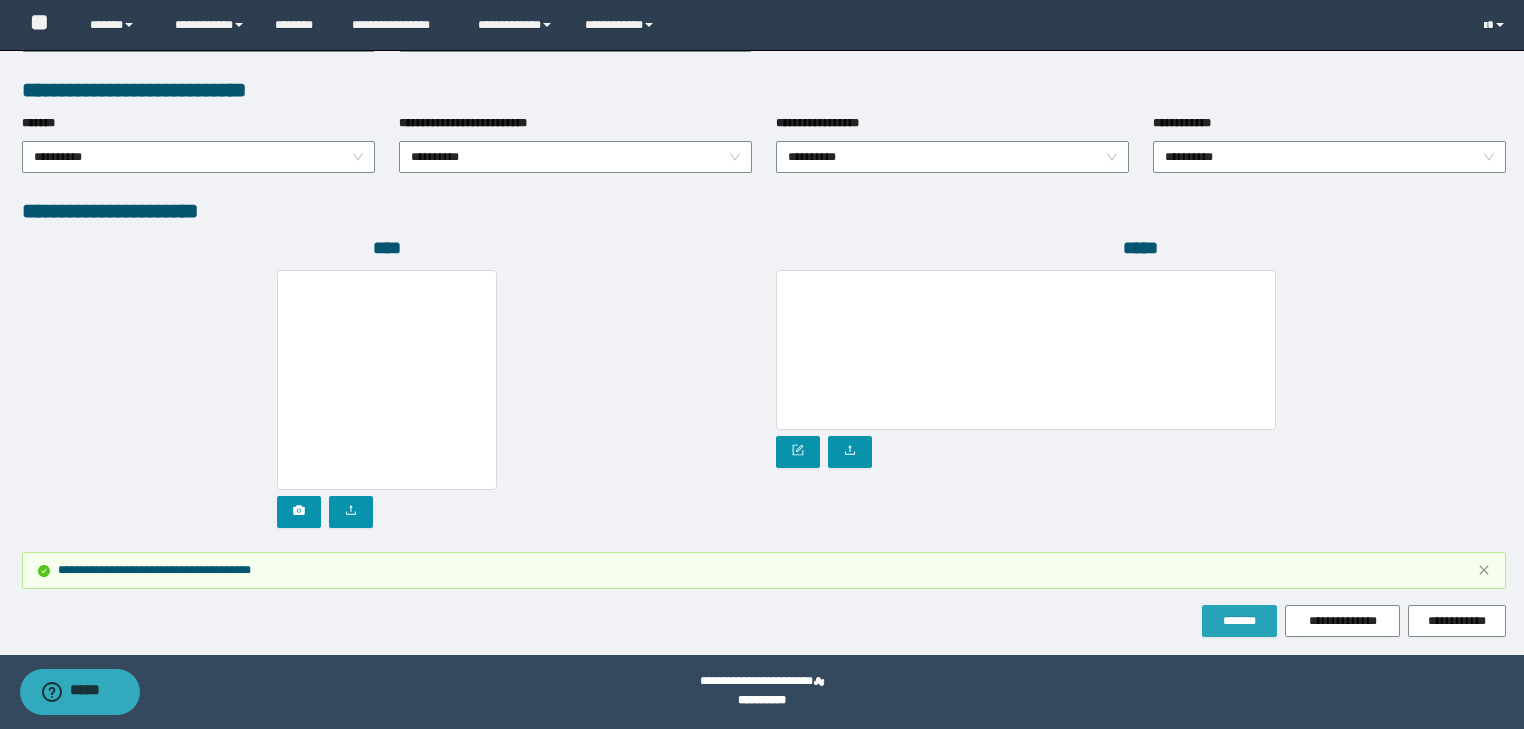 click on "*******" at bounding box center [1239, 621] 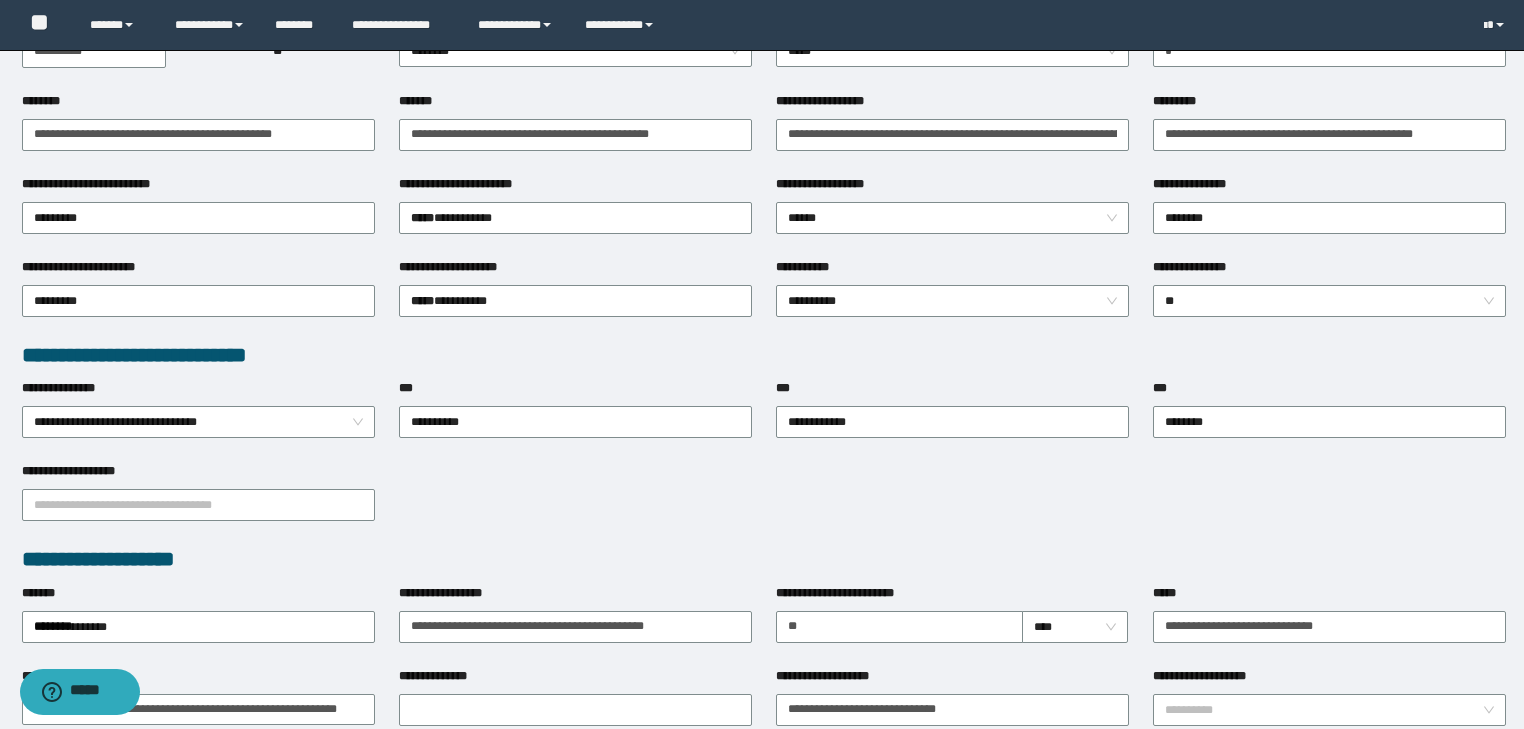 scroll, scrollTop: 37, scrollLeft: 0, axis: vertical 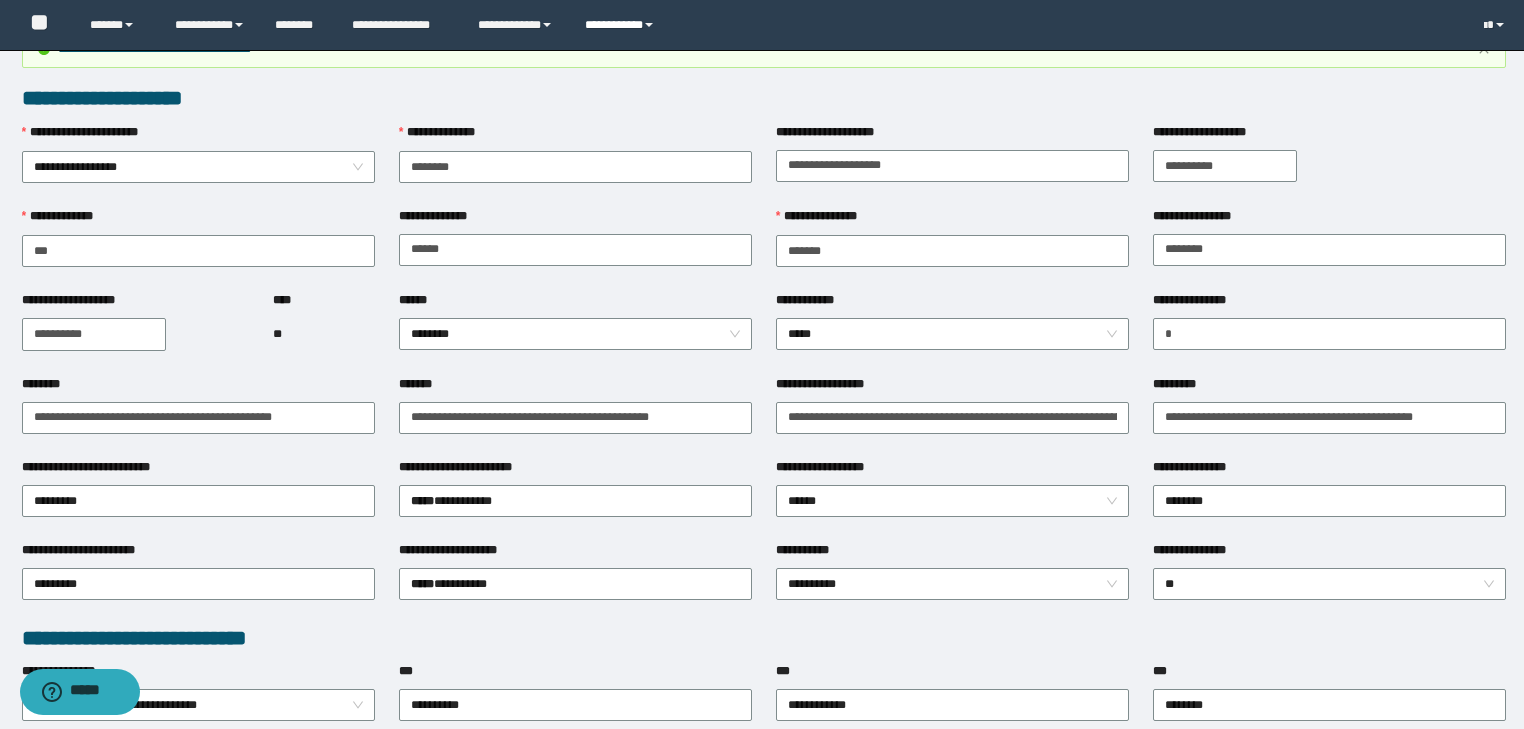 click on "**********" at bounding box center [622, 25] 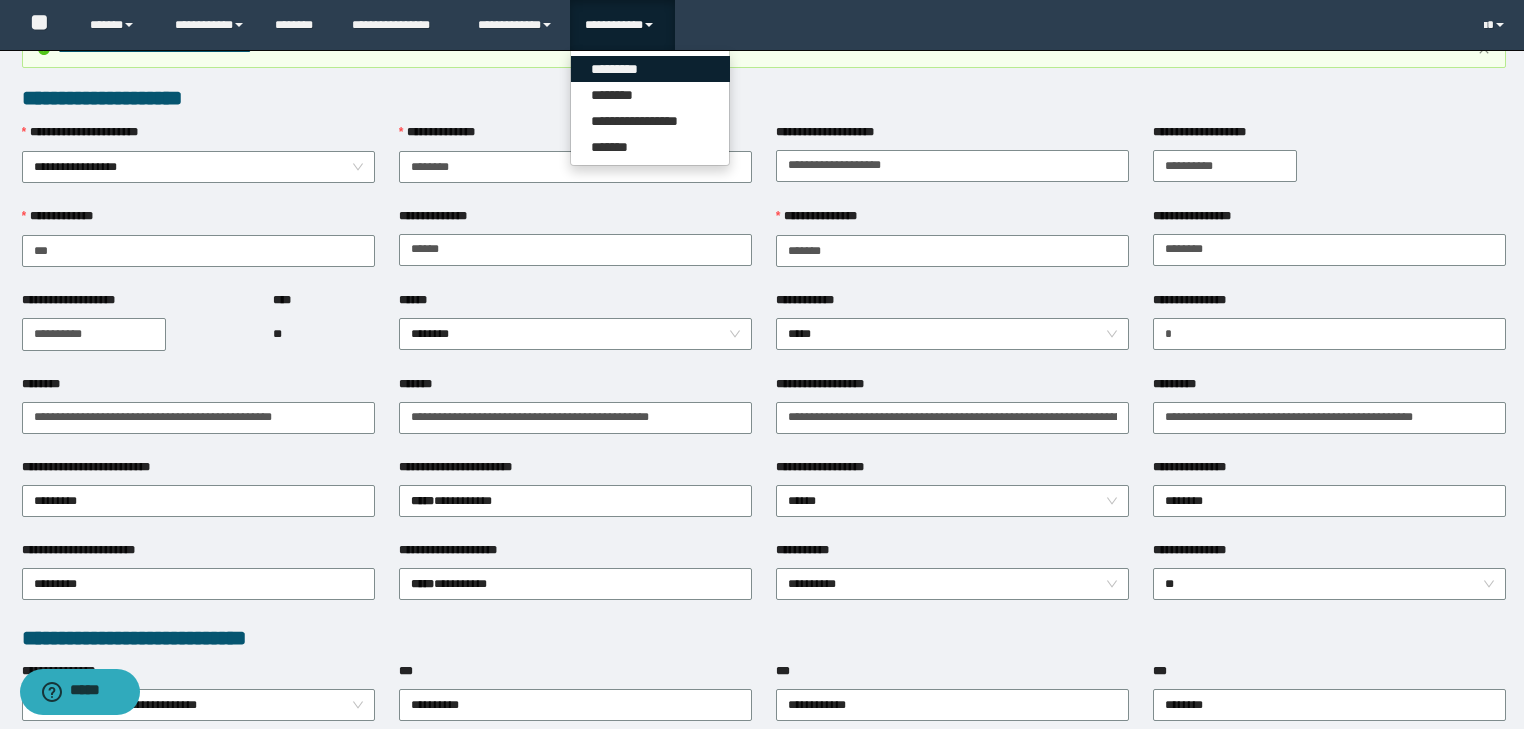click on "*********" at bounding box center [650, 69] 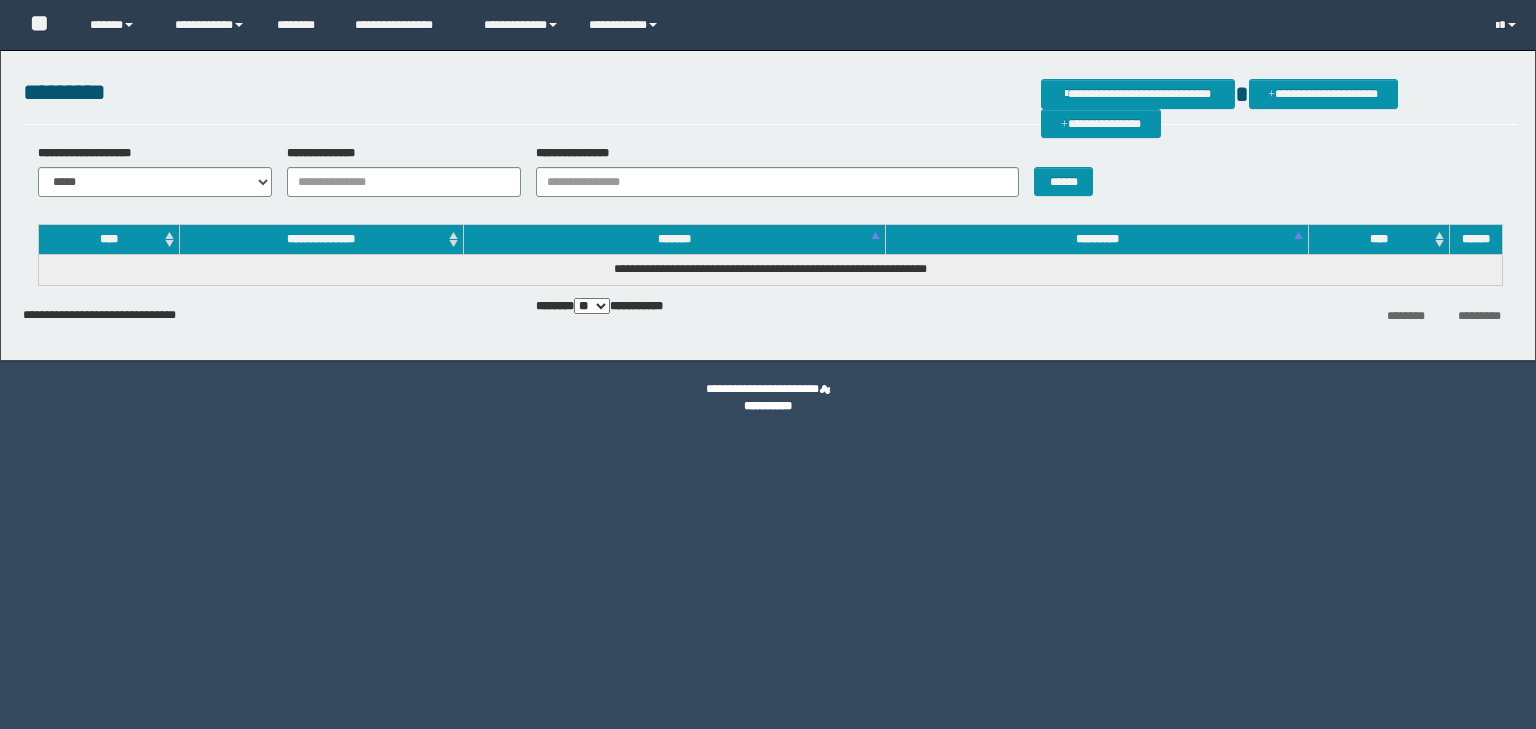 scroll, scrollTop: 0, scrollLeft: 0, axis: both 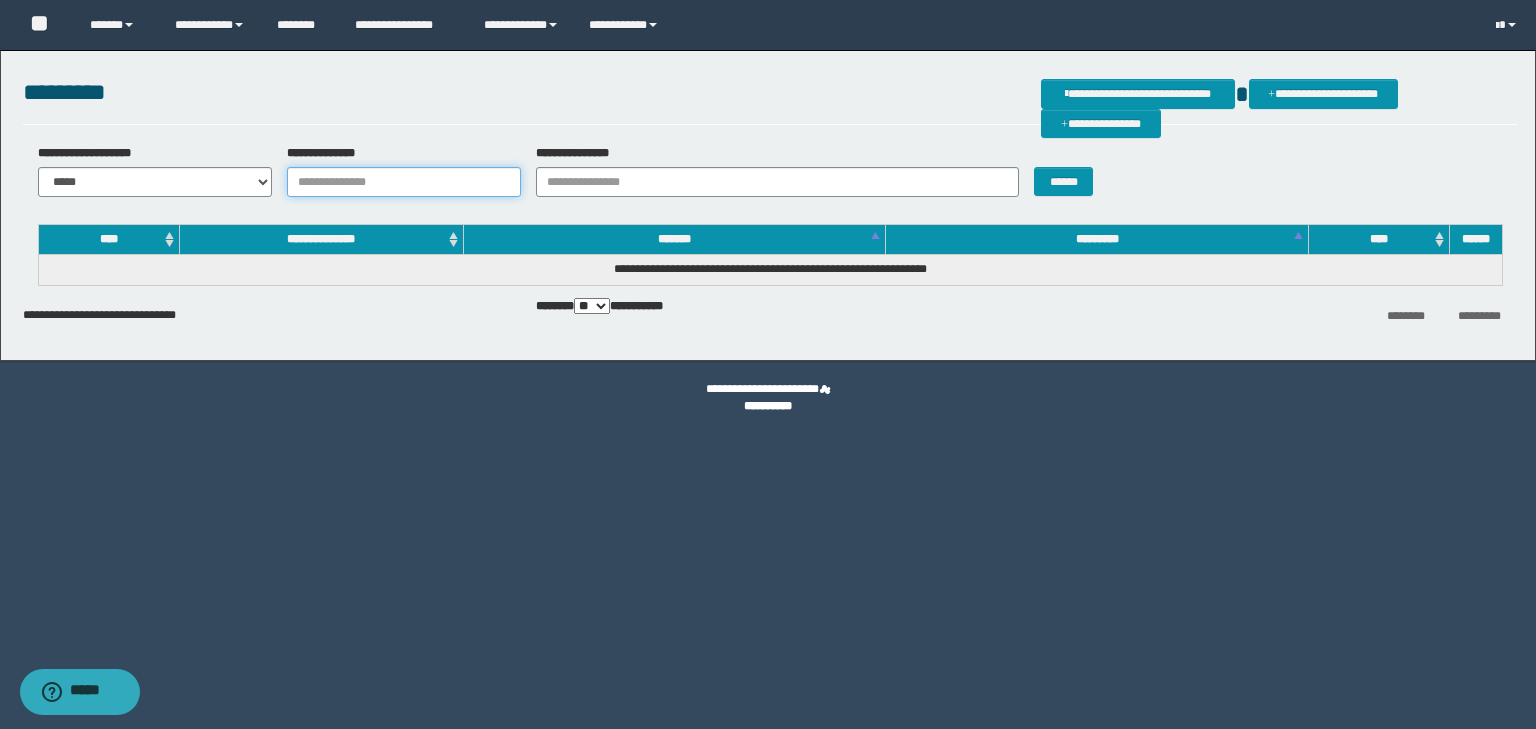 click on "**********" at bounding box center [404, 182] 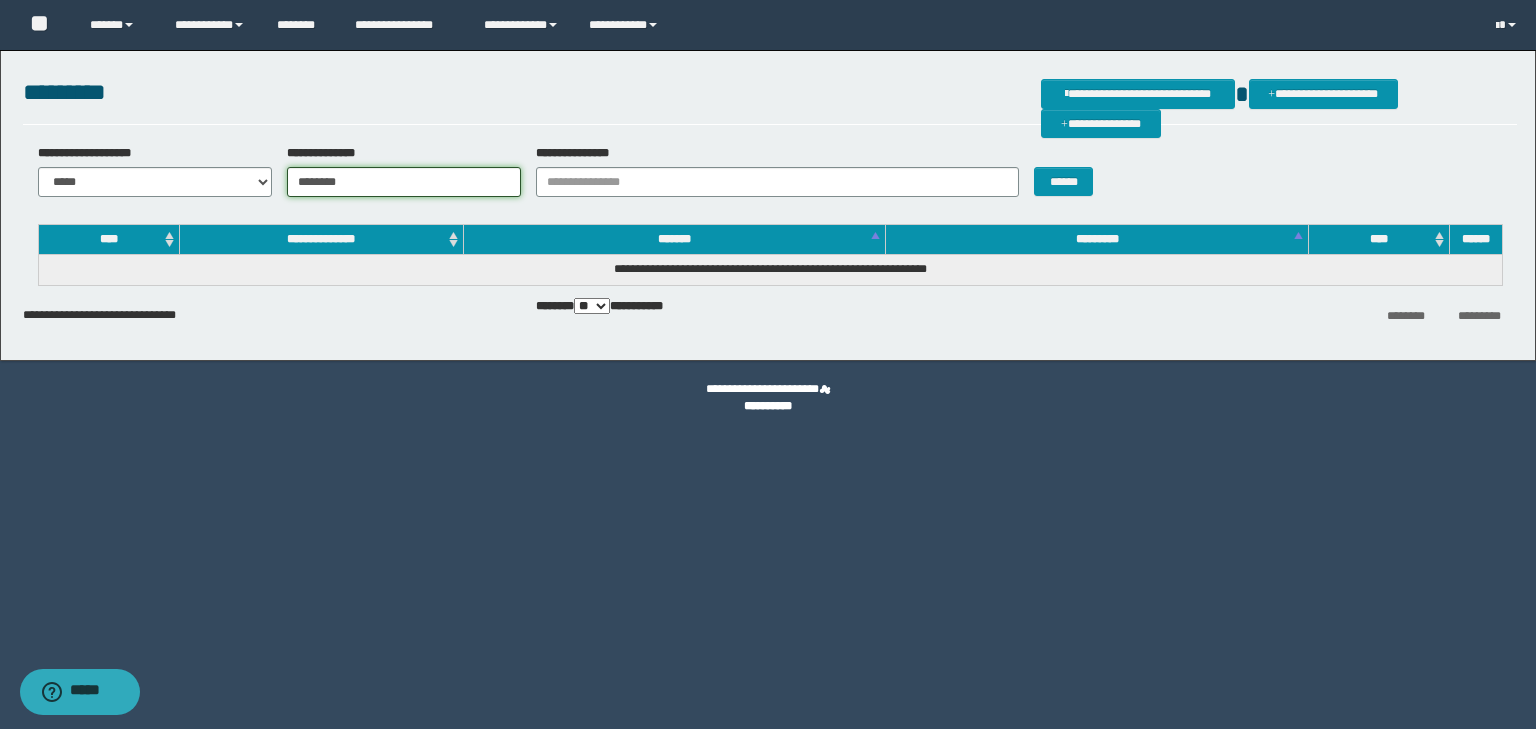 type on "********" 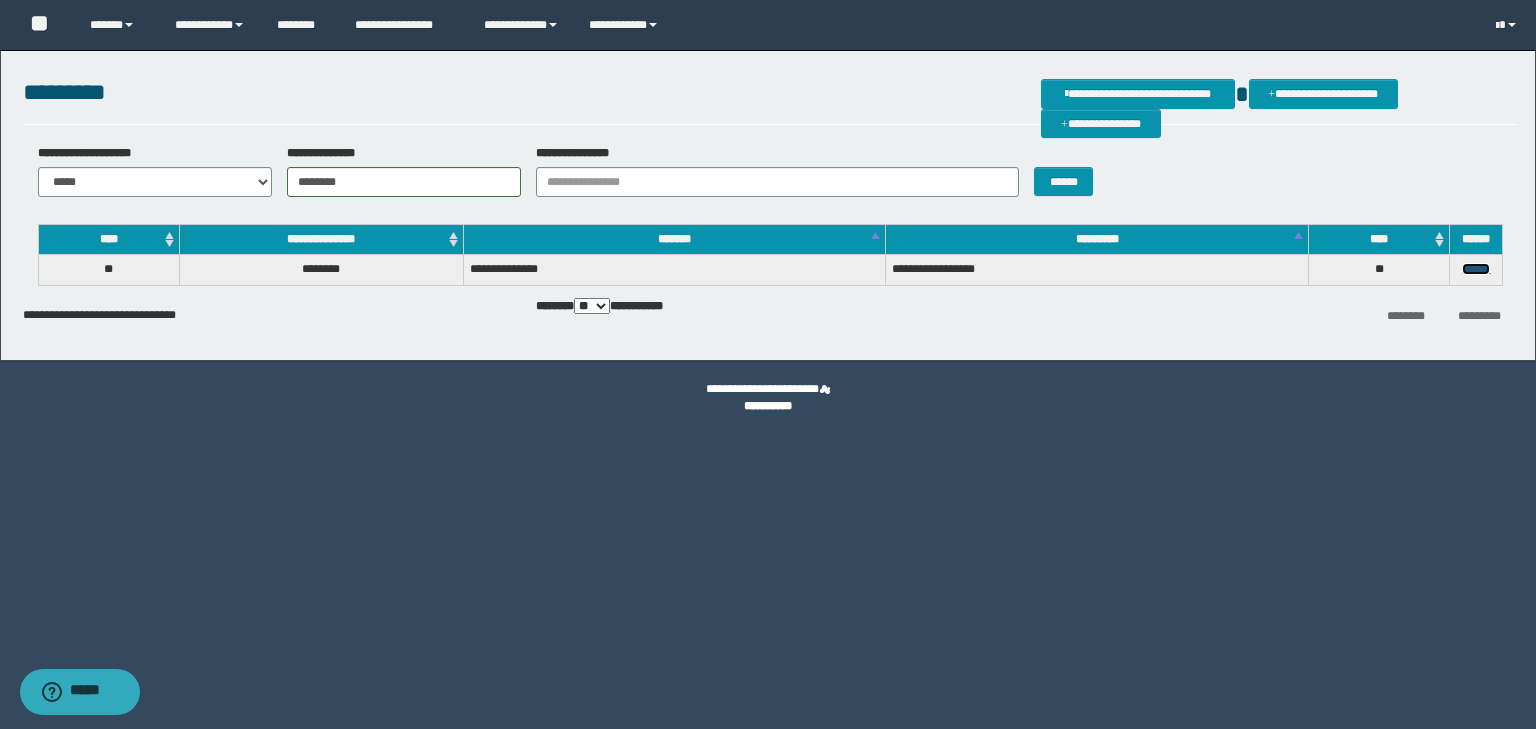 click on "******" at bounding box center (1476, 269) 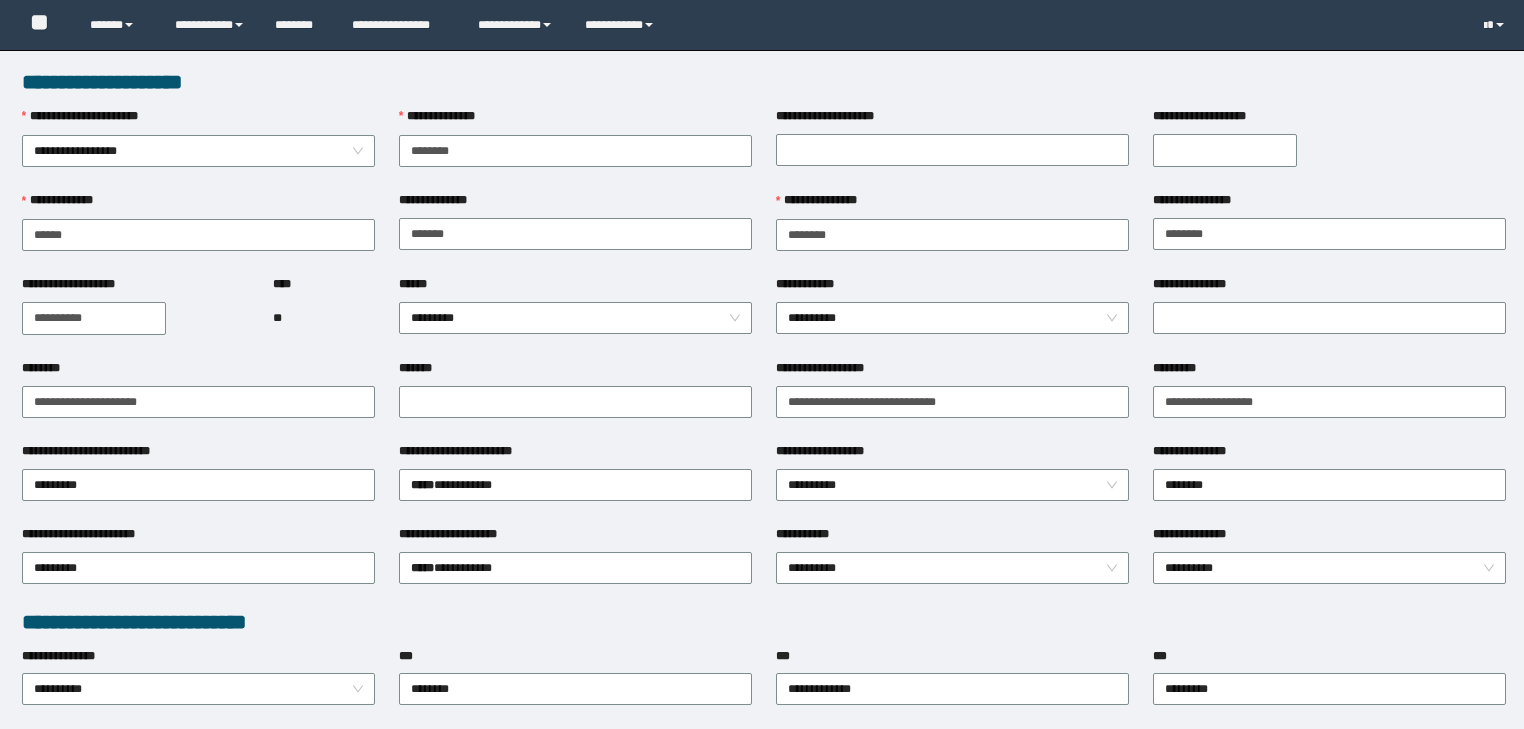 scroll, scrollTop: 0, scrollLeft: 0, axis: both 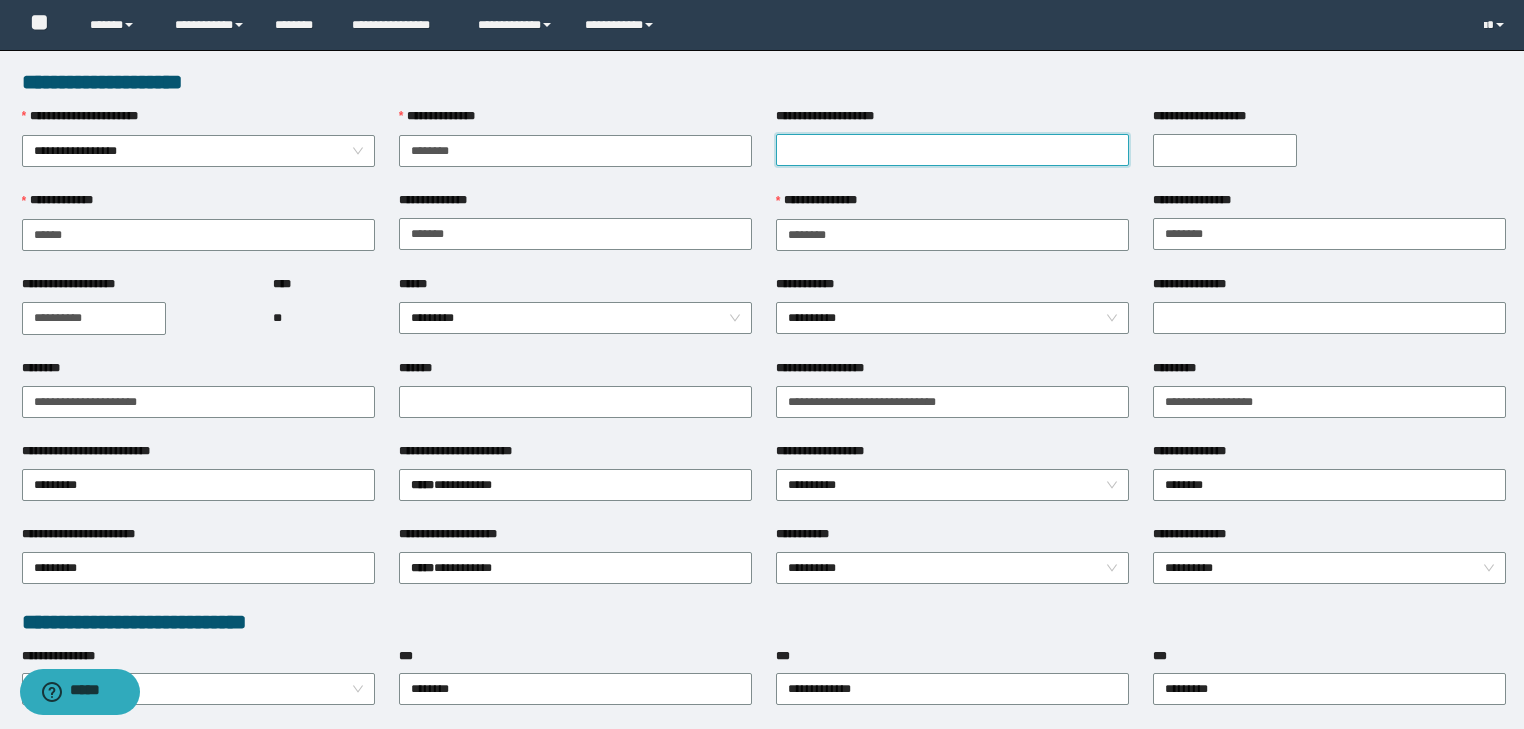 click on "**********" at bounding box center [952, 150] 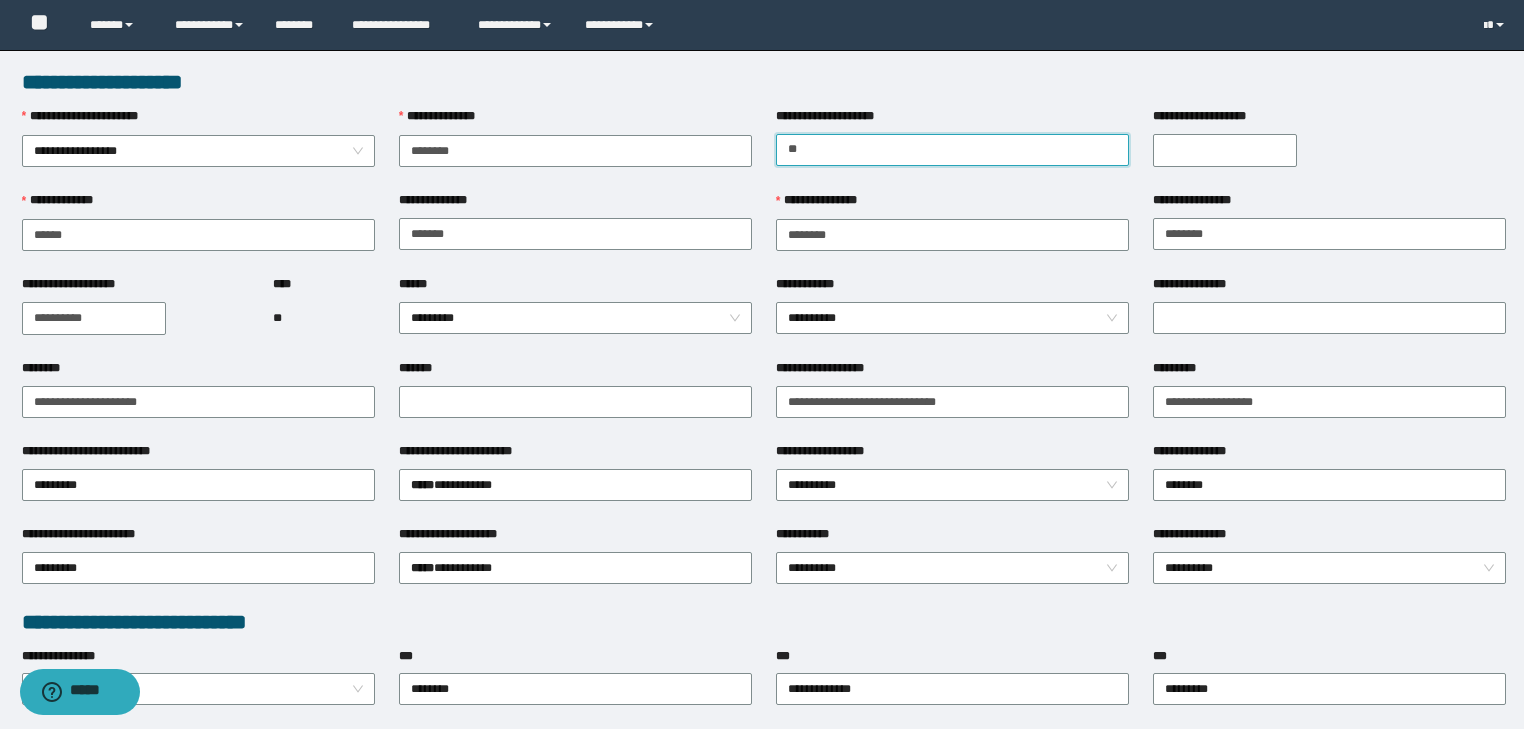 type on "*" 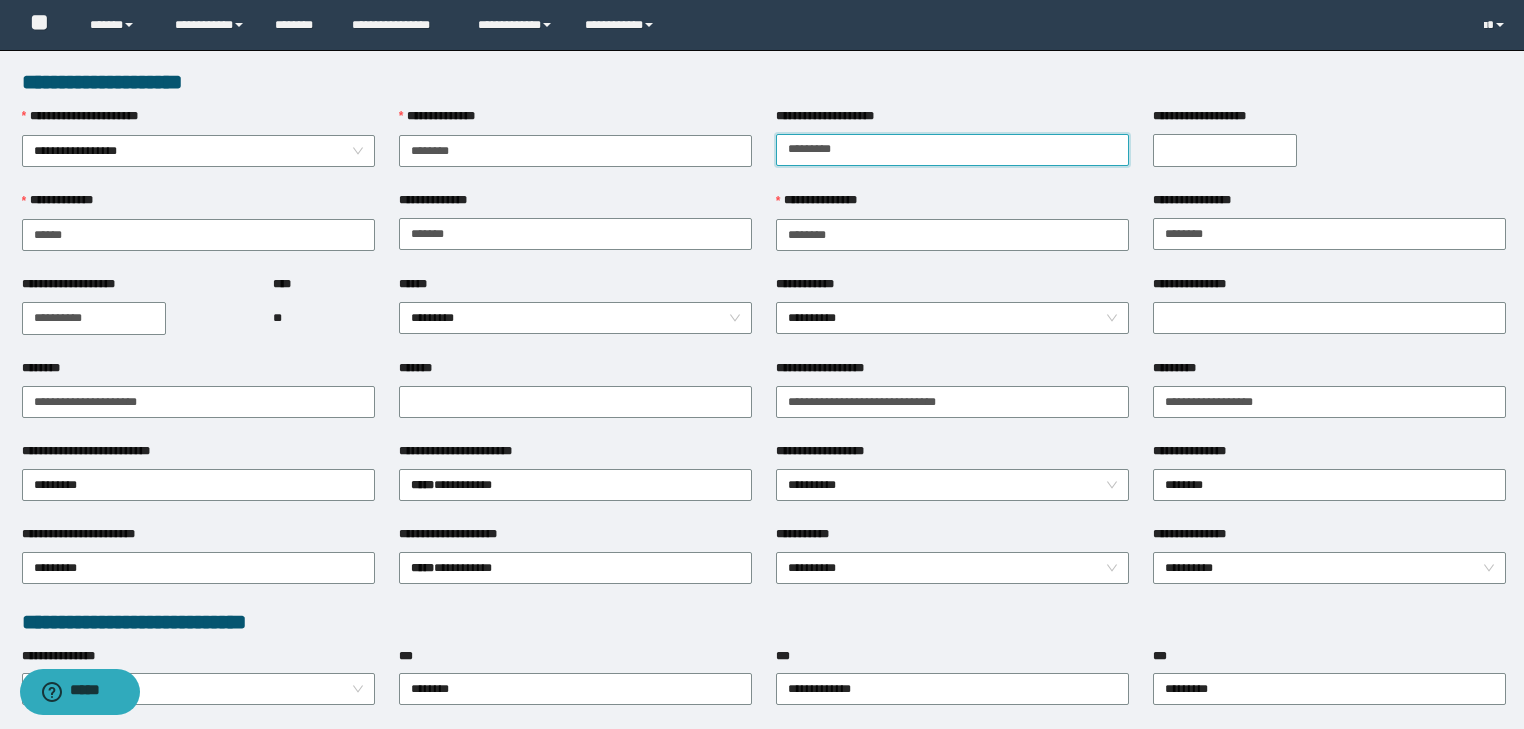 type on "**********" 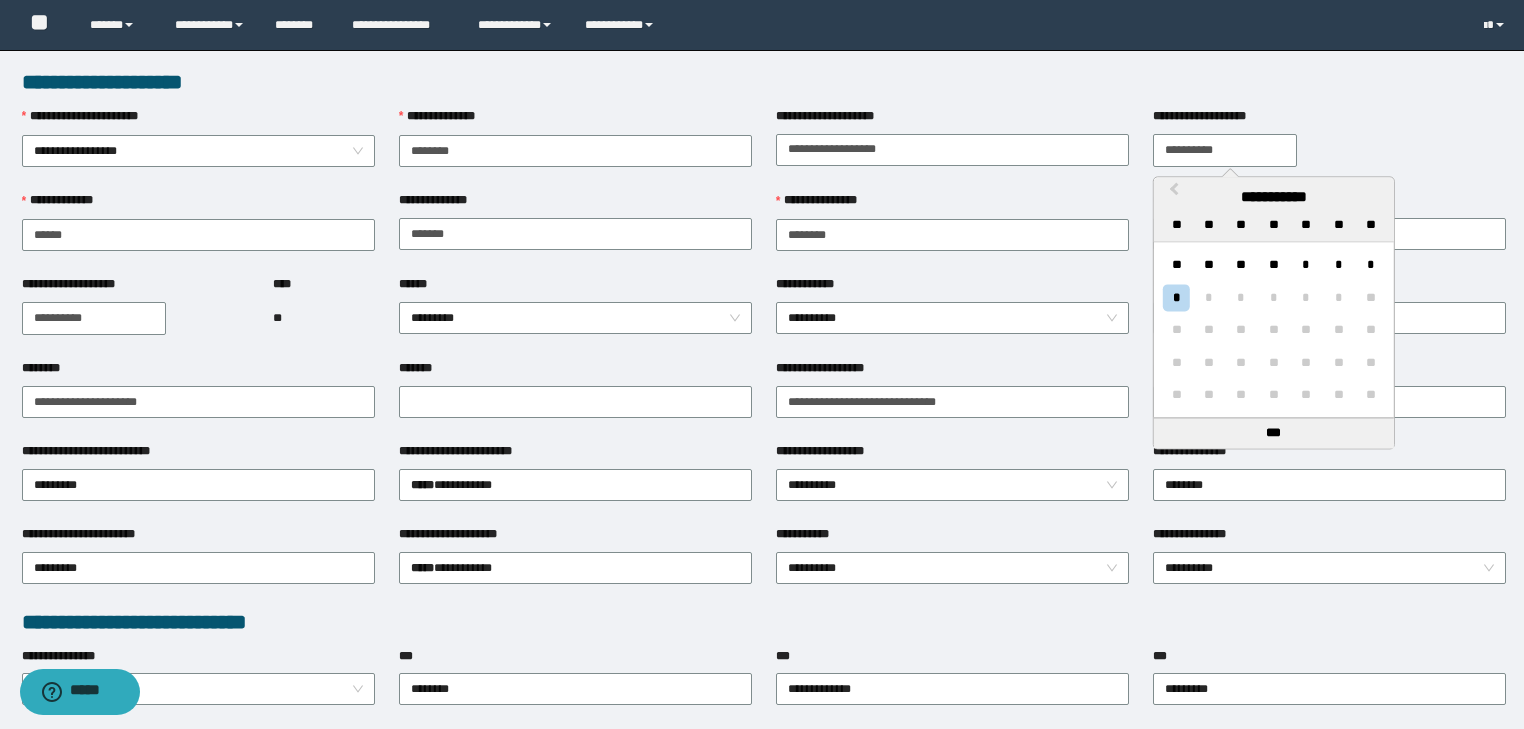 click on "**********" at bounding box center (1225, 150) 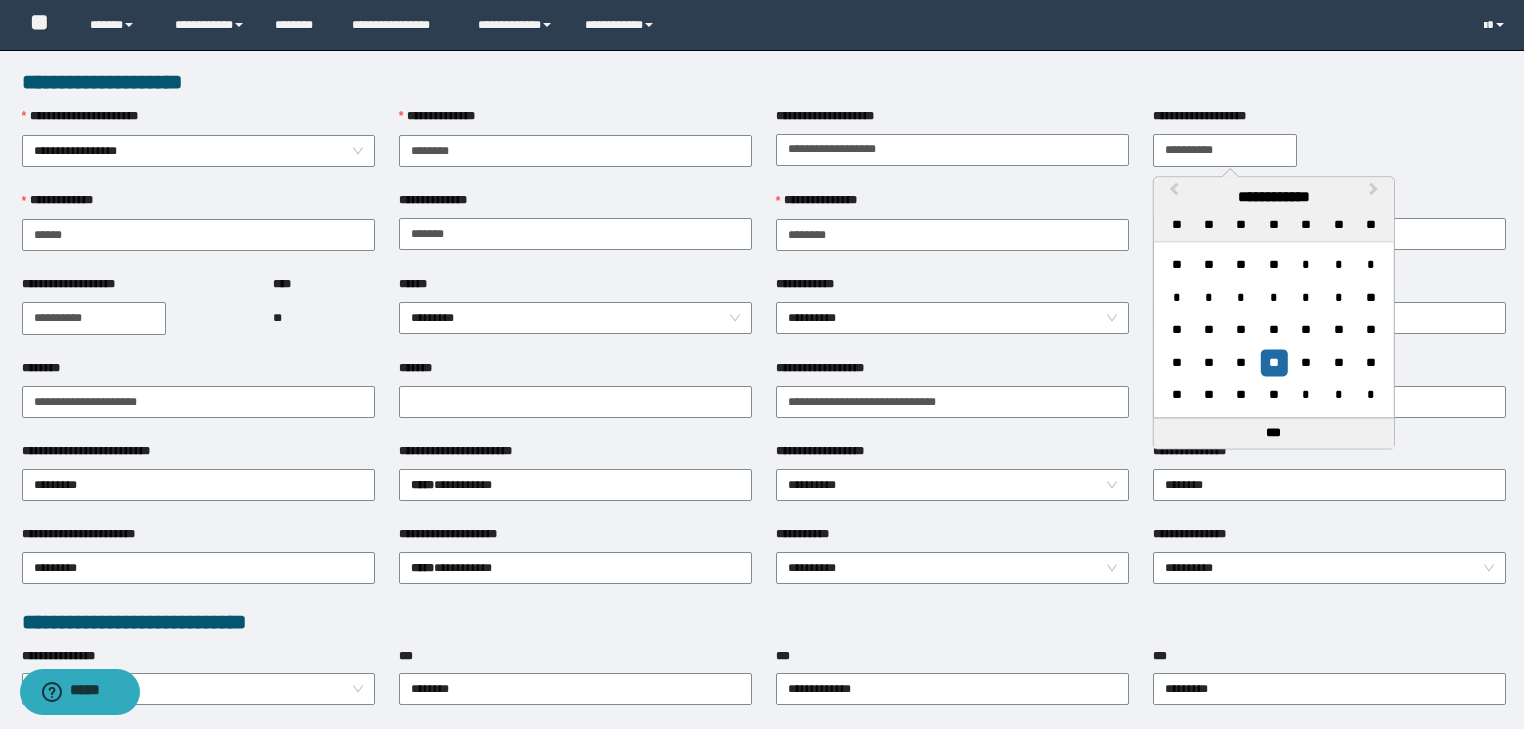 type on "**********" 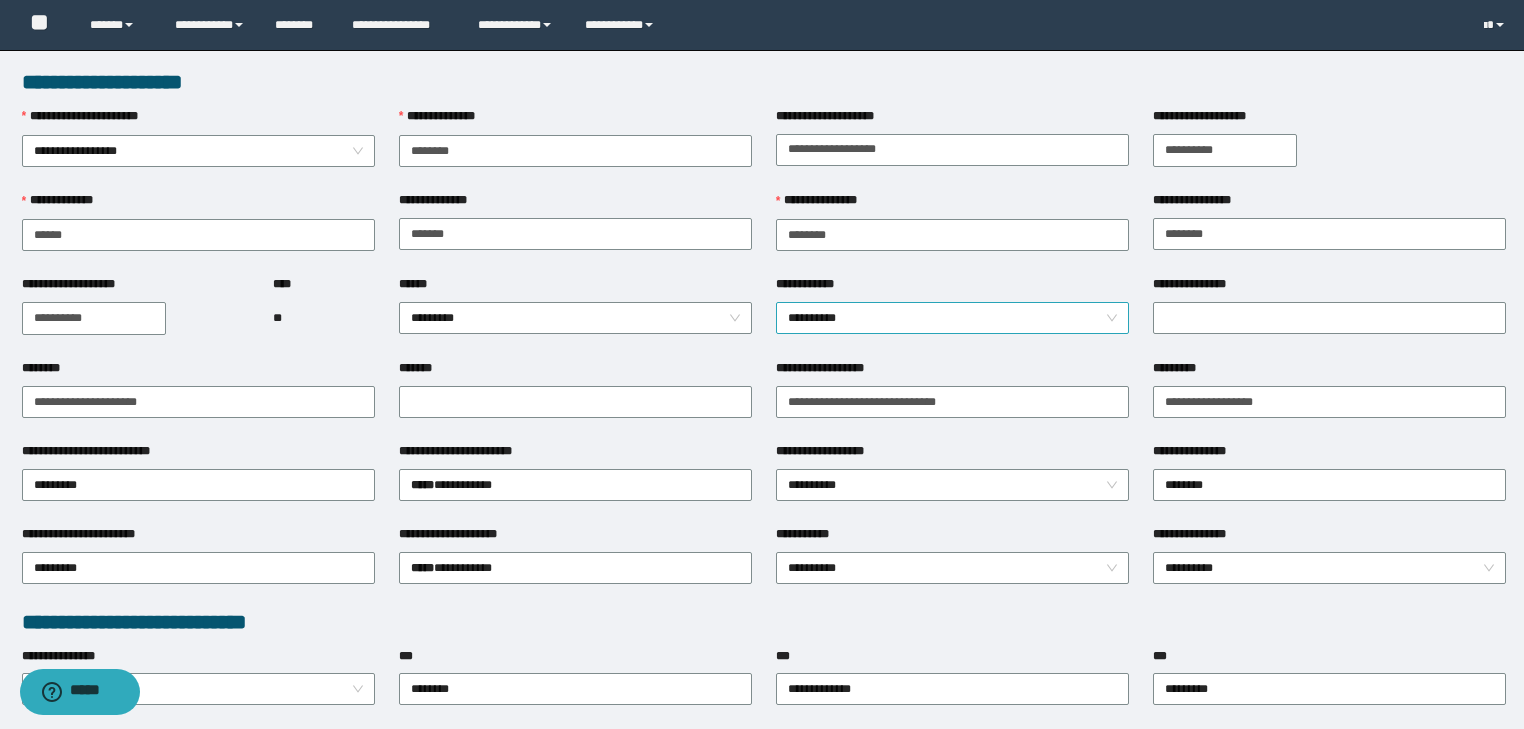 click on "**********" at bounding box center [953, 318] 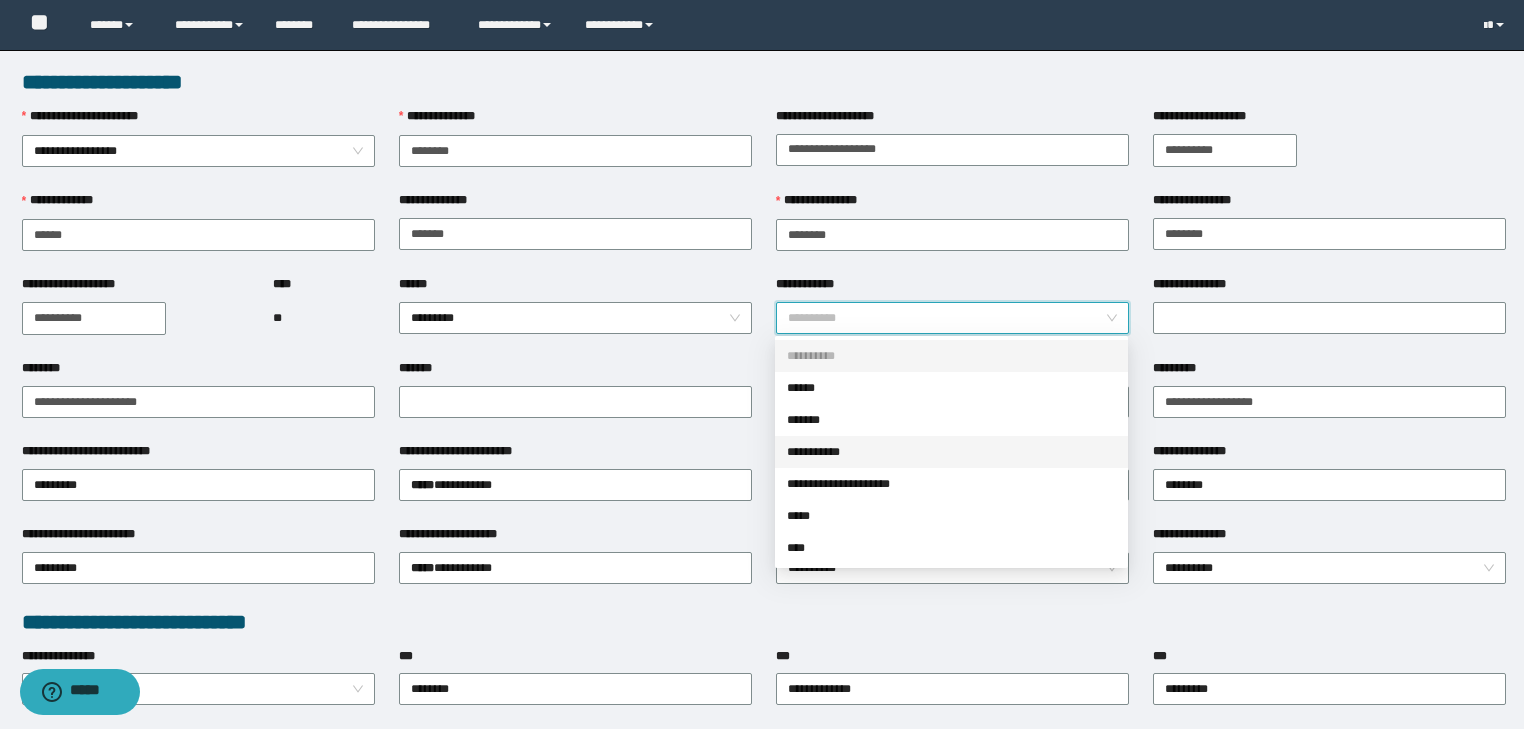 click on "**********" at bounding box center [951, 452] 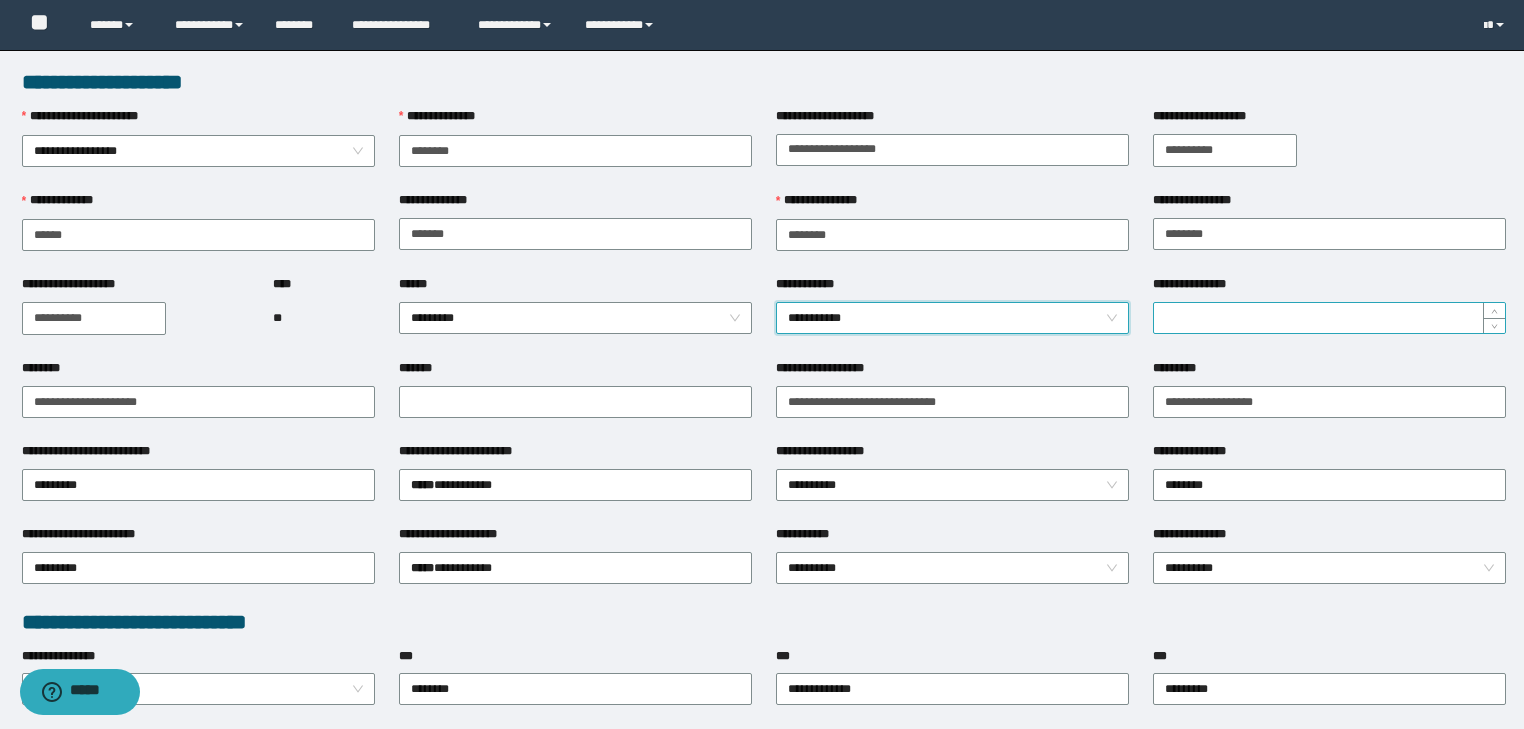 click on "**********" at bounding box center [1329, 318] 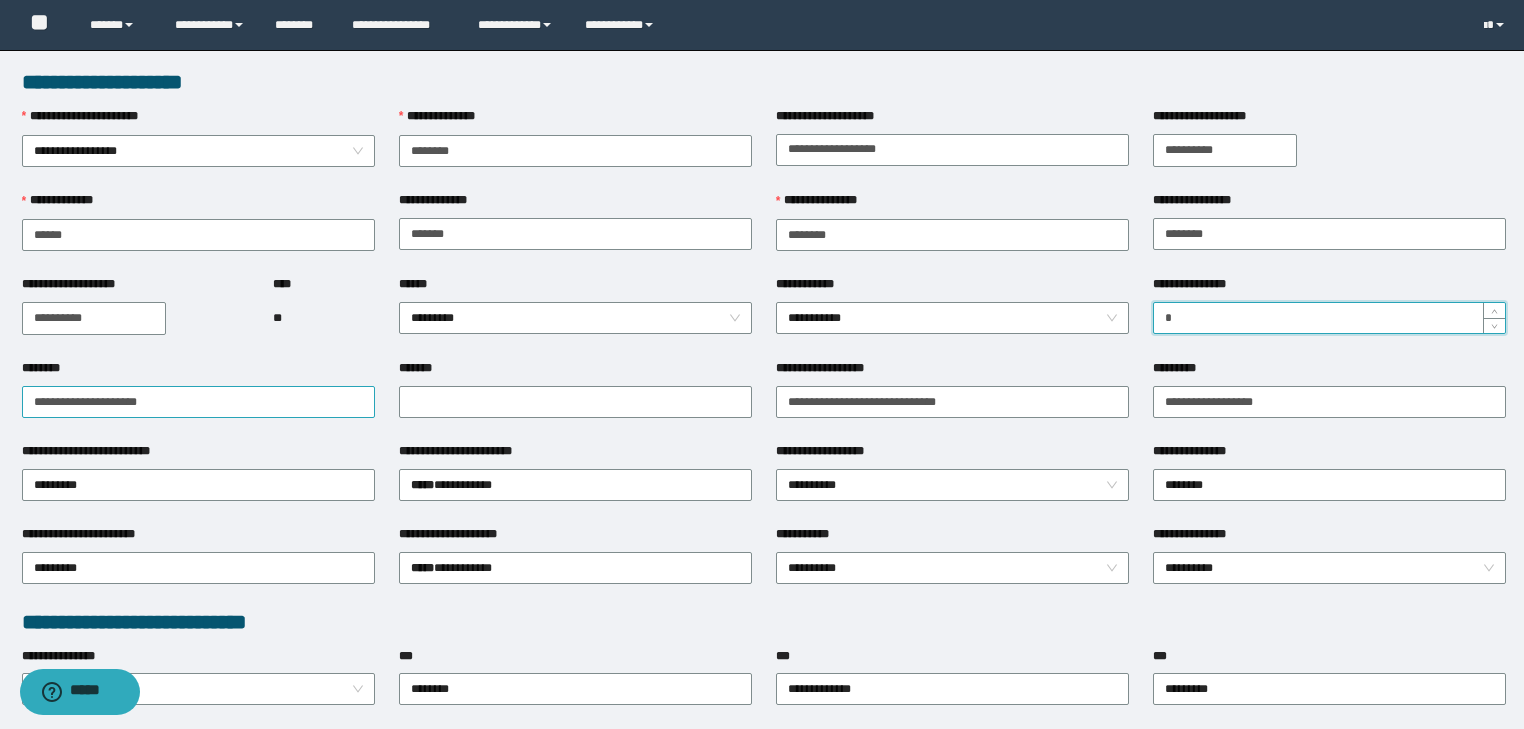 type on "*" 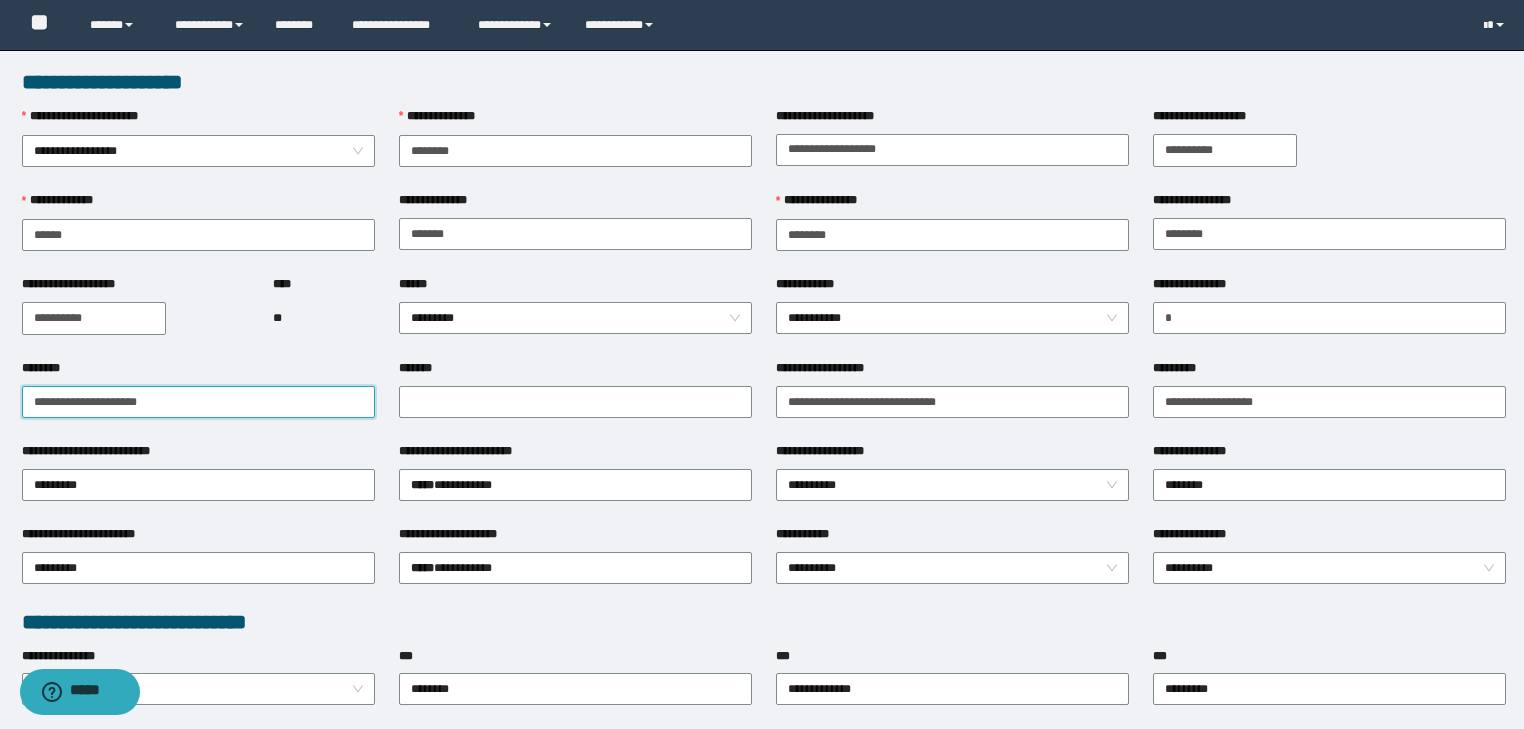 click on "********" at bounding box center [198, 402] 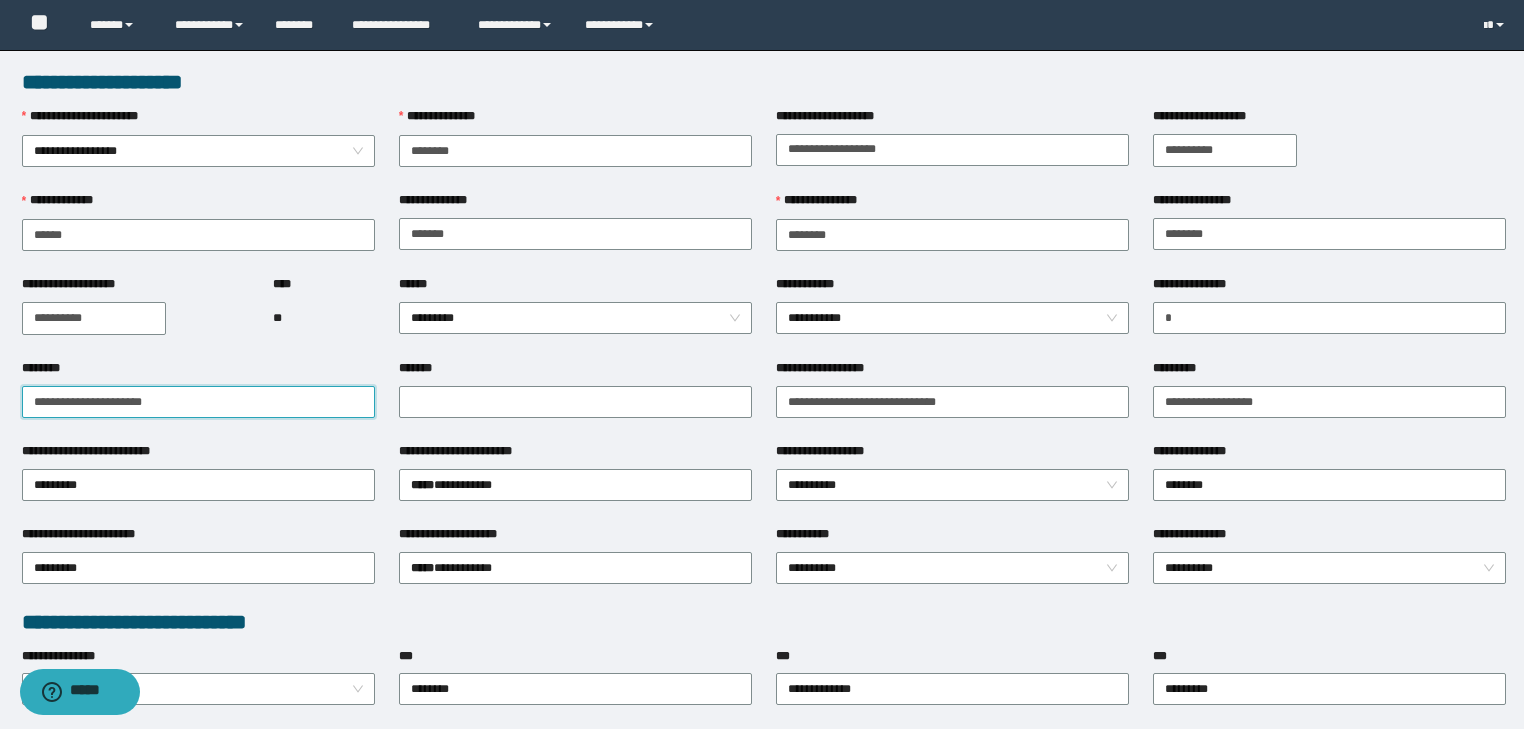 drag, startPoint x: 118, startPoint y: 403, endPoint x: 0, endPoint y: 402, distance: 118.004234 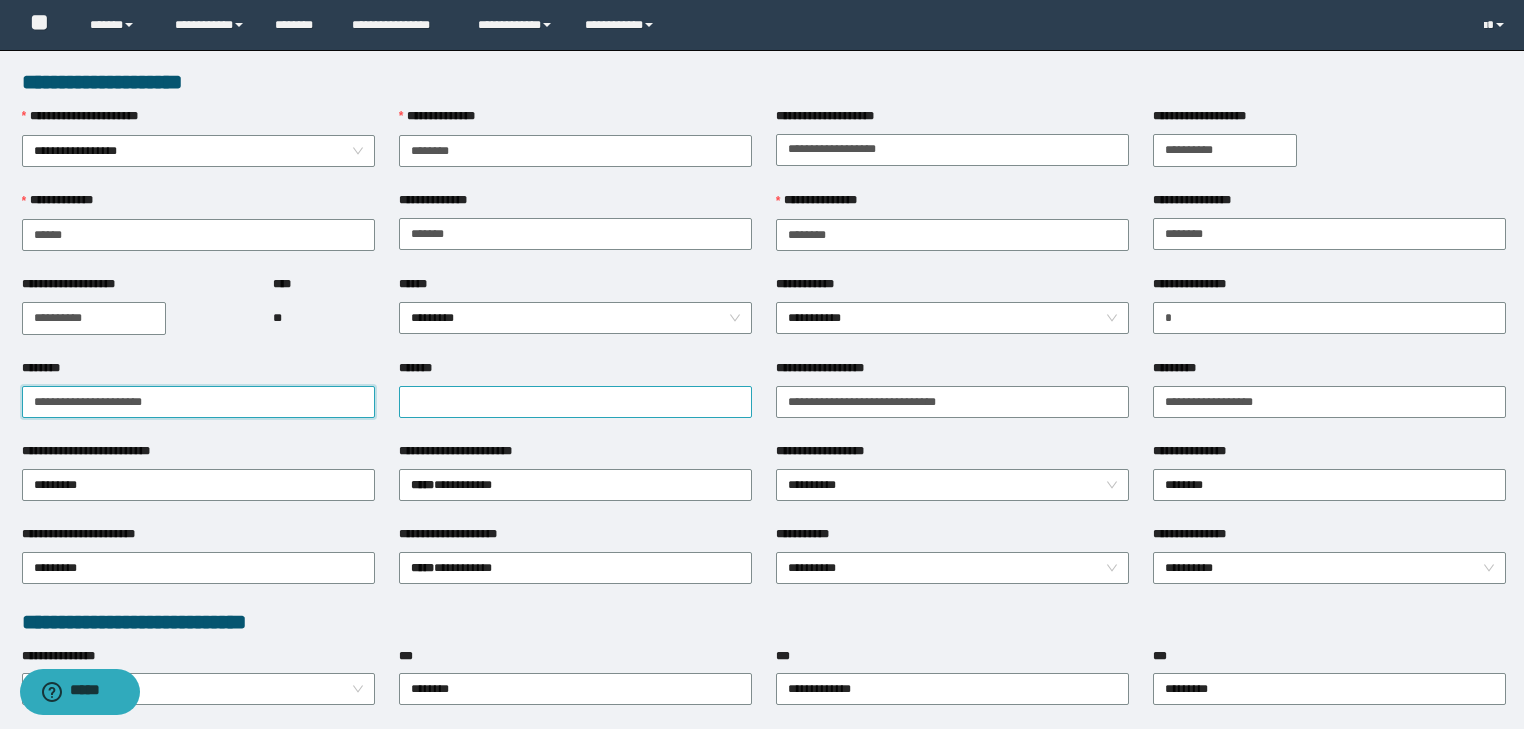 type on "**********" 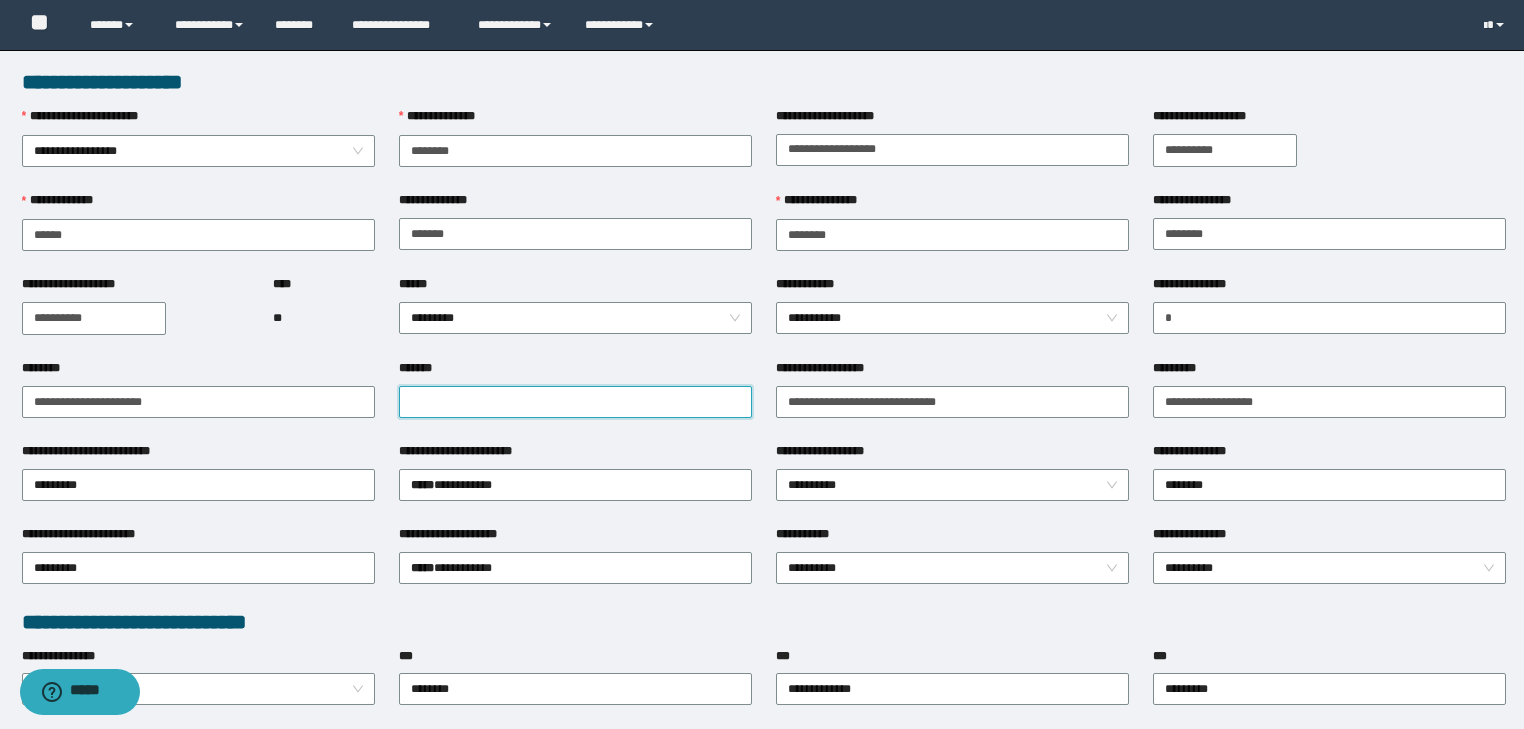 click on "*******" at bounding box center [575, 402] 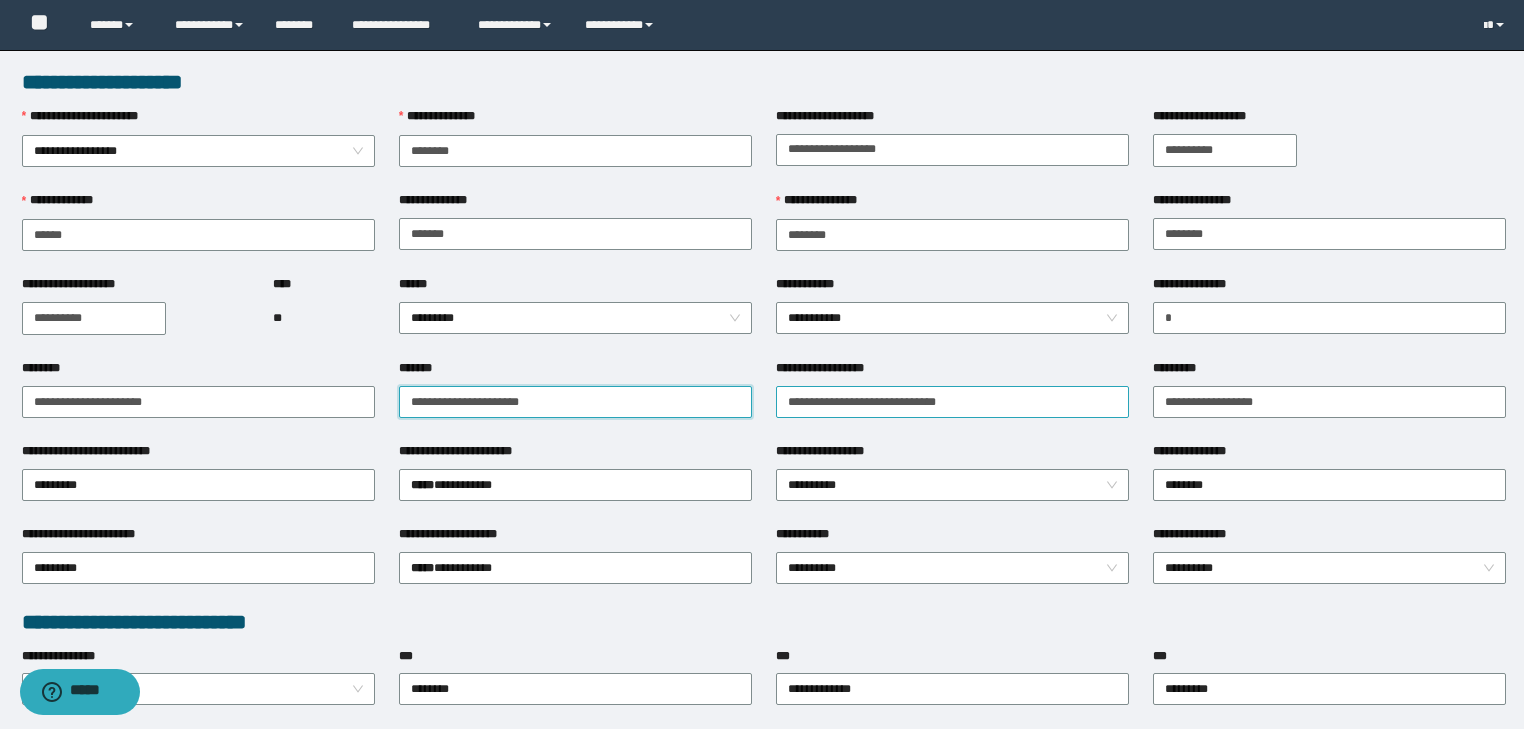 type on "**********" 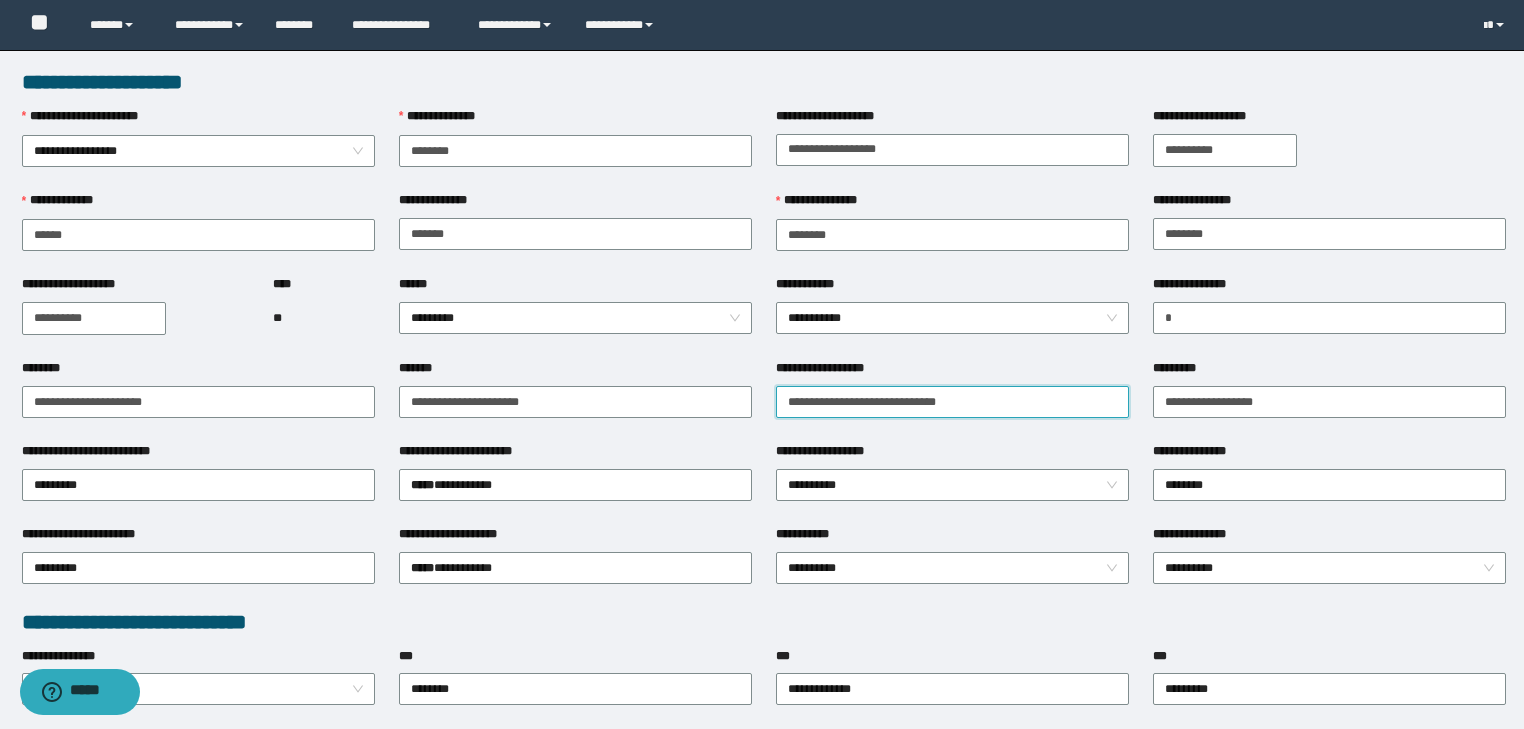 drag, startPoint x: 984, startPoint y: 405, endPoint x: 531, endPoint y: 420, distance: 453.2483 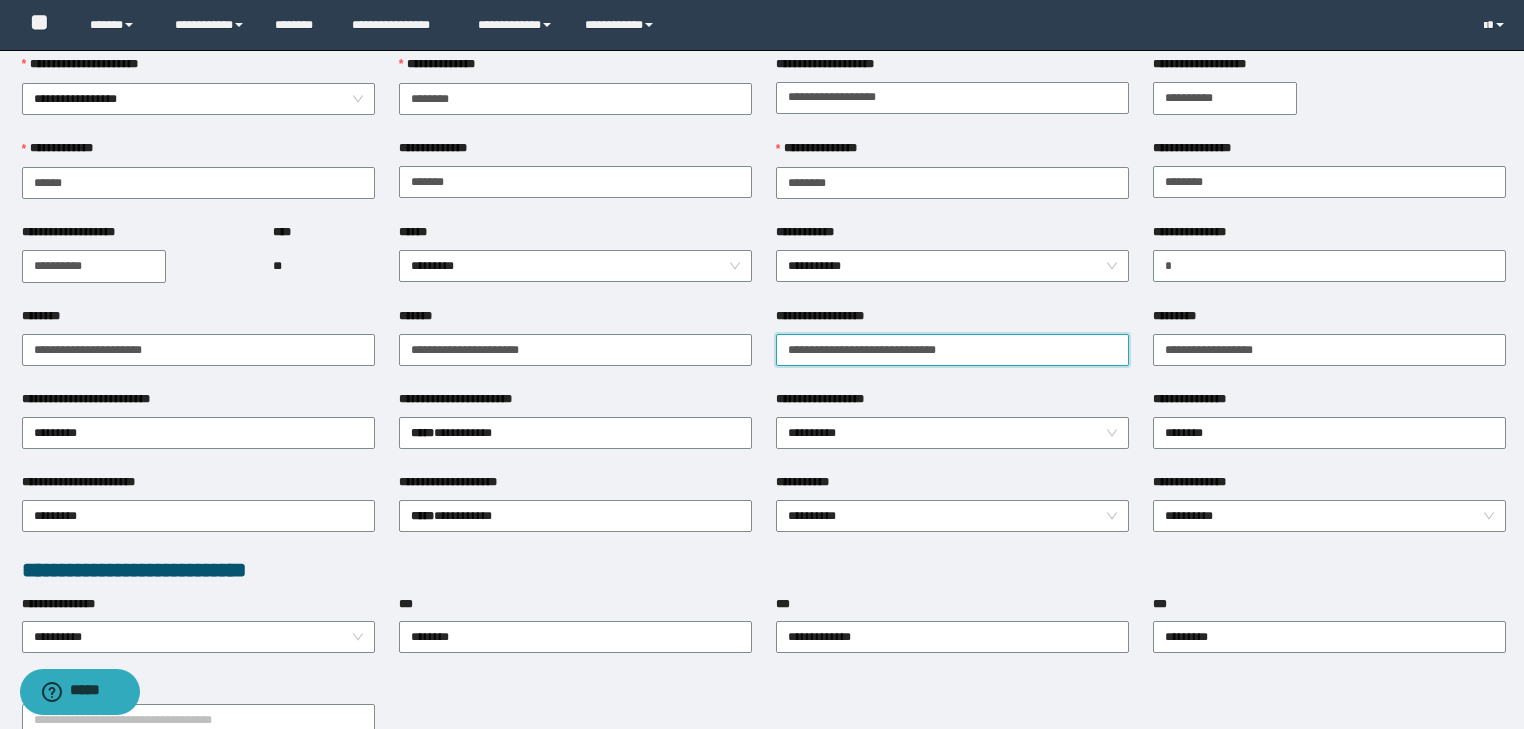 scroll, scrollTop: 80, scrollLeft: 0, axis: vertical 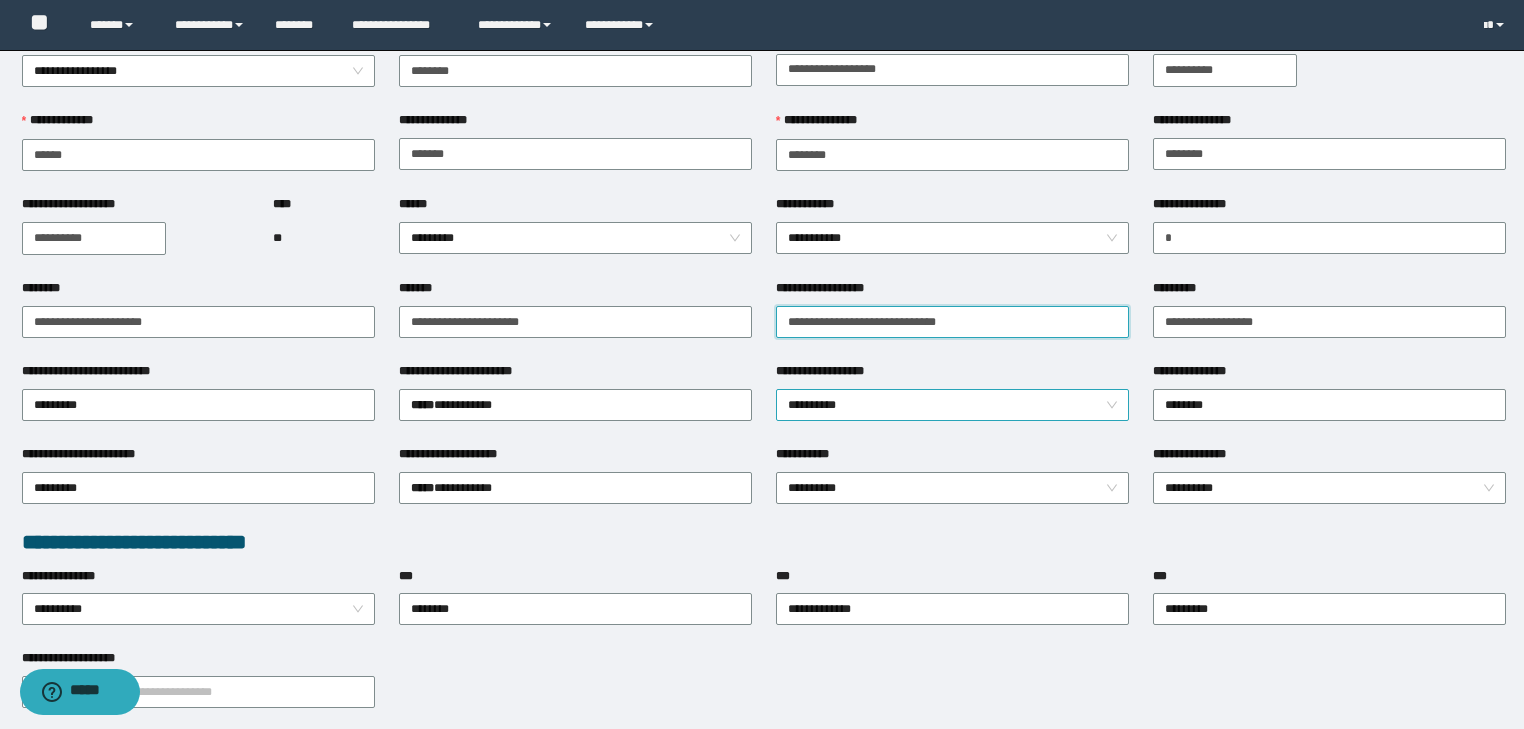 click on "**********" at bounding box center (953, 405) 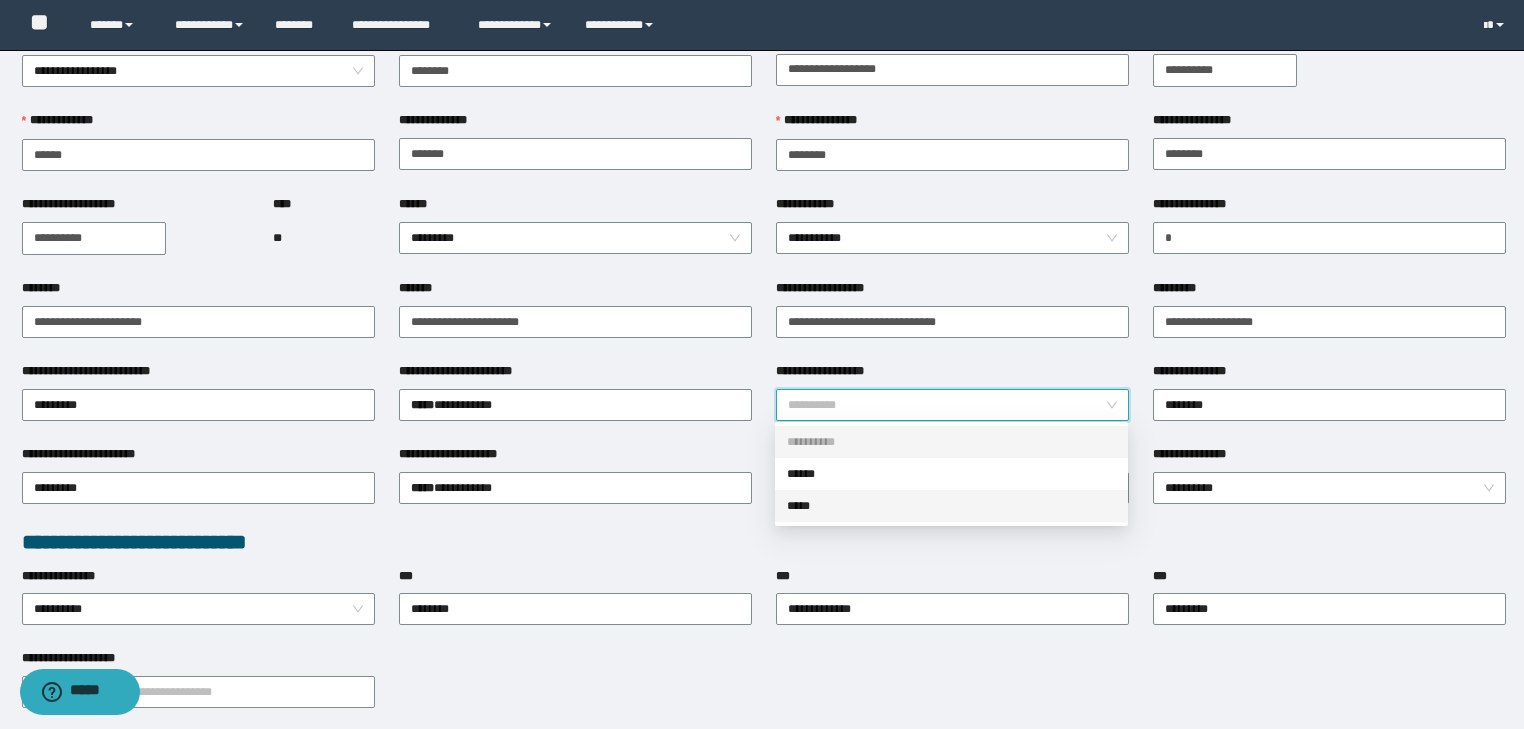 click on "*****" at bounding box center (951, 506) 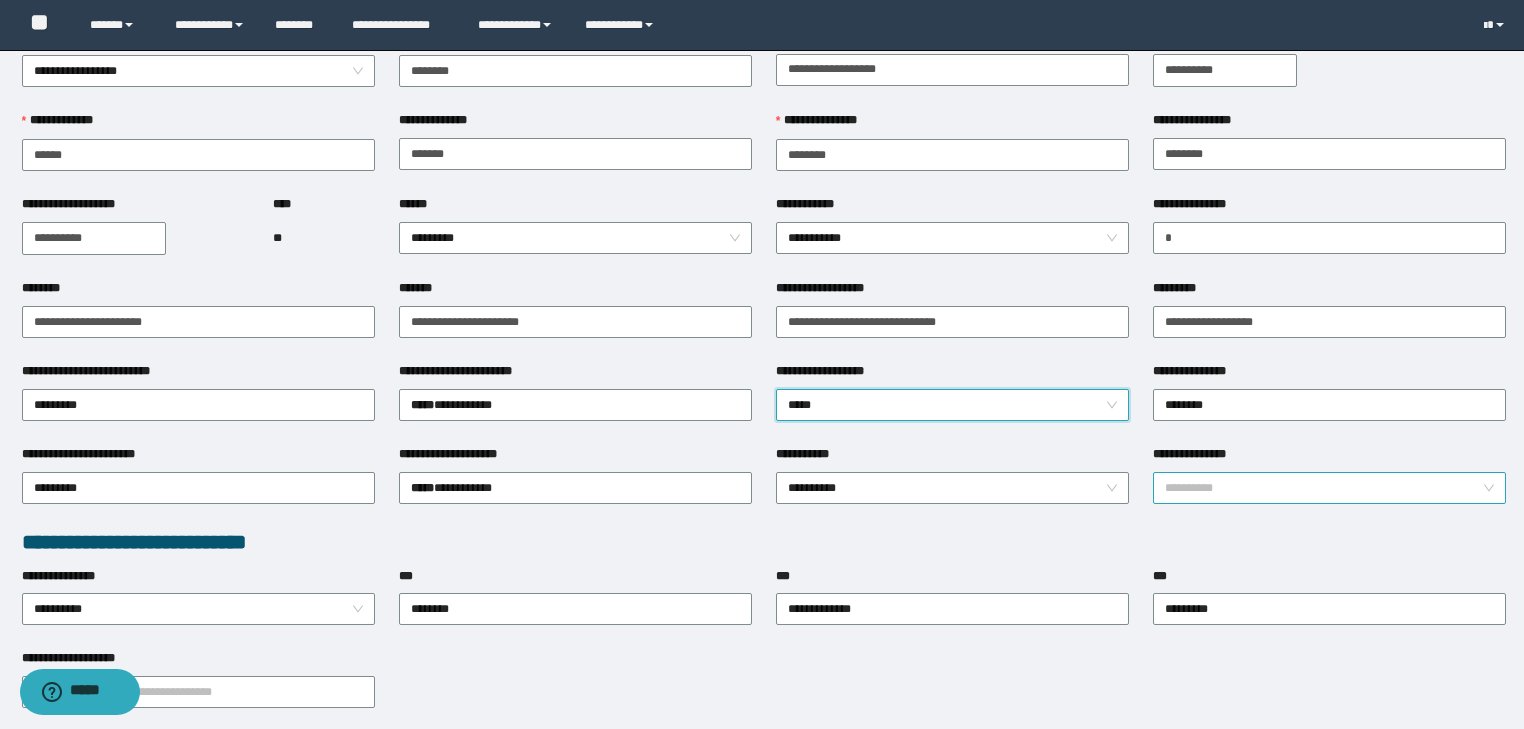 click on "**********" at bounding box center [1330, 488] 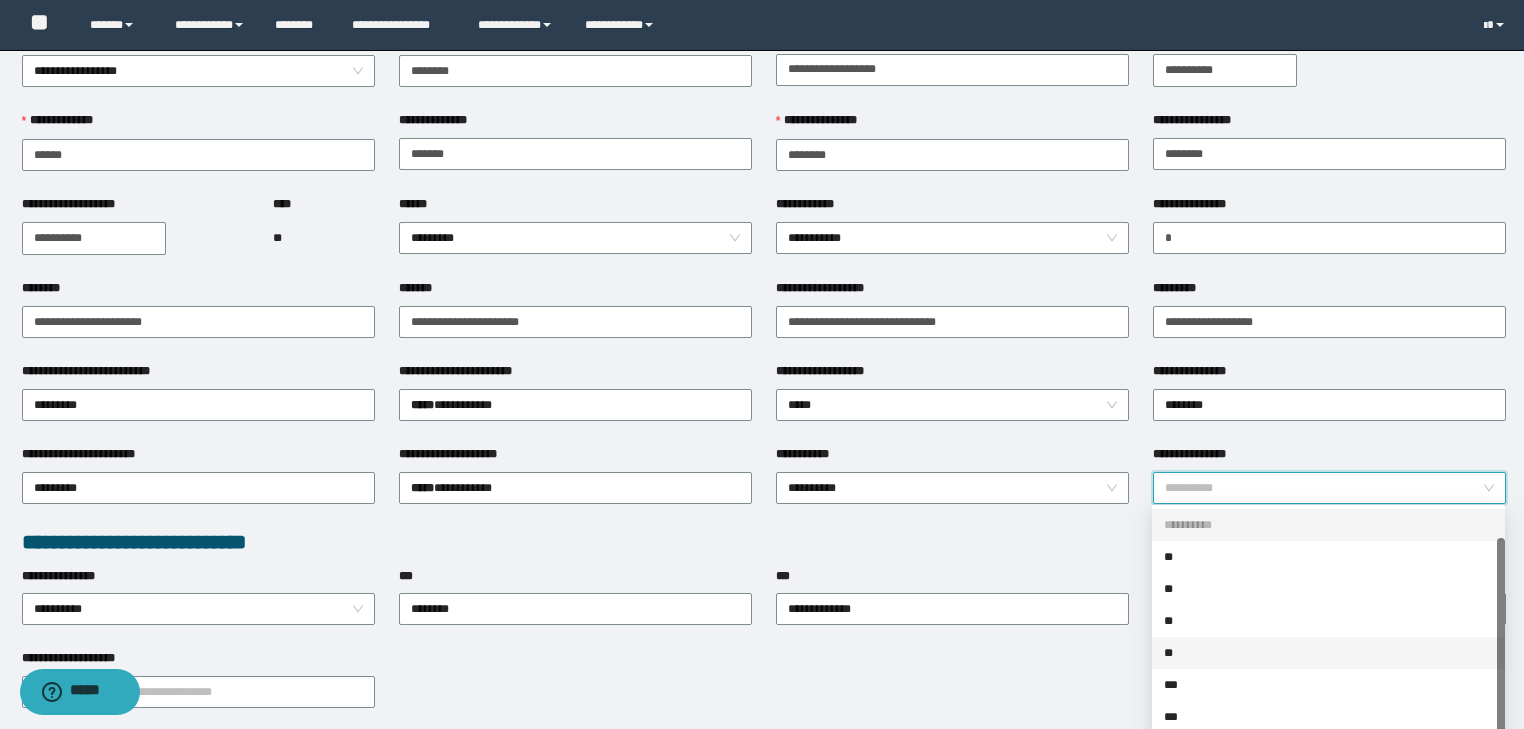 scroll, scrollTop: 32, scrollLeft: 0, axis: vertical 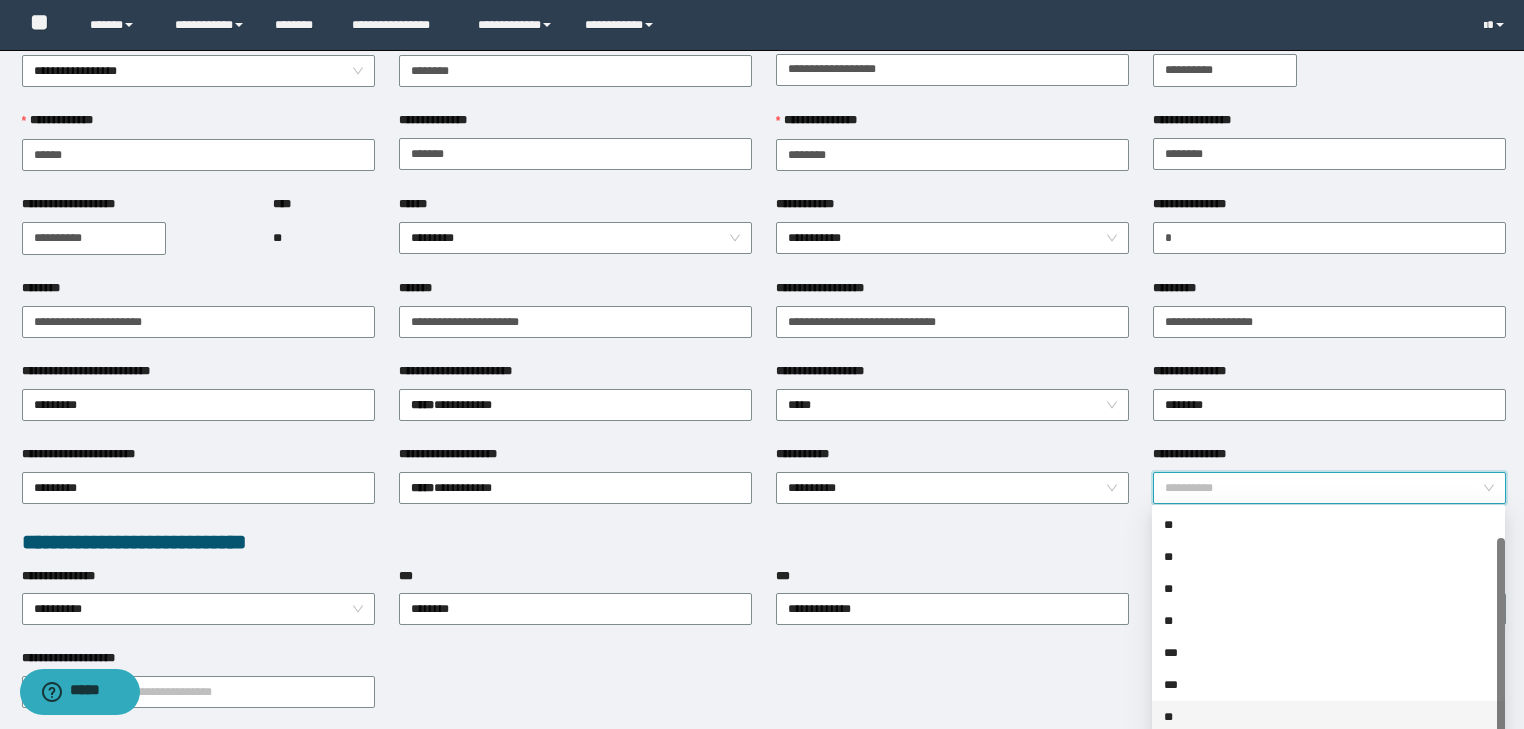 click on "**" at bounding box center [1328, 717] 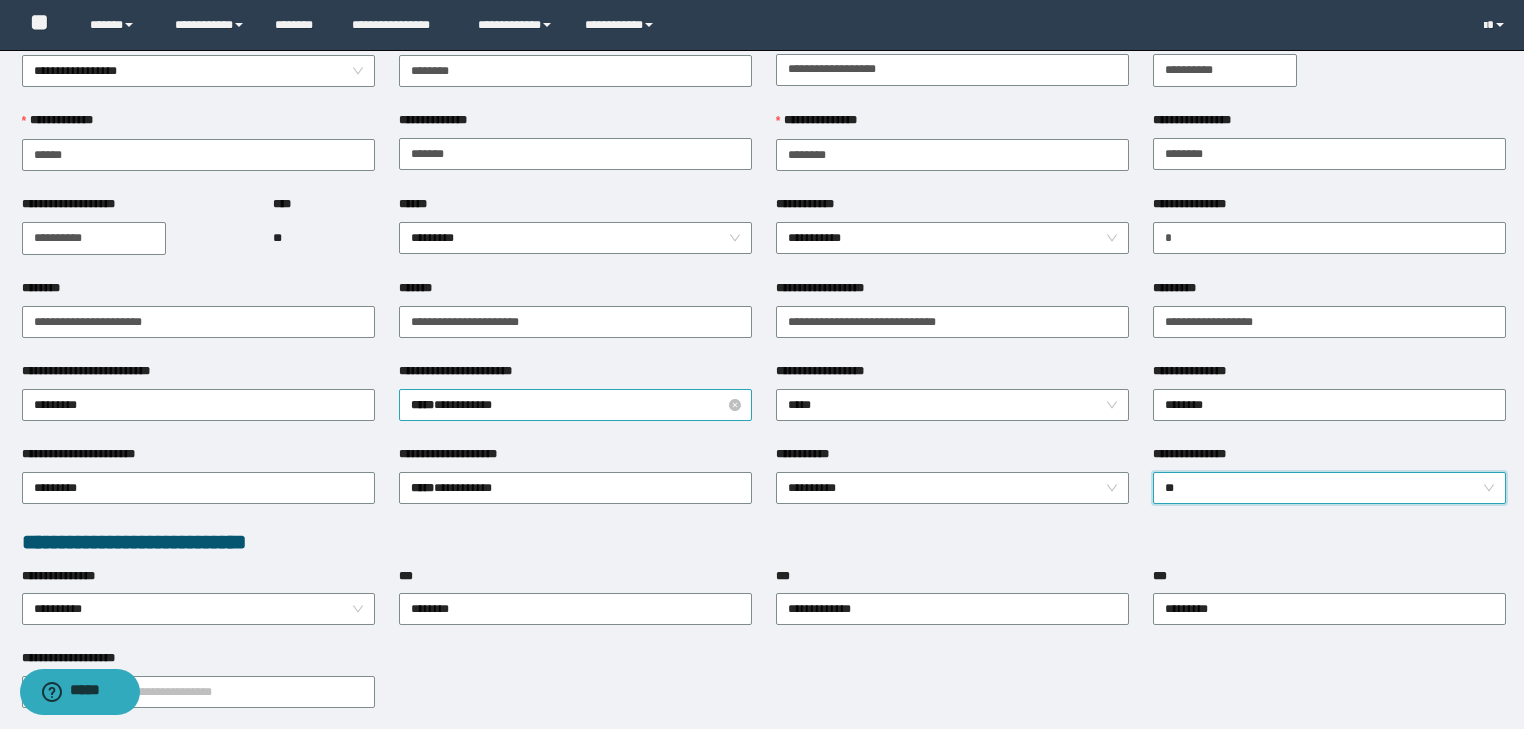 click on "***** * ********" at bounding box center [576, 405] 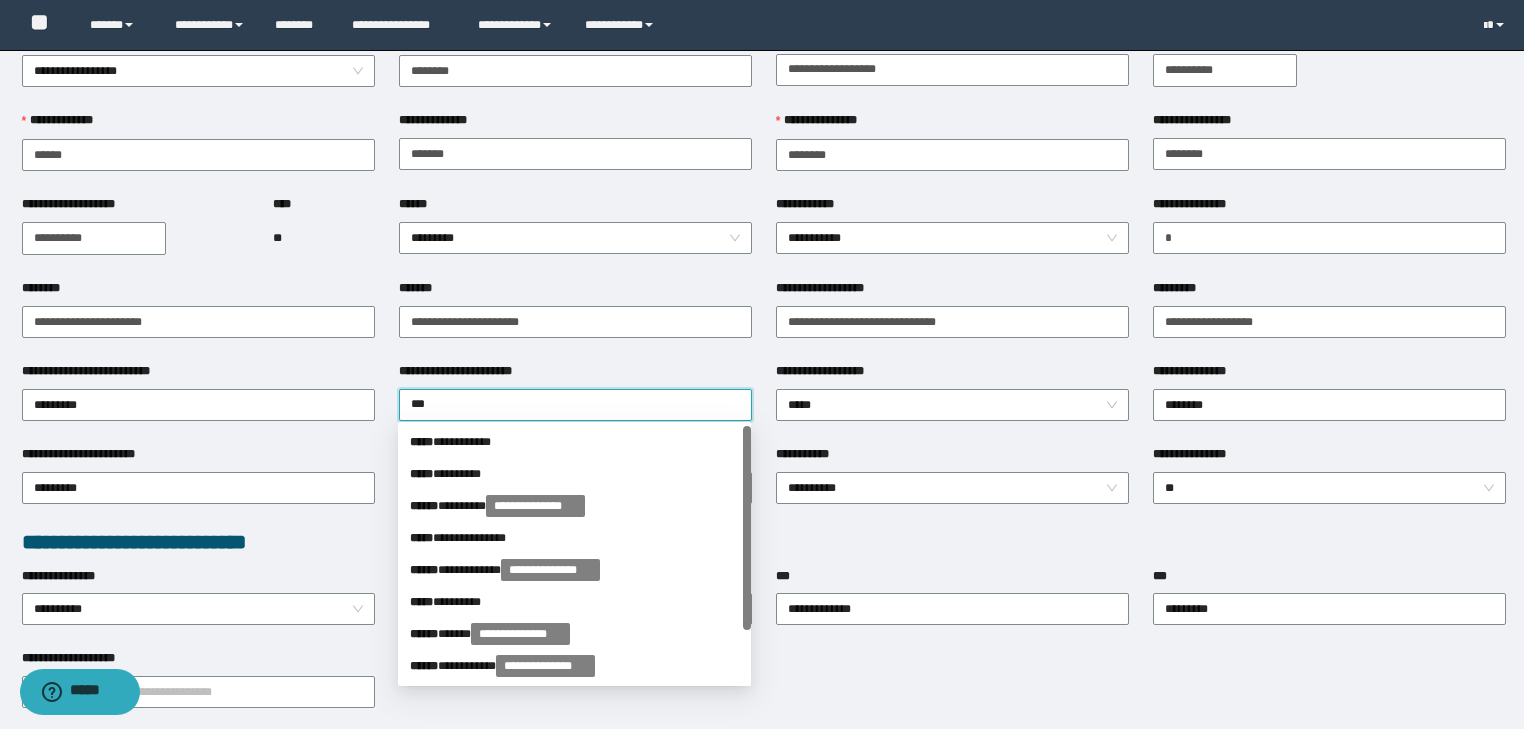type on "****" 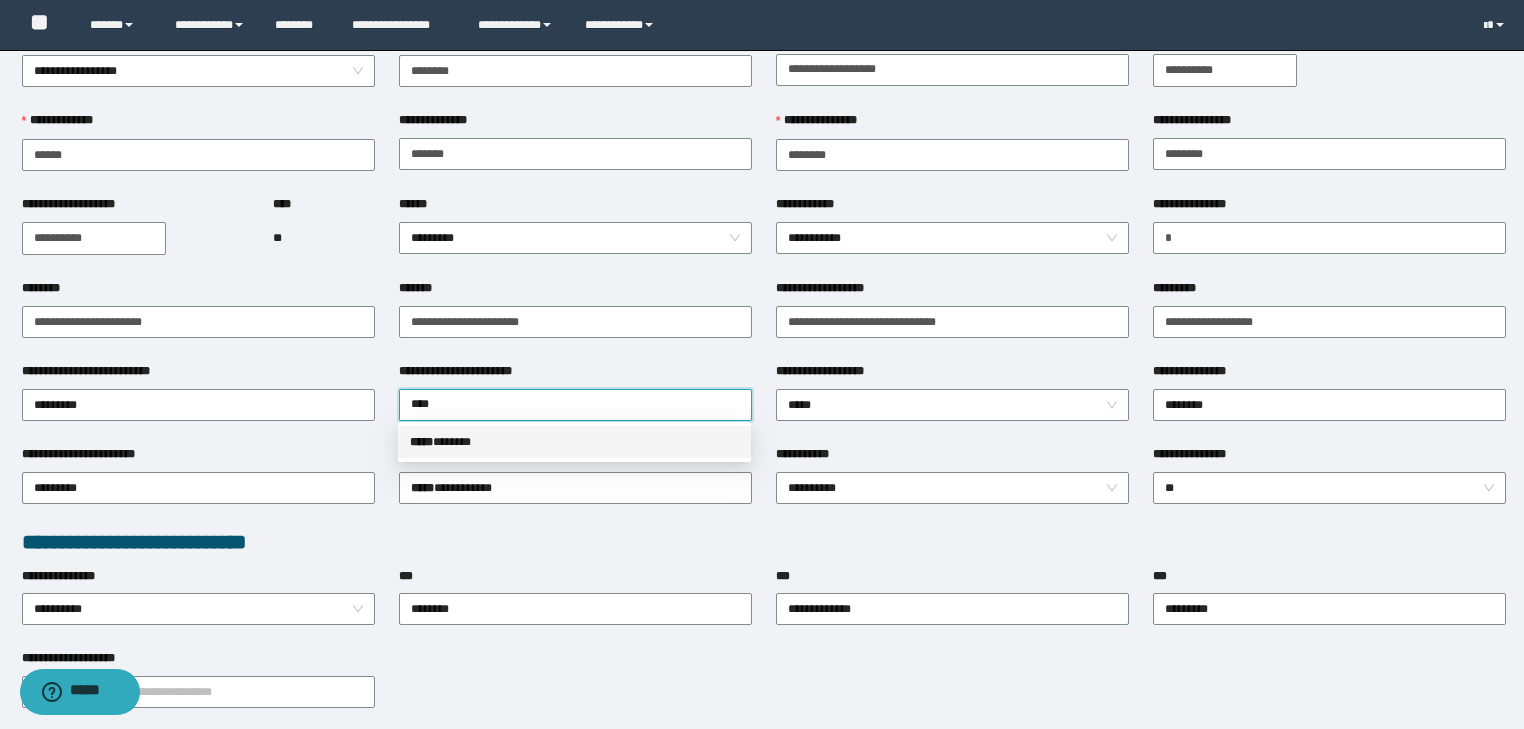 click on "***** * *****" at bounding box center (574, 442) 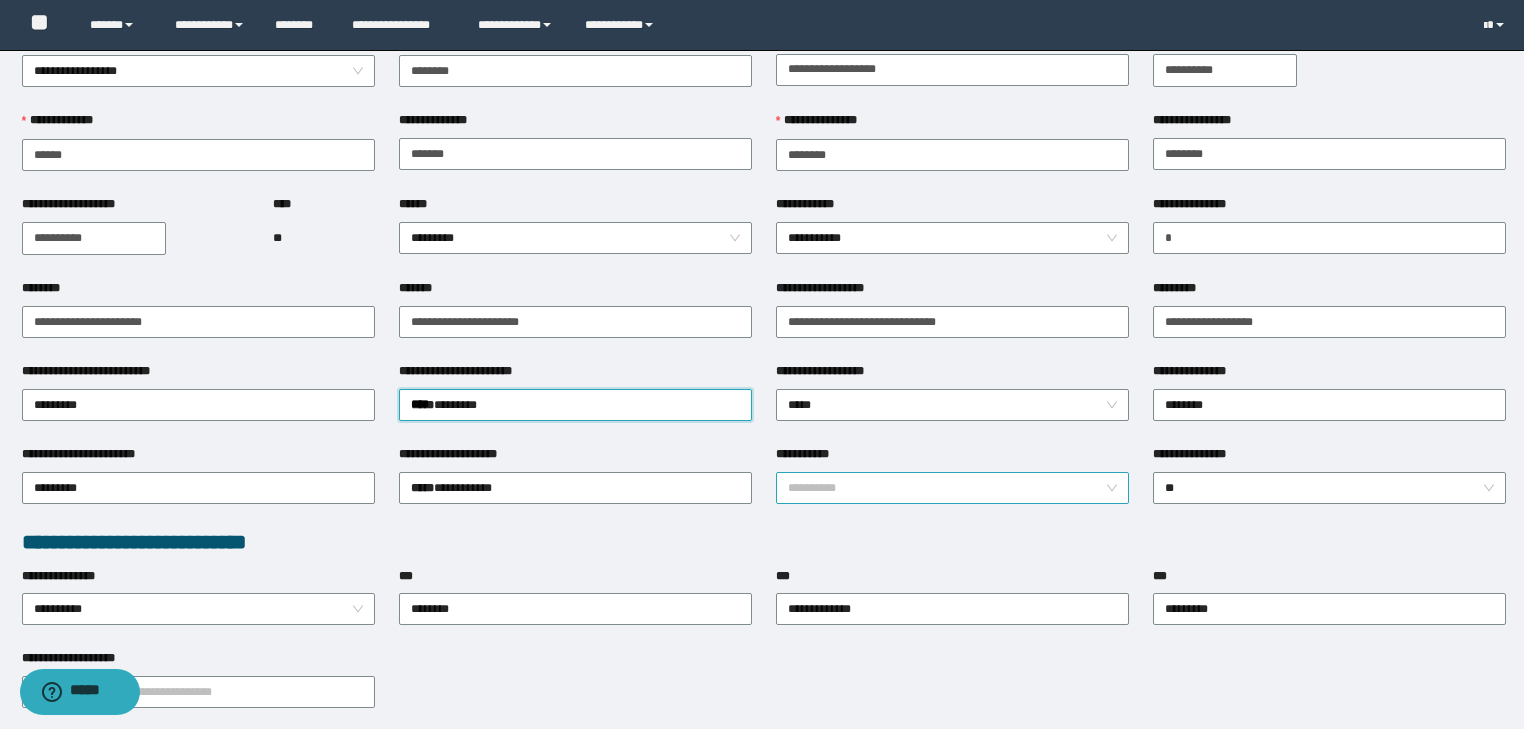 click on "**********" at bounding box center (953, 488) 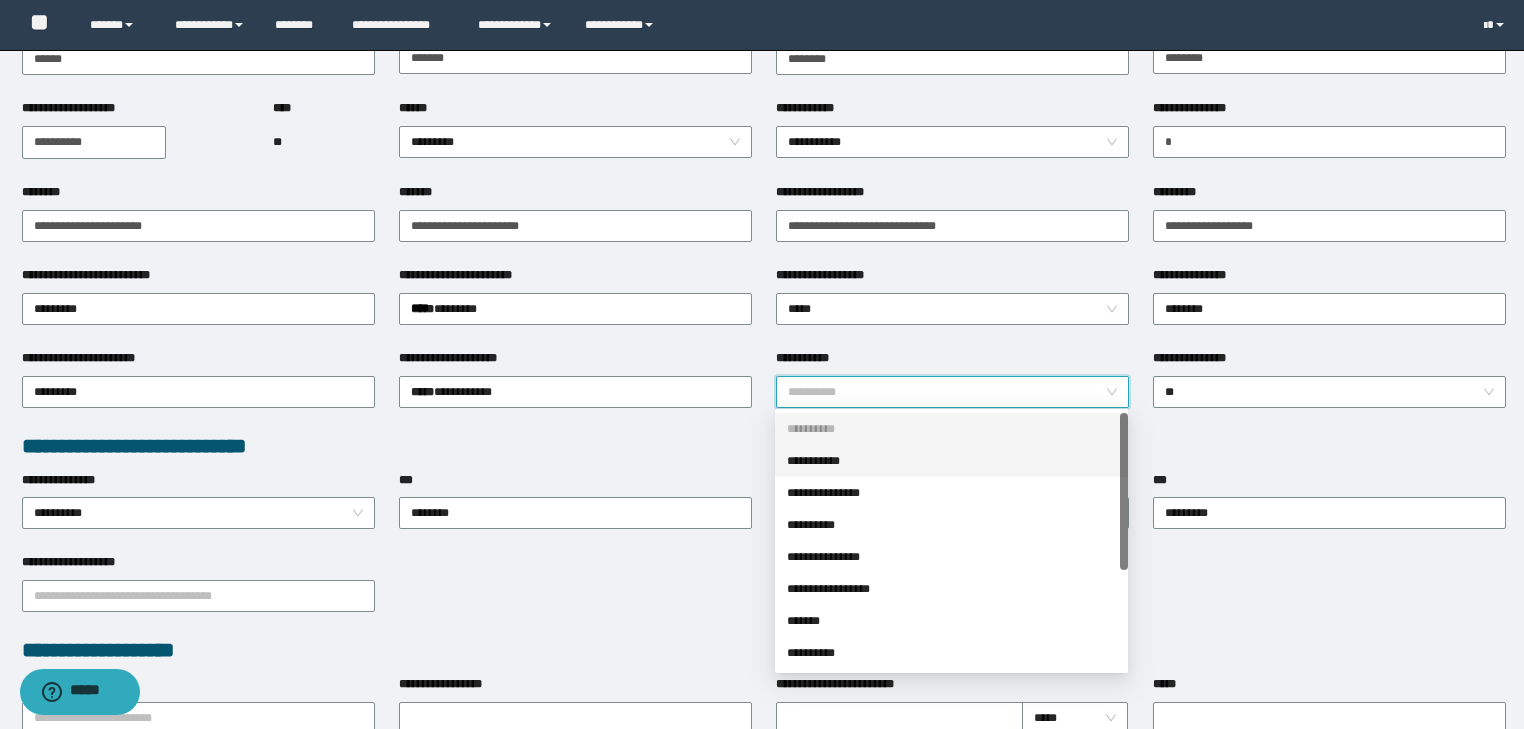 scroll, scrollTop: 320, scrollLeft: 0, axis: vertical 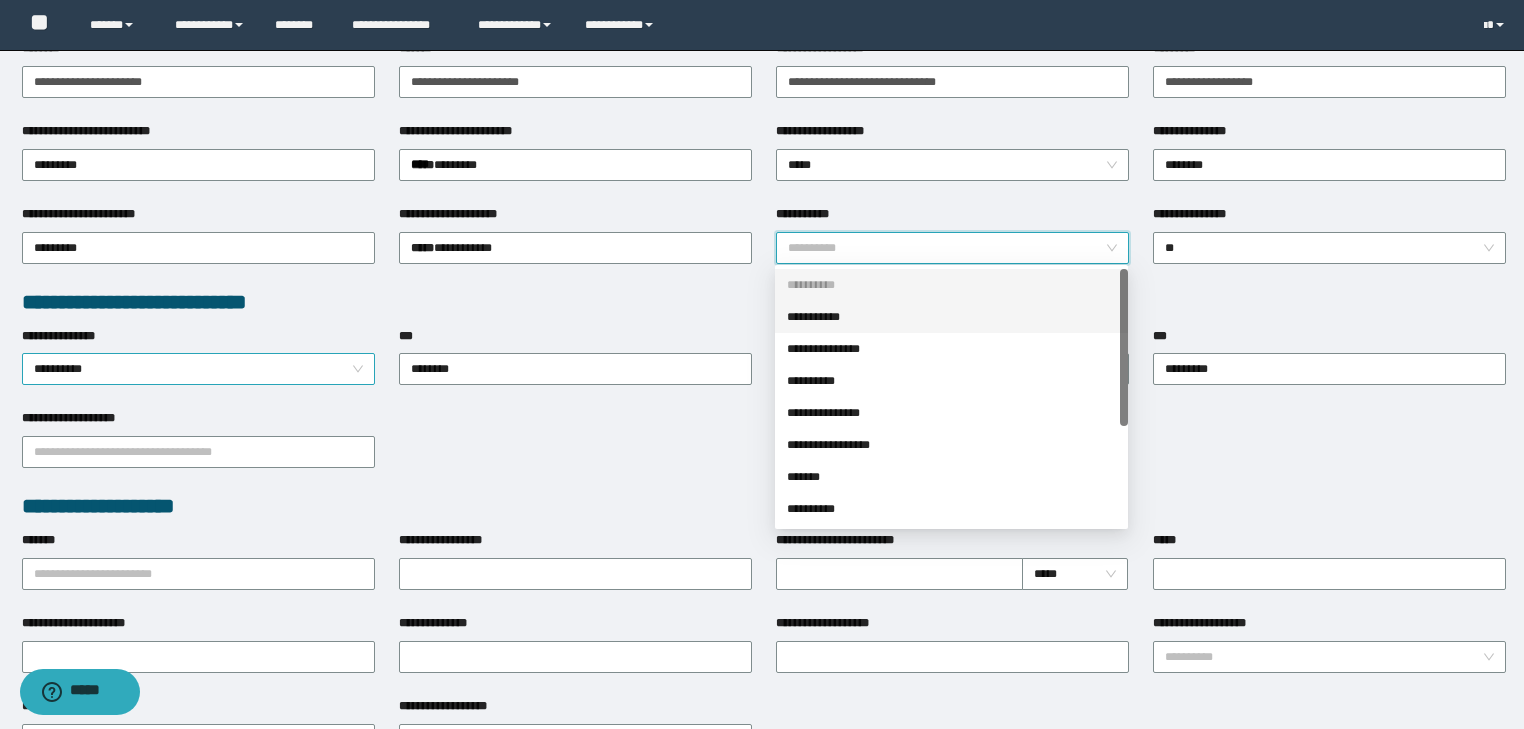 click on "**********" at bounding box center [199, 369] 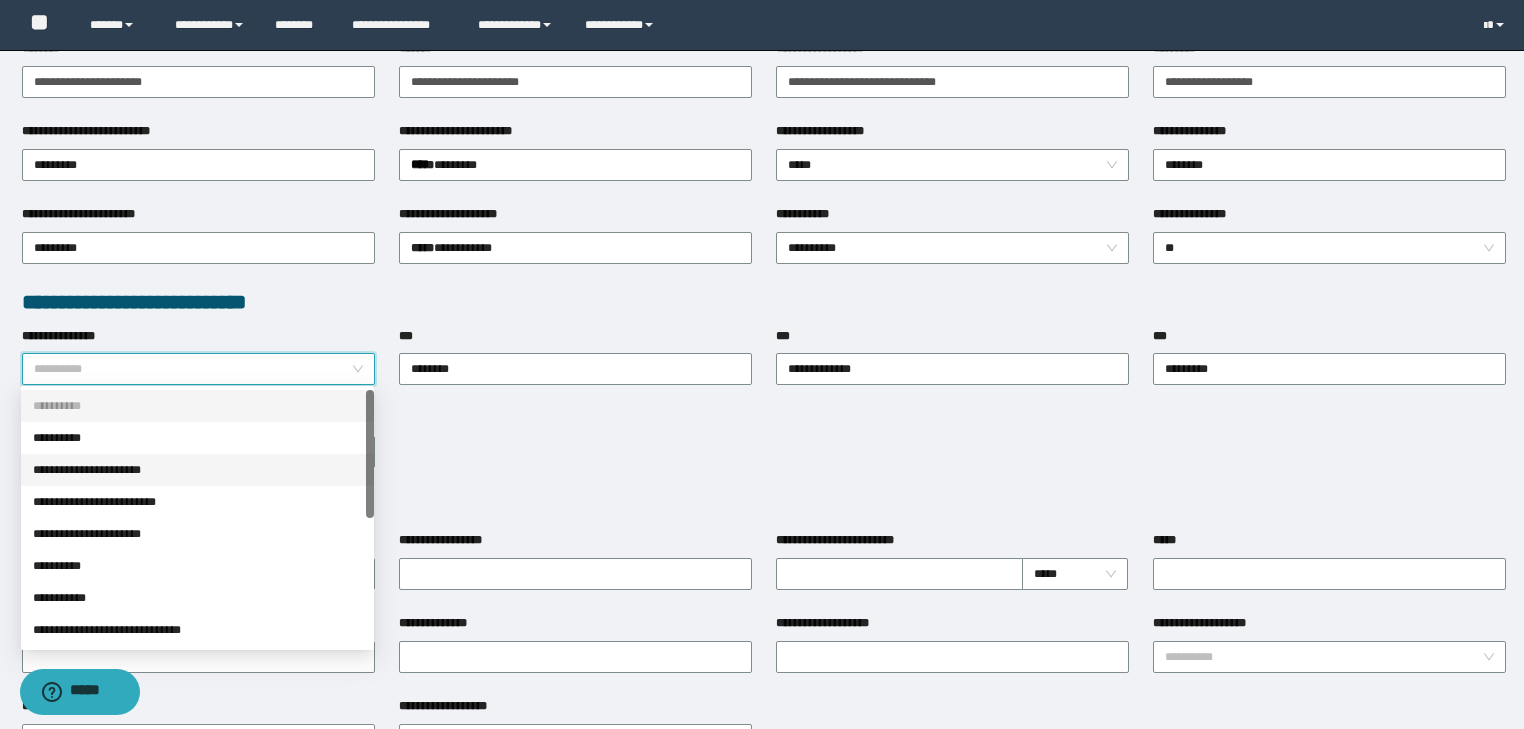 click on "**********" at bounding box center [197, 470] 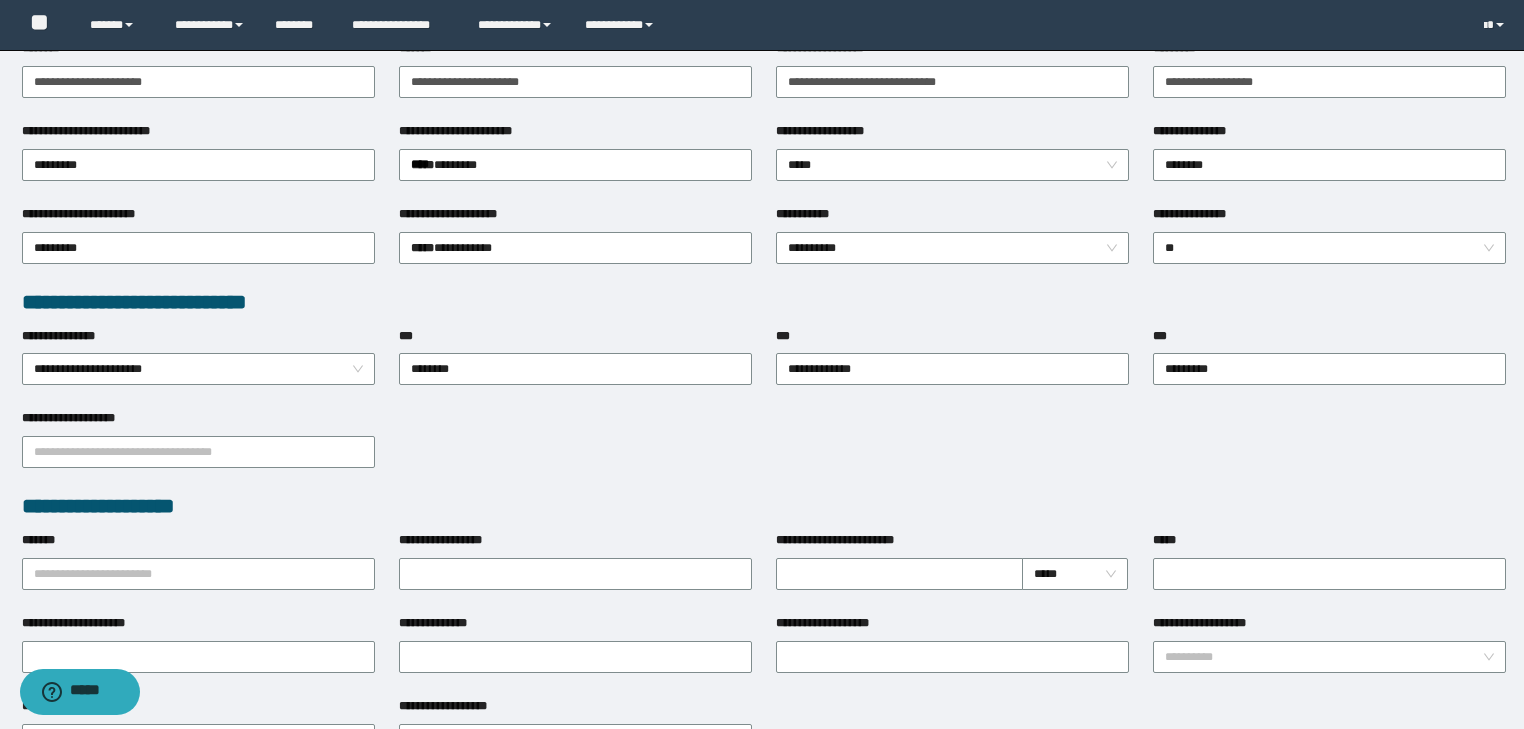 click on "**********" at bounding box center [198, 572] 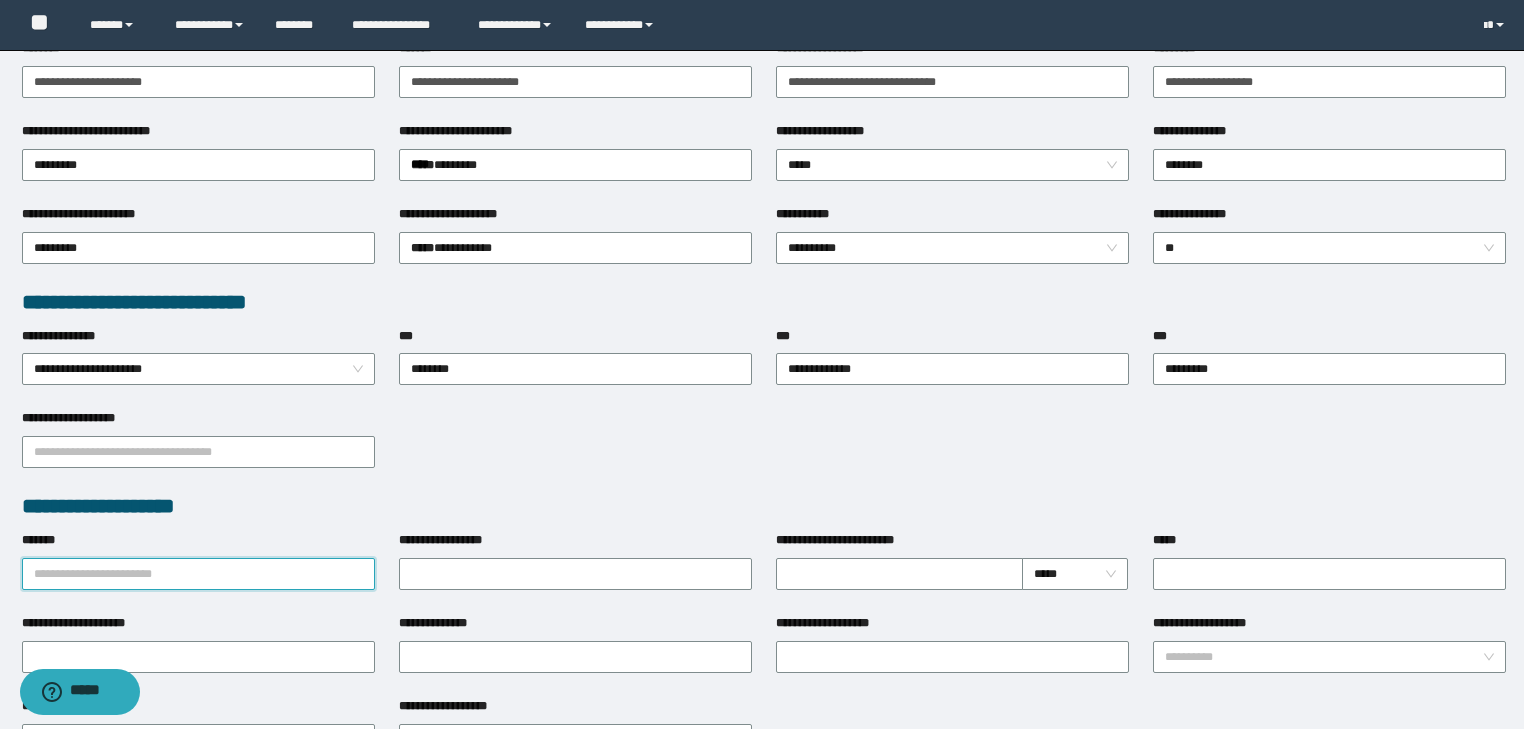 click on "*******" at bounding box center (198, 574) 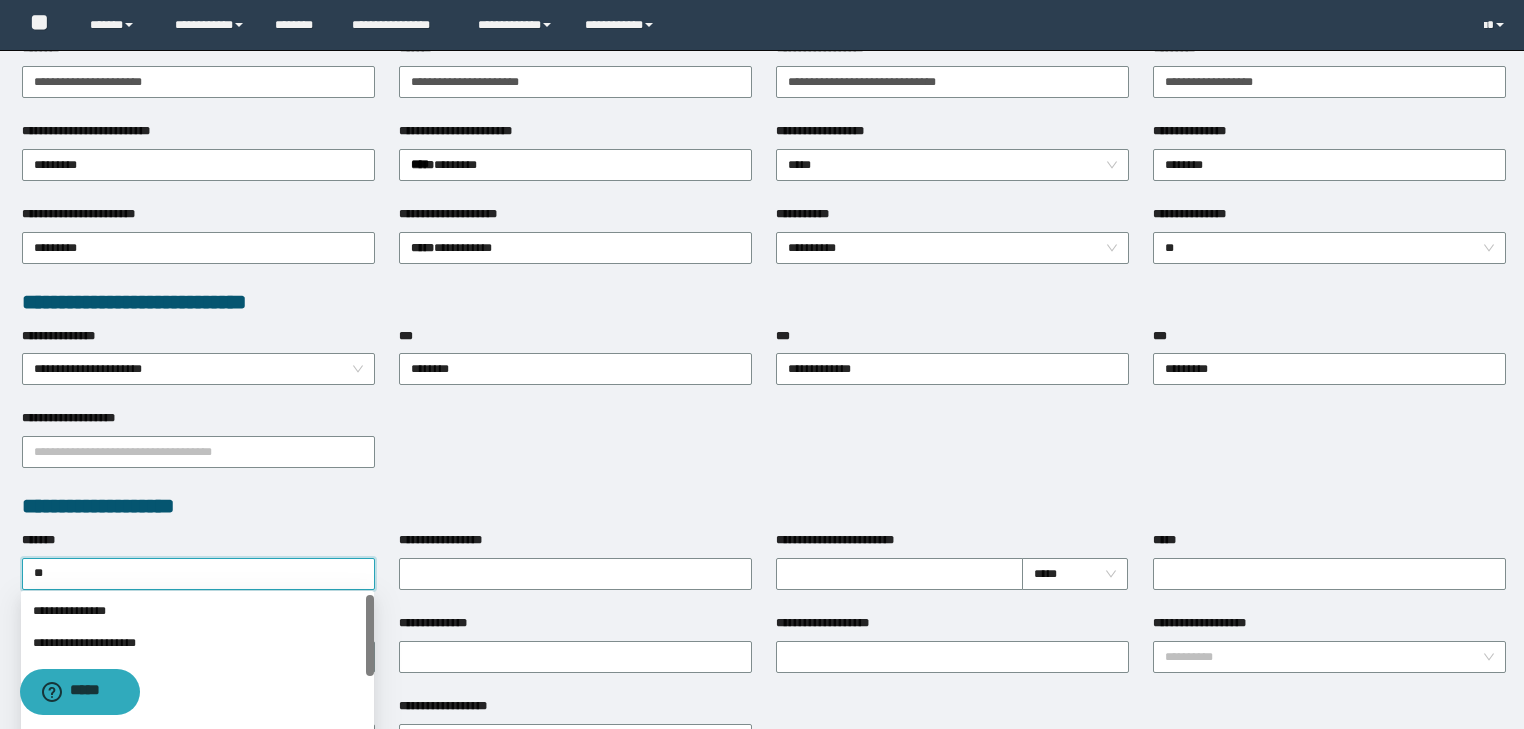 type on "*" 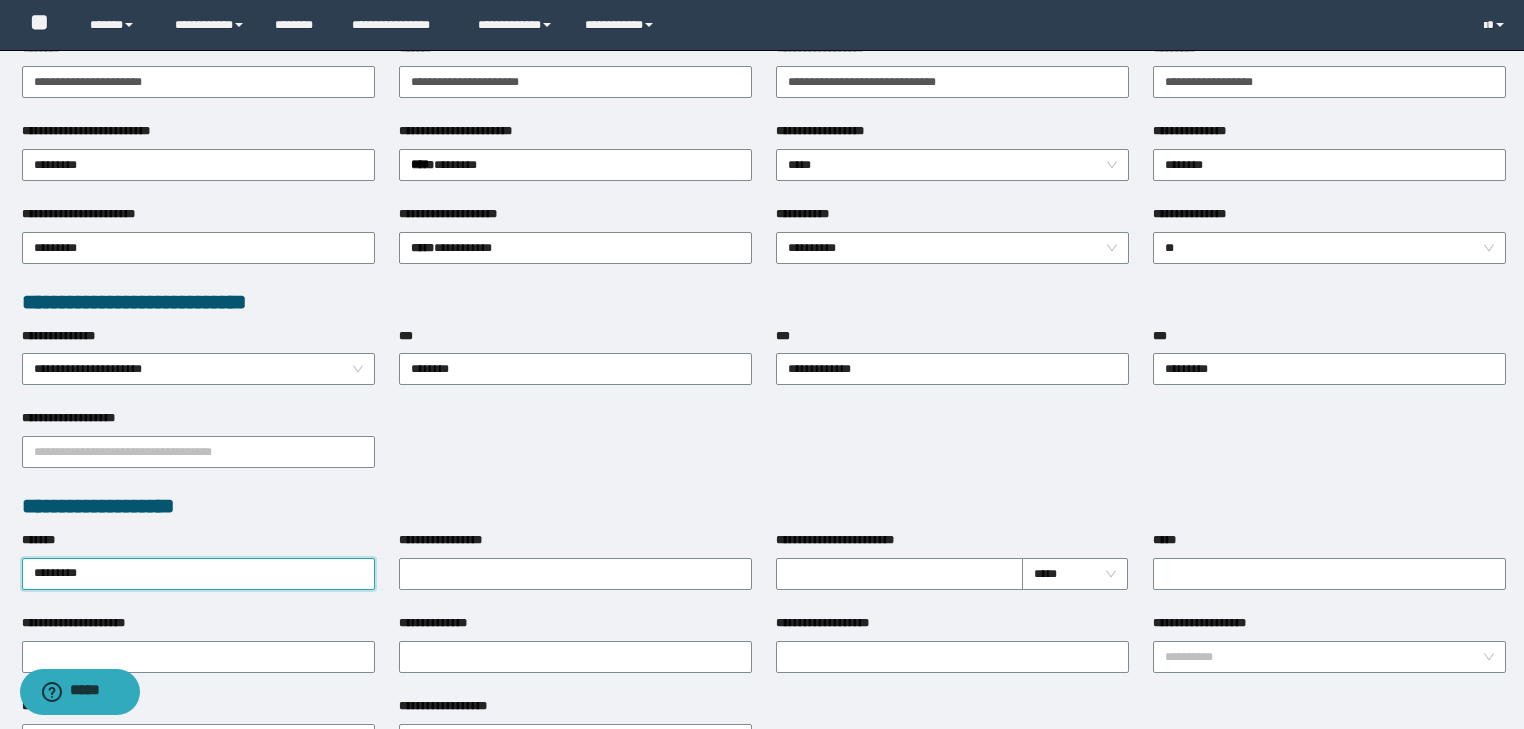 type on "**********" 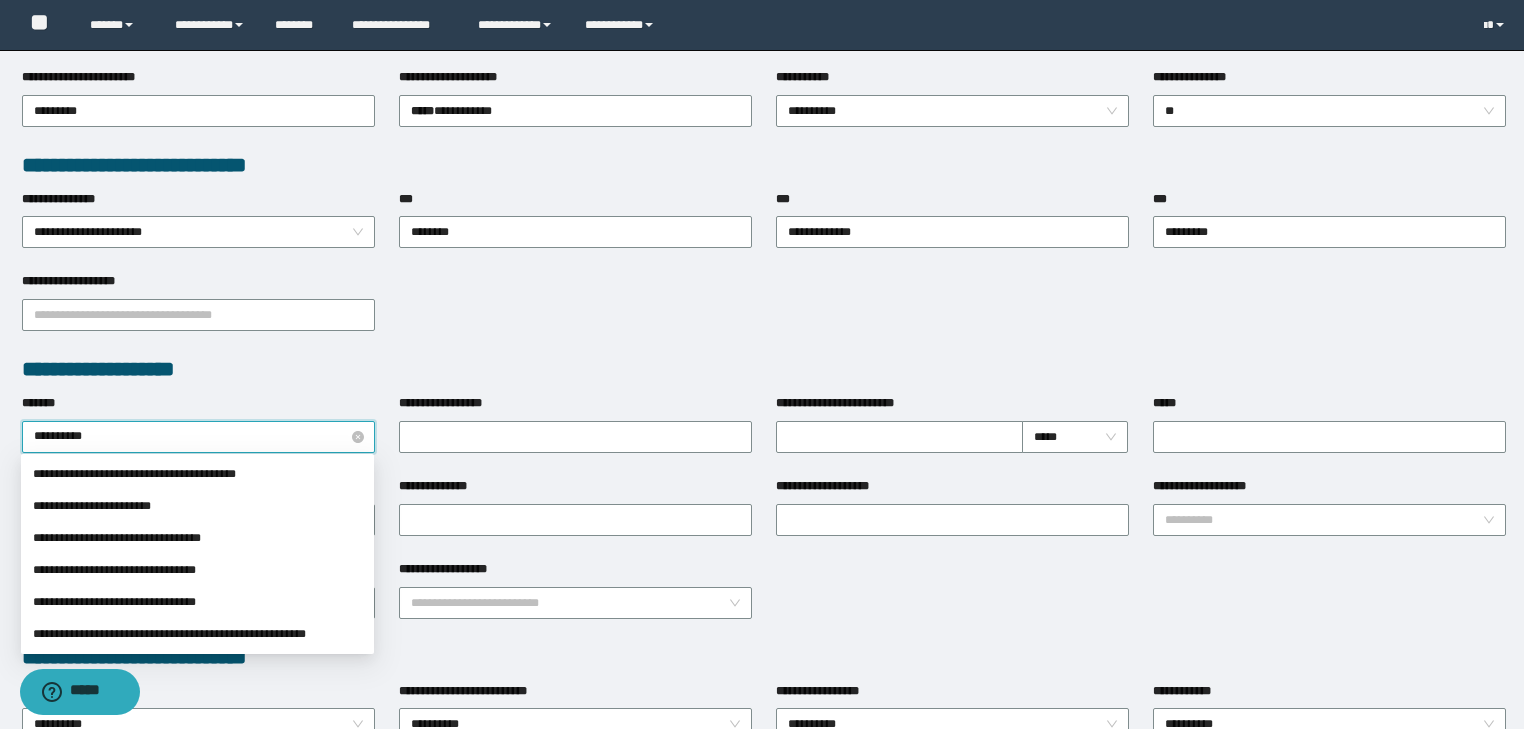 scroll, scrollTop: 480, scrollLeft: 0, axis: vertical 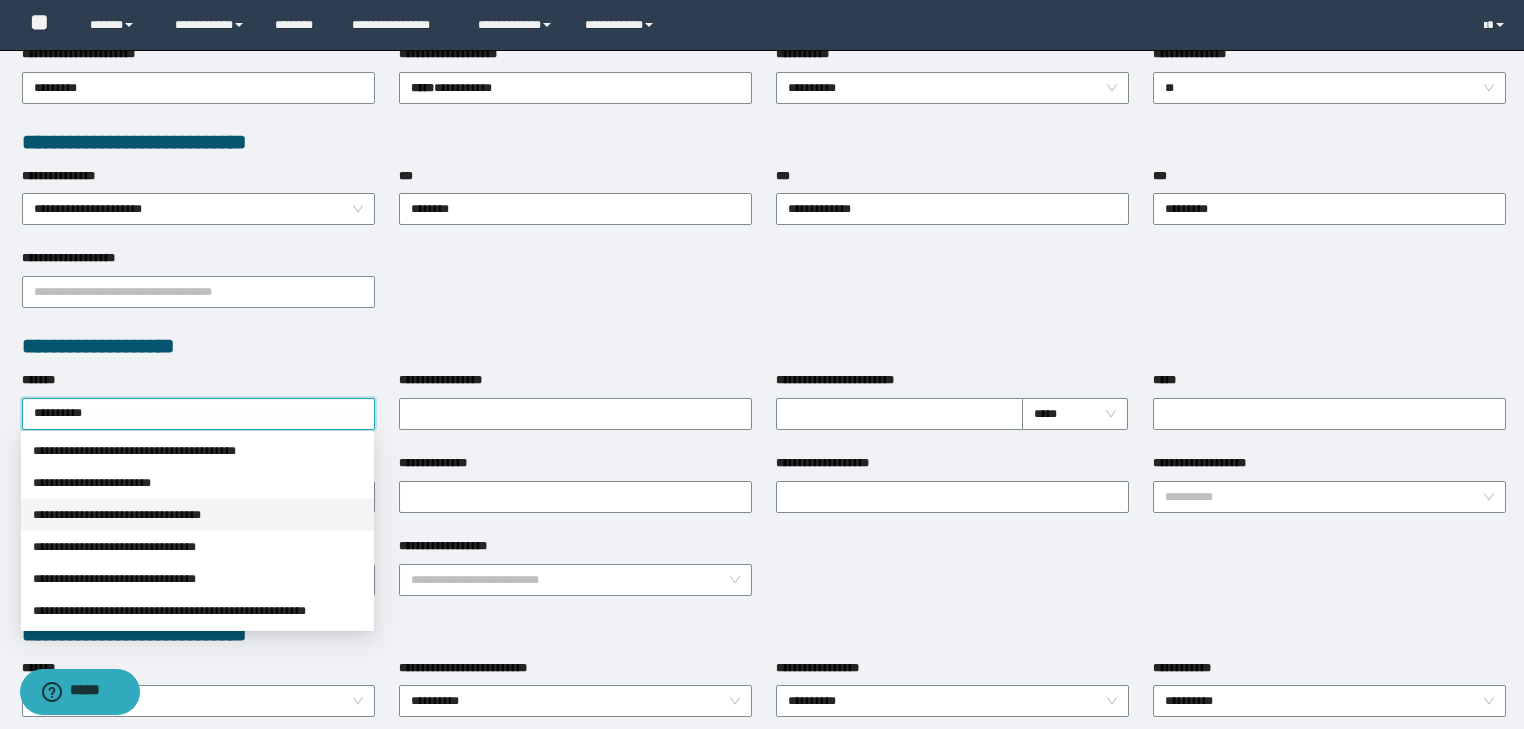 click on "**********" at bounding box center [197, 515] 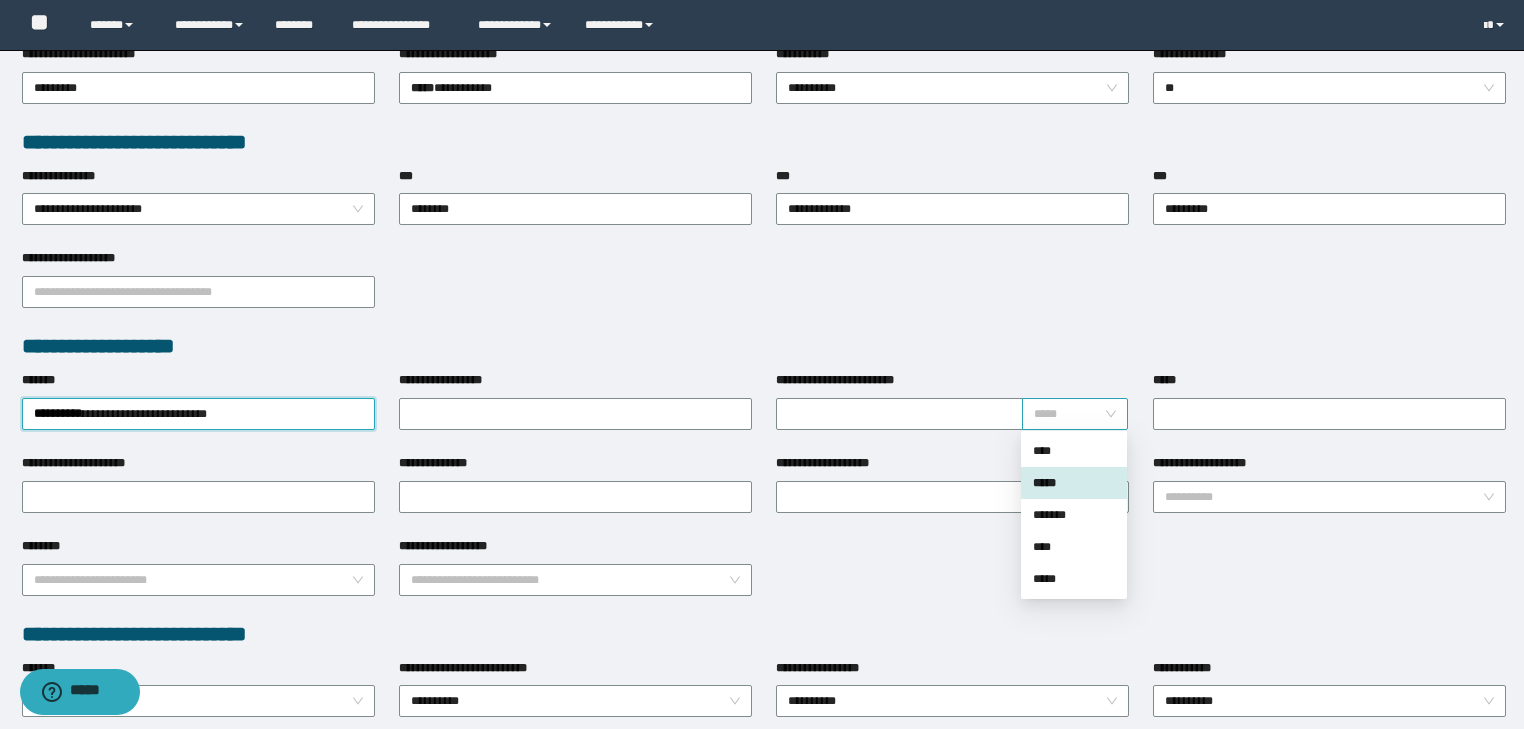 click on "*****" at bounding box center [1075, 414] 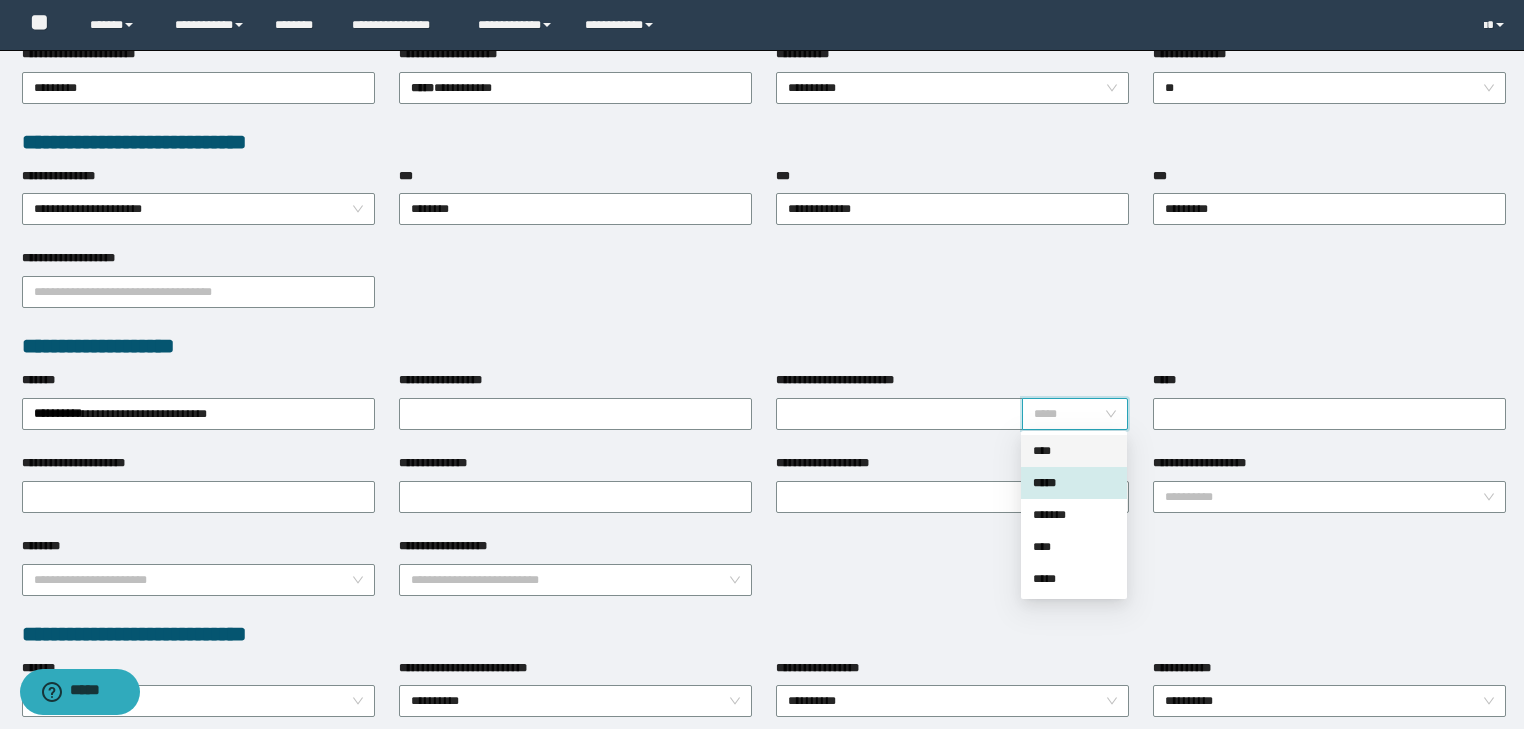 click on "****" at bounding box center (1074, 451) 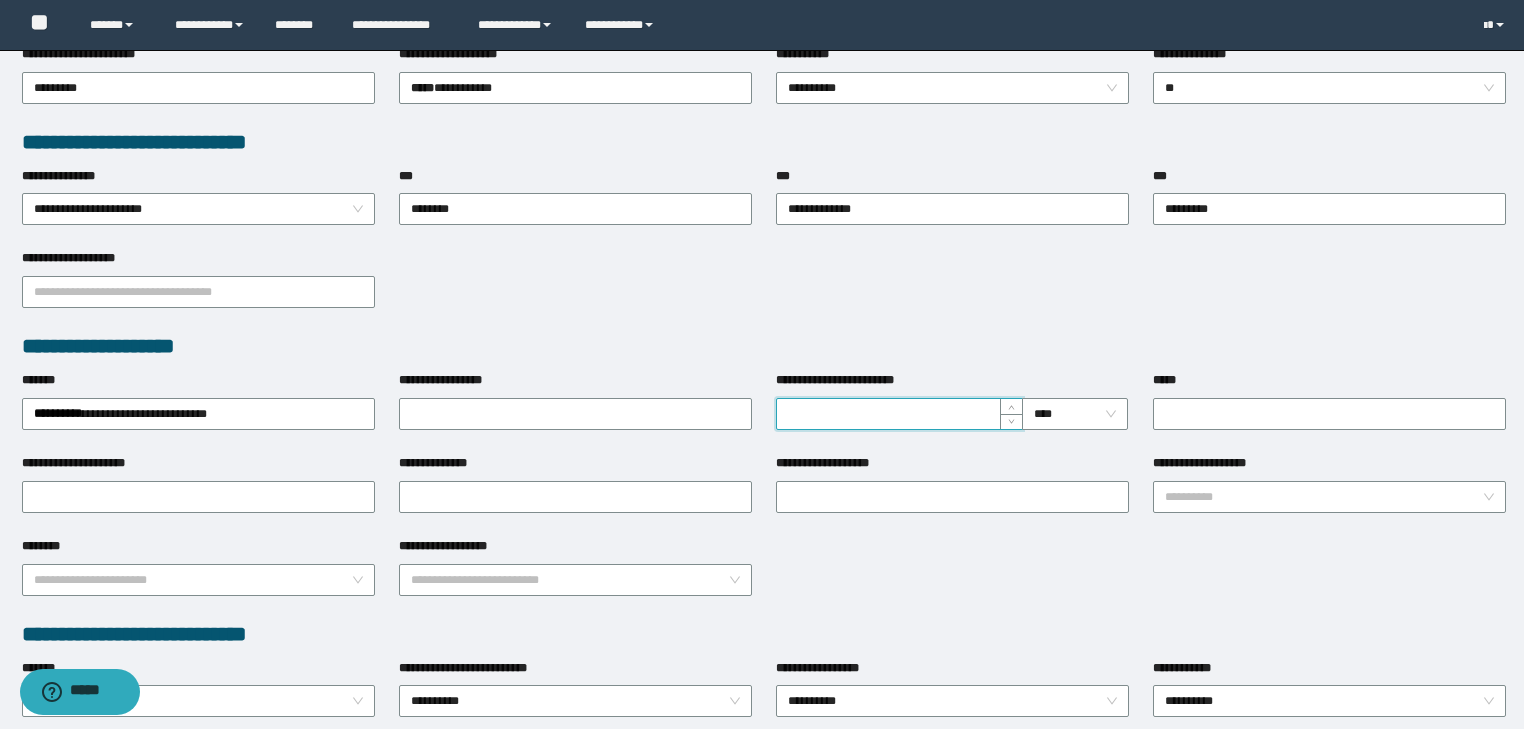 click on "**********" at bounding box center [899, 414] 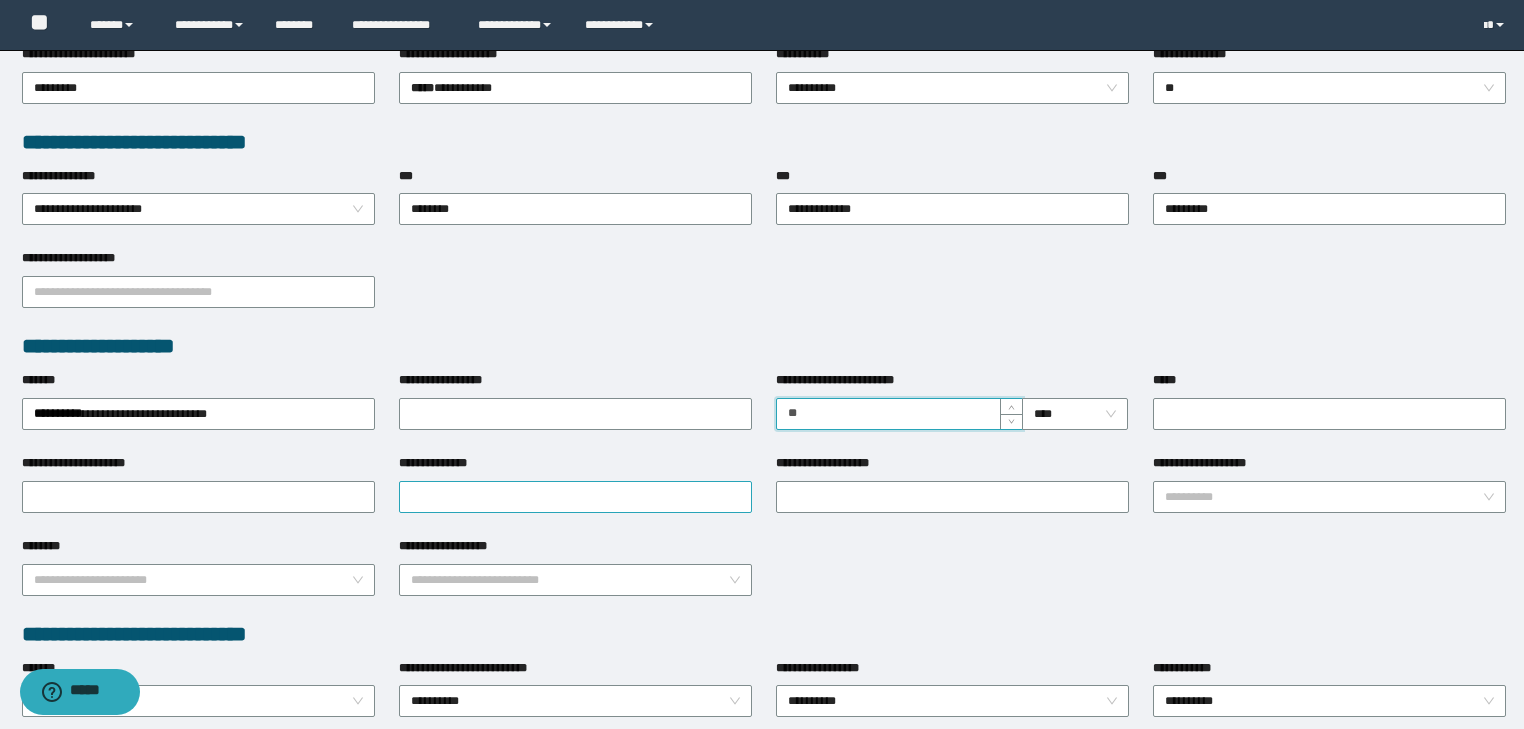 type on "**" 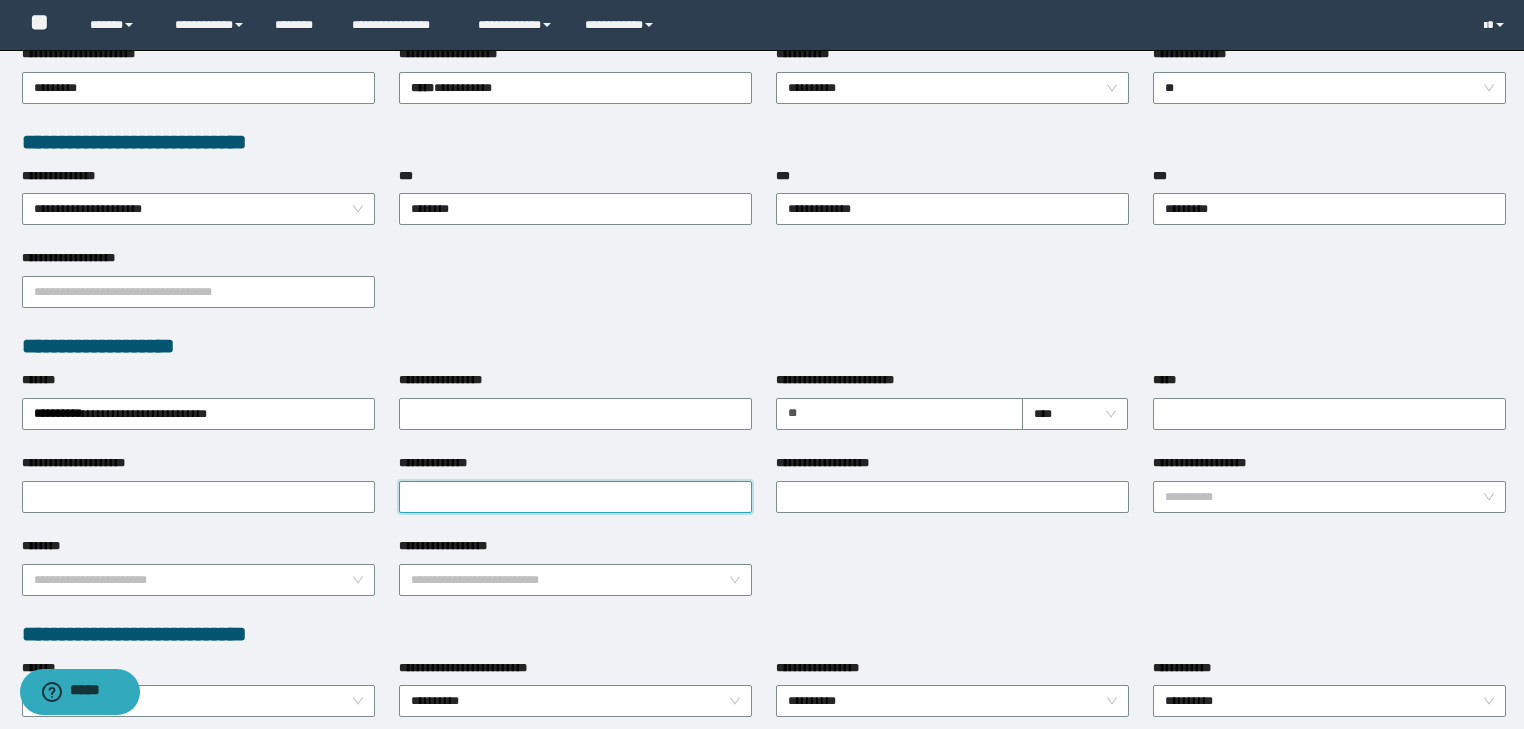 click on "**********" at bounding box center [575, 497] 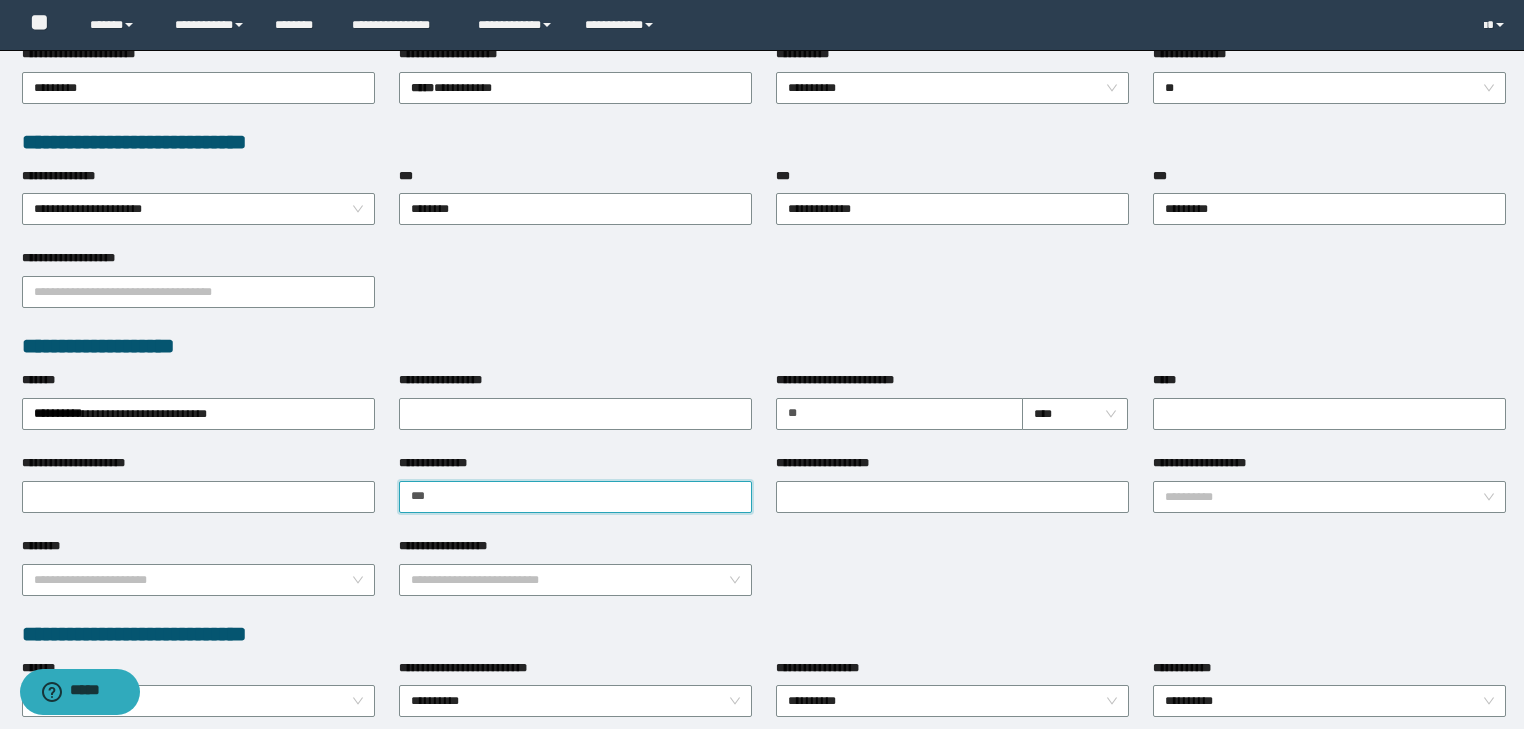 type on "**********" 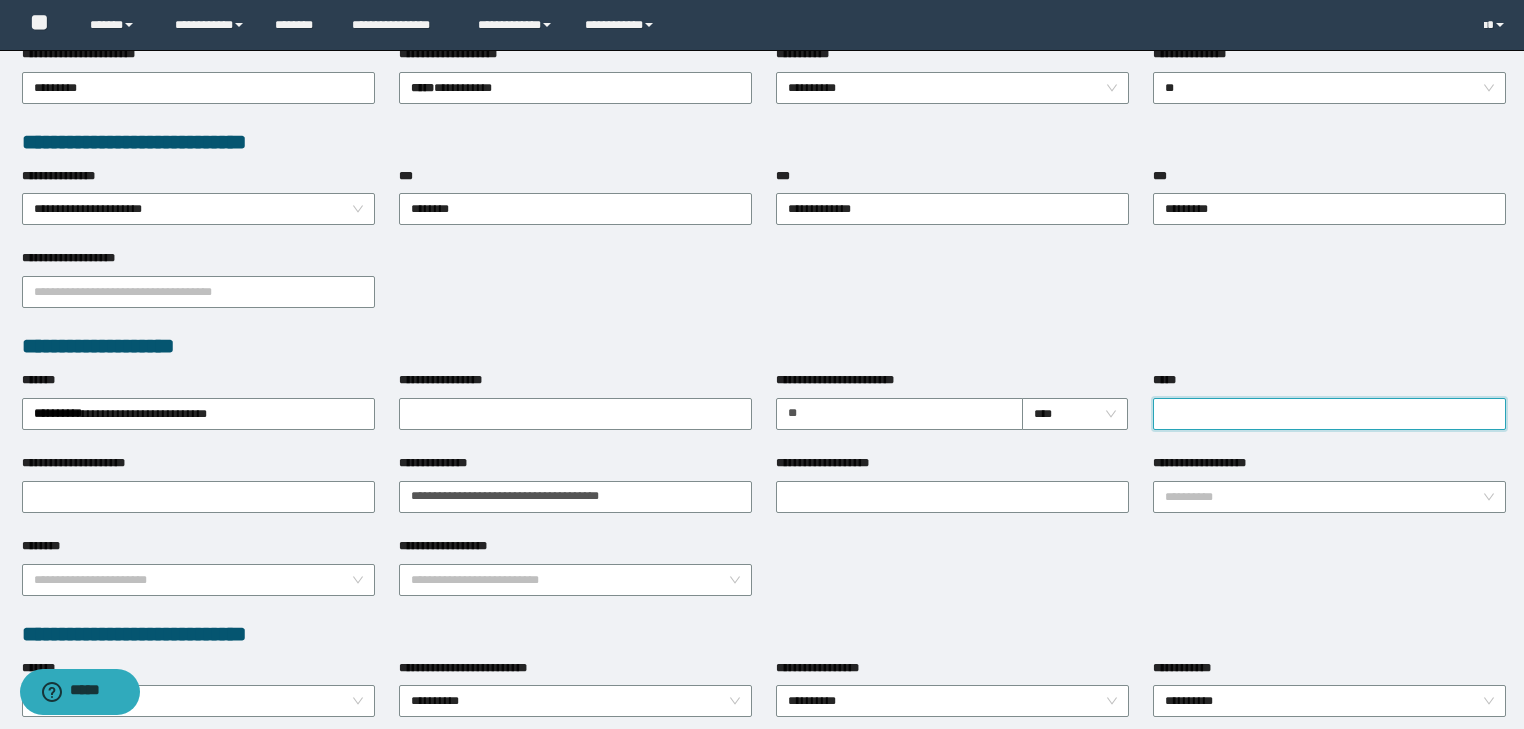 click on "*****" at bounding box center [1329, 414] 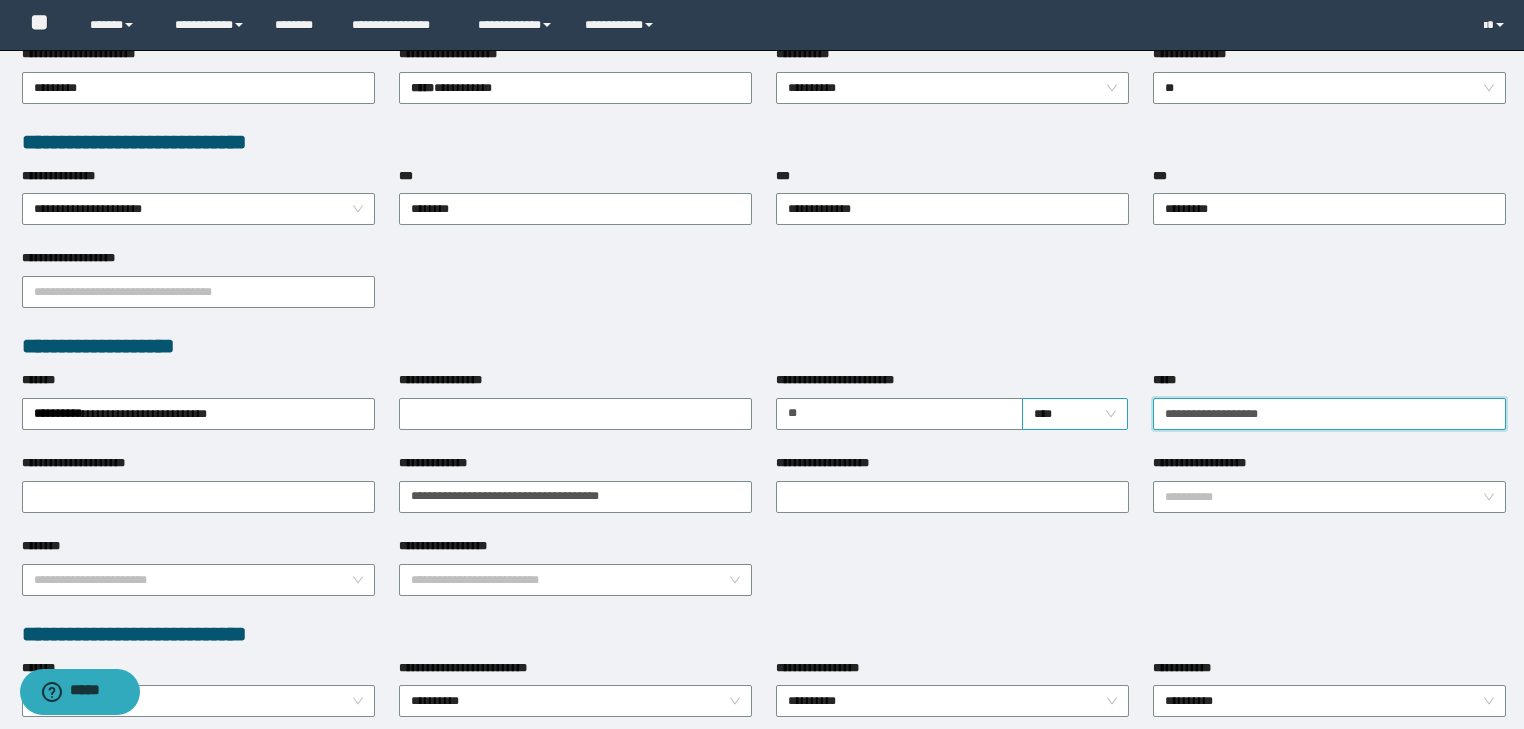 drag, startPoint x: 1274, startPoint y: 410, endPoint x: 1106, endPoint y: 409, distance: 168.00298 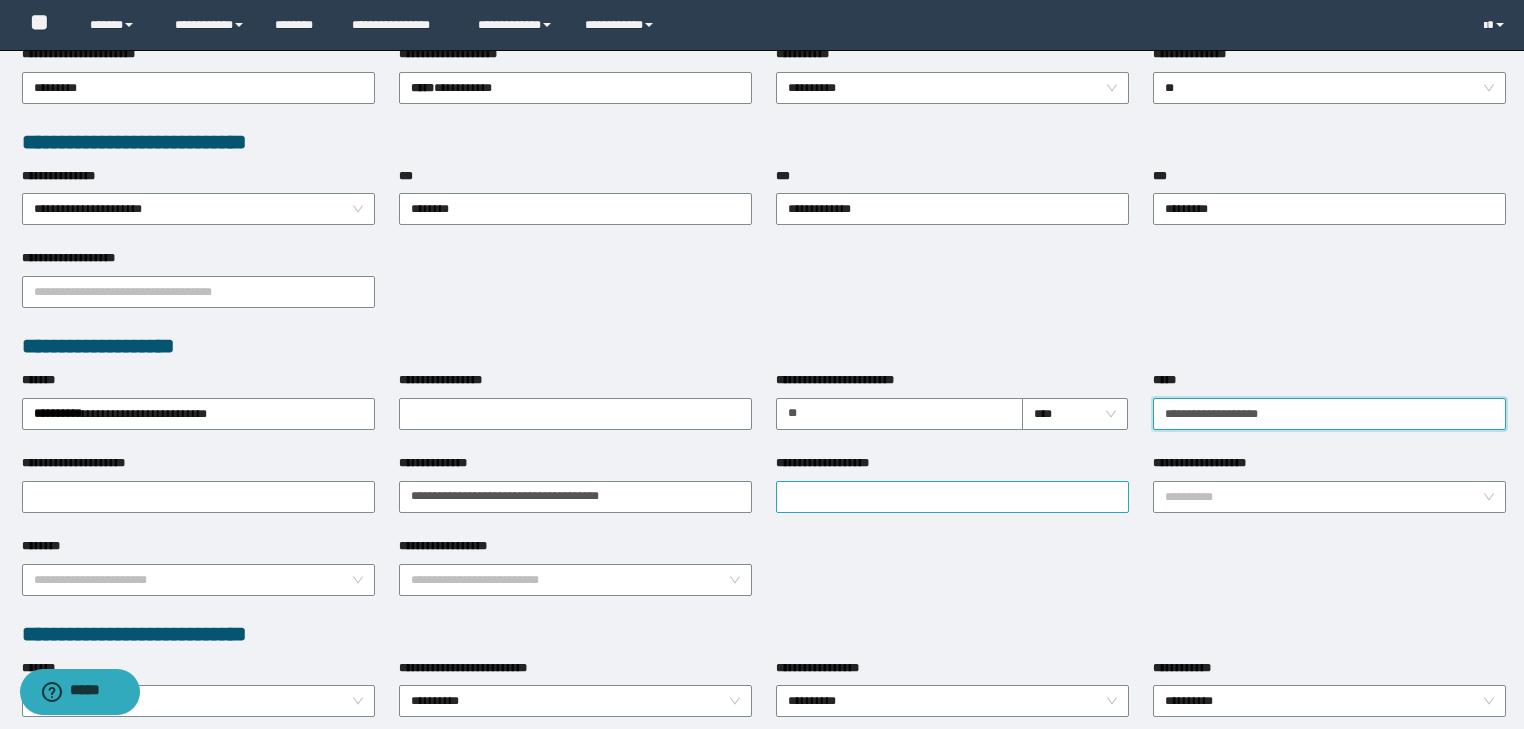 type on "**********" 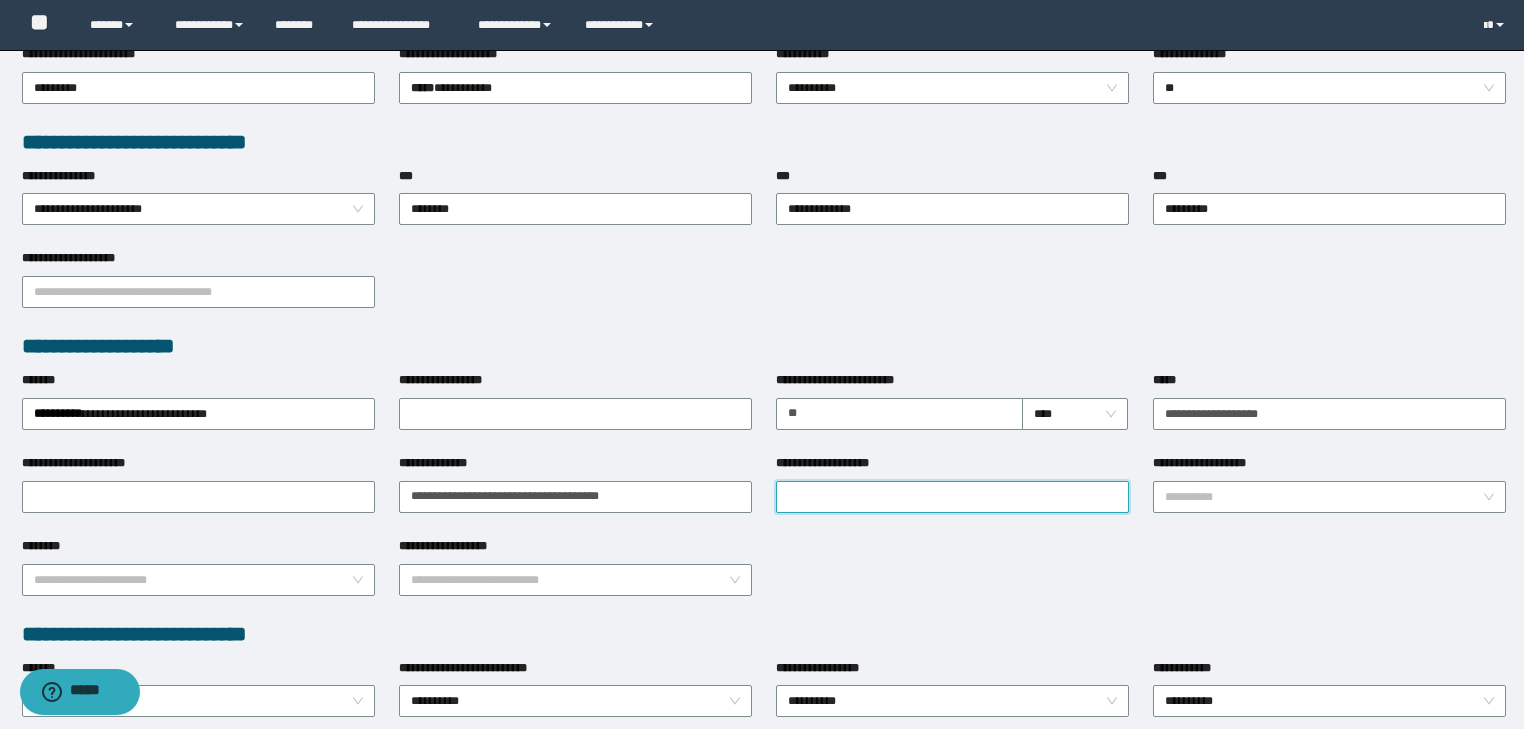 click on "**********" at bounding box center [952, 497] 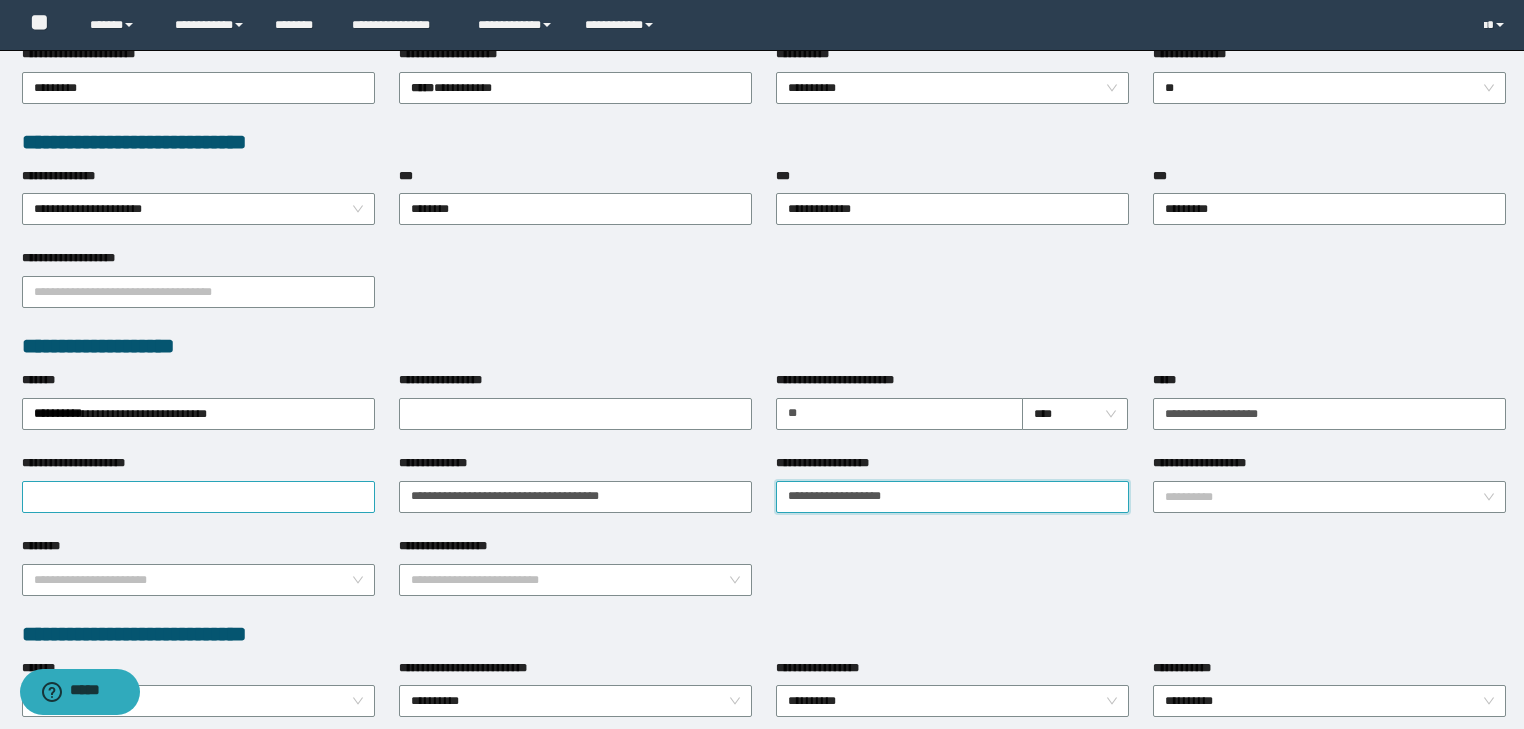 type on "**********" 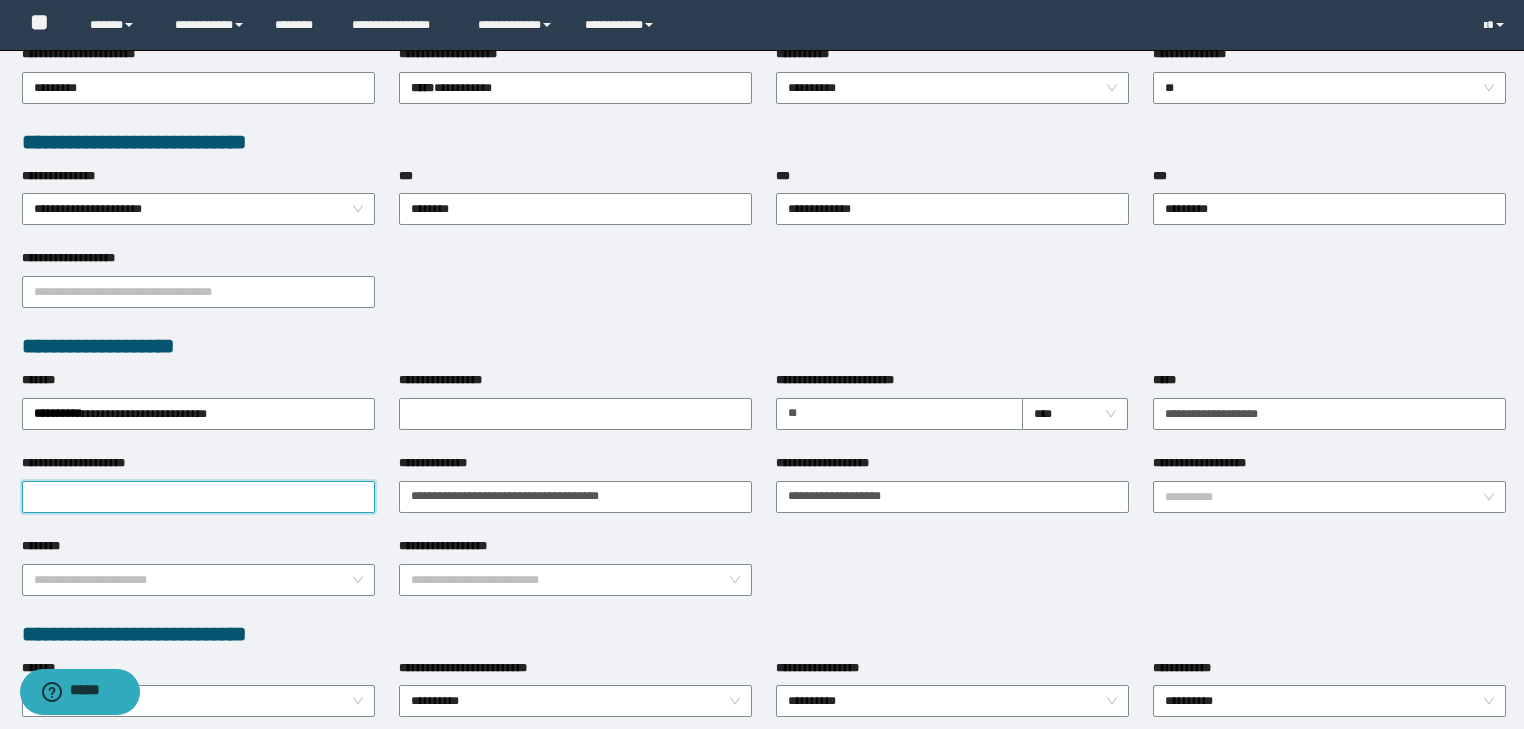 click on "**********" at bounding box center (198, 497) 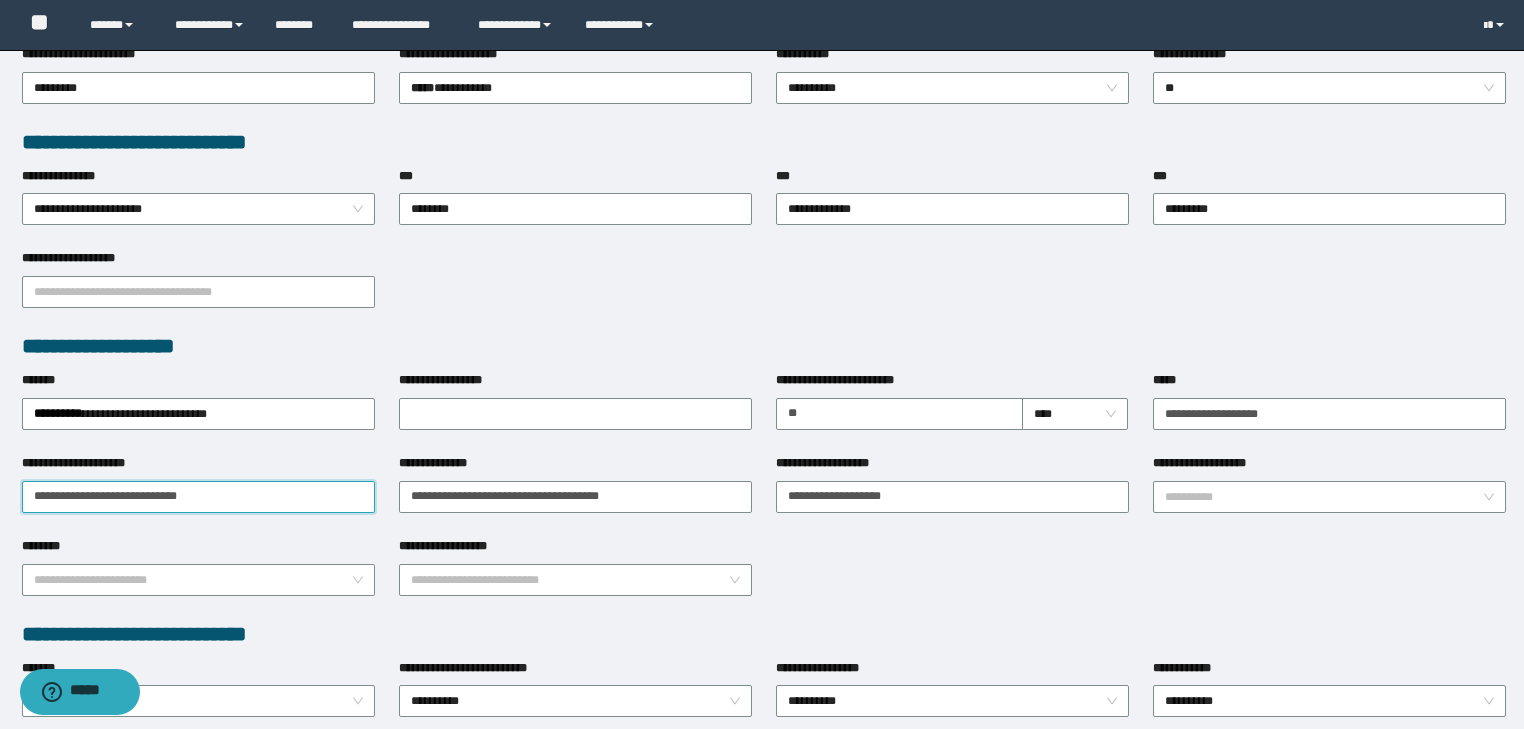 click on "**********" at bounding box center (198, 497) 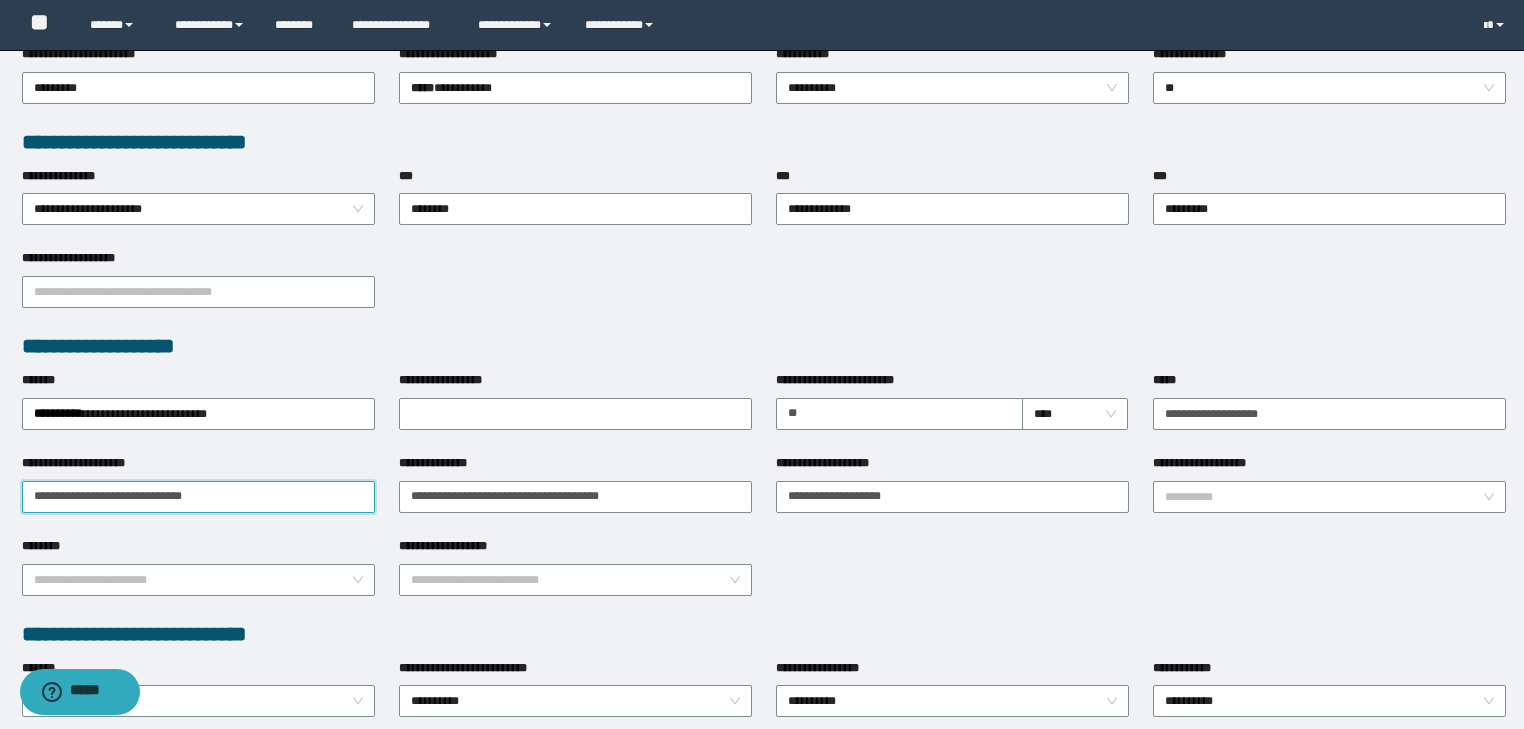 click on "**********" at bounding box center [198, 497] 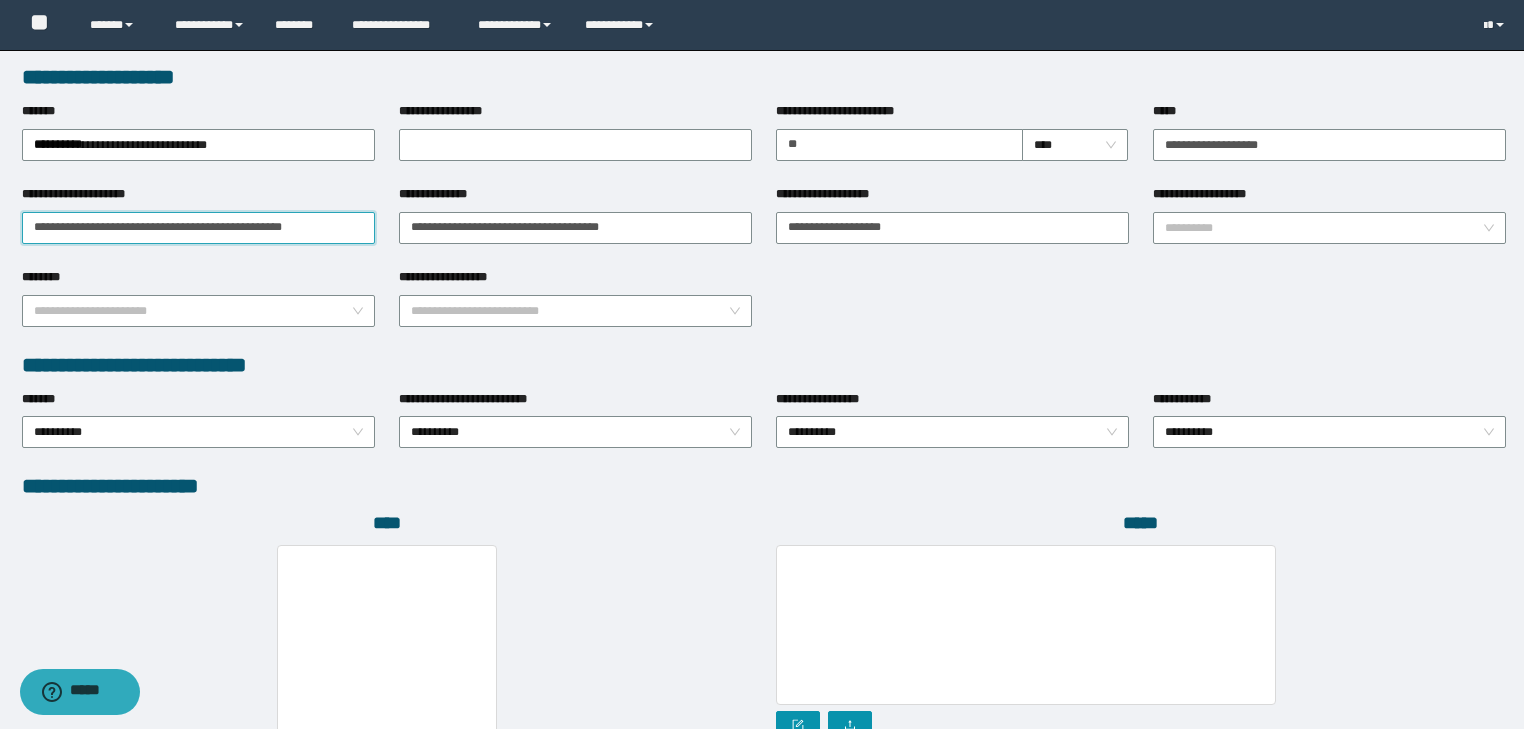 scroll, scrollTop: 960, scrollLeft: 0, axis: vertical 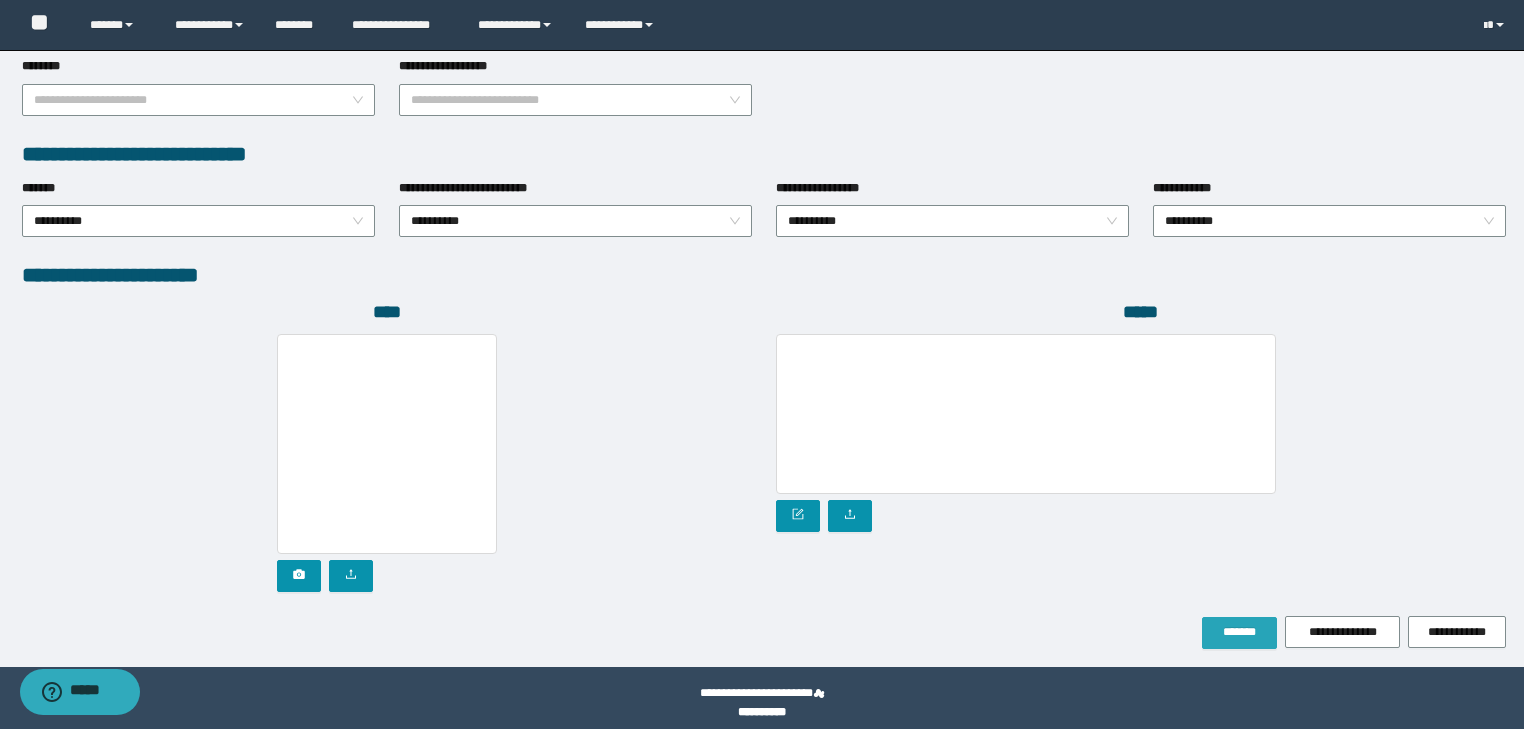 type on "**********" 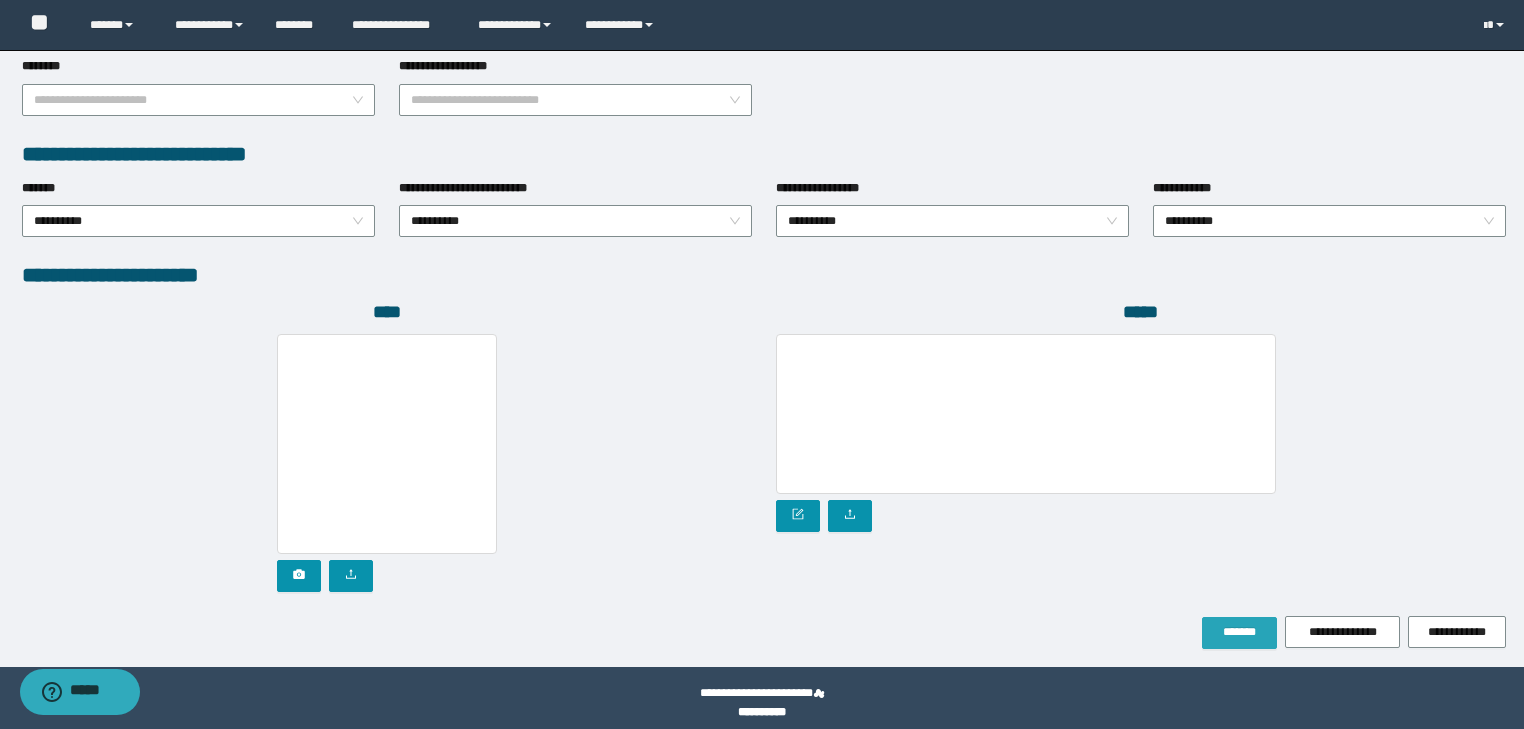 click on "*******" at bounding box center (1239, 632) 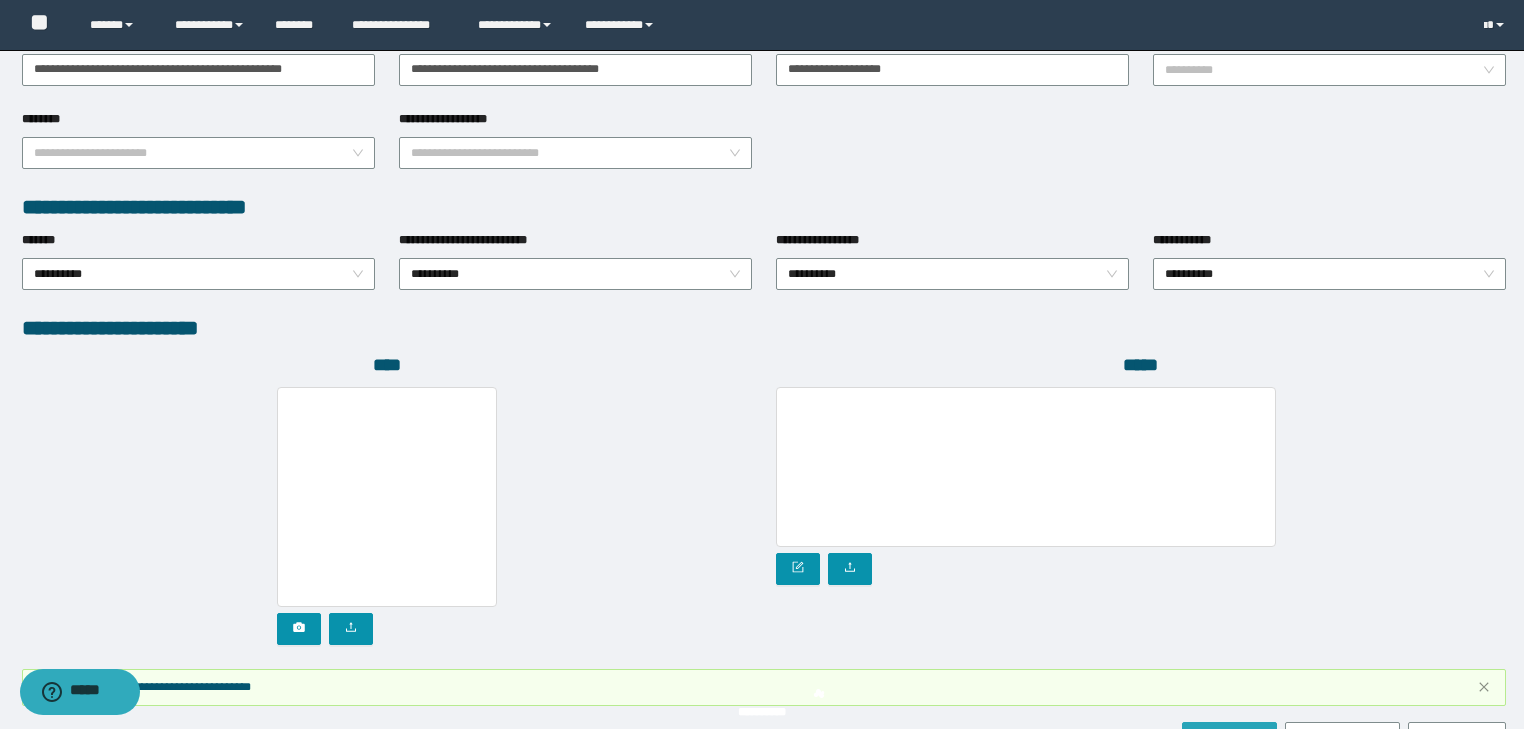 scroll, scrollTop: 1012, scrollLeft: 0, axis: vertical 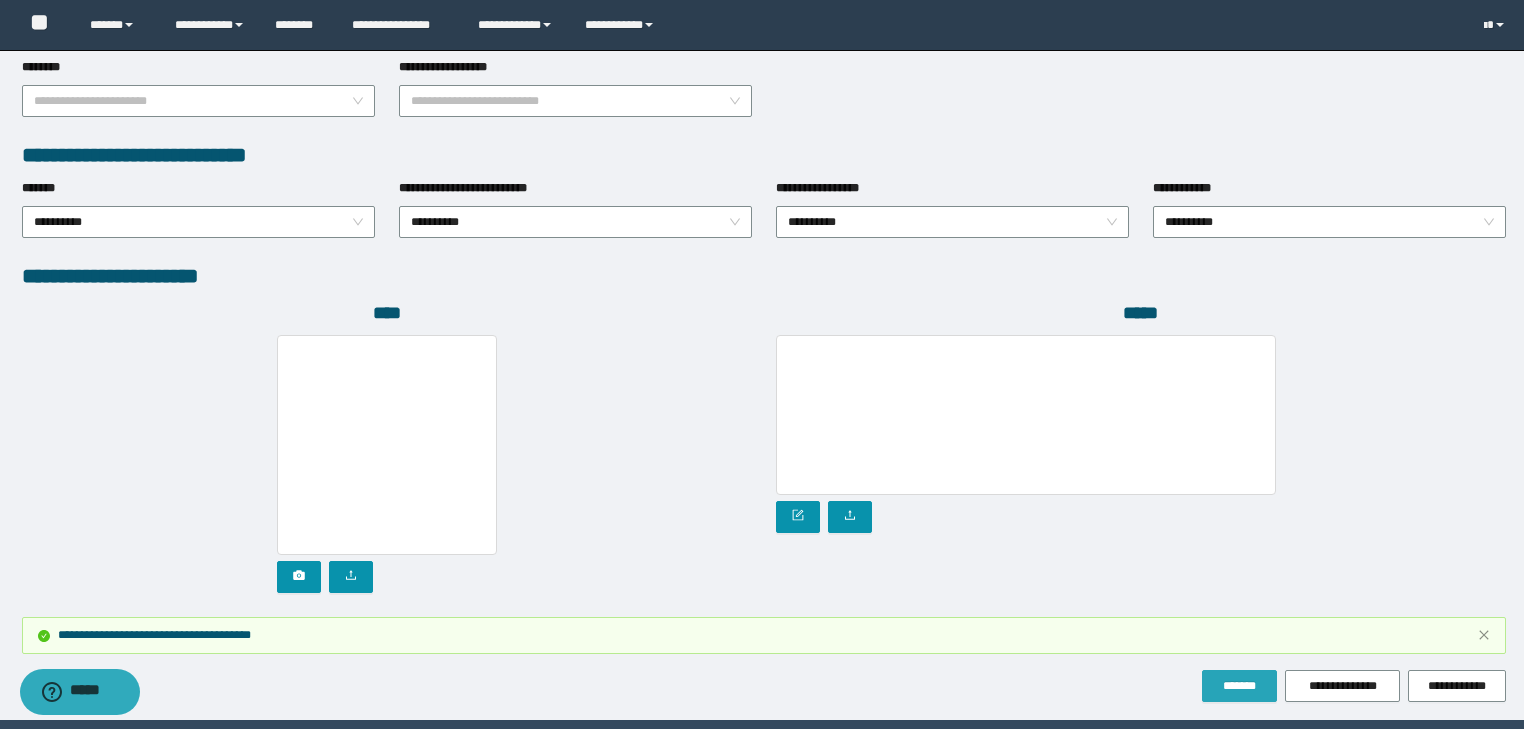 type 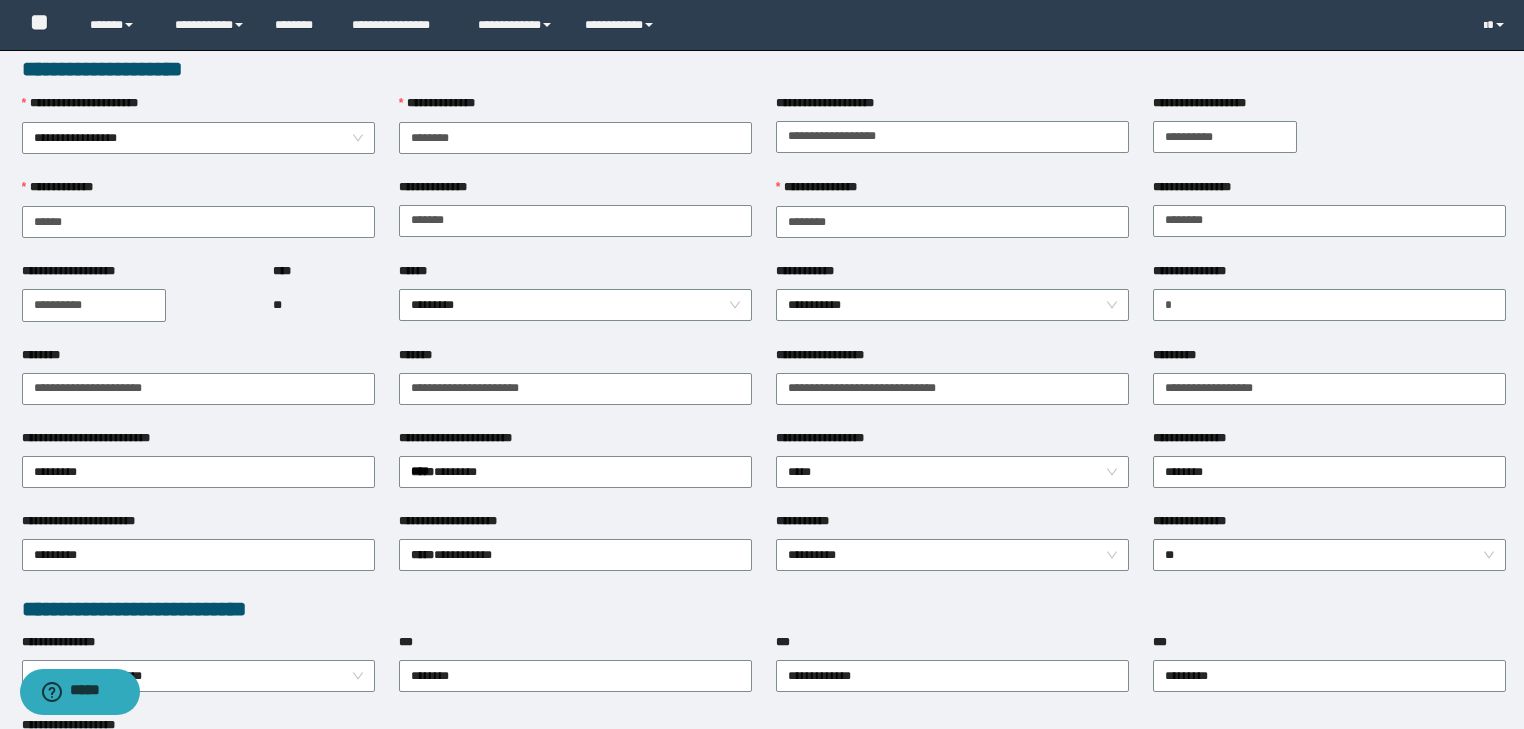 scroll, scrollTop: 0, scrollLeft: 0, axis: both 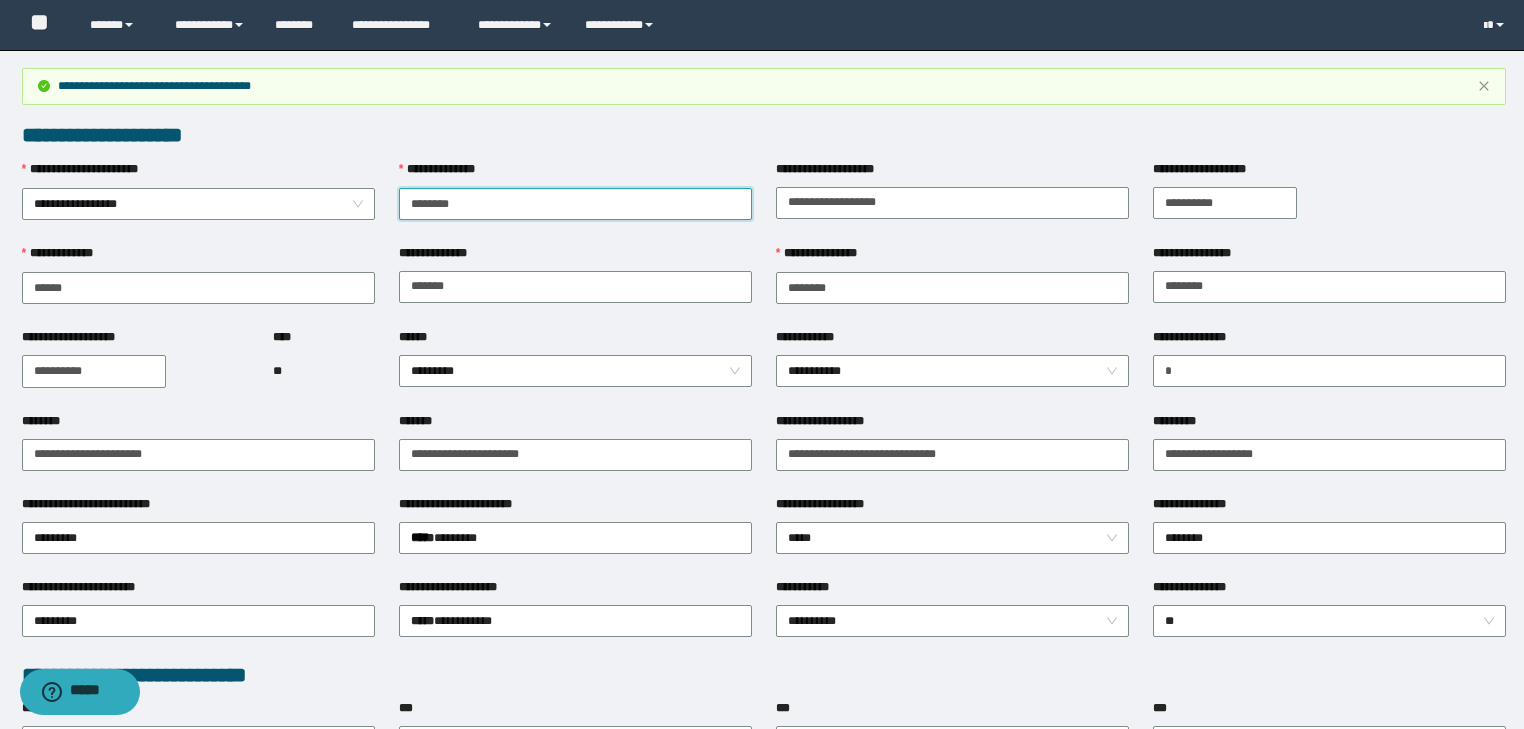drag, startPoint x: 487, startPoint y: 207, endPoint x: 214, endPoint y: 220, distance: 273.30936 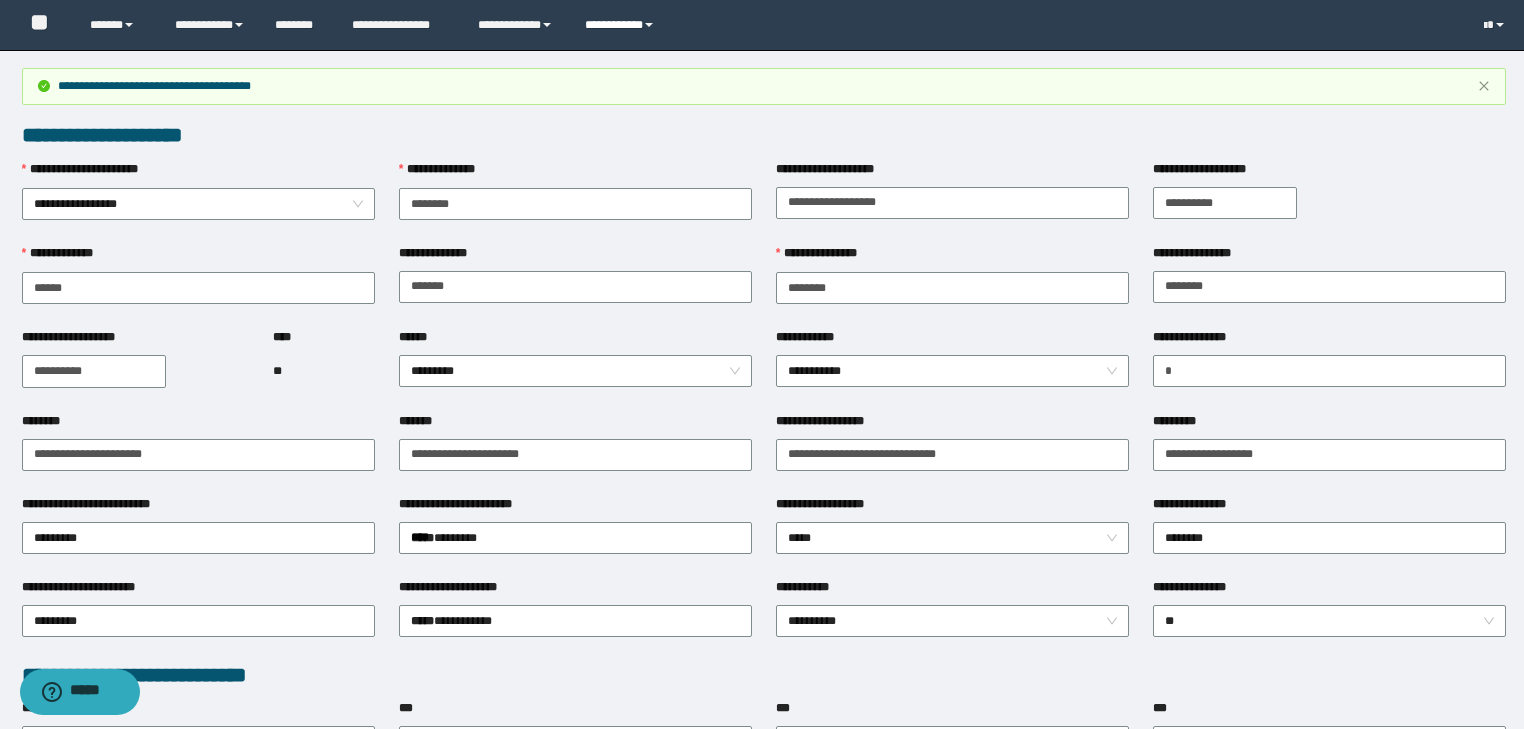 click on "**********" at bounding box center (622, 25) 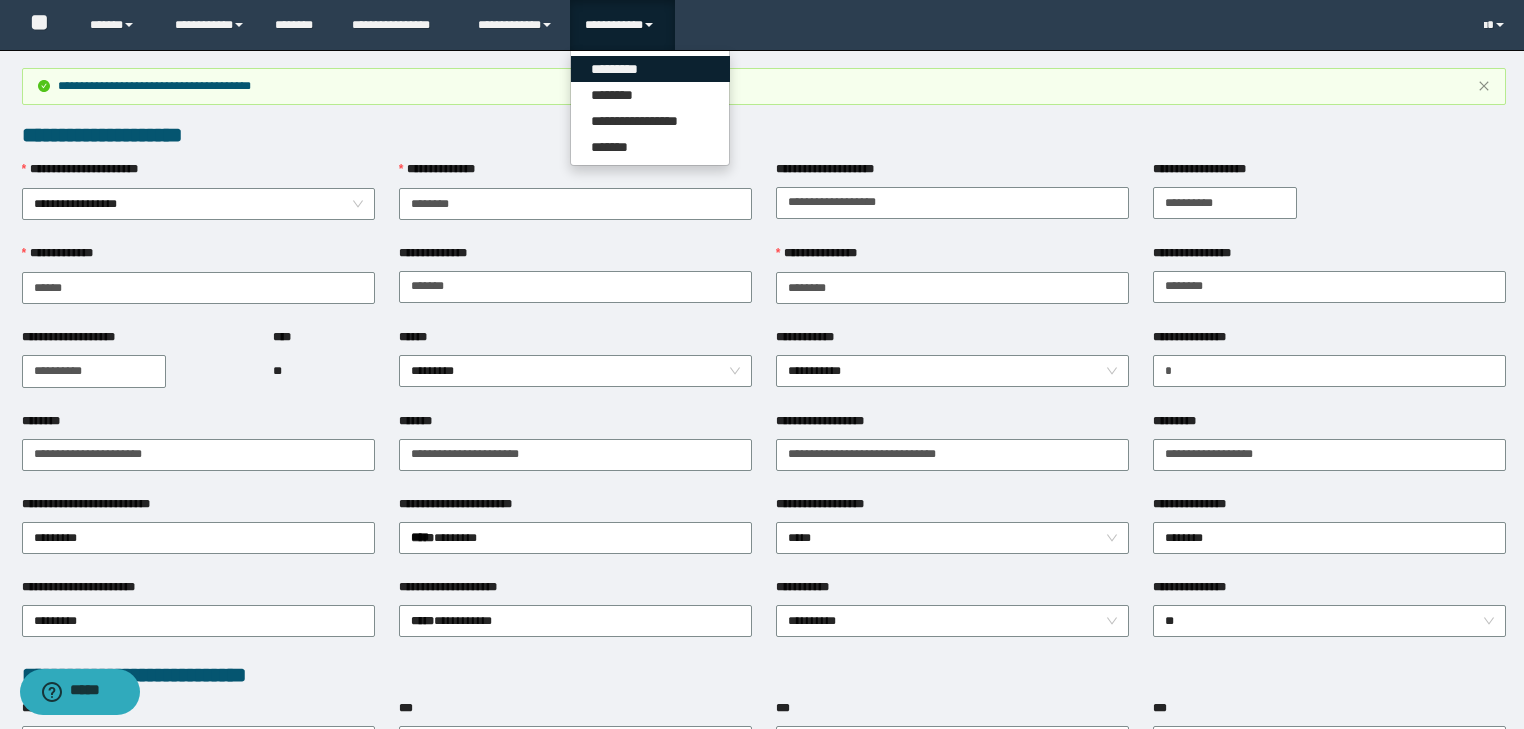click on "*********" at bounding box center [650, 69] 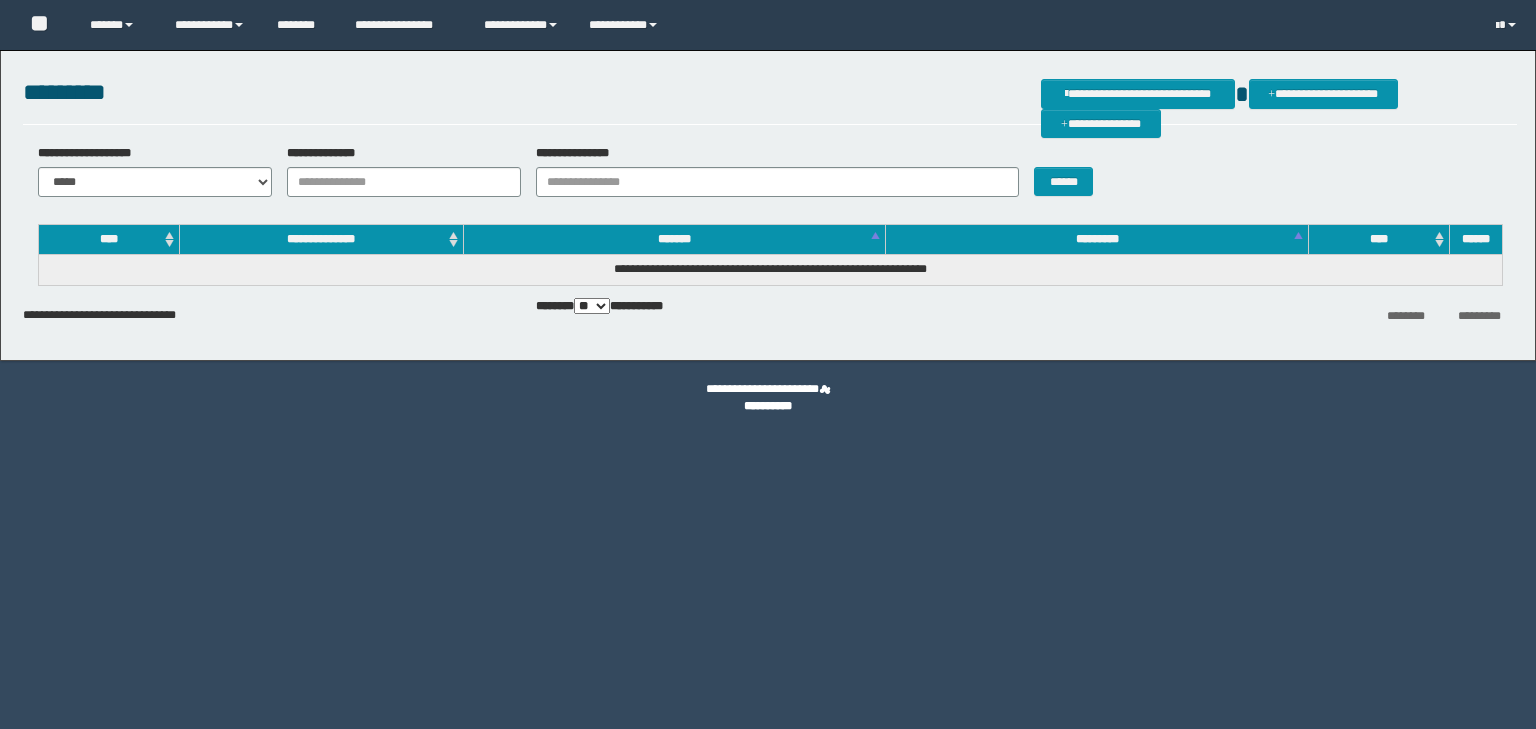 scroll, scrollTop: 0, scrollLeft: 0, axis: both 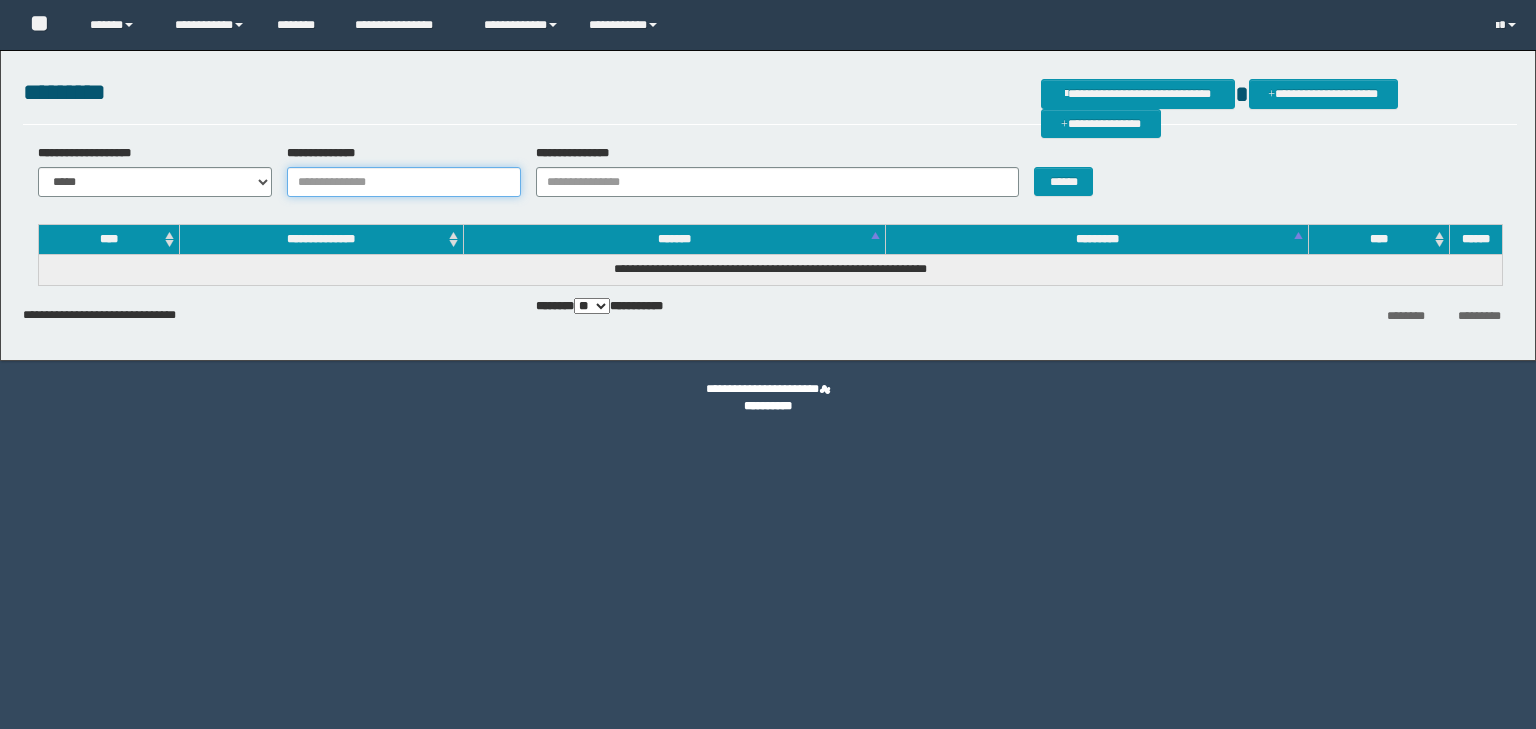 click on "**********" at bounding box center [404, 182] 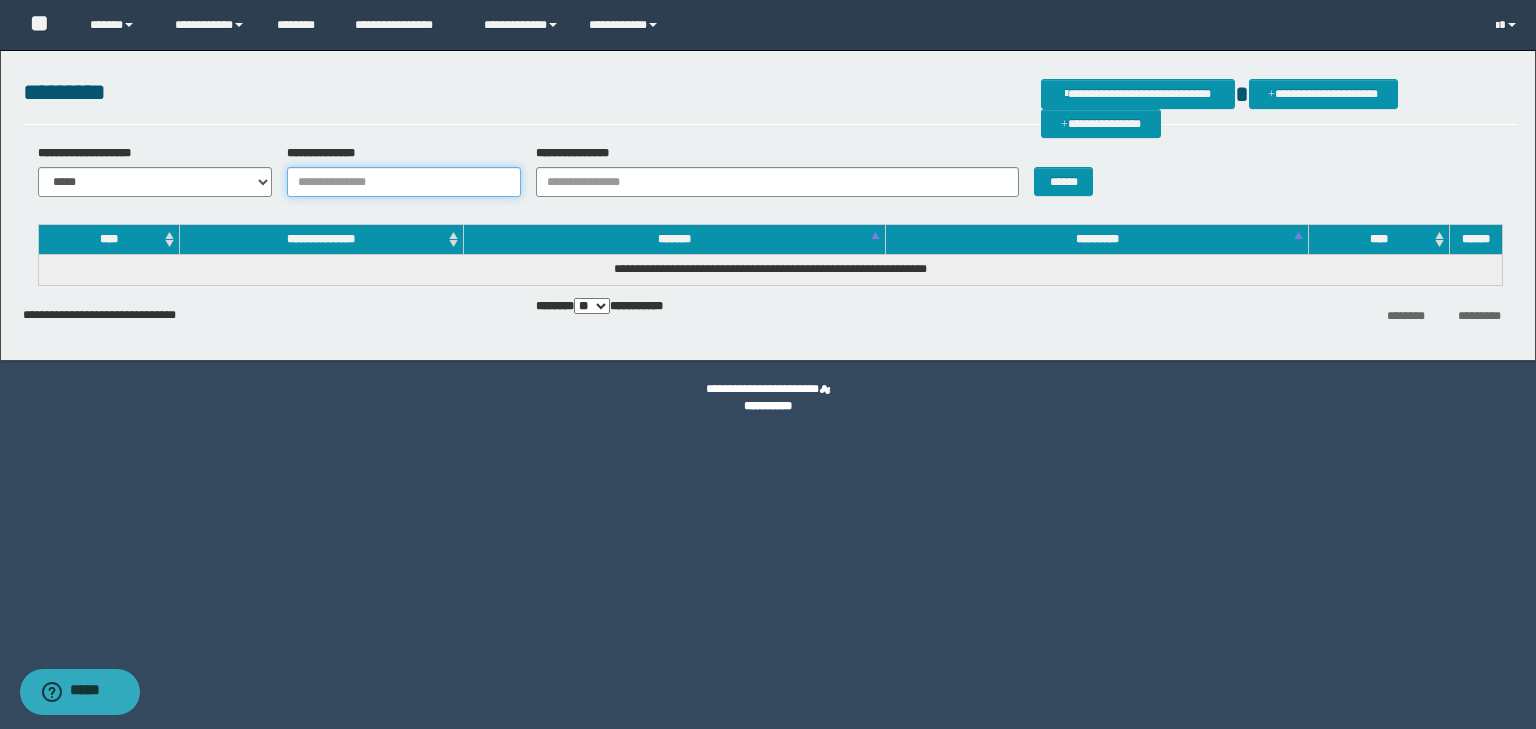 paste on "********" 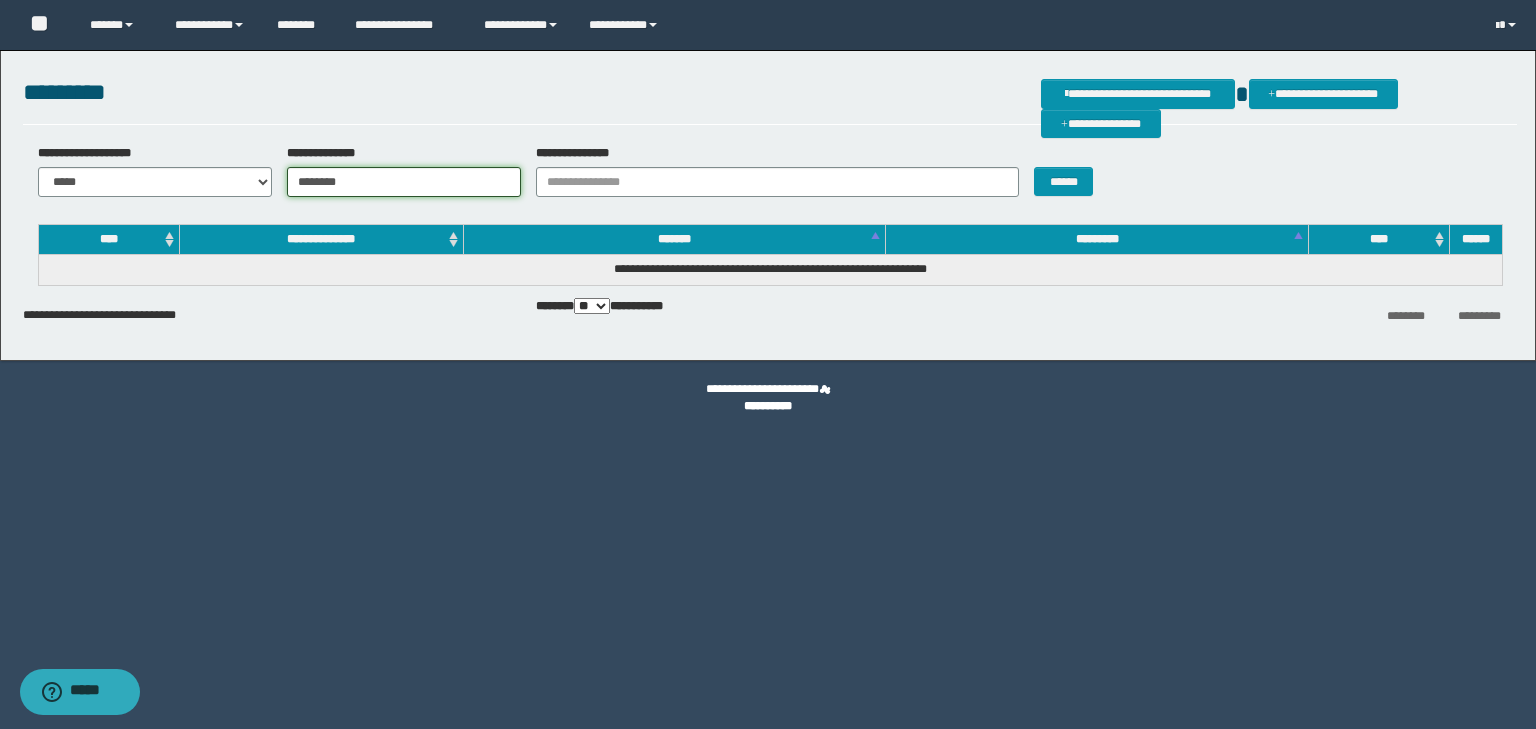 type on "********" 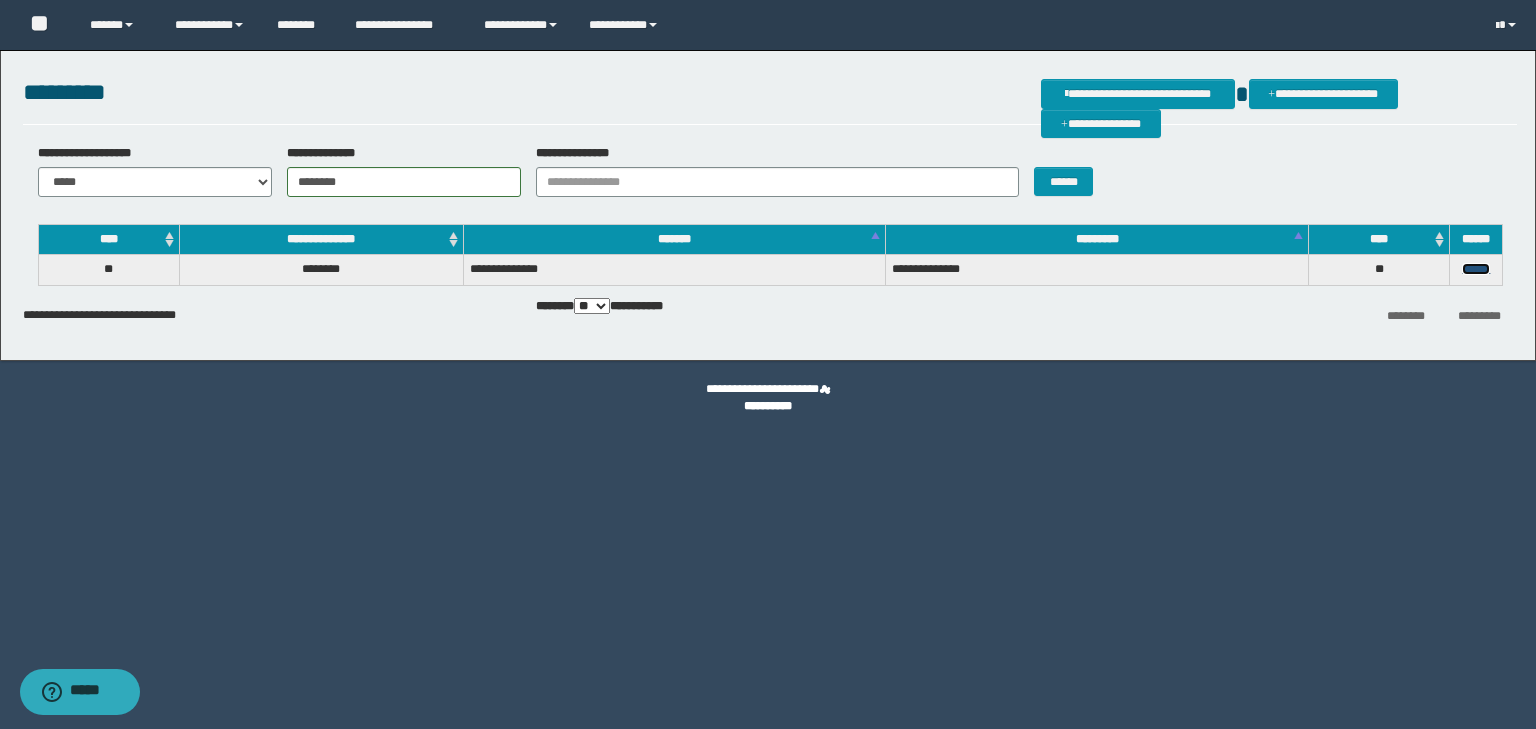 click on "******" at bounding box center (1476, 269) 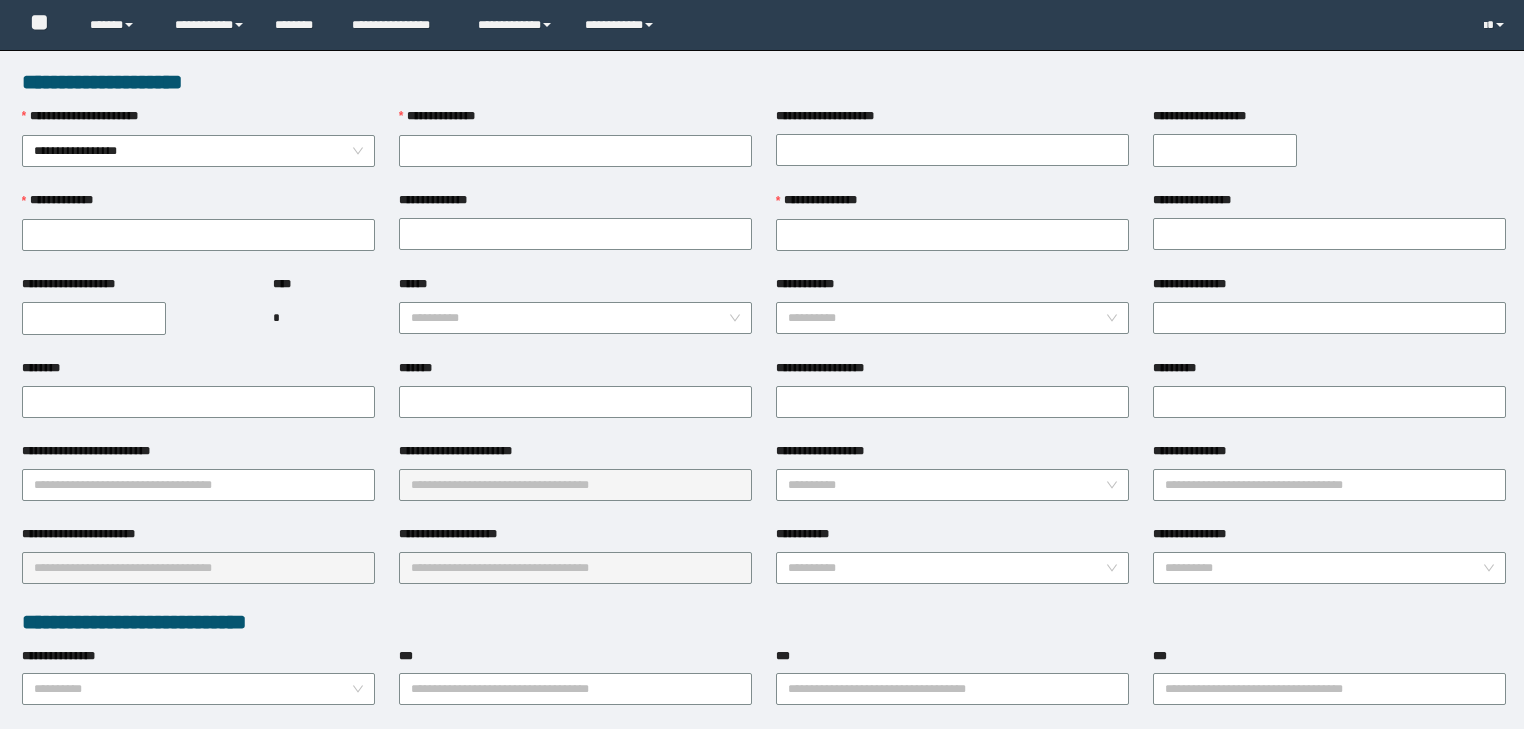 scroll, scrollTop: 0, scrollLeft: 0, axis: both 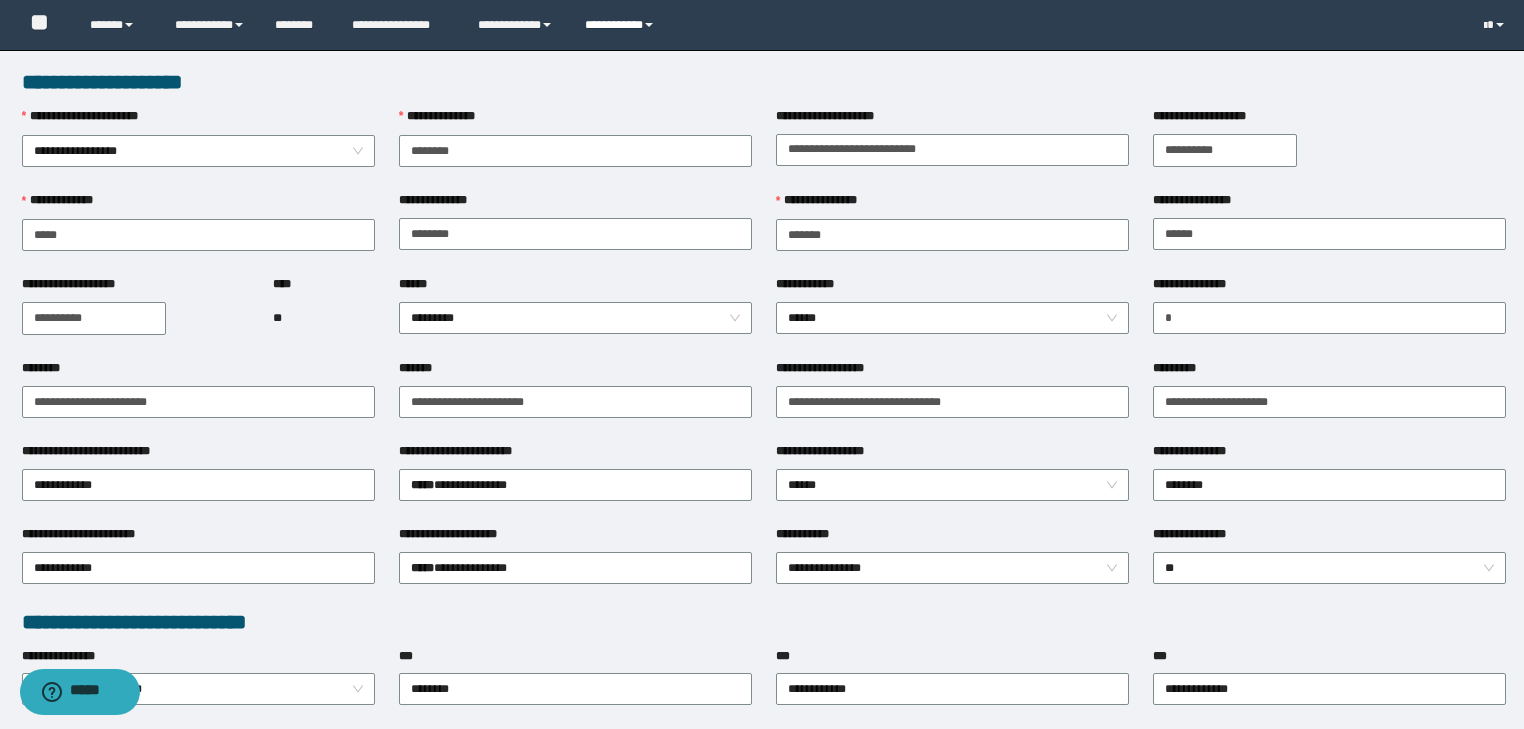 click on "**********" at bounding box center (622, 25) 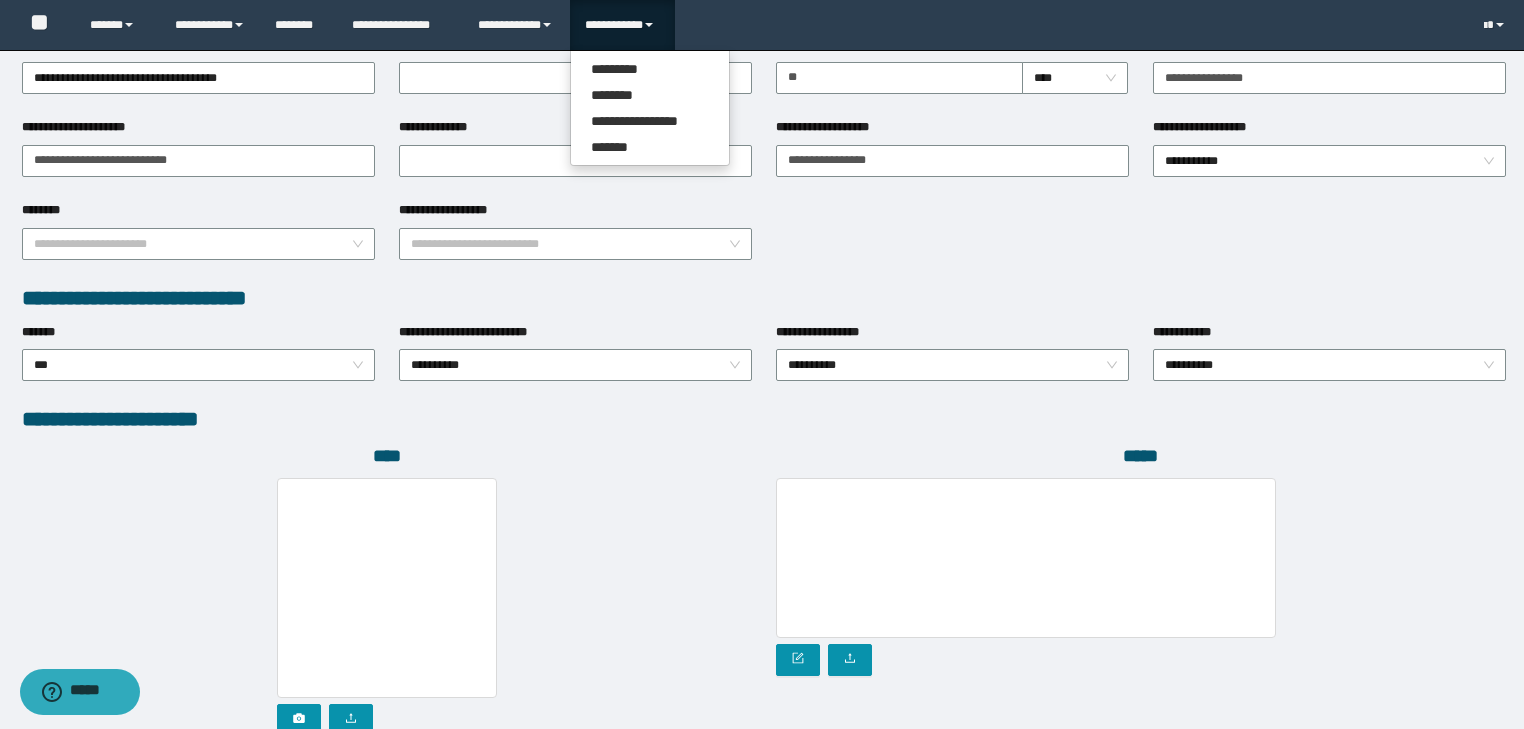 scroll, scrollTop: 960, scrollLeft: 0, axis: vertical 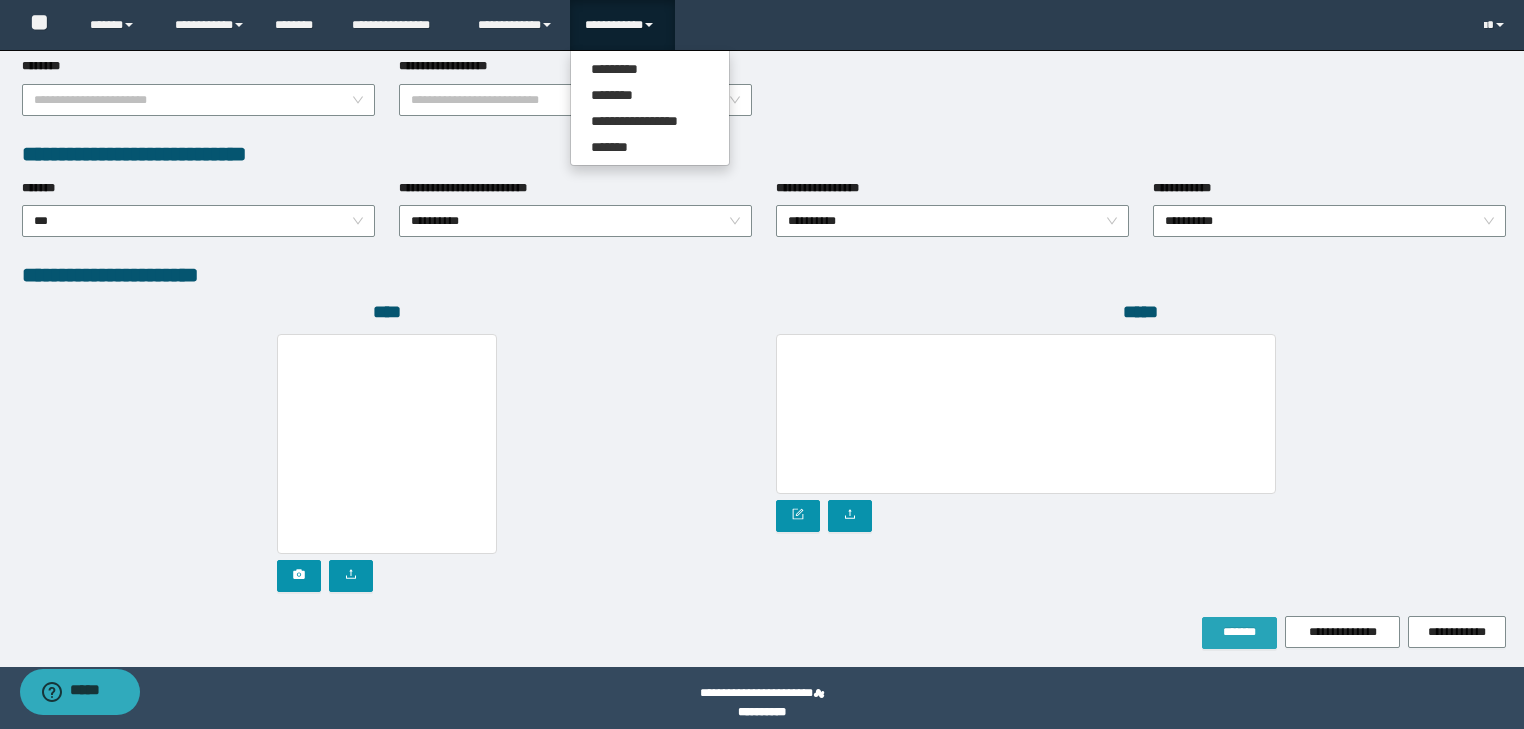 click on "*******" at bounding box center (1239, 632) 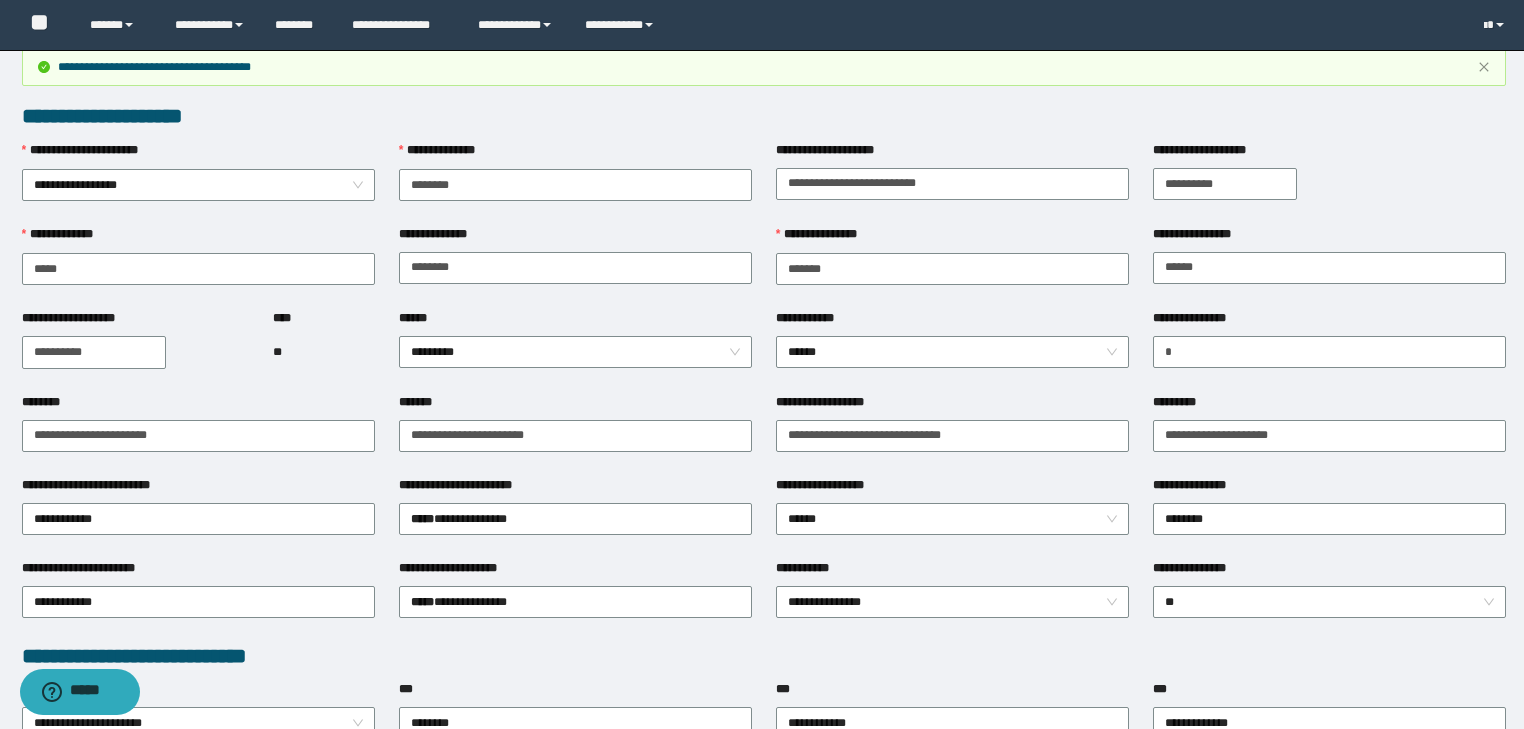 scroll, scrollTop: 0, scrollLeft: 0, axis: both 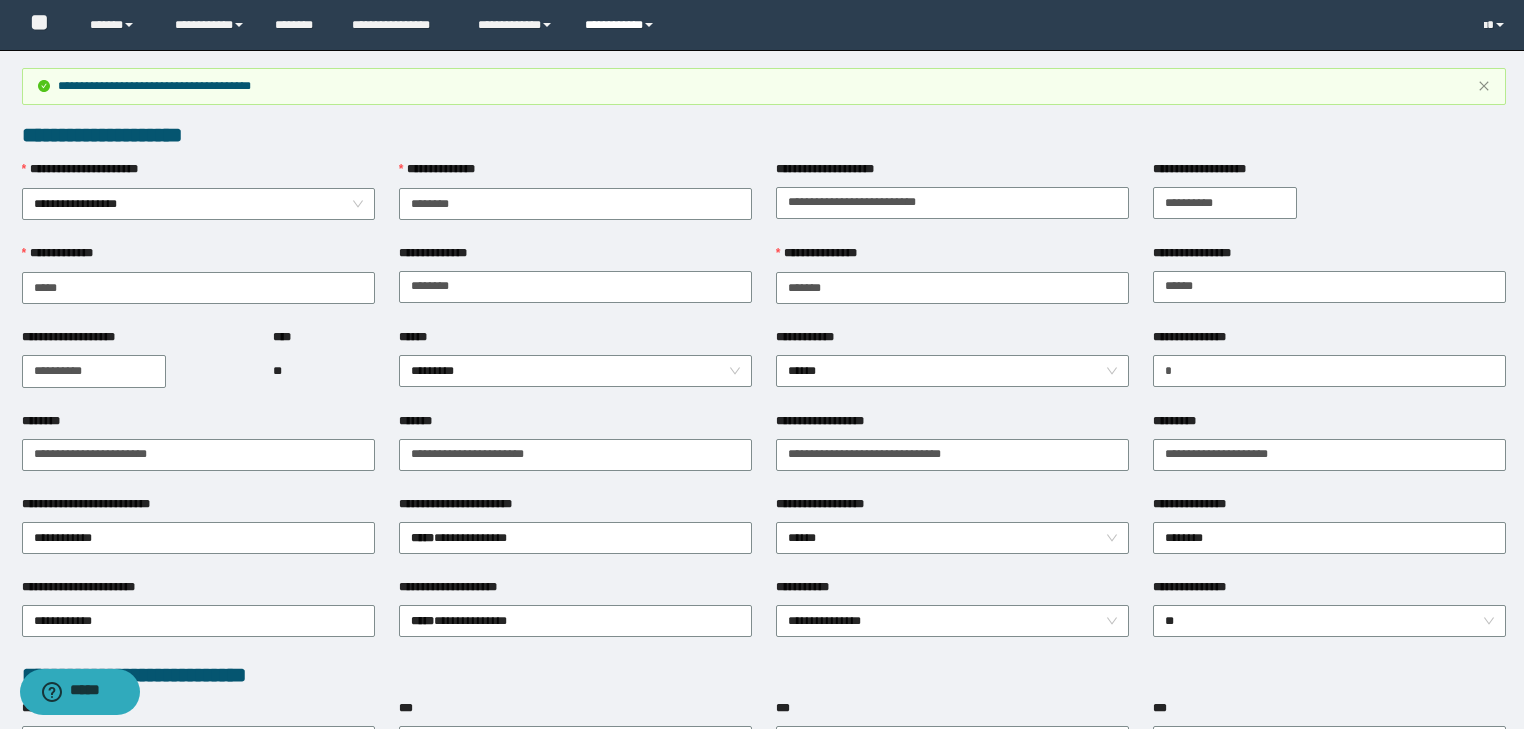 click on "**********" at bounding box center (622, 25) 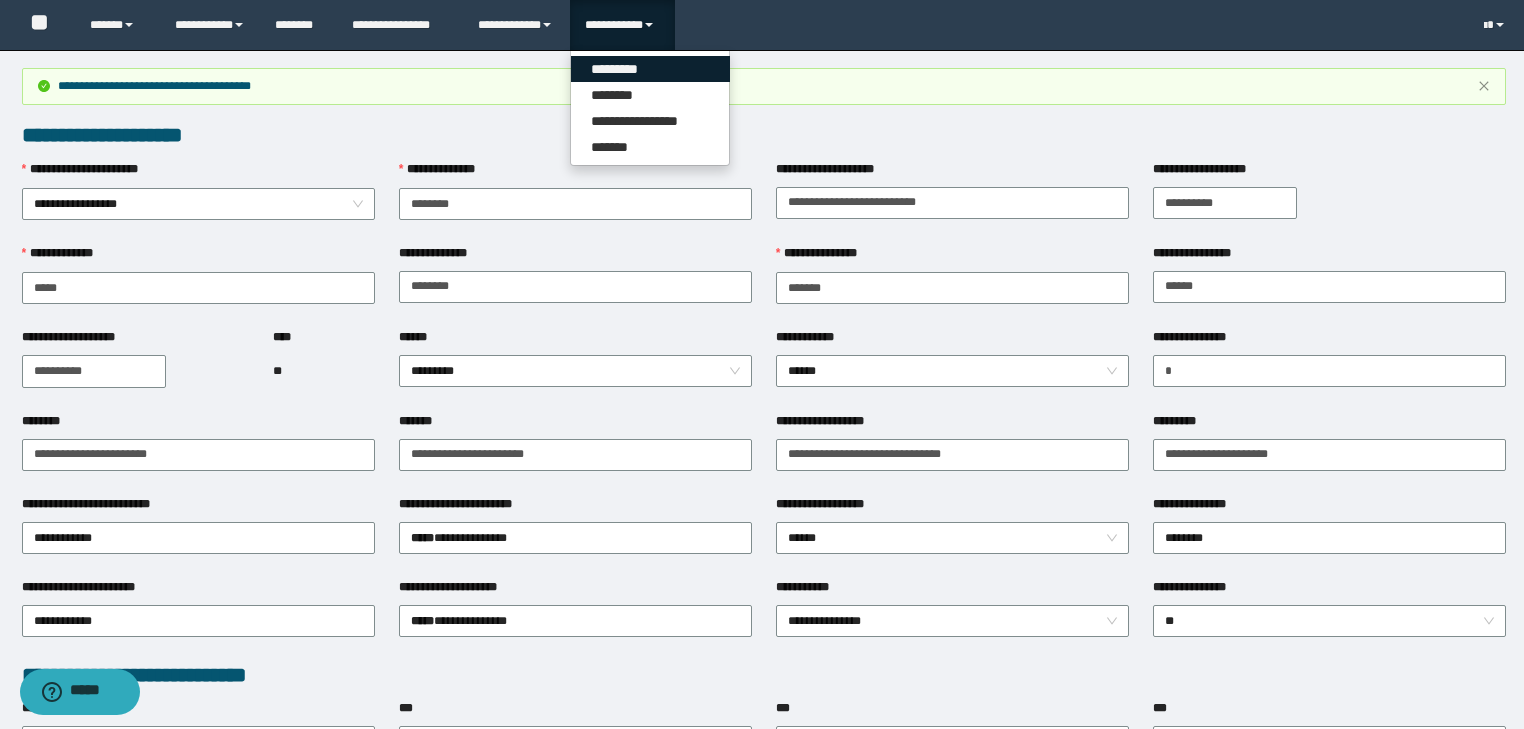 click on "*********" at bounding box center [650, 69] 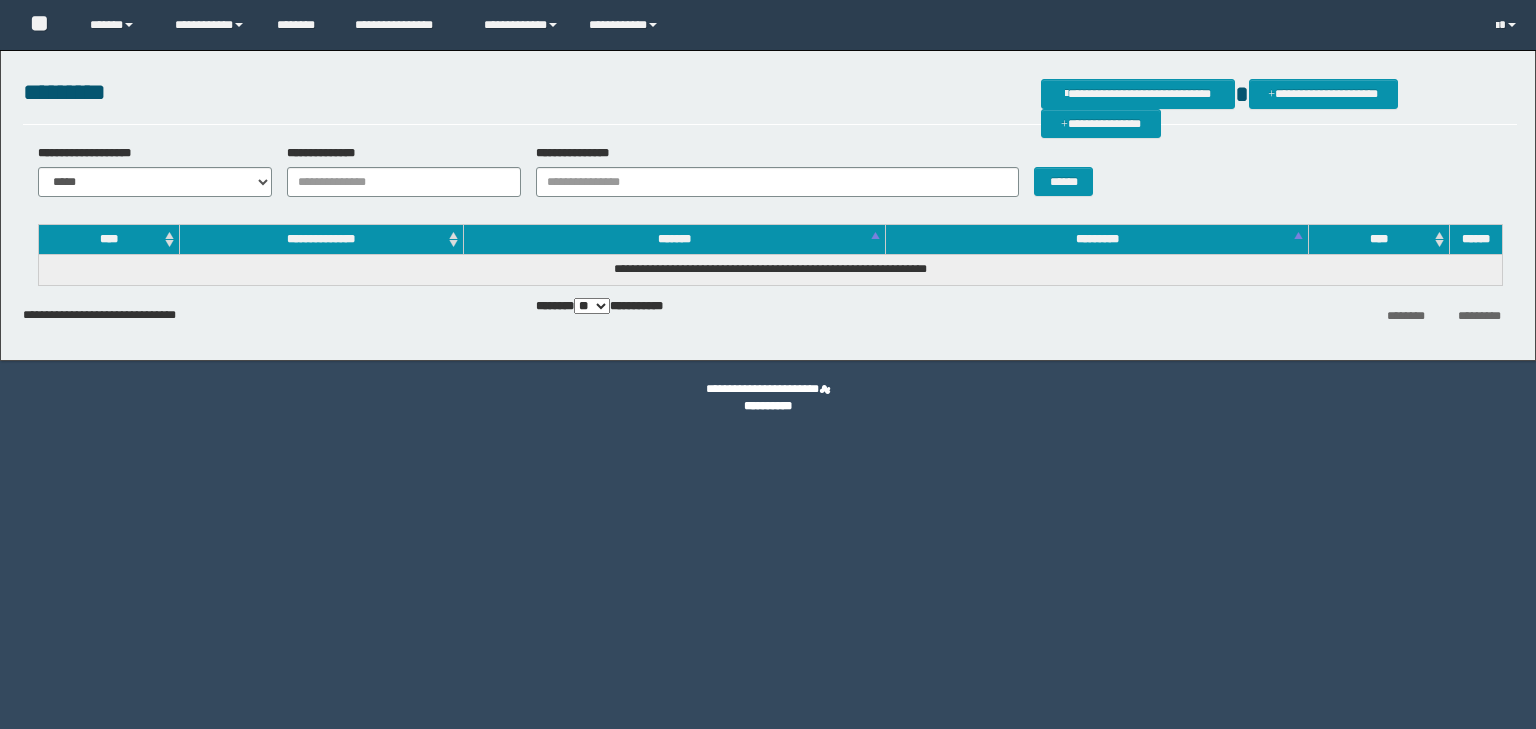 scroll, scrollTop: 0, scrollLeft: 0, axis: both 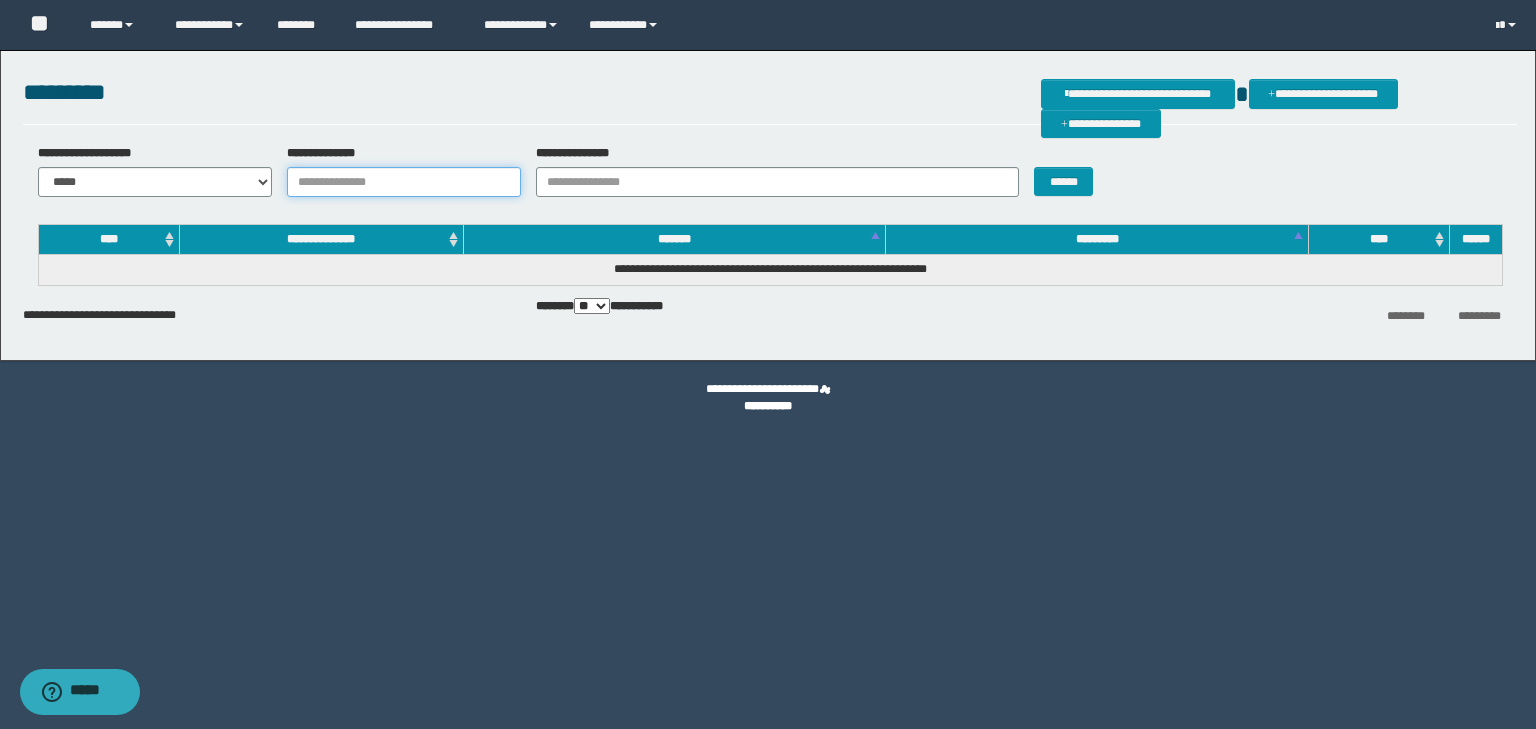 click on "**********" at bounding box center [404, 182] 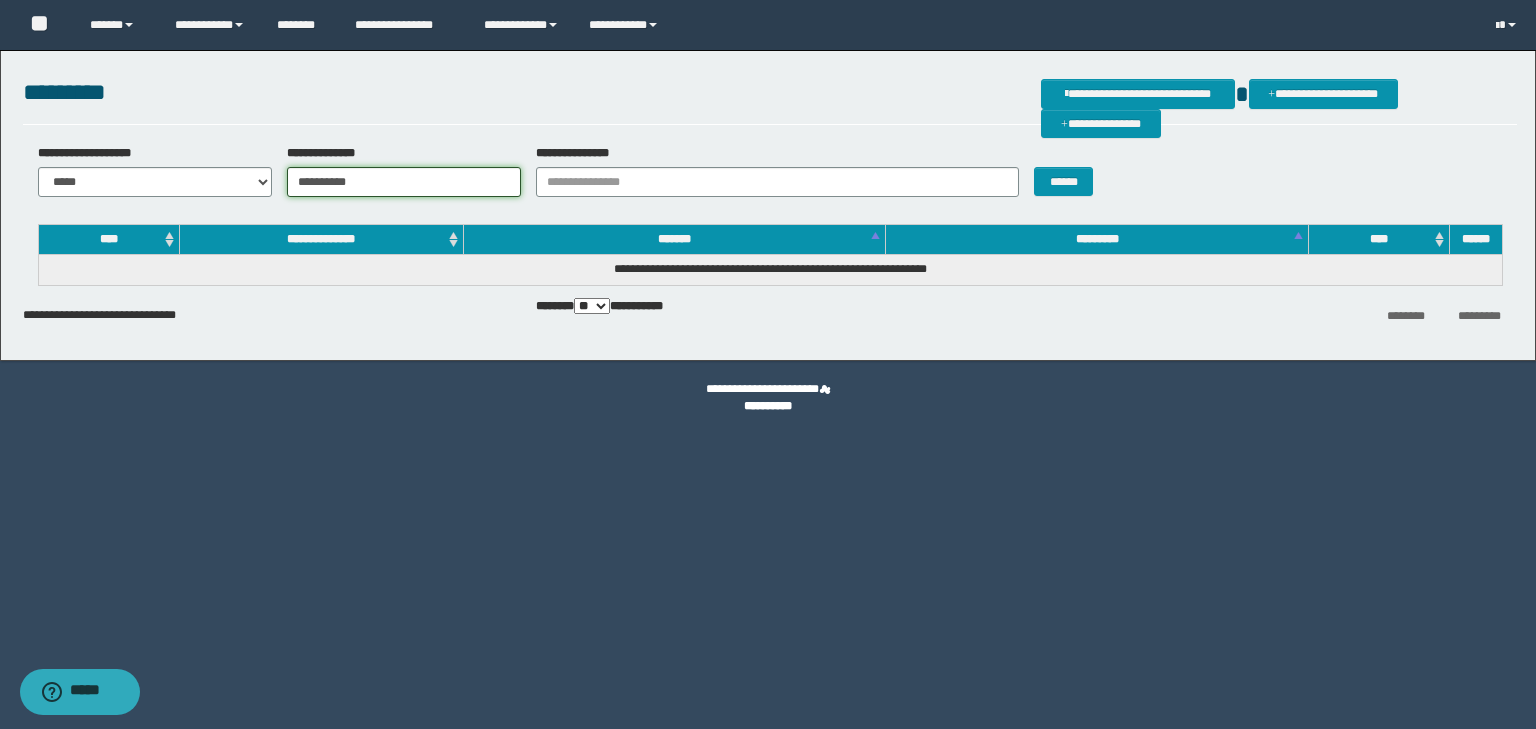 click on "********" at bounding box center [404, 182] 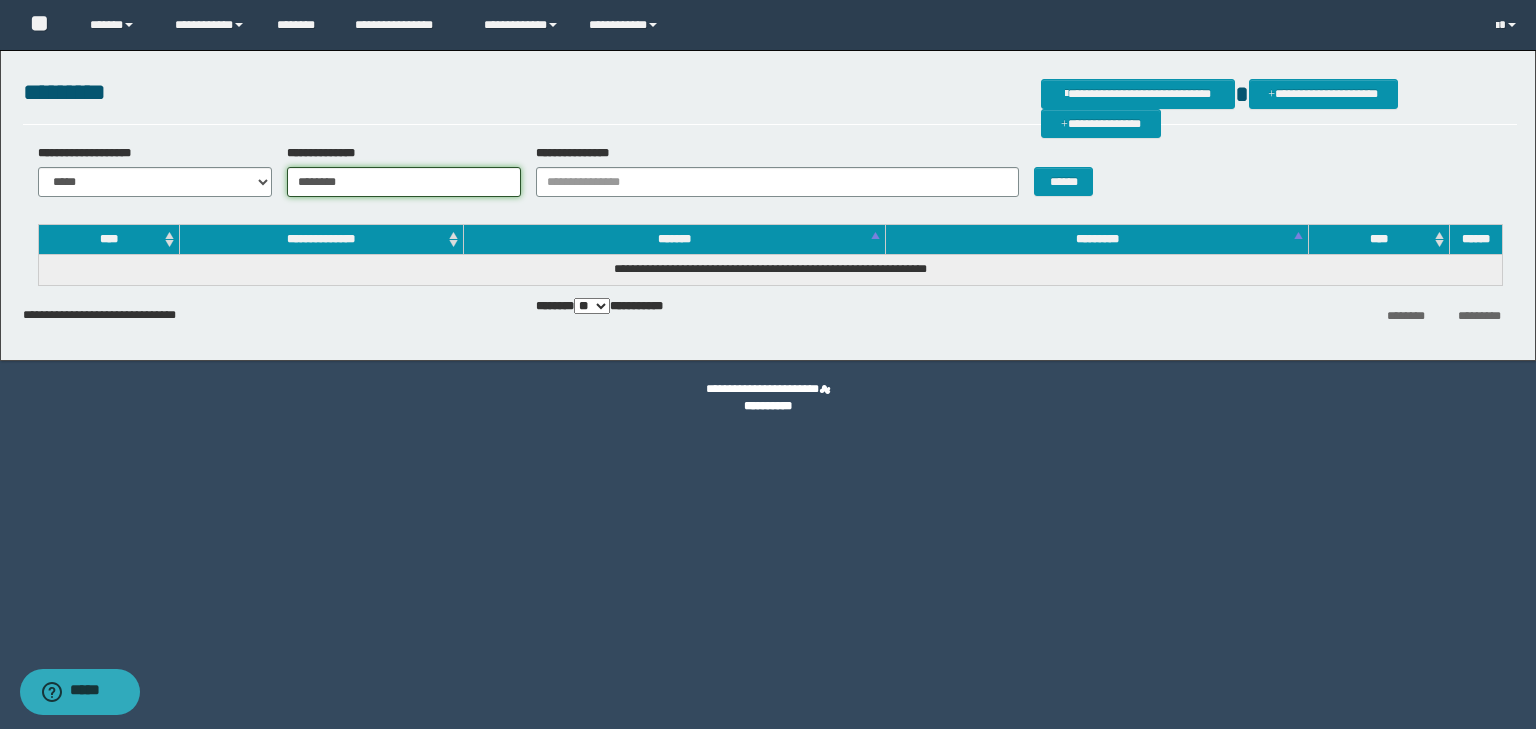 type on "********" 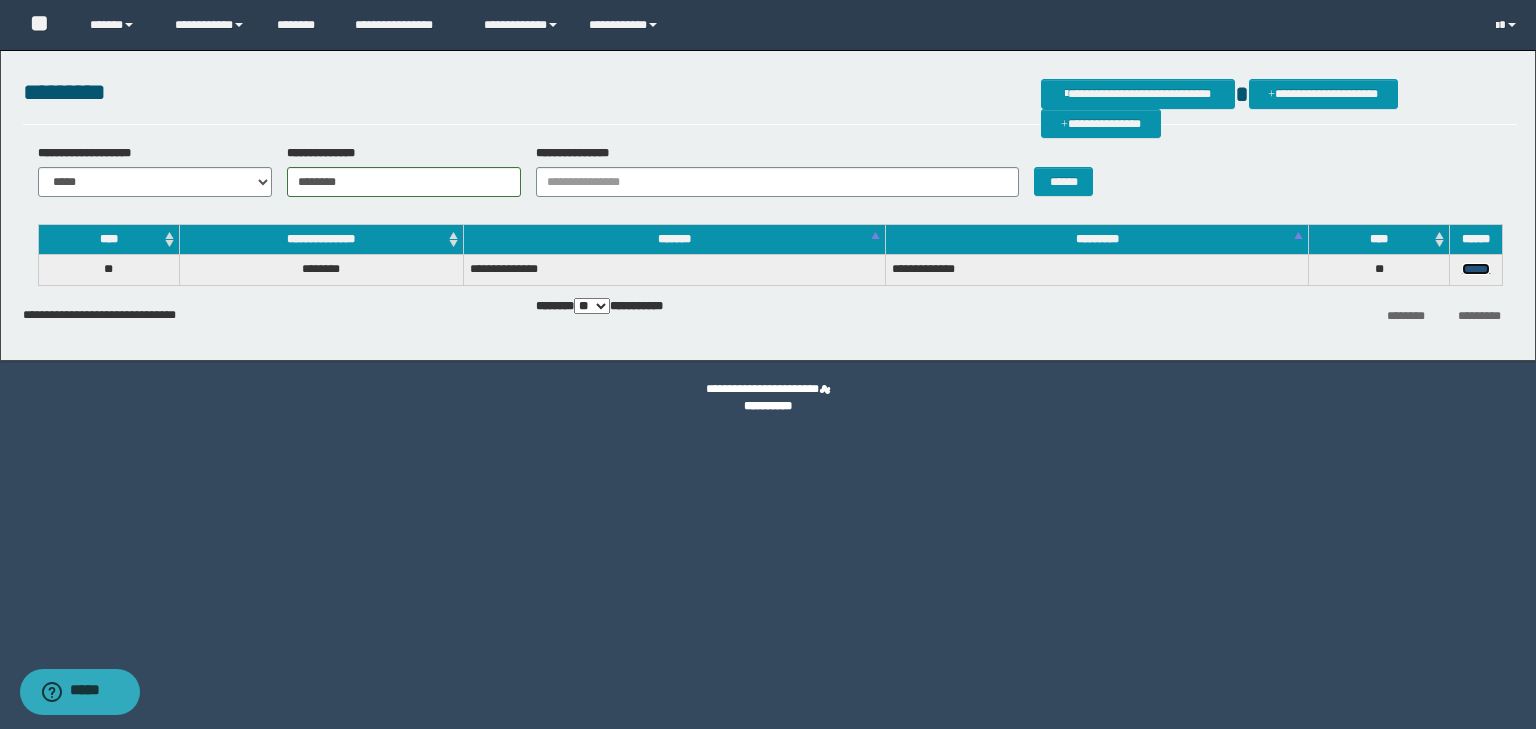 click on "******" at bounding box center (1476, 269) 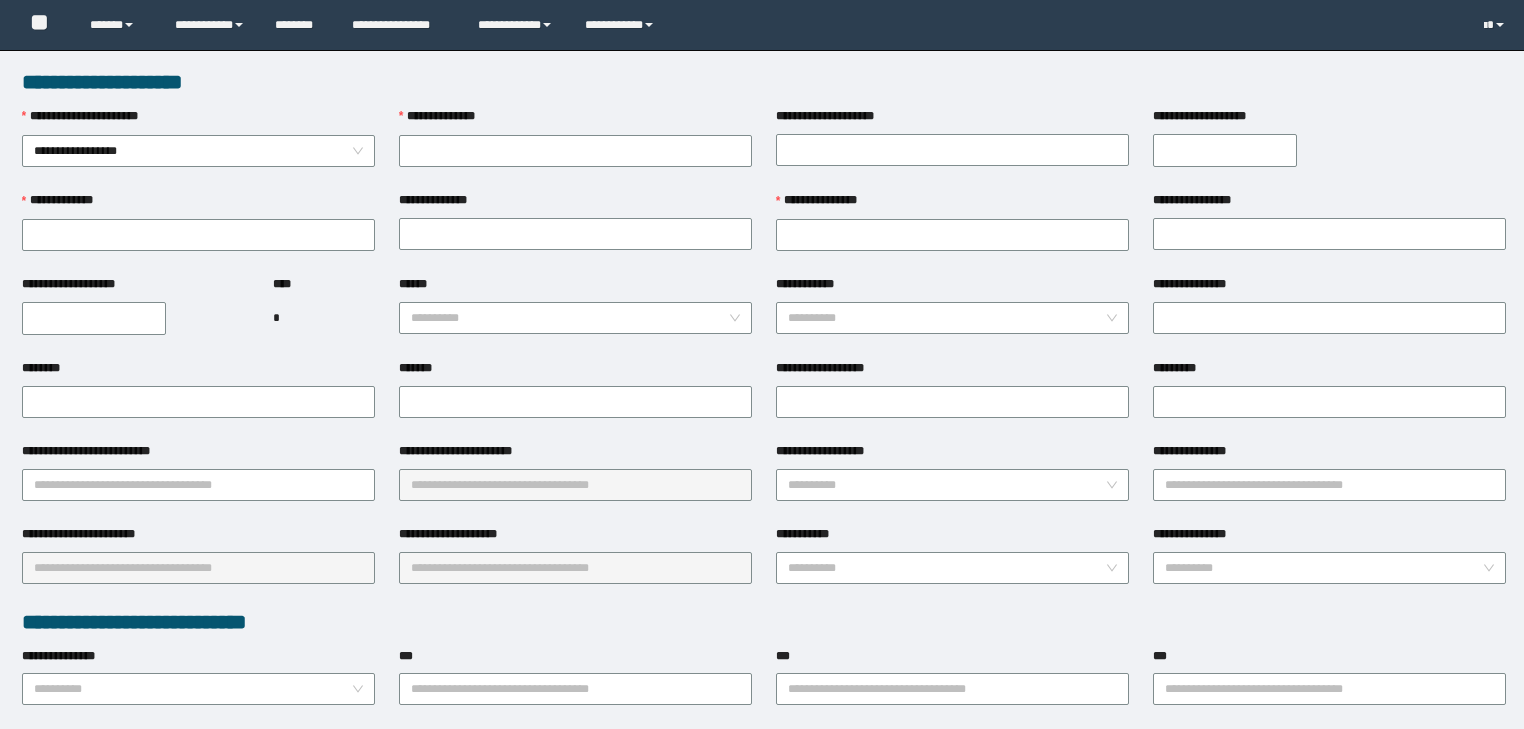 scroll, scrollTop: 0, scrollLeft: 0, axis: both 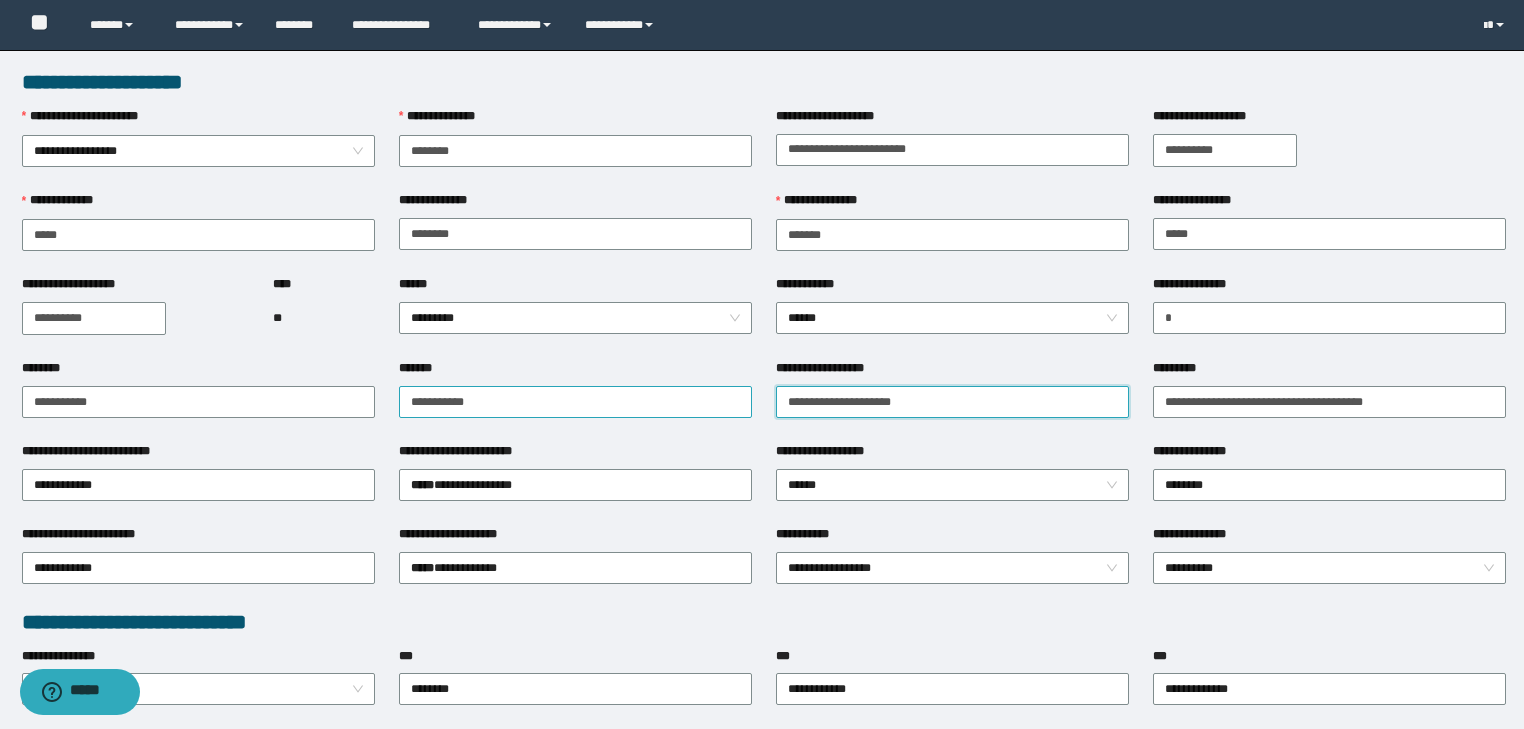 drag, startPoint x: 913, startPoint y: 397, endPoint x: 677, endPoint y: 399, distance: 236.00847 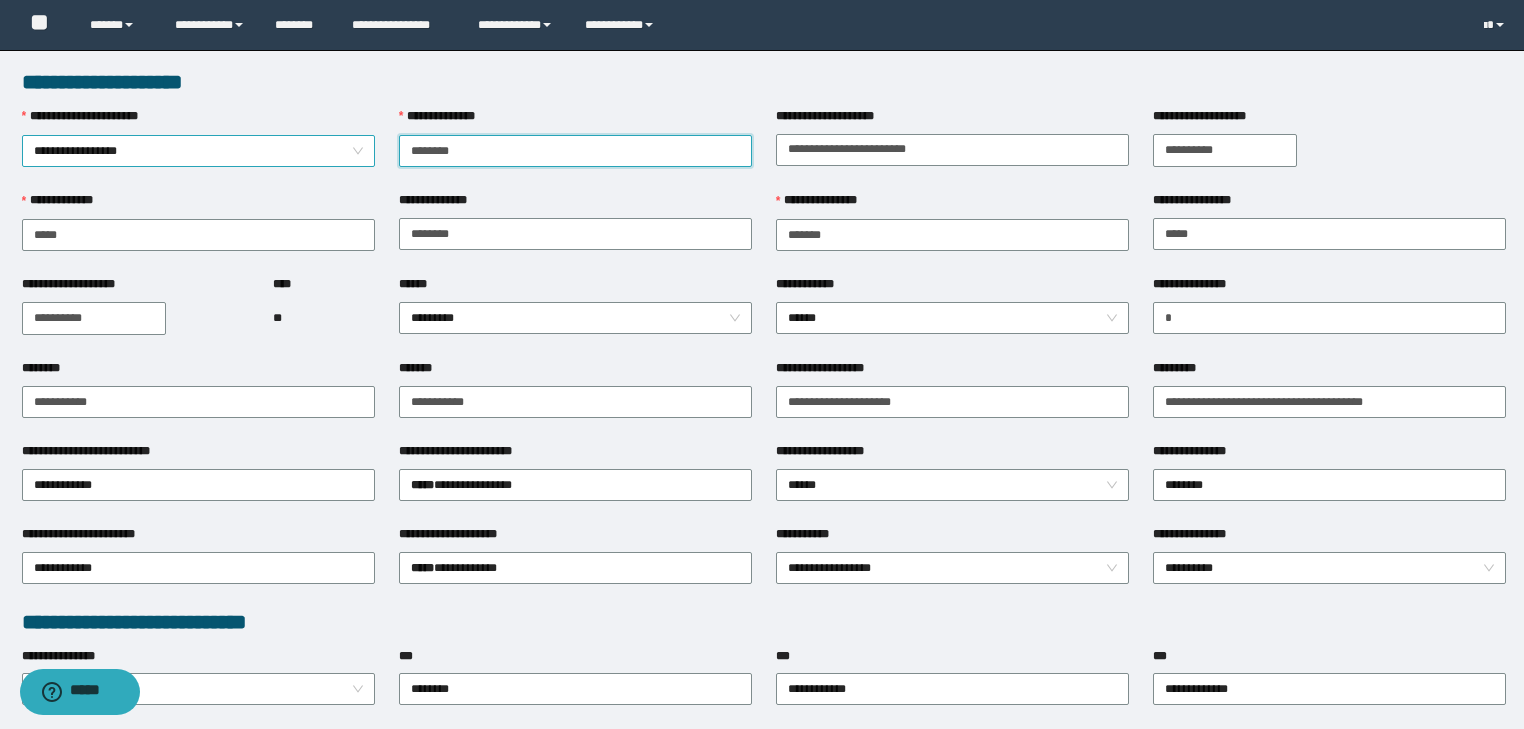 drag, startPoint x: 472, startPoint y: 153, endPoint x: 241, endPoint y: 164, distance: 231.26175 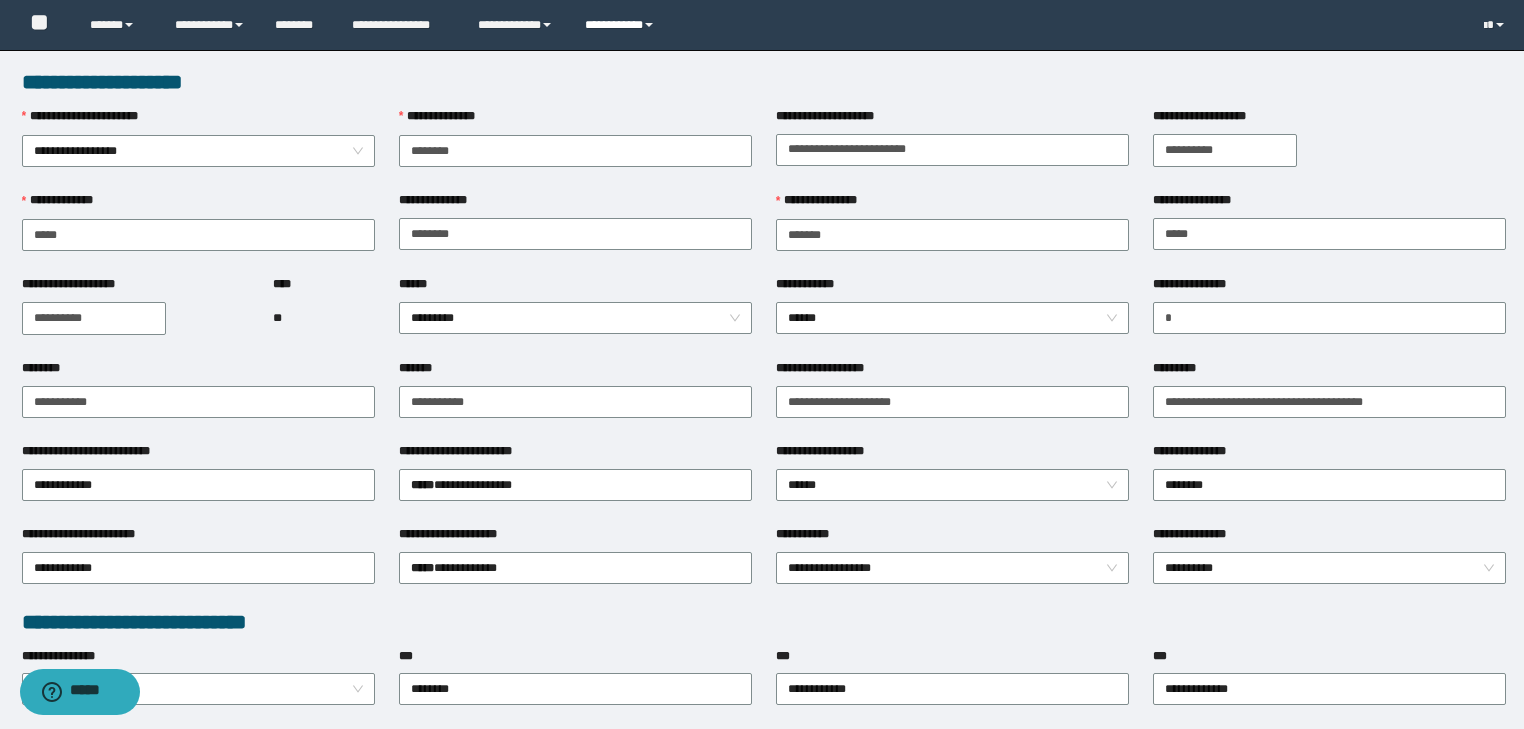 click on "**********" at bounding box center [622, 25] 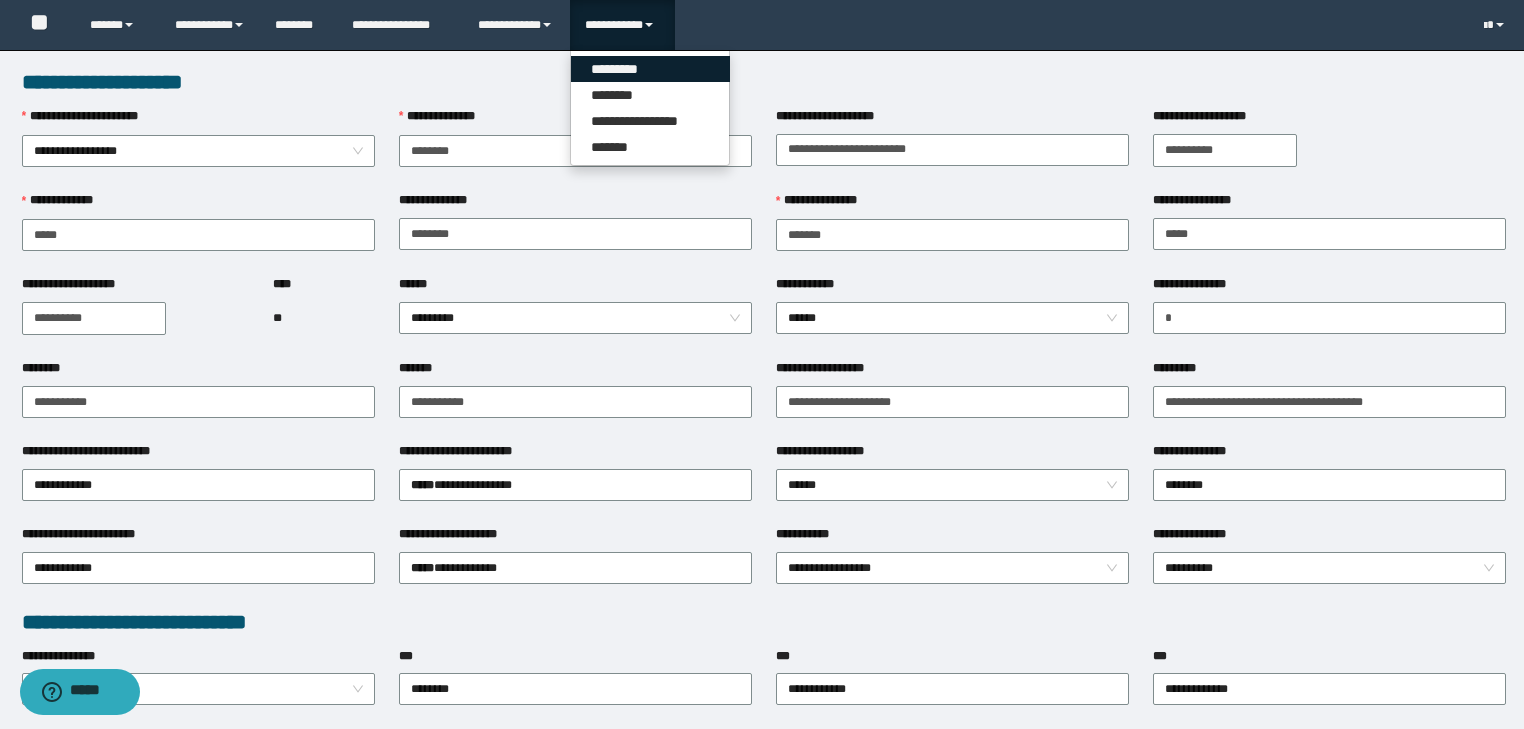 click on "*********" at bounding box center [650, 69] 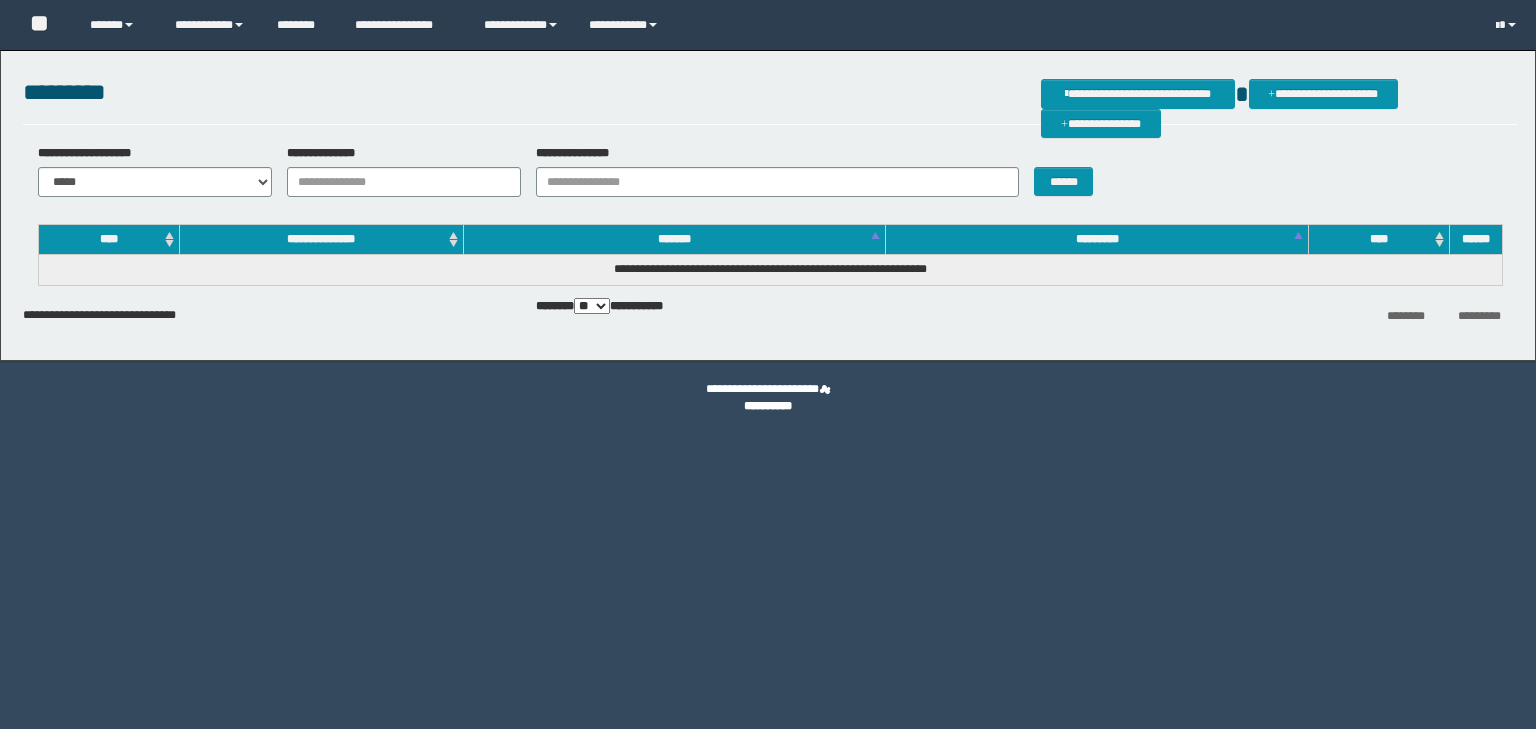 scroll, scrollTop: 0, scrollLeft: 0, axis: both 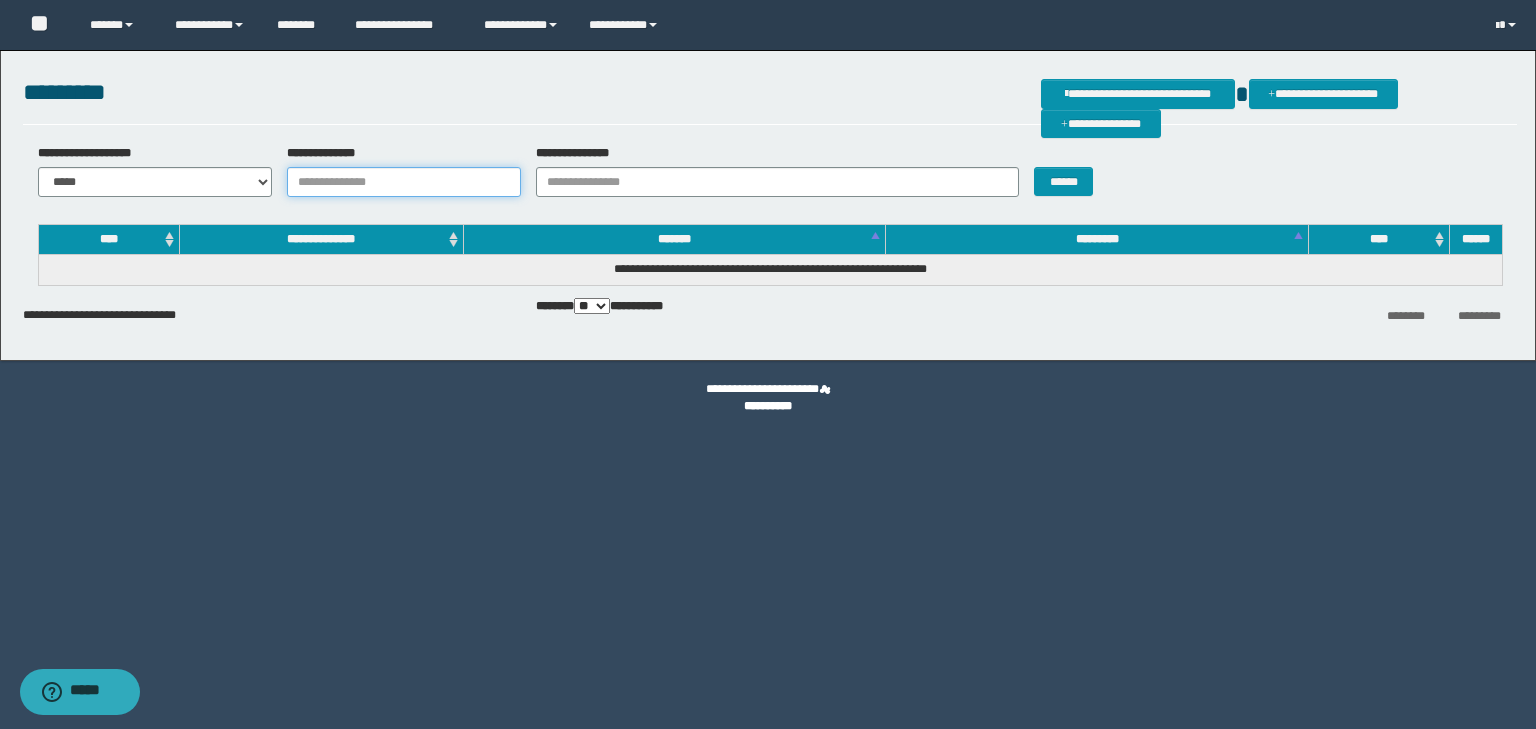 click on "**********" at bounding box center [404, 182] 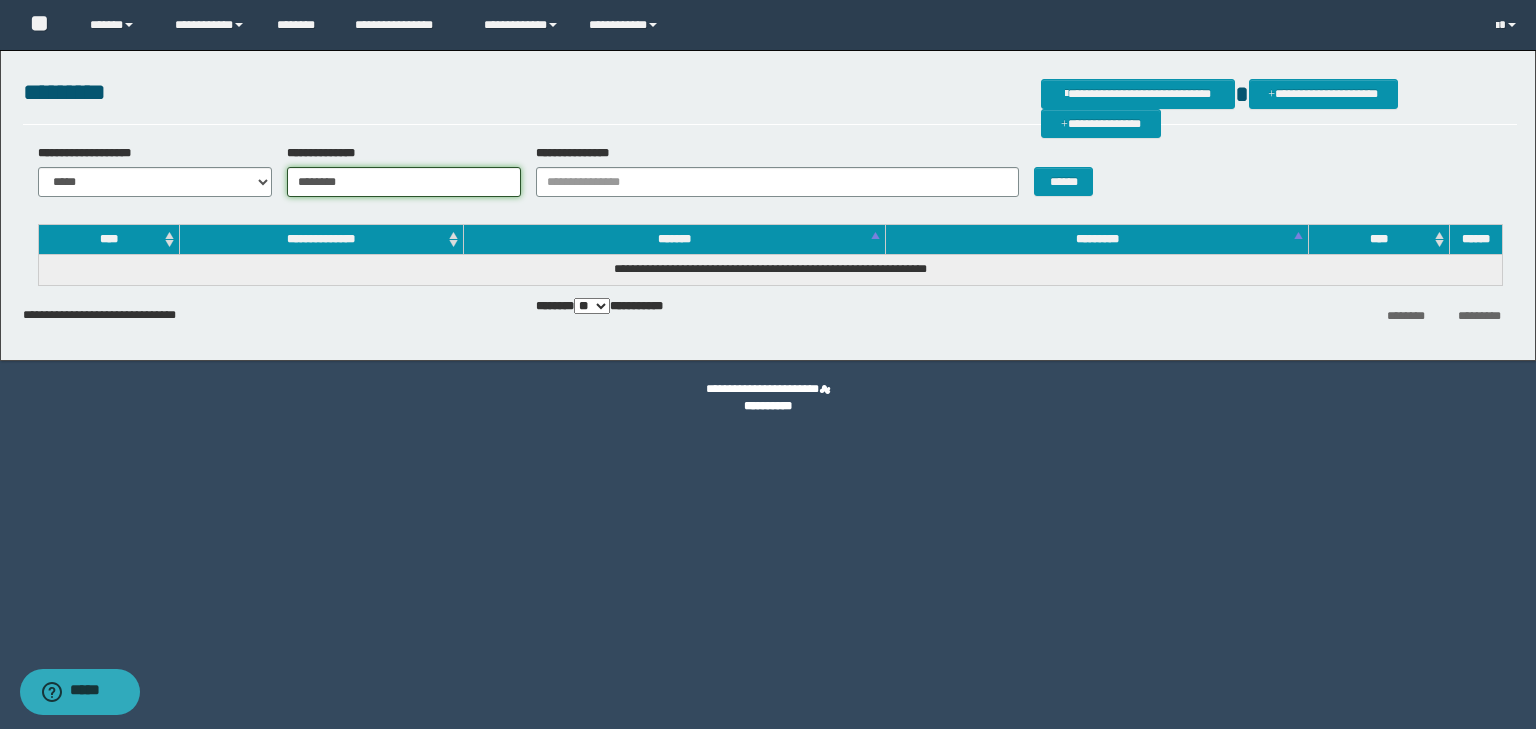 type on "********" 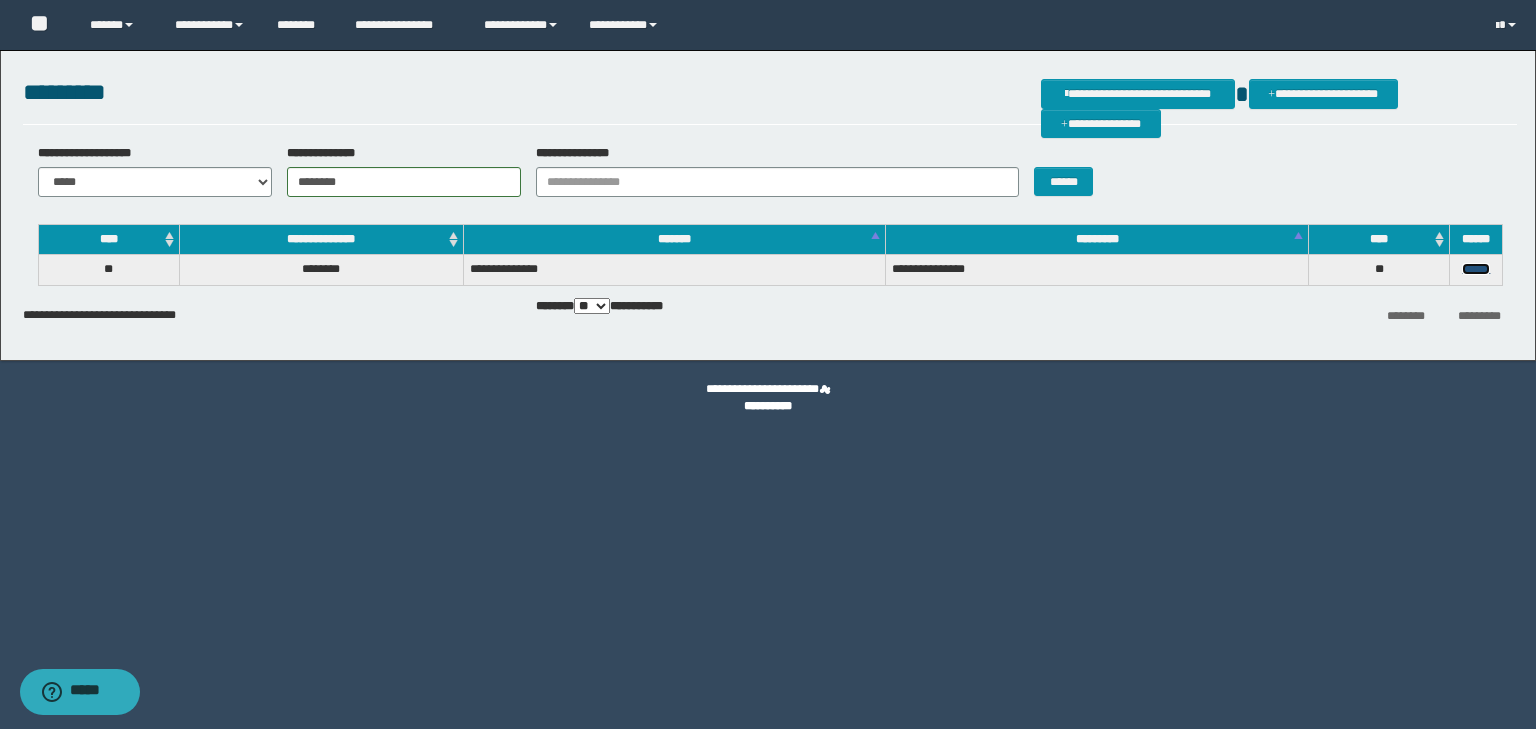click on "******" at bounding box center [1476, 270] 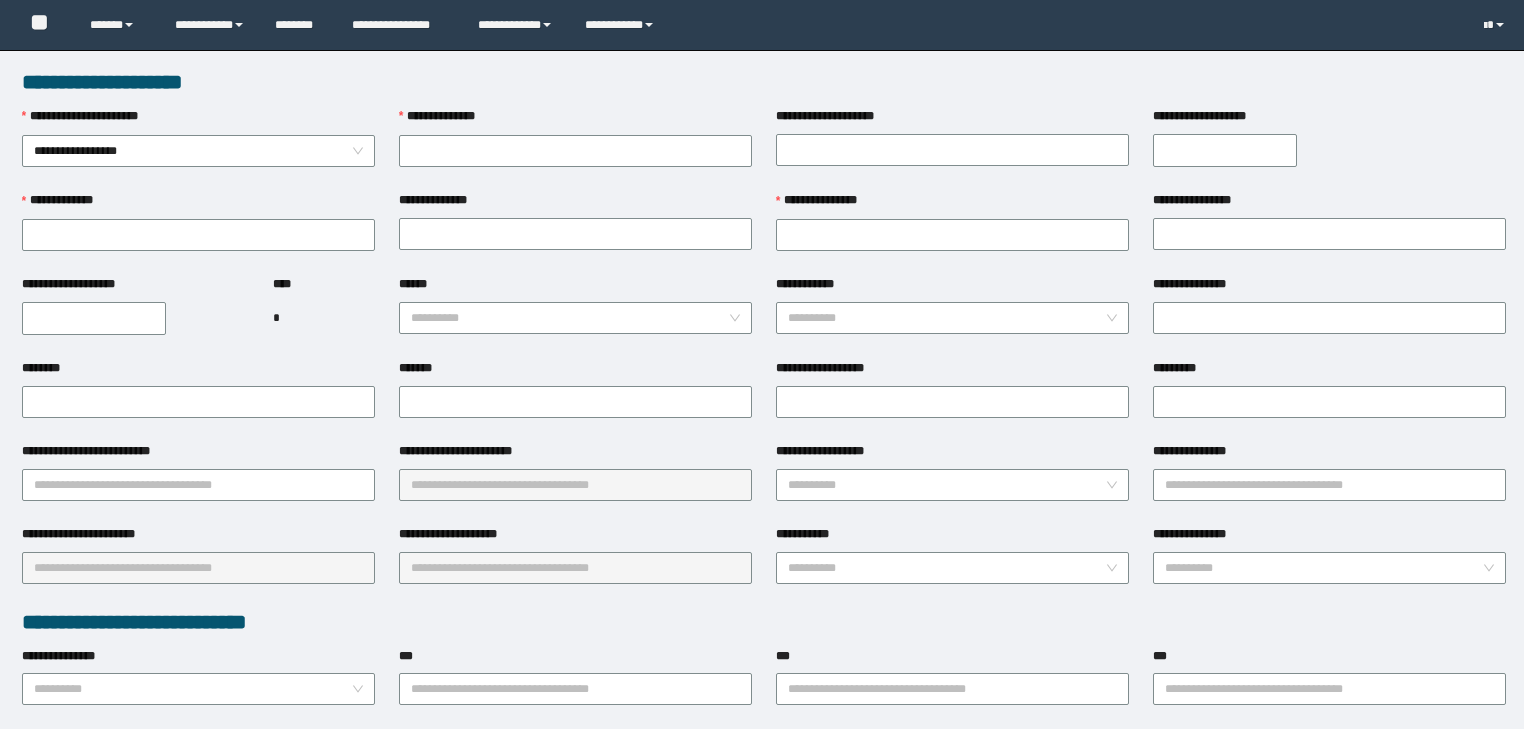 scroll, scrollTop: 0, scrollLeft: 0, axis: both 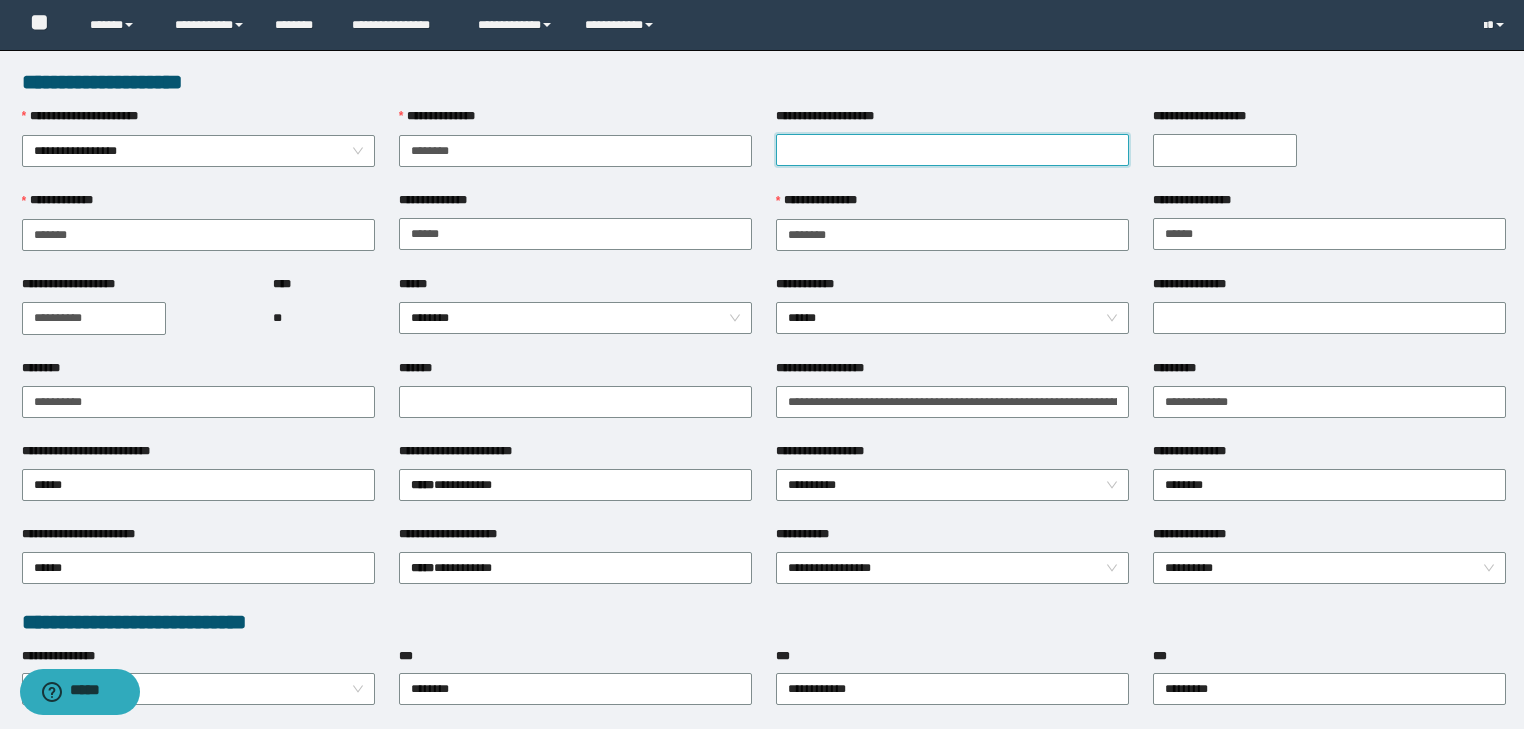 click on "**********" at bounding box center (952, 150) 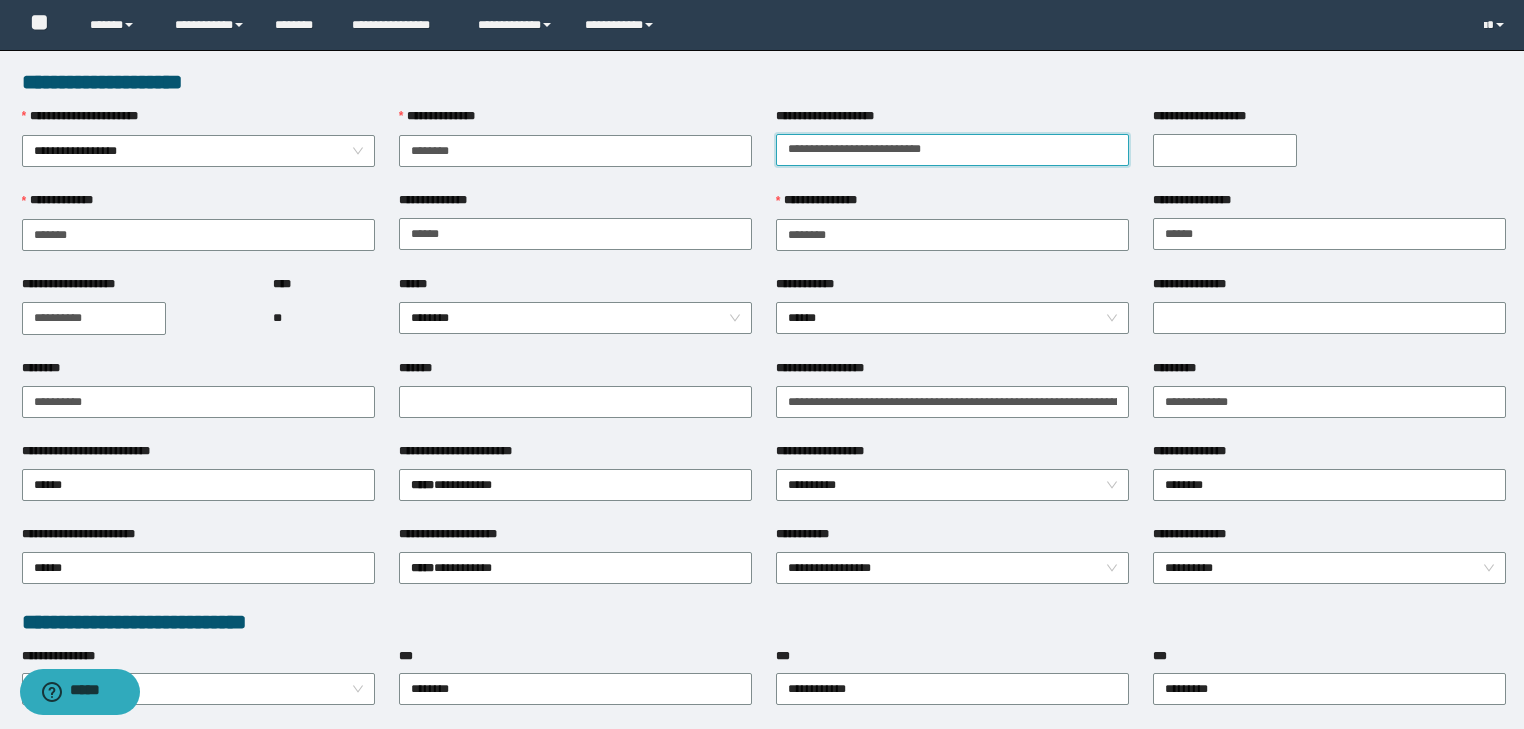 type on "**********" 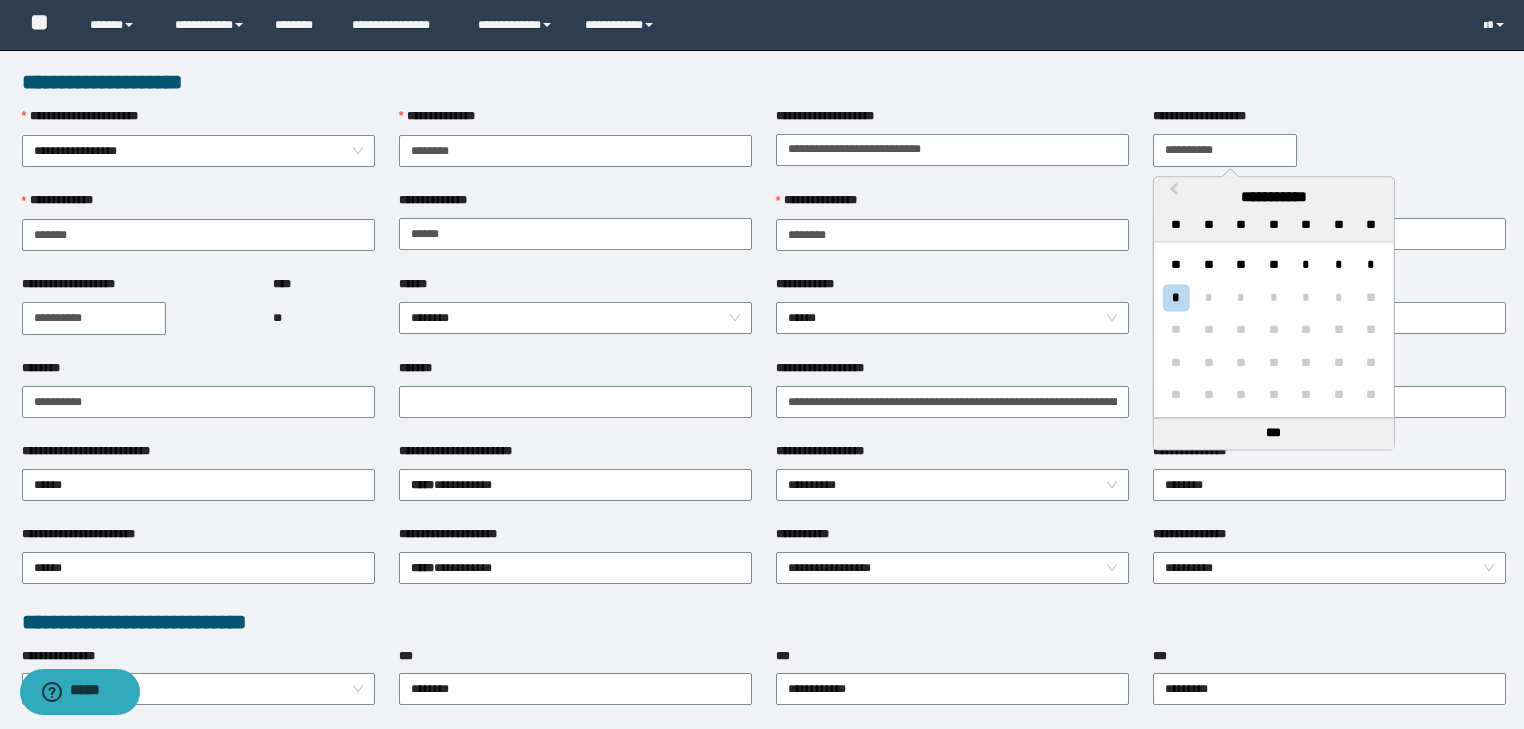 click on "**********" at bounding box center [1225, 150] 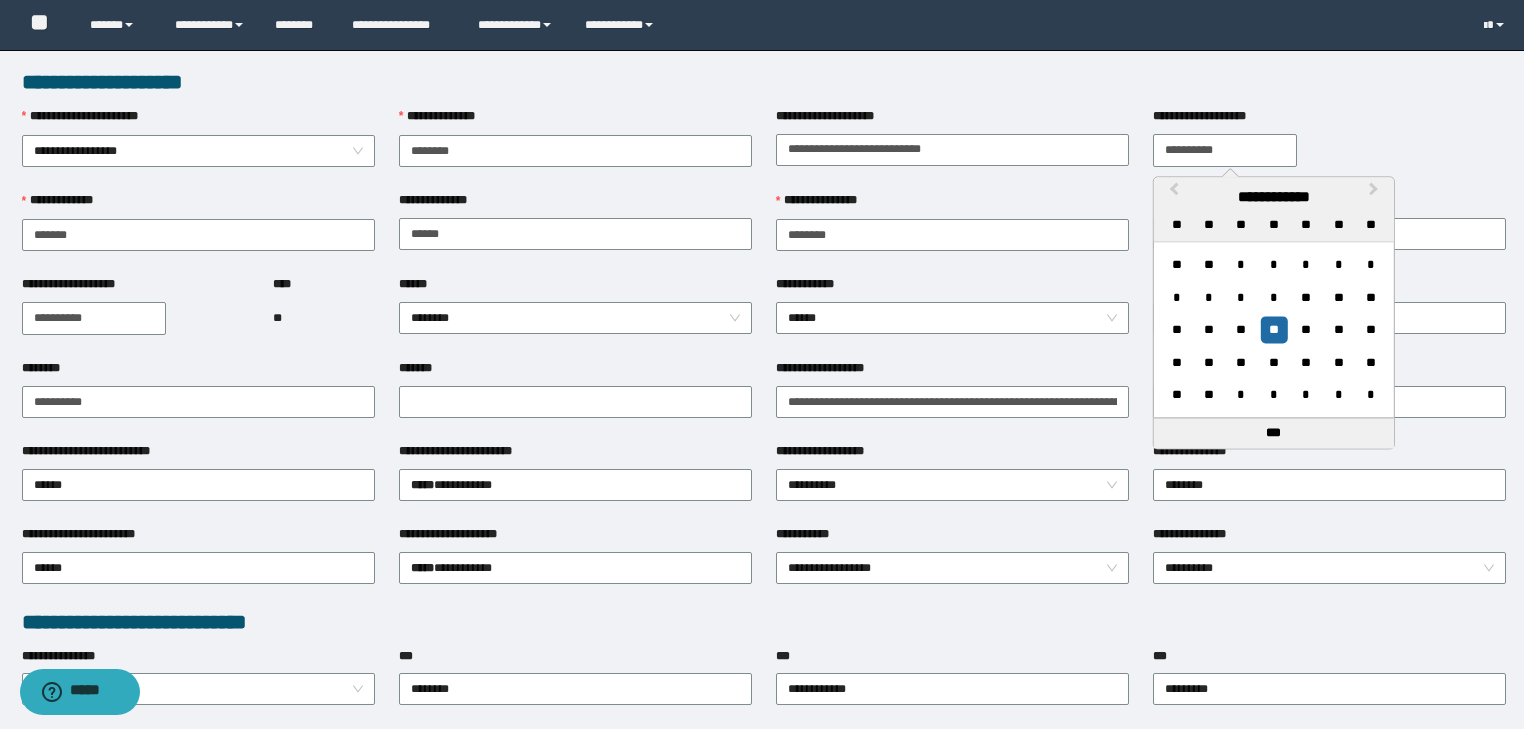type on "**********" 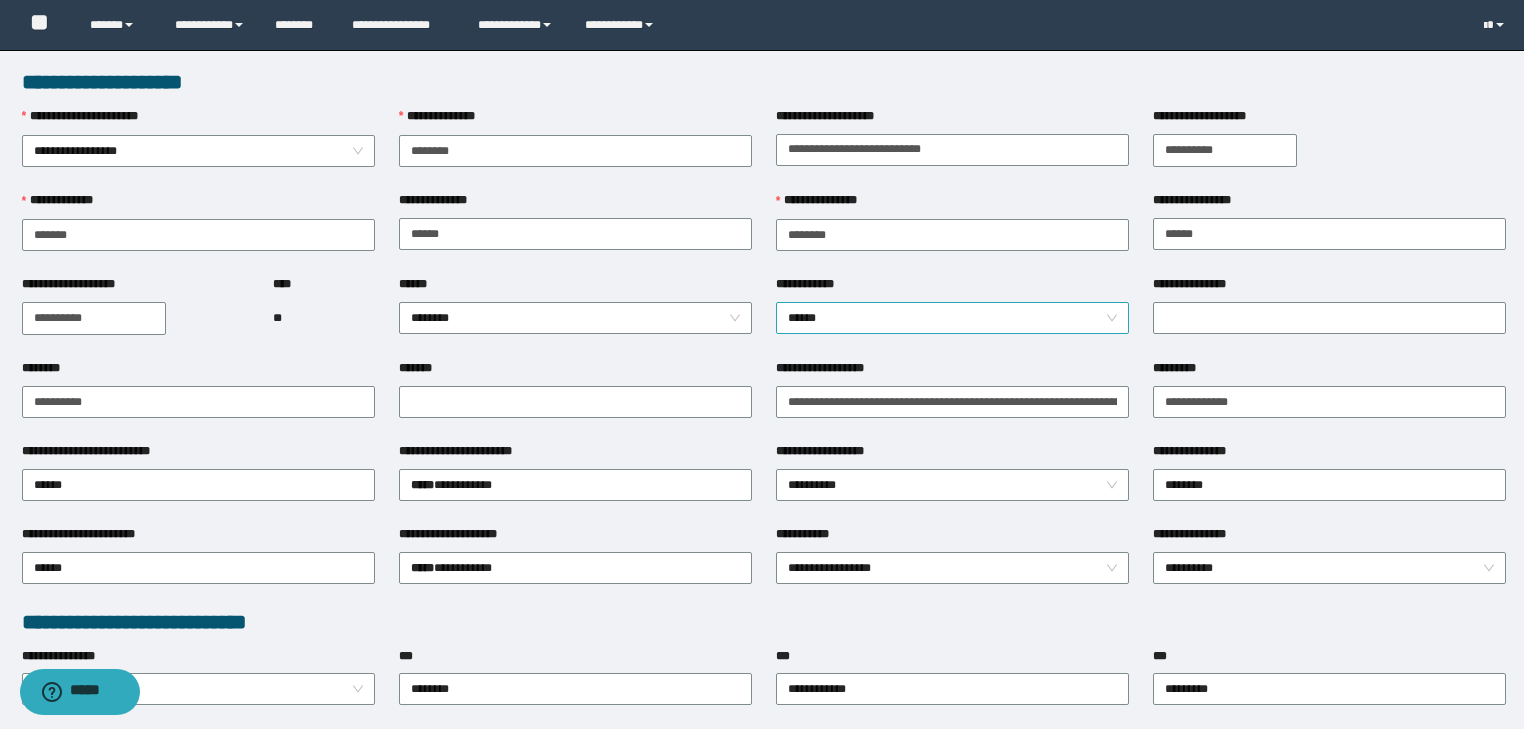 click on "******" at bounding box center [953, 318] 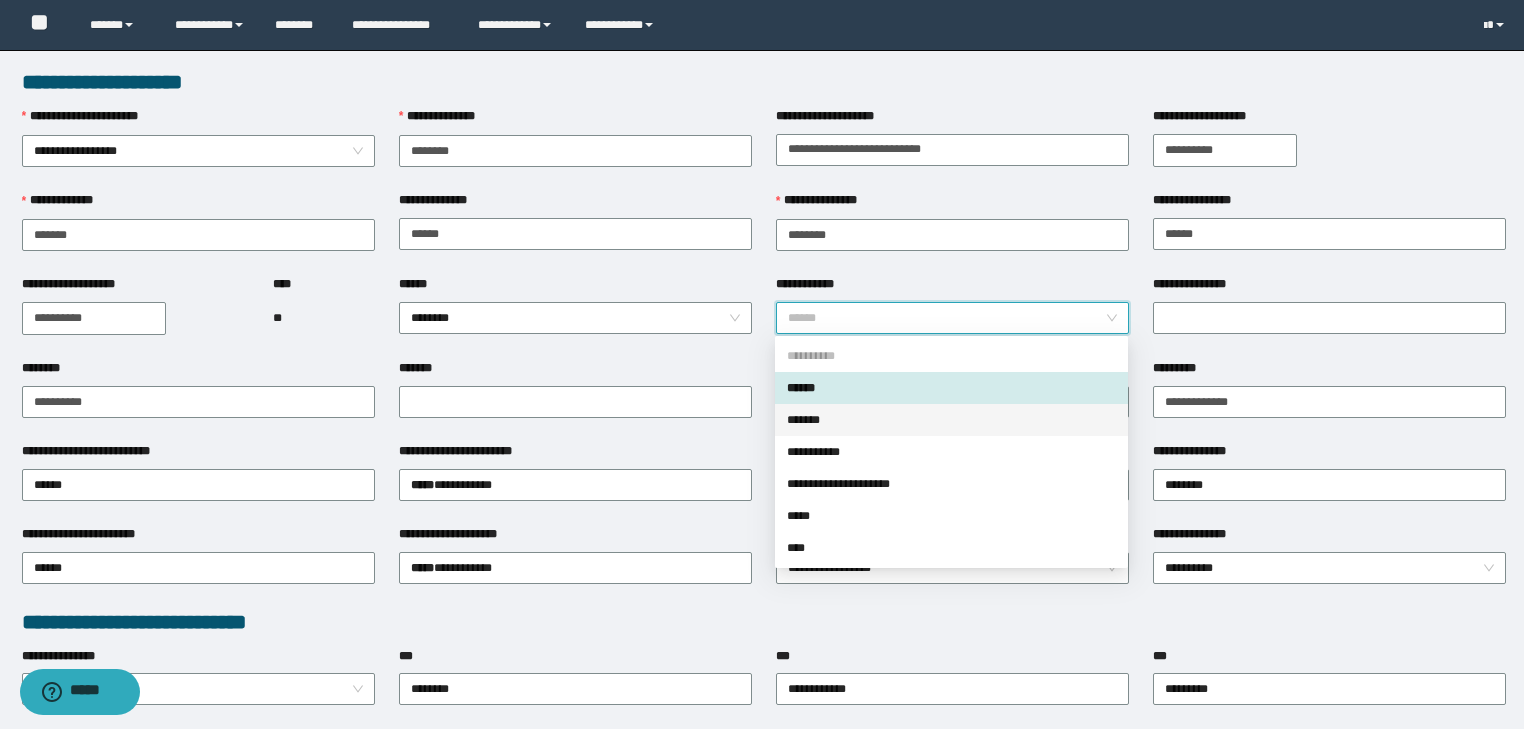click on "*******" at bounding box center (951, 420) 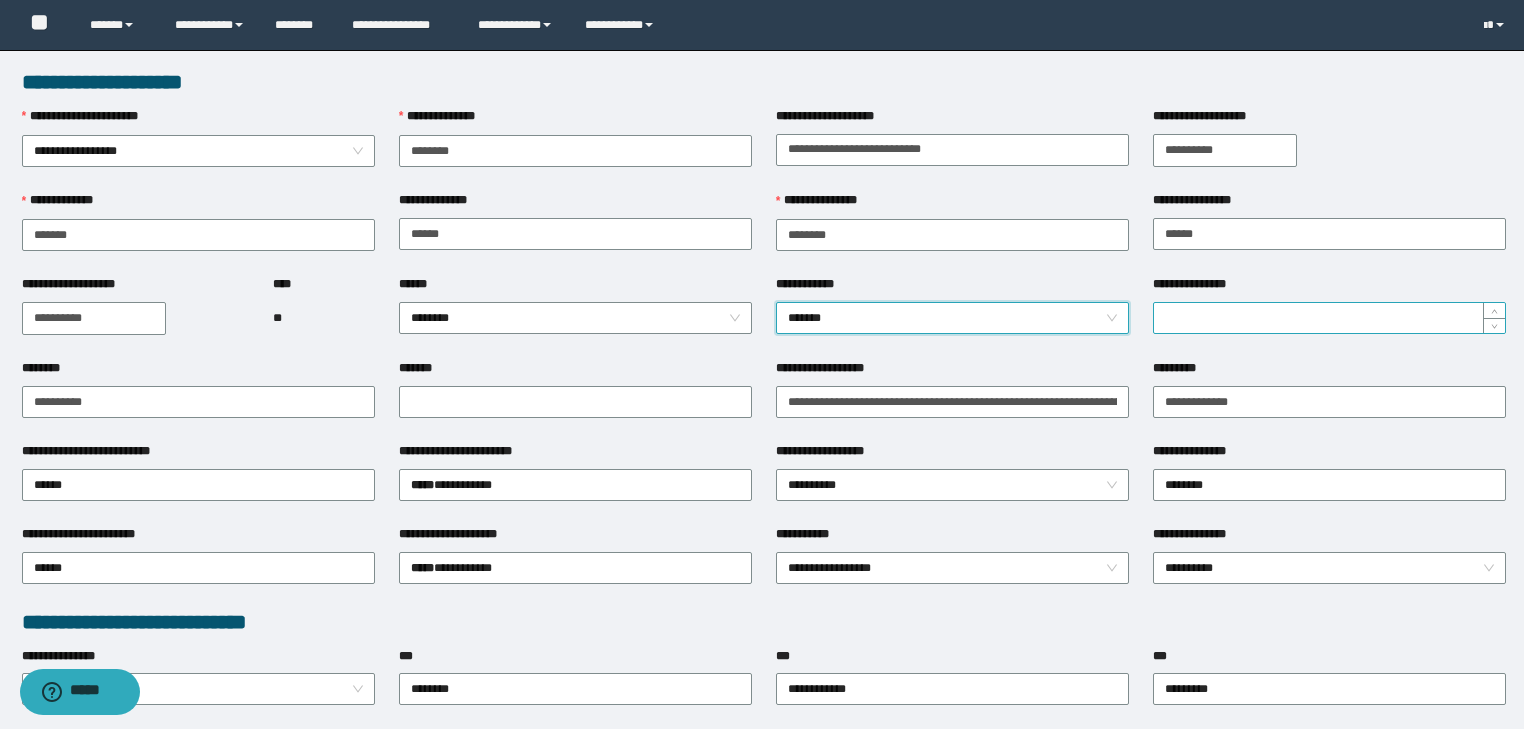 click on "**********" at bounding box center (1329, 318) 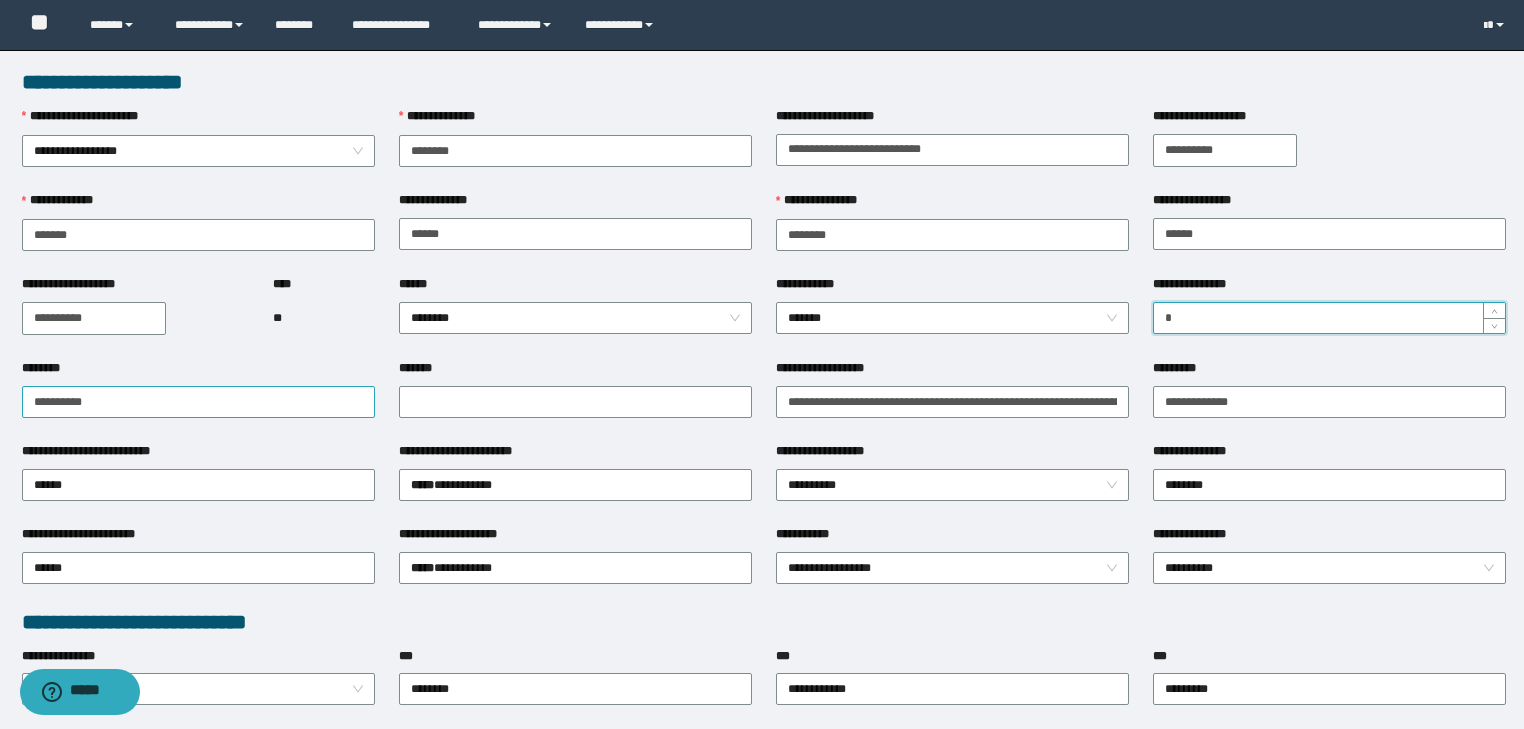 type on "*" 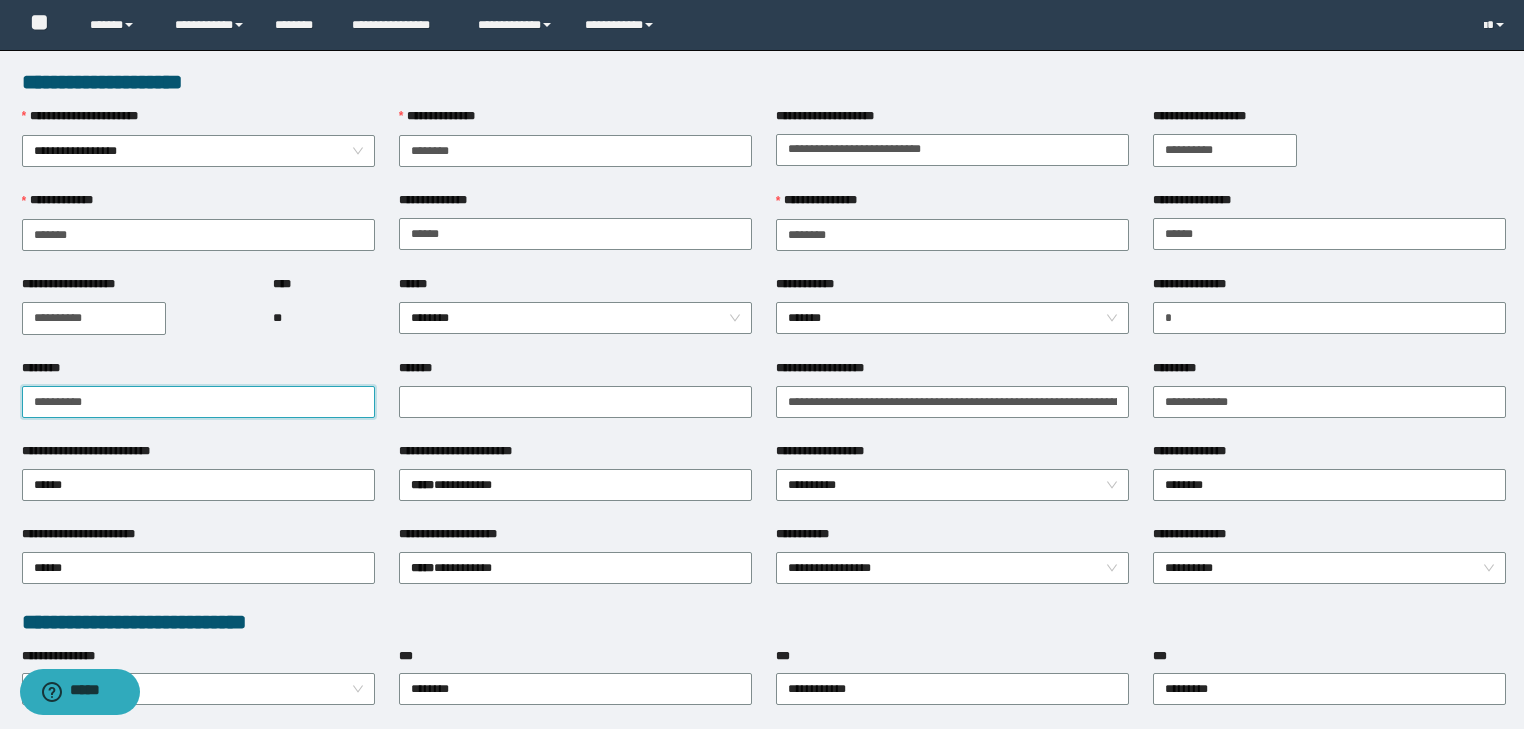 click on "********" at bounding box center (198, 402) 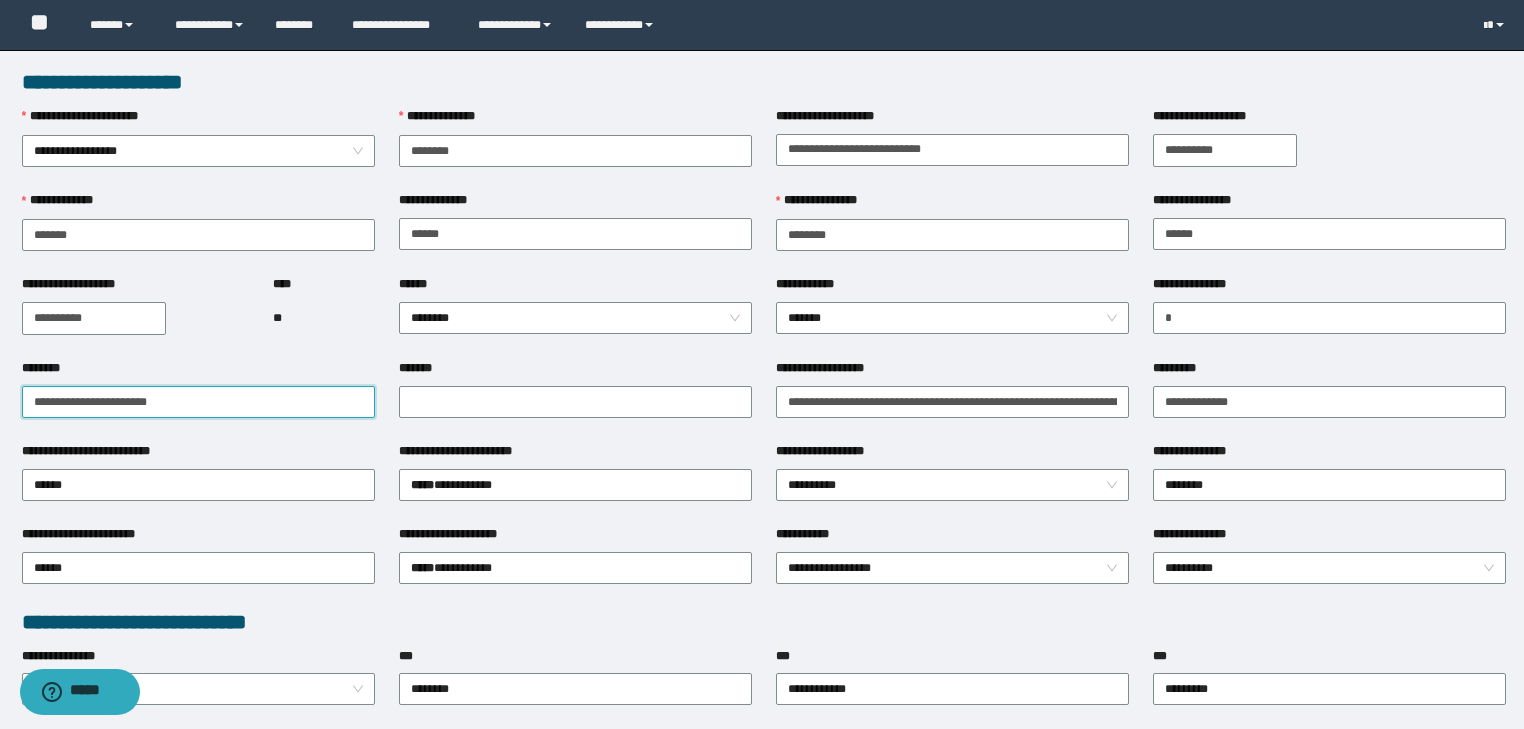 drag, startPoint x: 258, startPoint y: 404, endPoint x: 0, endPoint y: 436, distance: 259.97693 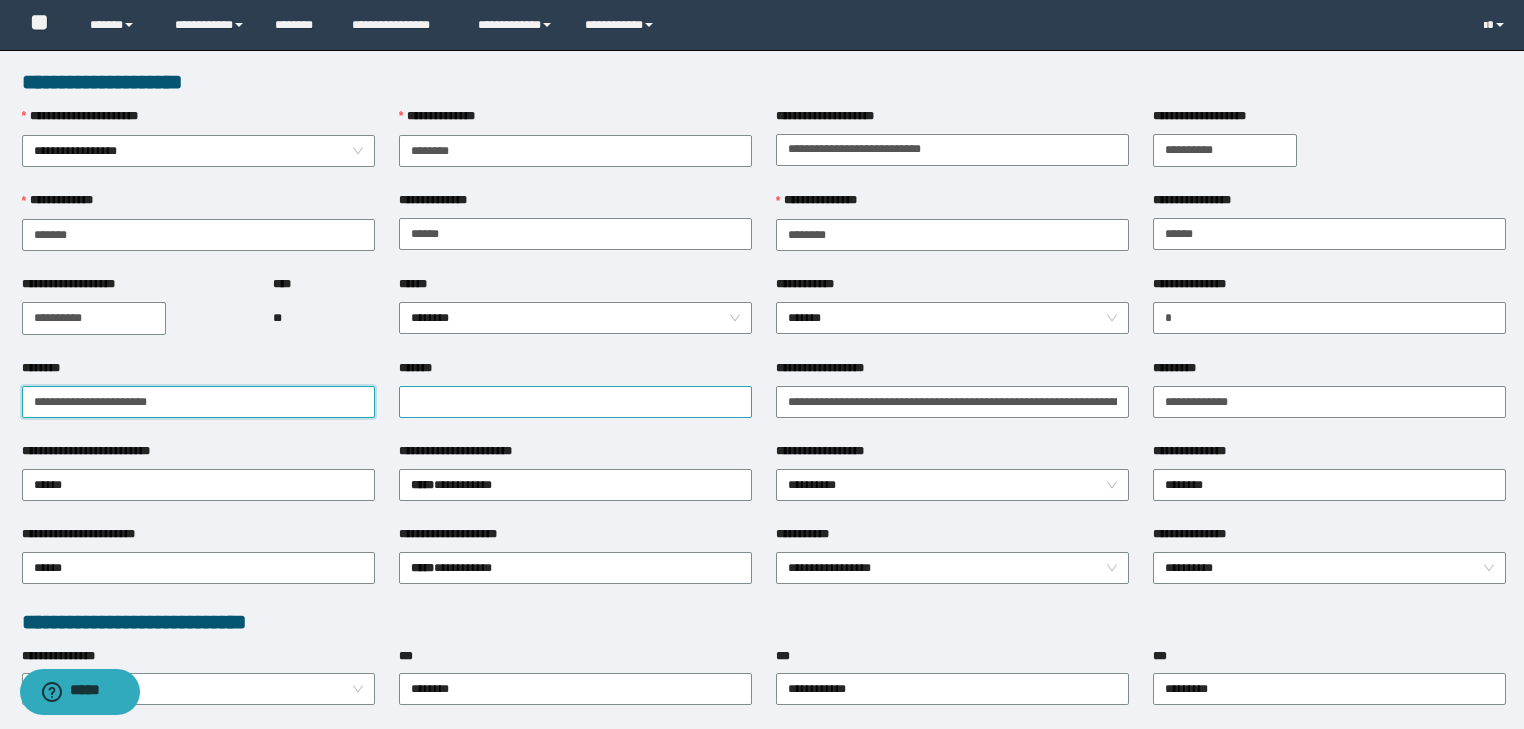 type on "**********" 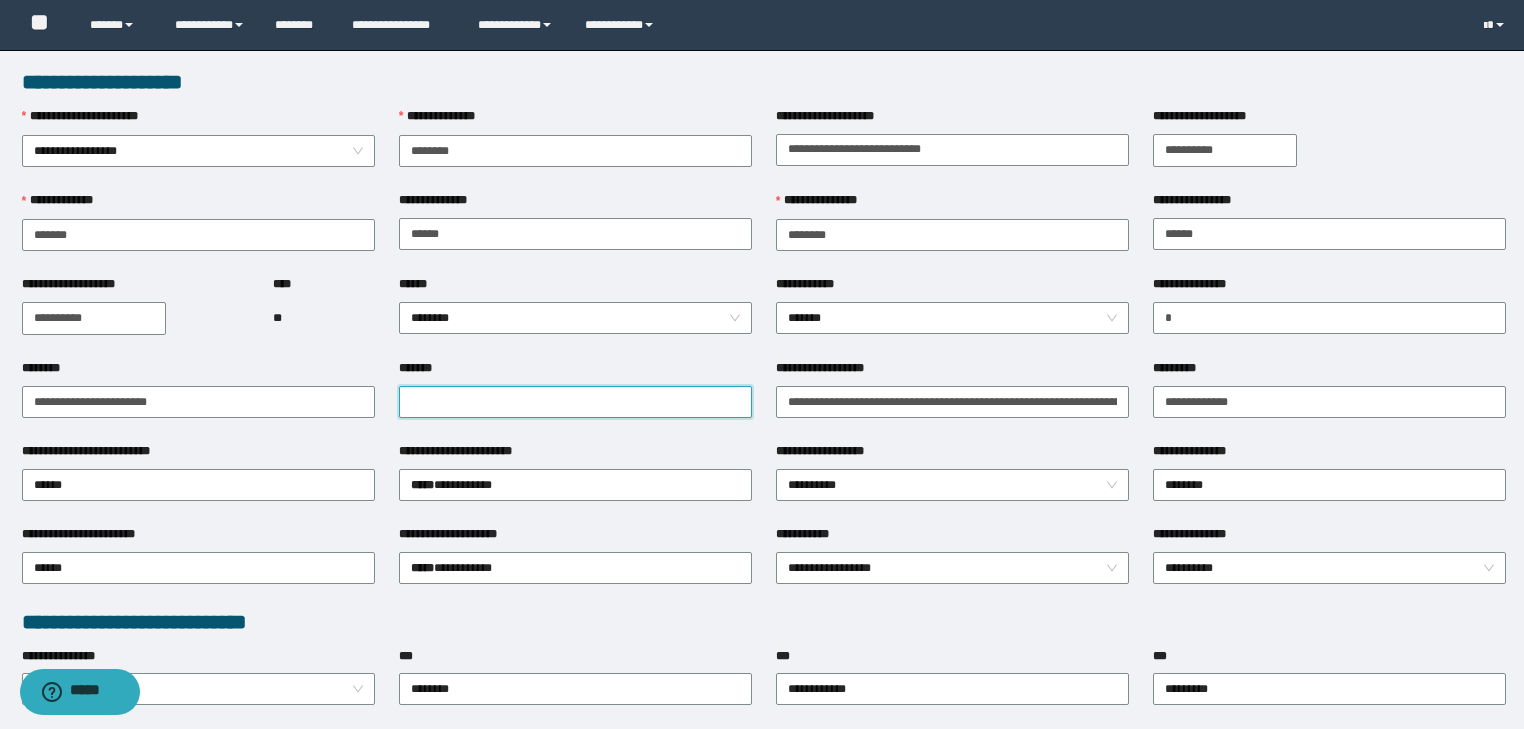 click on "*******" at bounding box center (575, 402) 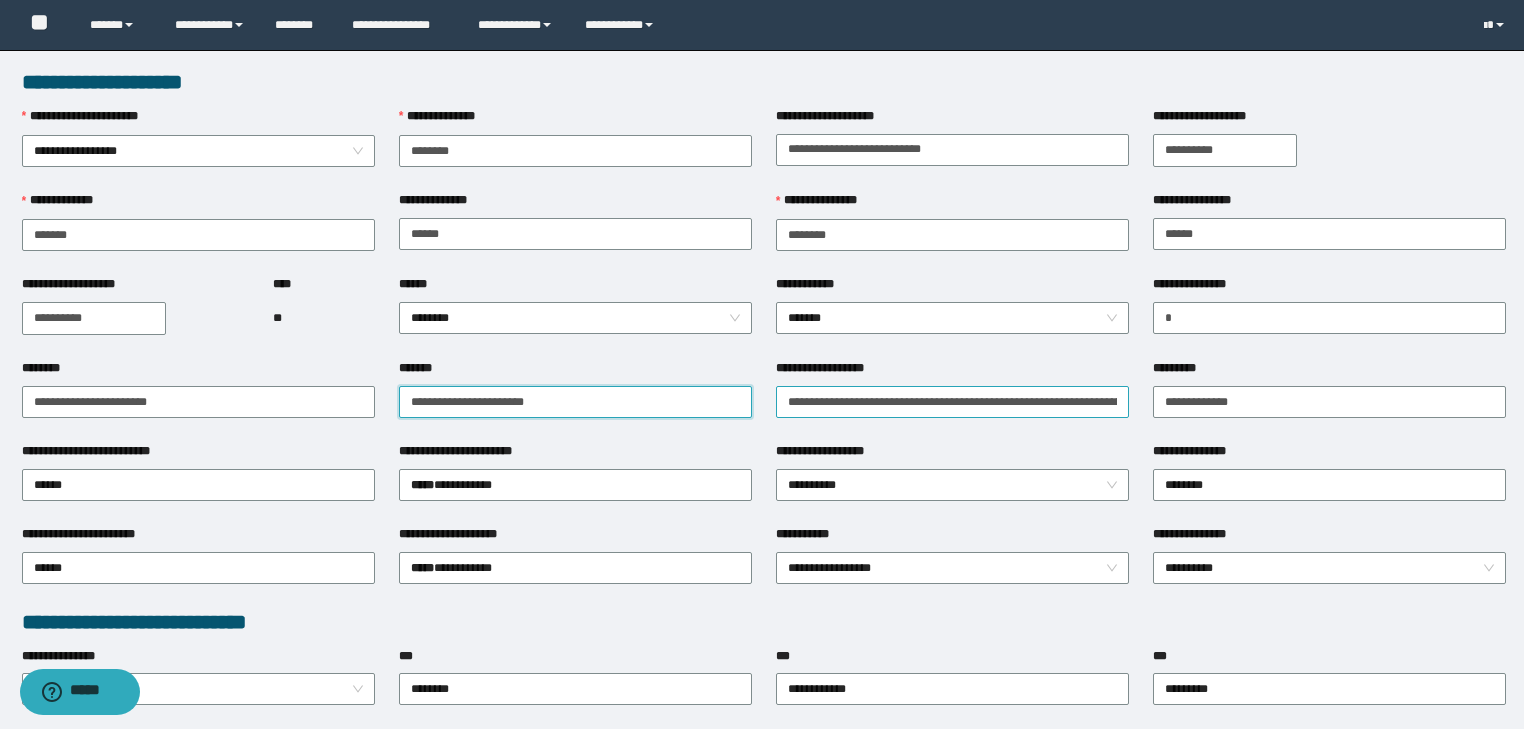 type on "**********" 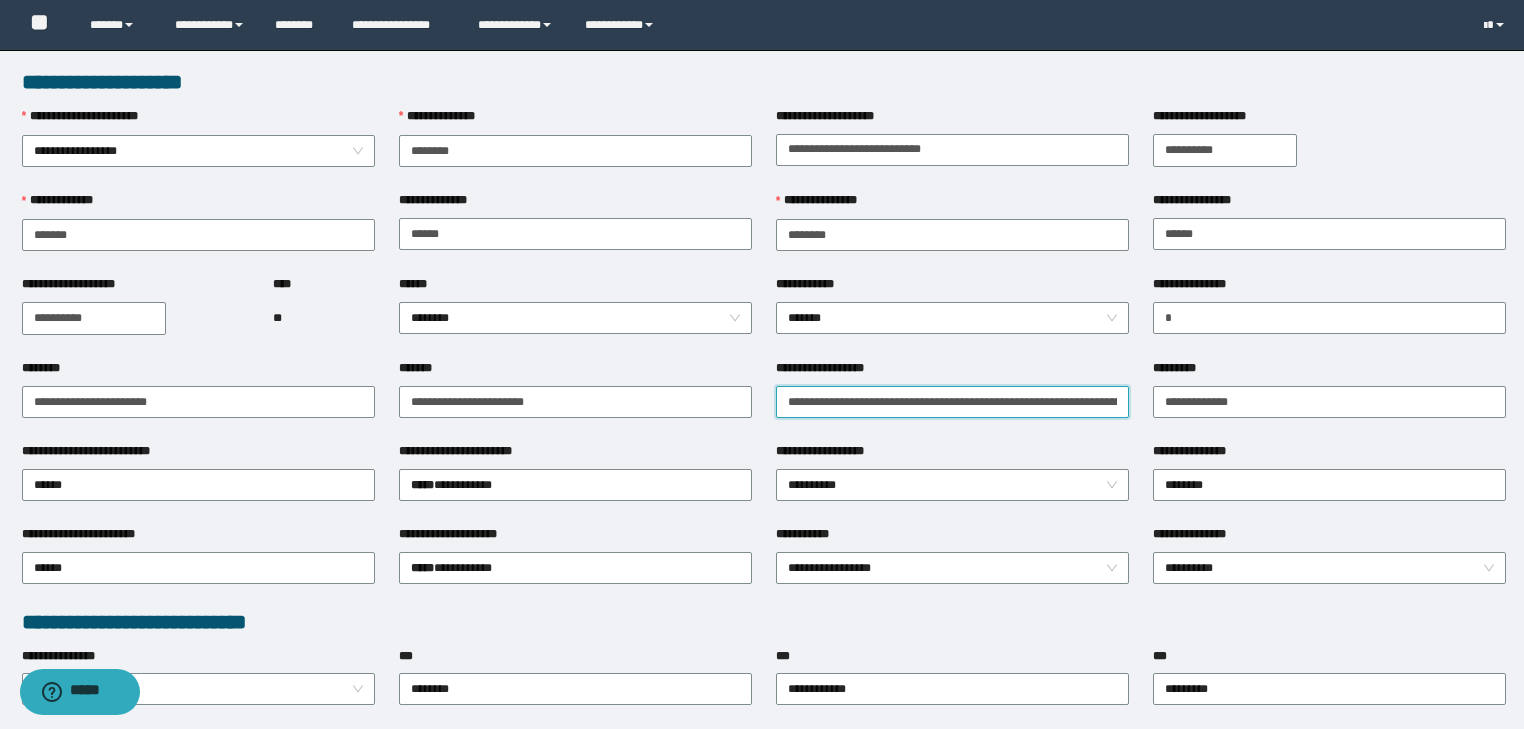 click on "**********" at bounding box center (952, 402) 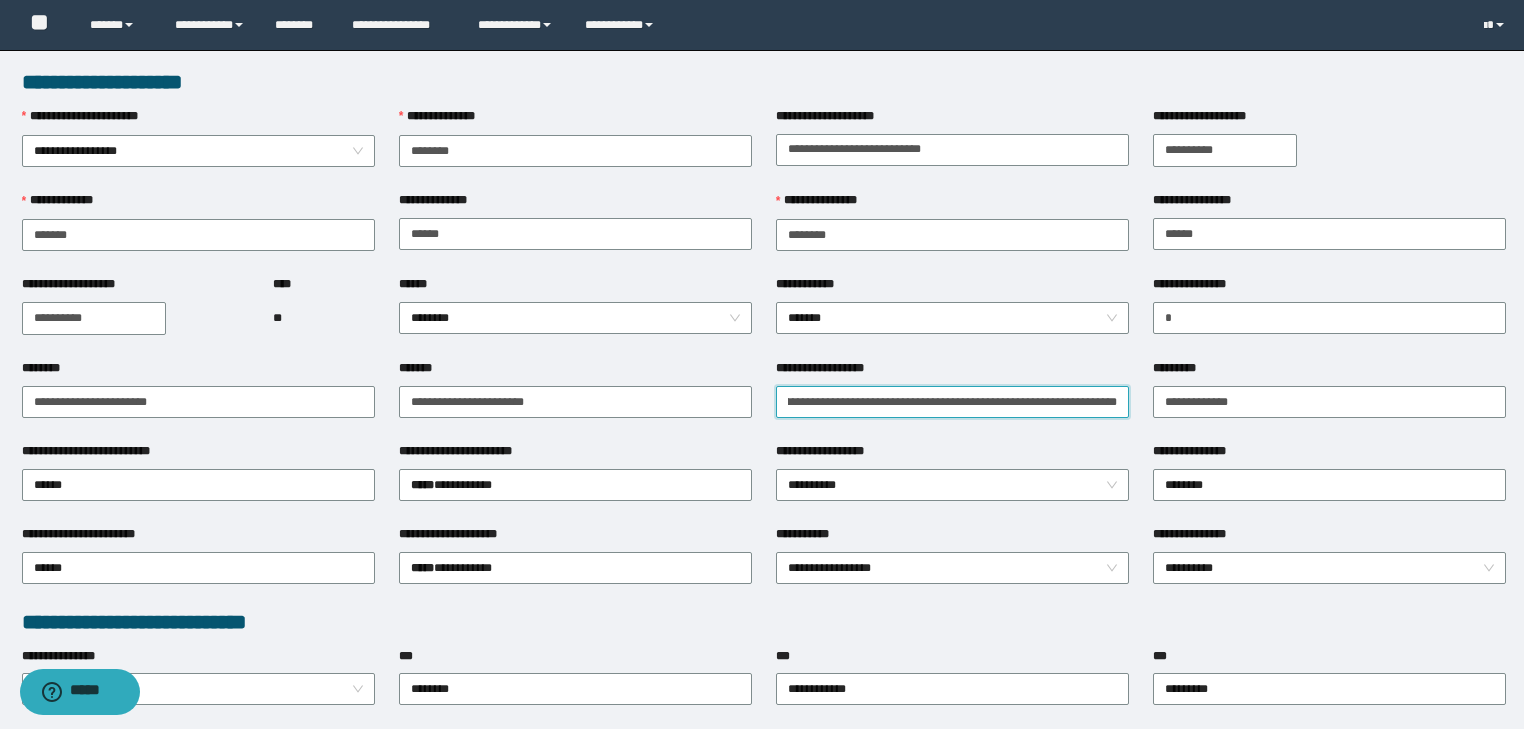 scroll, scrollTop: 0, scrollLeft: 160, axis: horizontal 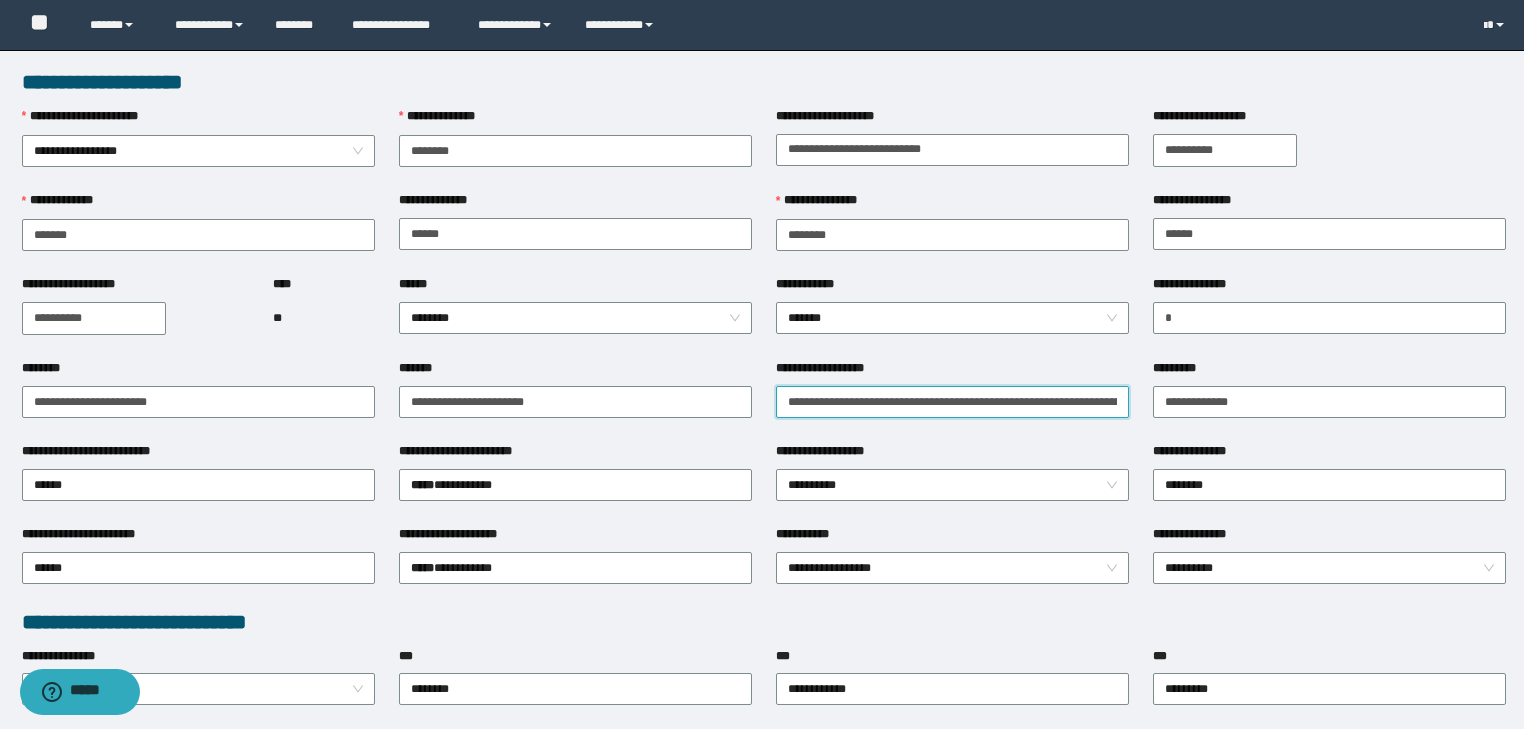 drag, startPoint x: 1056, startPoint y: 396, endPoint x: 464, endPoint y: 363, distance: 592.91907 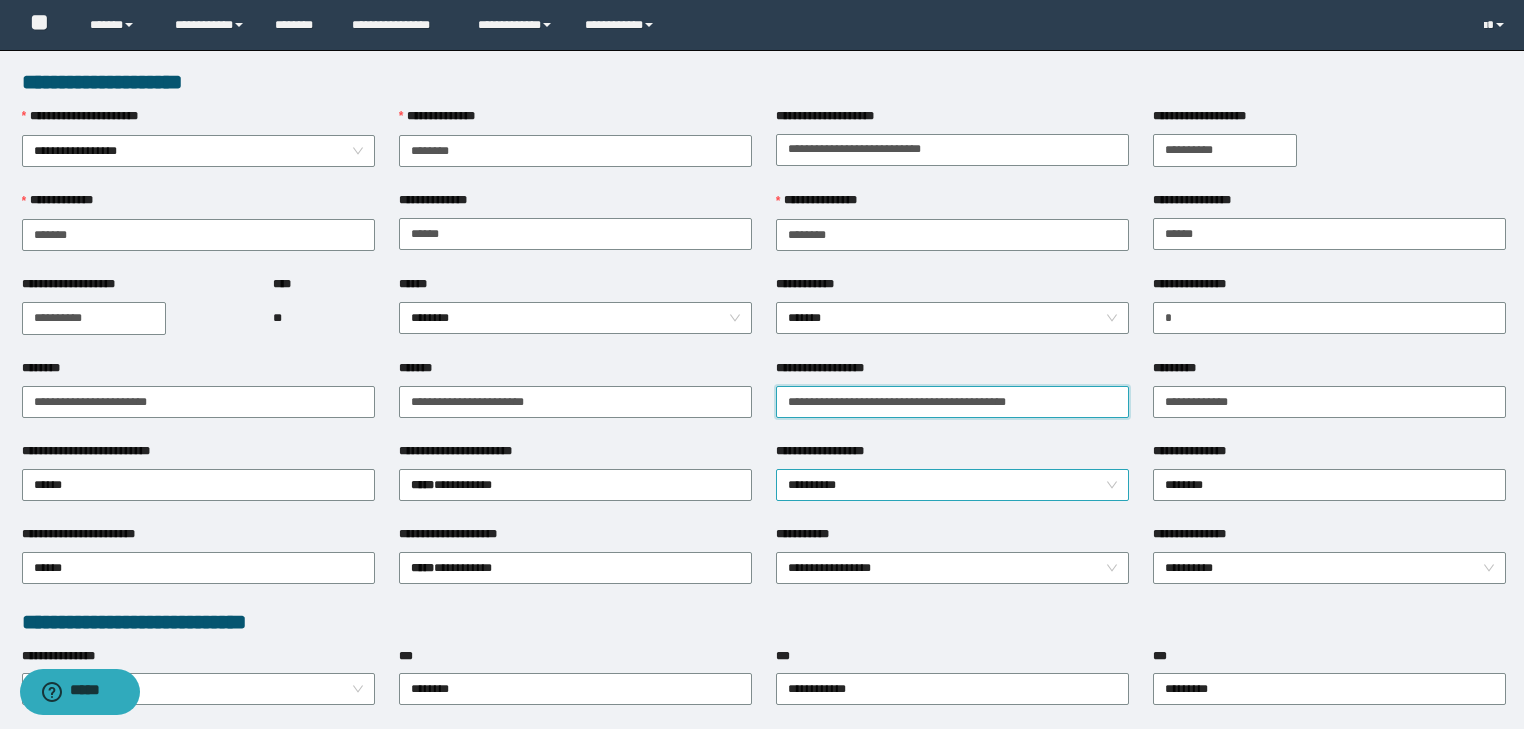 click on "**********" at bounding box center (953, 485) 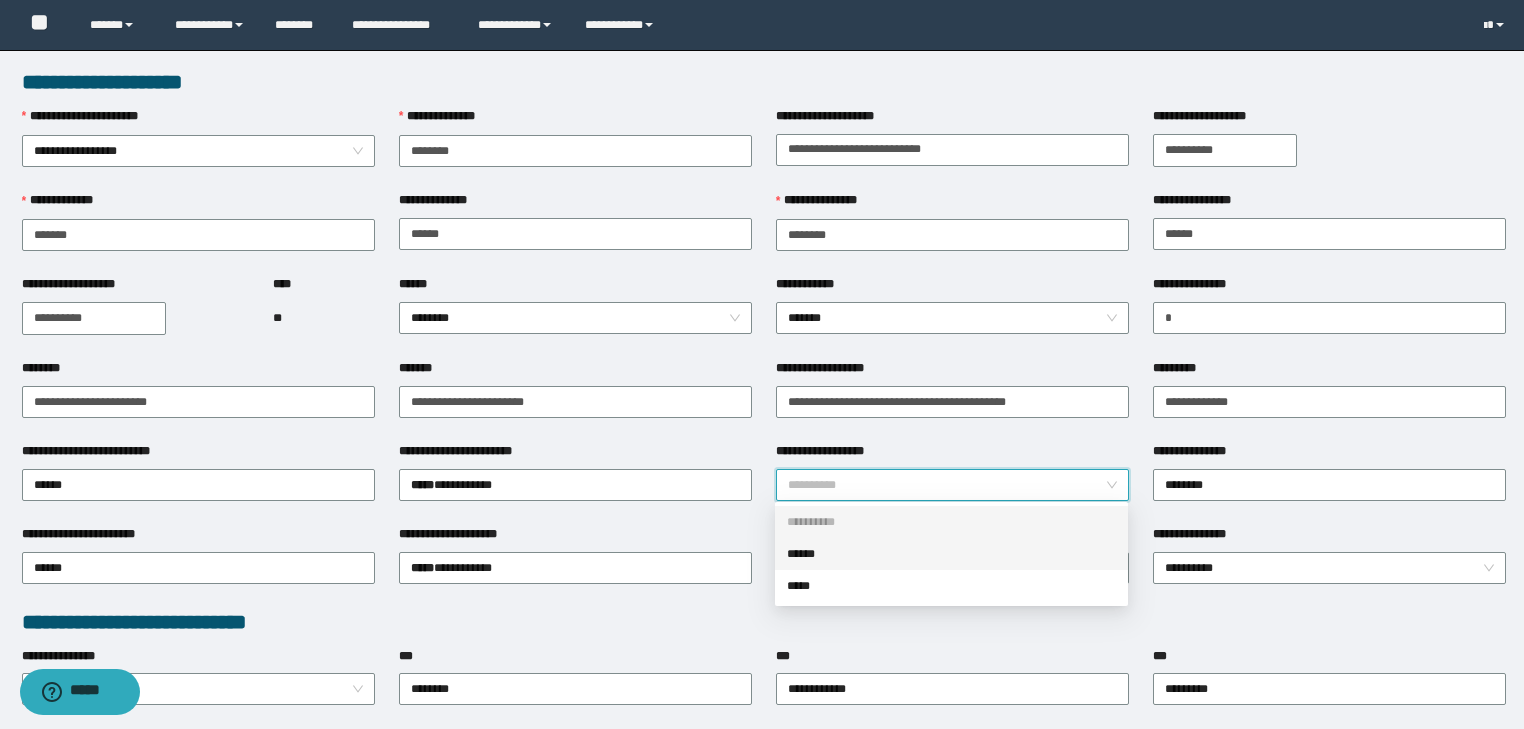 click on "******" at bounding box center (951, 554) 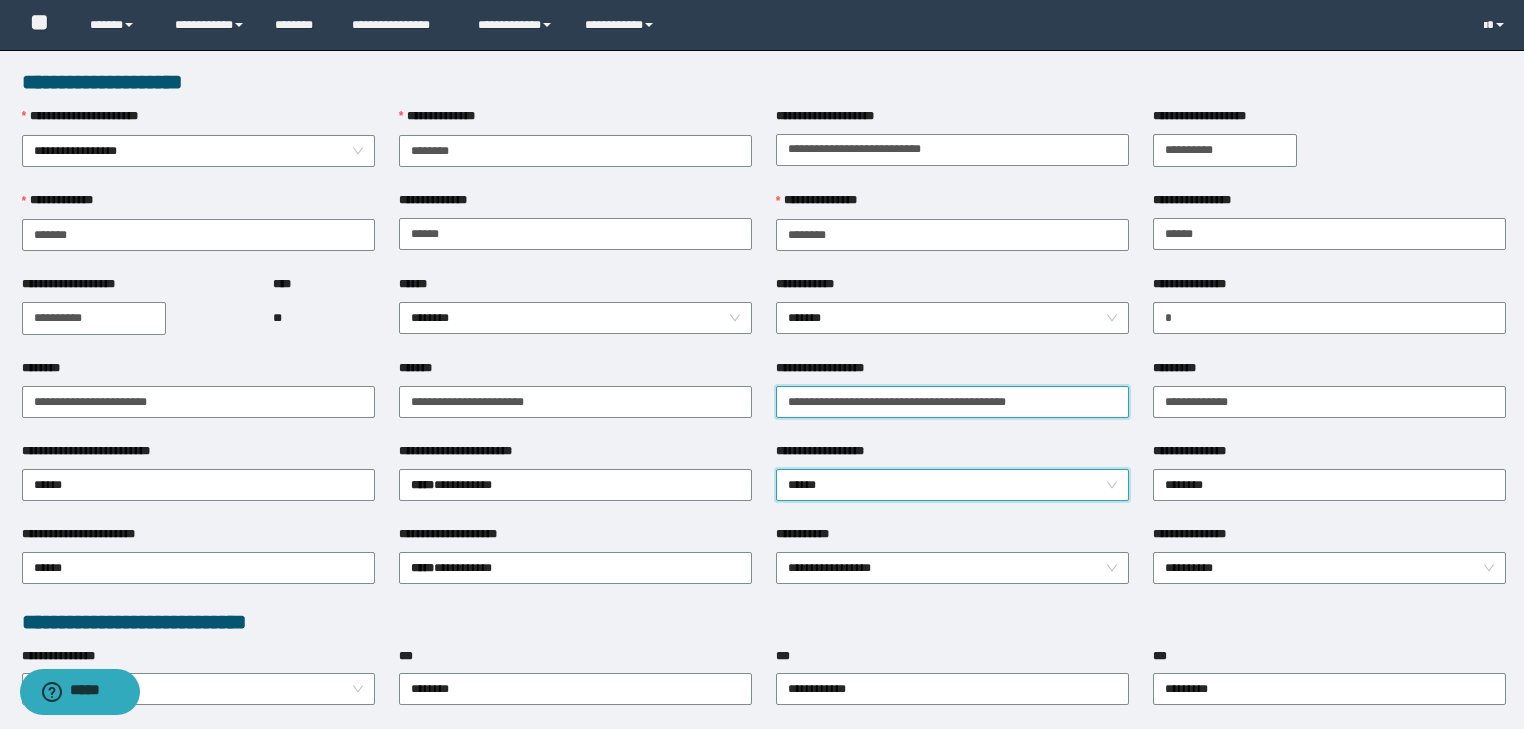 click on "**********" at bounding box center (952, 402) 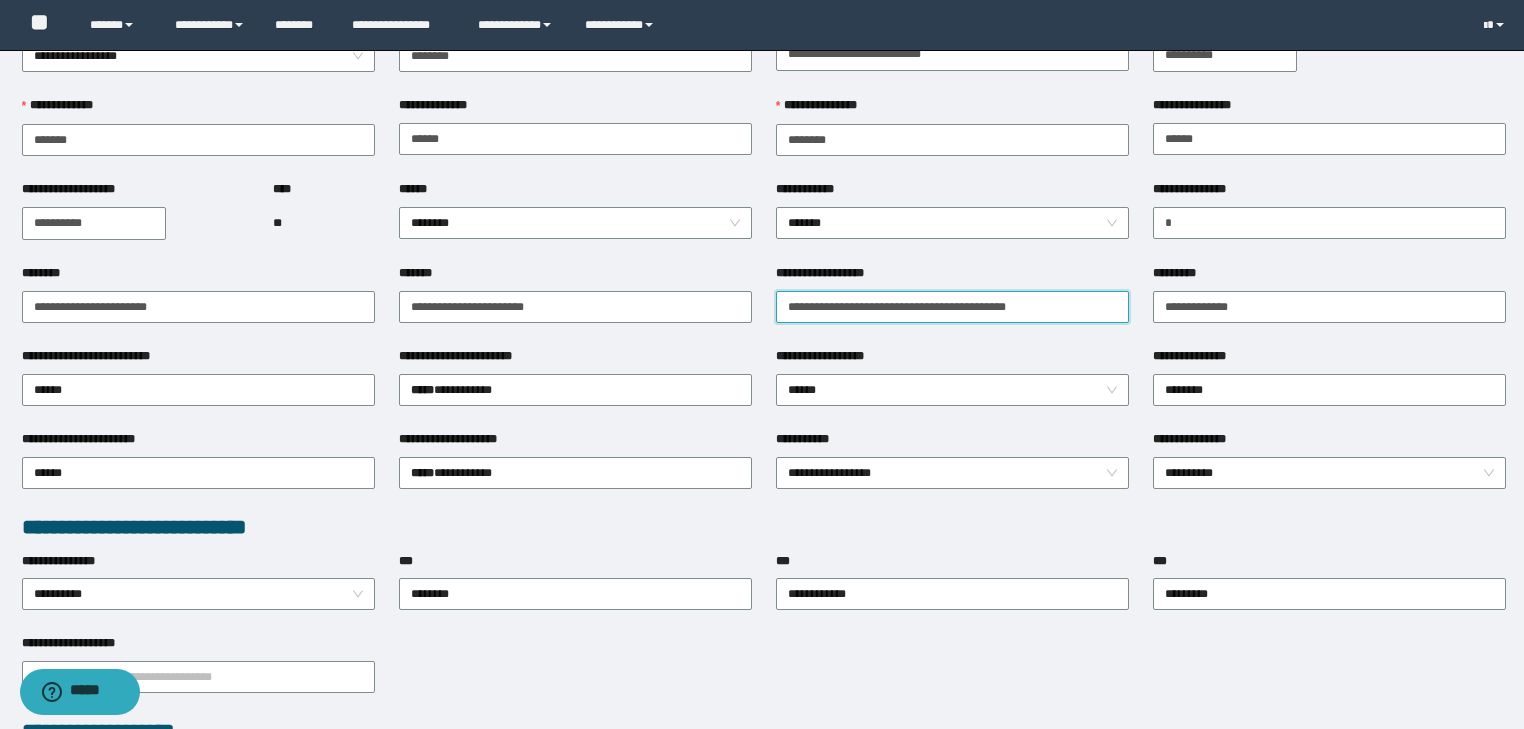 scroll, scrollTop: 240, scrollLeft: 0, axis: vertical 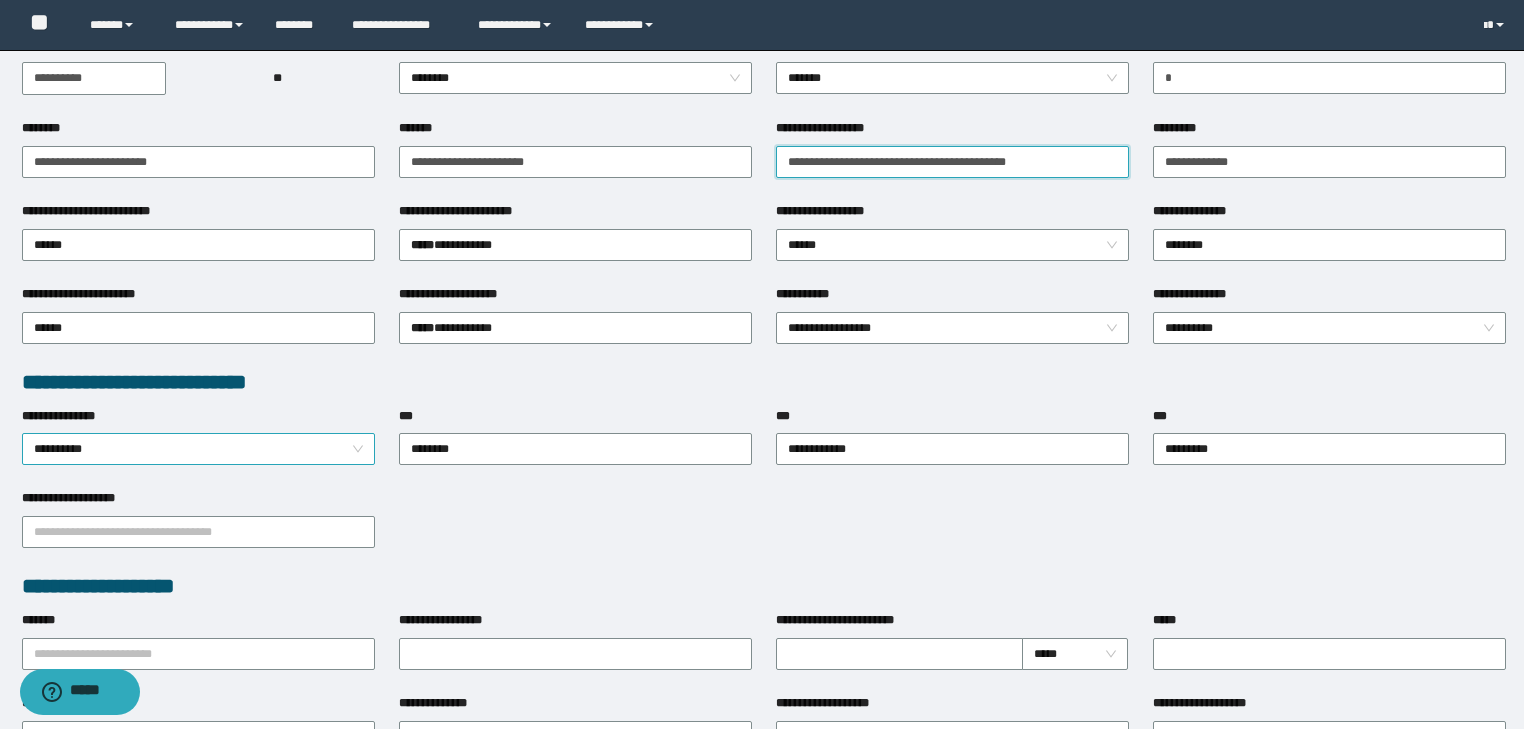 click on "**********" at bounding box center (199, 449) 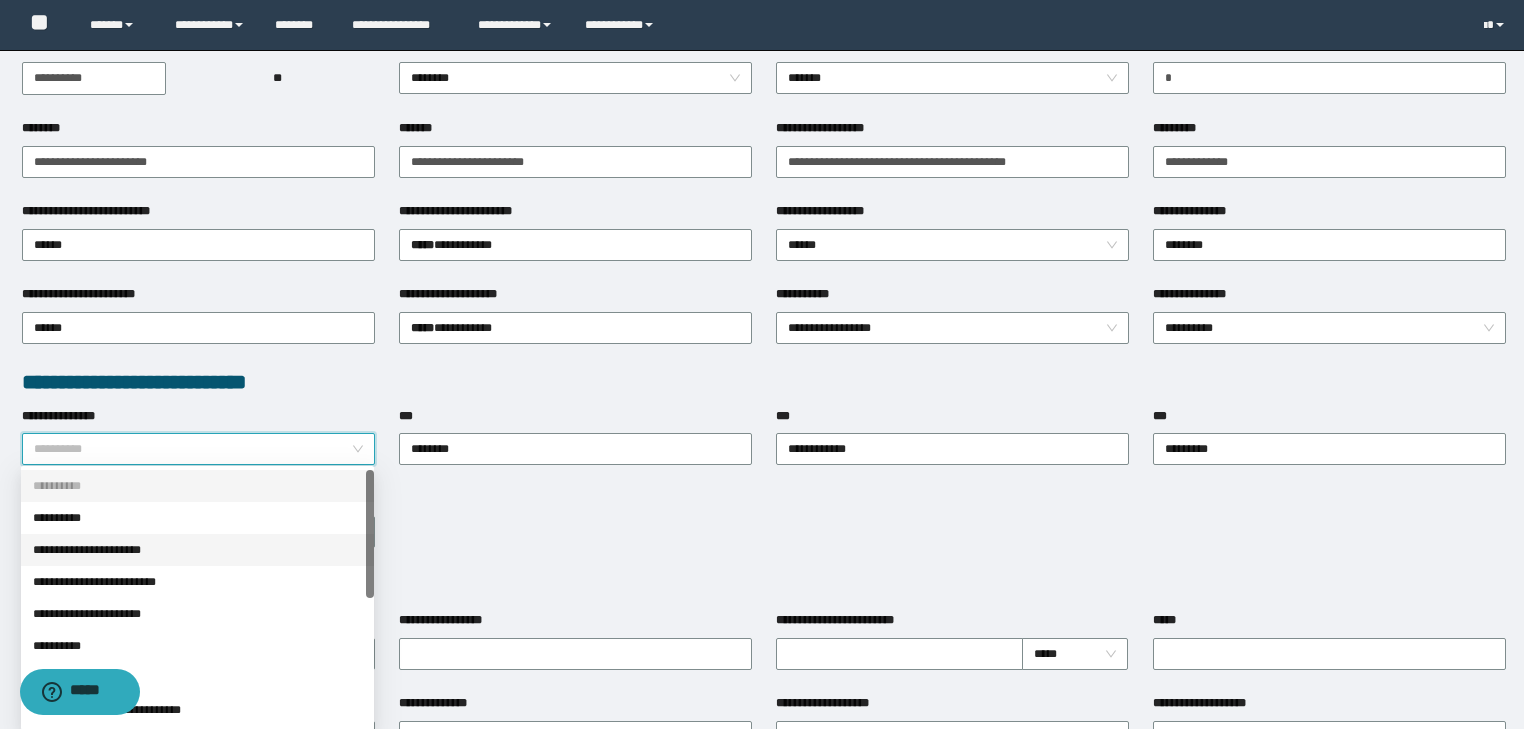 click on "**********" at bounding box center [197, 550] 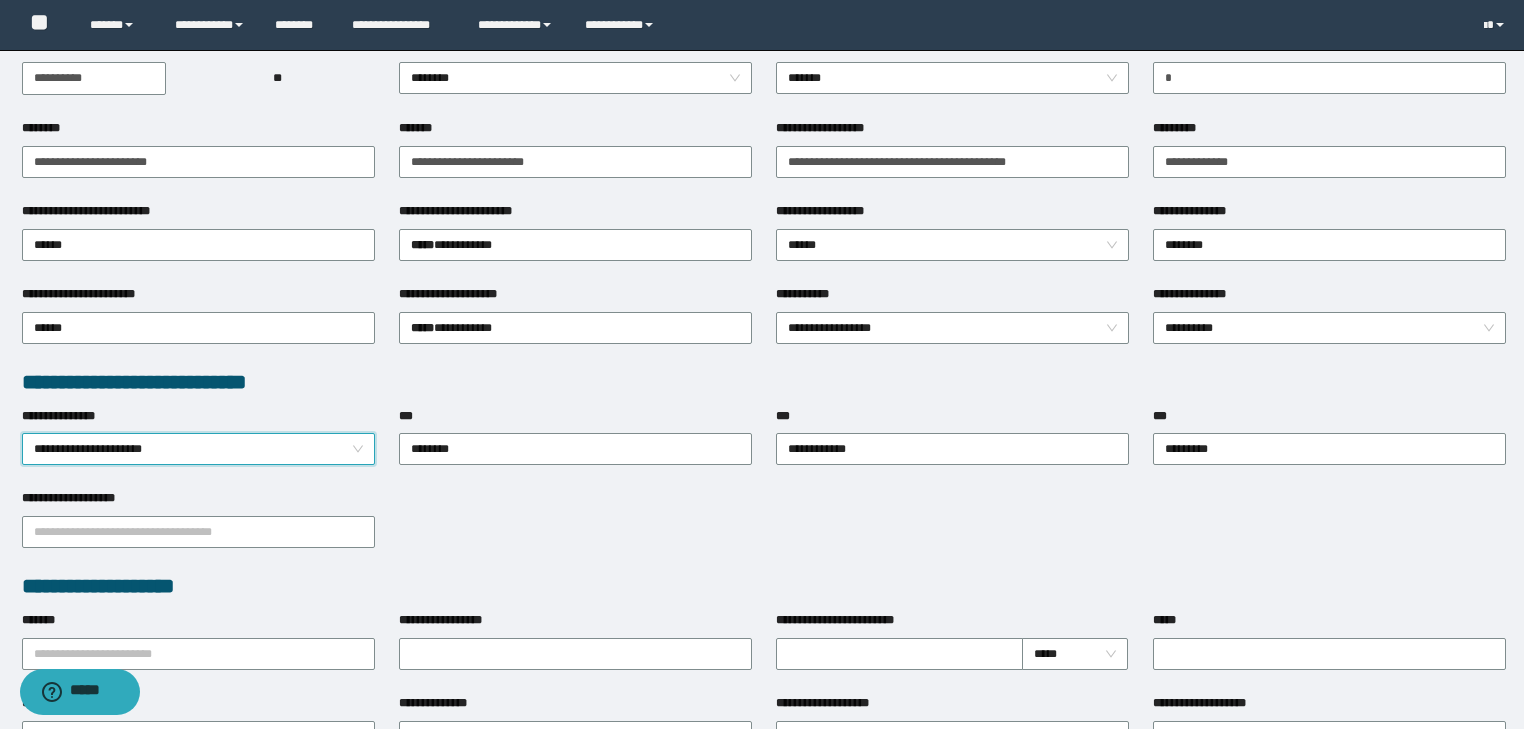 scroll, scrollTop: 160, scrollLeft: 0, axis: vertical 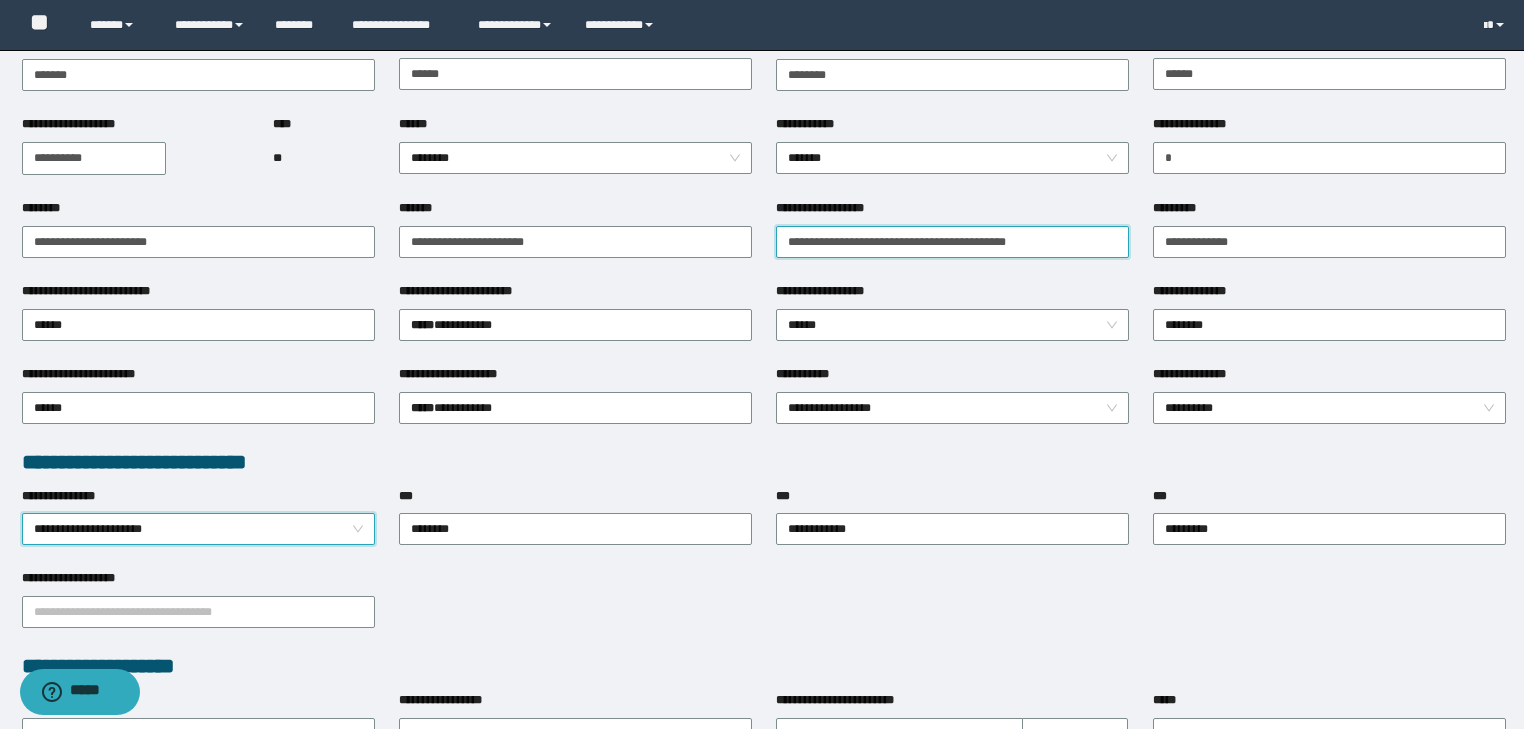 click on "**********" at bounding box center (952, 242) 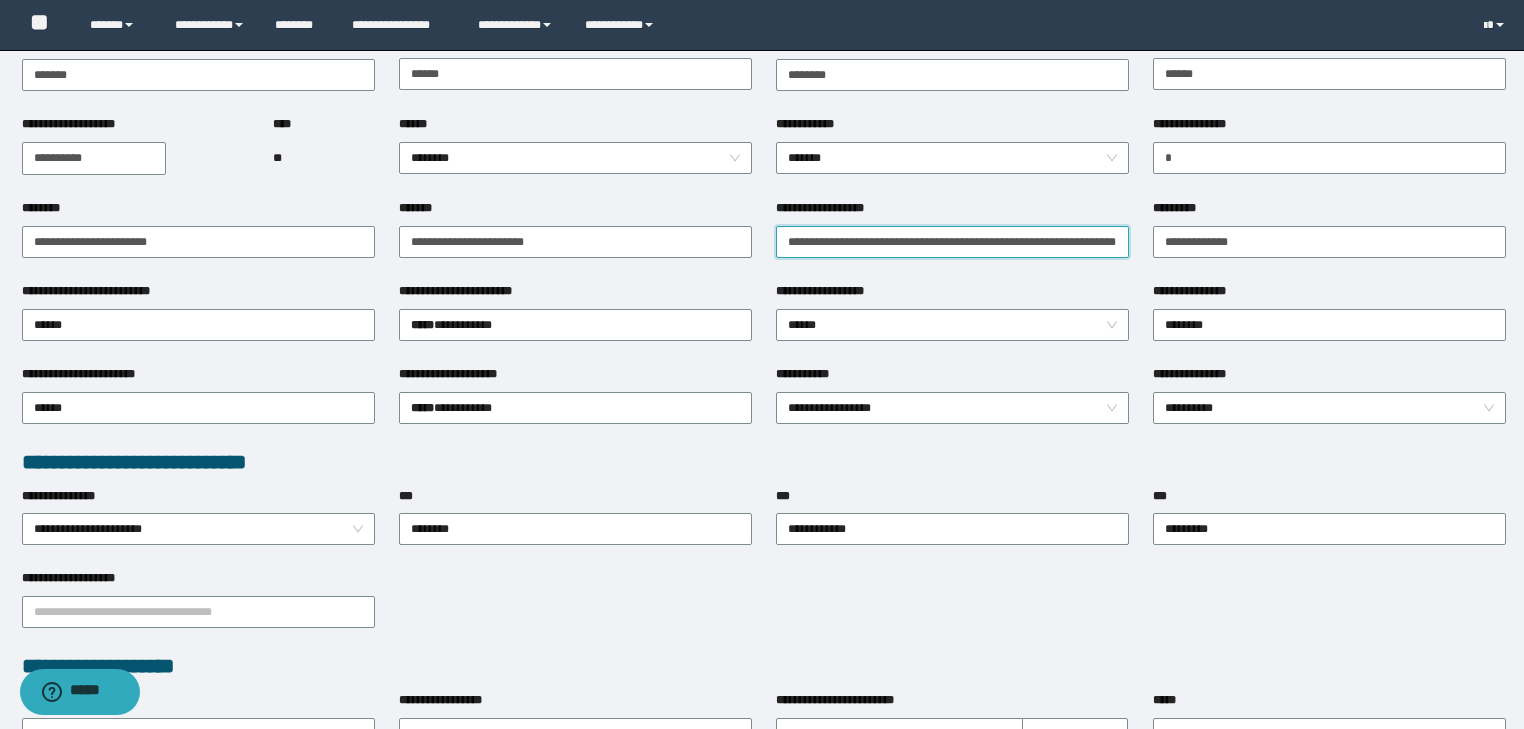 scroll, scrollTop: 0, scrollLeft: 60, axis: horizontal 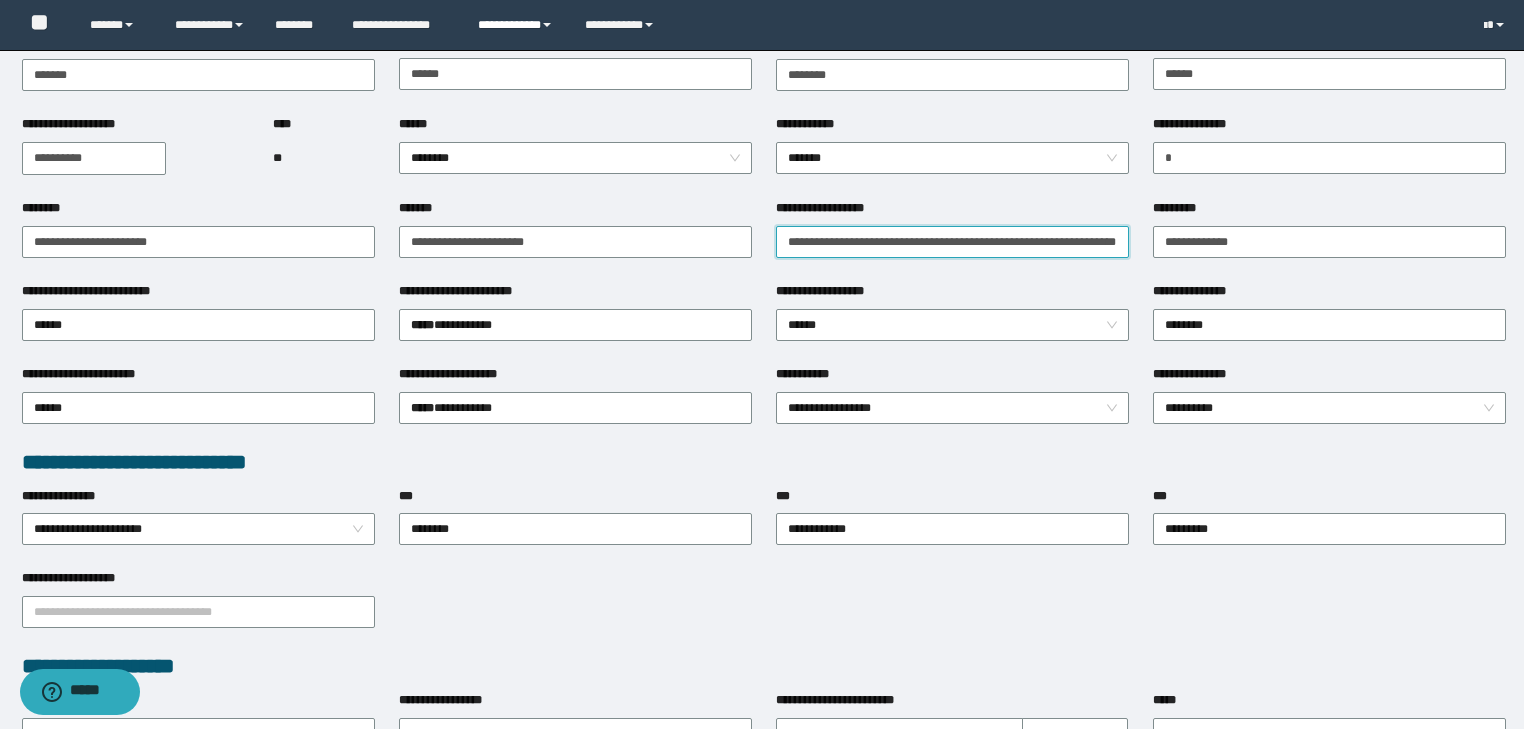 type on "**********" 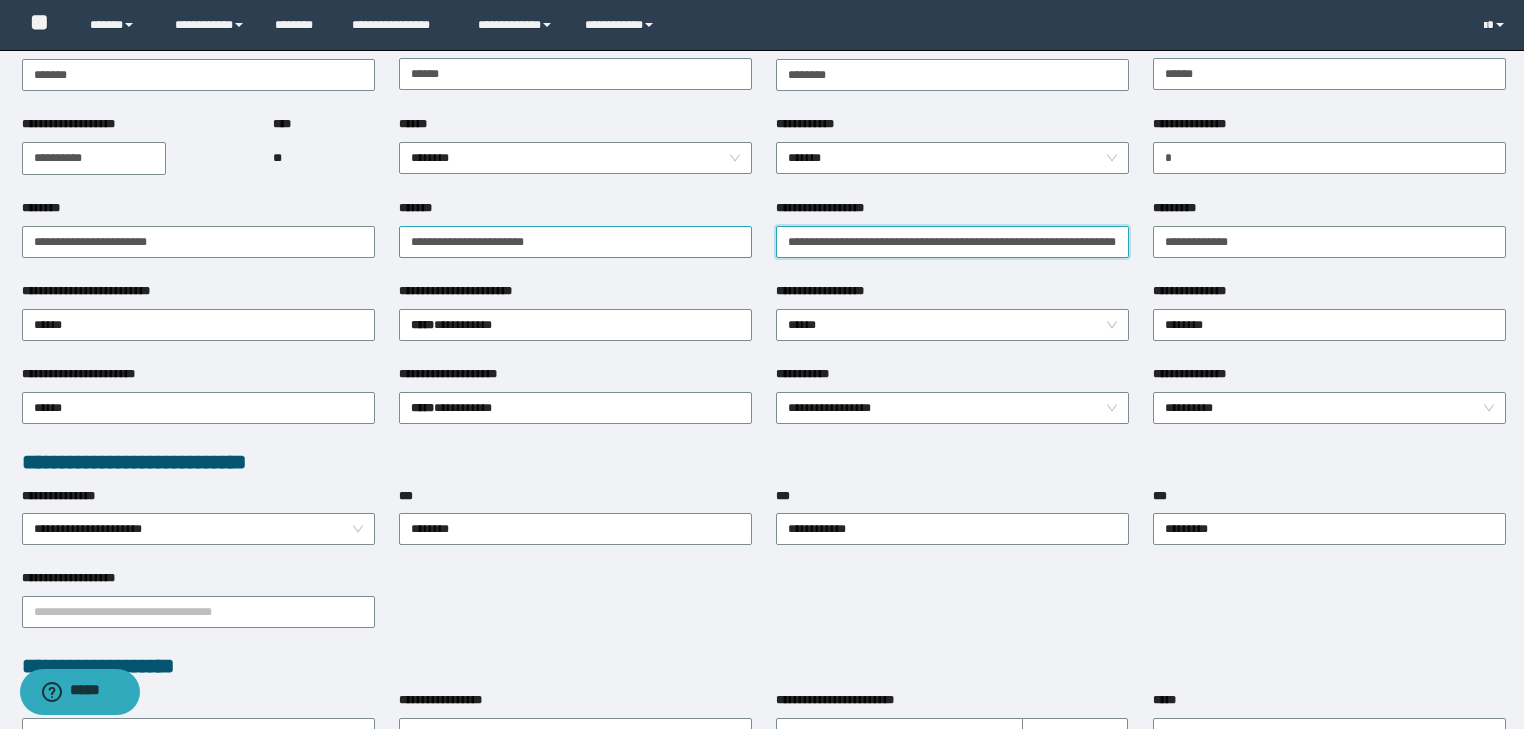 drag, startPoint x: 989, startPoint y: 236, endPoint x: 410, endPoint y: 233, distance: 579.00775 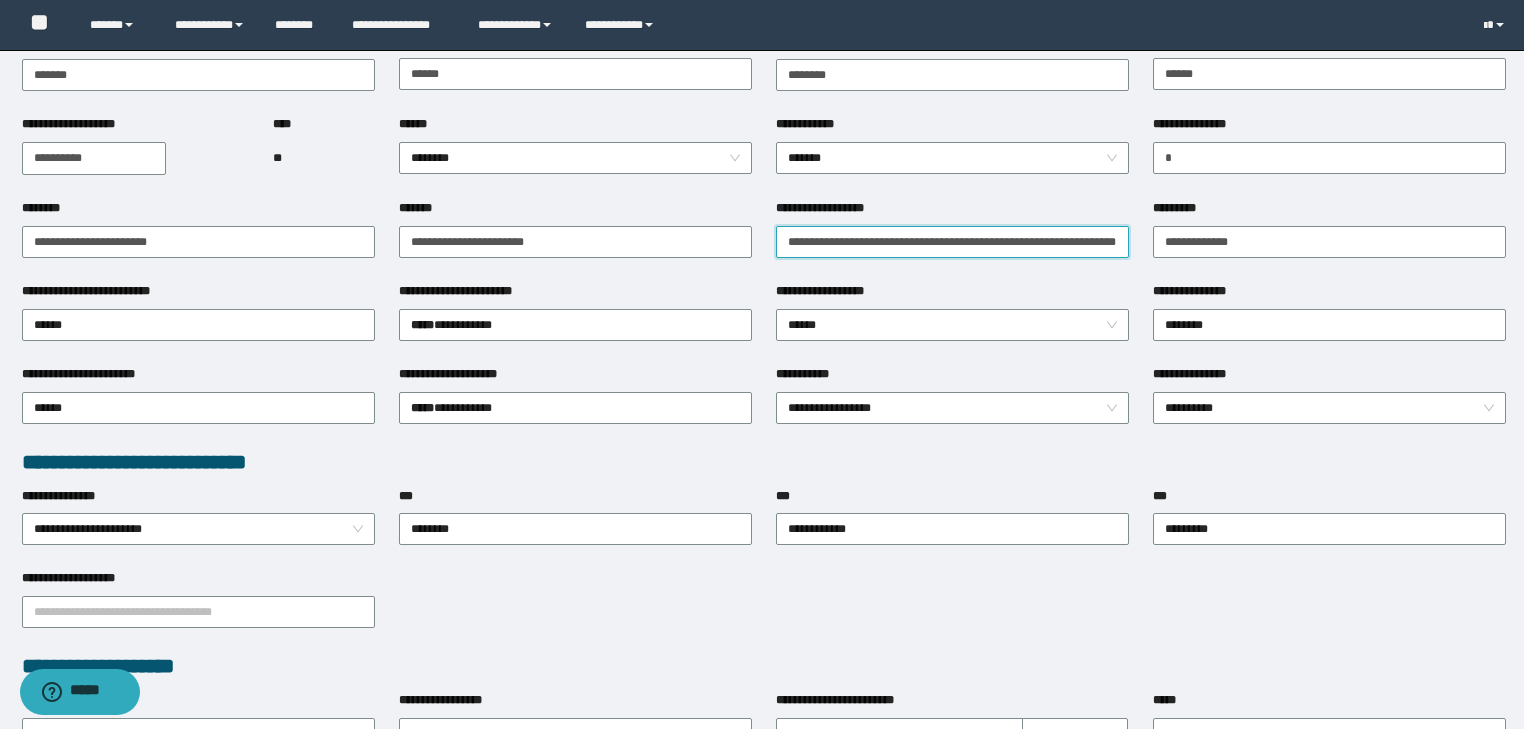 scroll, scrollTop: 400, scrollLeft: 0, axis: vertical 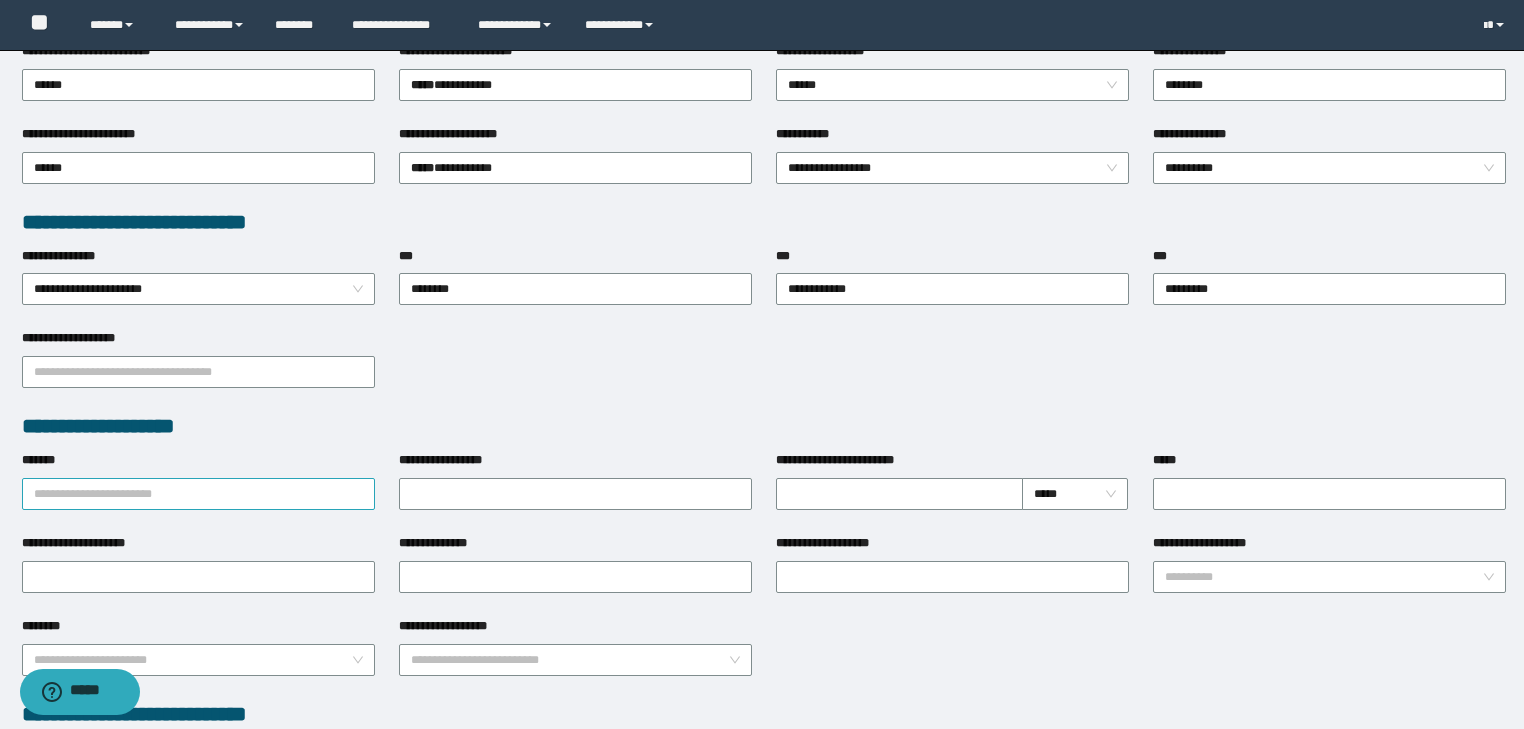 click on "*******" at bounding box center (198, 494) 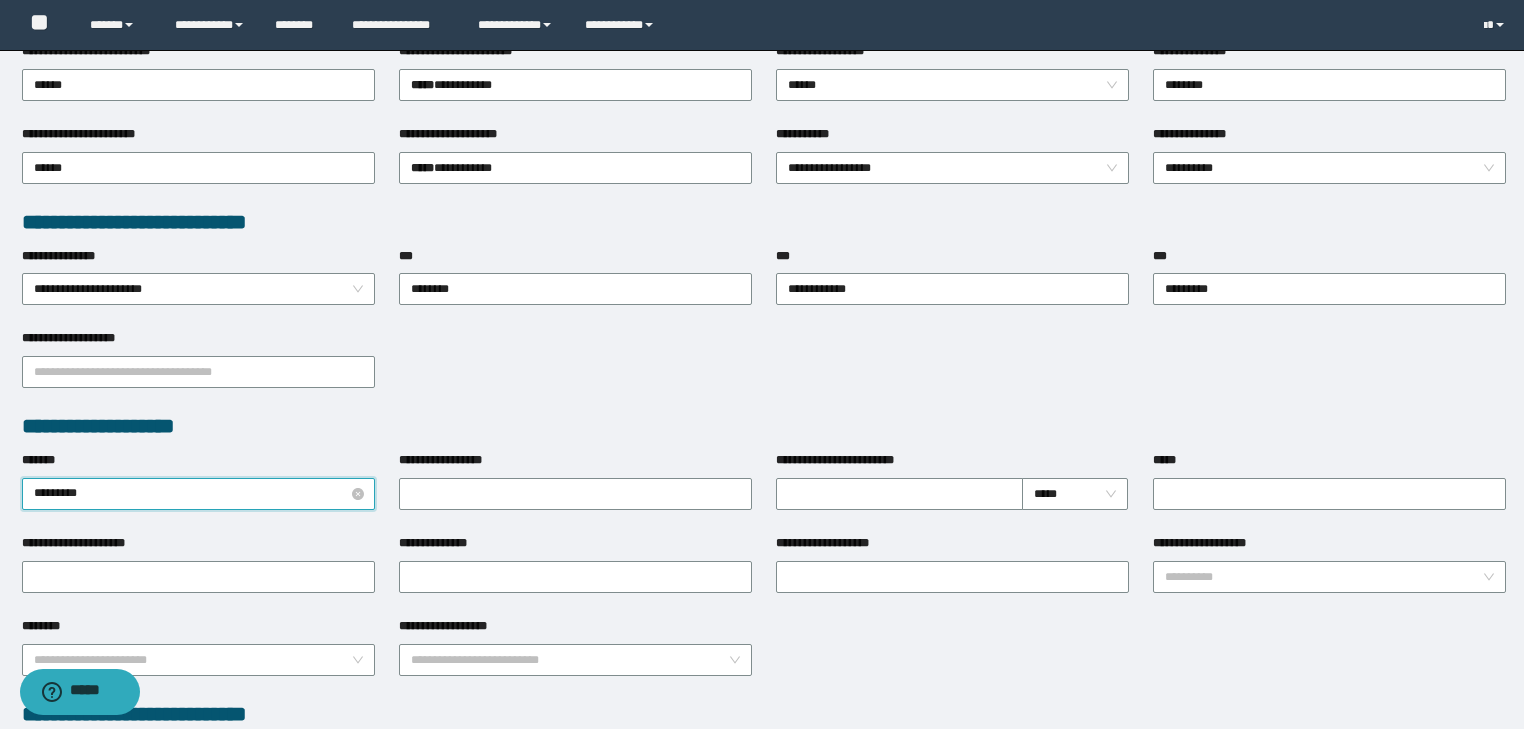 type on "**********" 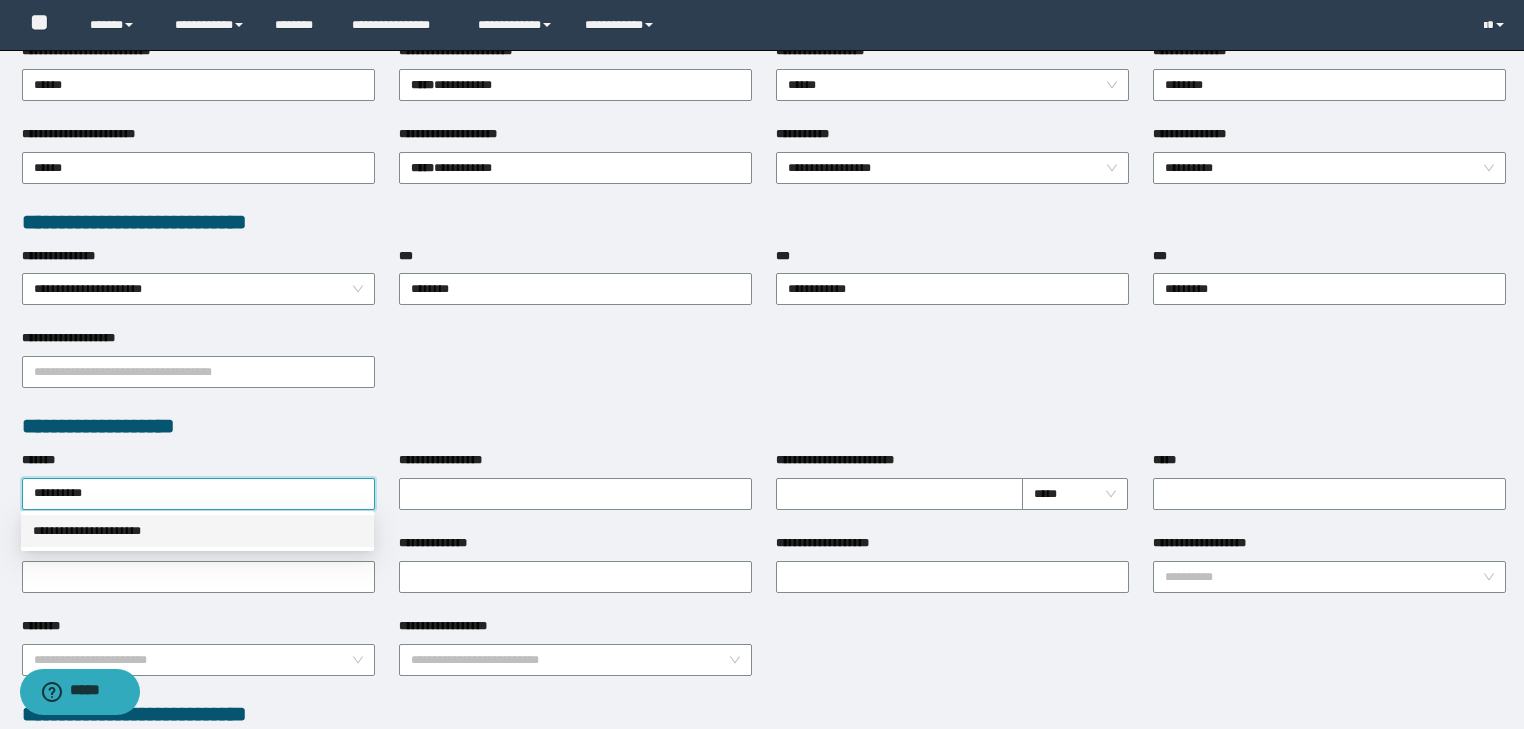 click on "**********" at bounding box center [197, 531] 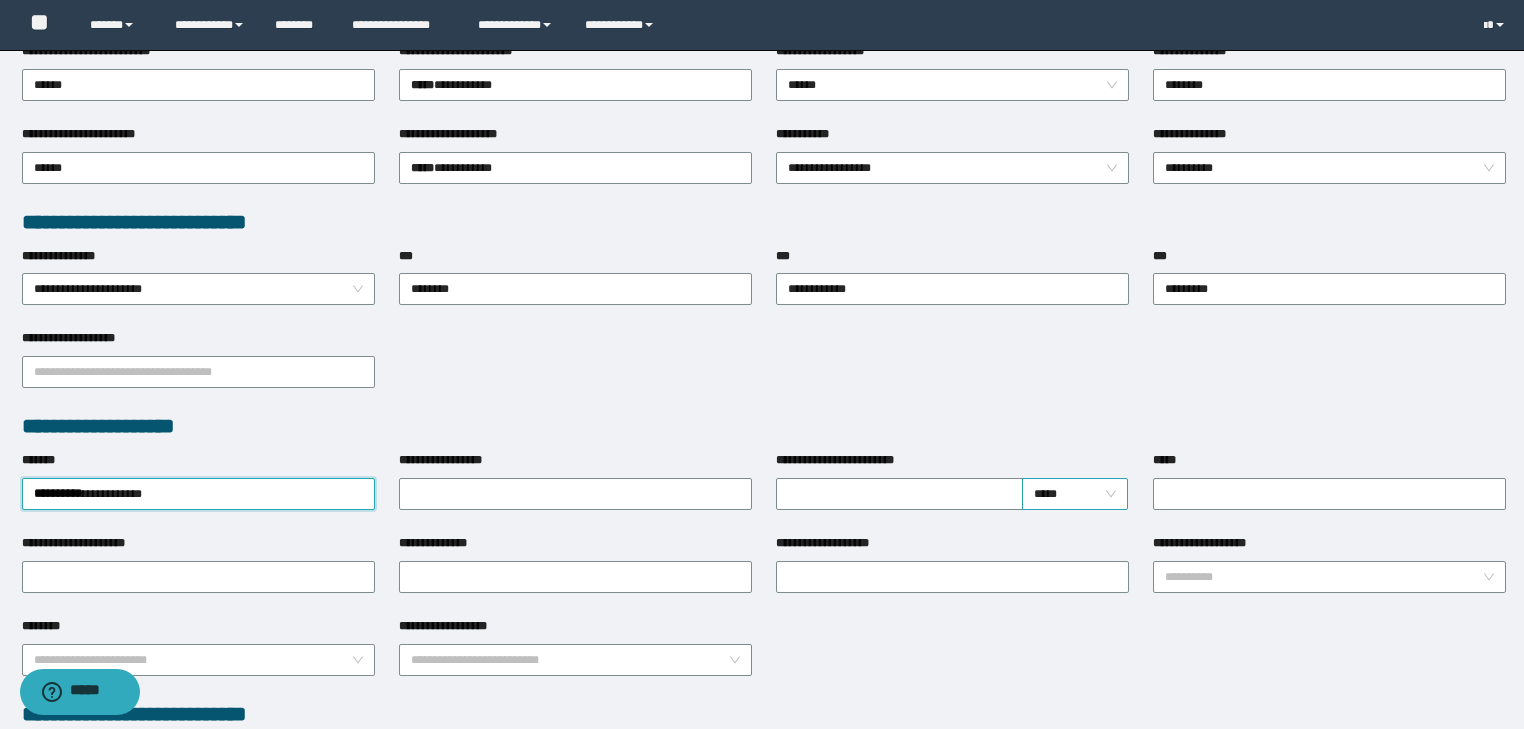 click on "*****" at bounding box center [1075, 494] 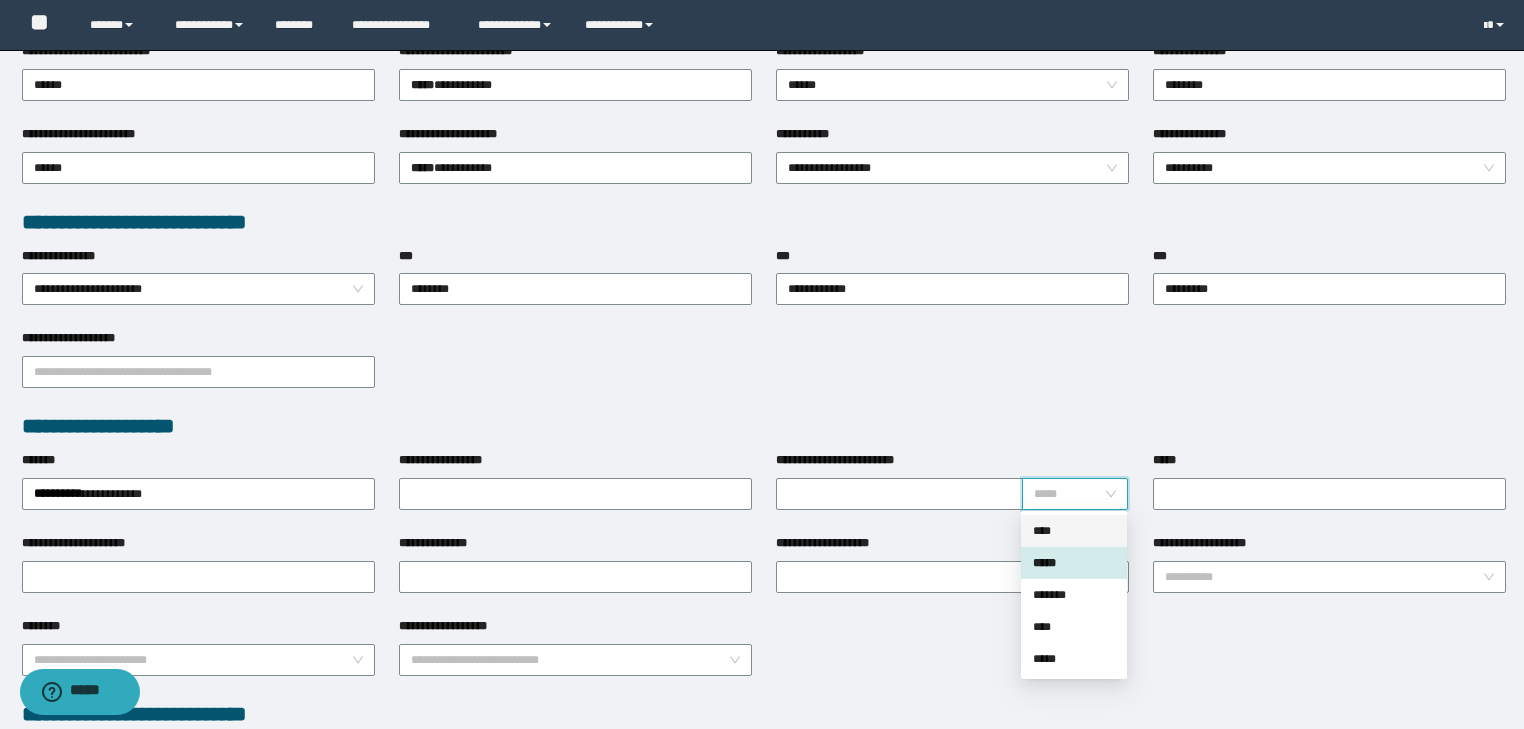 click on "****" at bounding box center (1074, 531) 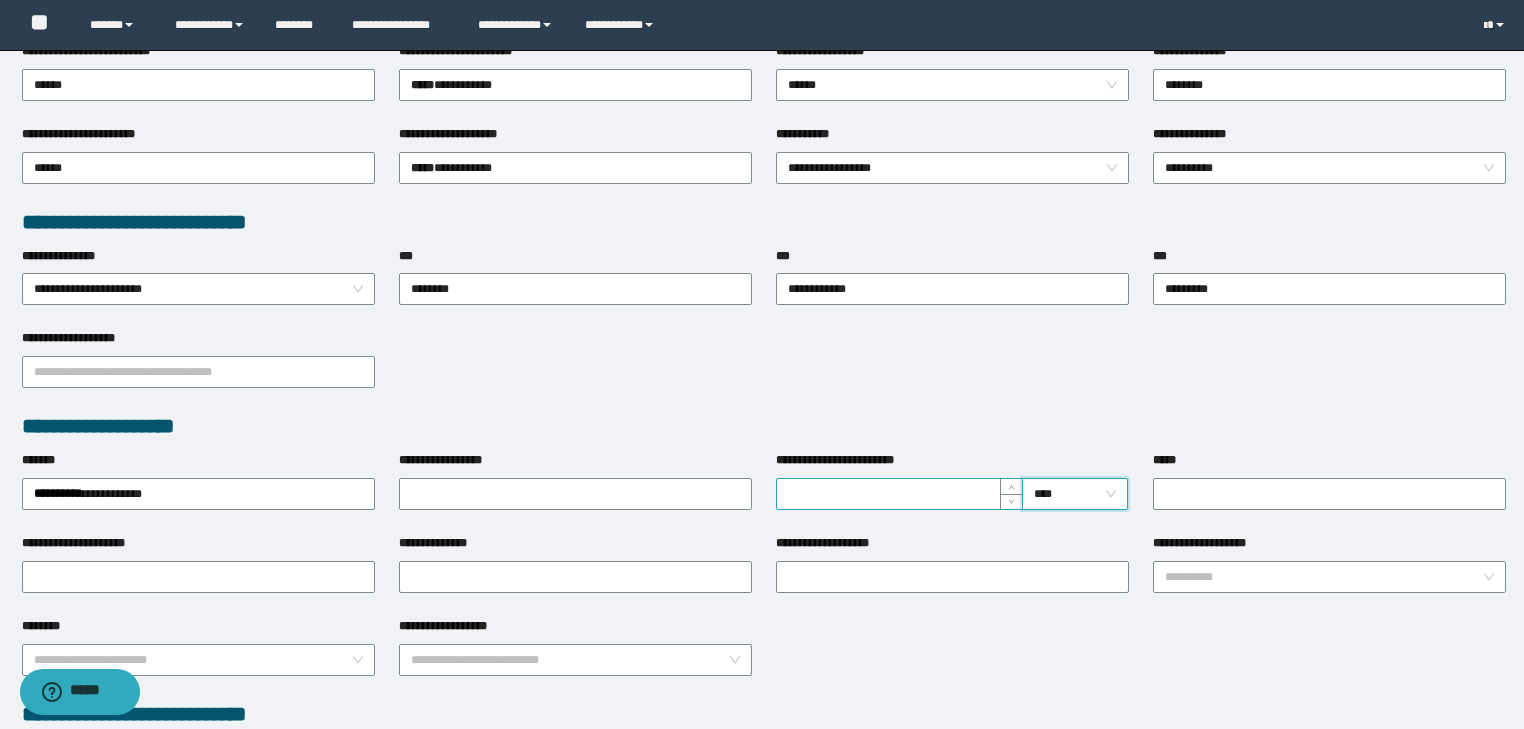 click on "**********" at bounding box center [899, 494] 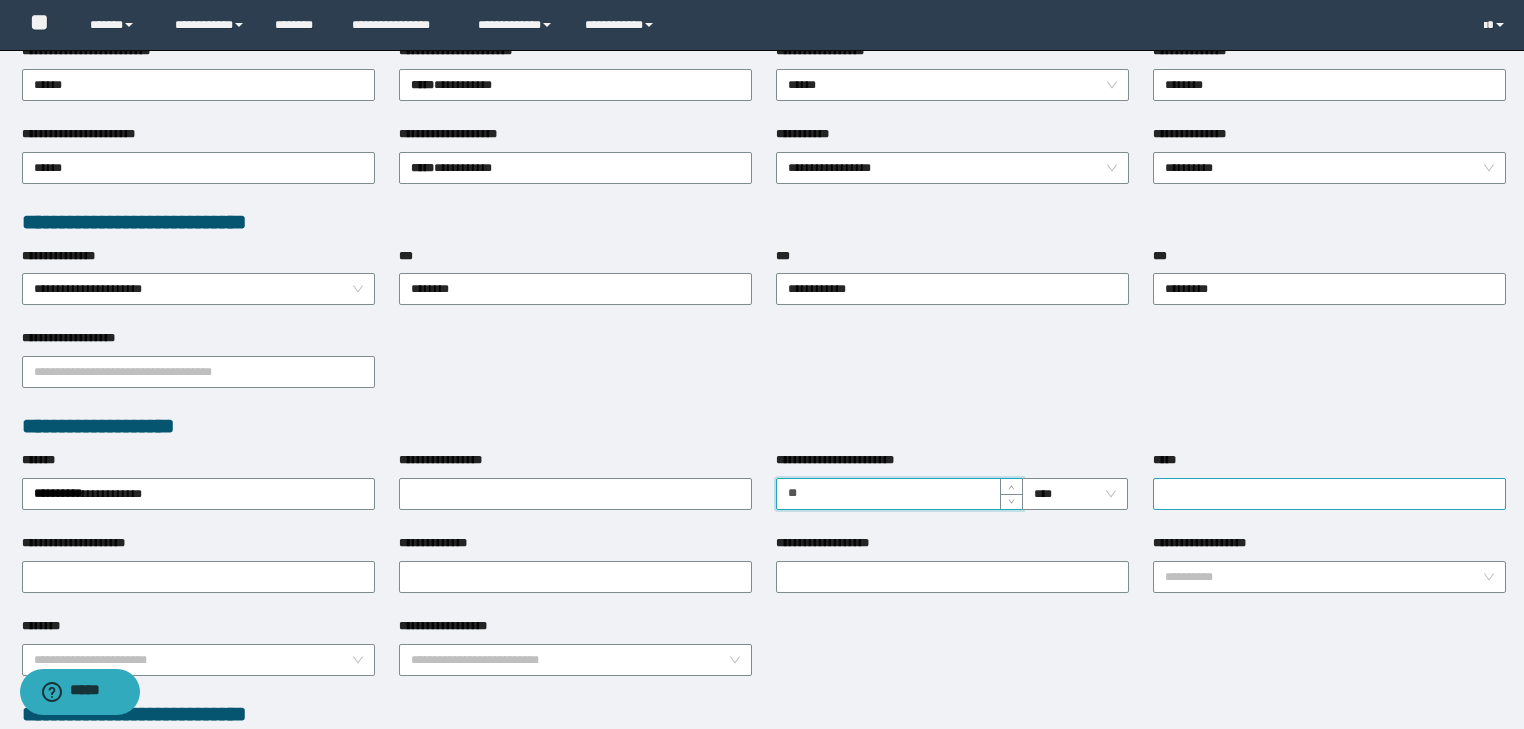 type on "**" 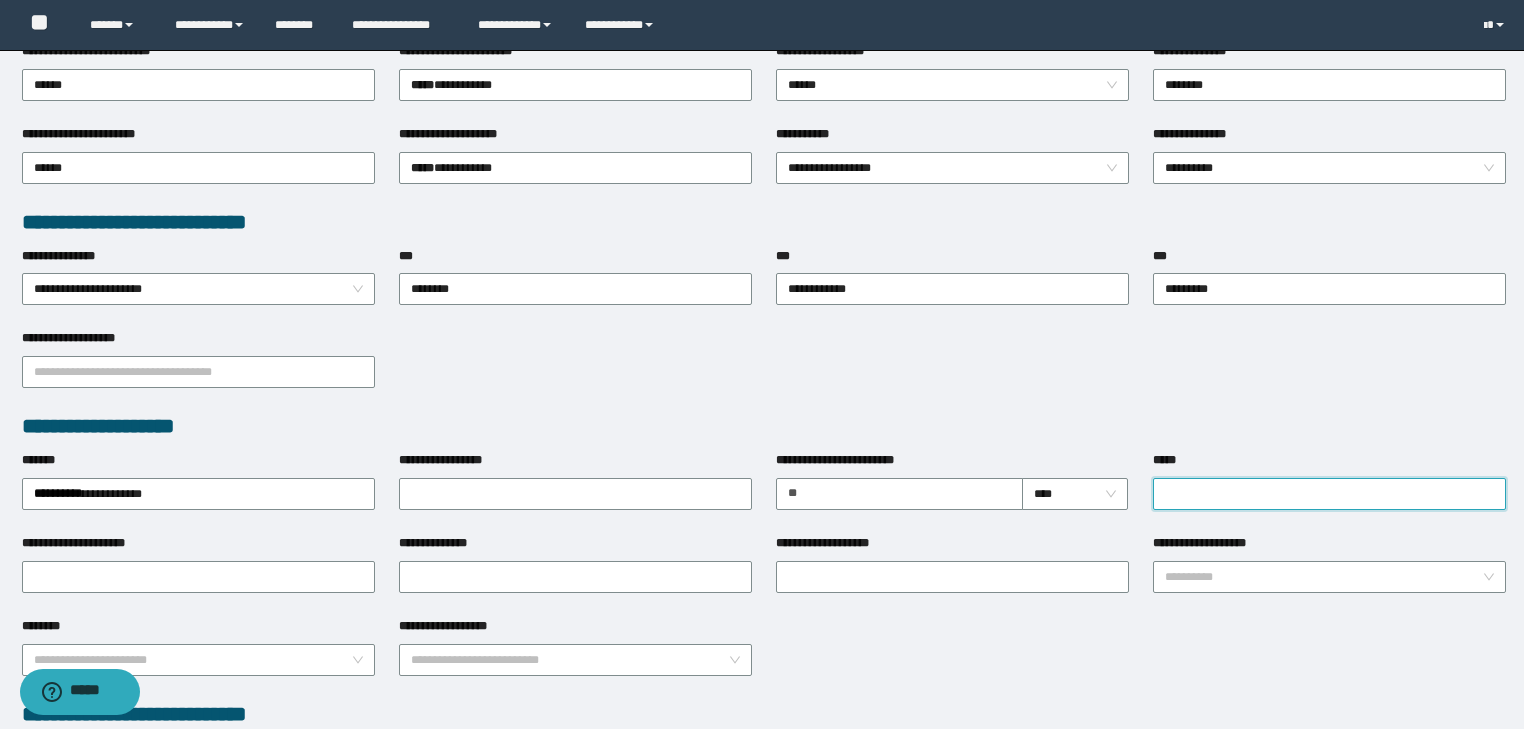 click on "*****" at bounding box center [1329, 494] 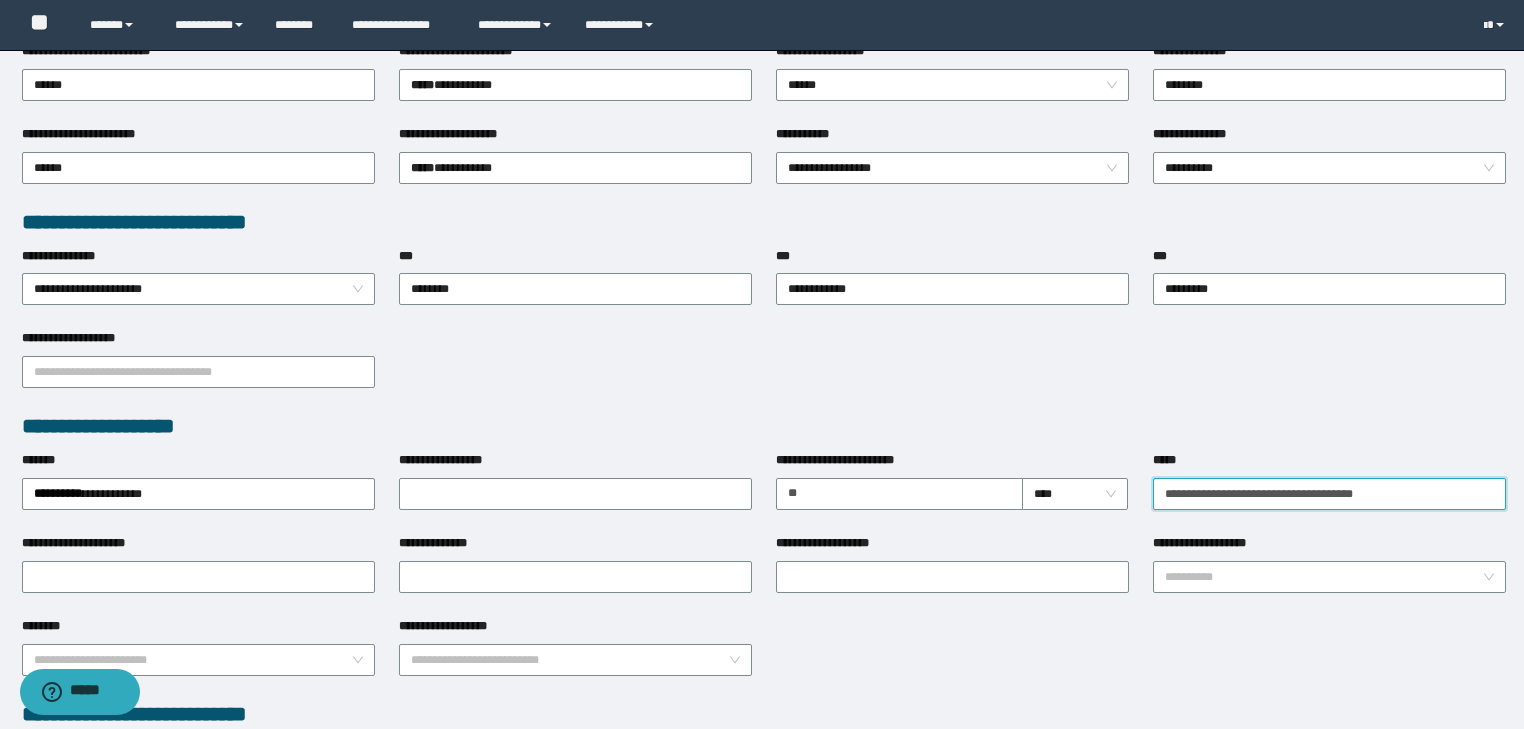 drag, startPoint x: 1380, startPoint y: 491, endPoint x: 1072, endPoint y: 511, distance: 308.64868 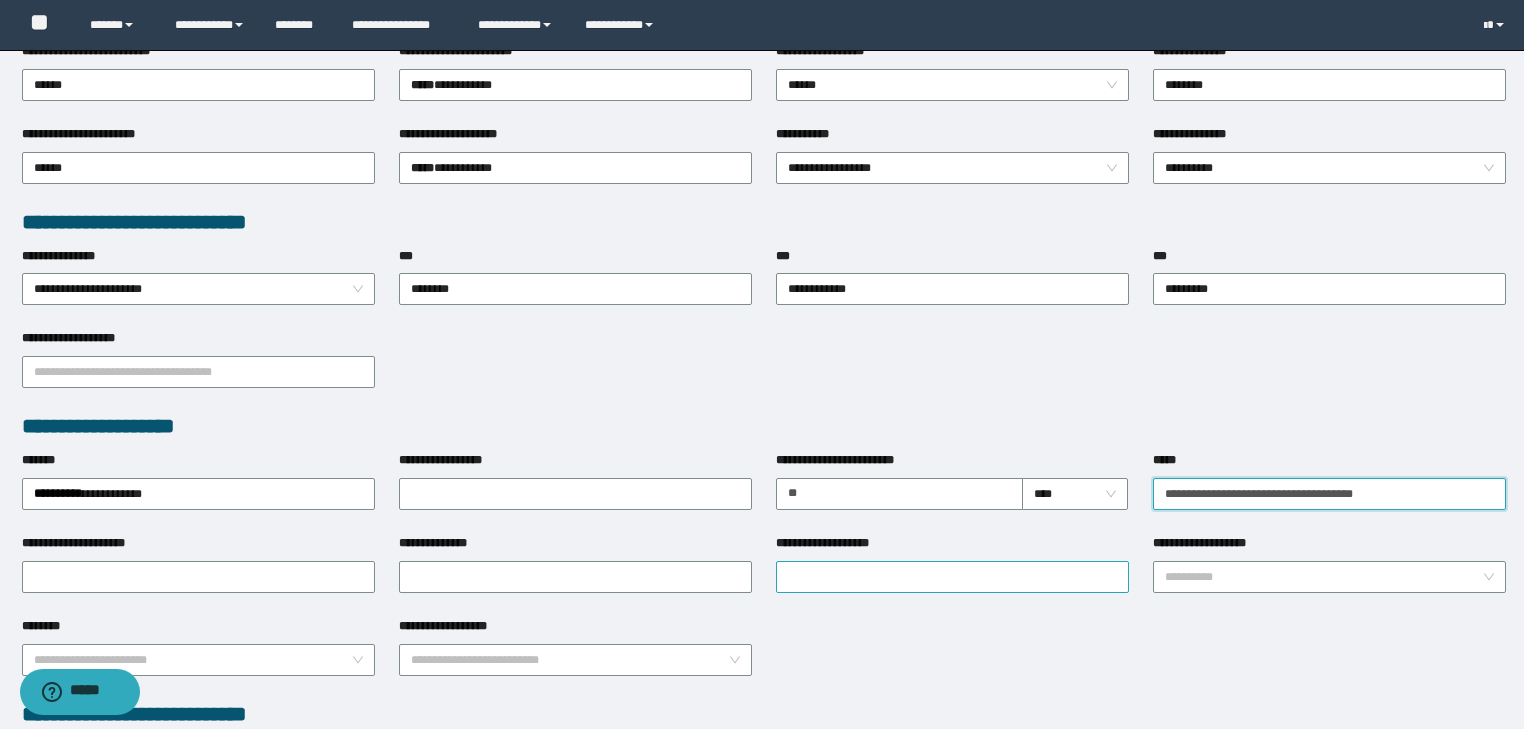 type on "**********" 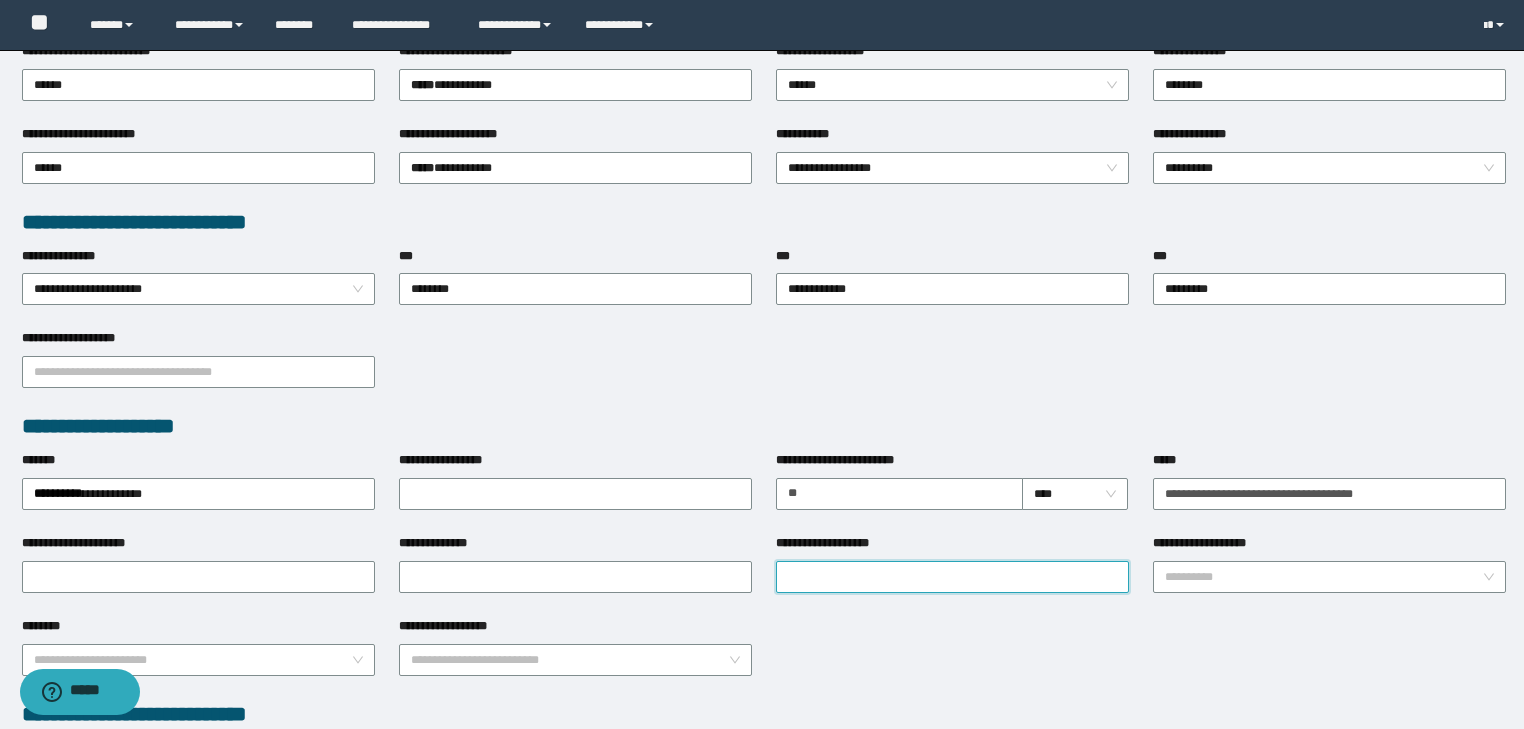 click on "**********" at bounding box center (952, 577) 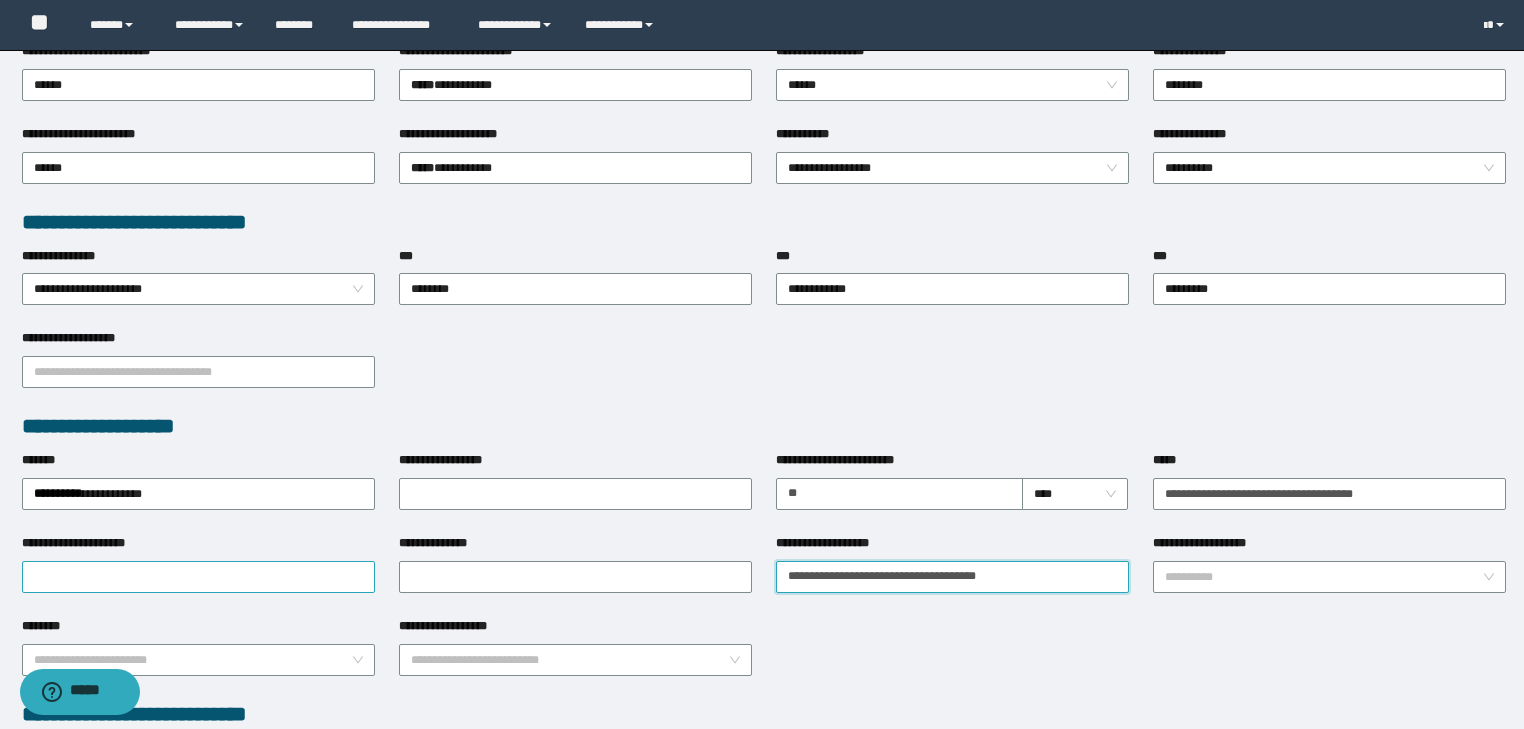 type on "**********" 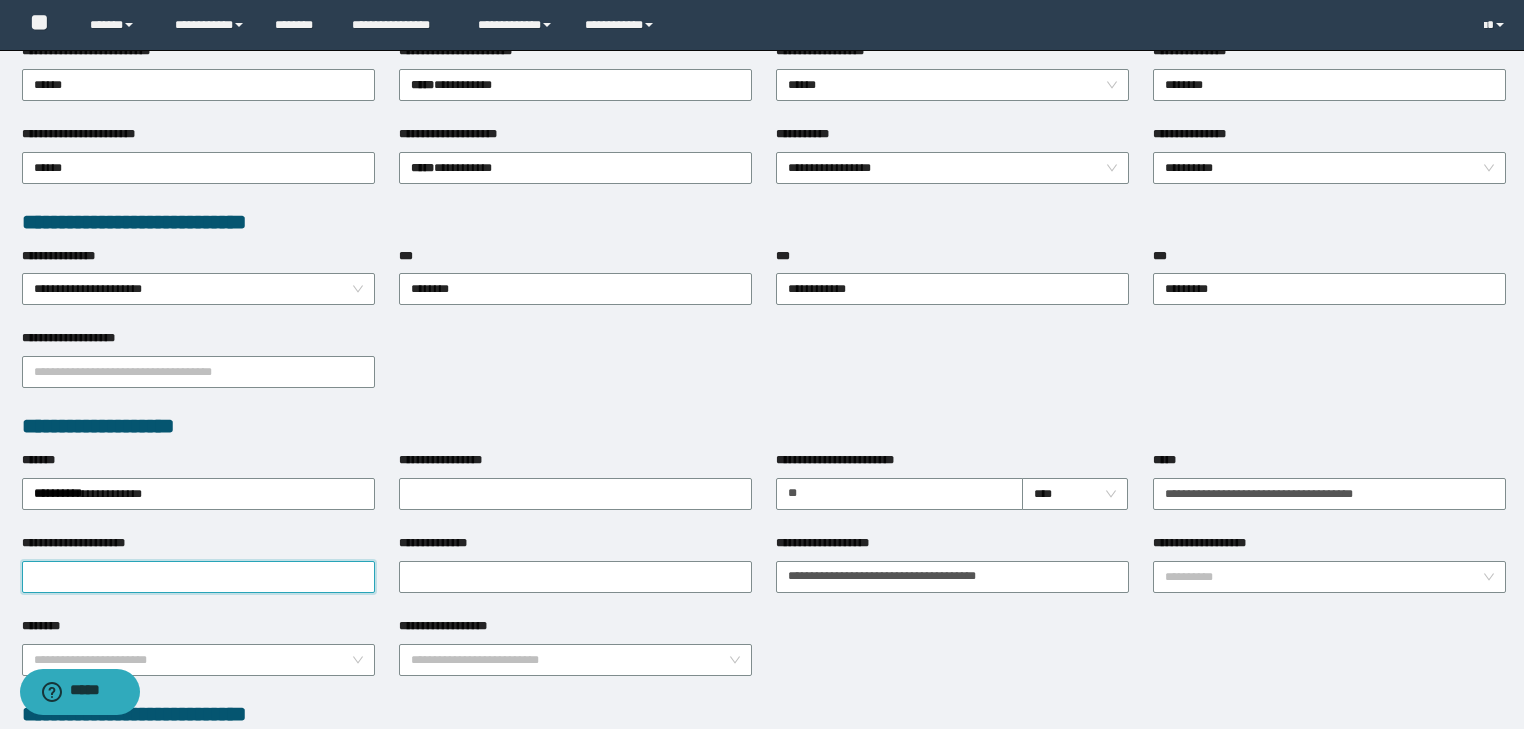 click on "**********" at bounding box center (198, 577) 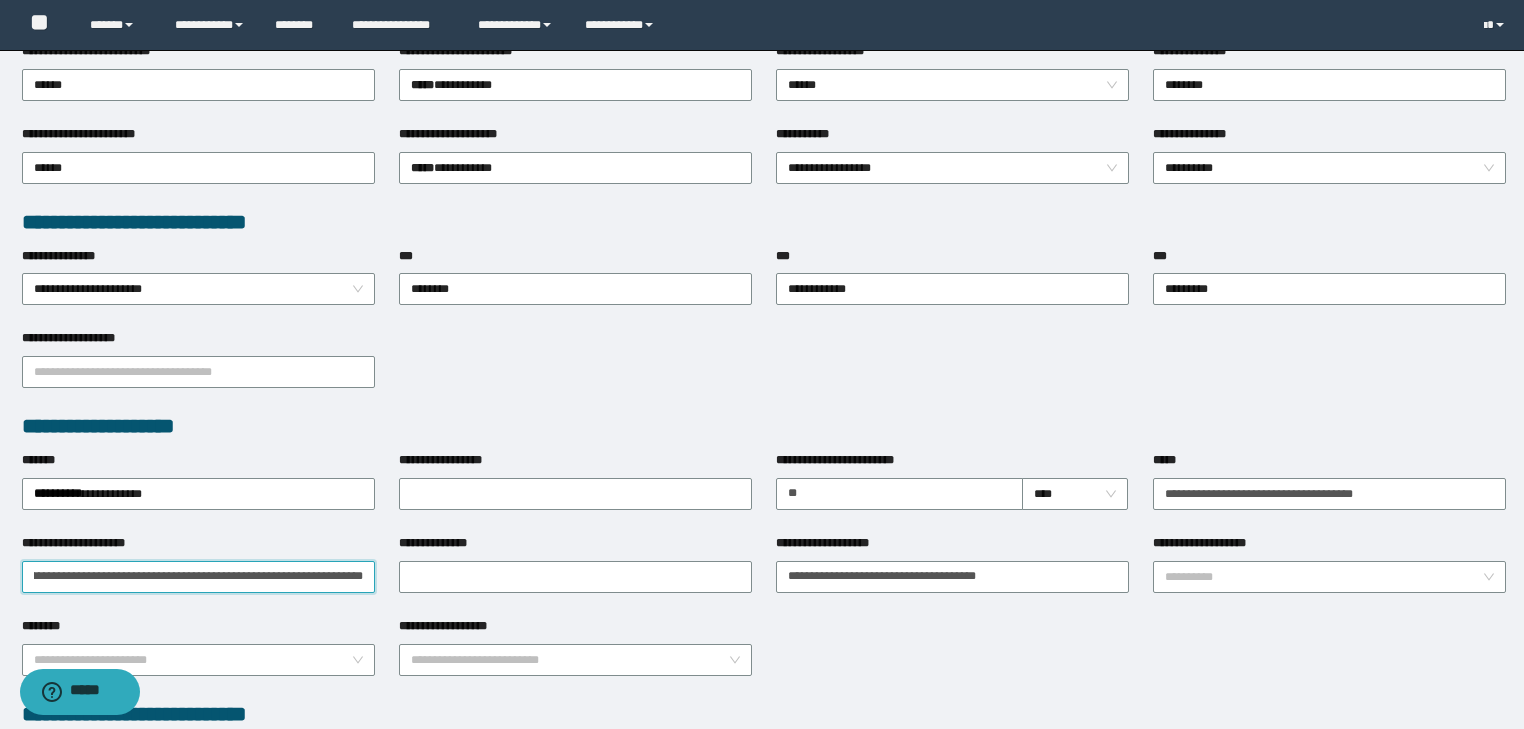 scroll, scrollTop: 0, scrollLeft: 115, axis: horizontal 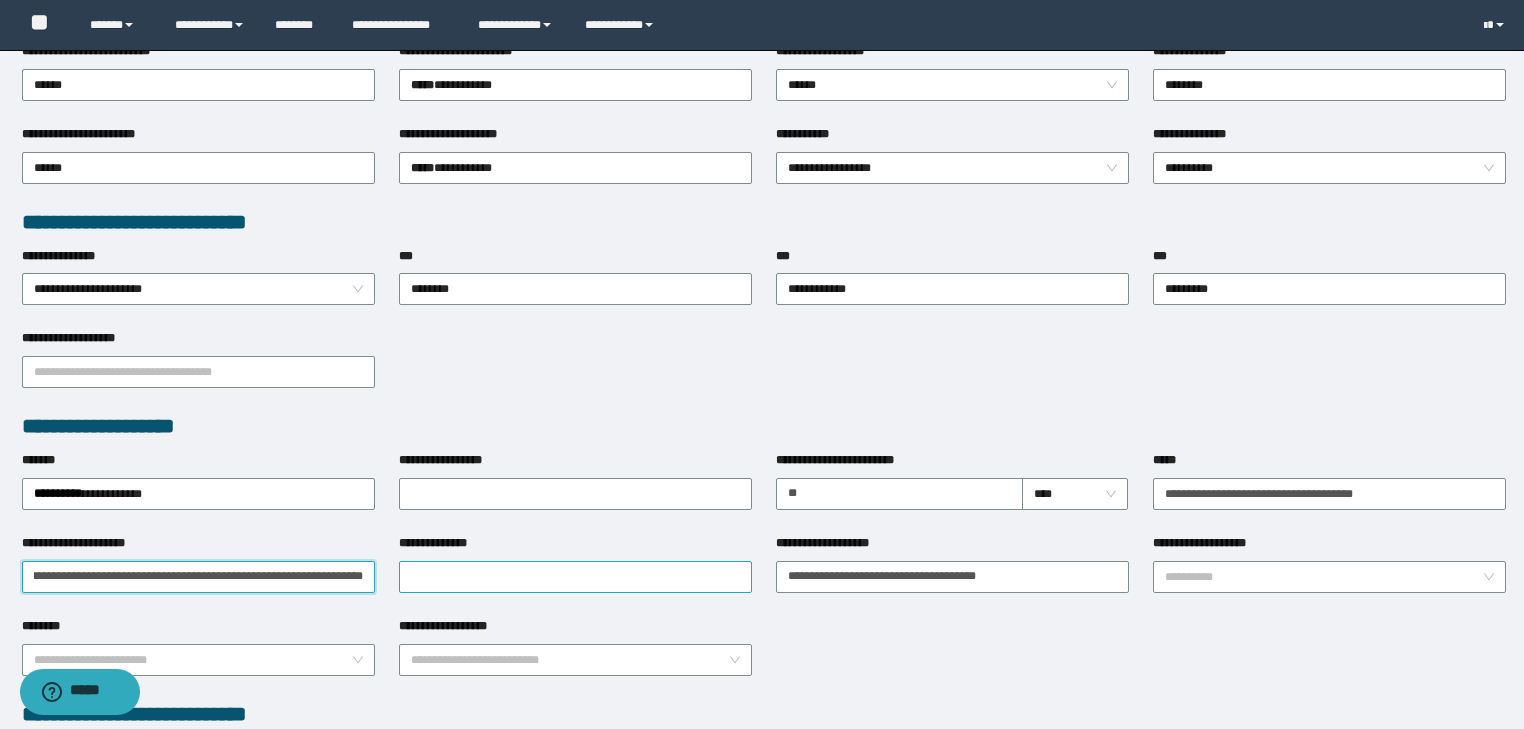 type on "**********" 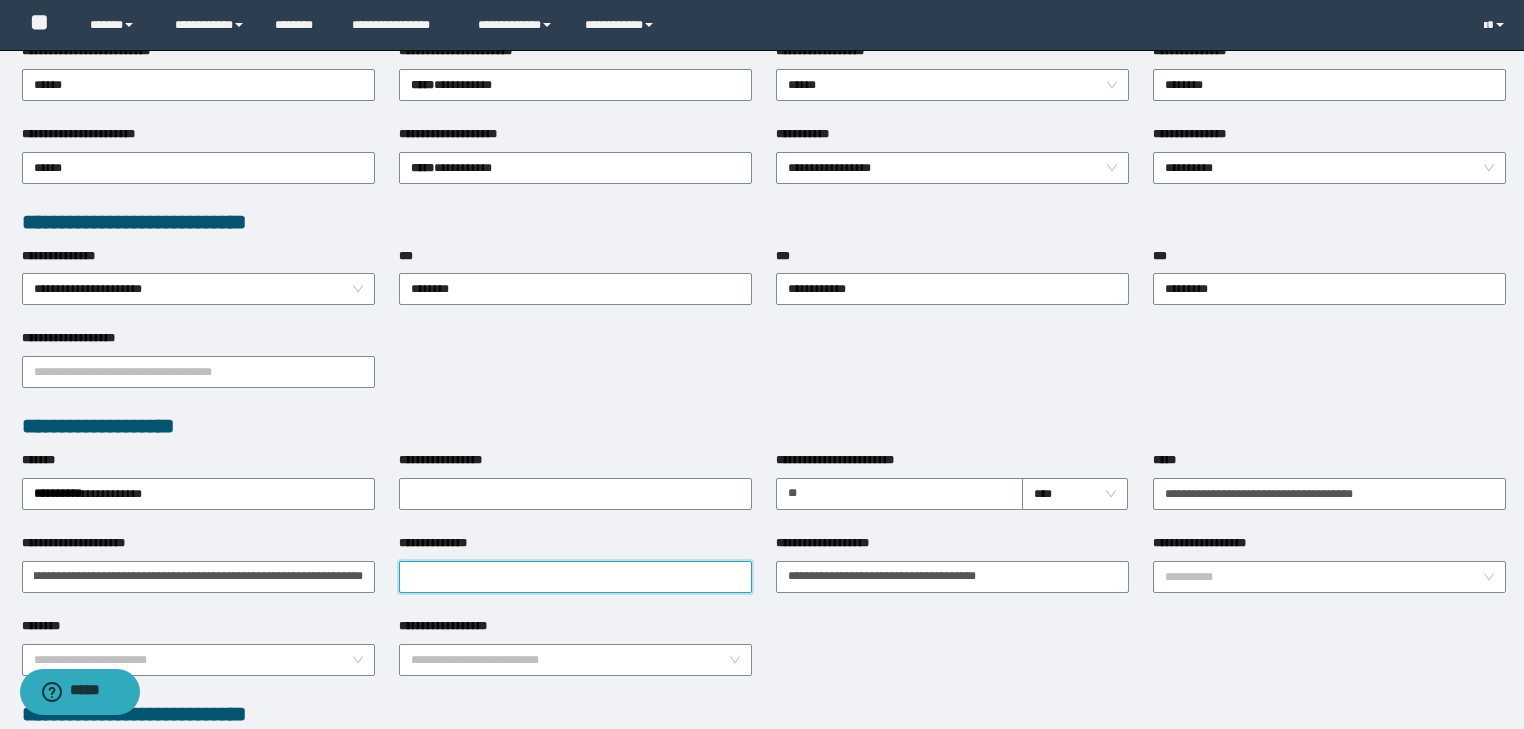 scroll, scrollTop: 0, scrollLeft: 0, axis: both 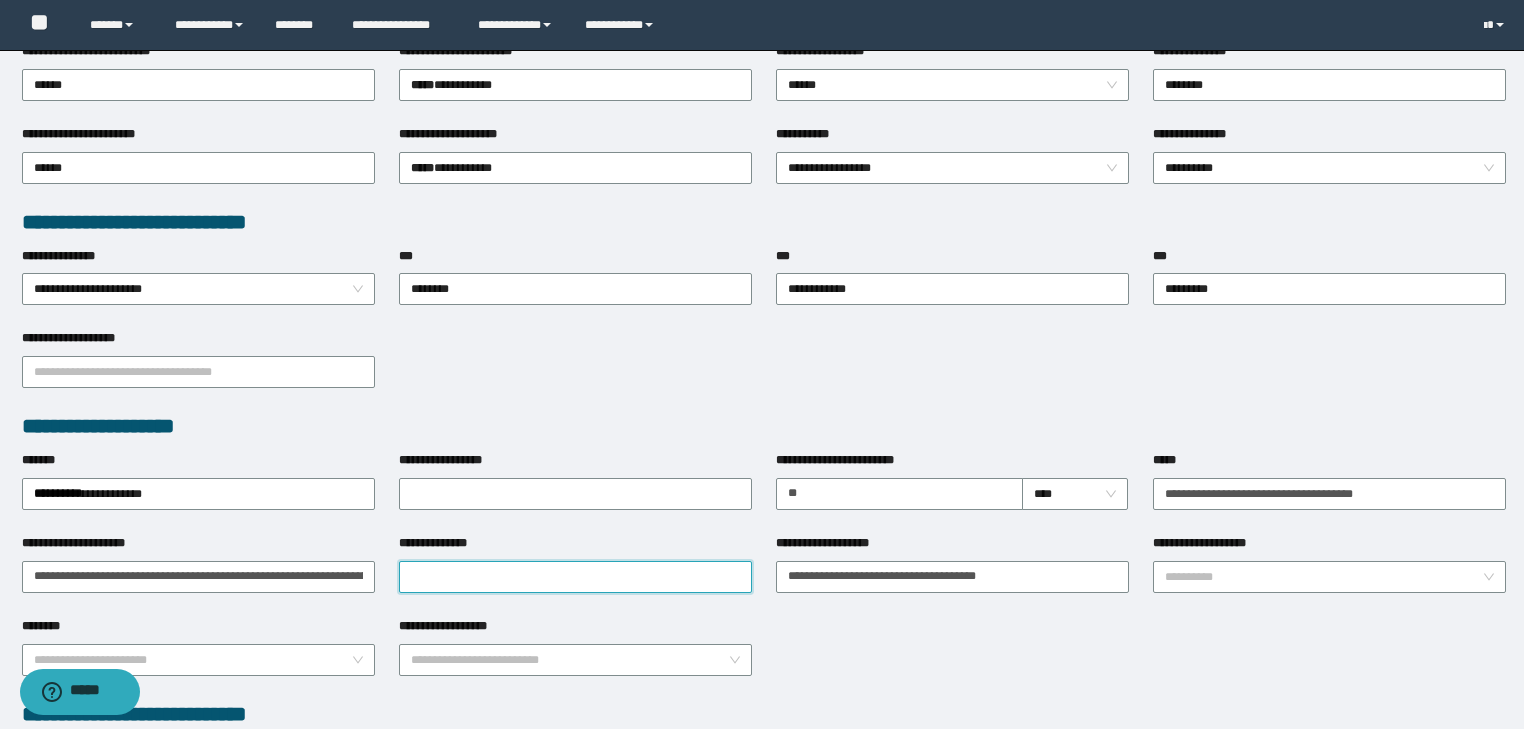 click on "**********" at bounding box center (575, 577) 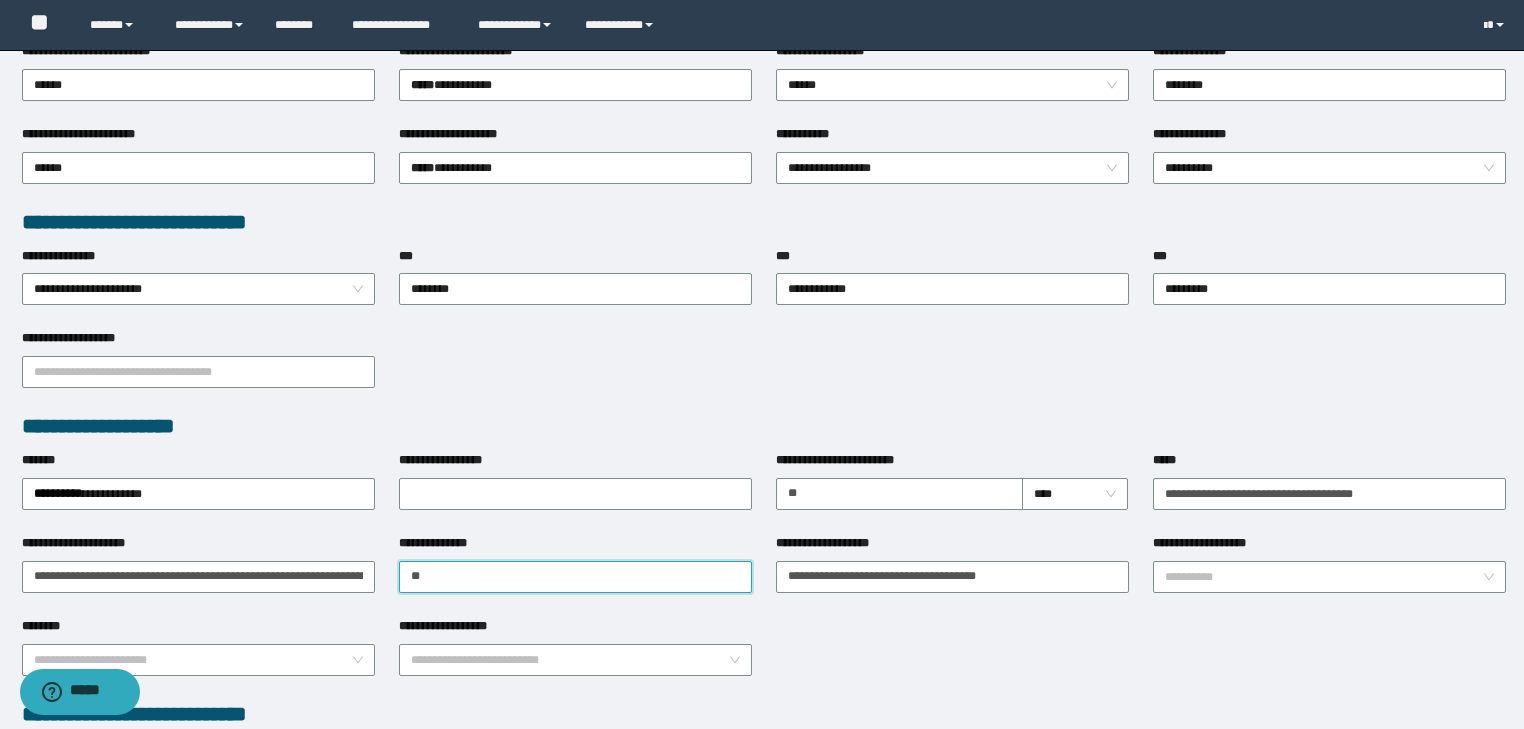 type on "*" 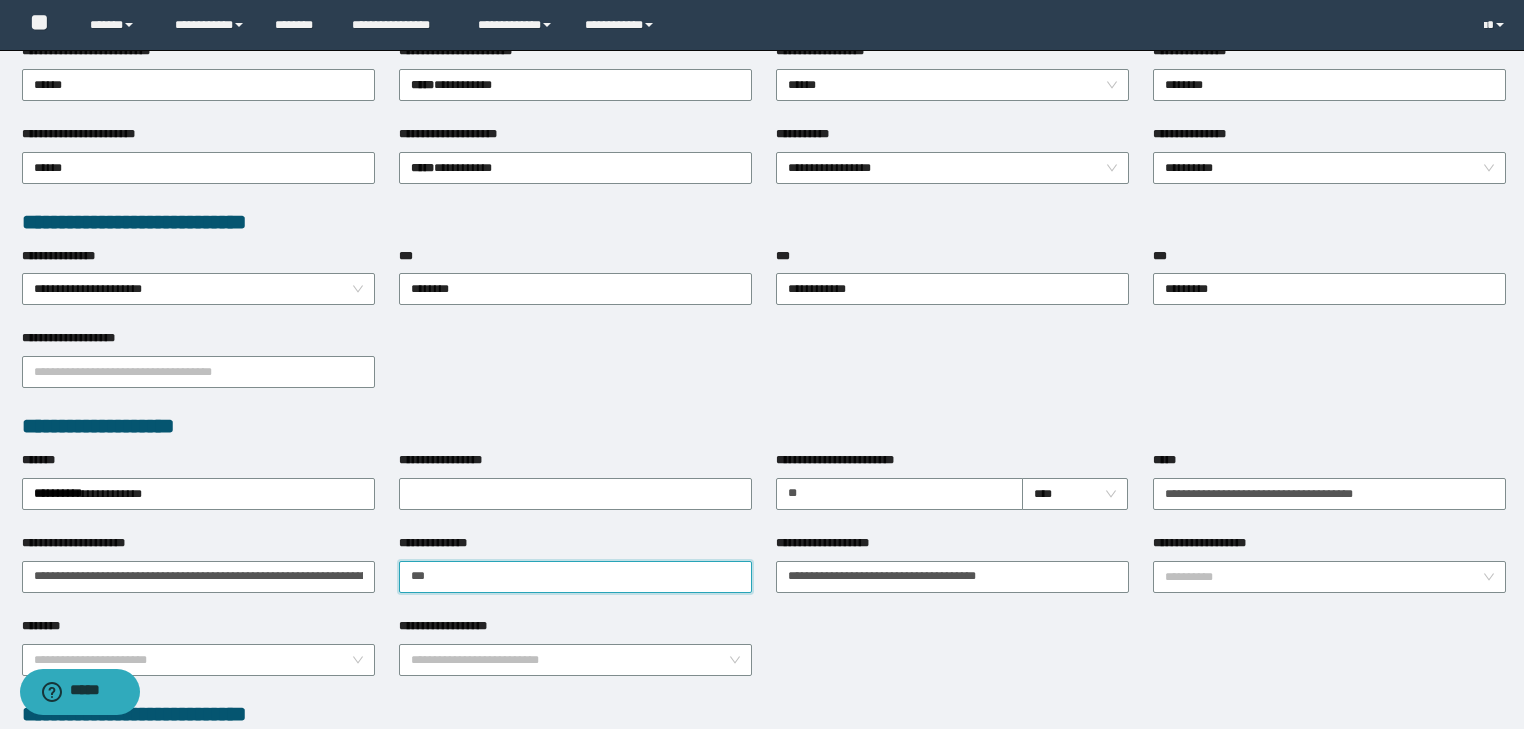 type on "**********" 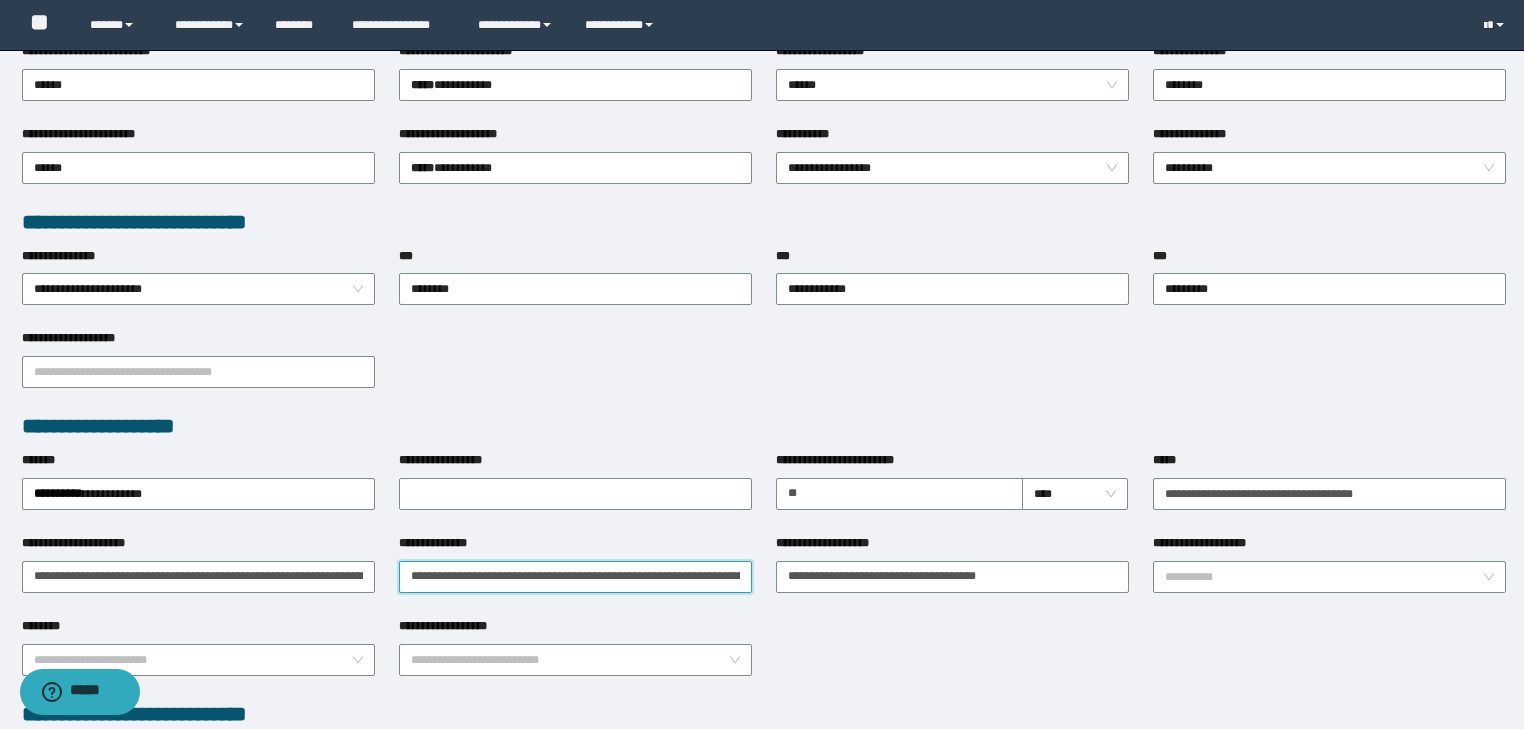 click on "**********" at bounding box center (575, 577) 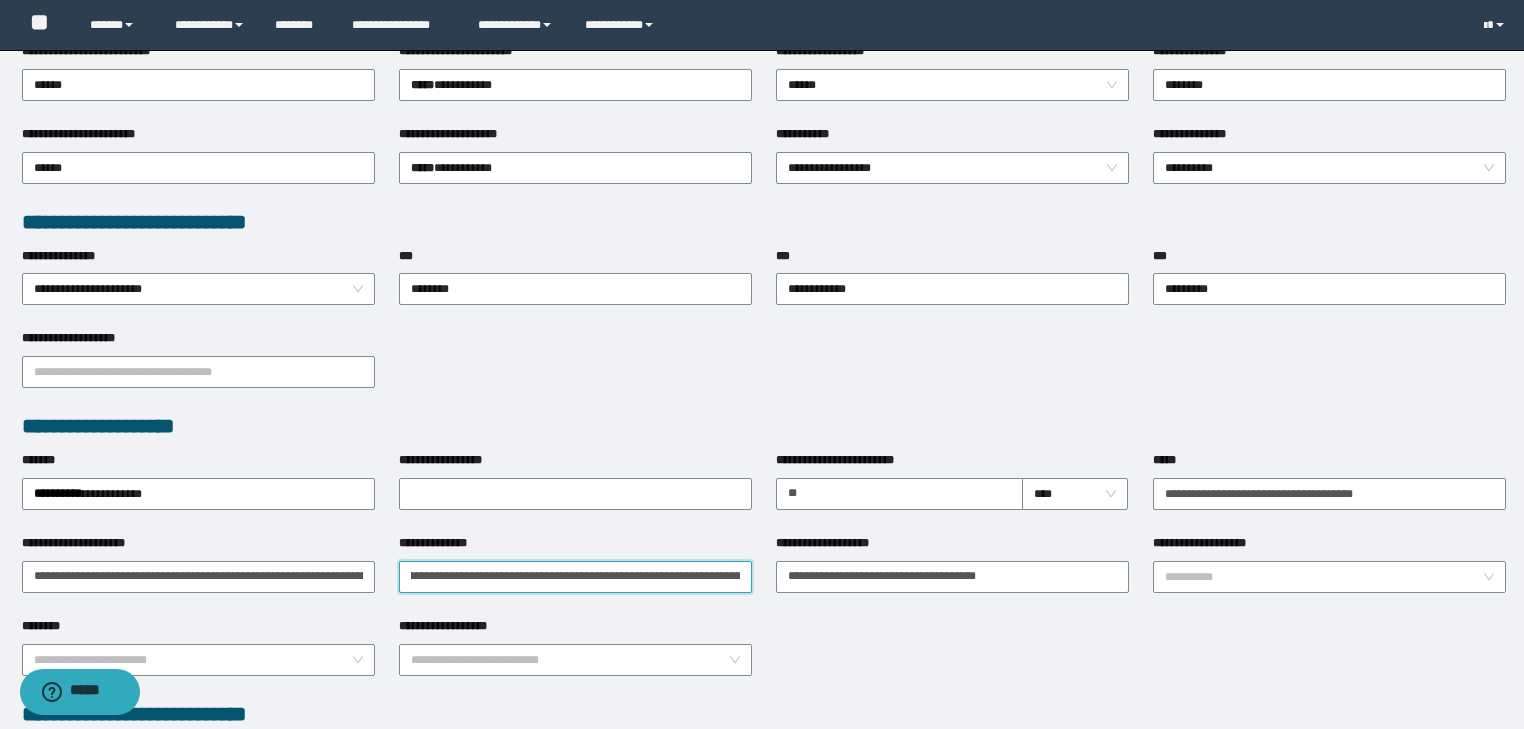 scroll, scrollTop: 0, scrollLeft: 26, axis: horizontal 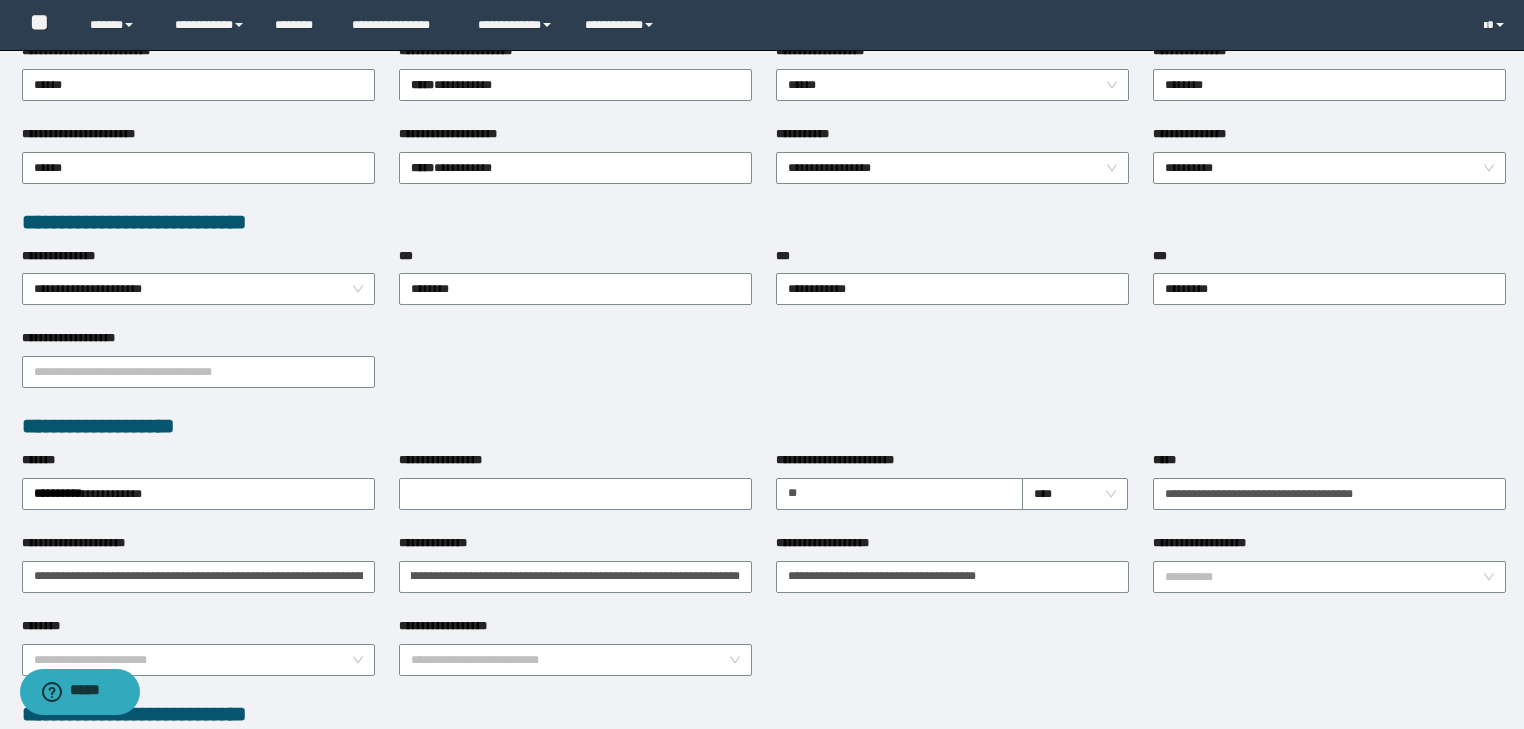 click on "**********" at bounding box center (764, 658) 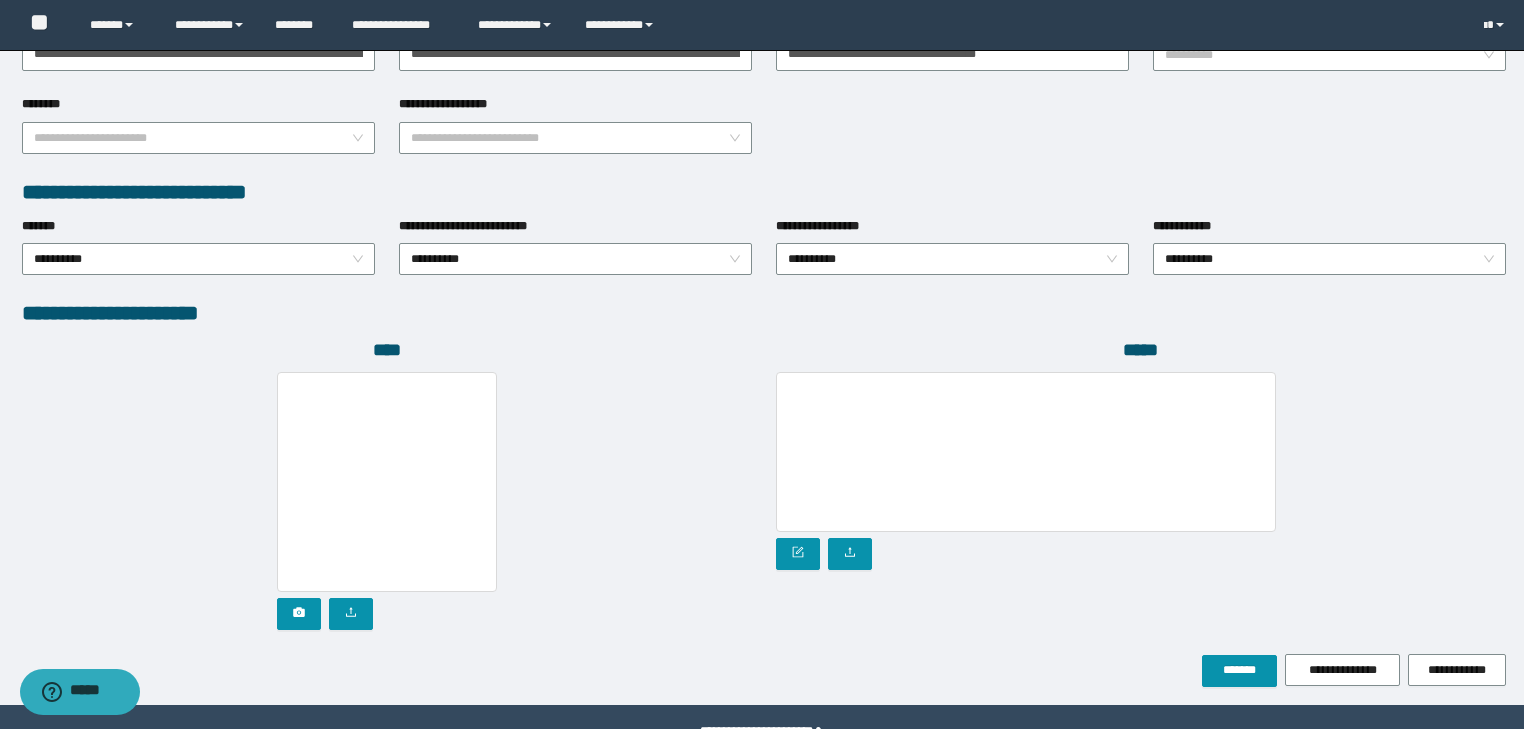 scroll, scrollTop: 972, scrollLeft: 0, axis: vertical 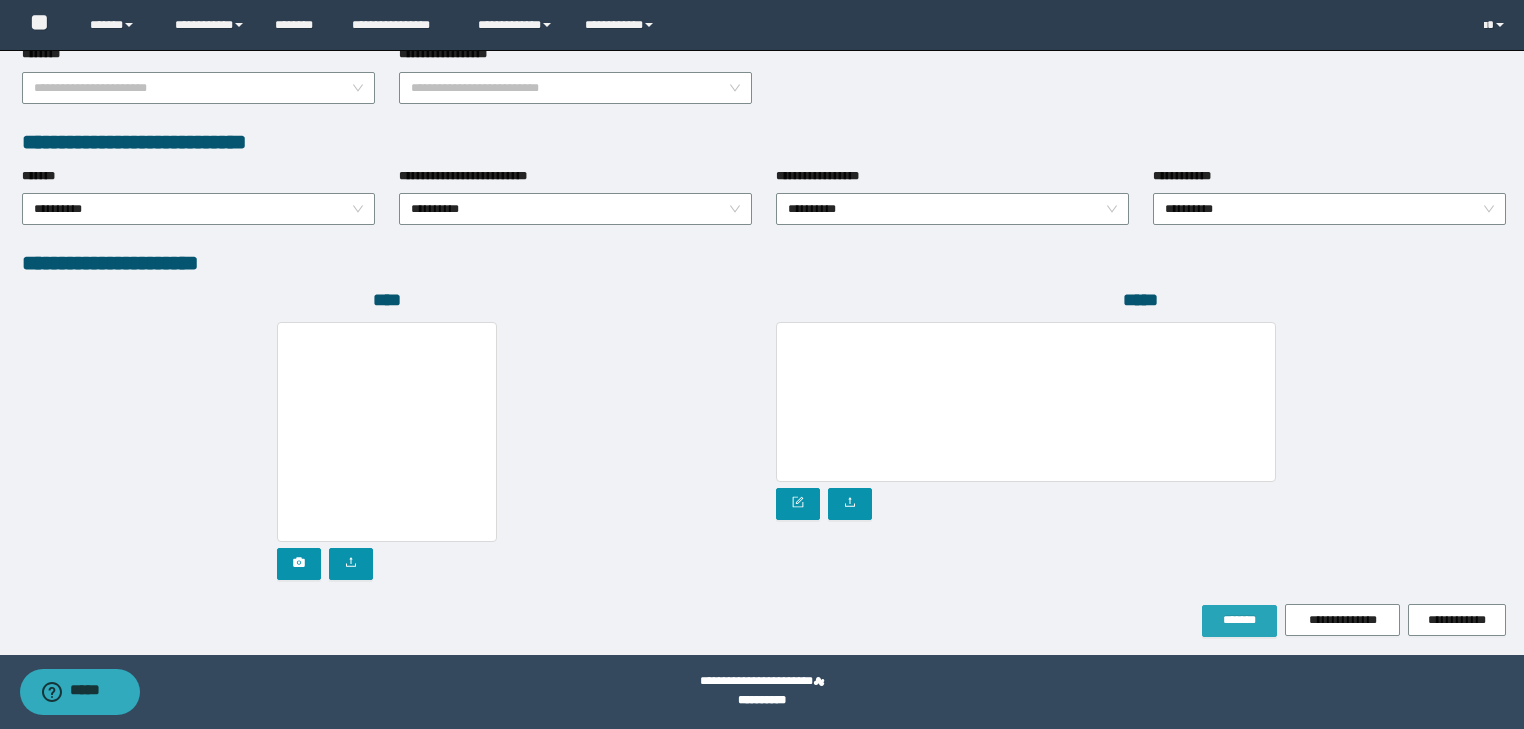 click on "*******" at bounding box center [1239, 620] 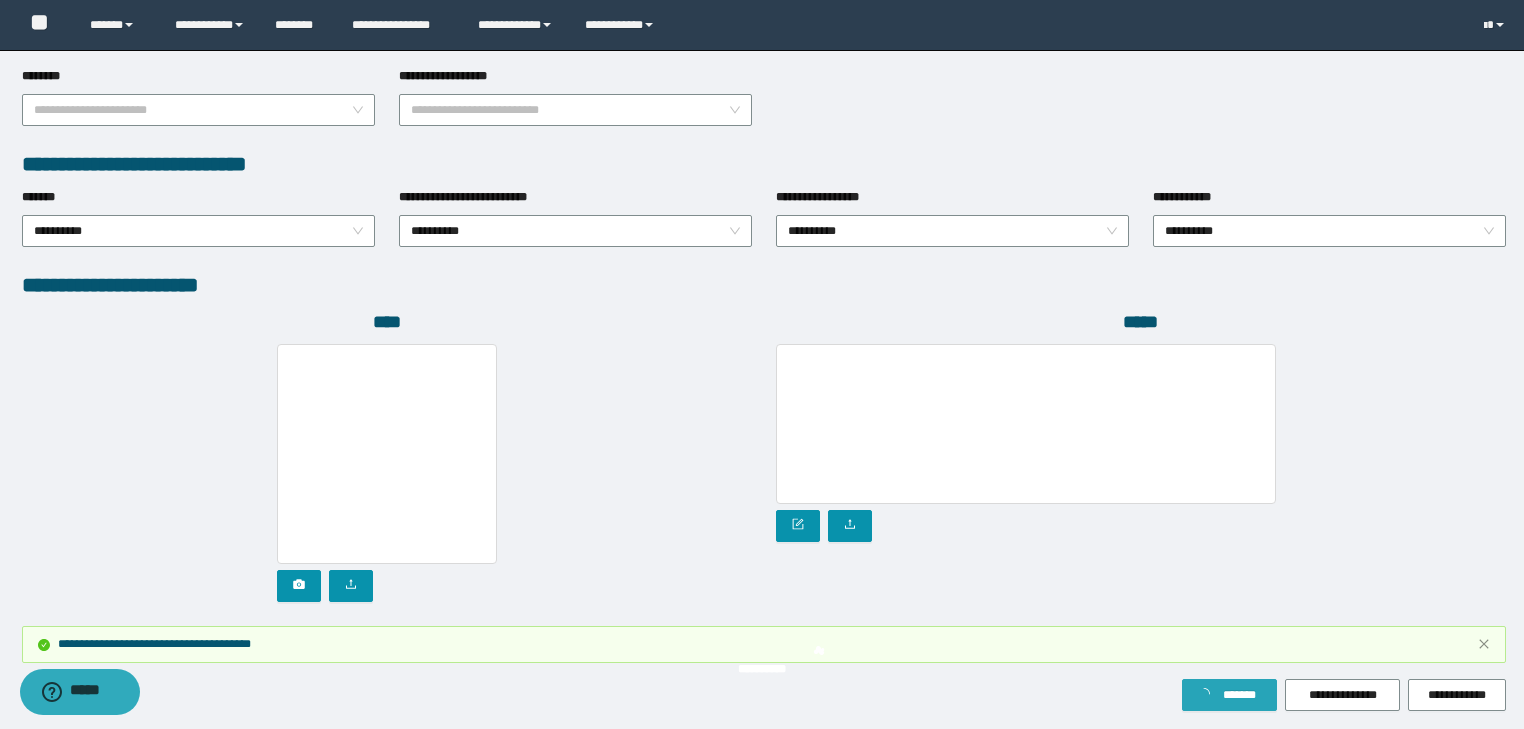 type 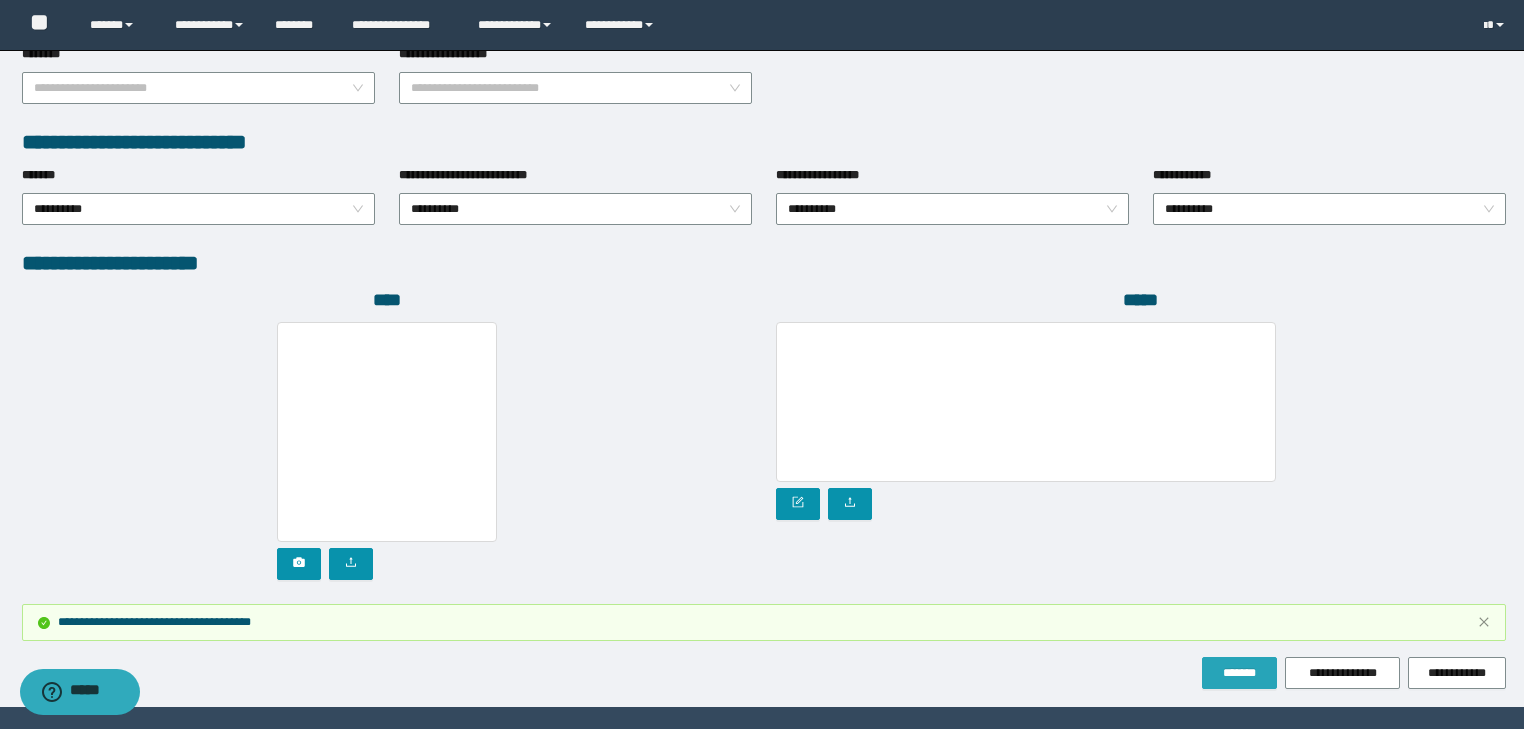 scroll, scrollTop: 1026, scrollLeft: 0, axis: vertical 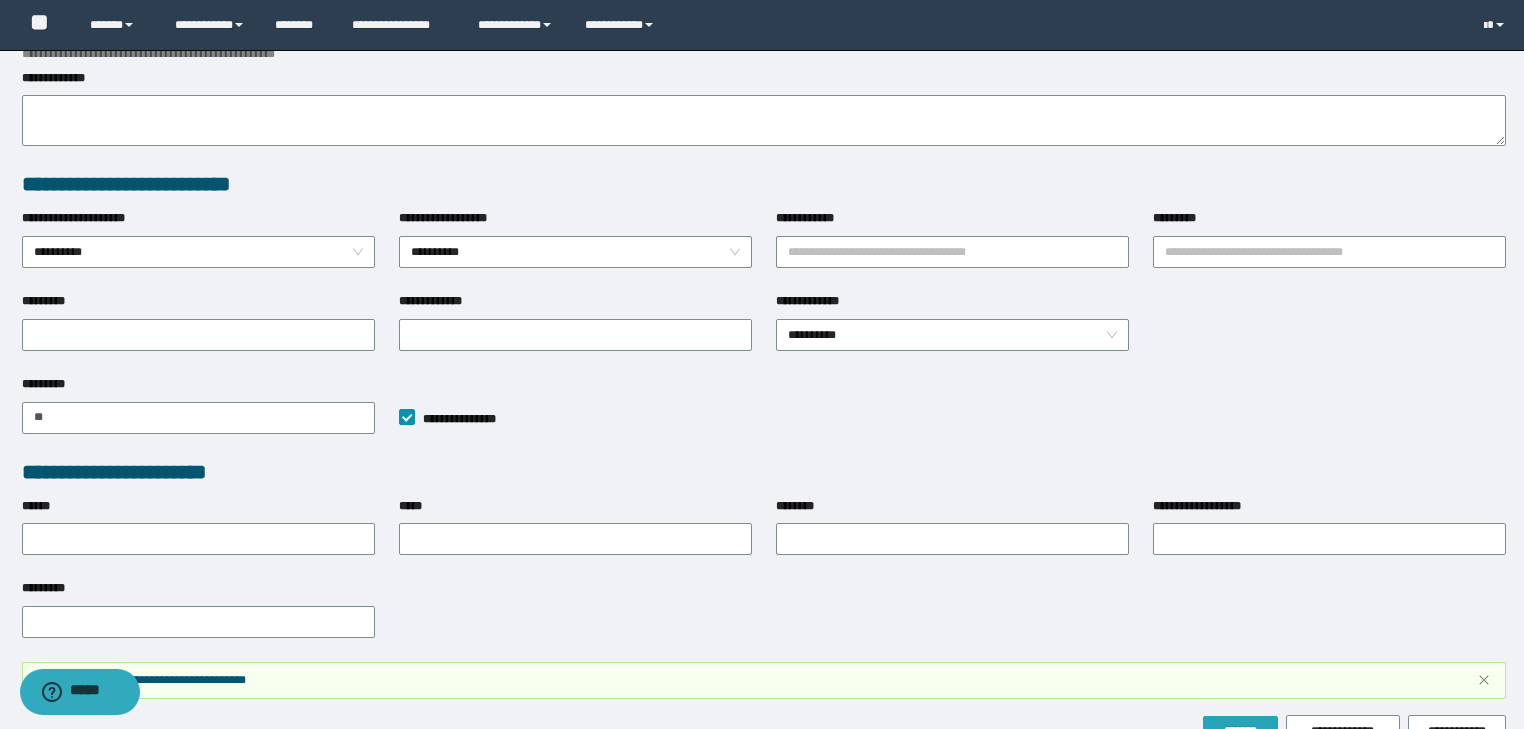 click on "*******" at bounding box center [1240, 731] 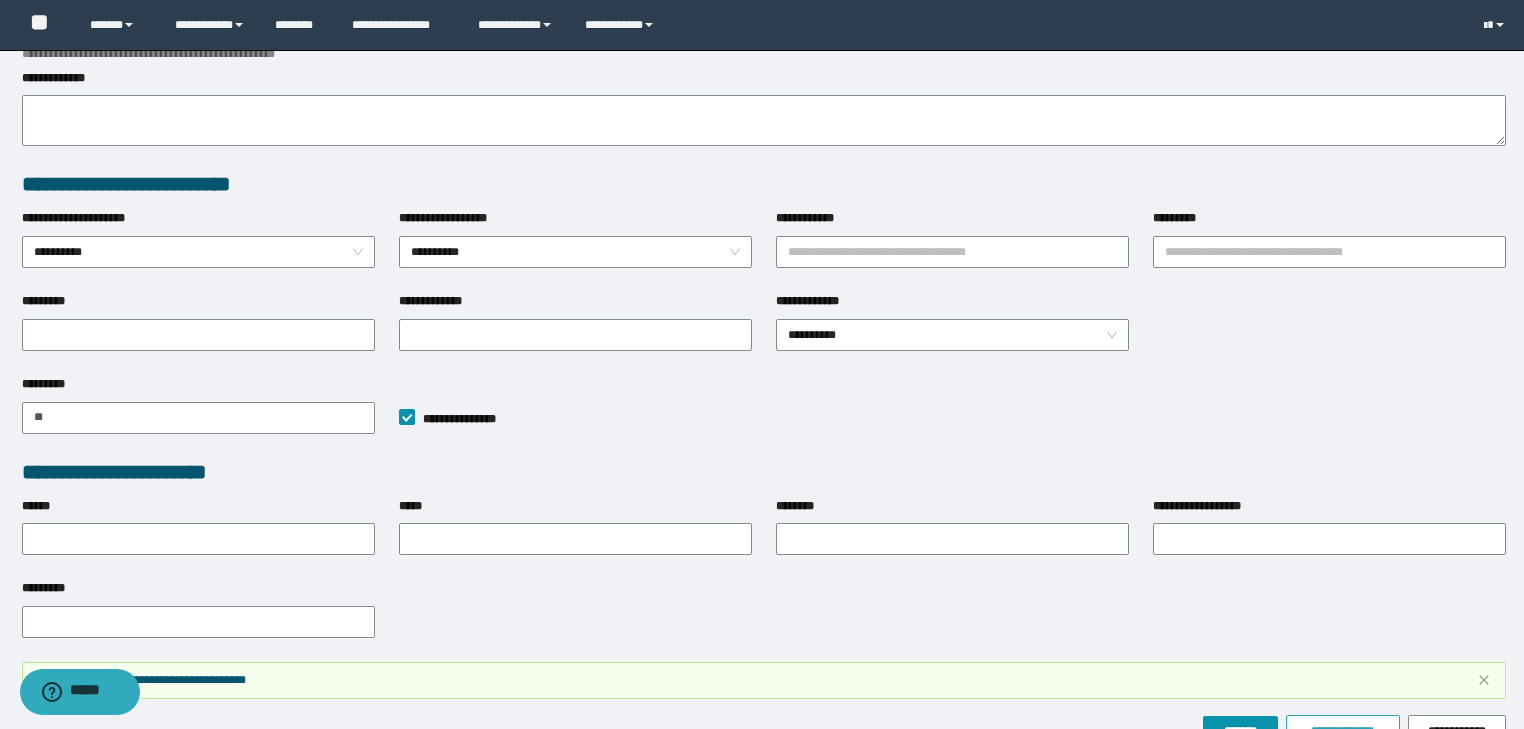 click on "**********" at bounding box center [1343, 731] 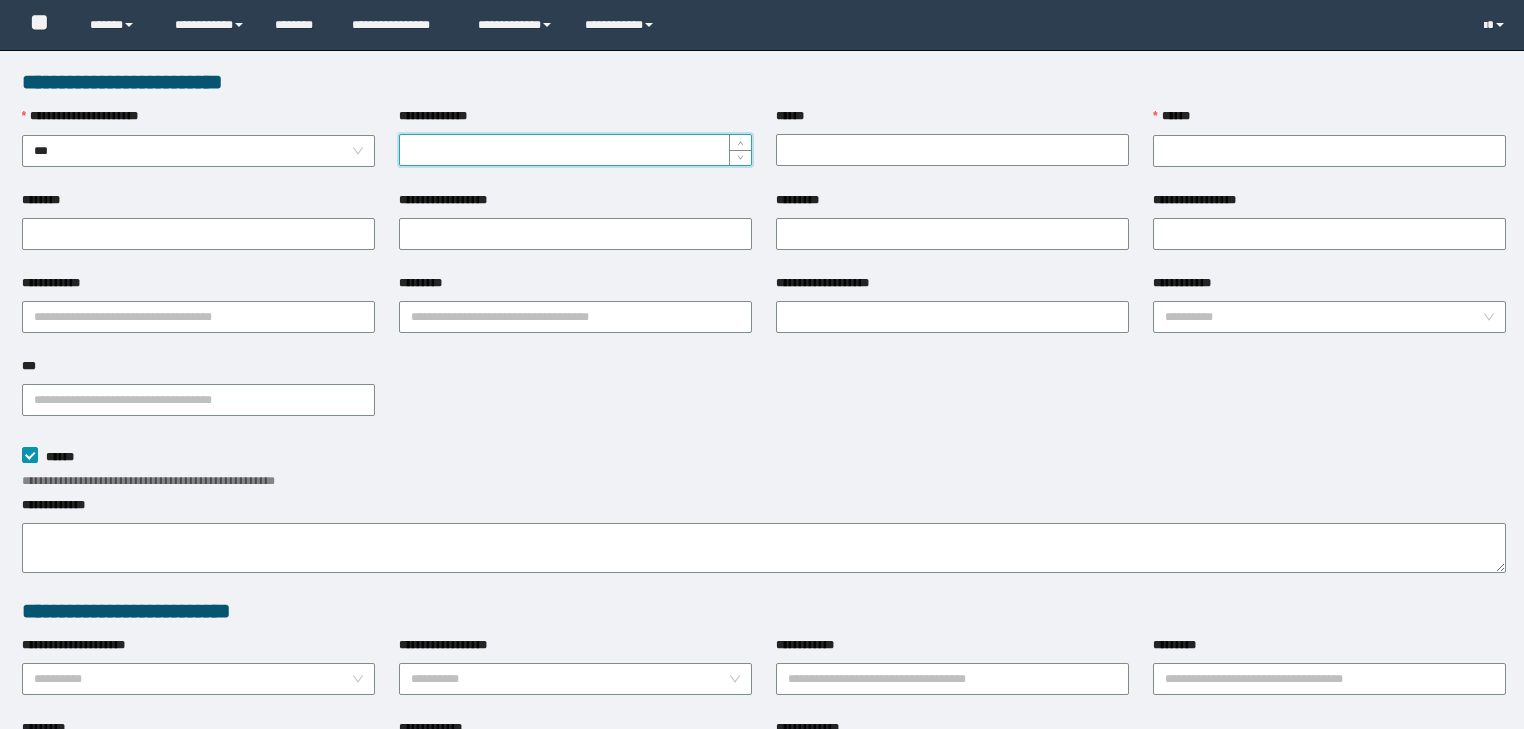 scroll, scrollTop: 0, scrollLeft: 0, axis: both 